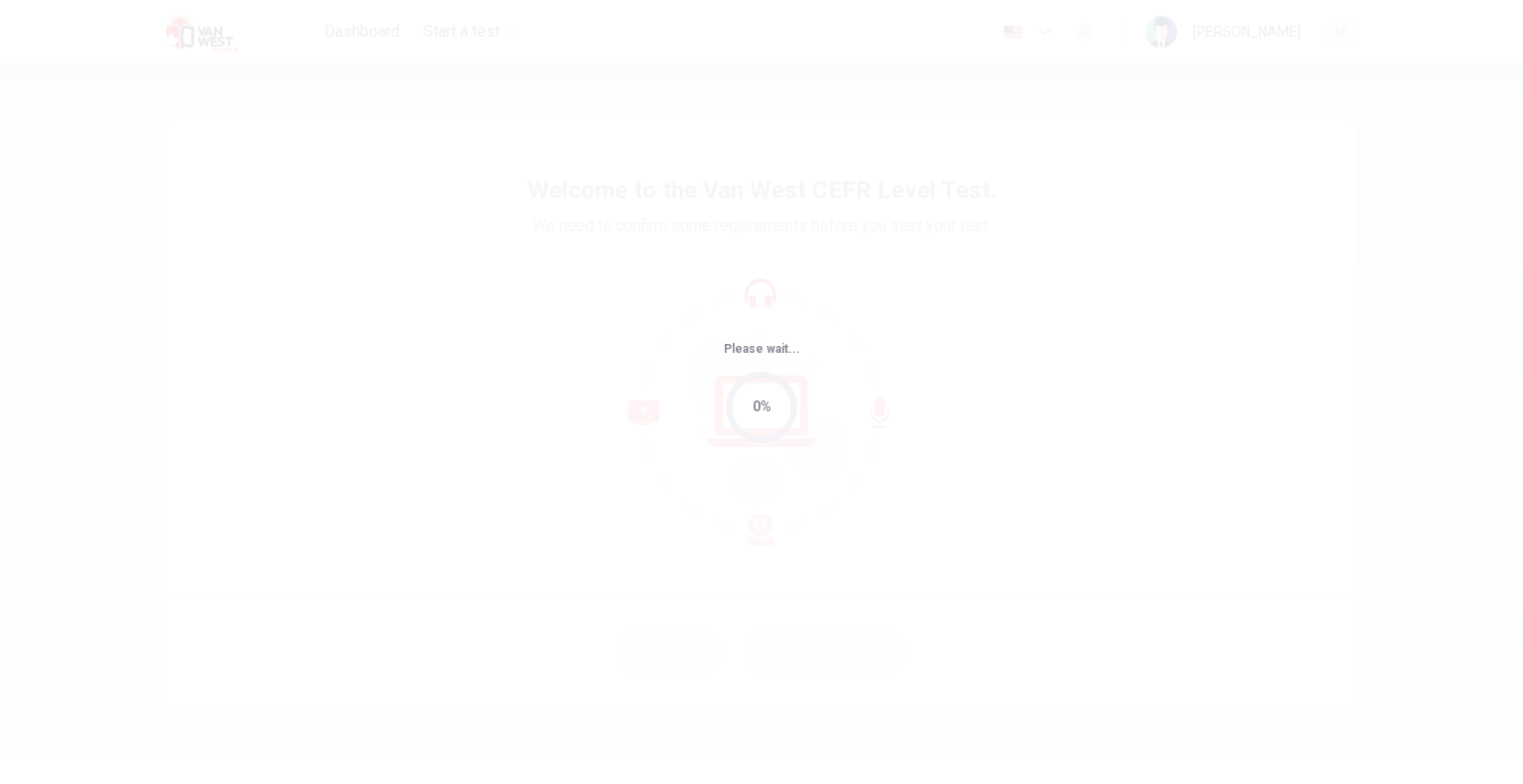 scroll, scrollTop: 0, scrollLeft: 0, axis: both 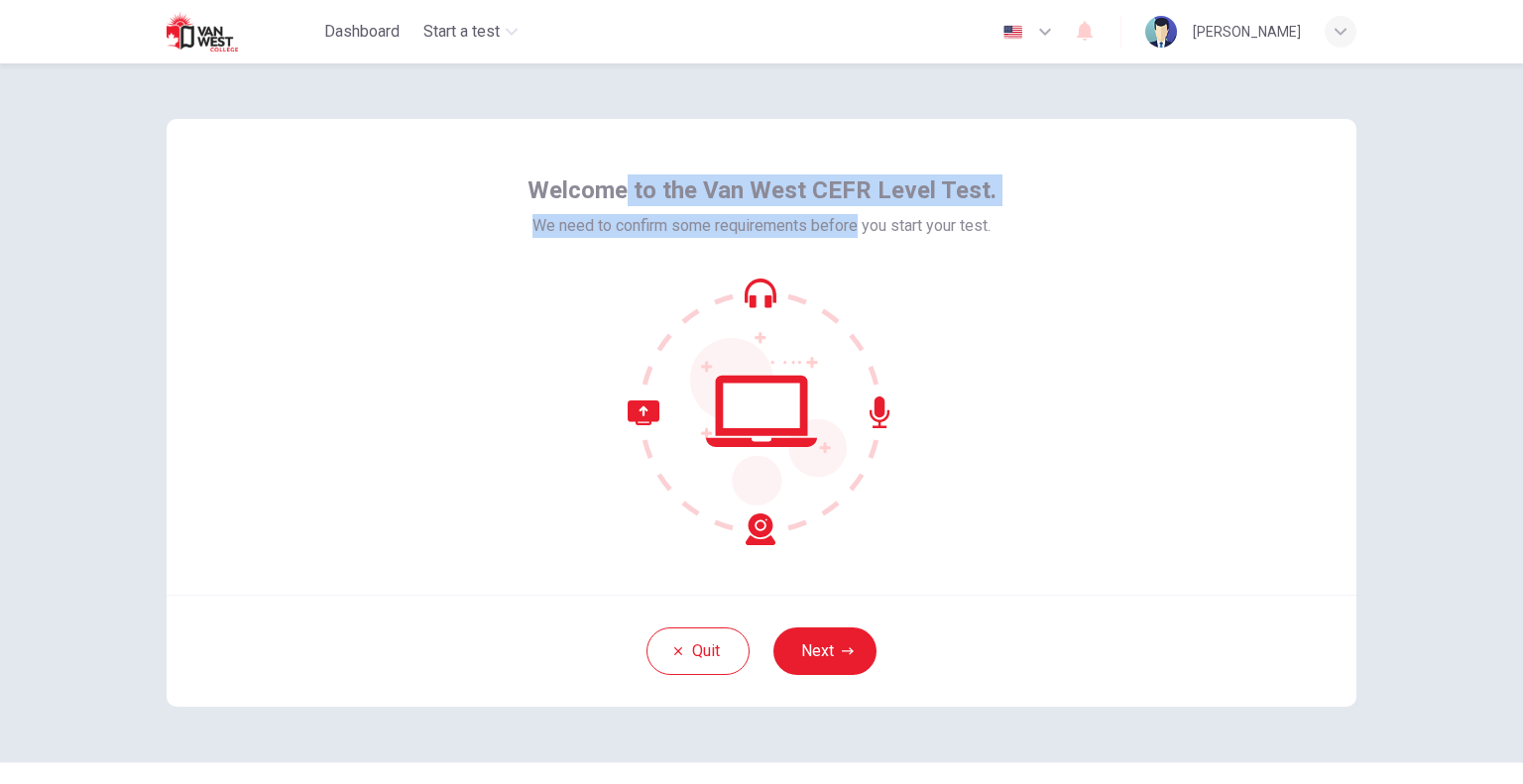 drag, startPoint x: 628, startPoint y: 193, endPoint x: 850, endPoint y: 217, distance: 223.29353 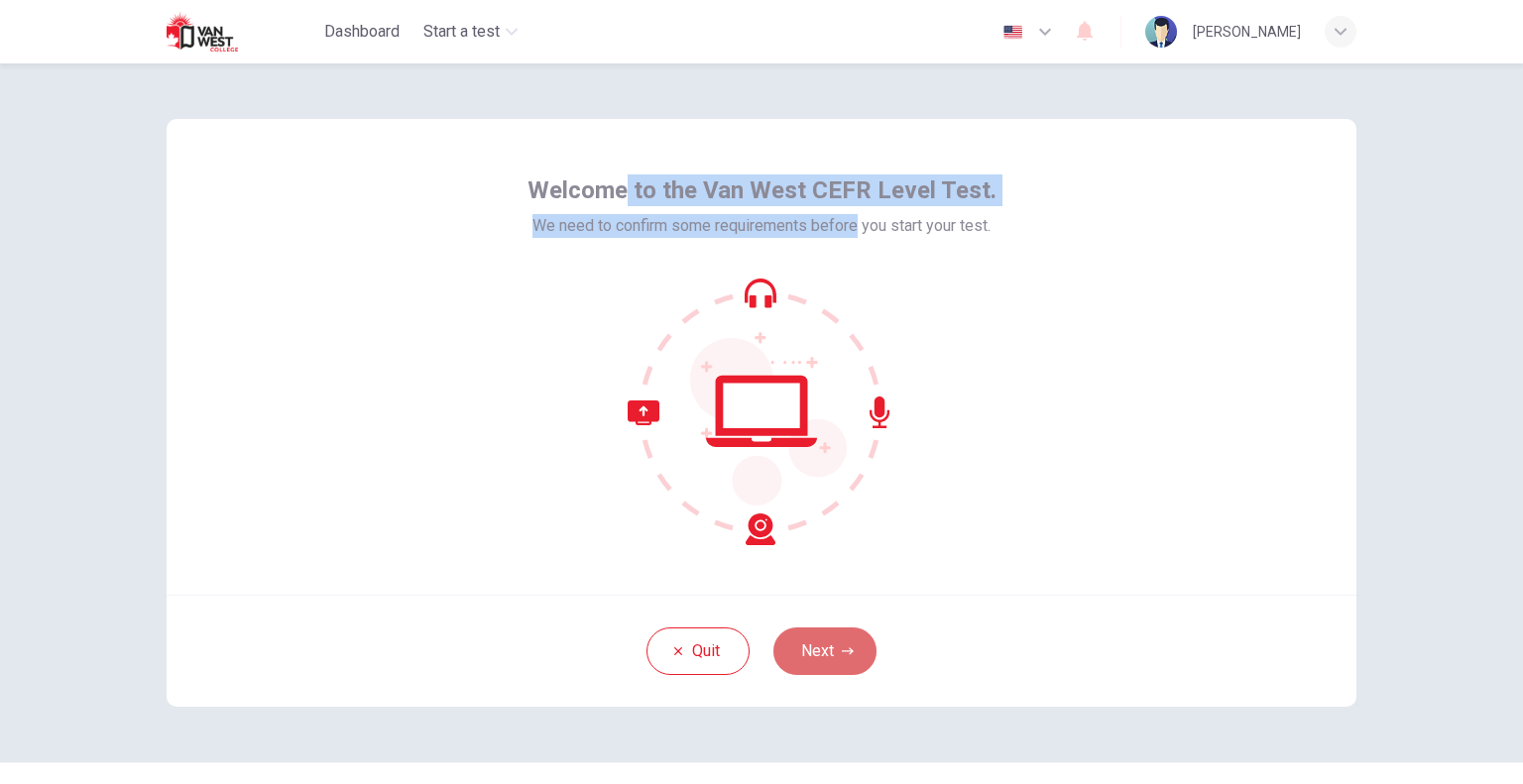 click on "Next" at bounding box center (825, 651) 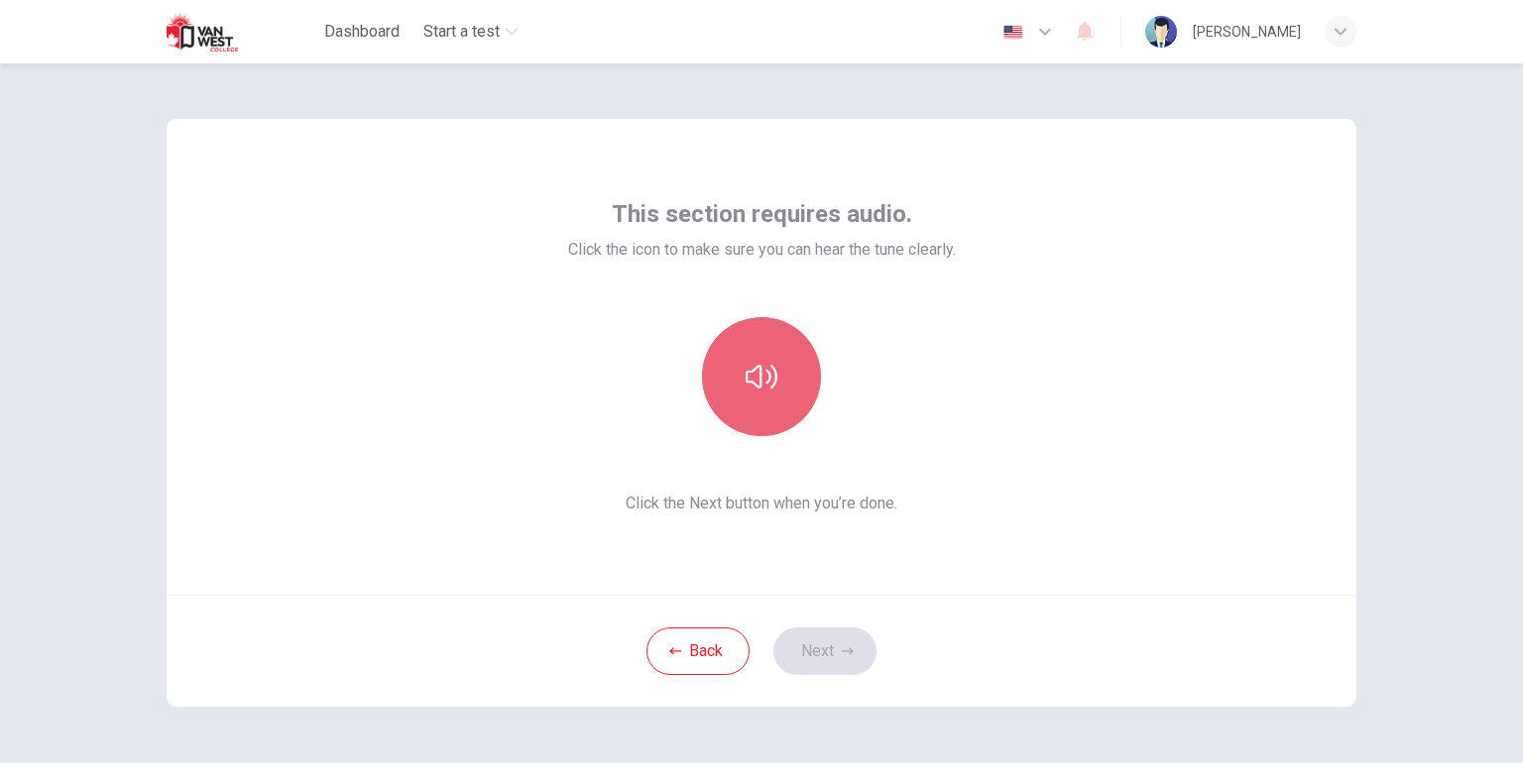 click 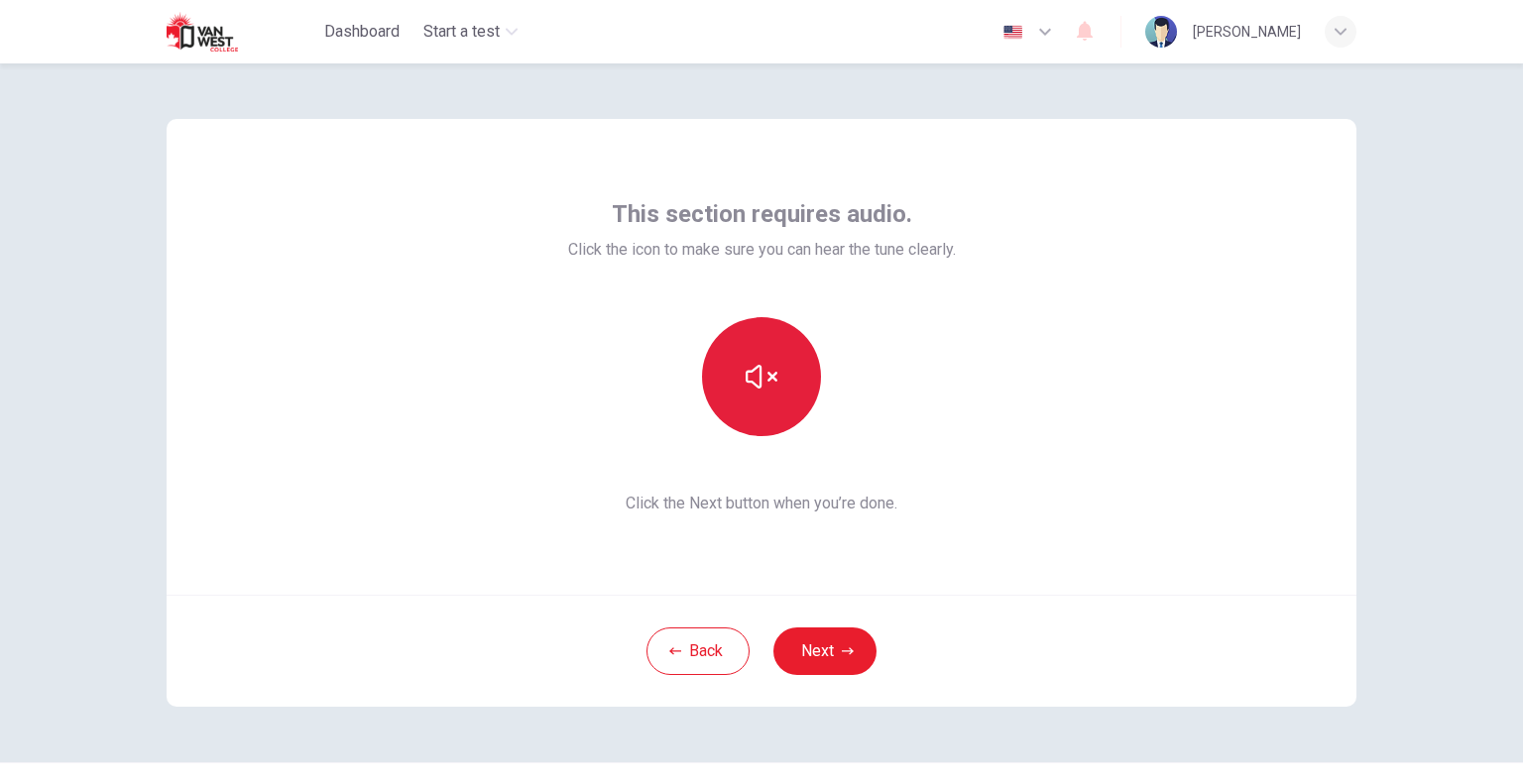 type 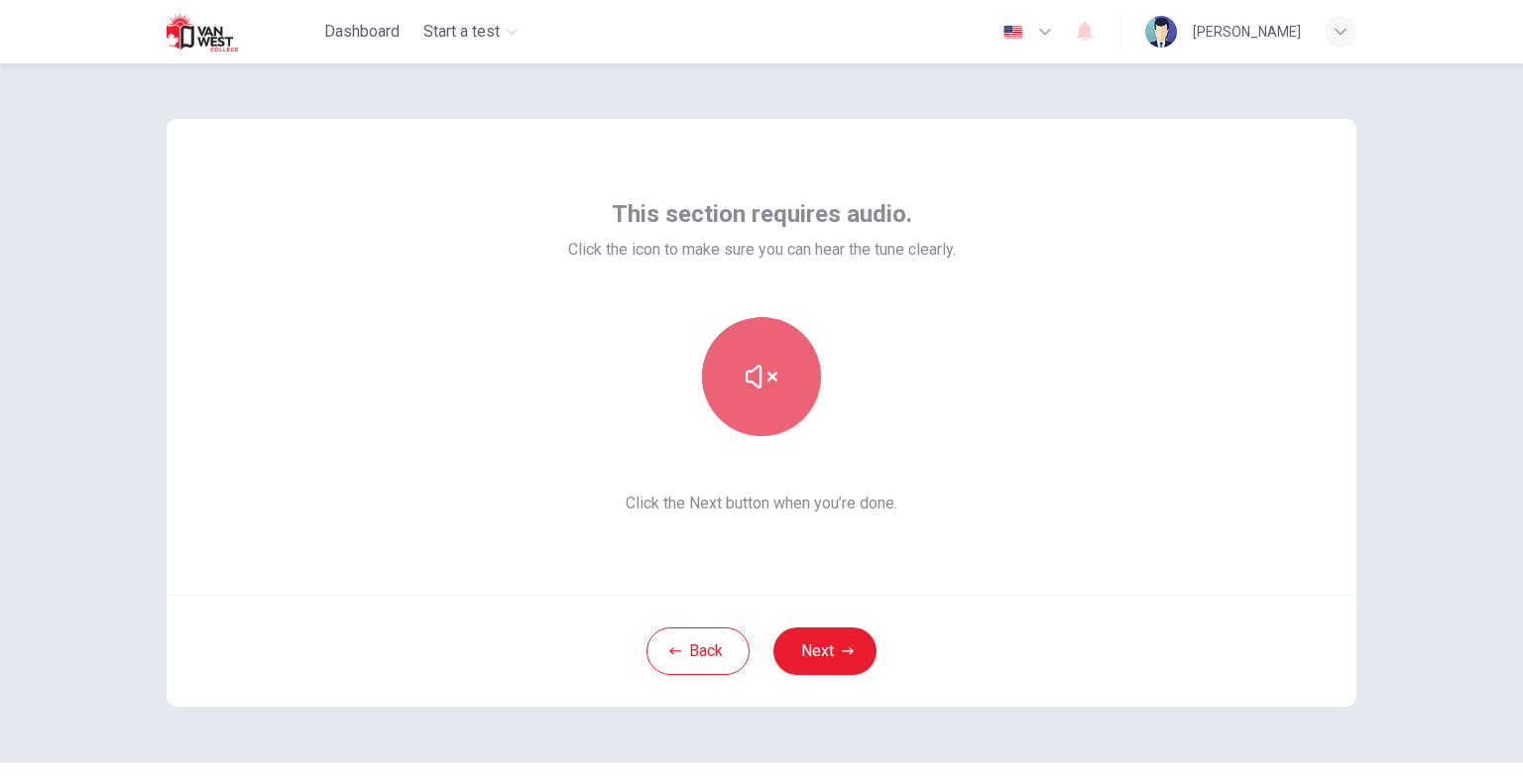 click 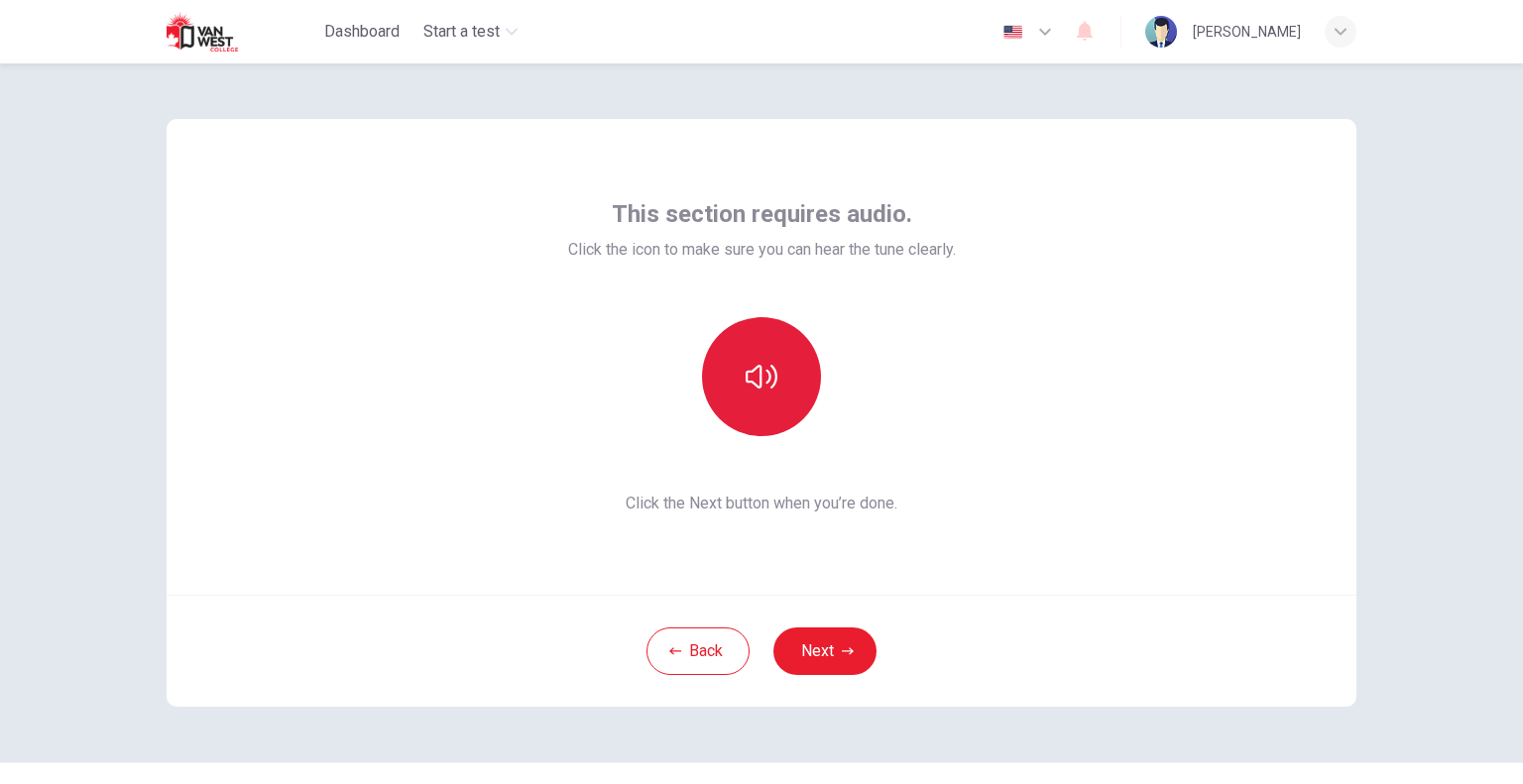 click 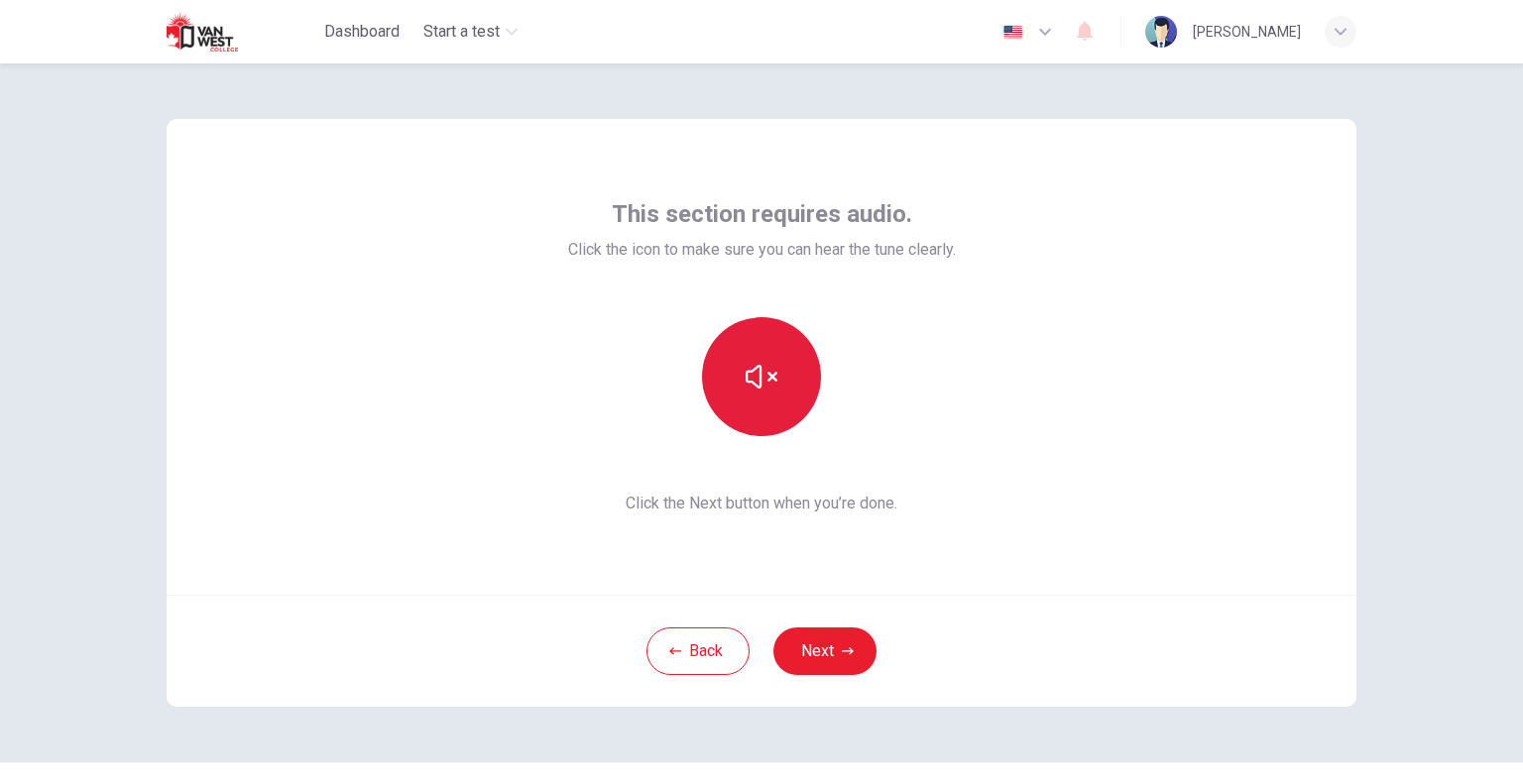click 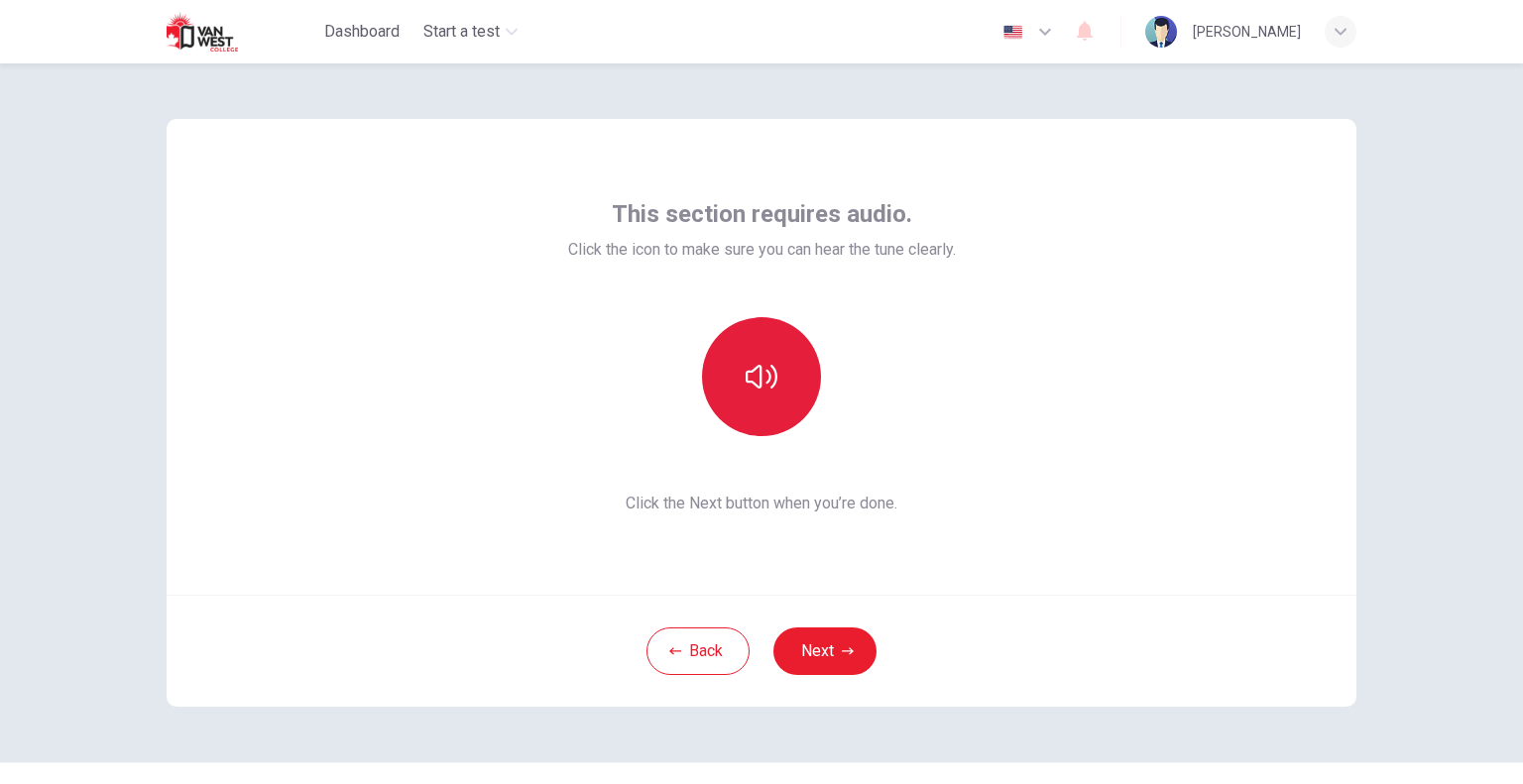 click 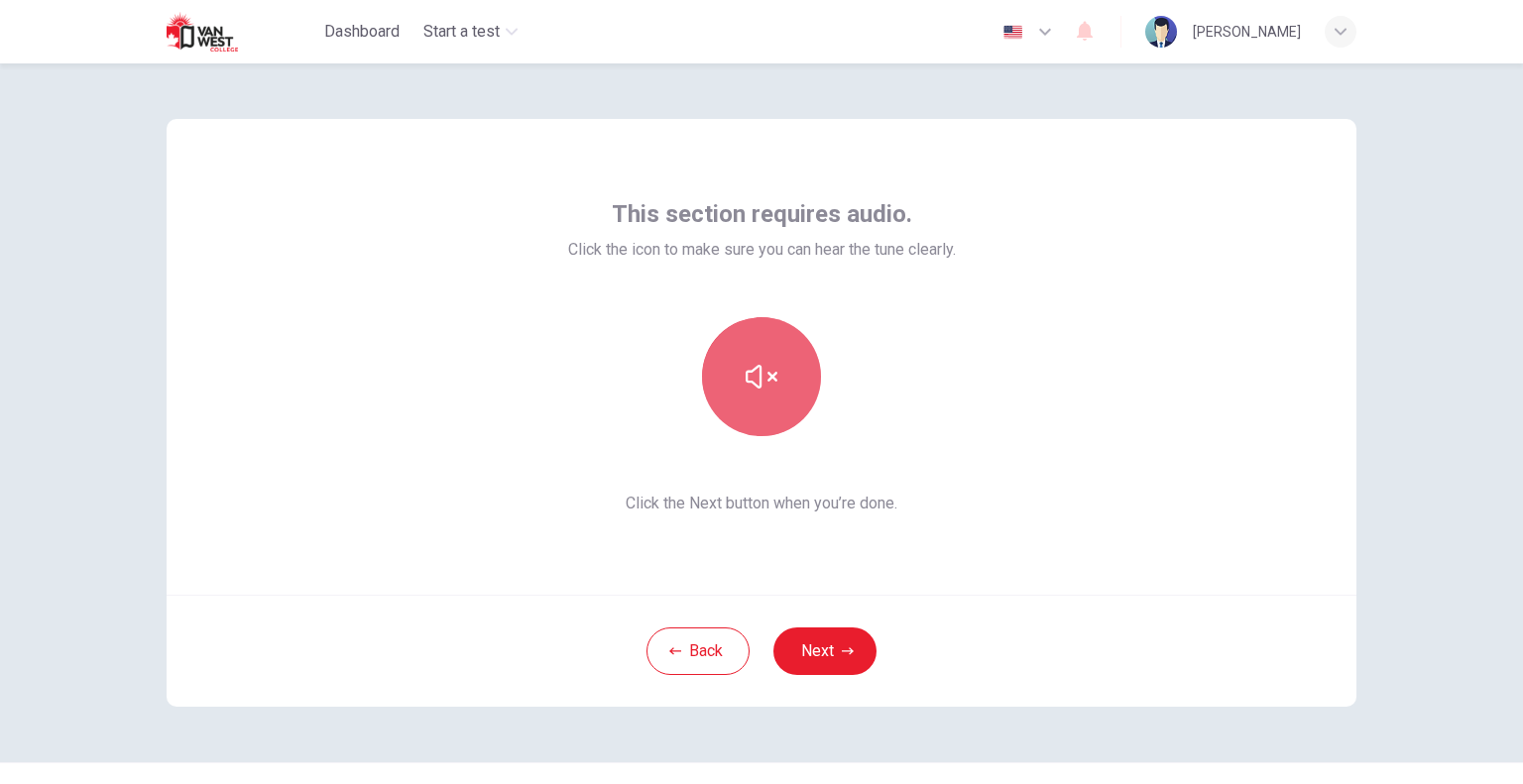 click 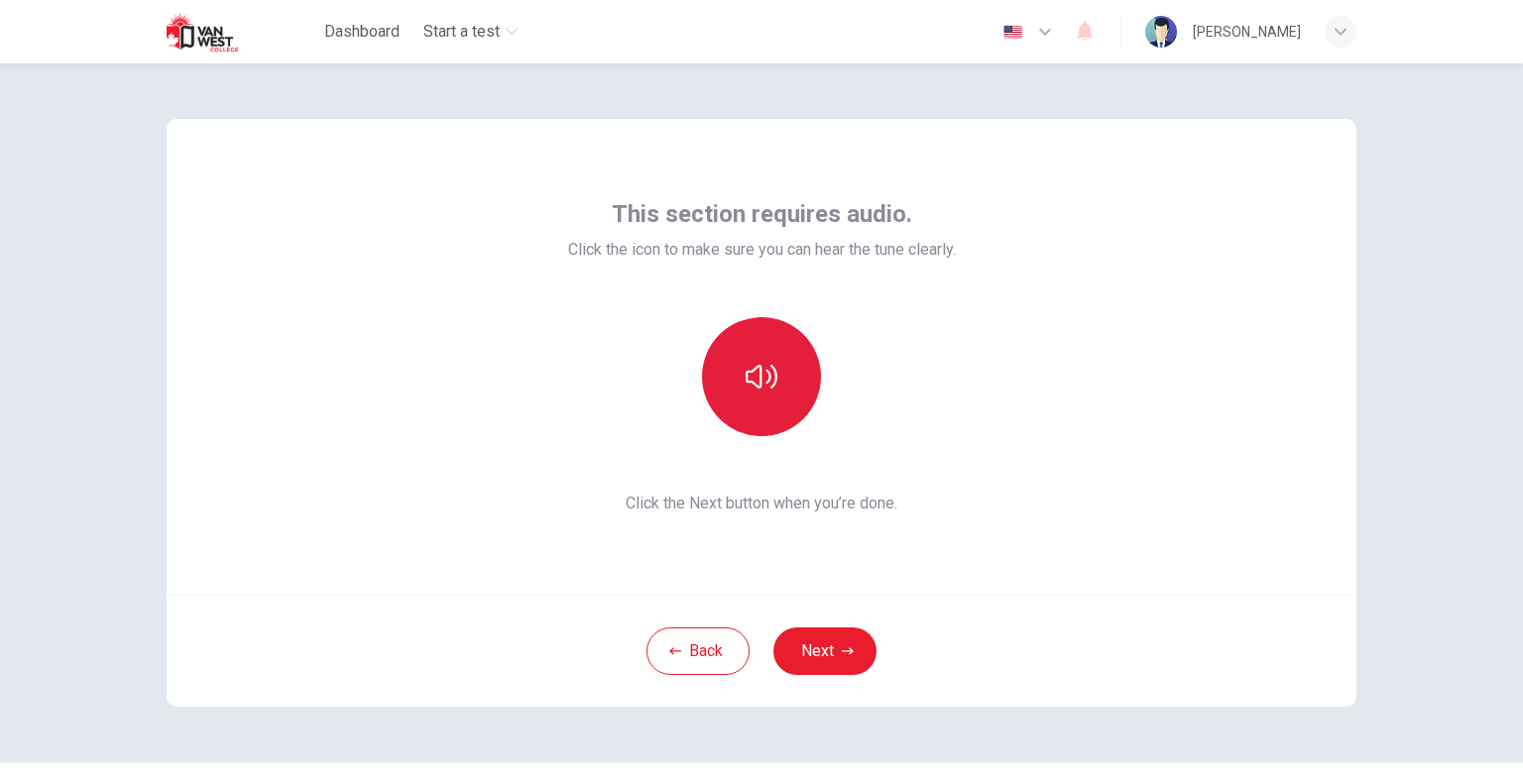 click 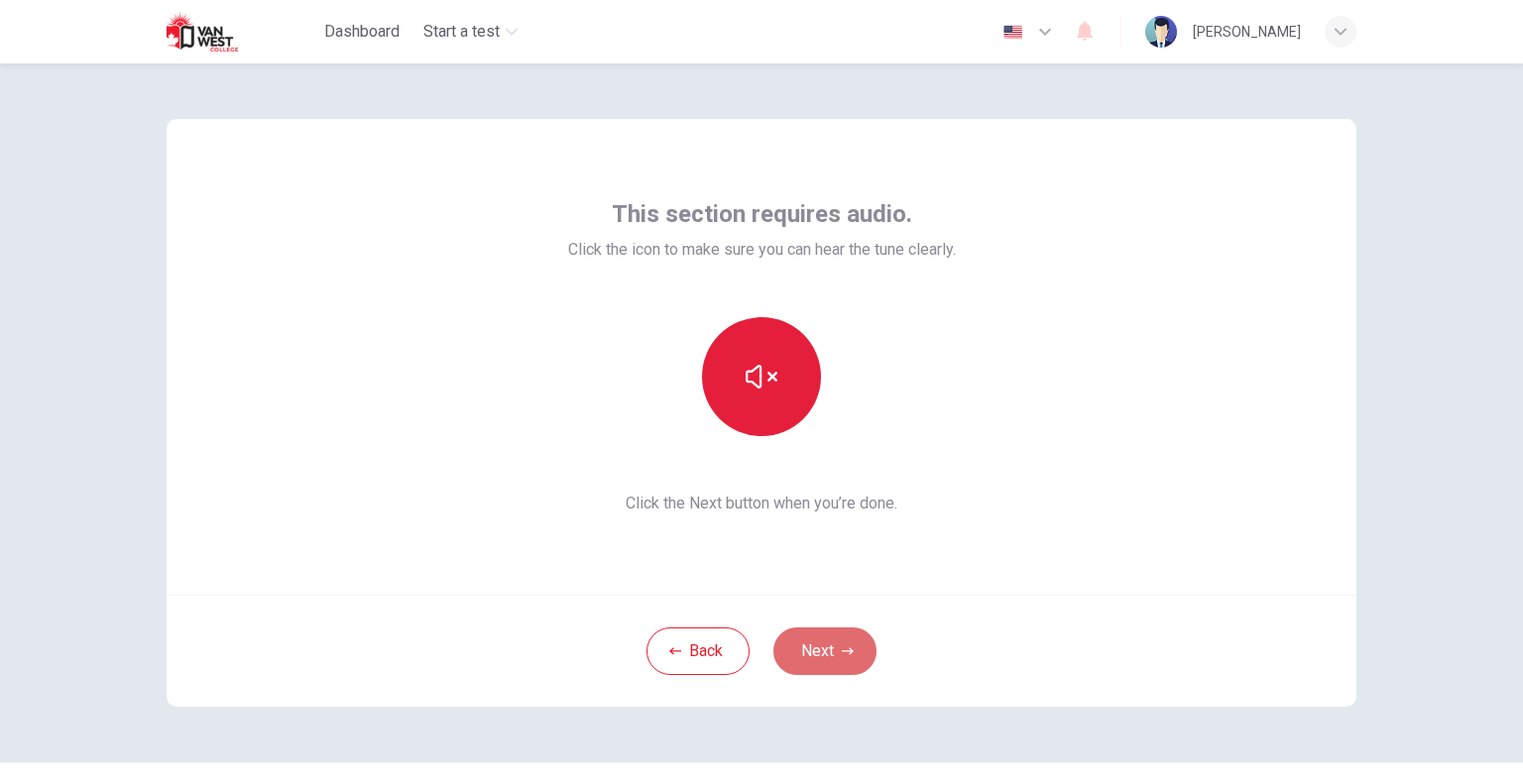 click on "Next" at bounding box center [825, 651] 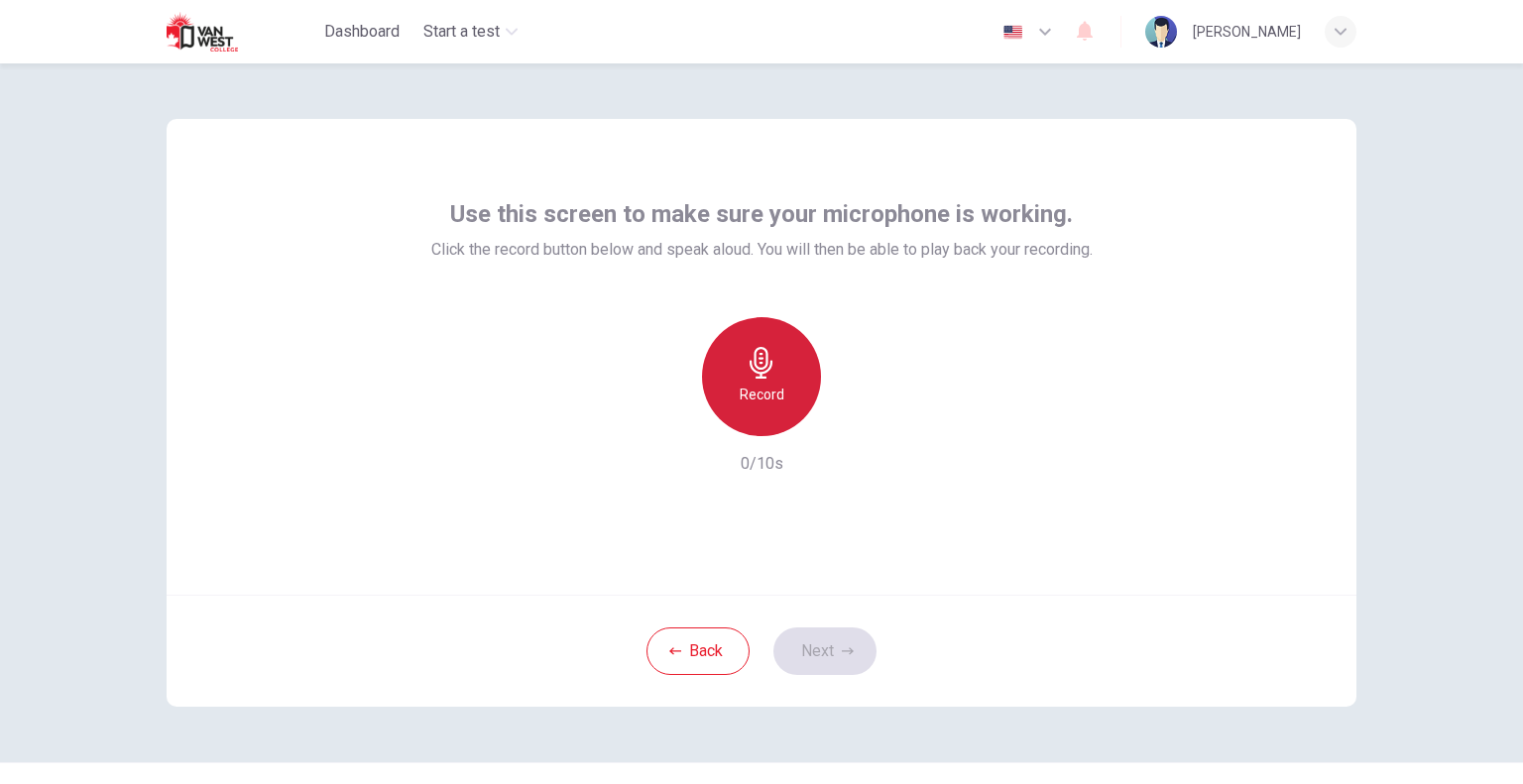 click on "Record" at bounding box center [762, 394] 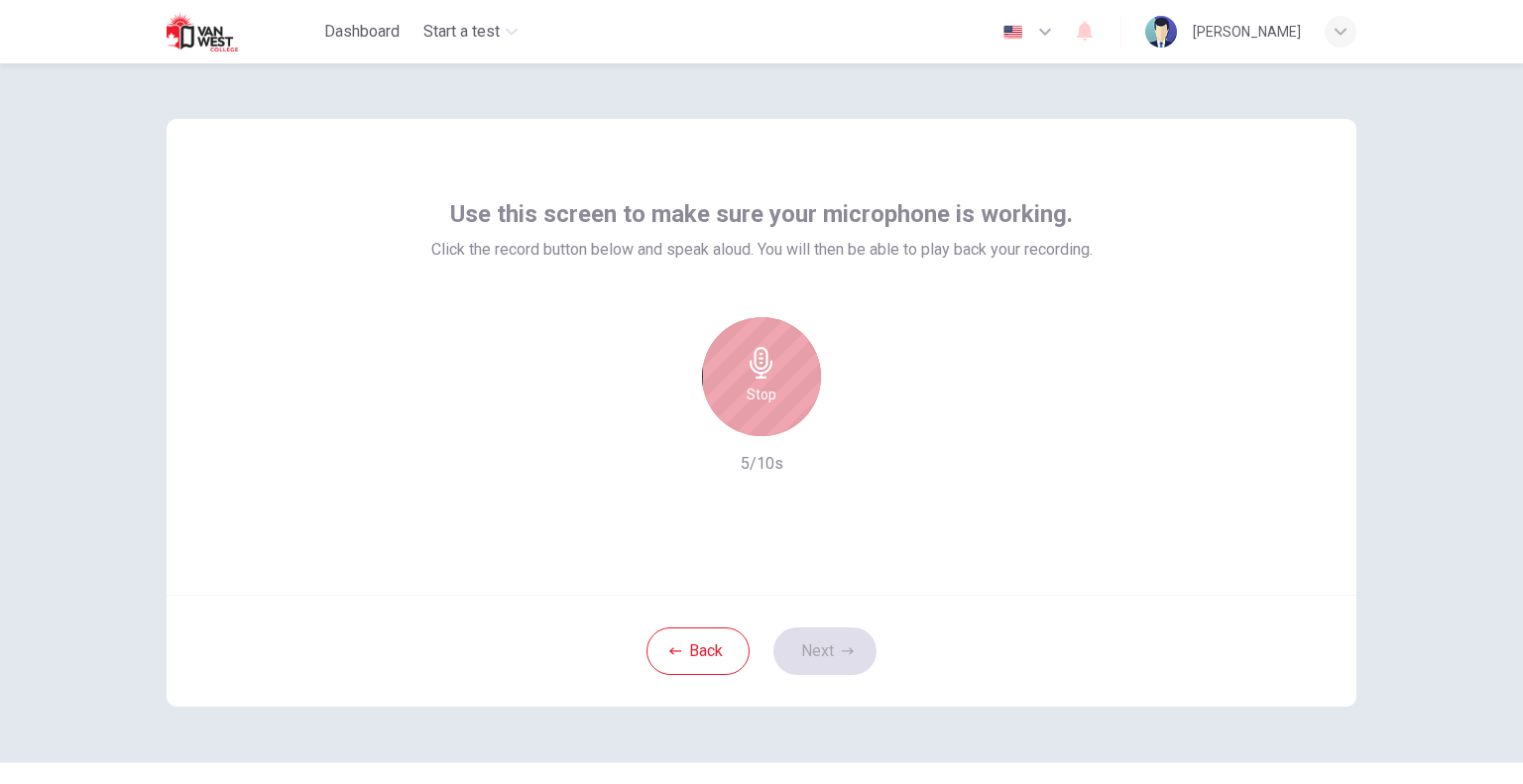 click on "Stop" at bounding box center [762, 377] 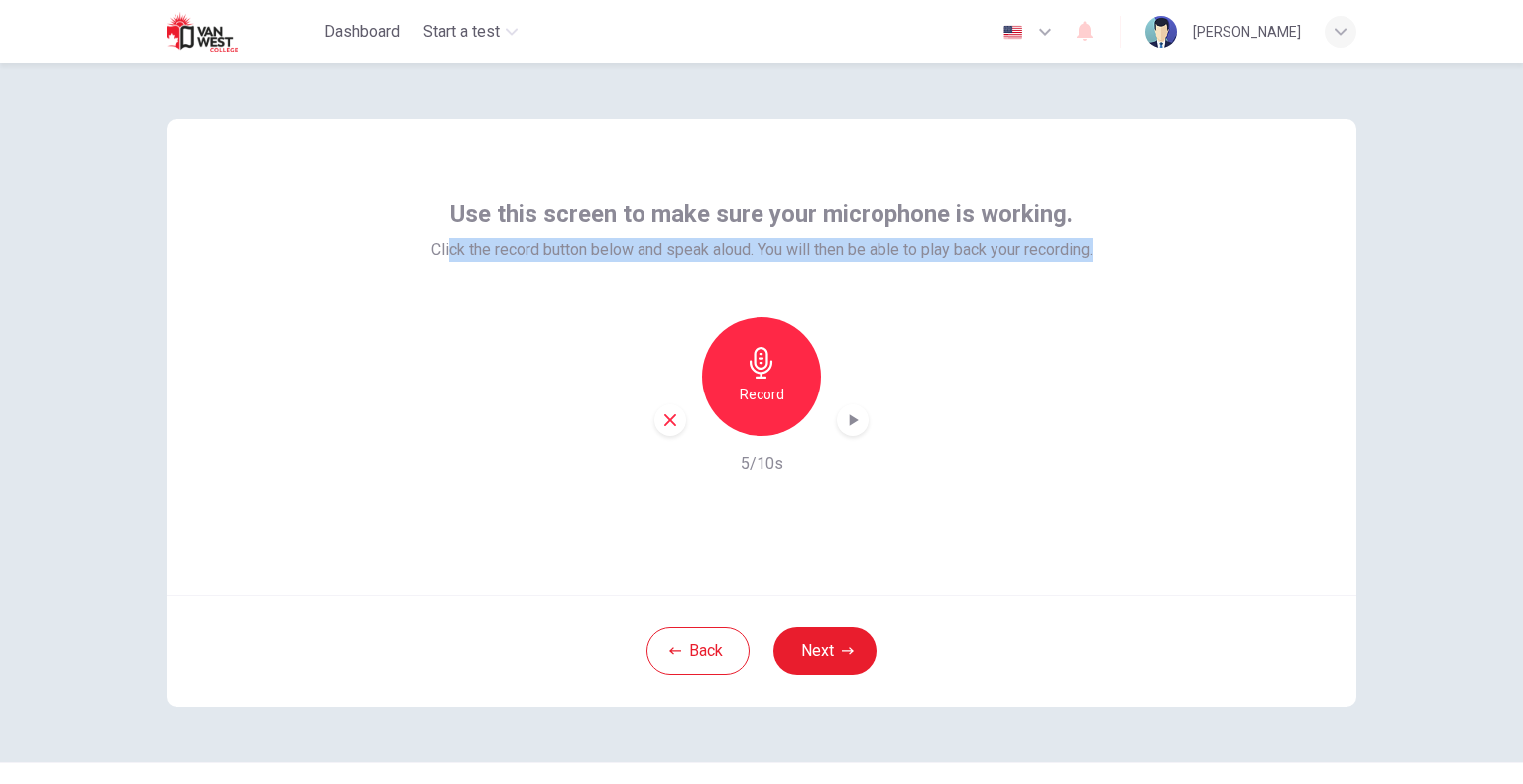 drag, startPoint x: 436, startPoint y: 248, endPoint x: 1096, endPoint y: 283, distance: 660.9274 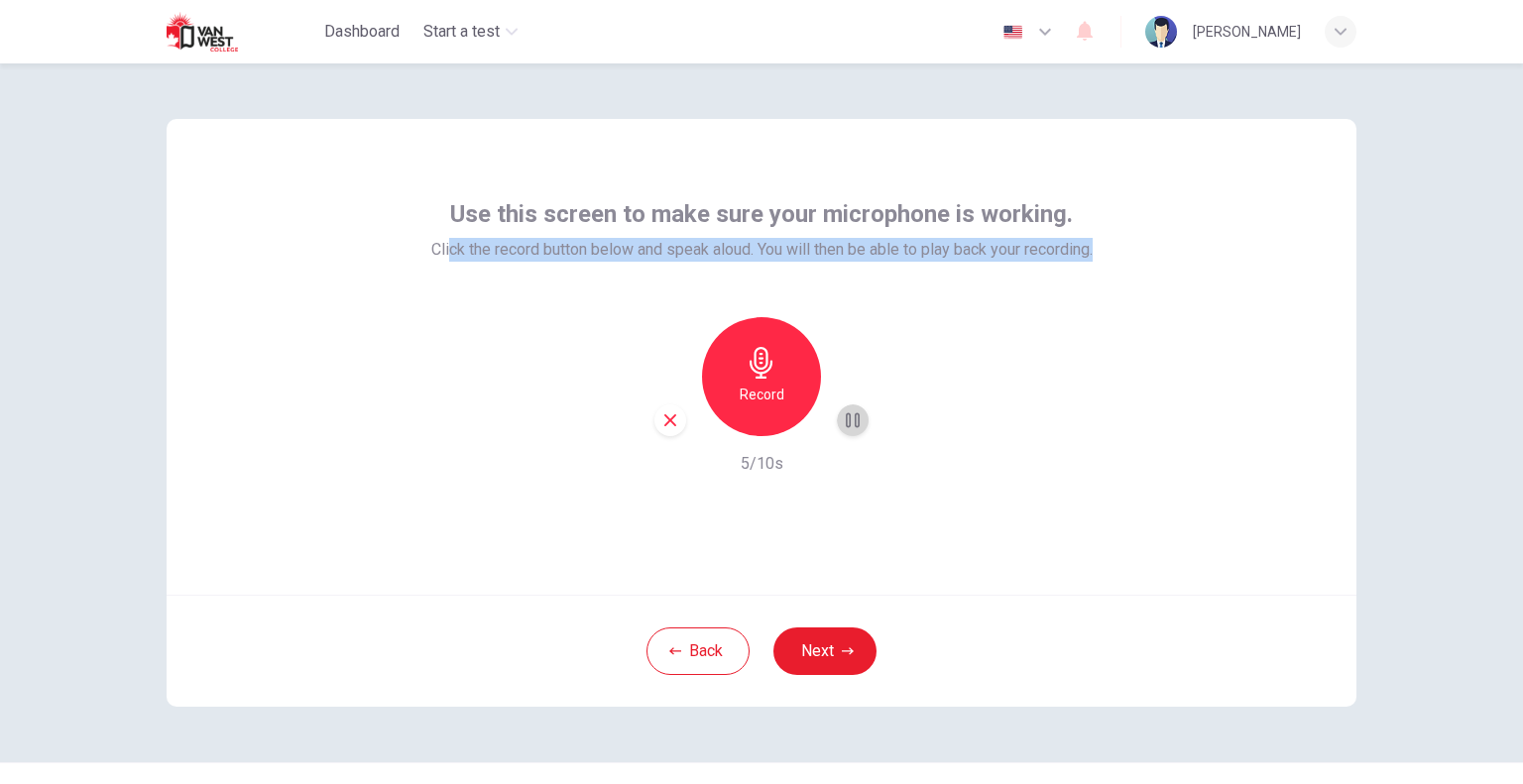 click 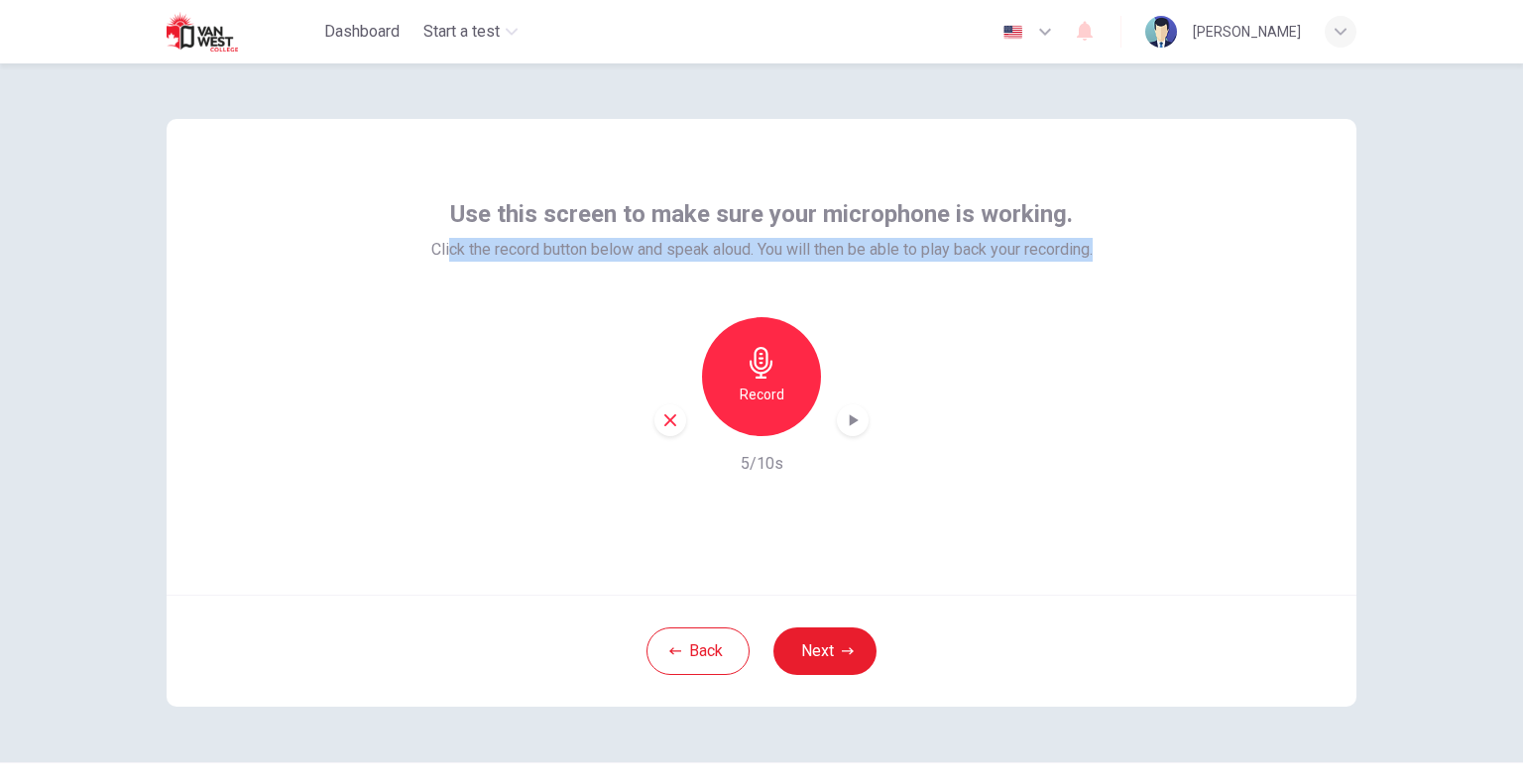 click 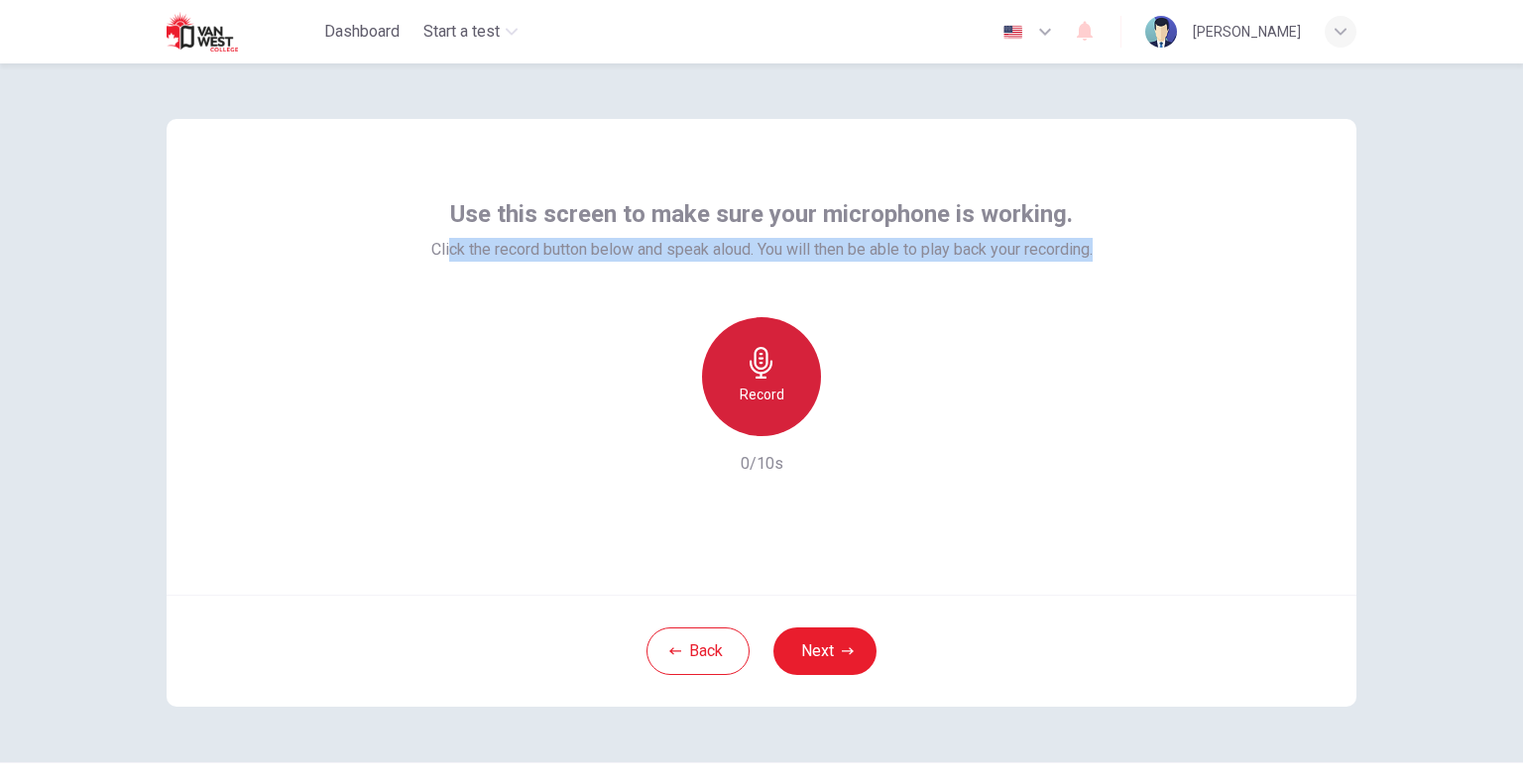 click on "Record" at bounding box center [762, 394] 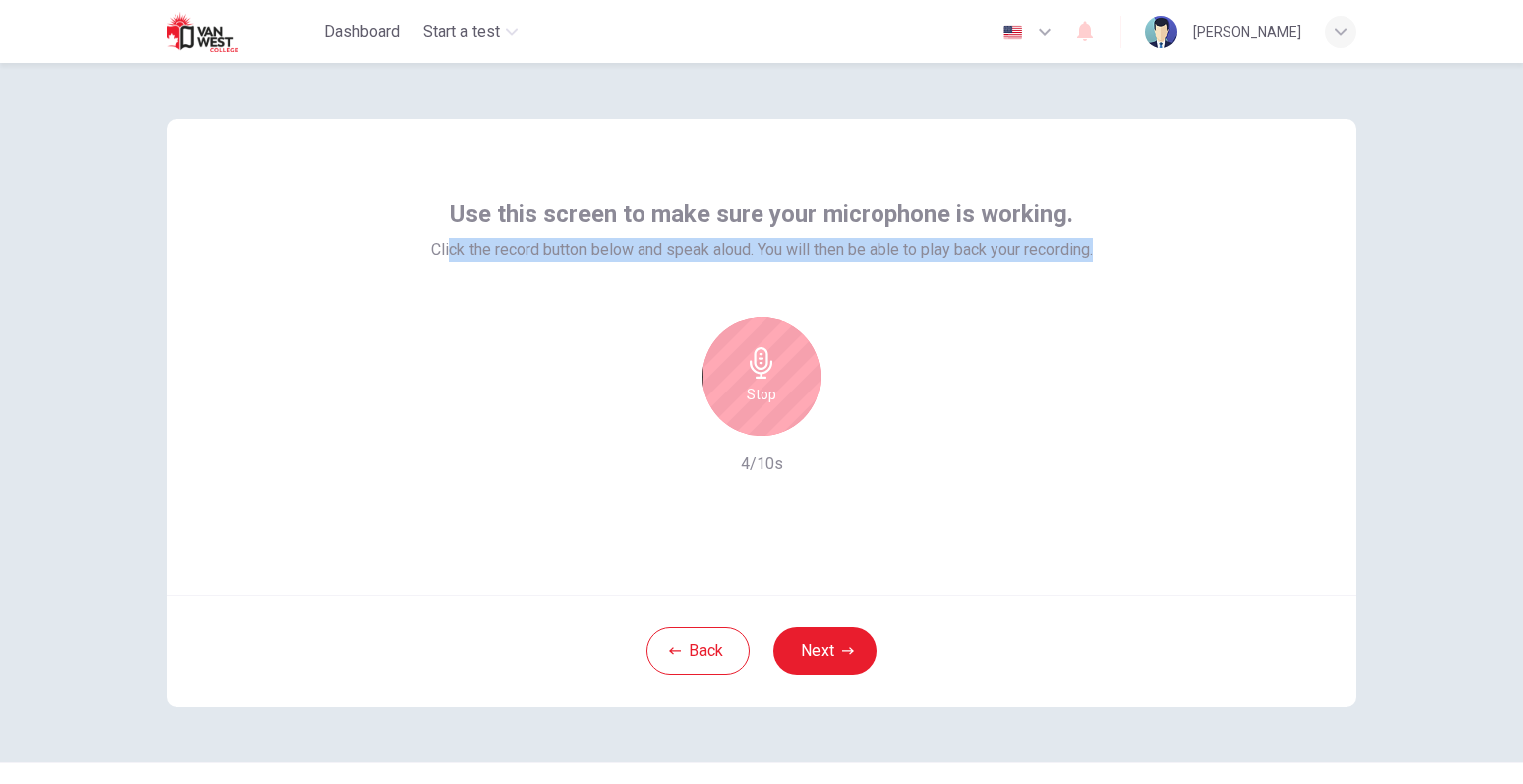 click on "Stop" at bounding box center [762, 377] 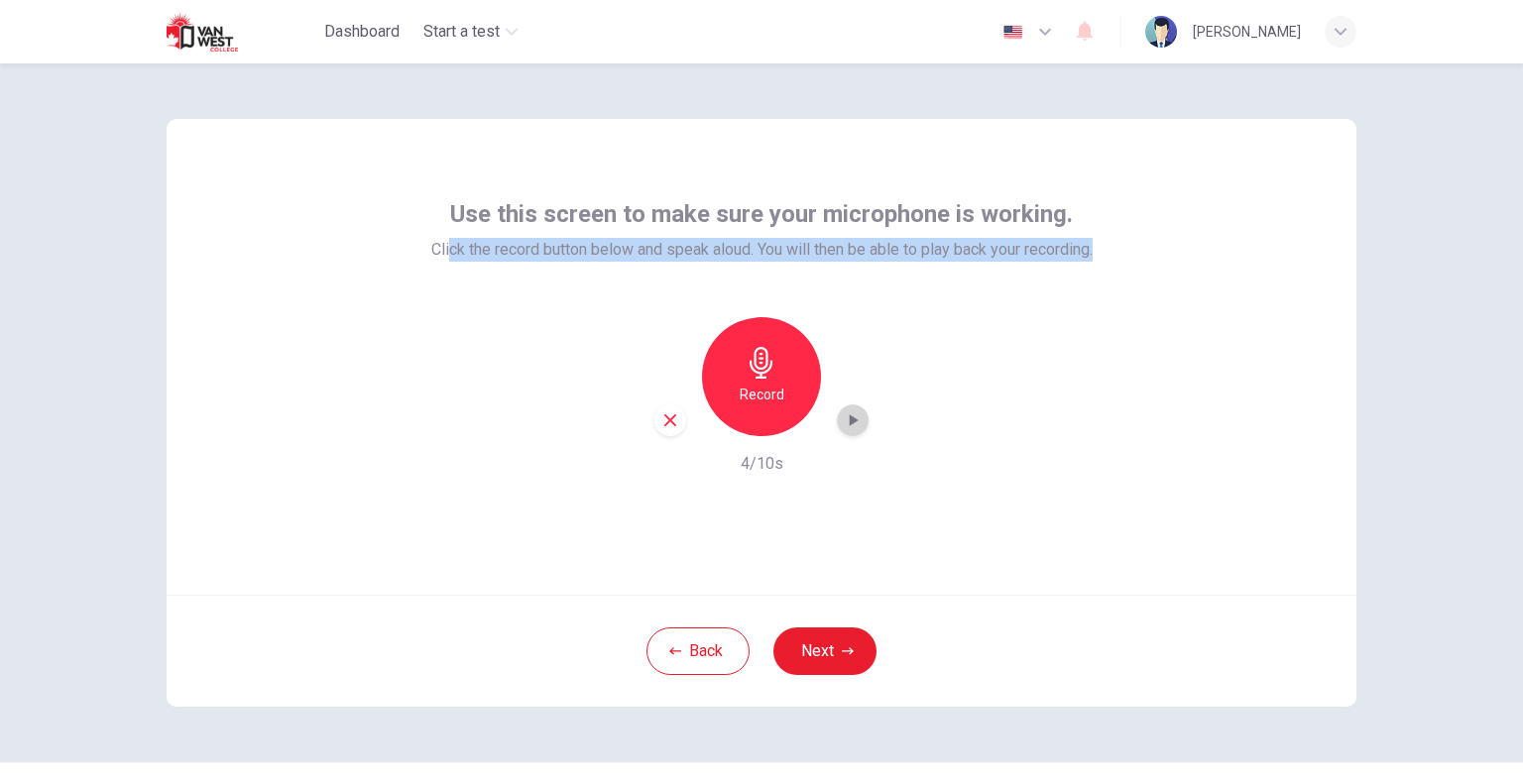 click 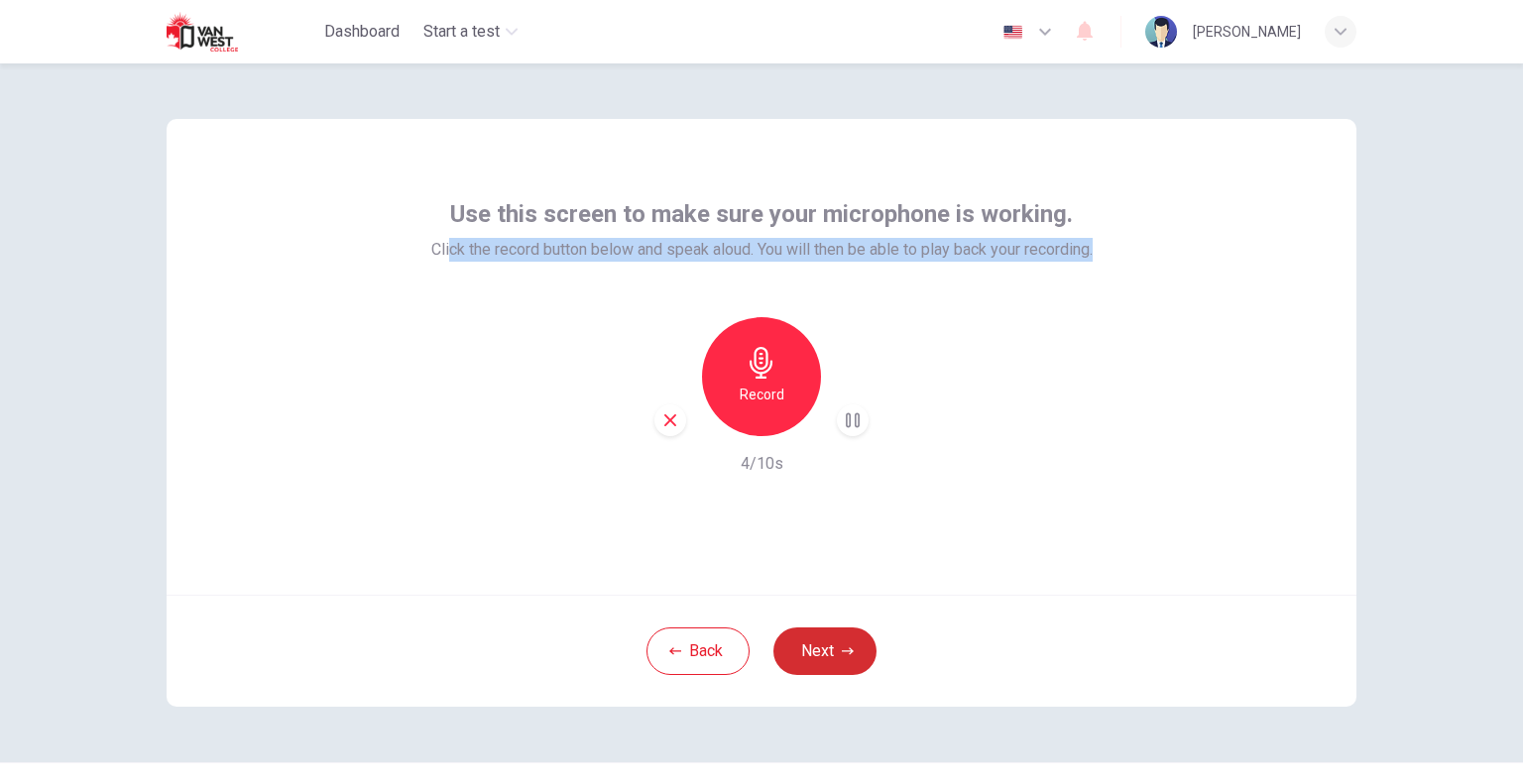 click on "Next" at bounding box center (825, 651) 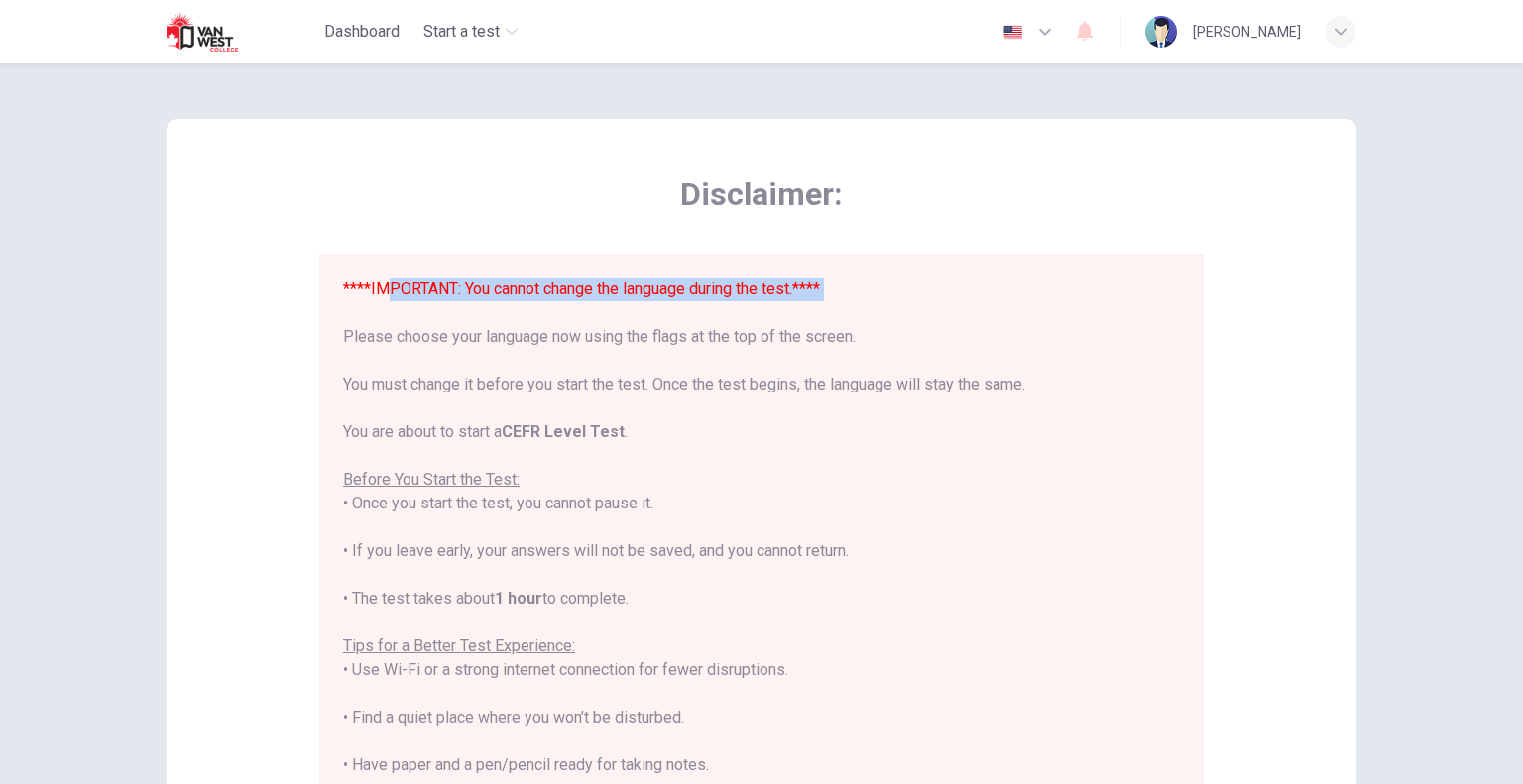 drag, startPoint x: 388, startPoint y: 292, endPoint x: 591, endPoint y: 303, distance: 203.2978 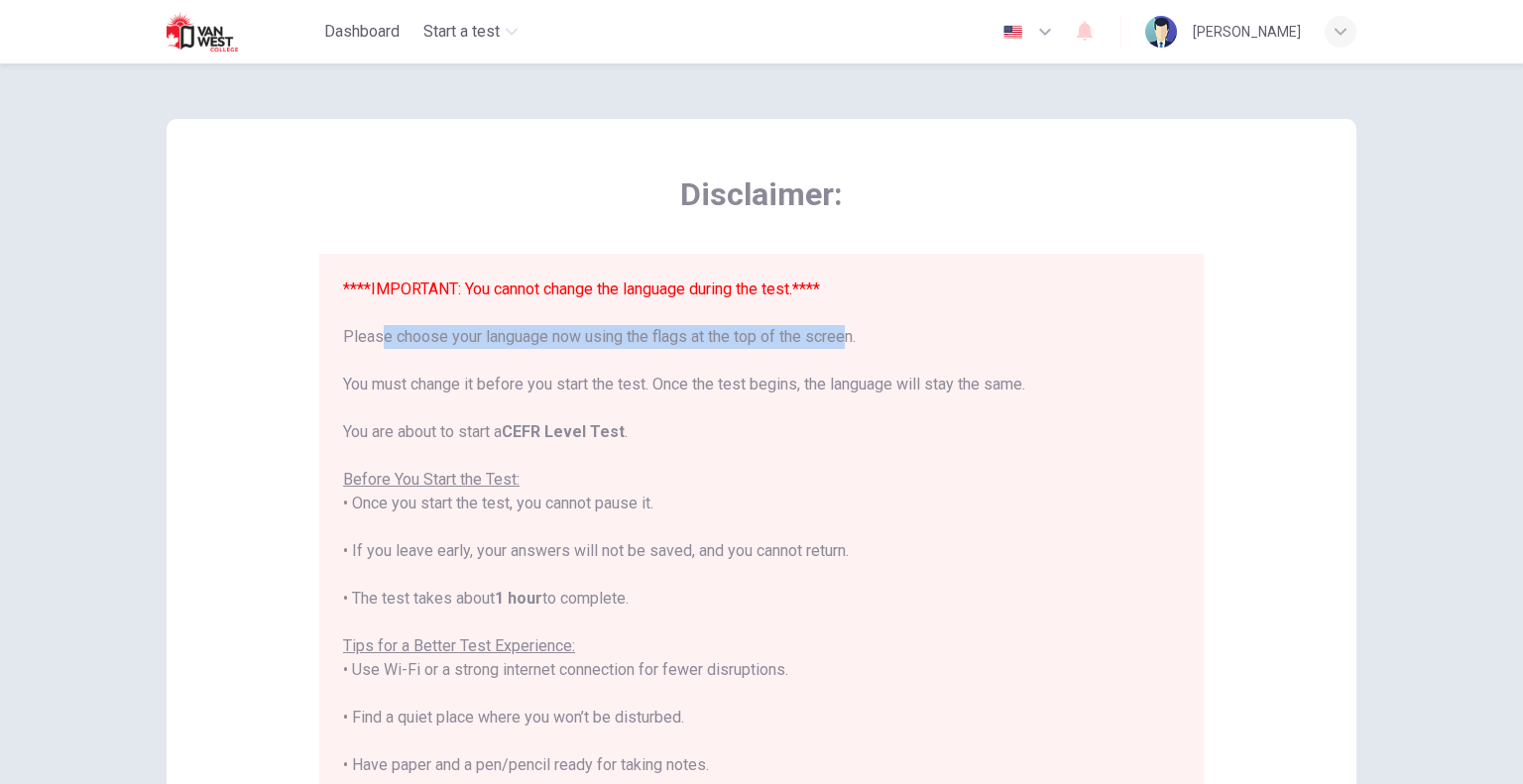 drag, startPoint x: 364, startPoint y: 335, endPoint x: 825, endPoint y: 348, distance: 461.18326 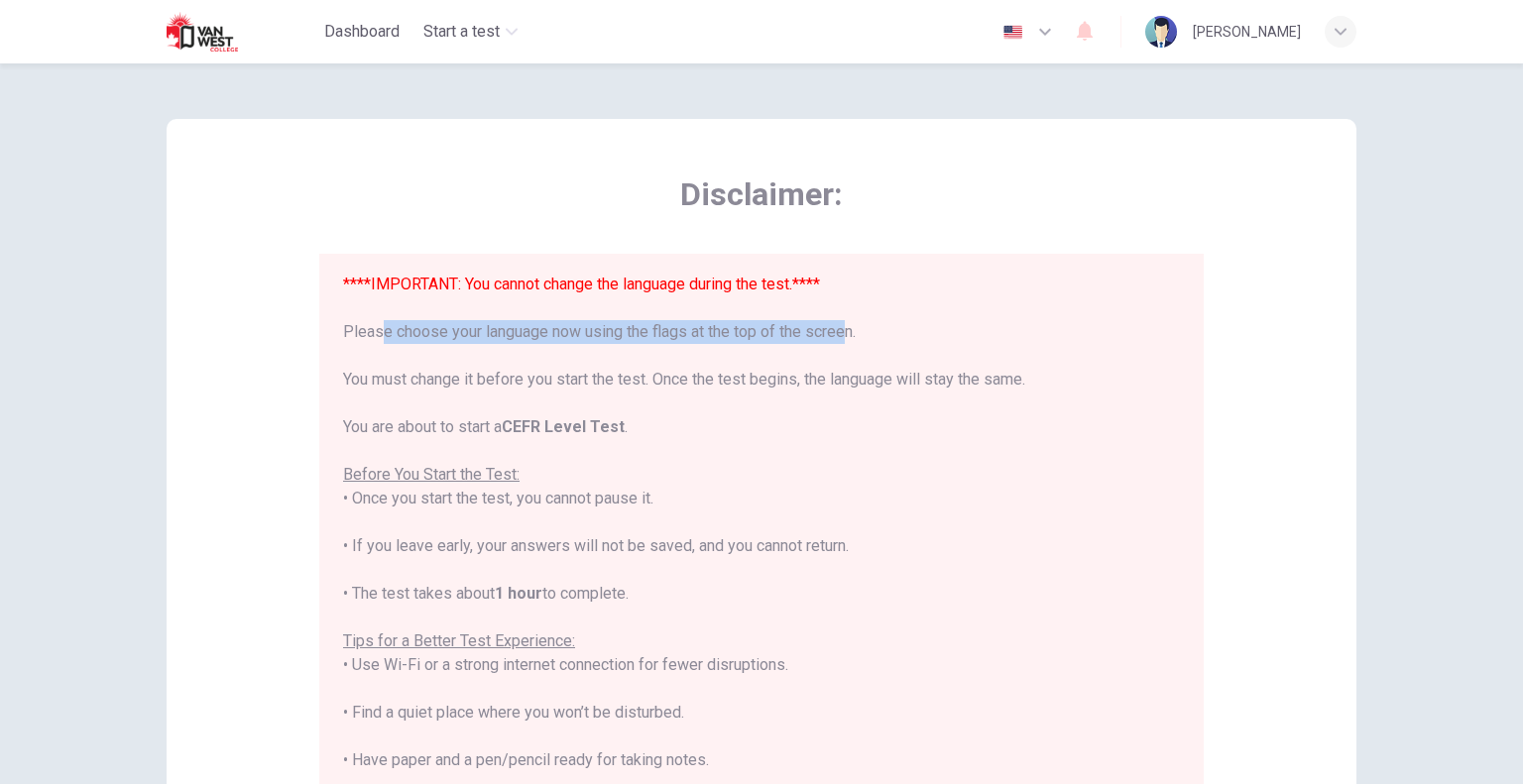 scroll, scrollTop: 0, scrollLeft: 0, axis: both 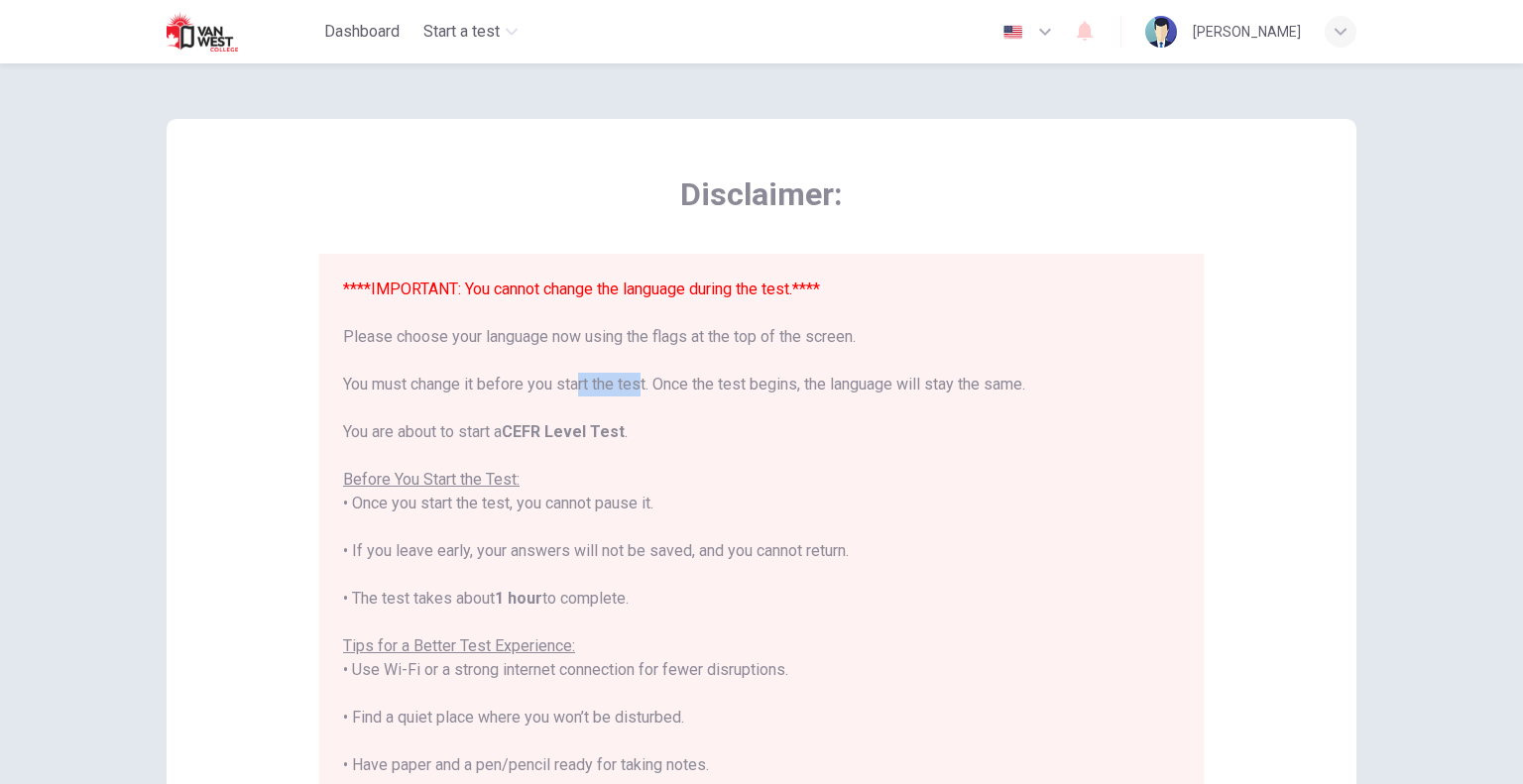 drag, startPoint x: 576, startPoint y: 379, endPoint x: 648, endPoint y: 381, distance: 72.02777 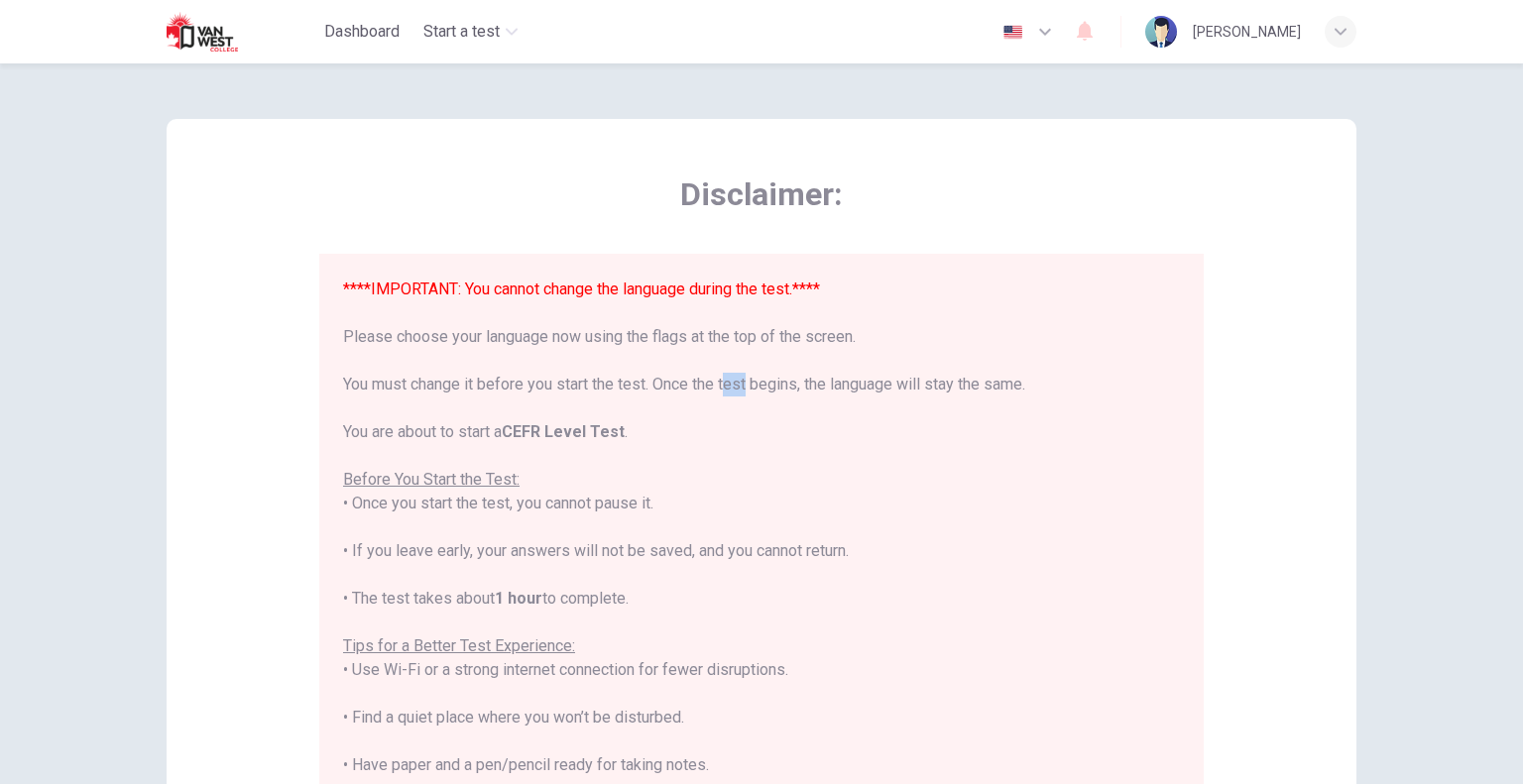 drag, startPoint x: 748, startPoint y: 392, endPoint x: 730, endPoint y: 395, distance: 18.248288 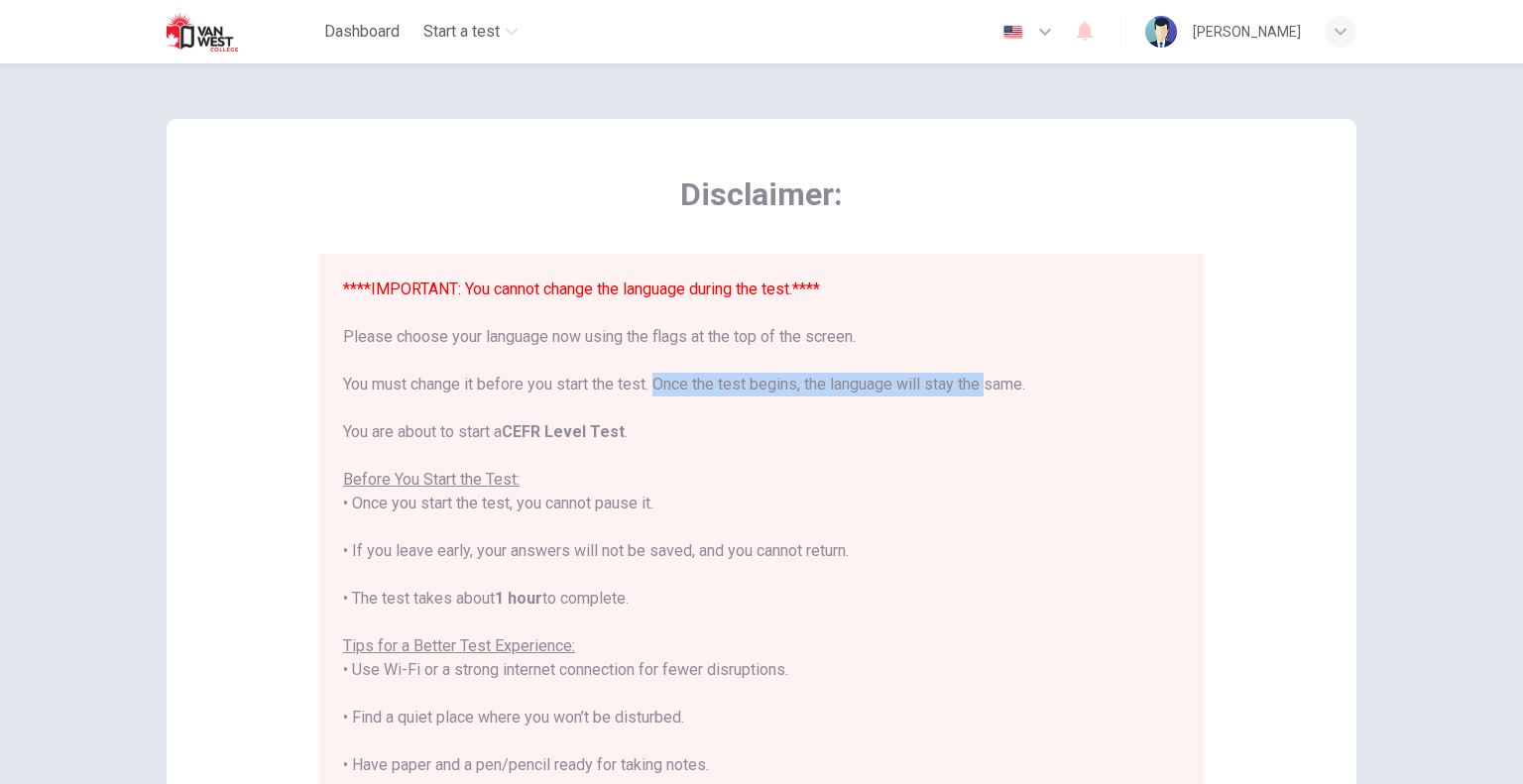 drag, startPoint x: 652, startPoint y: 384, endPoint x: 986, endPoint y: 392, distance: 334.0958 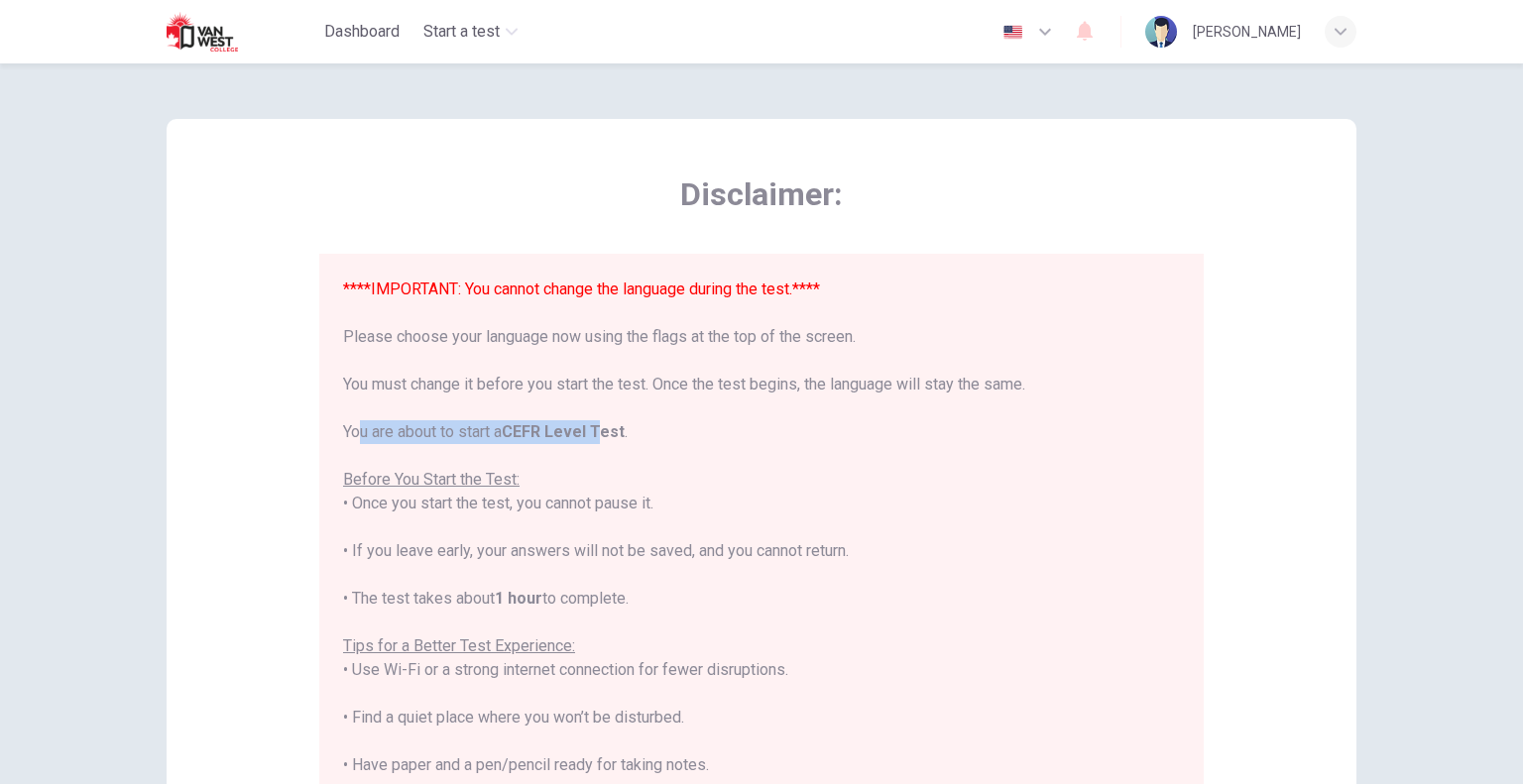 drag, startPoint x: 337, startPoint y: 437, endPoint x: 599, endPoint y: 427, distance: 262.19077 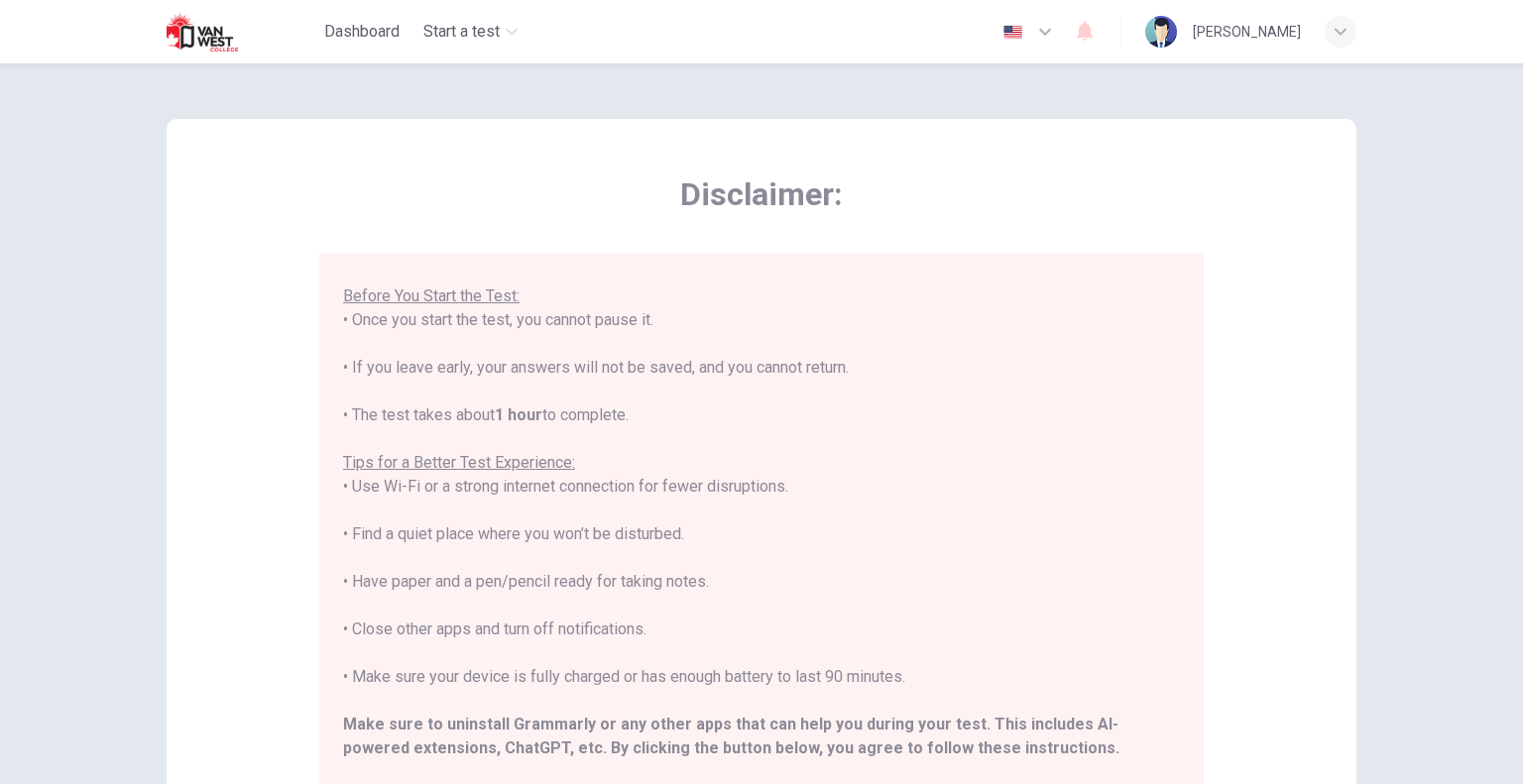 scroll, scrollTop: 189, scrollLeft: 0, axis: vertical 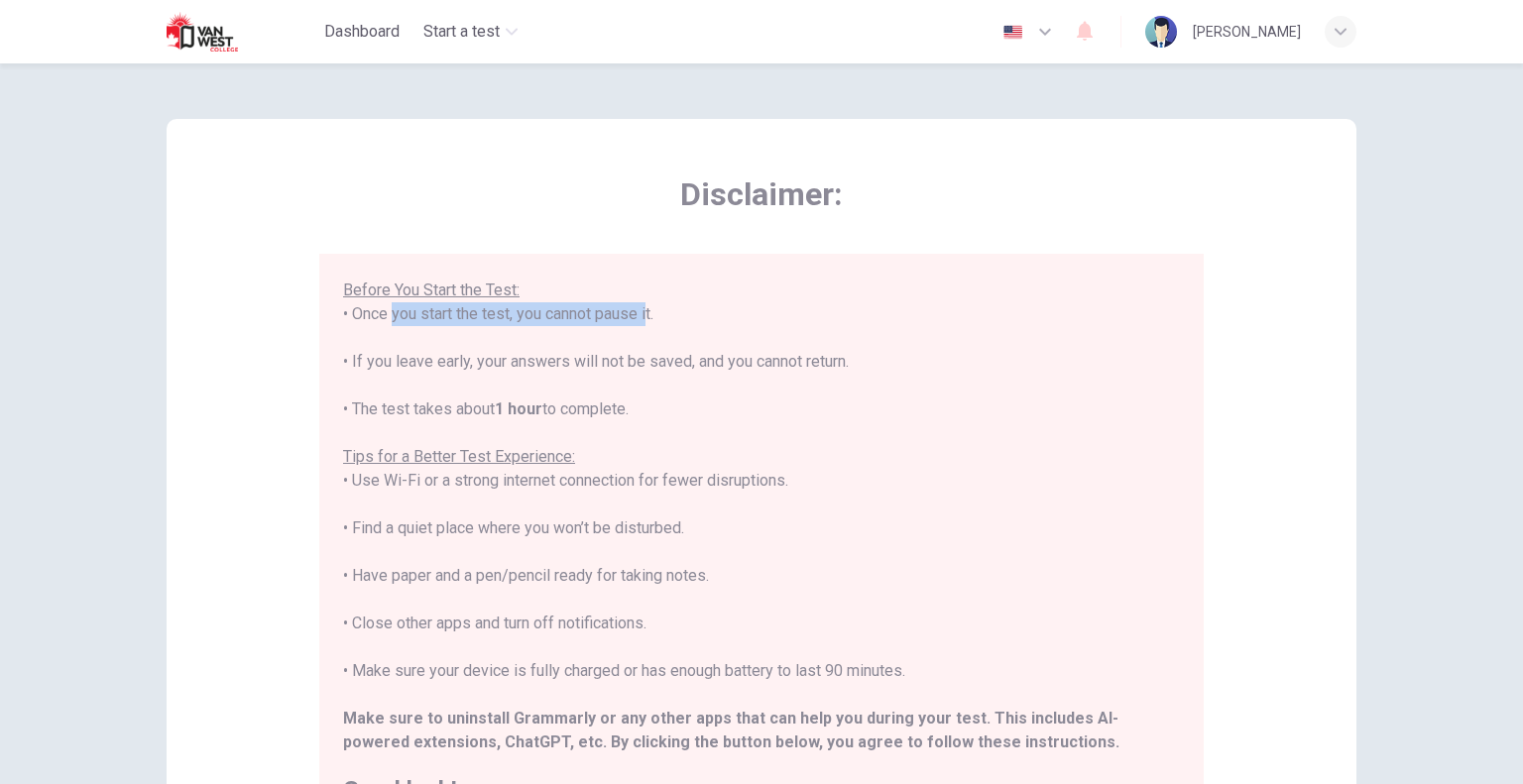 drag, startPoint x: 372, startPoint y: 320, endPoint x: 639, endPoint y: 322, distance: 267.00749 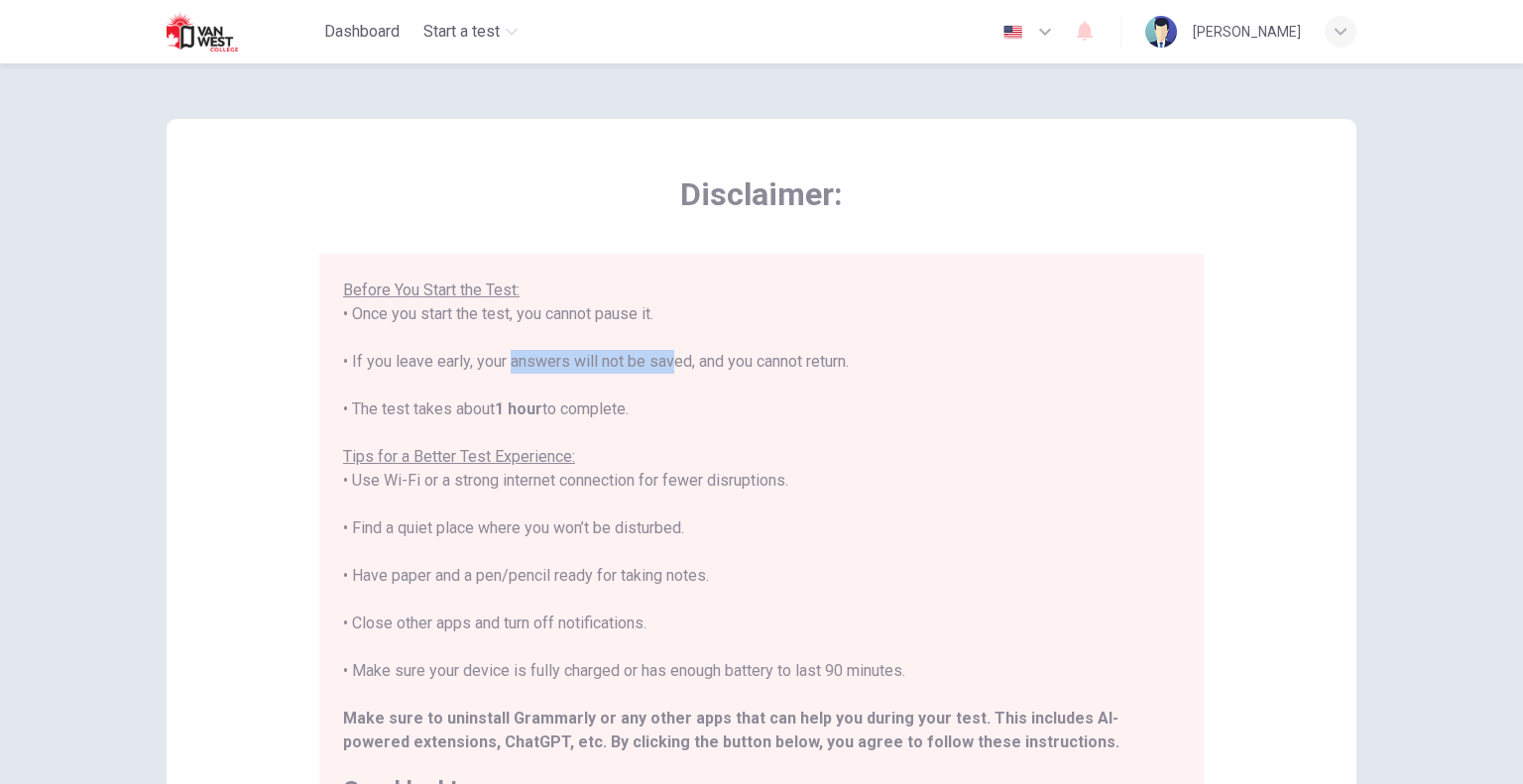 drag, startPoint x: 503, startPoint y: 364, endPoint x: 657, endPoint y: 369, distance: 154.08115 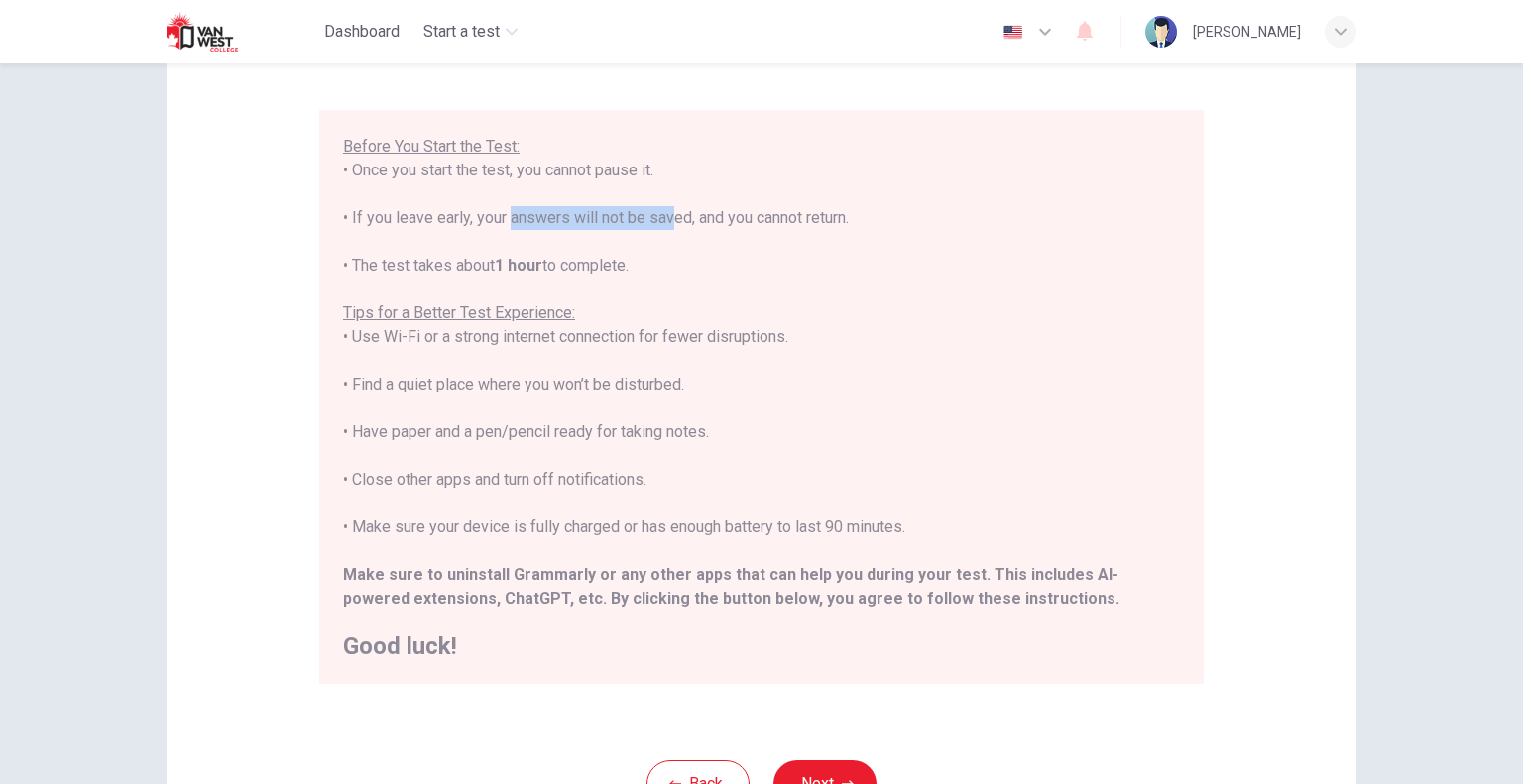 scroll, scrollTop: 264, scrollLeft: 0, axis: vertical 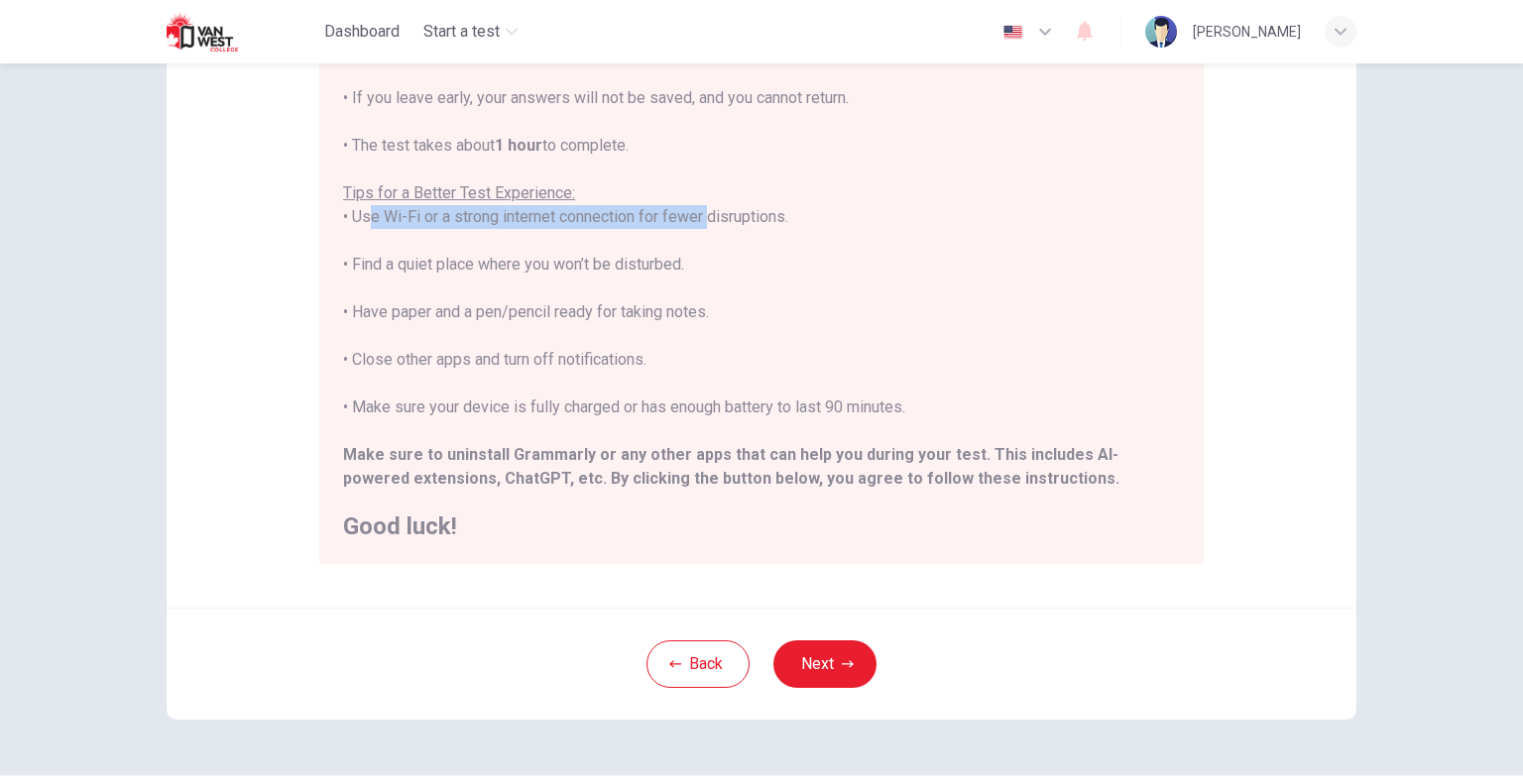 drag, startPoint x: 359, startPoint y: 220, endPoint x: 653, endPoint y: 241, distance: 294.749 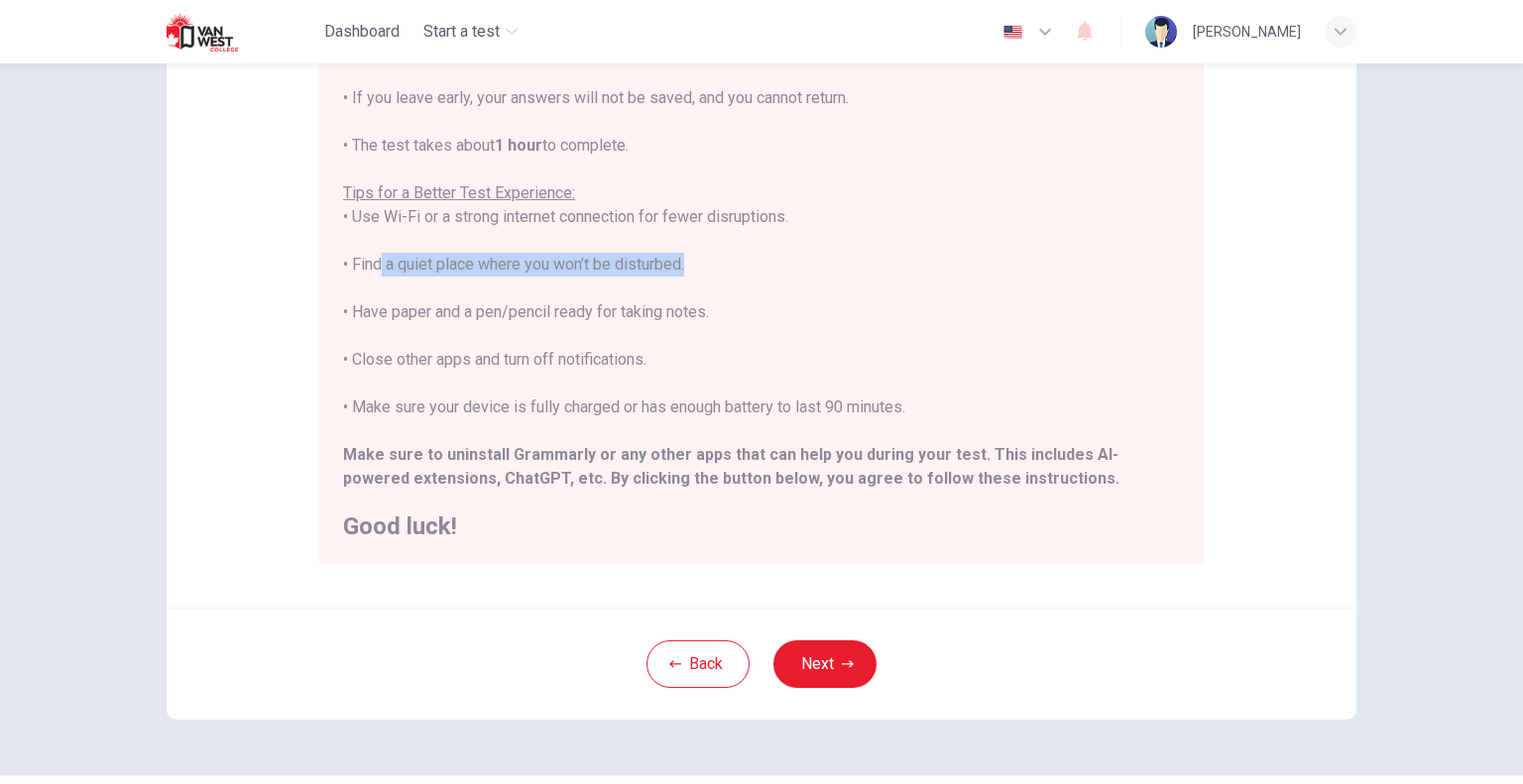 drag, startPoint x: 376, startPoint y: 259, endPoint x: 638, endPoint y: 284, distance: 263.19005 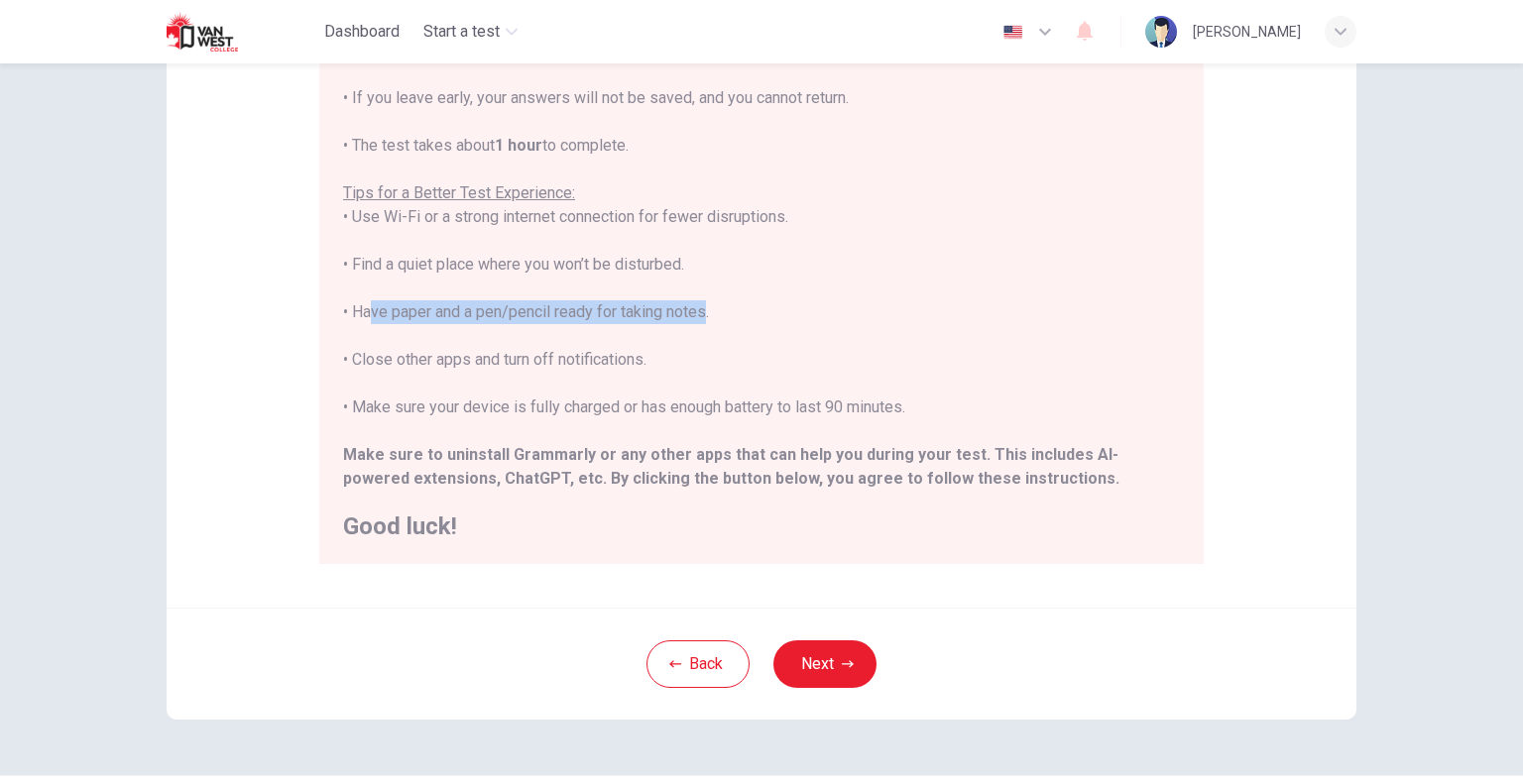 drag, startPoint x: 355, startPoint y: 315, endPoint x: 688, endPoint y: 332, distance: 333.43365 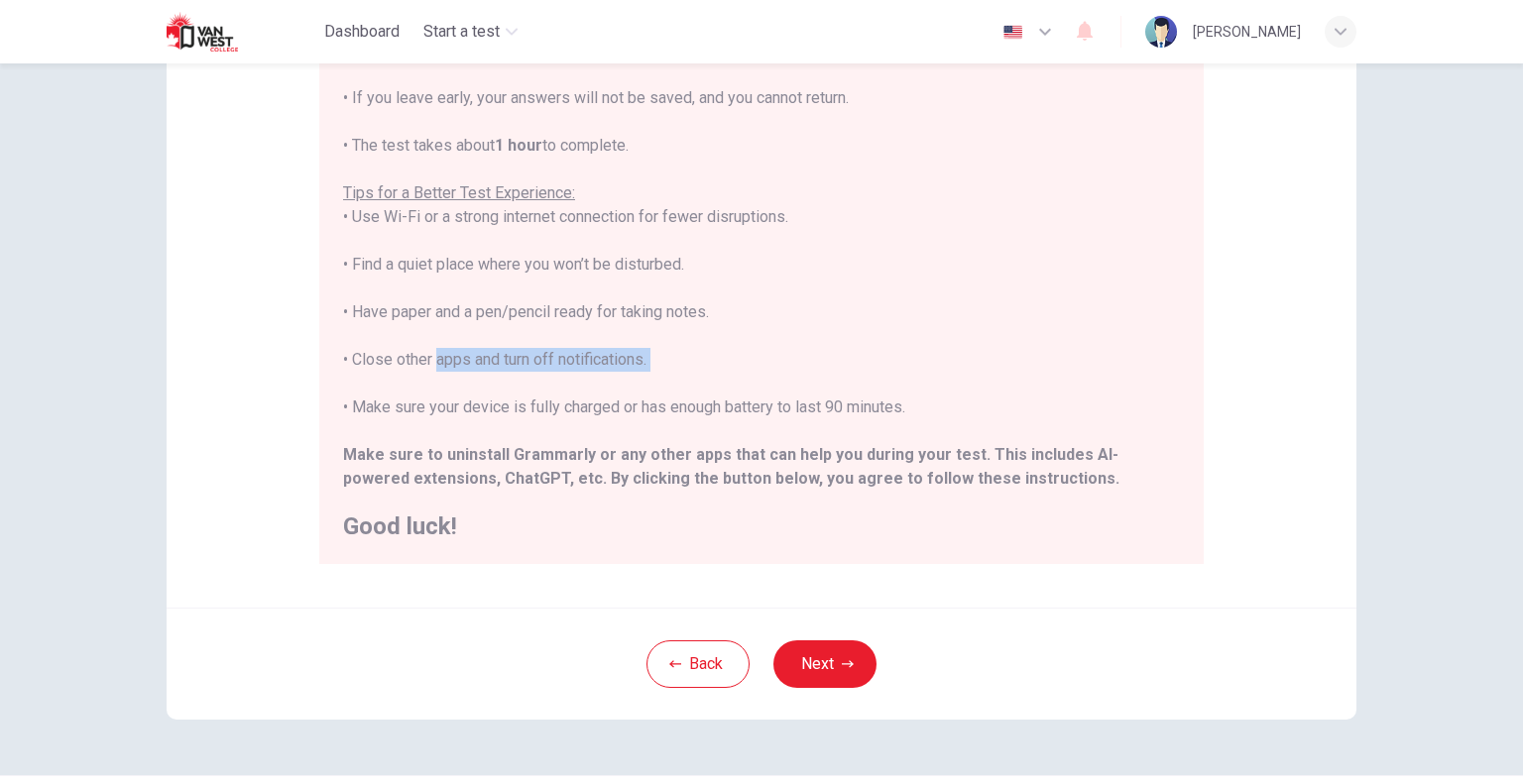 drag, startPoint x: 427, startPoint y: 361, endPoint x: 682, endPoint y: 379, distance: 255.6345 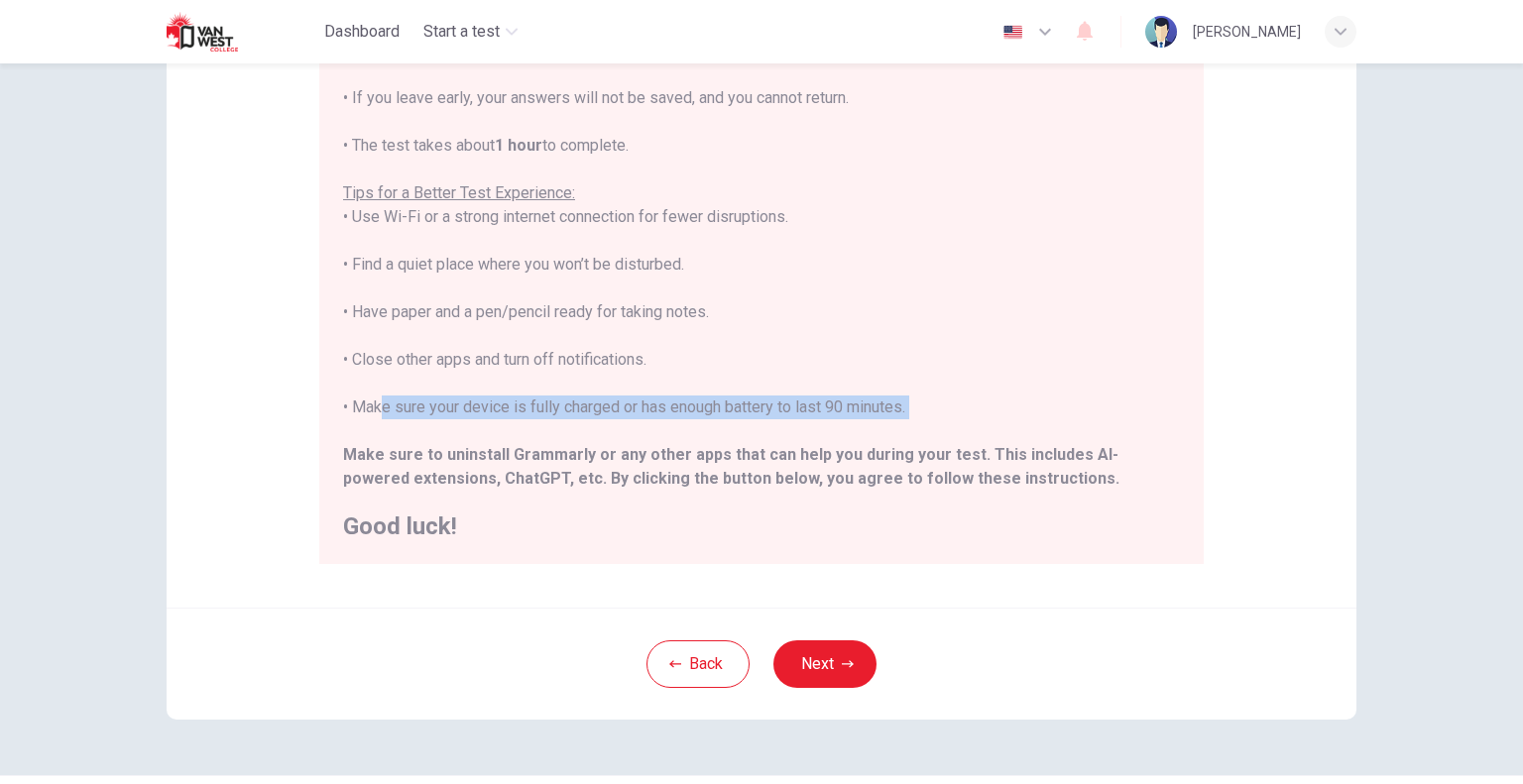drag, startPoint x: 366, startPoint y: 412, endPoint x: 717, endPoint y: 423, distance: 351.17232 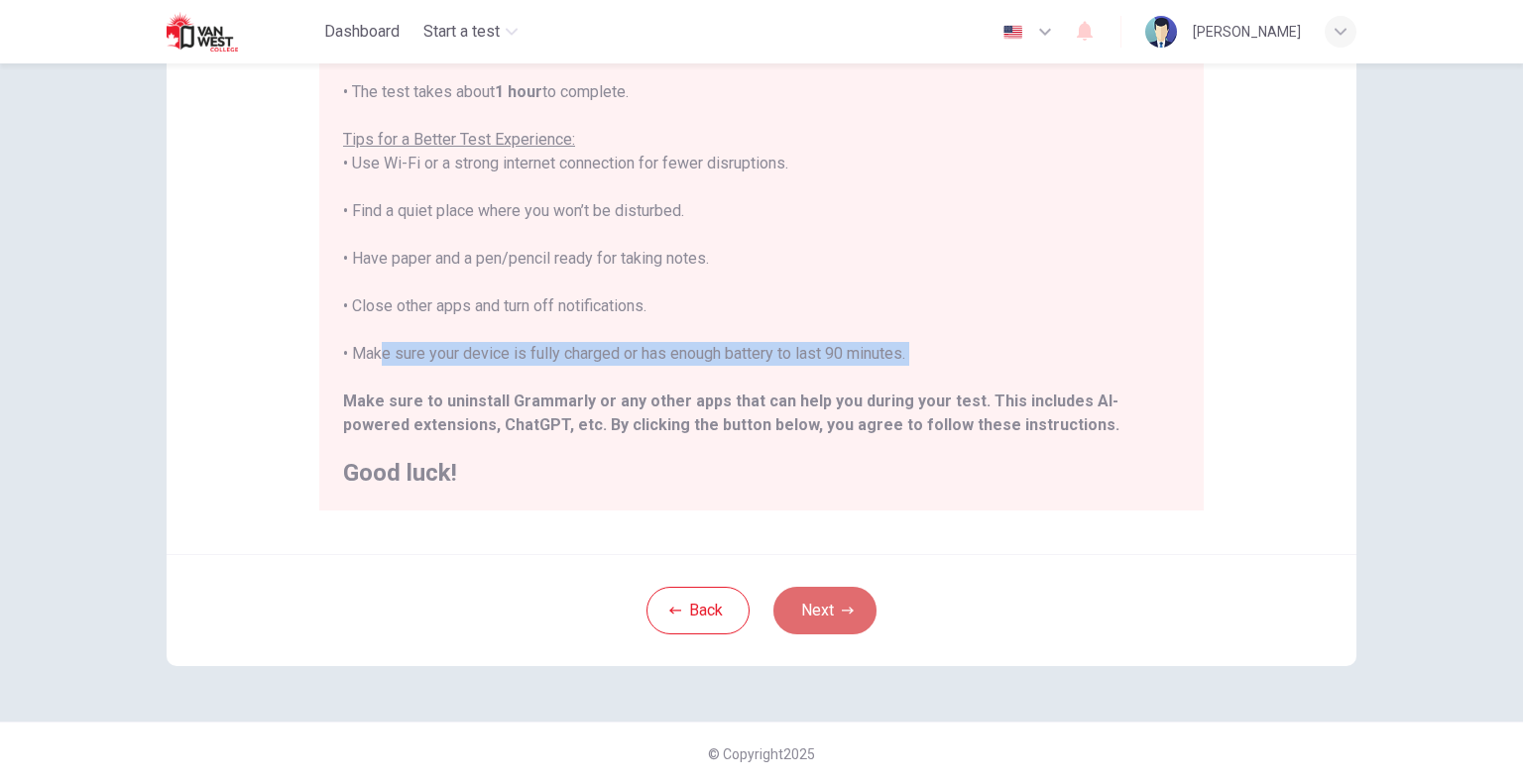 click on "Next" at bounding box center [825, 611] 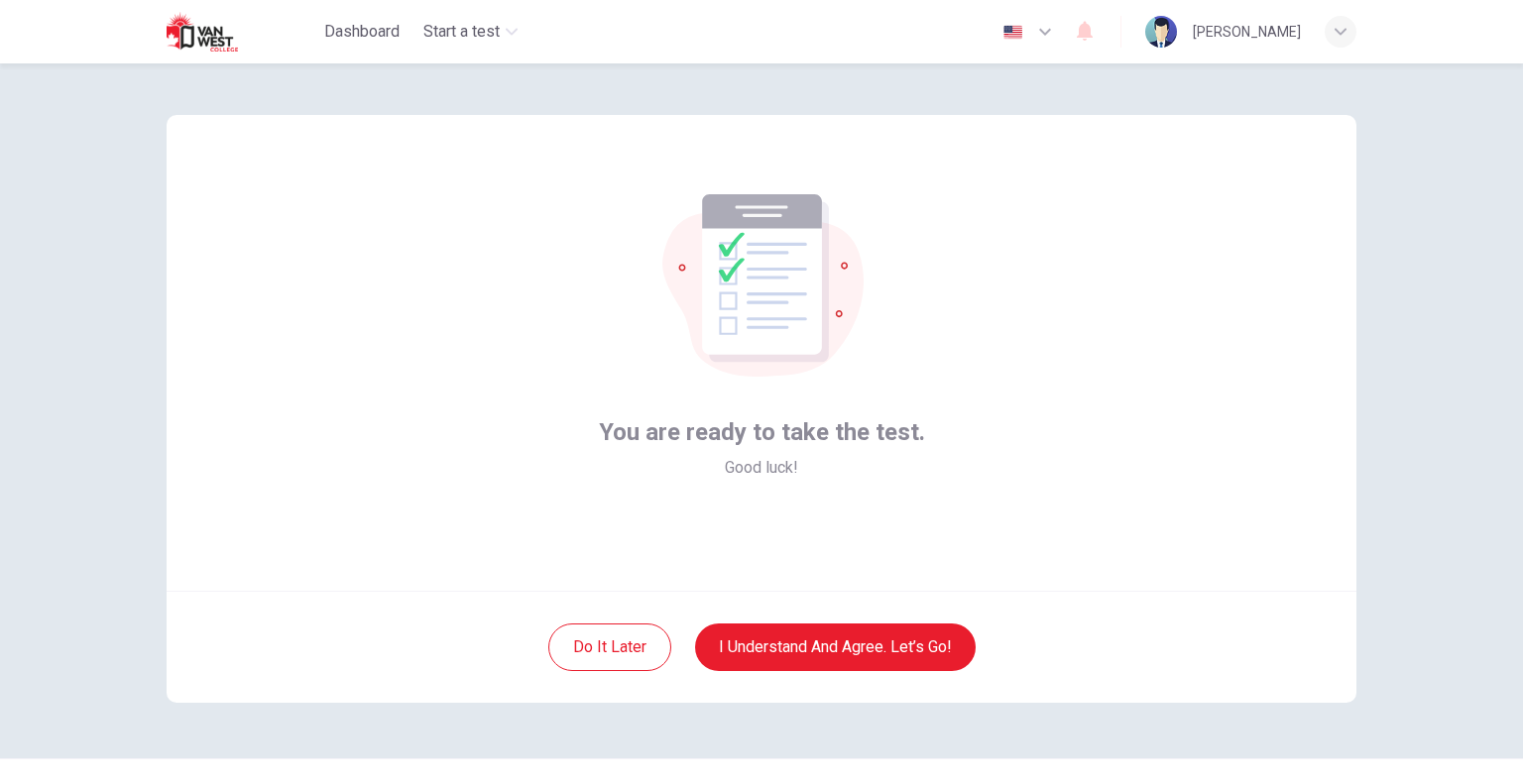 scroll, scrollTop: 0, scrollLeft: 0, axis: both 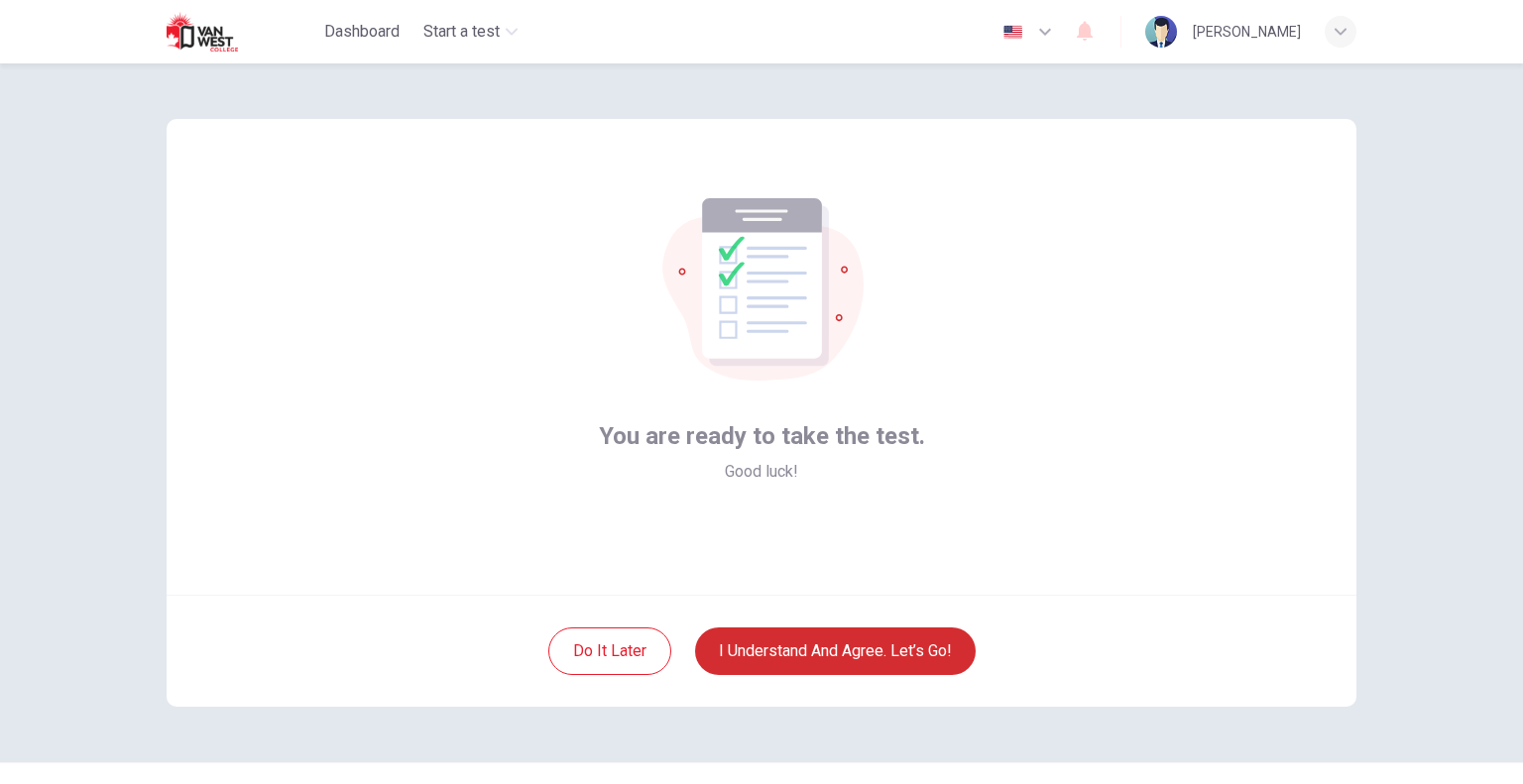click on "I understand and agree. Let’s go!" at bounding box center (835, 651) 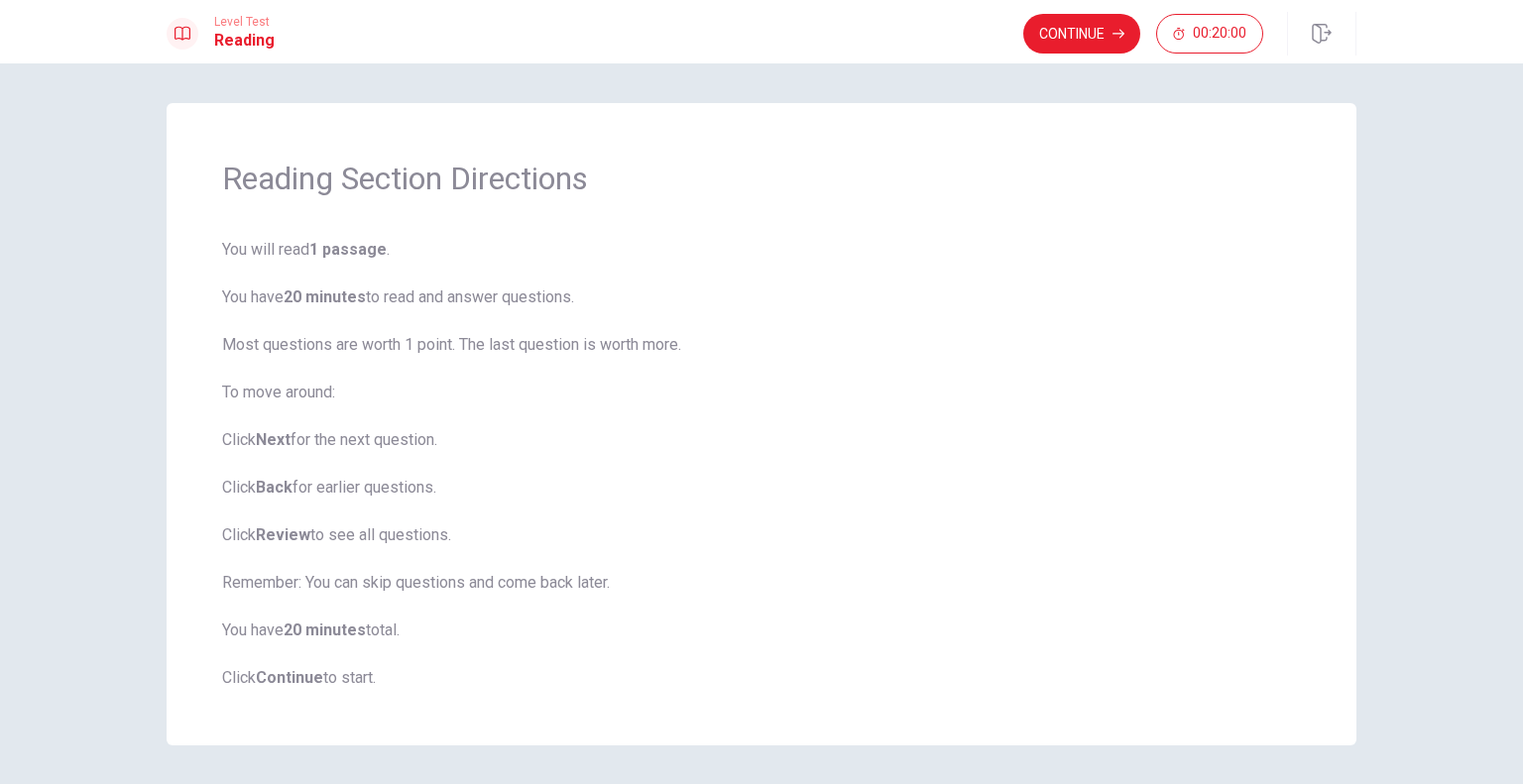 drag, startPoint x: 261, startPoint y: 252, endPoint x: 383, endPoint y: 265, distance: 122.69067 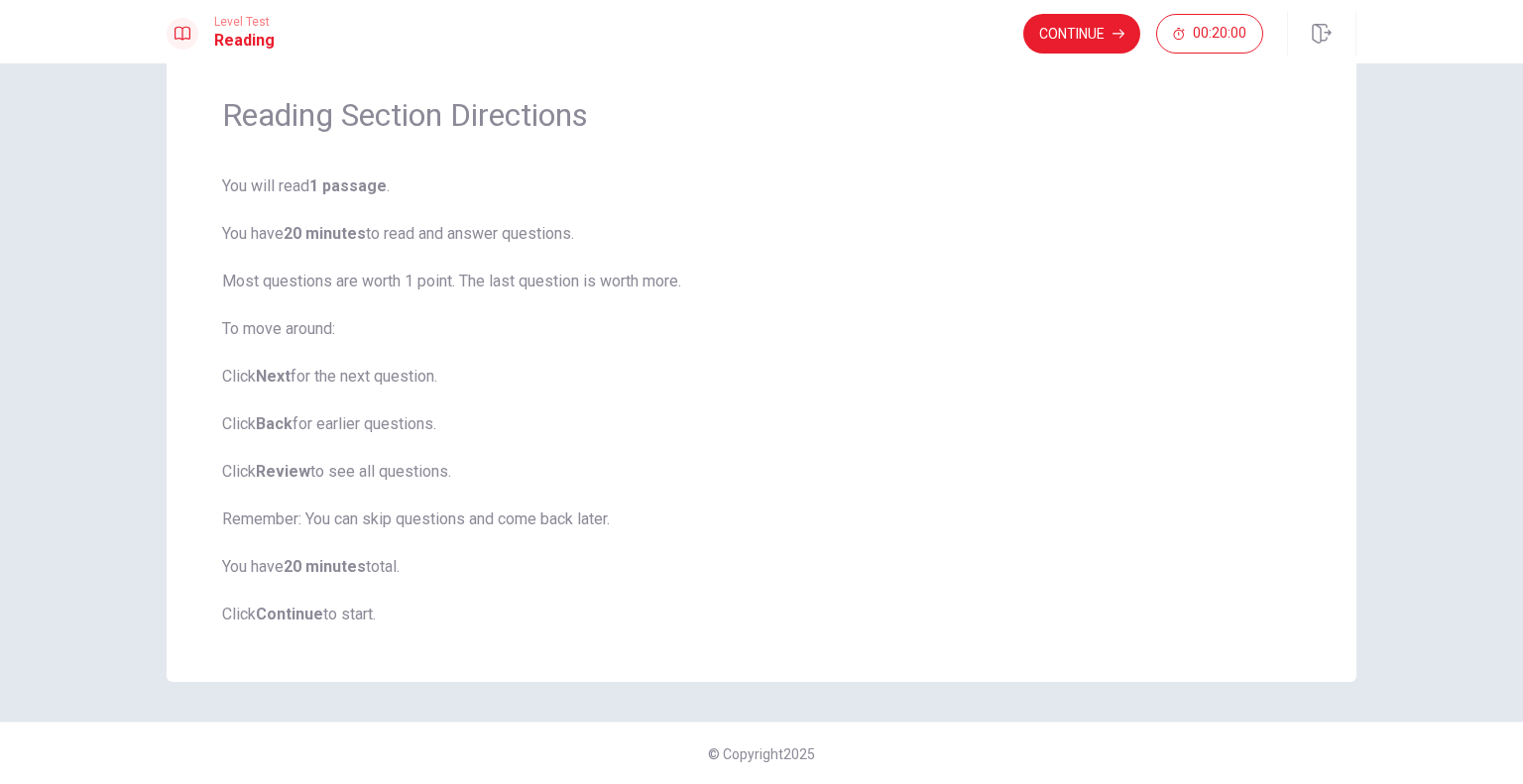 drag, startPoint x: 247, startPoint y: 285, endPoint x: 423, endPoint y: 283, distance: 176.01136 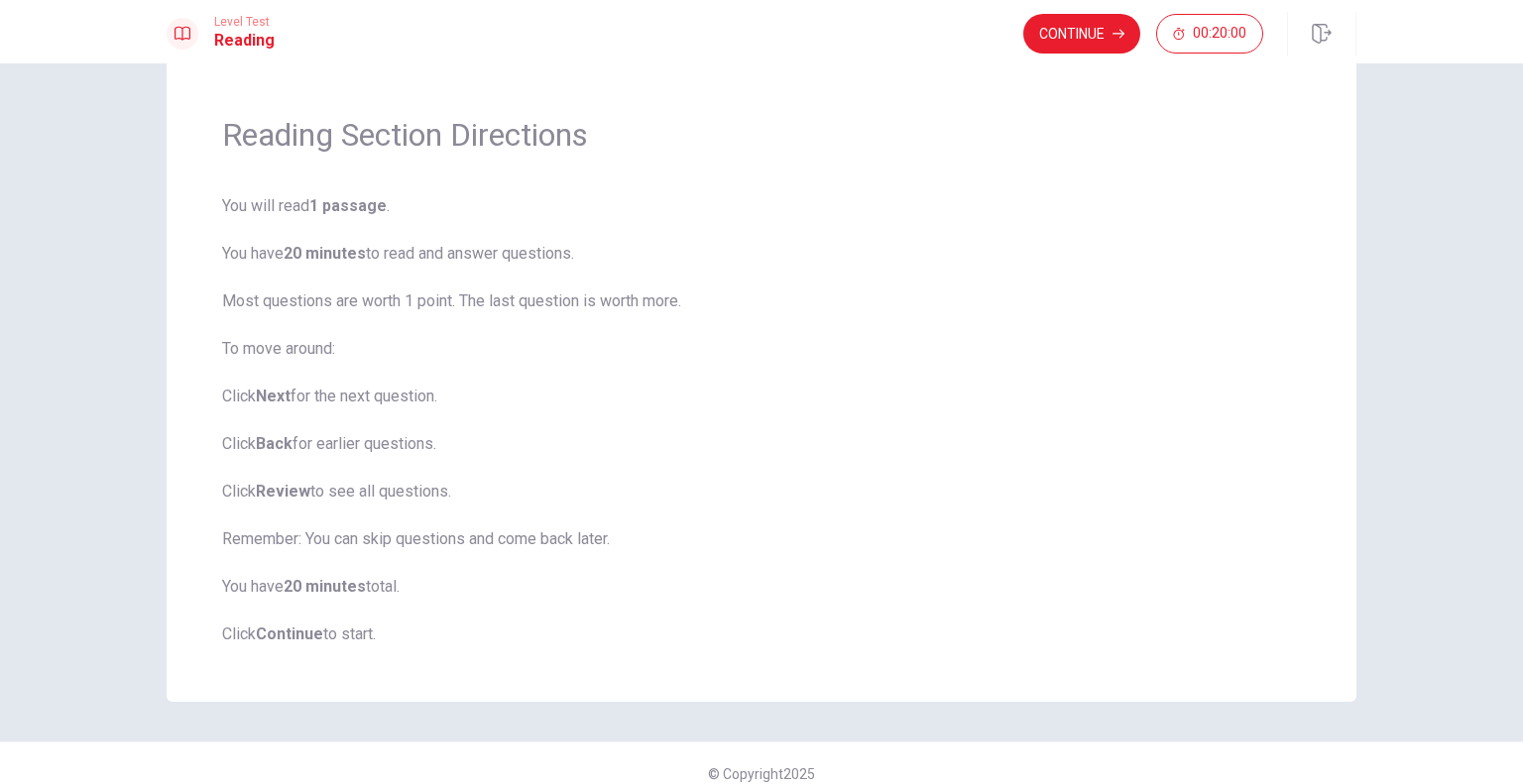 scroll, scrollTop: 0, scrollLeft: 0, axis: both 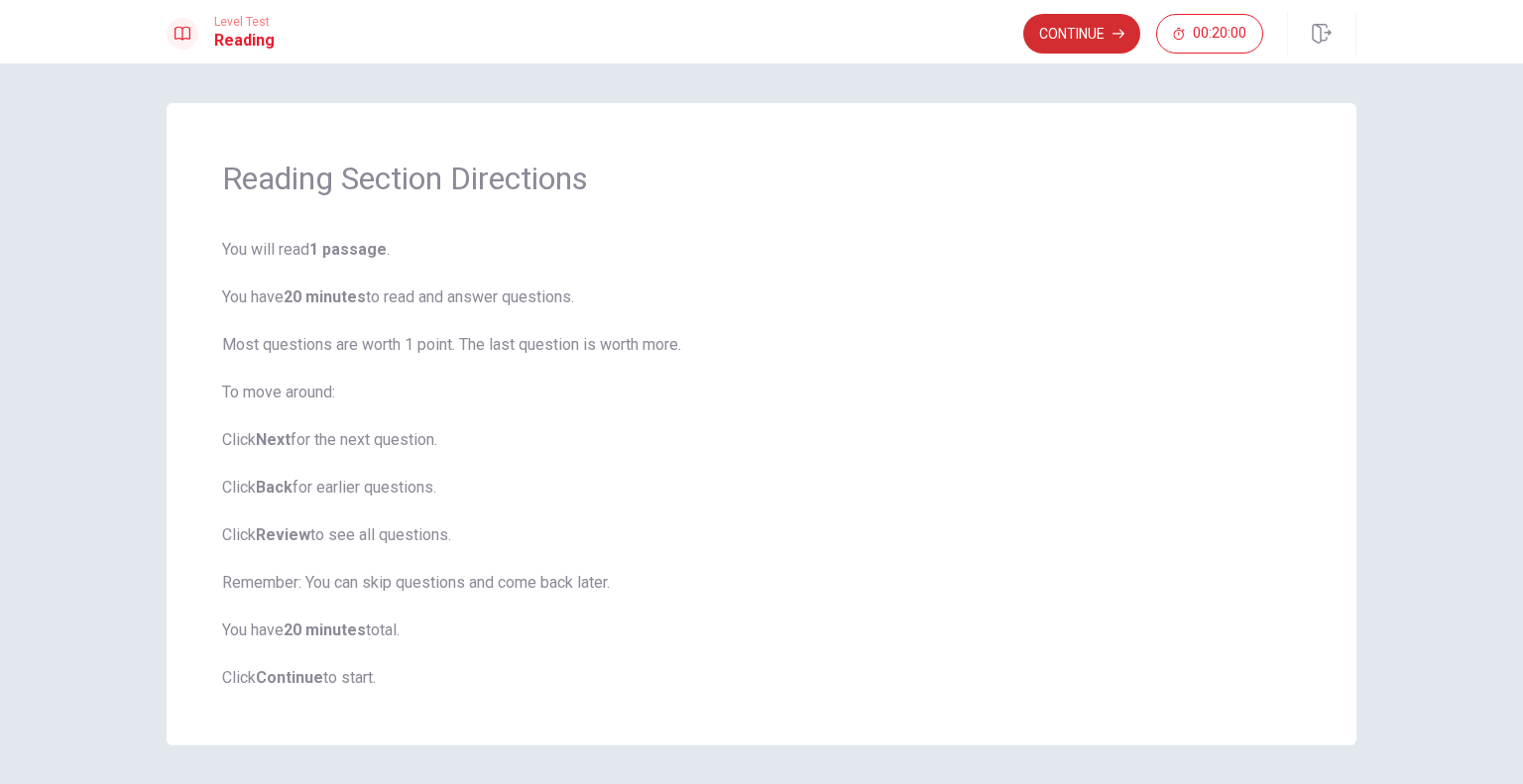 click on "Continue" at bounding box center [1082, 34] 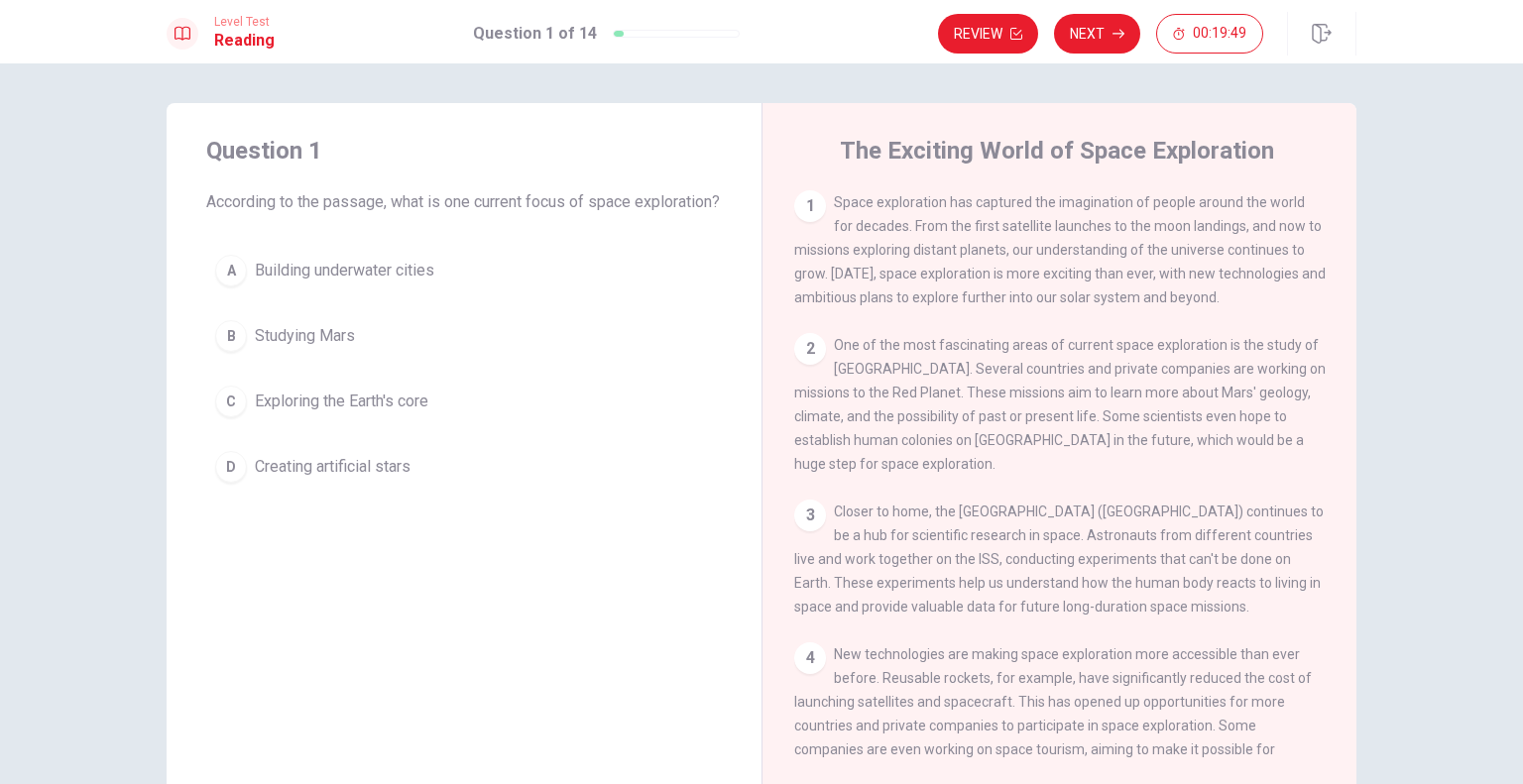 drag, startPoint x: 471, startPoint y: 201, endPoint x: 520, endPoint y: 198, distance: 49.09175 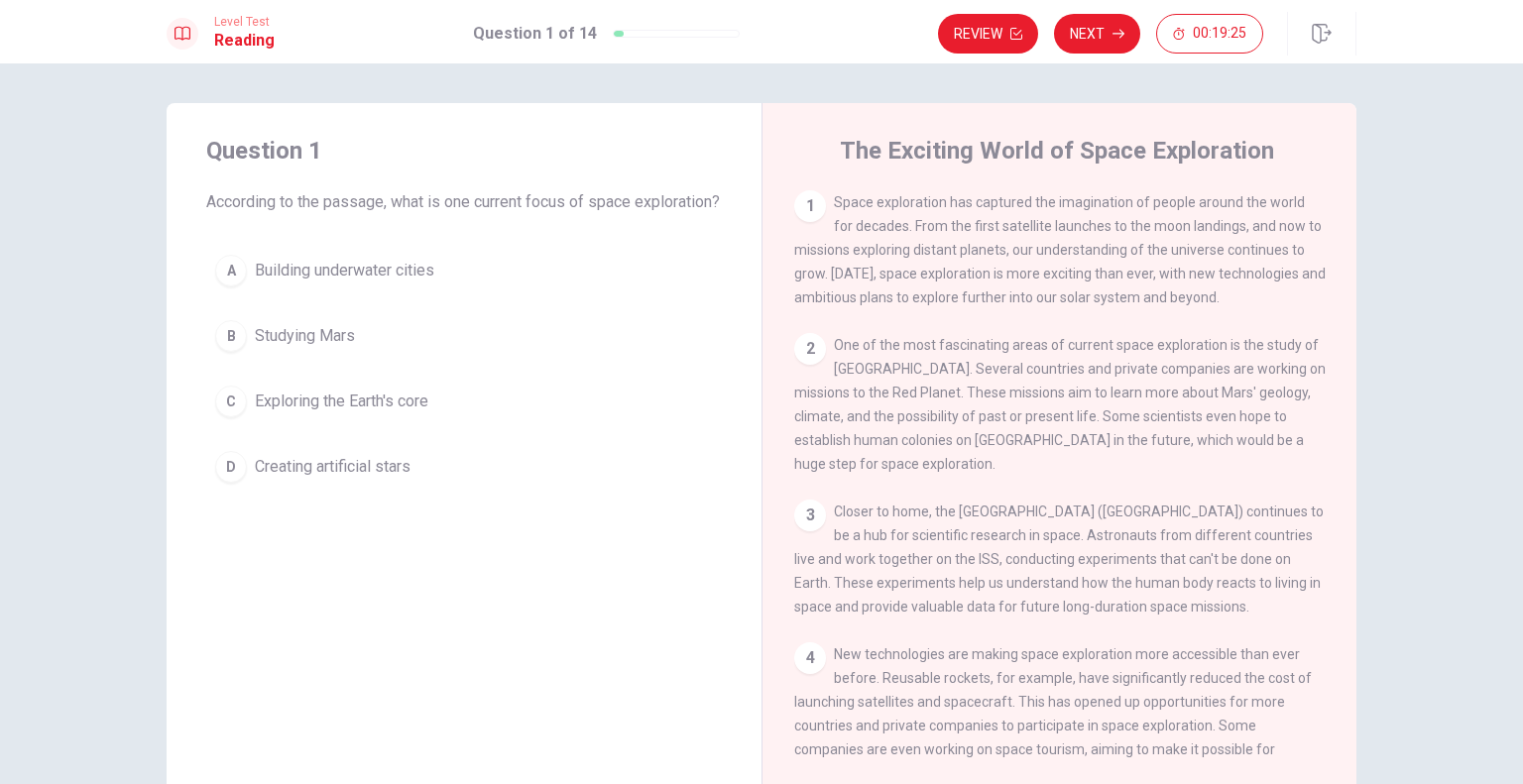 click on "According to the passage, what is one current focus of space exploration?" at bounding box center (464, 202) 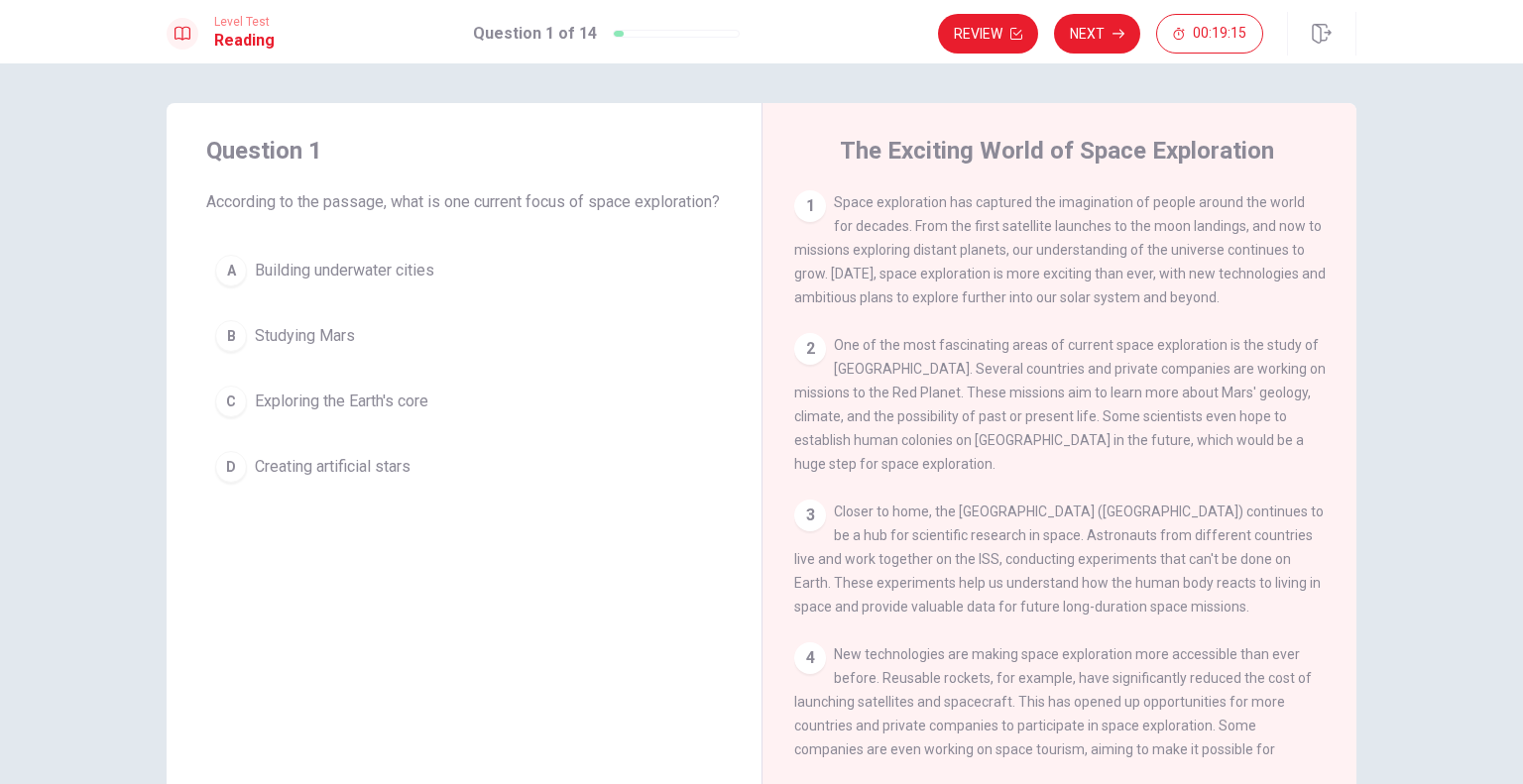 drag, startPoint x: 835, startPoint y: 202, endPoint x: 996, endPoint y: 205, distance: 161.02795 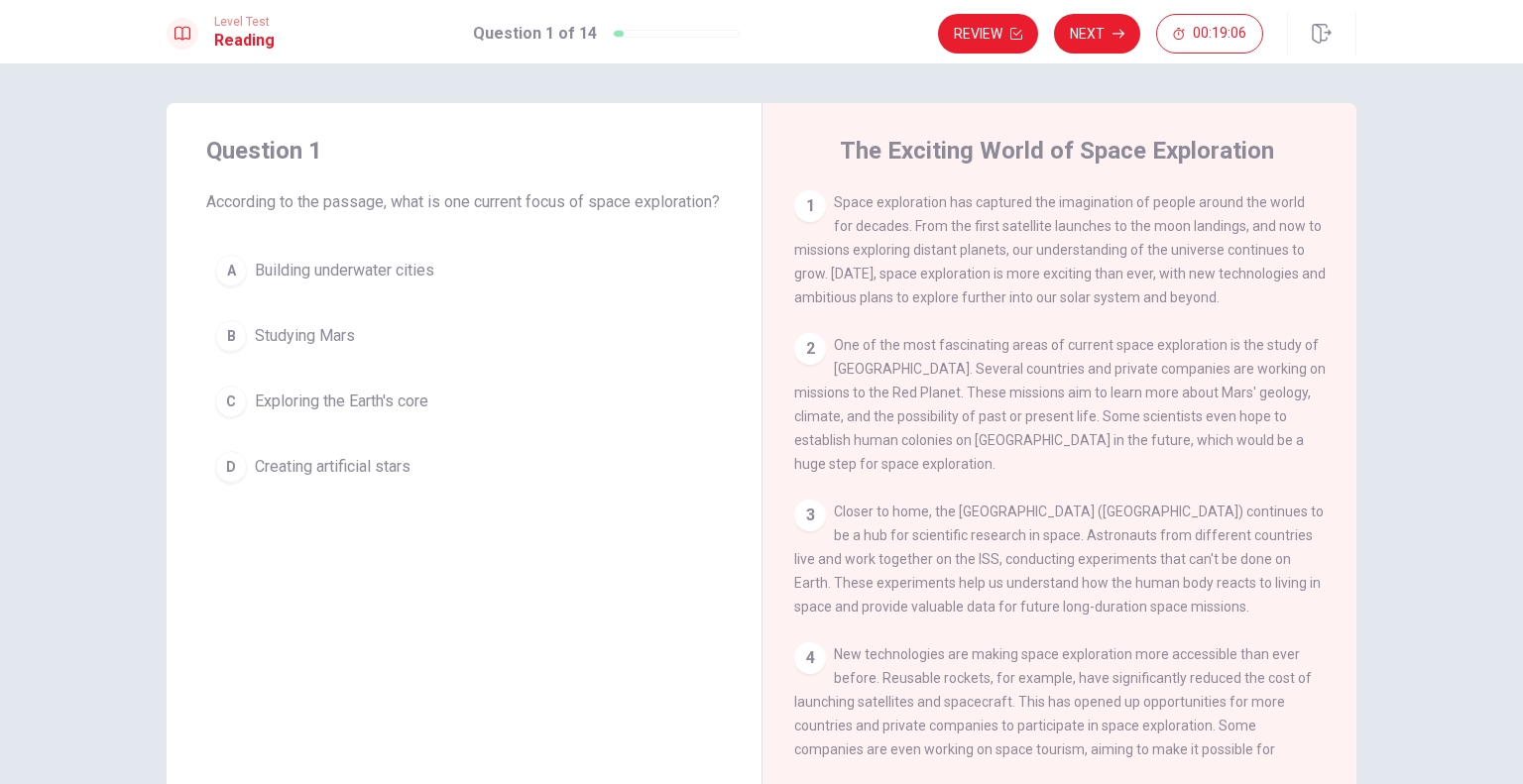 drag, startPoint x: 857, startPoint y: 227, endPoint x: 920, endPoint y: 226, distance: 63.00794 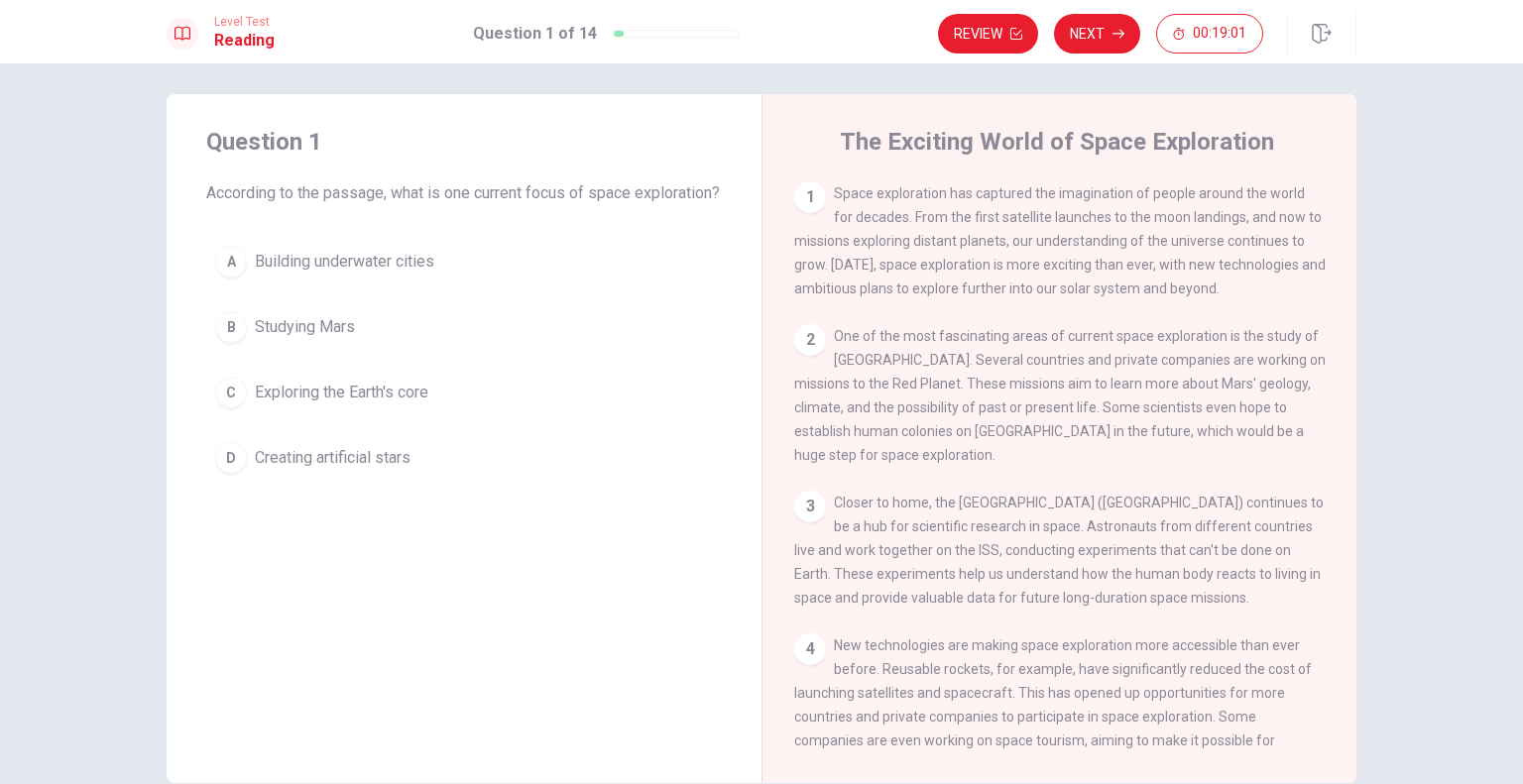 scroll, scrollTop: 0, scrollLeft: 0, axis: both 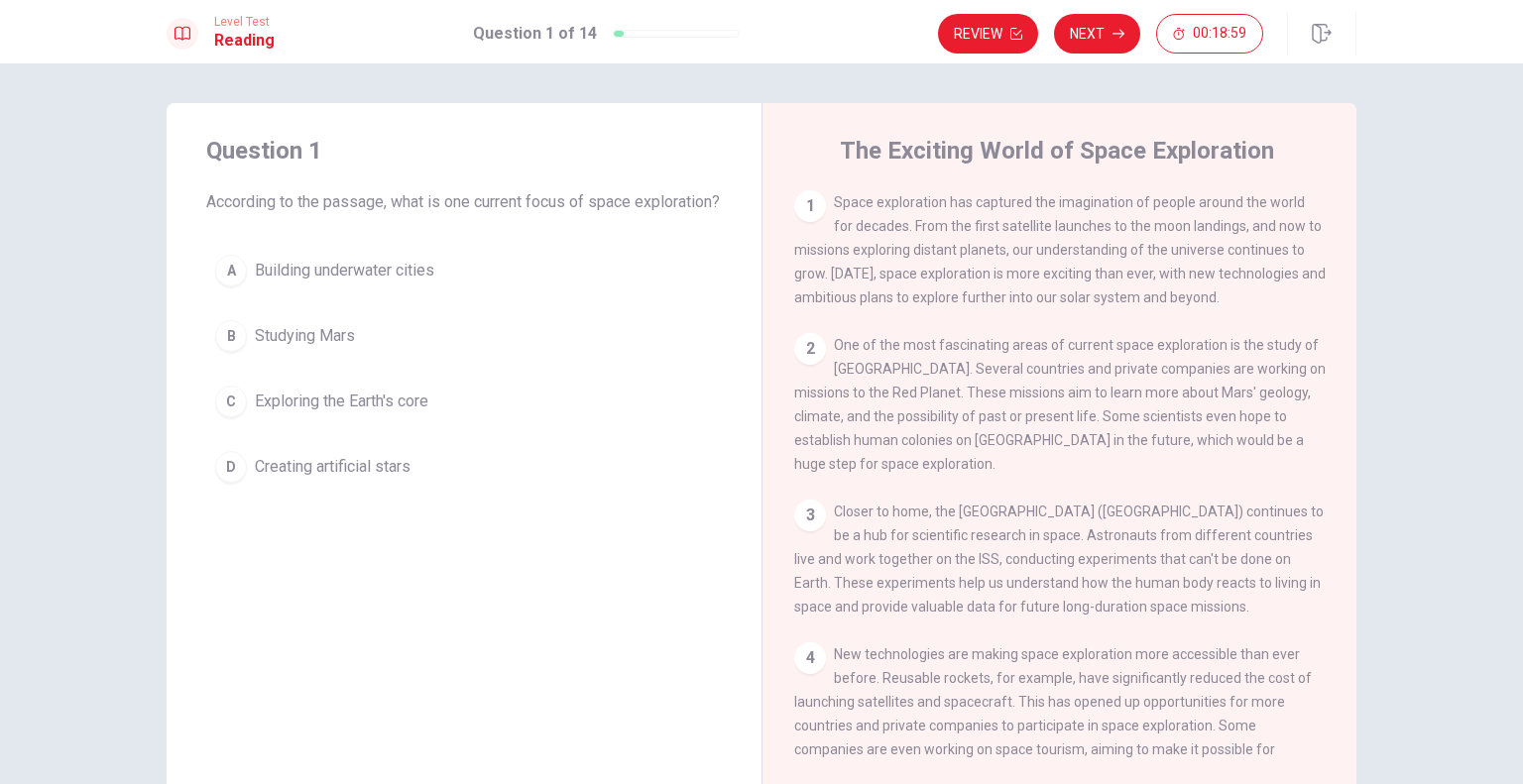 drag, startPoint x: 321, startPoint y: 292, endPoint x: 940, endPoint y: 386, distance: 626.0966 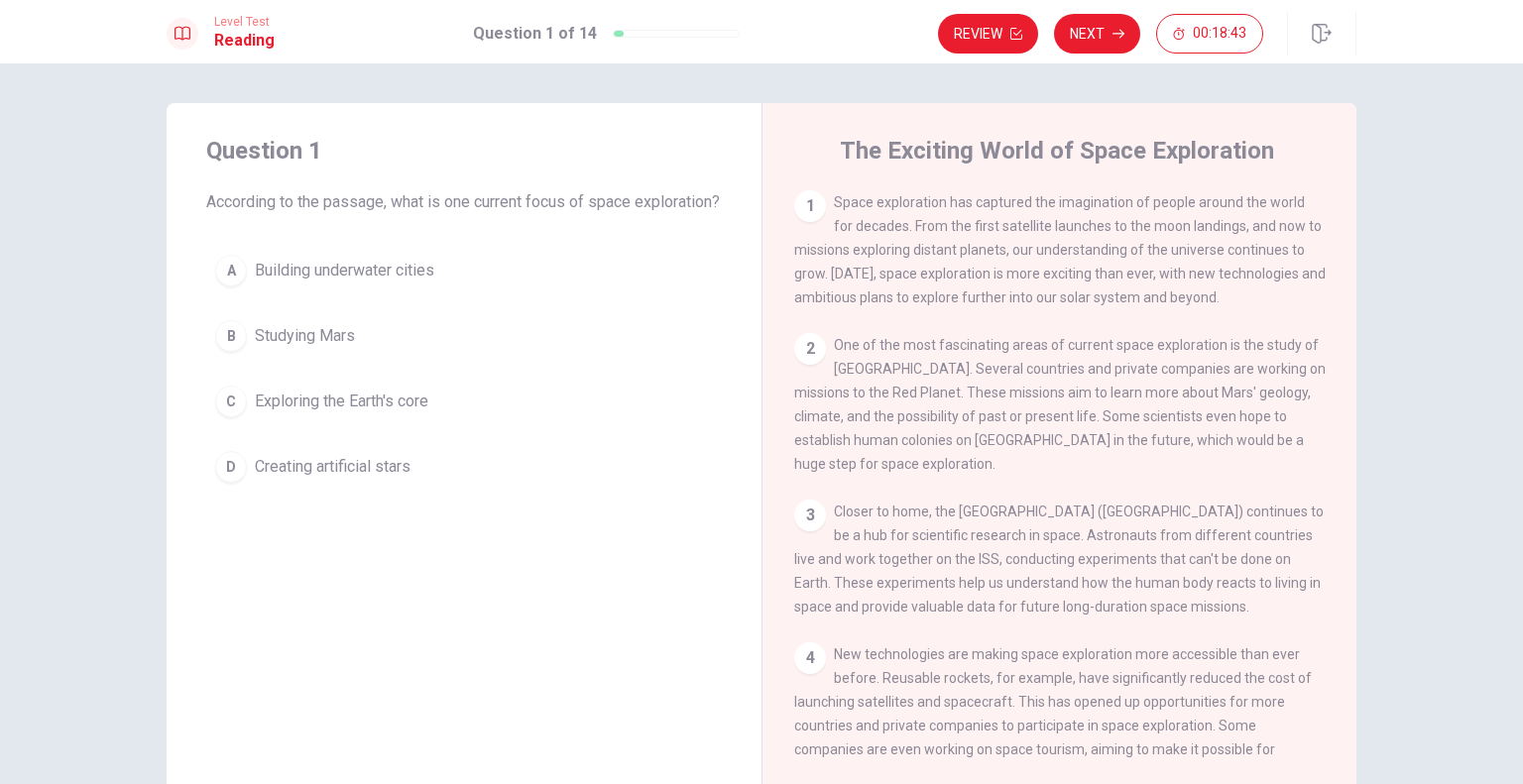 drag, startPoint x: 474, startPoint y: 206, endPoint x: 550, endPoint y: 199, distance: 76.32169 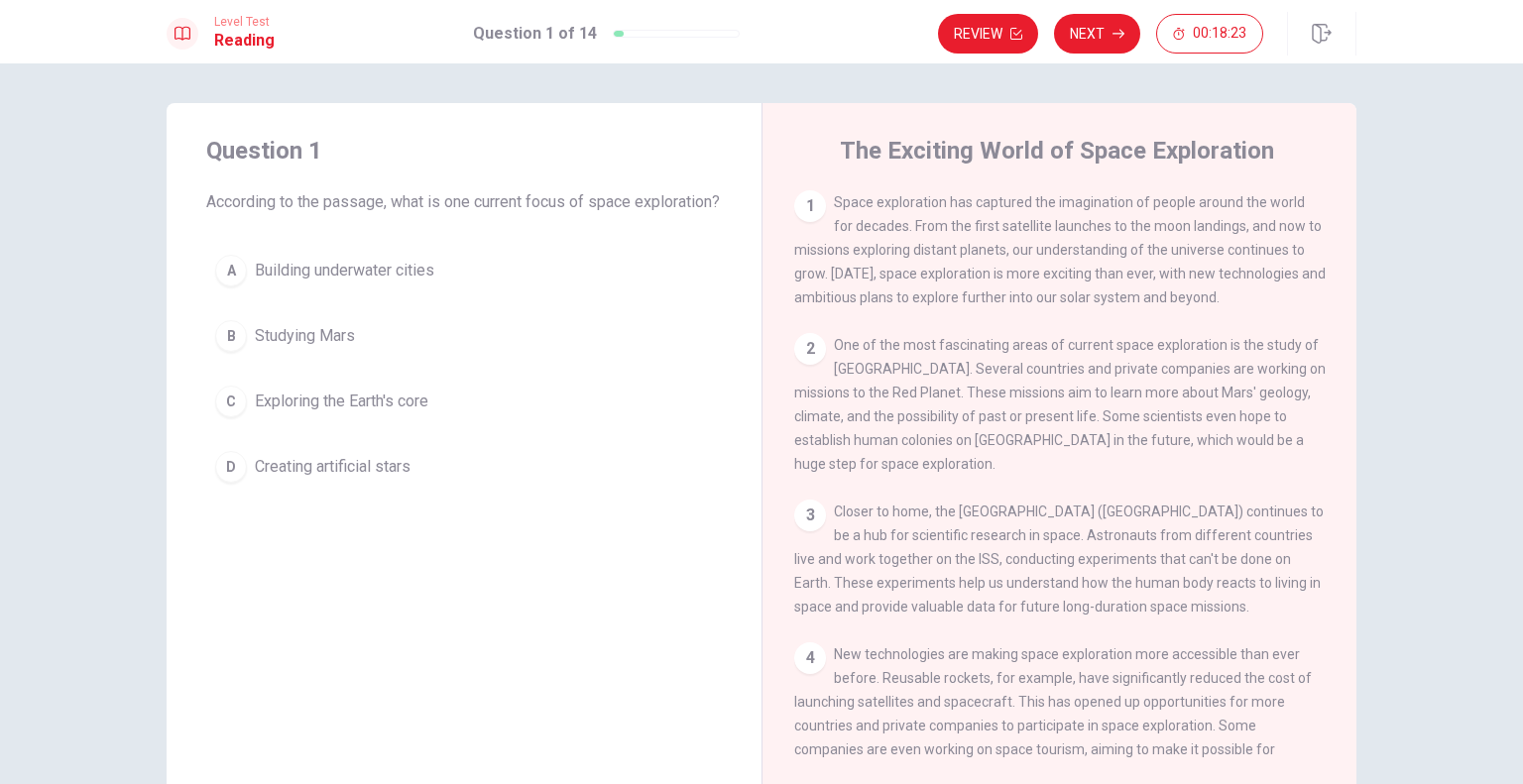 drag, startPoint x: 932, startPoint y: 346, endPoint x: 966, endPoint y: 352, distance: 34.525353 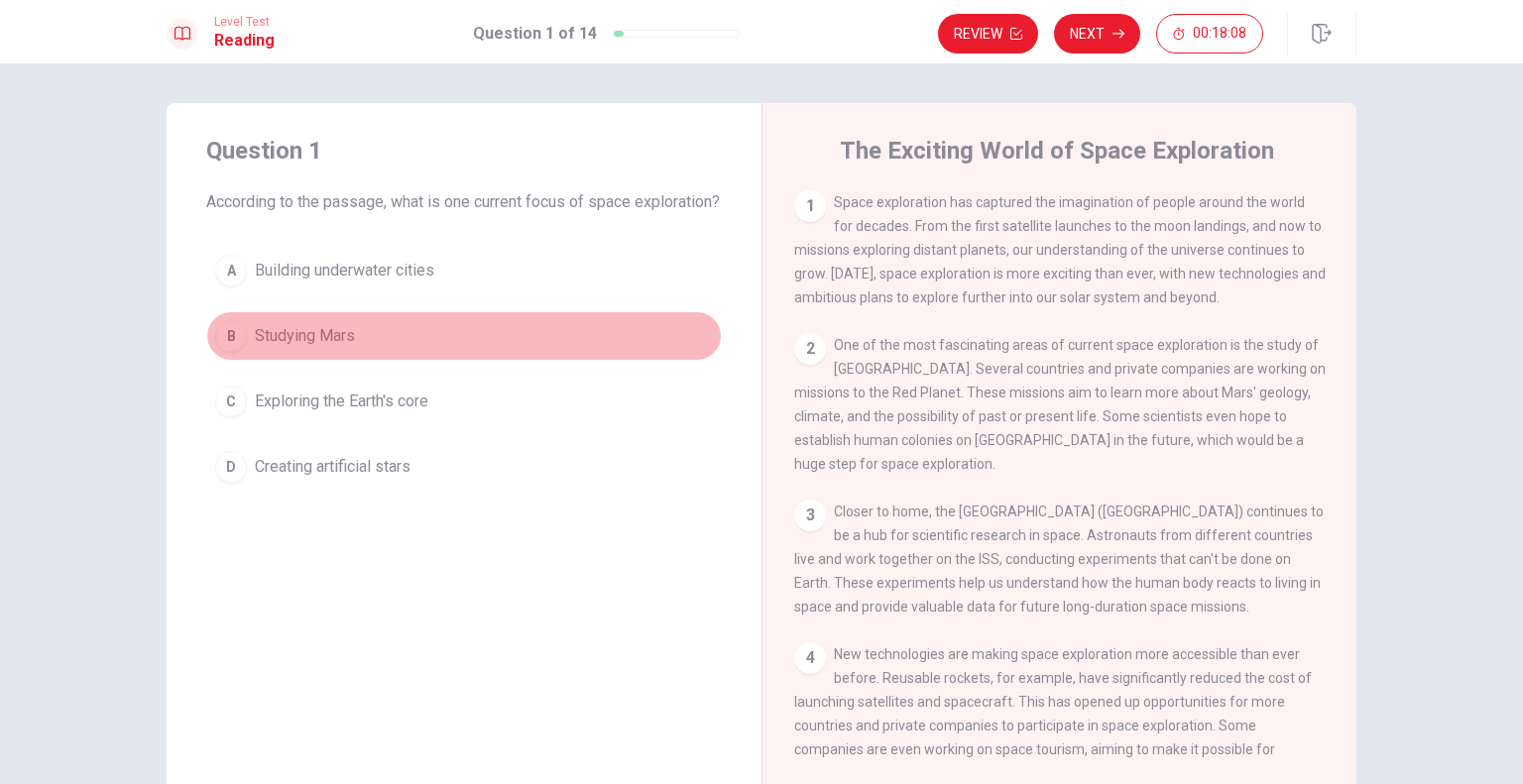 click on "Studying Mars" at bounding box center [304, 336] 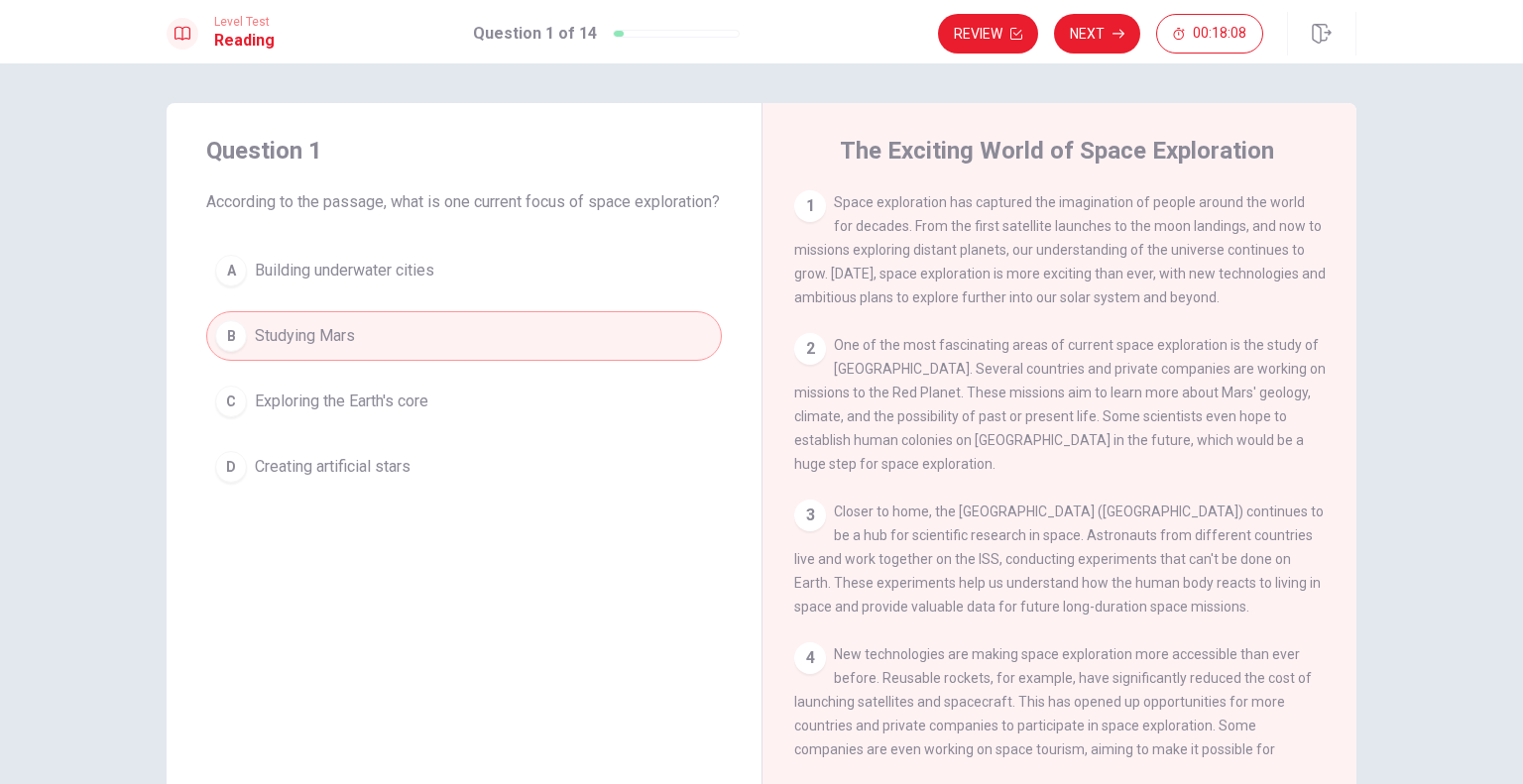 click on "B" at bounding box center (231, 336) 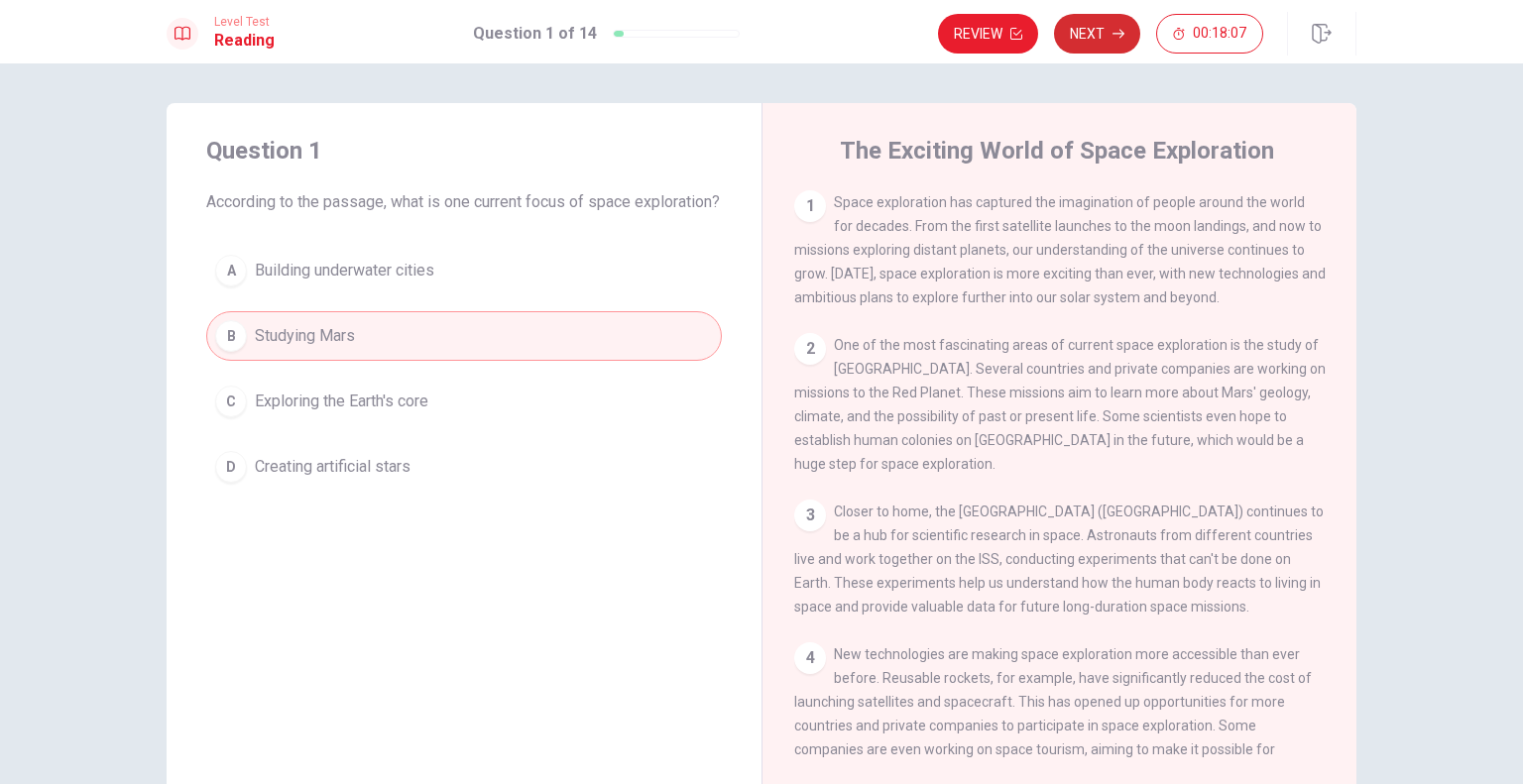 click on "Next" at bounding box center [1097, 34] 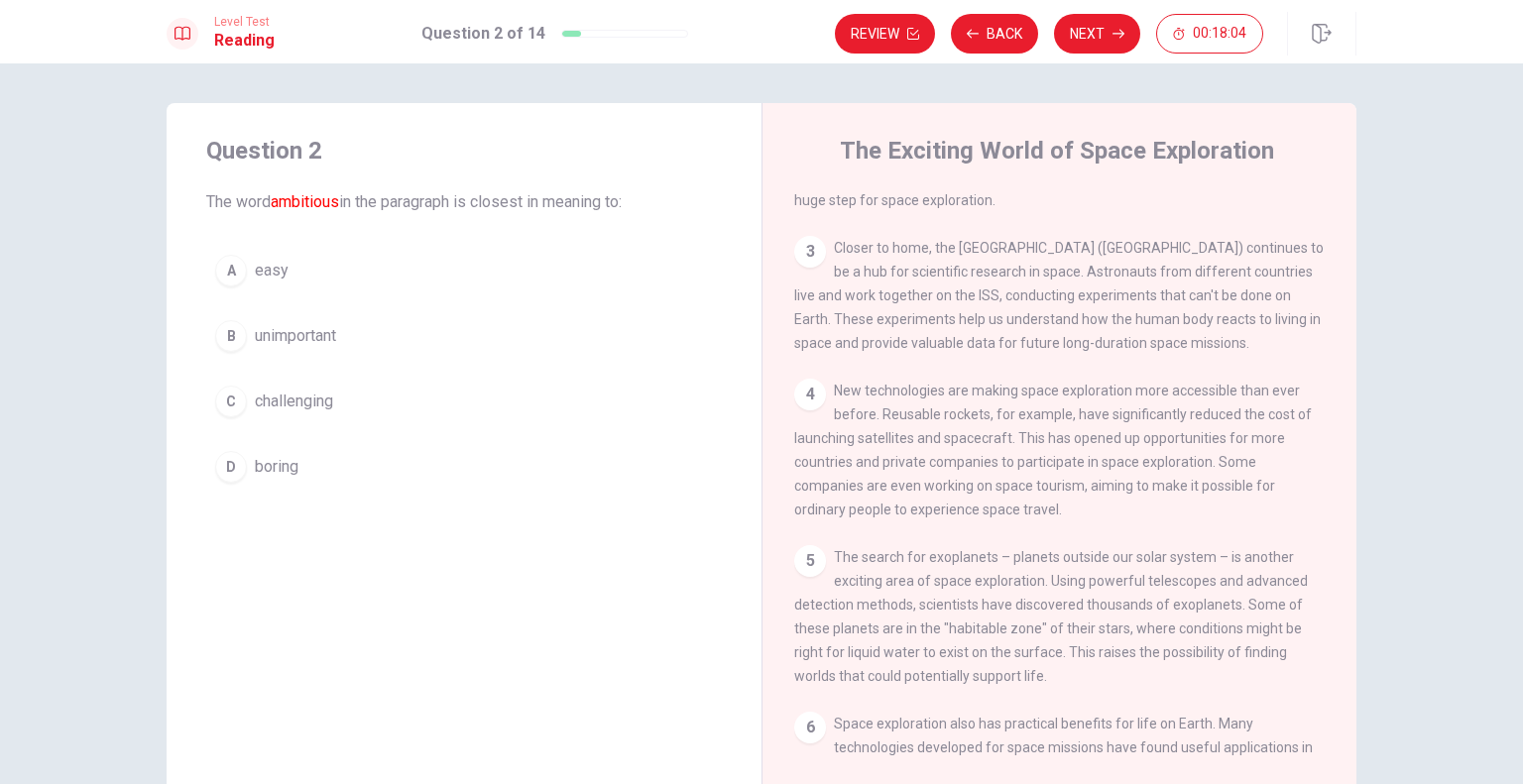 scroll, scrollTop: 0, scrollLeft: 0, axis: both 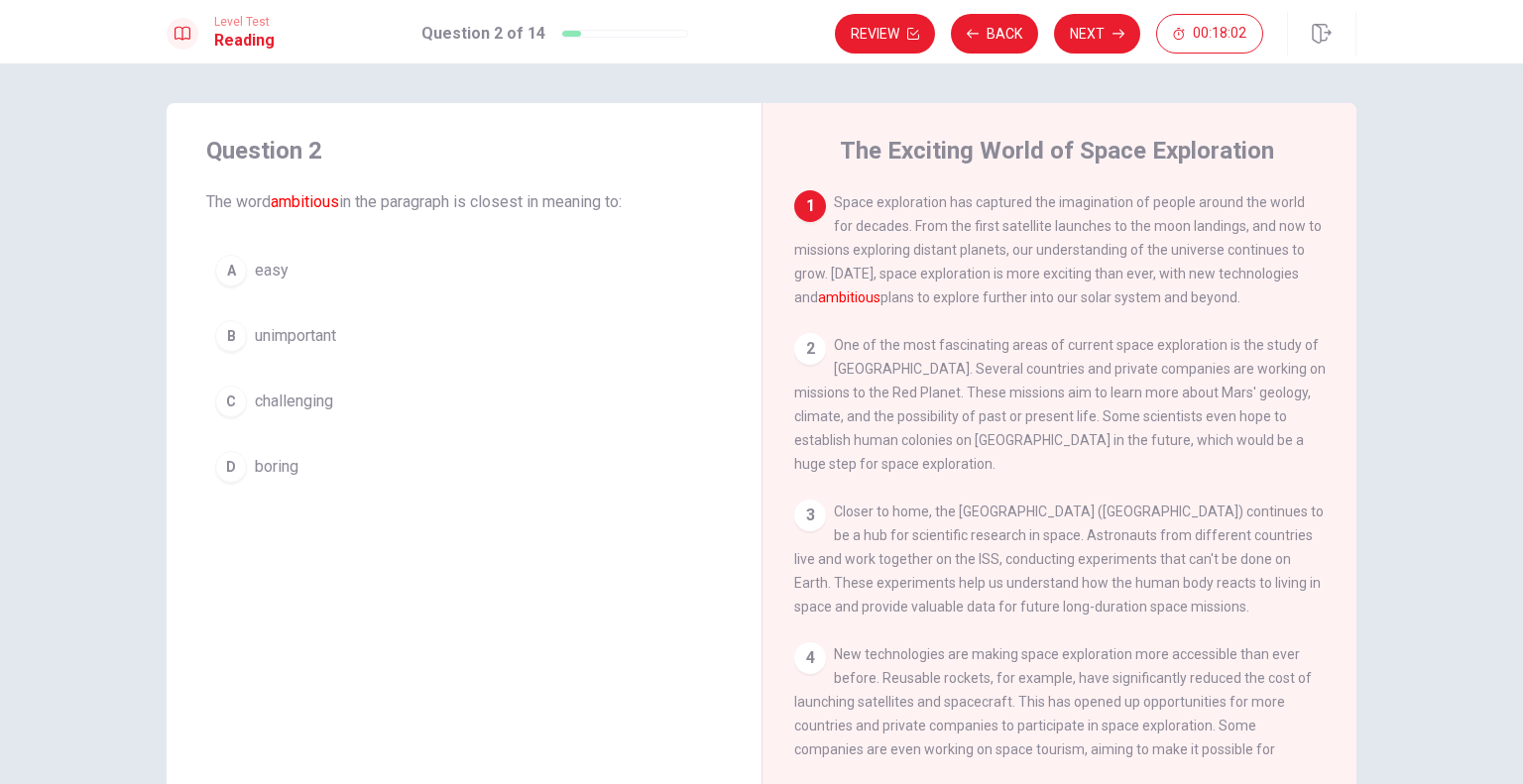 drag, startPoint x: 845, startPoint y: 298, endPoint x: 803, endPoint y: 298, distance: 42 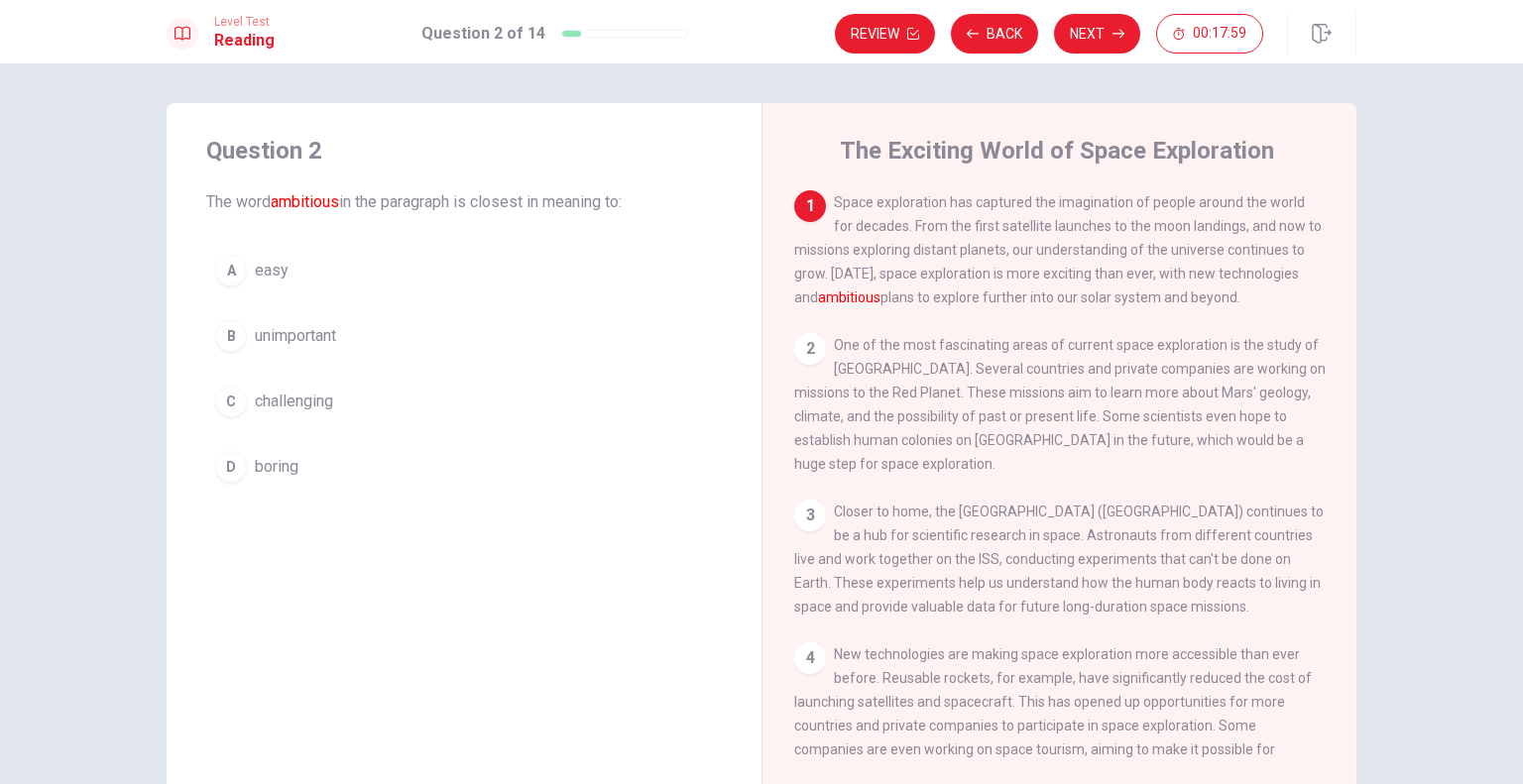 drag, startPoint x: 206, startPoint y: 202, endPoint x: 256, endPoint y: 201, distance: 50.01 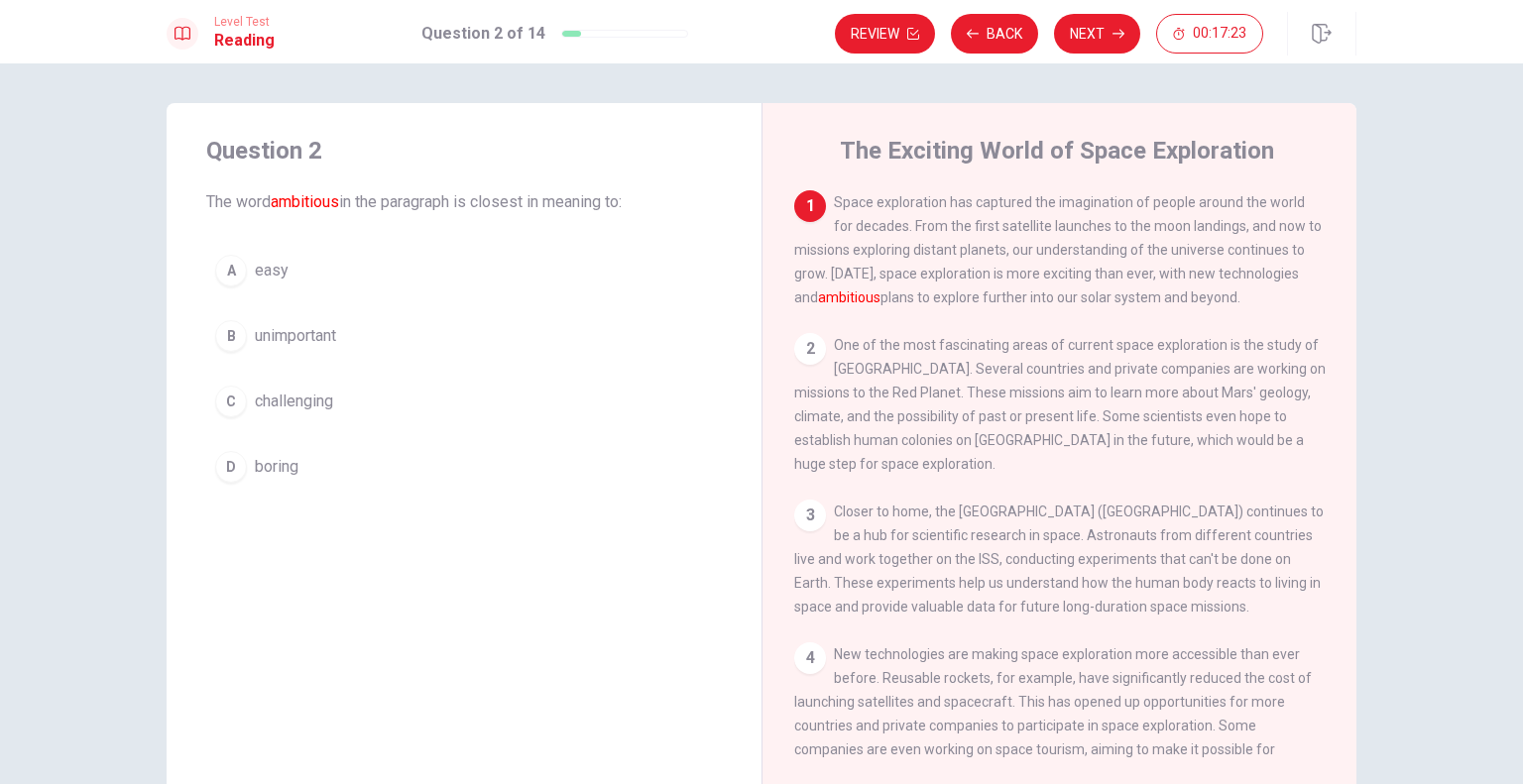 drag, startPoint x: 1051, startPoint y: 273, endPoint x: 1040, endPoint y: 277, distance: 11.7046999 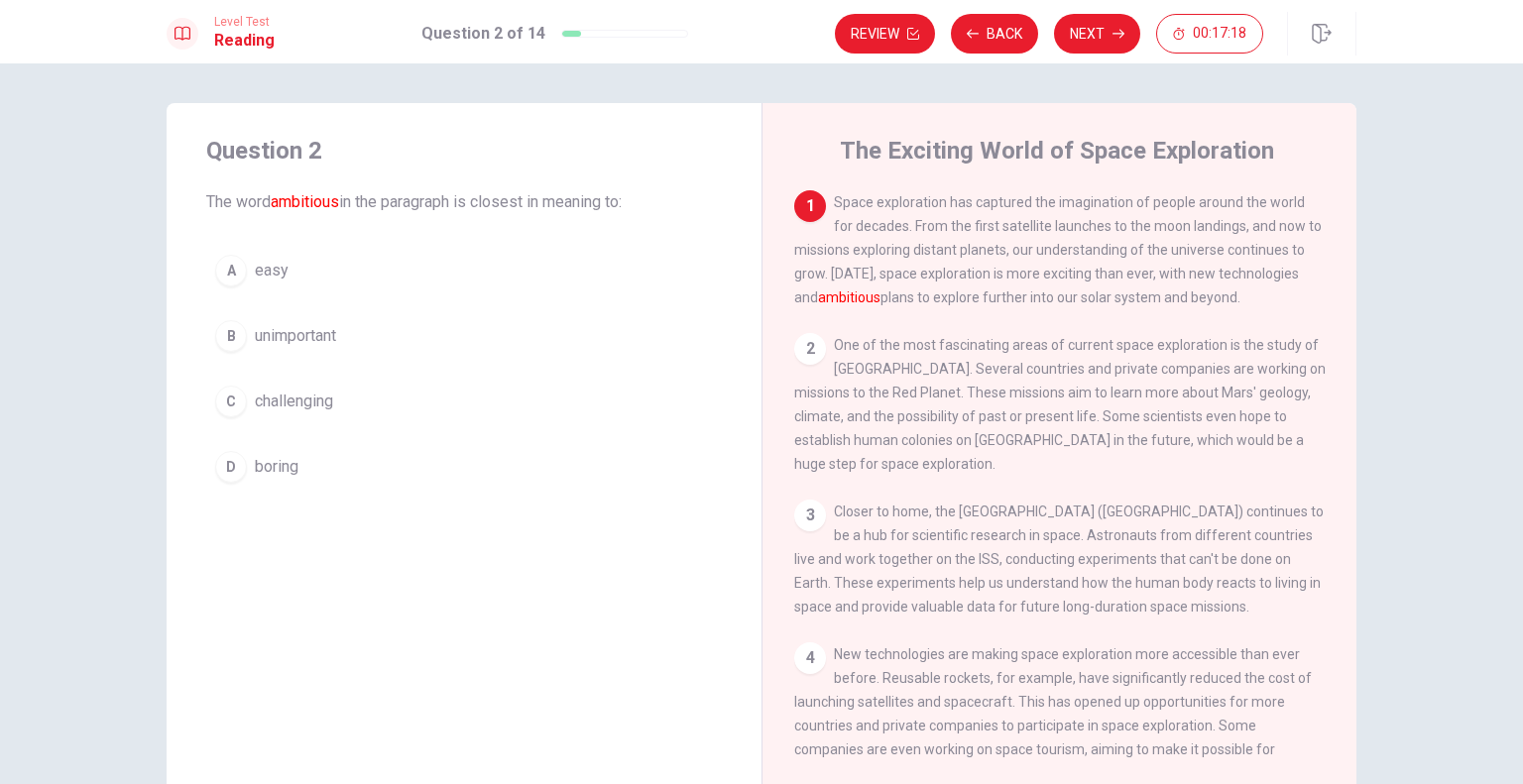 drag, startPoint x: 1032, startPoint y: 279, endPoint x: 1079, endPoint y: 280, distance: 47.010637 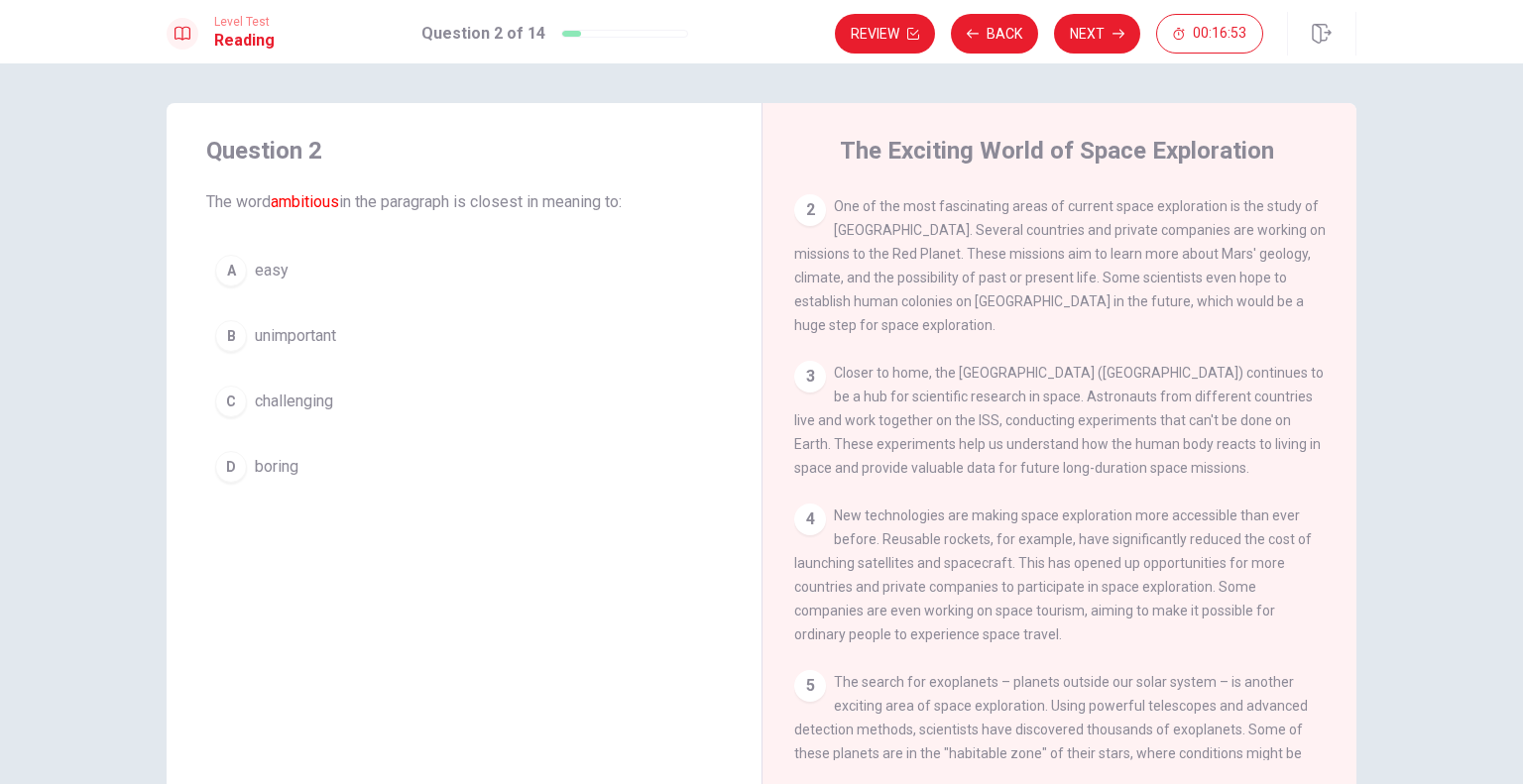 scroll, scrollTop: 0, scrollLeft: 0, axis: both 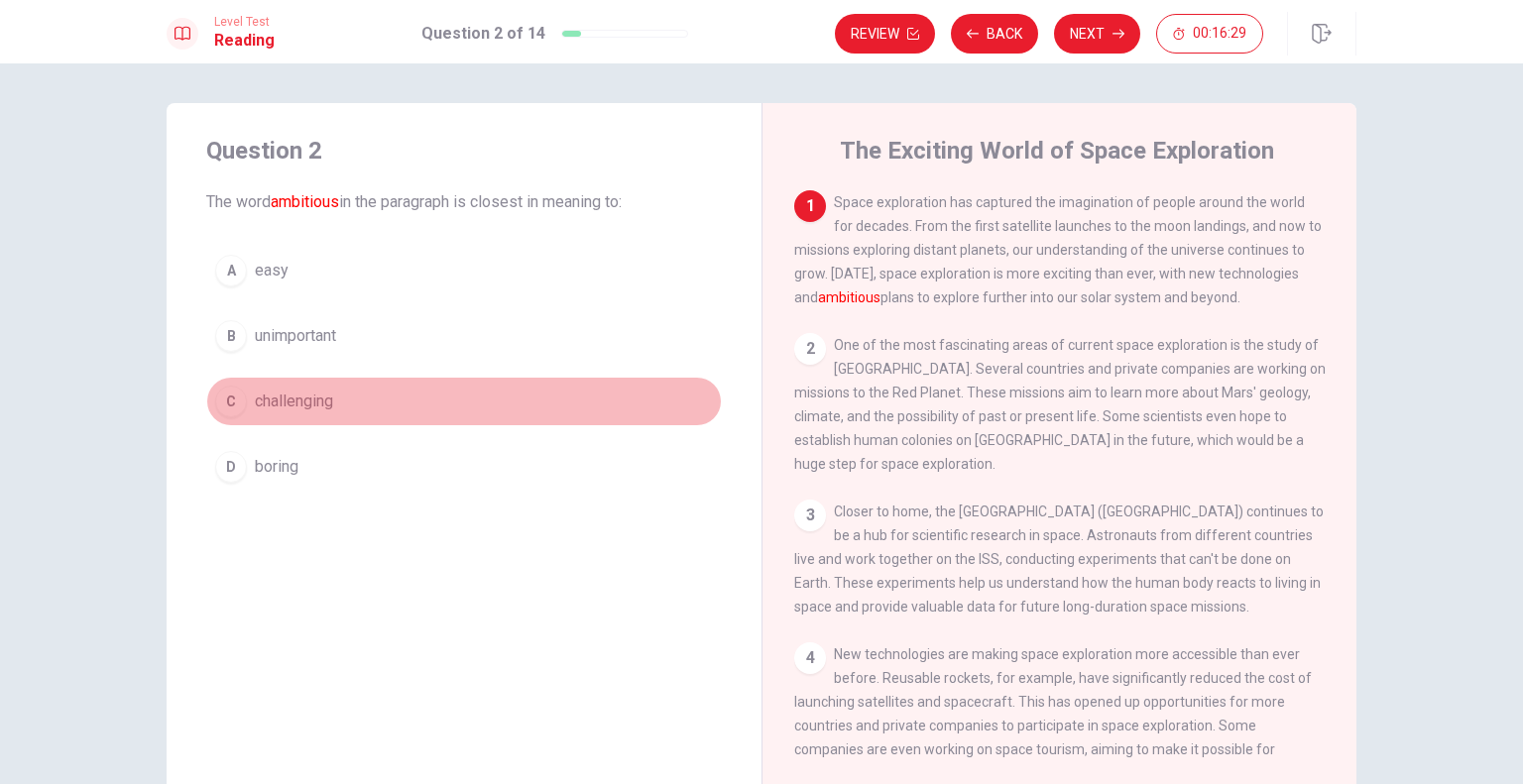 click on "C" at bounding box center (231, 401) 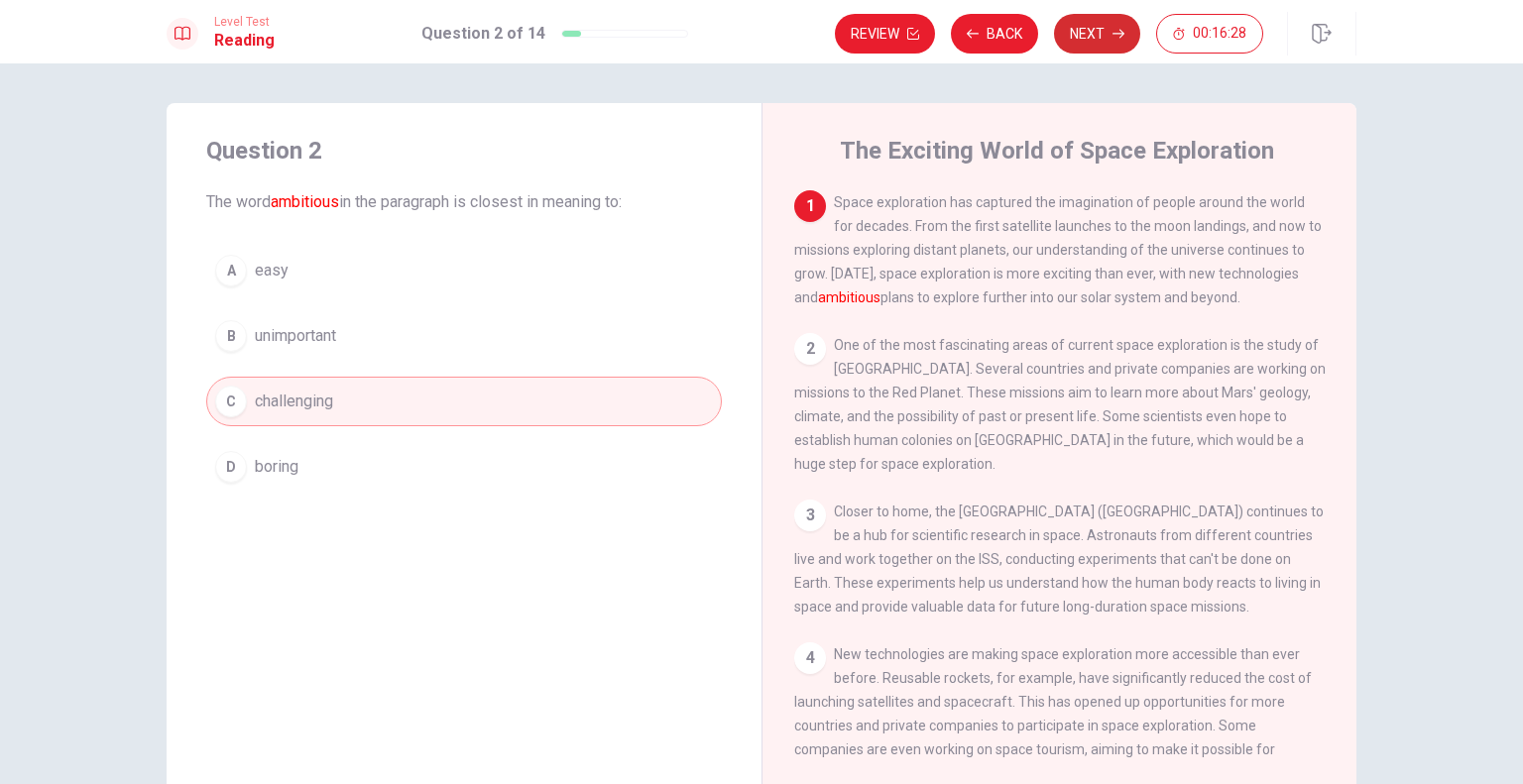 click on "Next" at bounding box center [1097, 34] 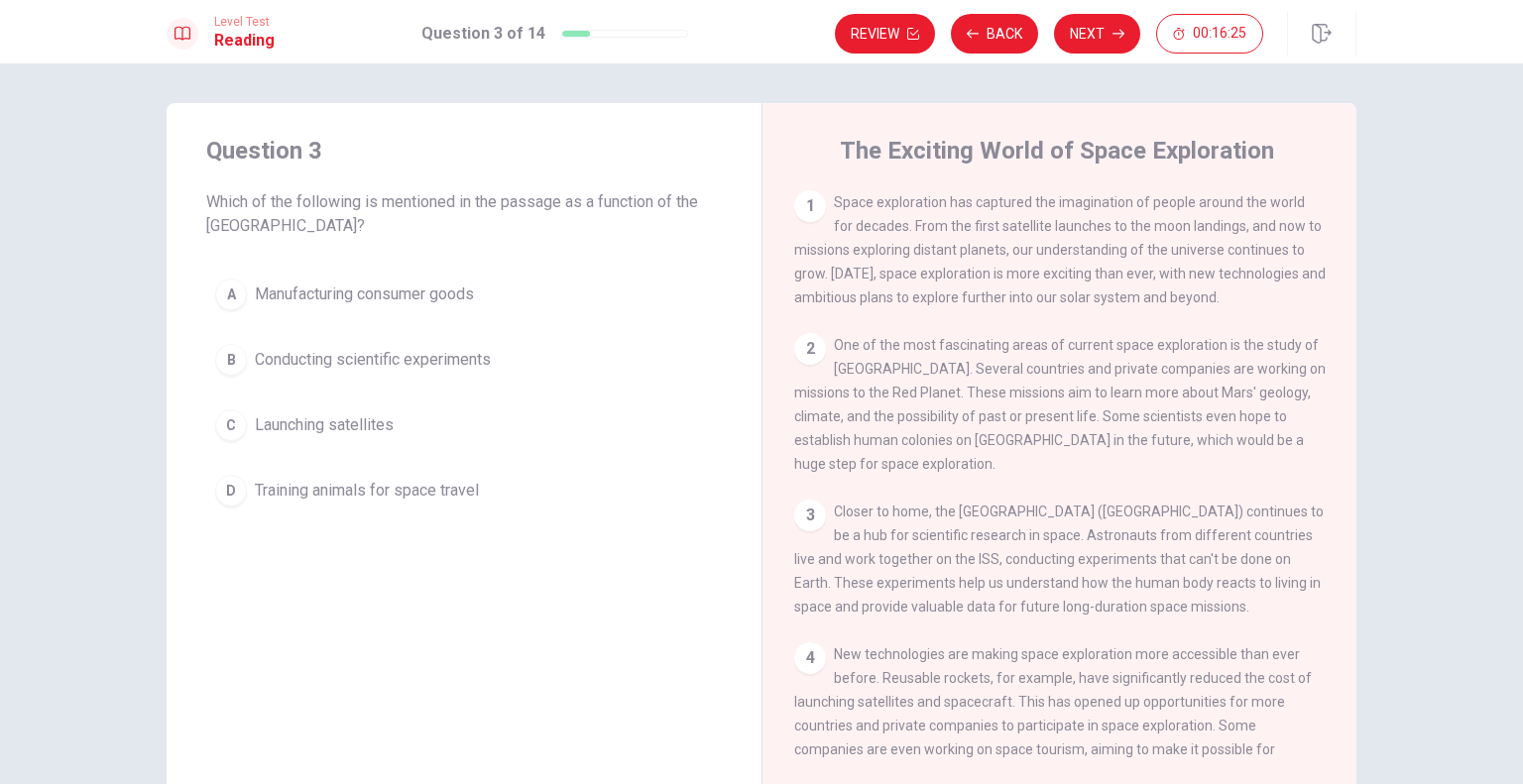 drag, startPoint x: 208, startPoint y: 197, endPoint x: 306, endPoint y: 200, distance: 98.04591 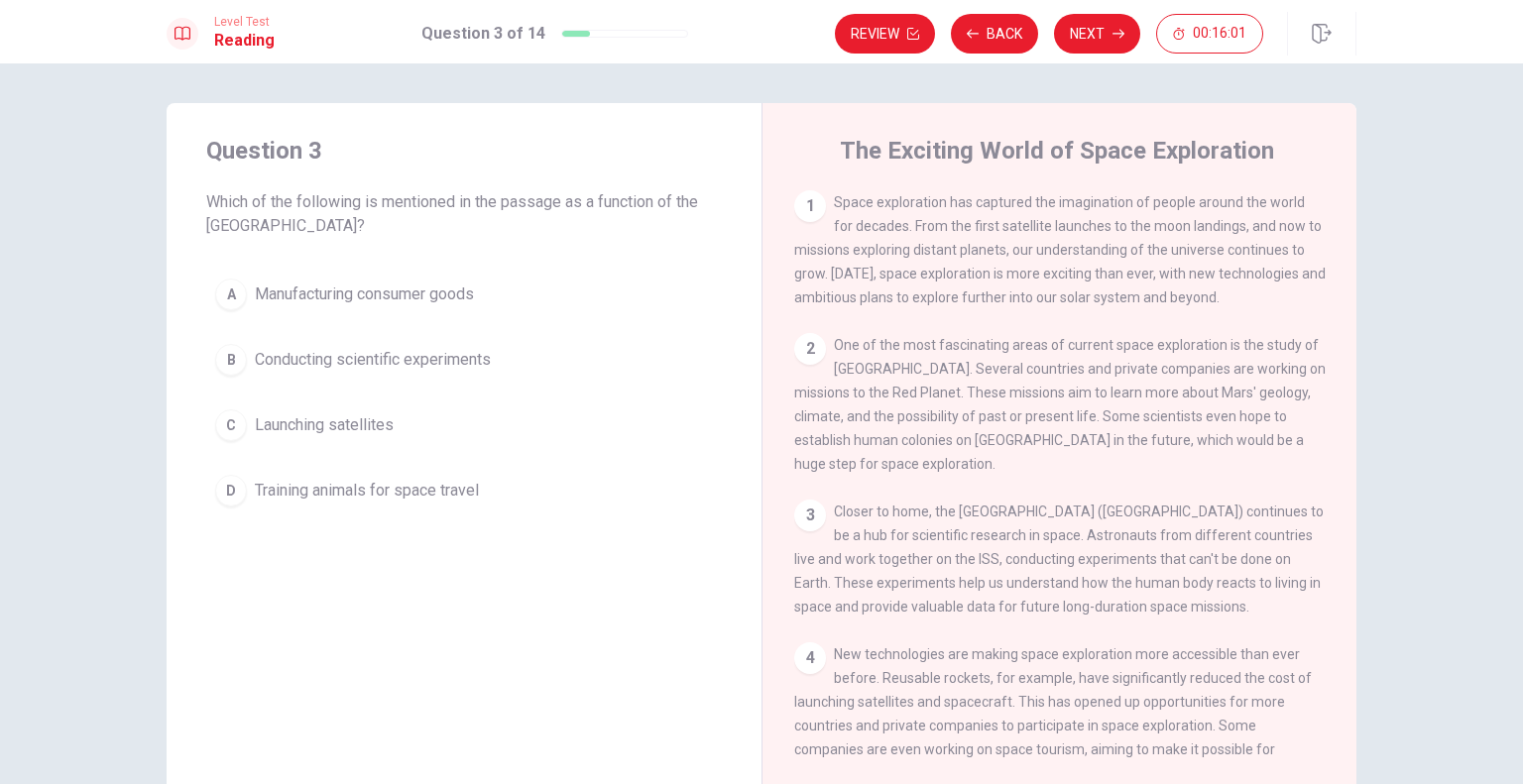 drag, startPoint x: 594, startPoint y: 200, endPoint x: 721, endPoint y: 203, distance: 127.03543 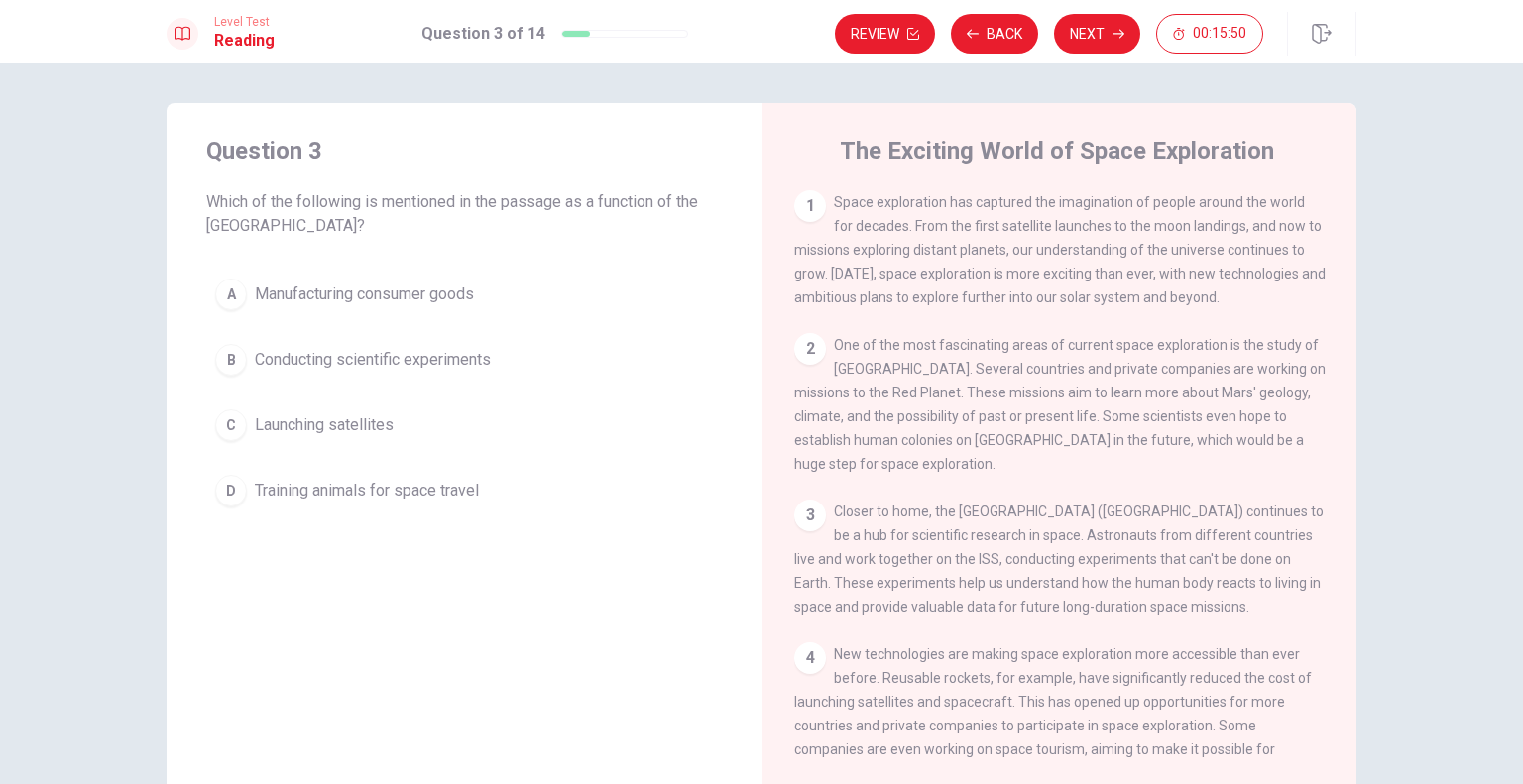 drag, startPoint x: 853, startPoint y: 353, endPoint x: 1211, endPoint y: 355, distance: 358.00559 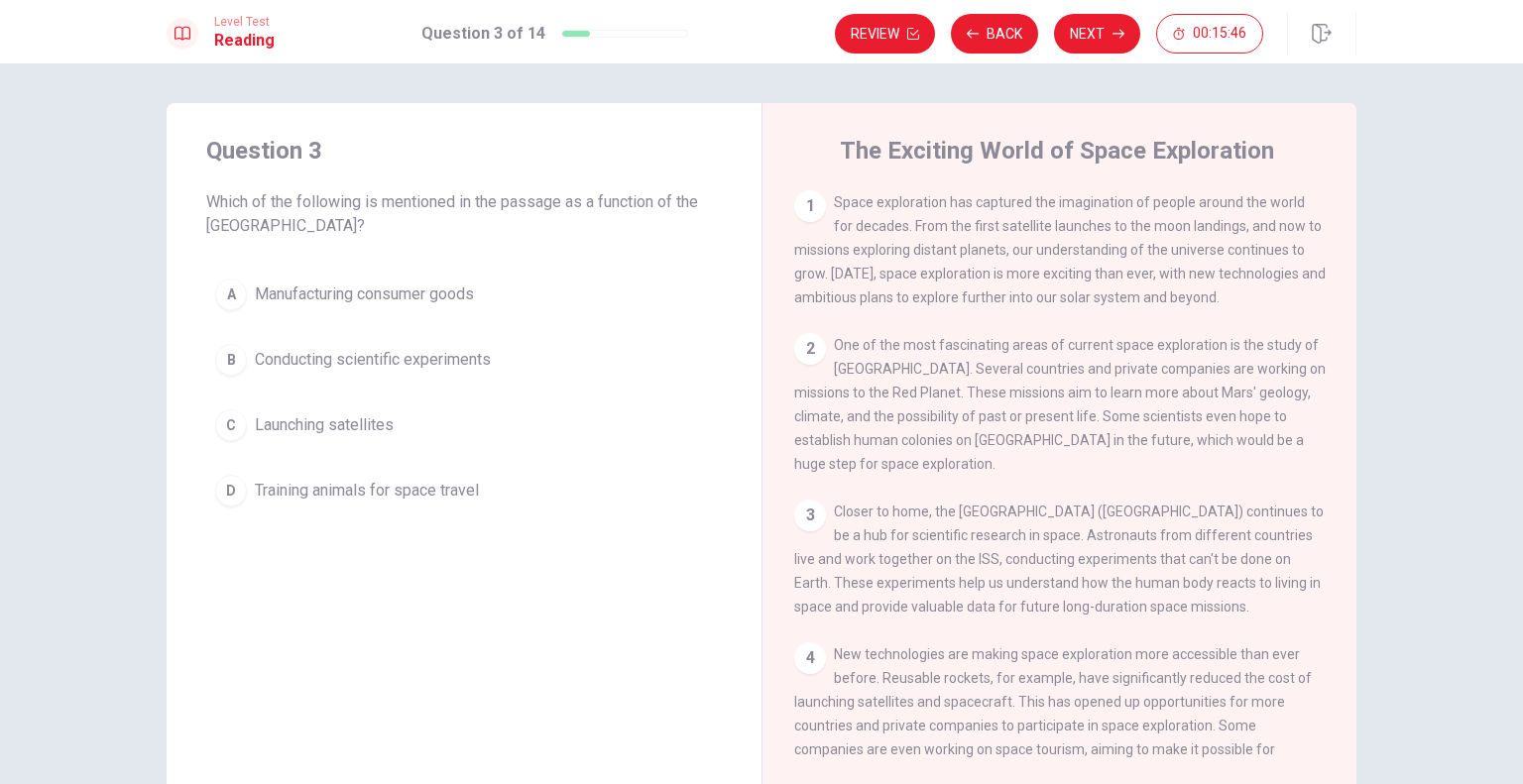 drag, startPoint x: 885, startPoint y: 371, endPoint x: 1263, endPoint y: 388, distance: 378.3821 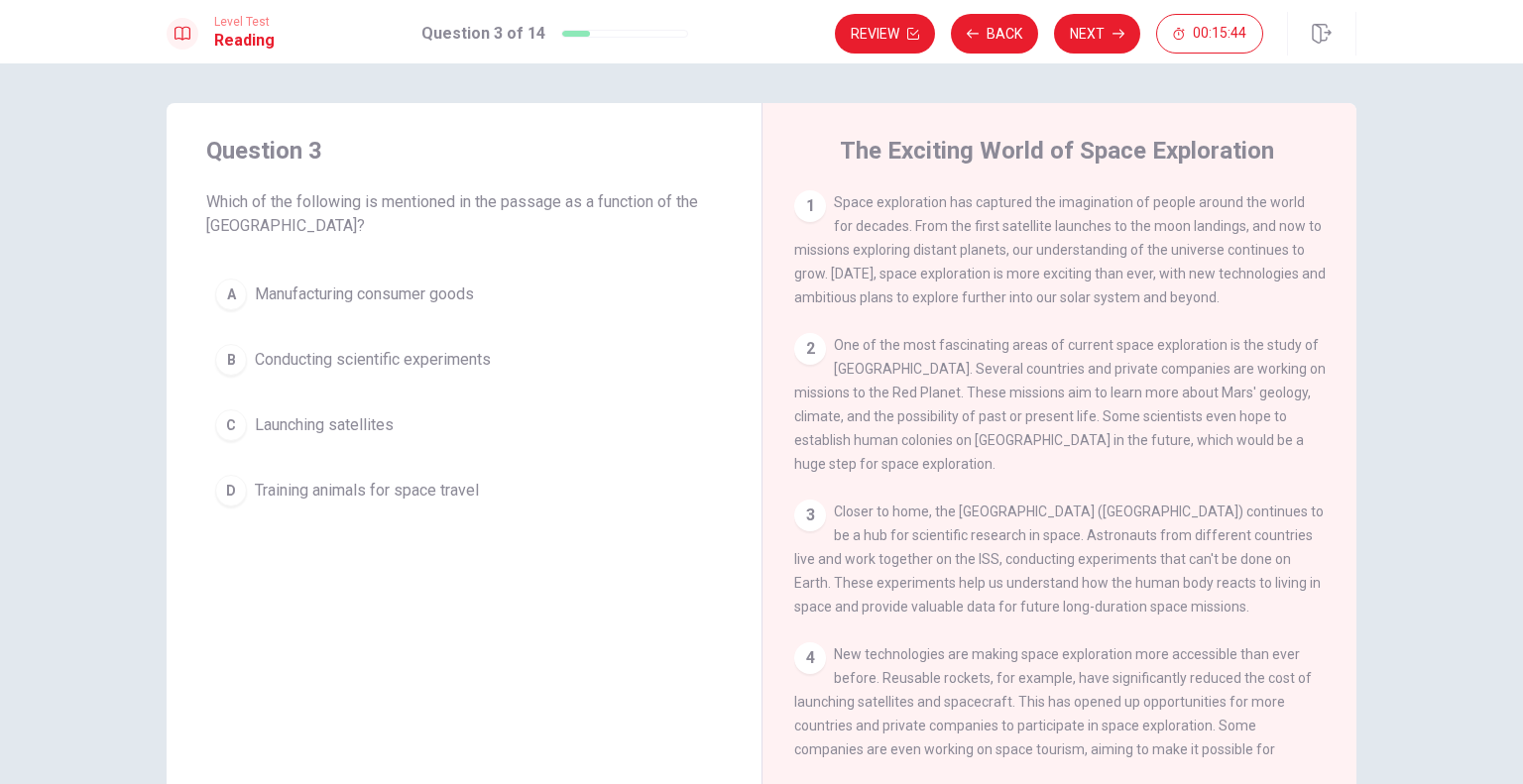 drag, startPoint x: 858, startPoint y: 401, endPoint x: 1025, endPoint y: 400, distance: 167.00299 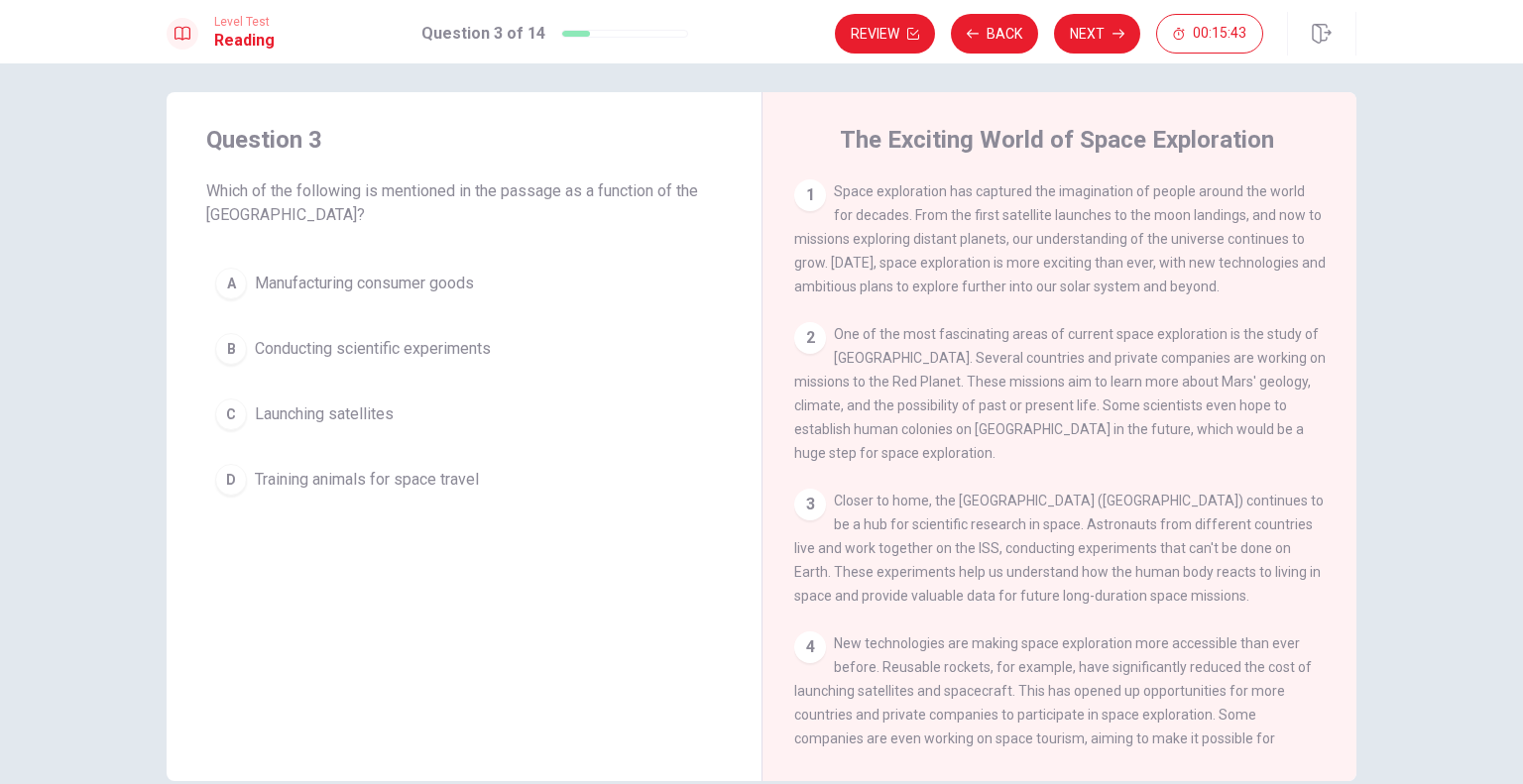 scroll, scrollTop: 0, scrollLeft: 0, axis: both 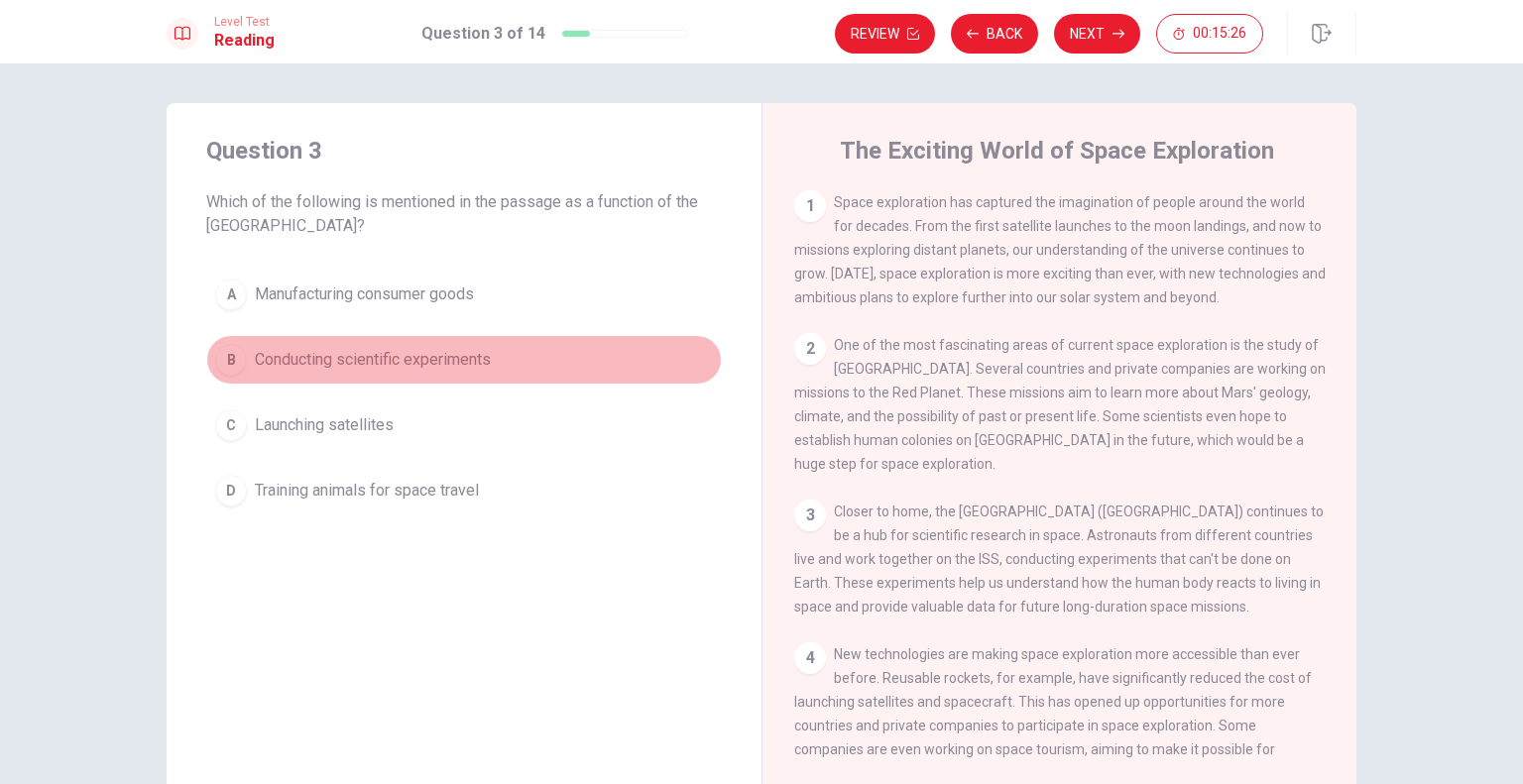 click on "Conducting scientific experiments" at bounding box center [373, 360] 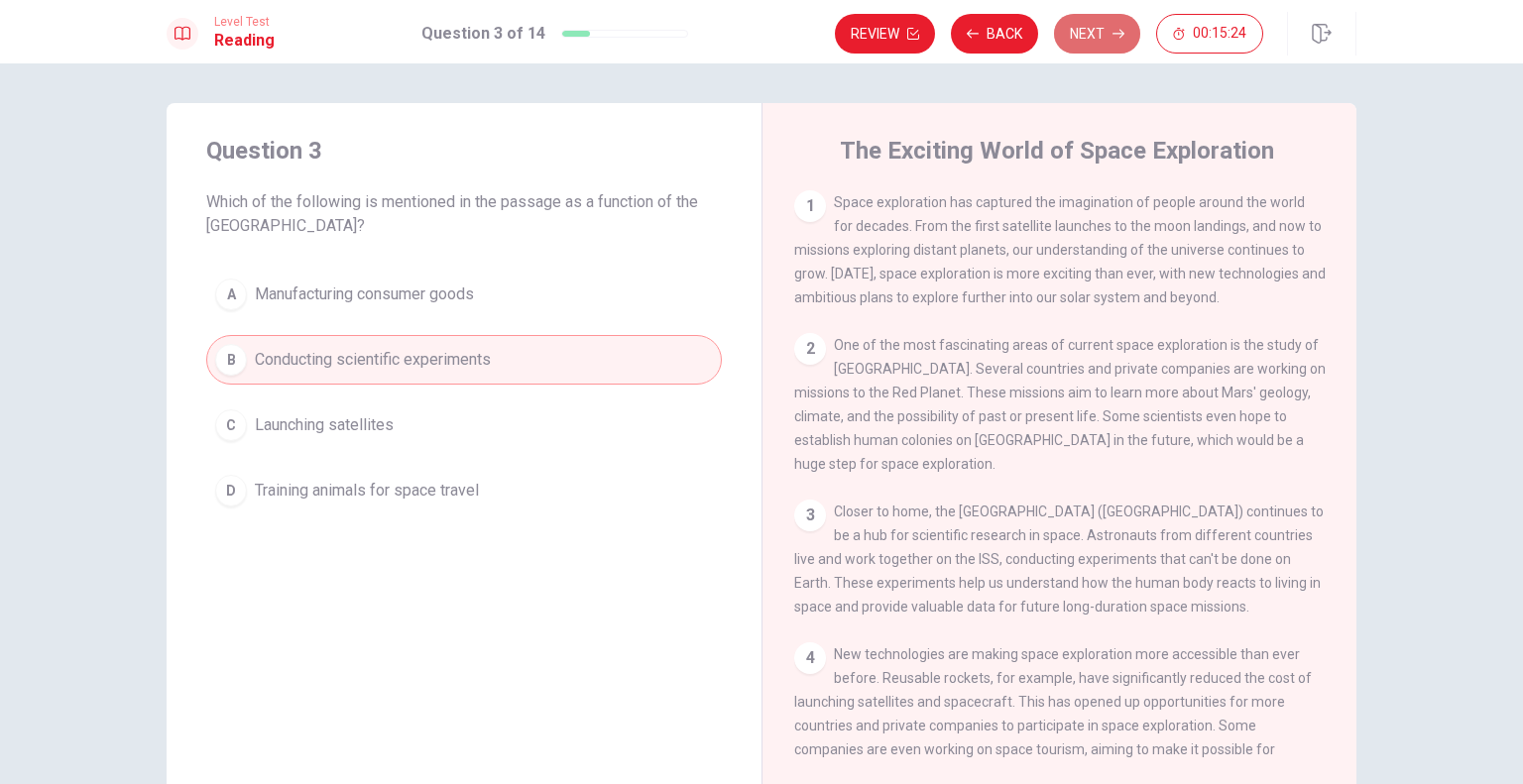 click on "Next" at bounding box center [1097, 34] 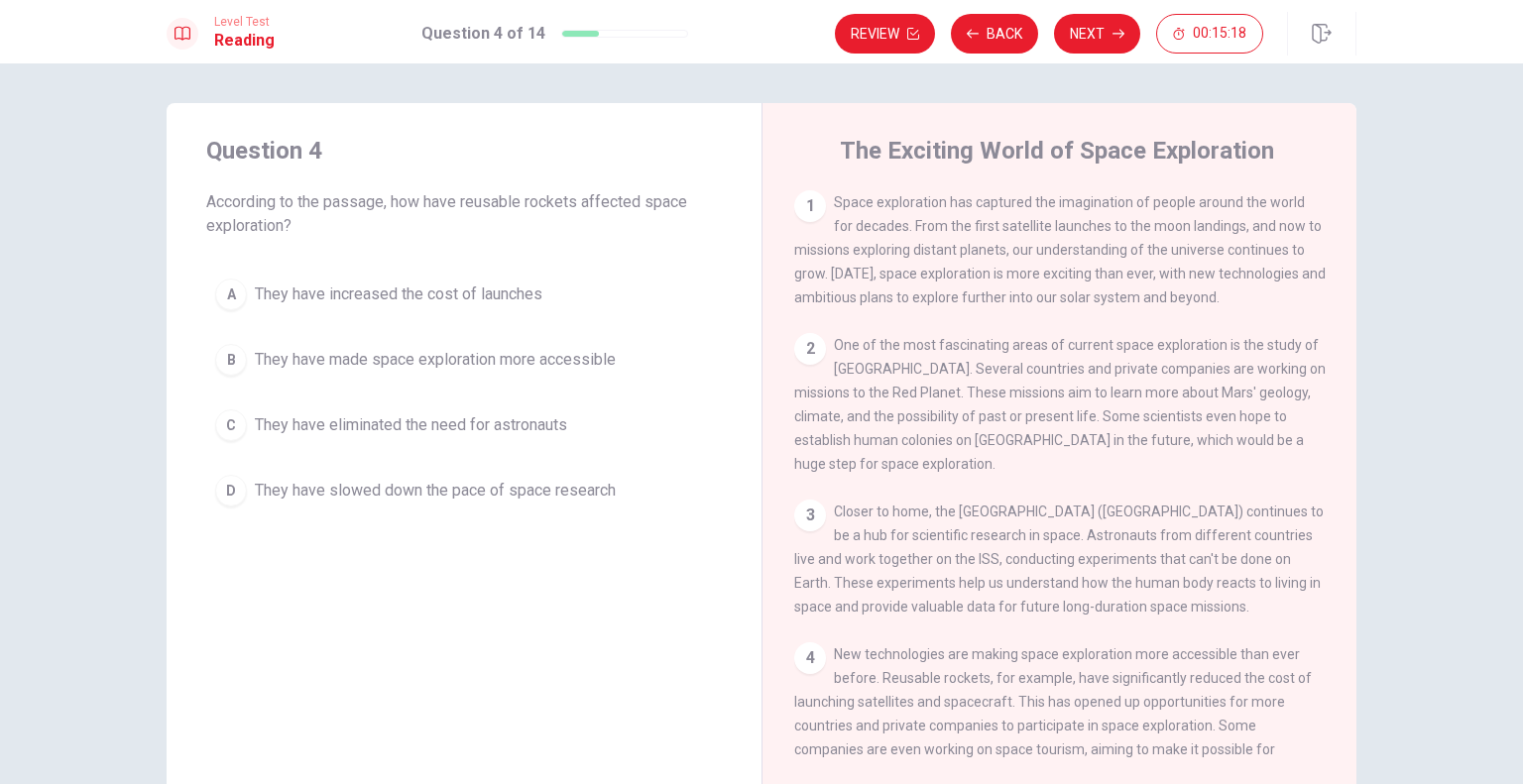 drag, startPoint x: 452, startPoint y: 201, endPoint x: 522, endPoint y: 201, distance: 70 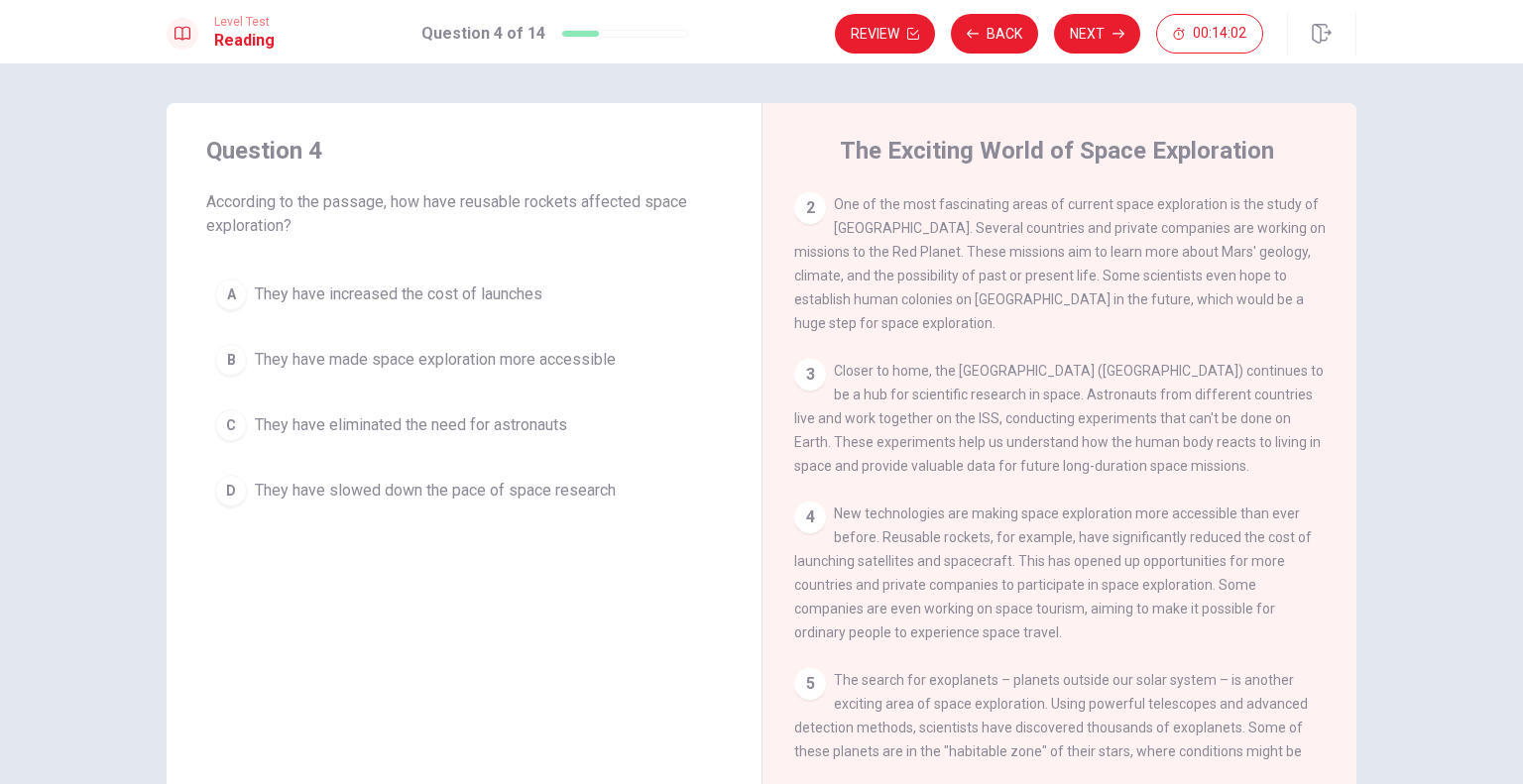 scroll, scrollTop: 264, scrollLeft: 0, axis: vertical 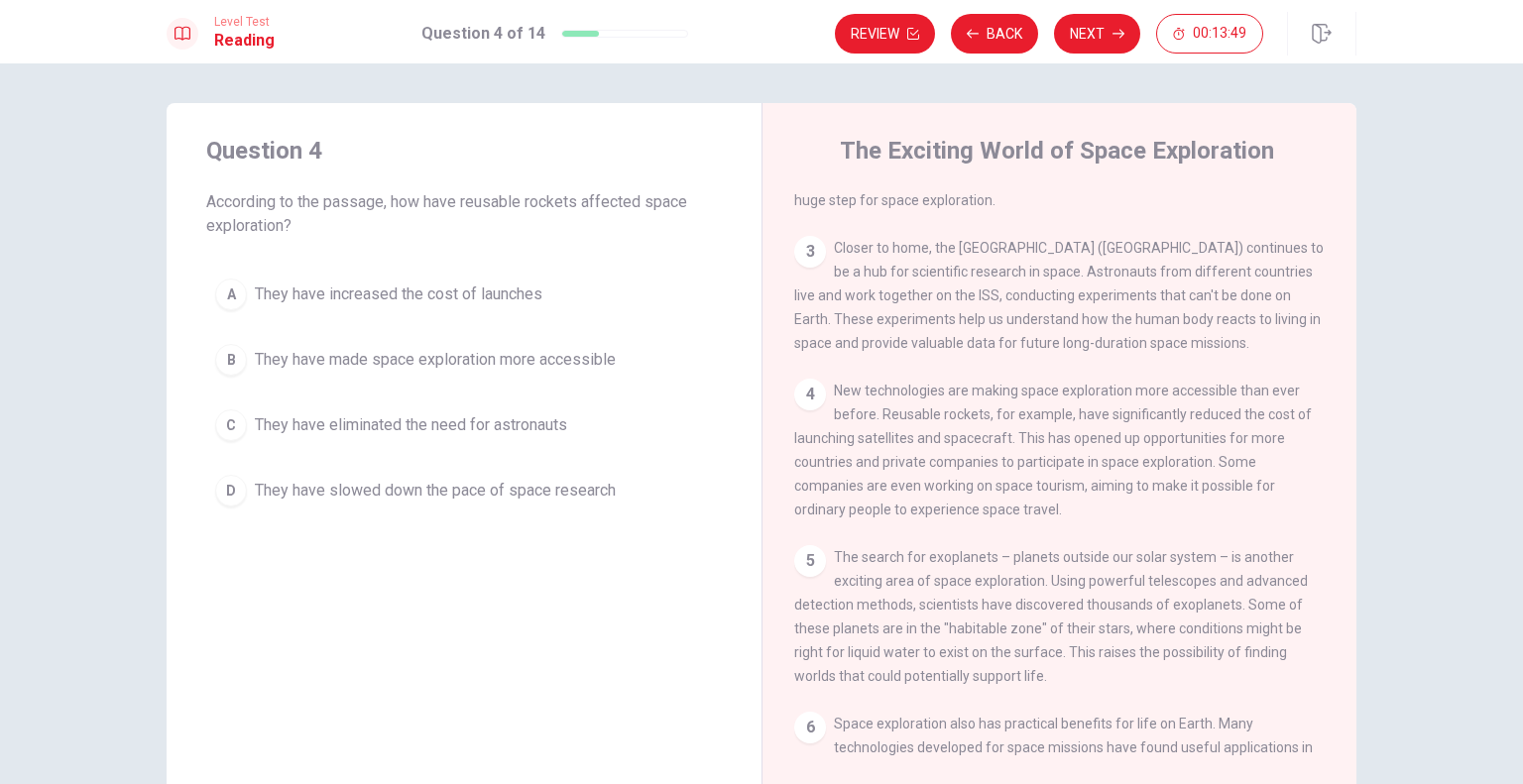 drag, startPoint x: 845, startPoint y: 376, endPoint x: 1292, endPoint y: 381, distance: 447.028 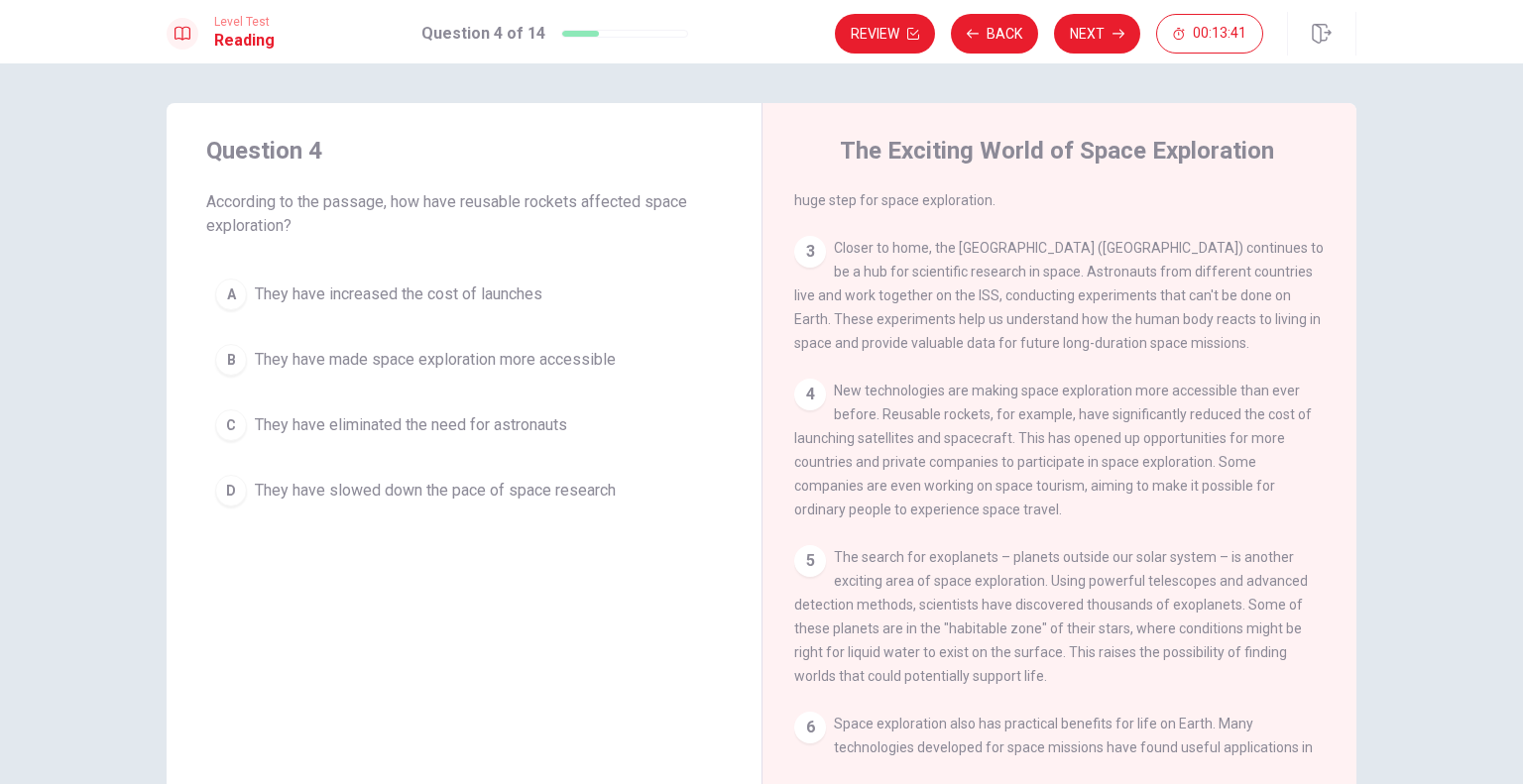 drag, startPoint x: 884, startPoint y: 411, endPoint x: 976, endPoint y: 406, distance: 92.13577 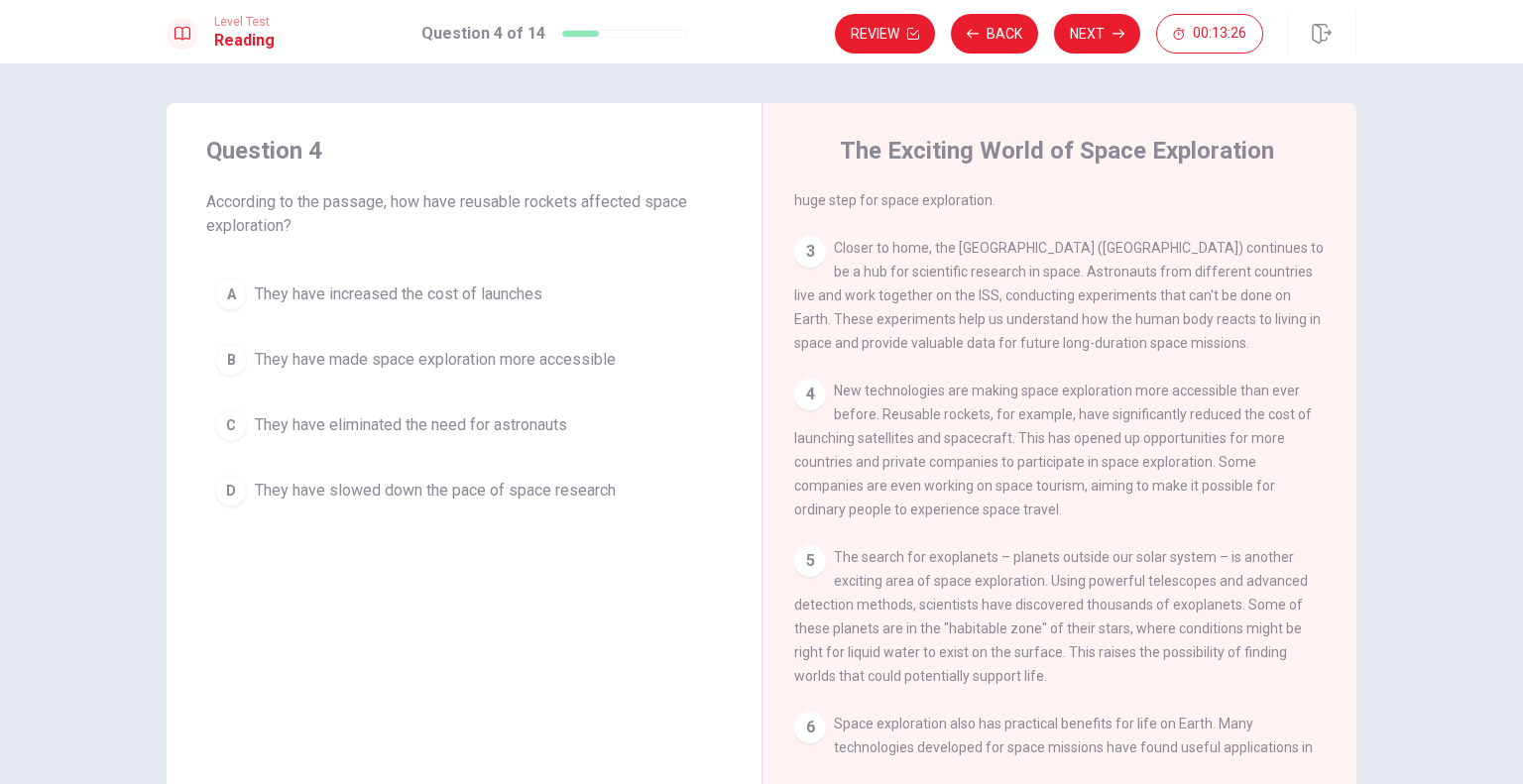 drag, startPoint x: 1165, startPoint y: 383, endPoint x: 1270, endPoint y: 380, distance: 105.04285 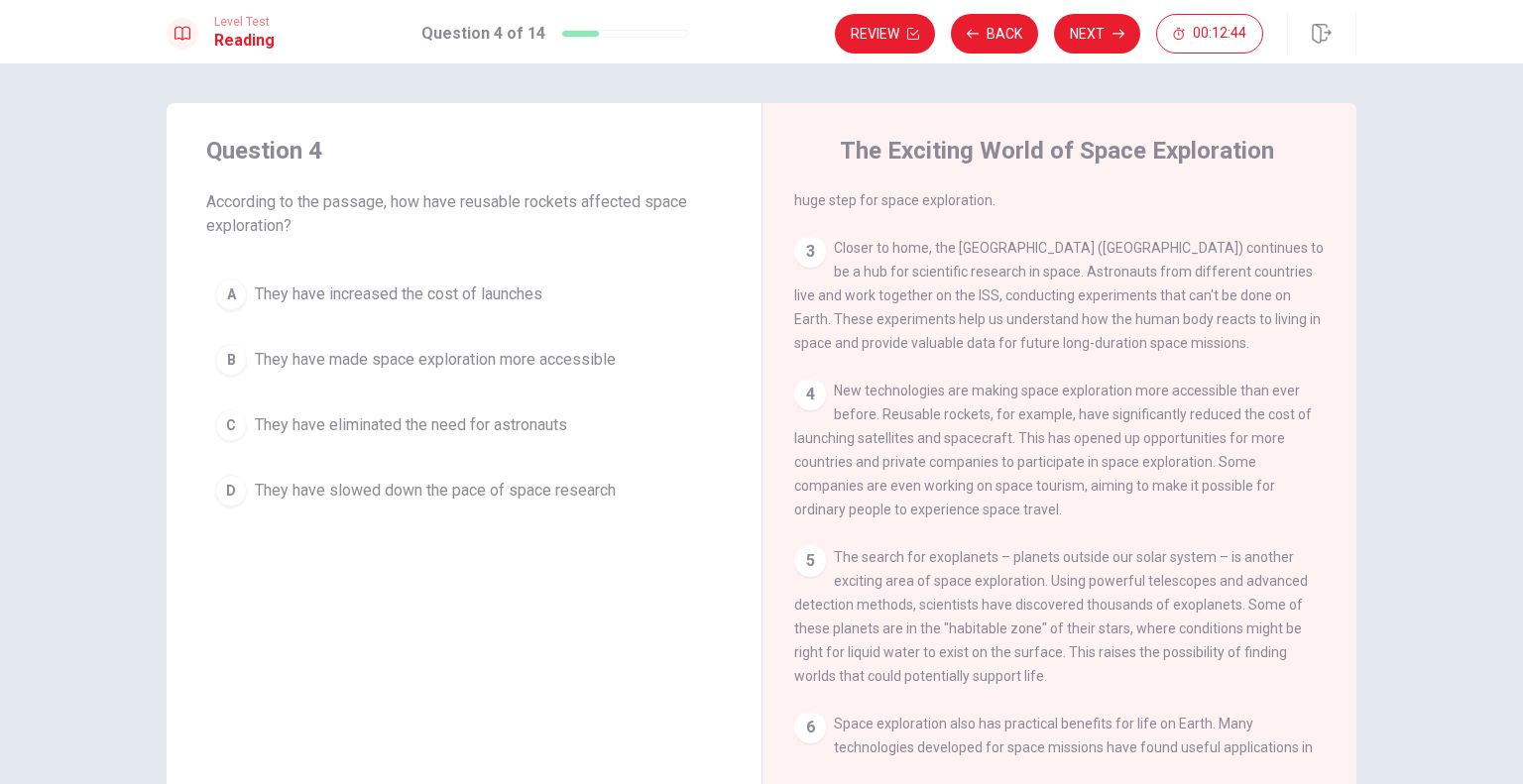 click on "They have increased the cost of launches" at bounding box center (399, 294) 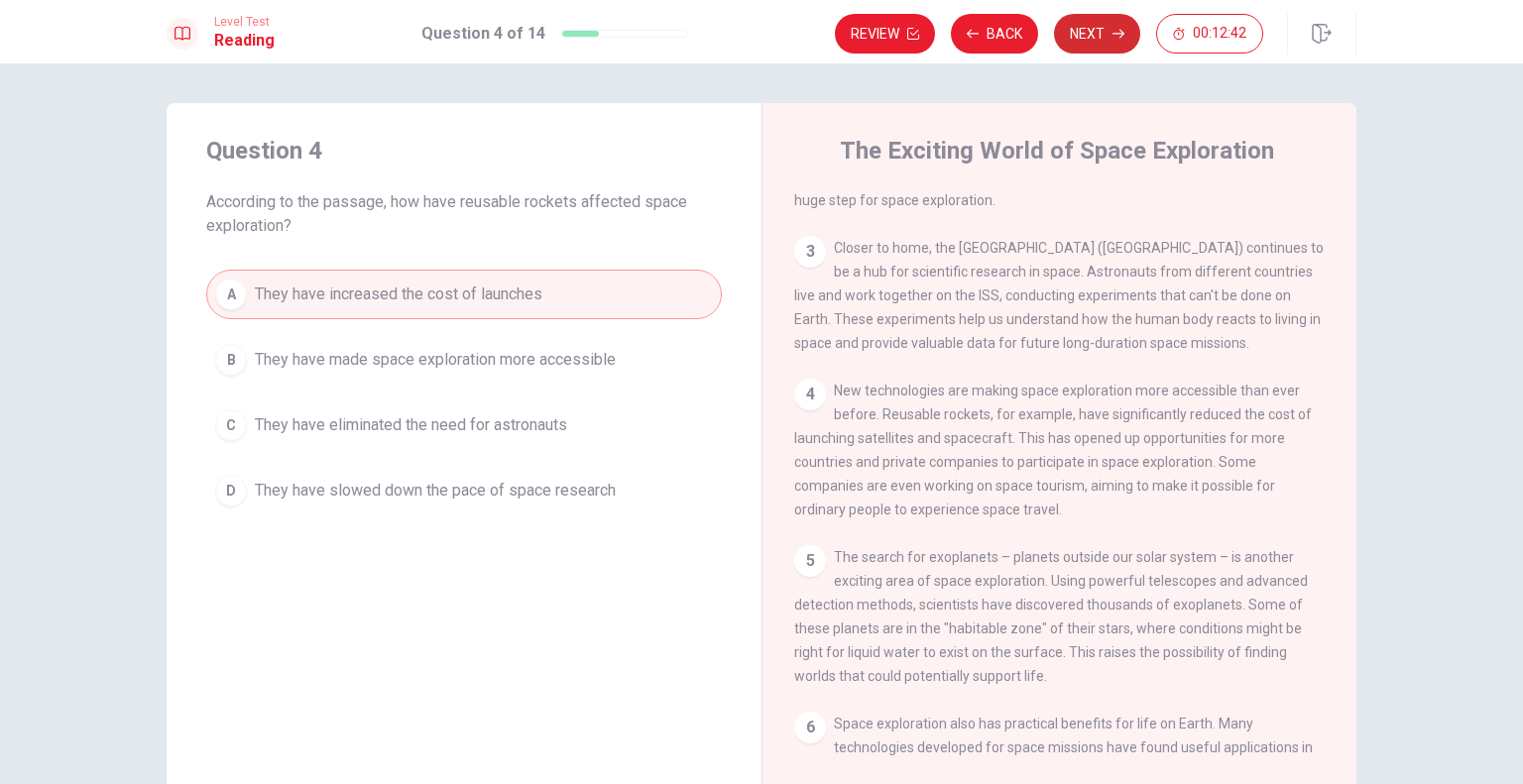 click on "Next" at bounding box center (1097, 34) 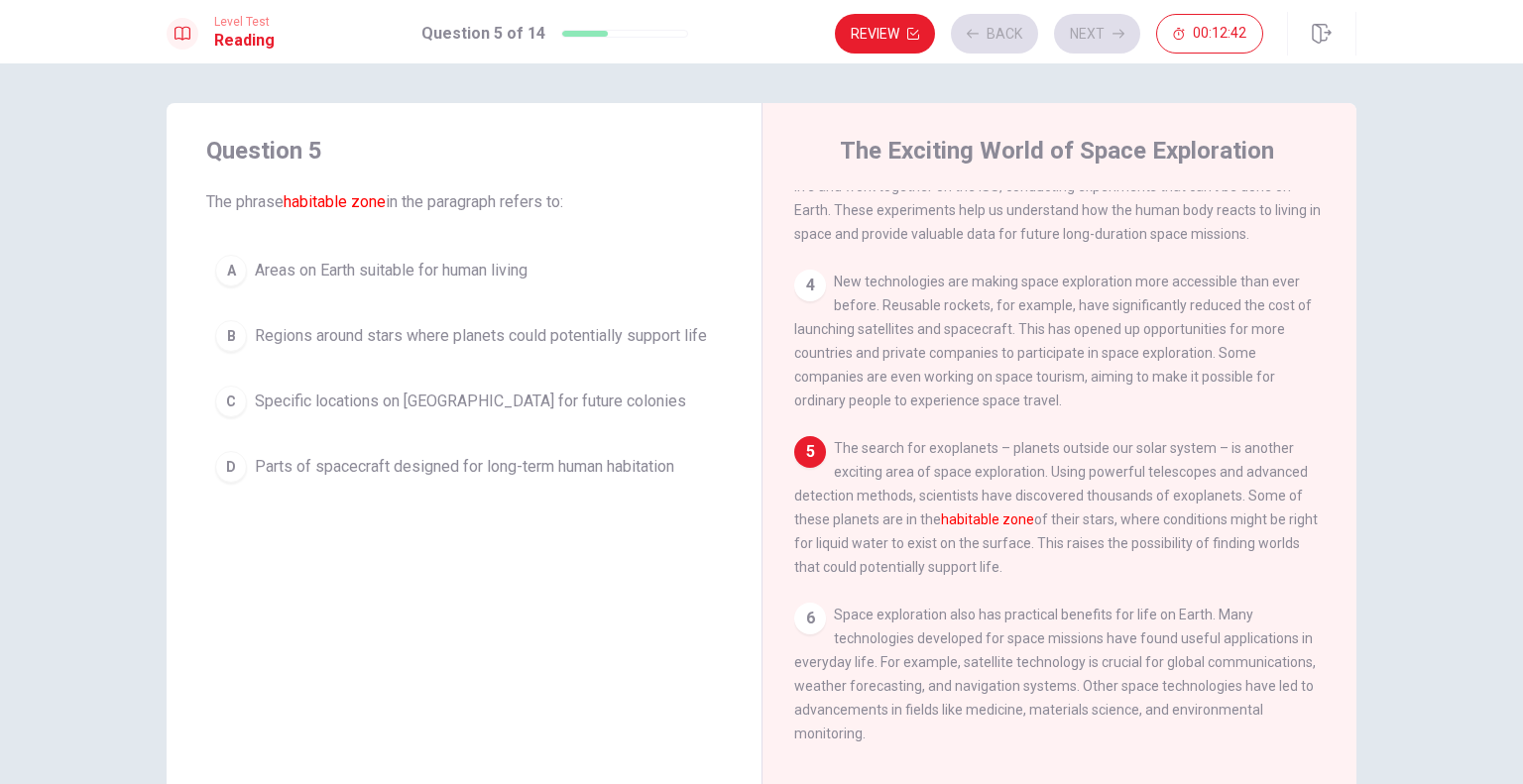 scroll, scrollTop: 387, scrollLeft: 0, axis: vertical 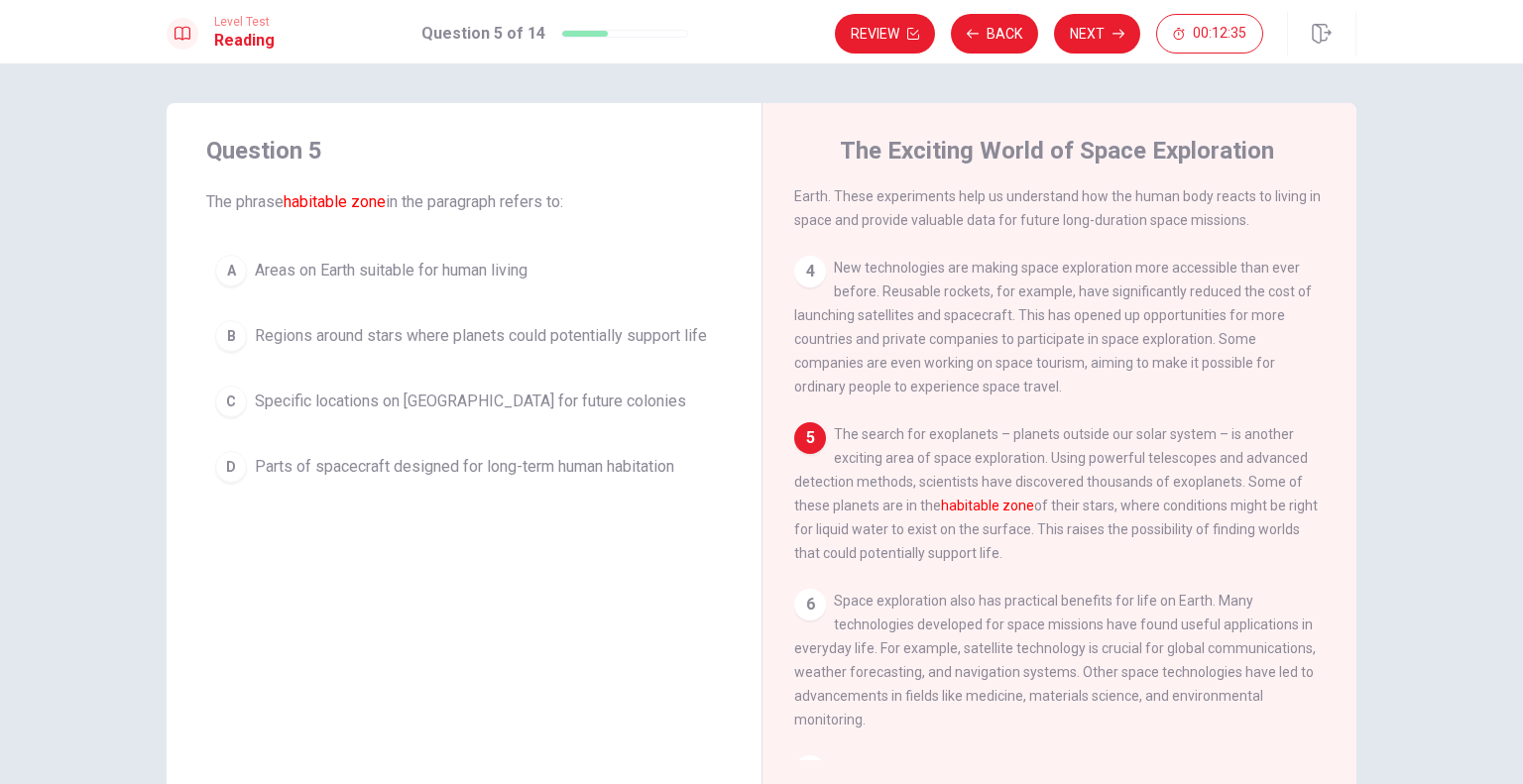 drag, startPoint x: 194, startPoint y: 203, endPoint x: 285, endPoint y: 202, distance: 91.00549 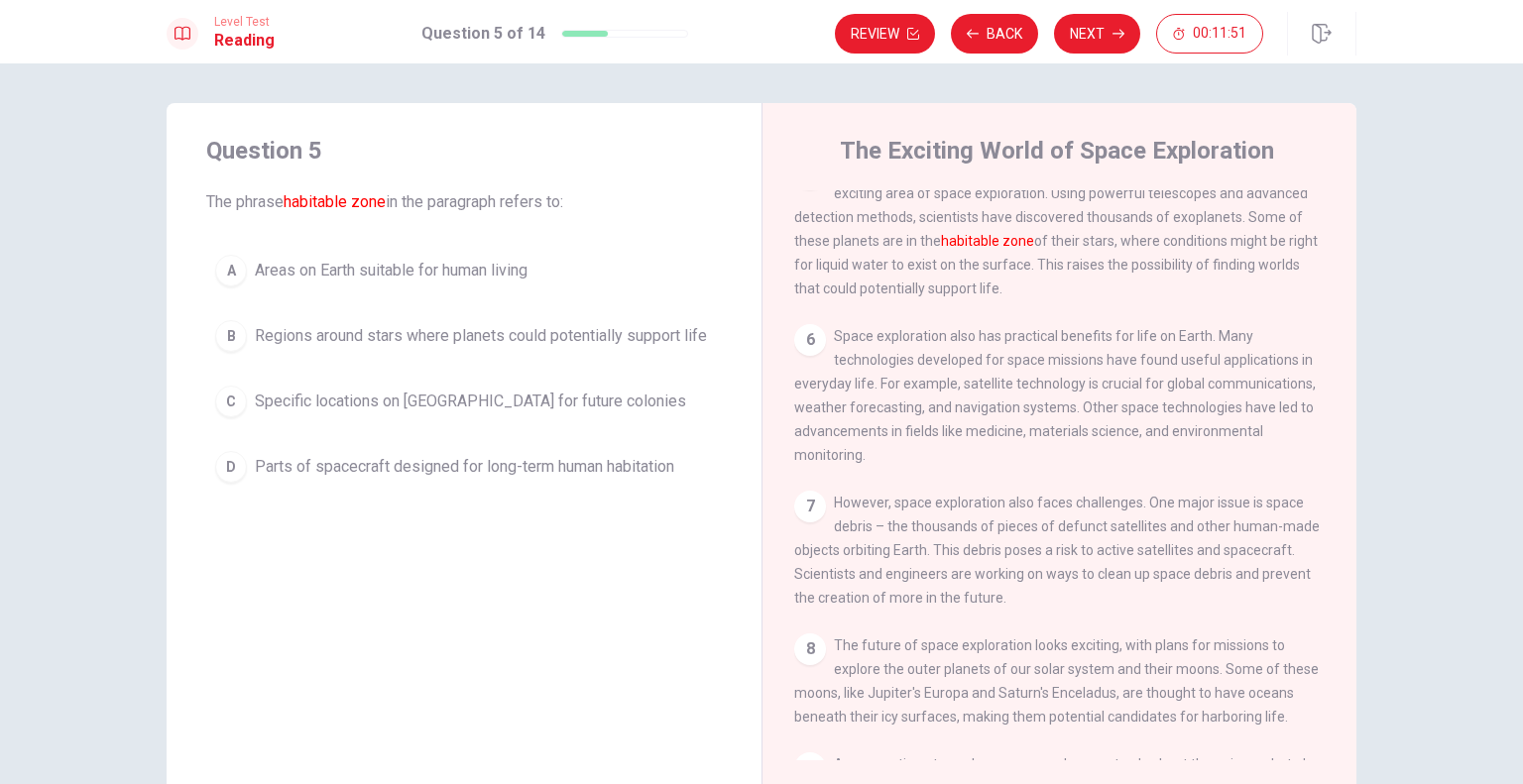 scroll, scrollTop: 387, scrollLeft: 0, axis: vertical 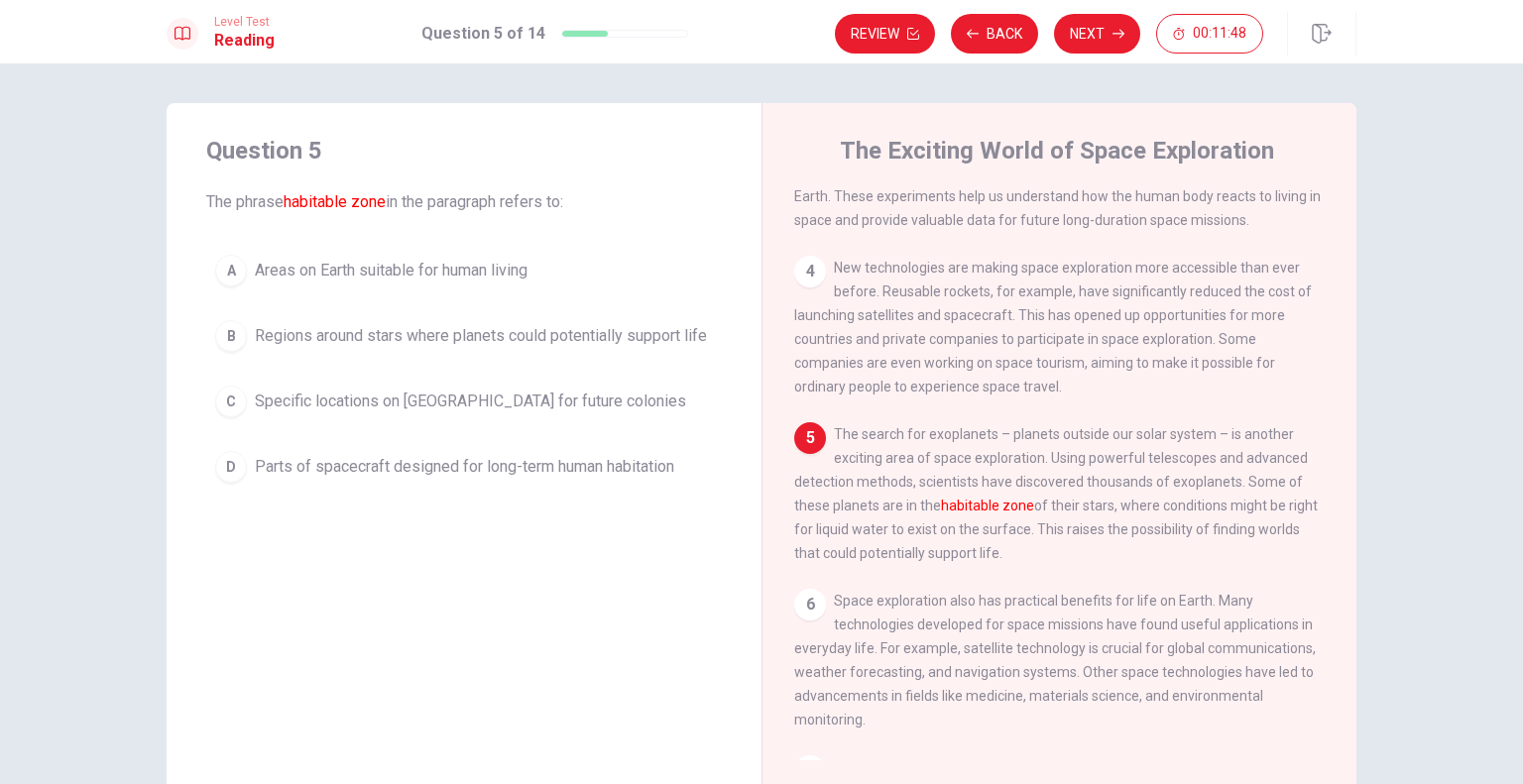 drag, startPoint x: 1164, startPoint y: 481, endPoint x: 1238, endPoint y: 479, distance: 74.027022 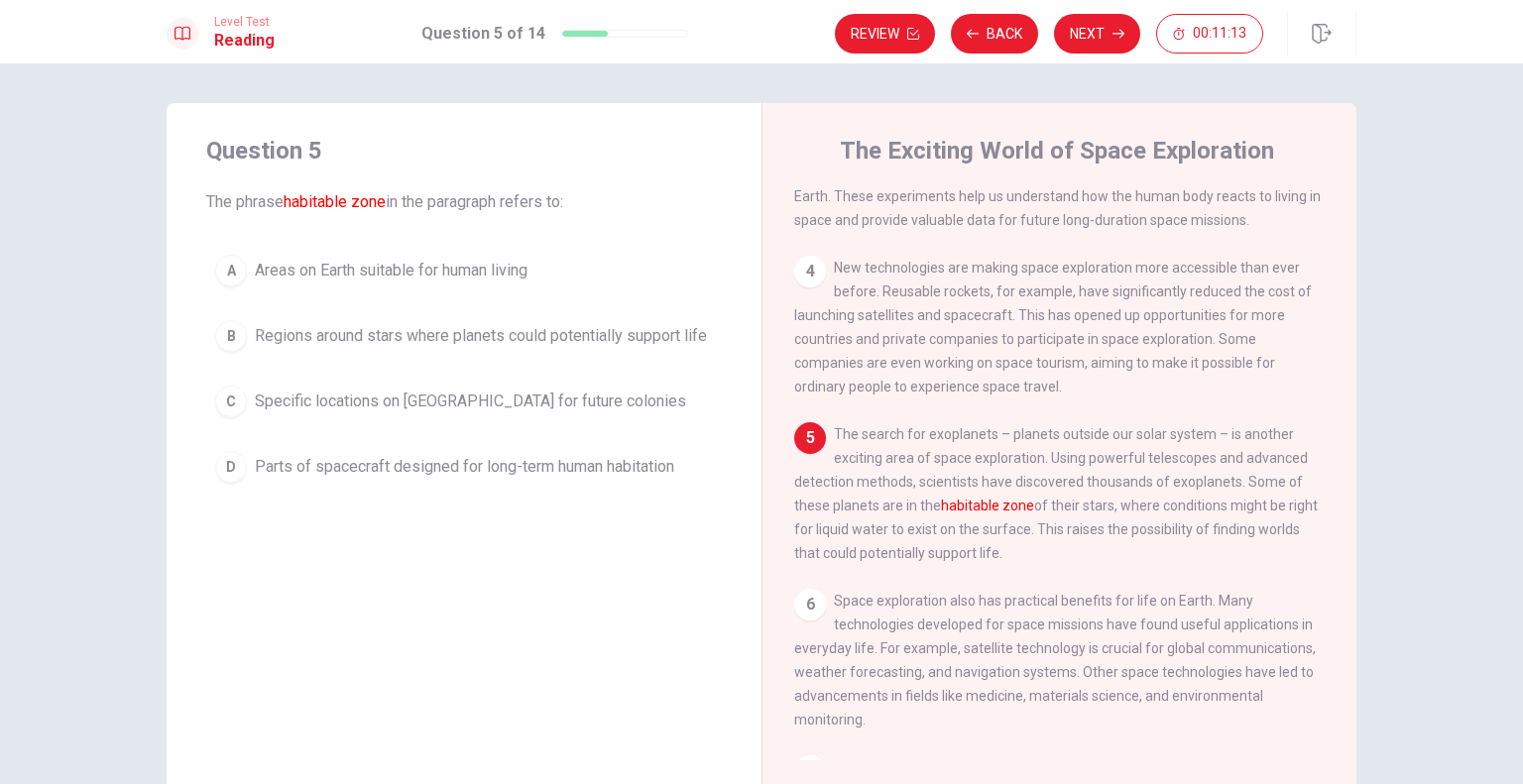 drag, startPoint x: 875, startPoint y: 504, endPoint x: 932, endPoint y: 503, distance: 57.008771 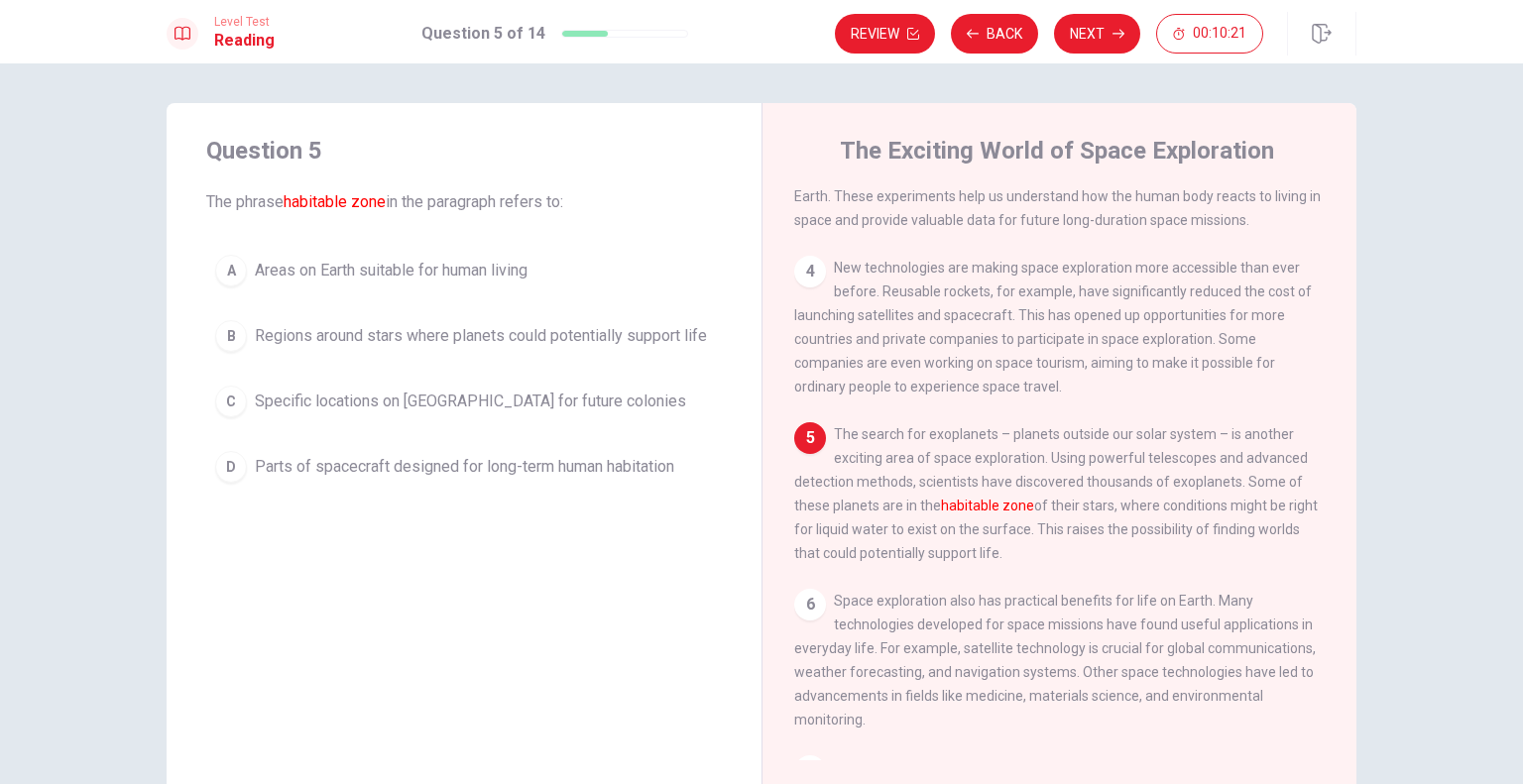 click on "Specific locations on [GEOGRAPHIC_DATA] for future colonies" at bounding box center [470, 401] 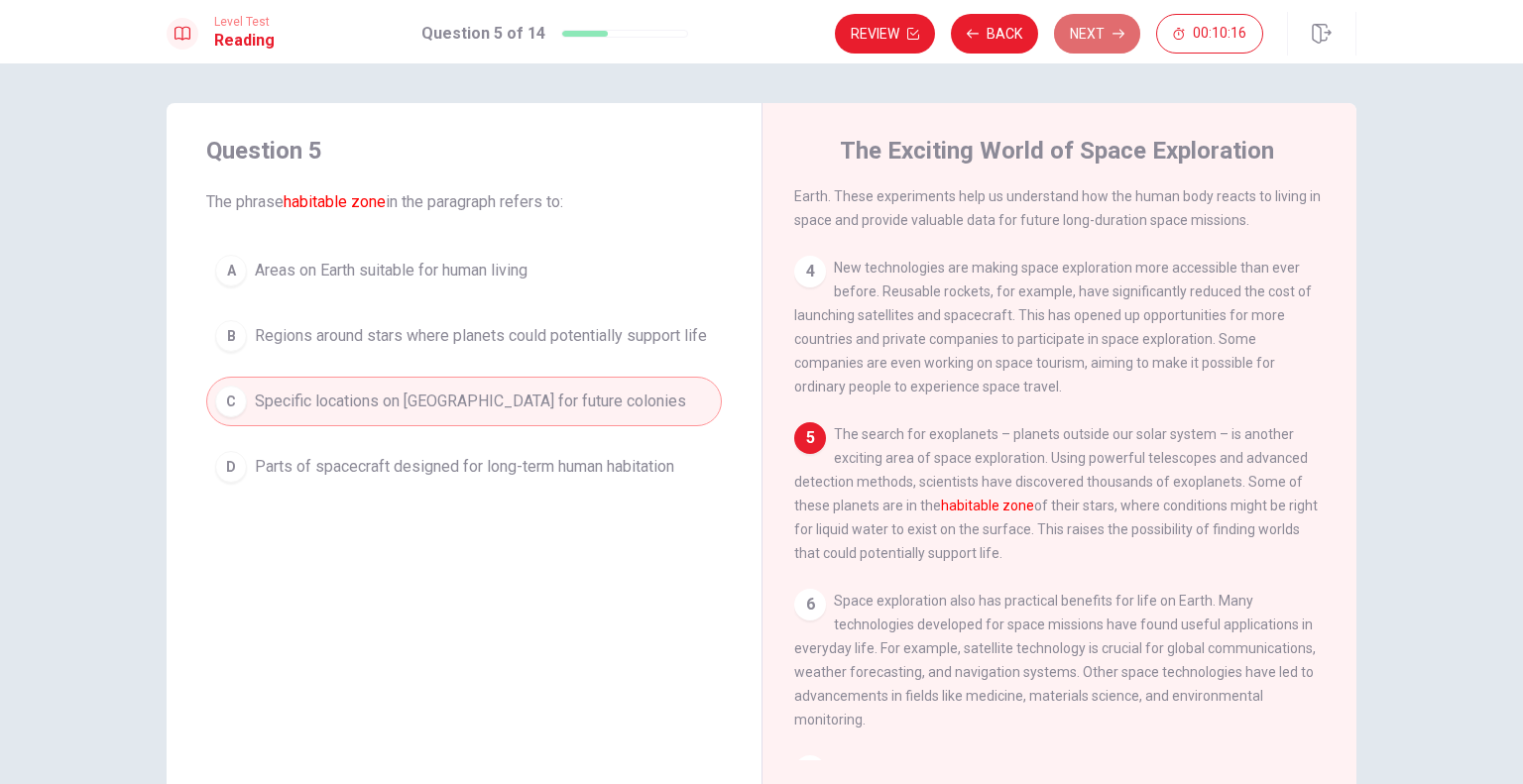 click on "Next" at bounding box center (1097, 34) 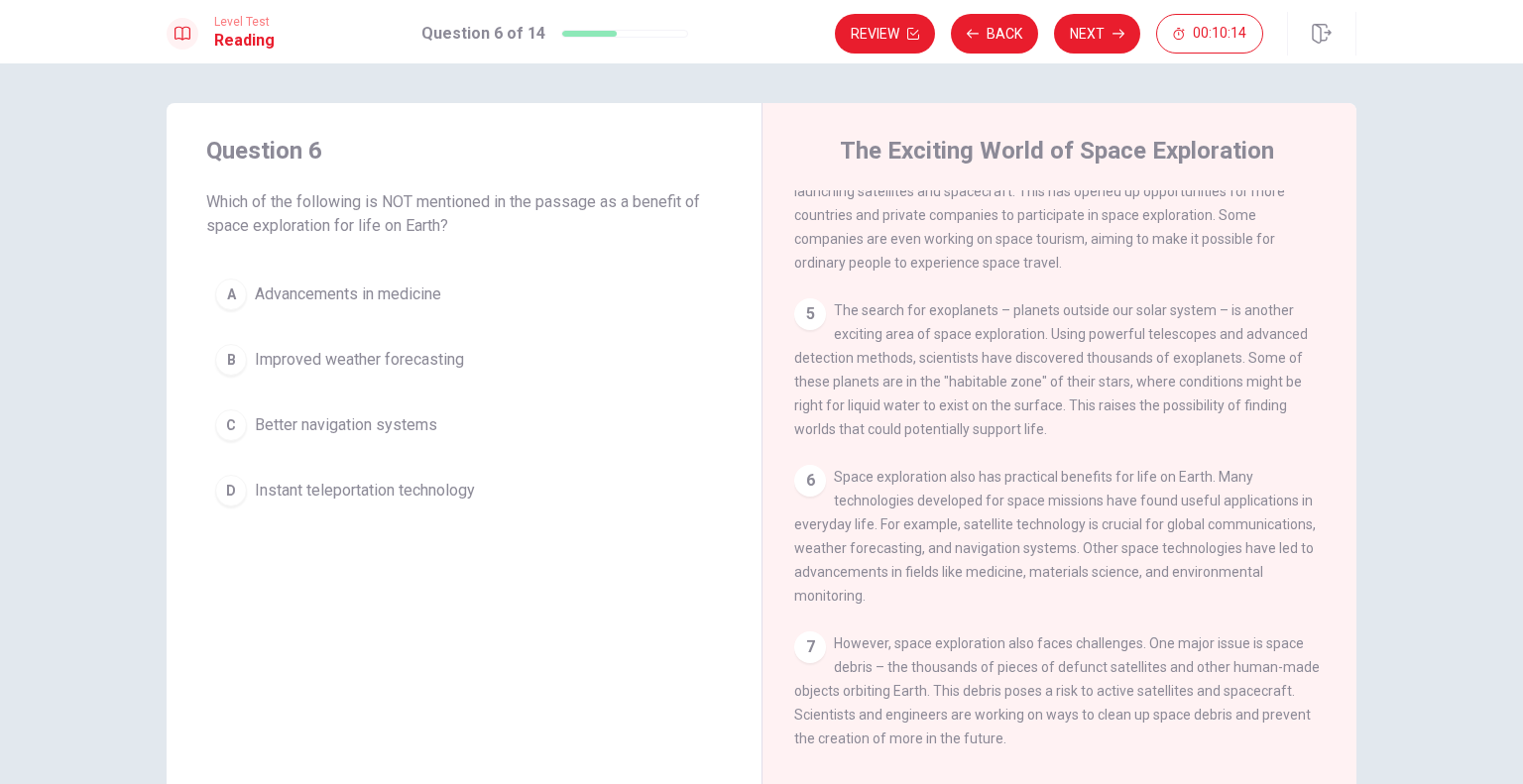 scroll, scrollTop: 651, scrollLeft: 0, axis: vertical 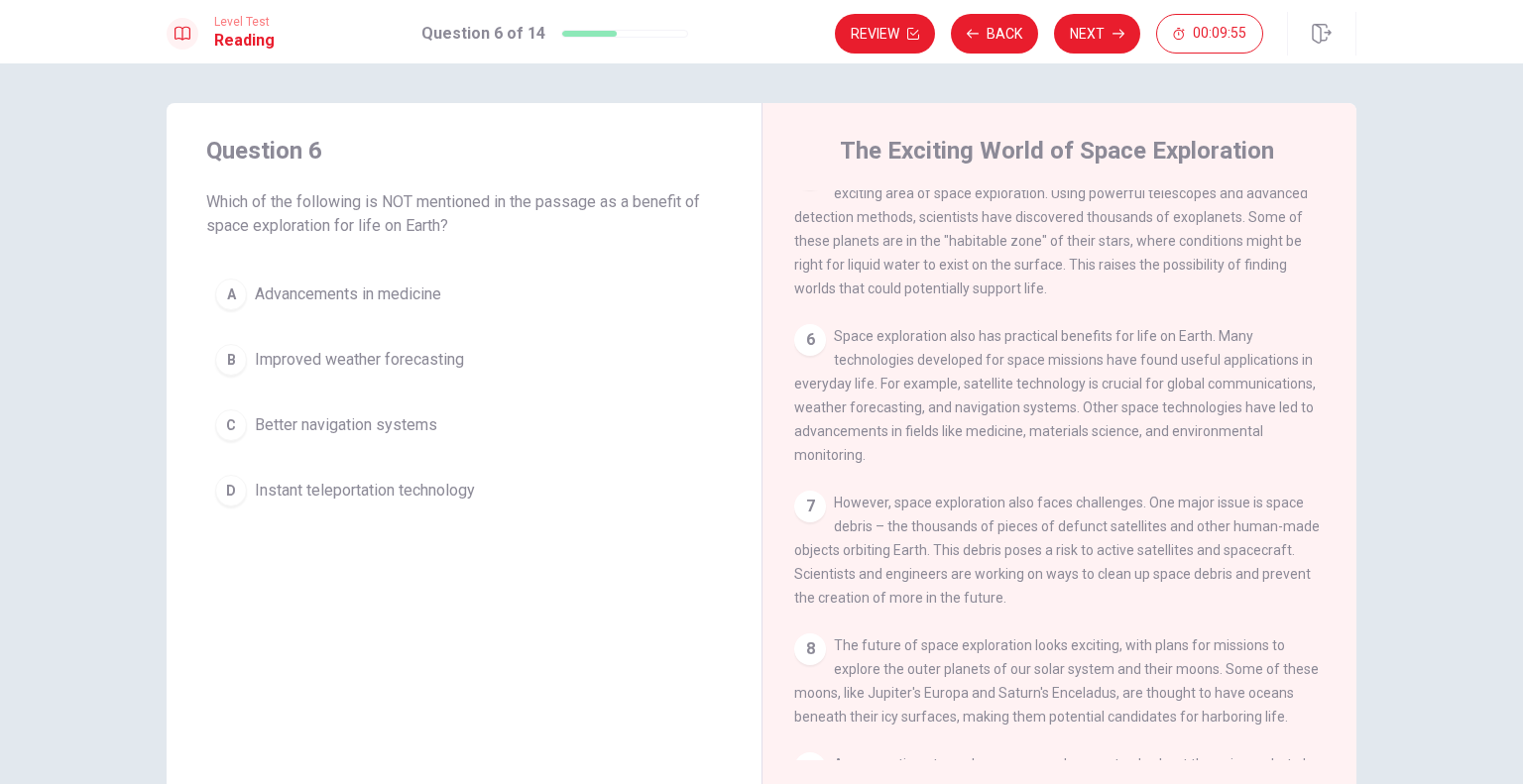drag, startPoint x: 214, startPoint y: 202, endPoint x: 542, endPoint y: 239, distance: 330.08029 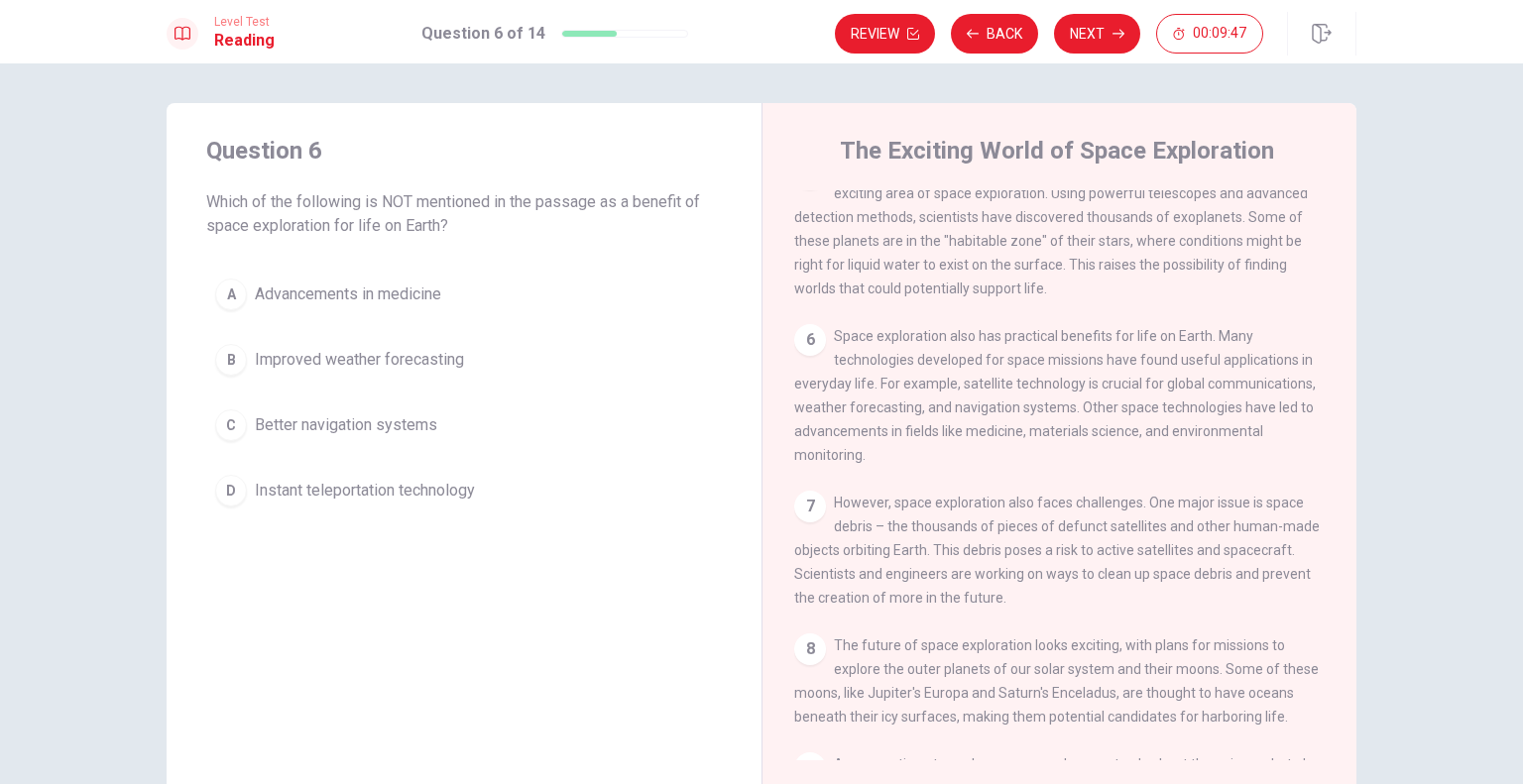 drag, startPoint x: 381, startPoint y: 201, endPoint x: 436, endPoint y: 201, distance: 55 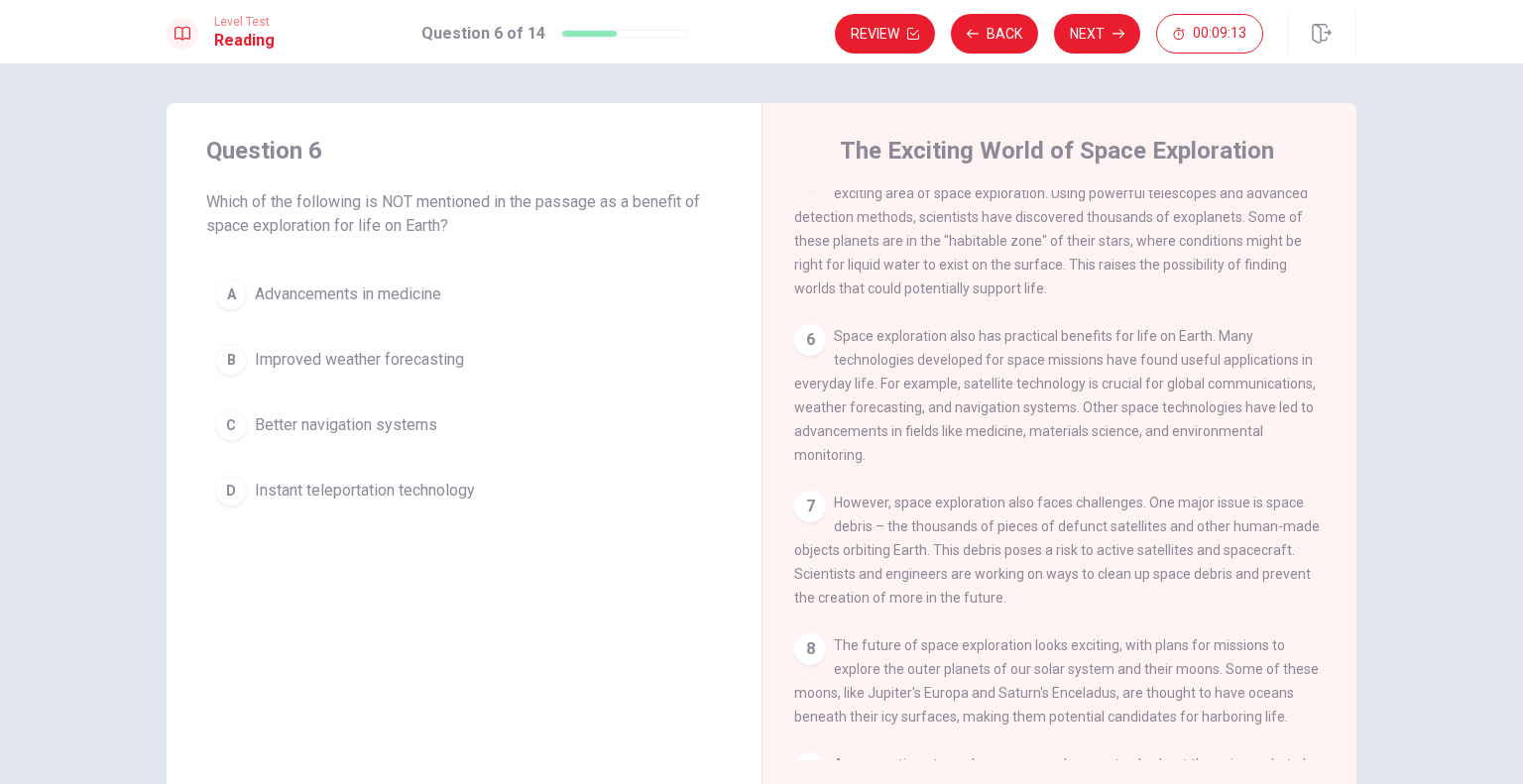 drag, startPoint x: 839, startPoint y: 336, endPoint x: 1207, endPoint y: 343, distance: 368.06657 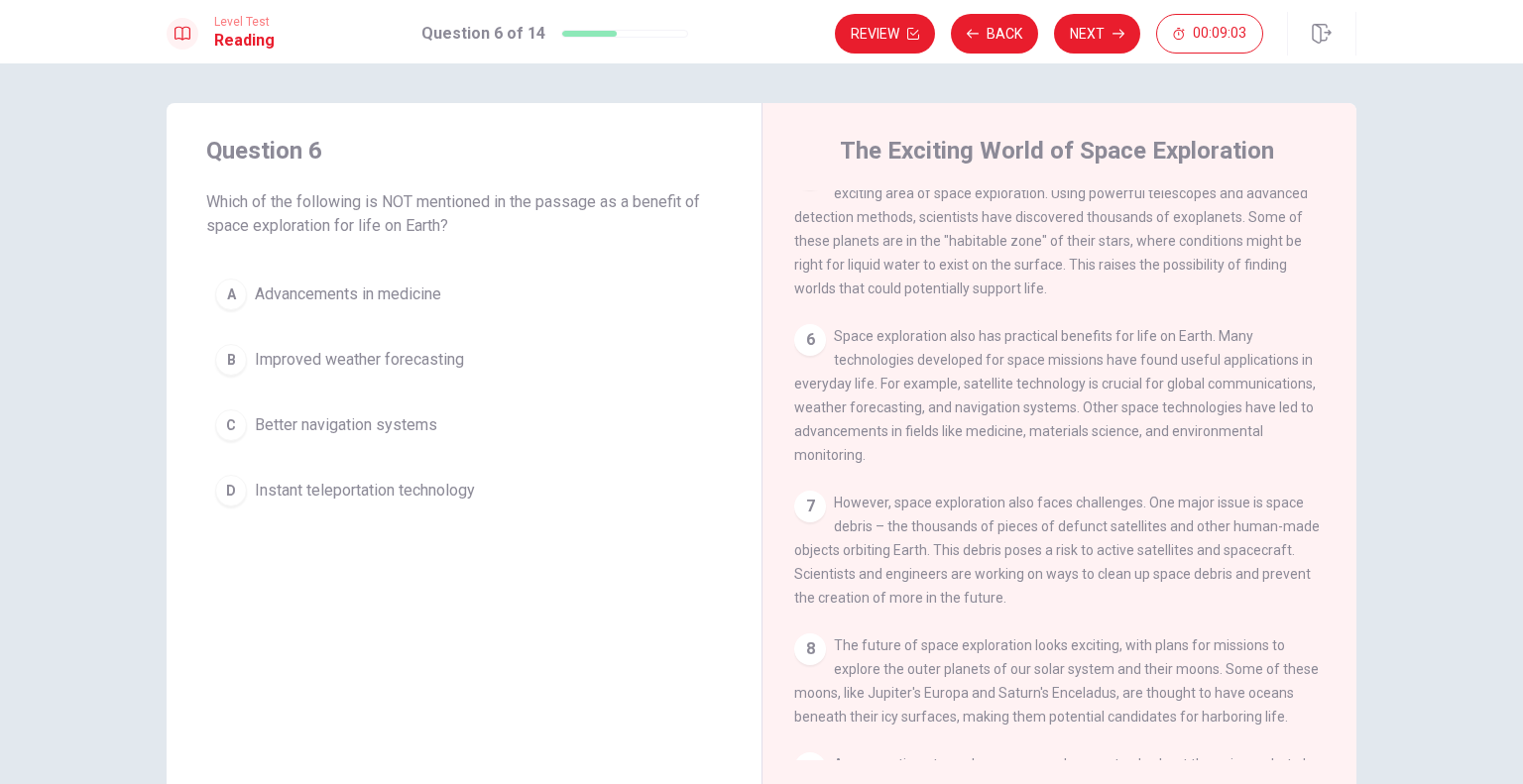 drag, startPoint x: 849, startPoint y: 364, endPoint x: 925, endPoint y: 401, distance: 84.5281 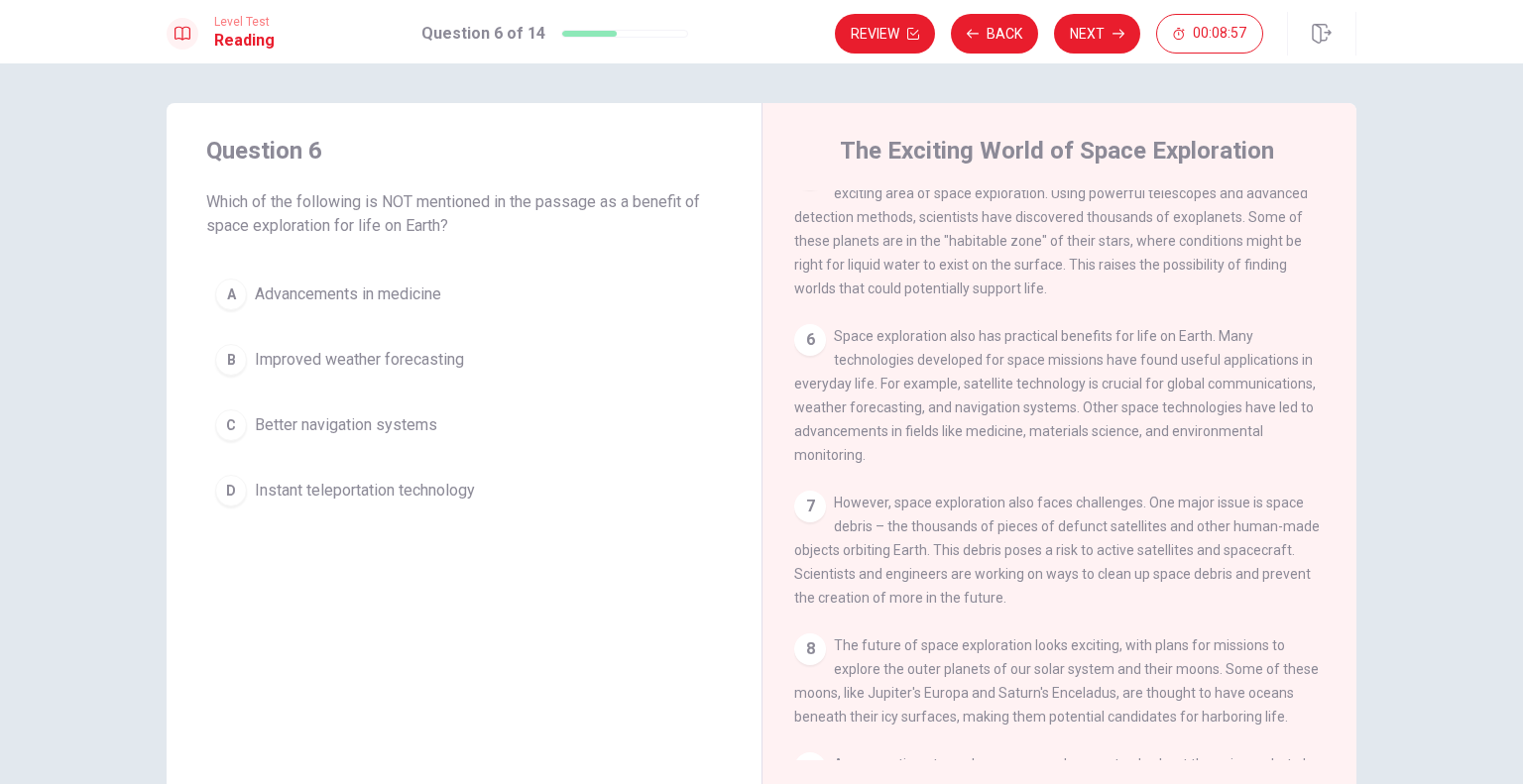 drag, startPoint x: 958, startPoint y: 386, endPoint x: 1016, endPoint y: 384, distance: 58.03447 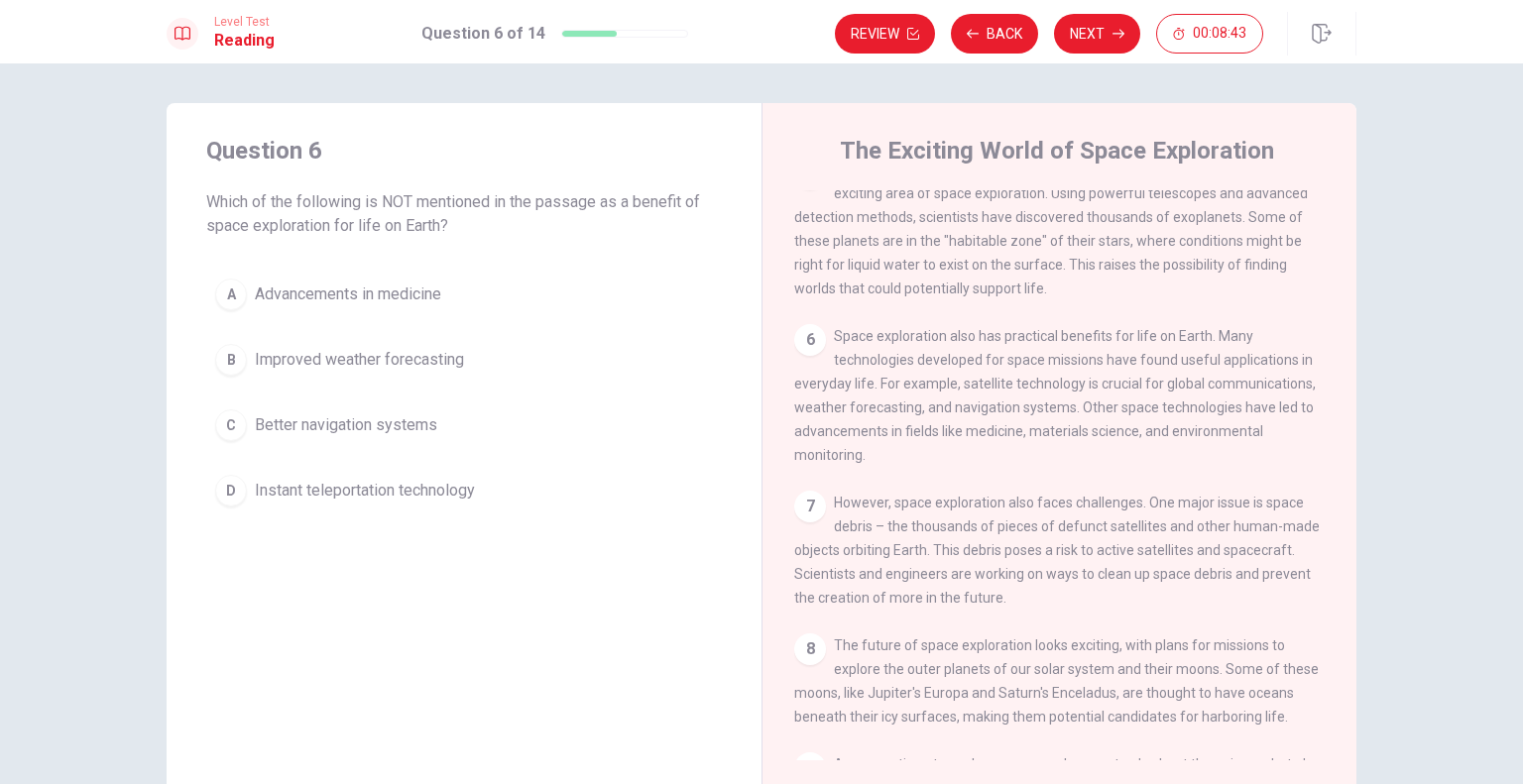 drag, startPoint x: 1038, startPoint y: 384, endPoint x: 1257, endPoint y: 395, distance: 219.27608 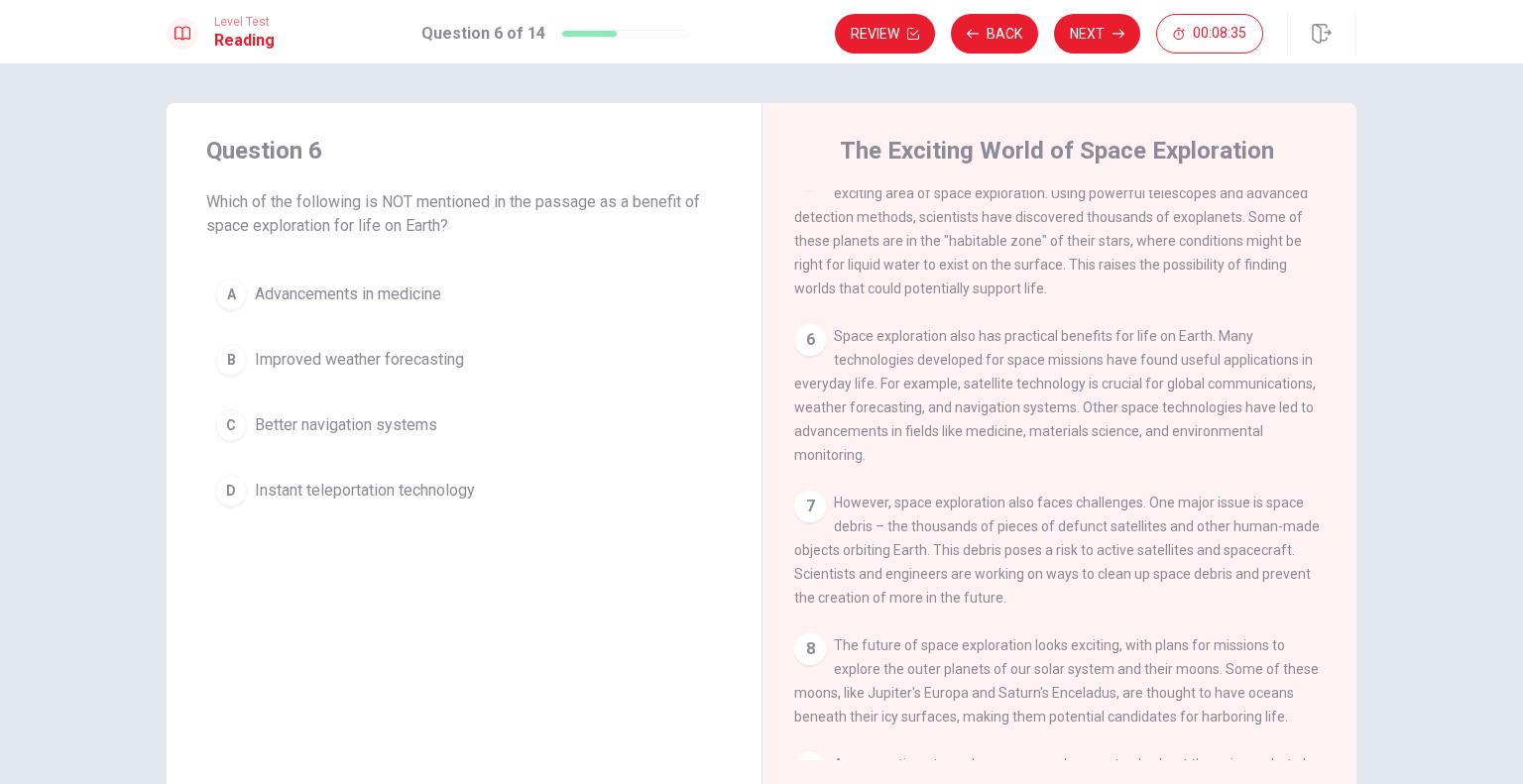 drag, startPoint x: 844, startPoint y: 406, endPoint x: 965, endPoint y: 407, distance: 121.0041 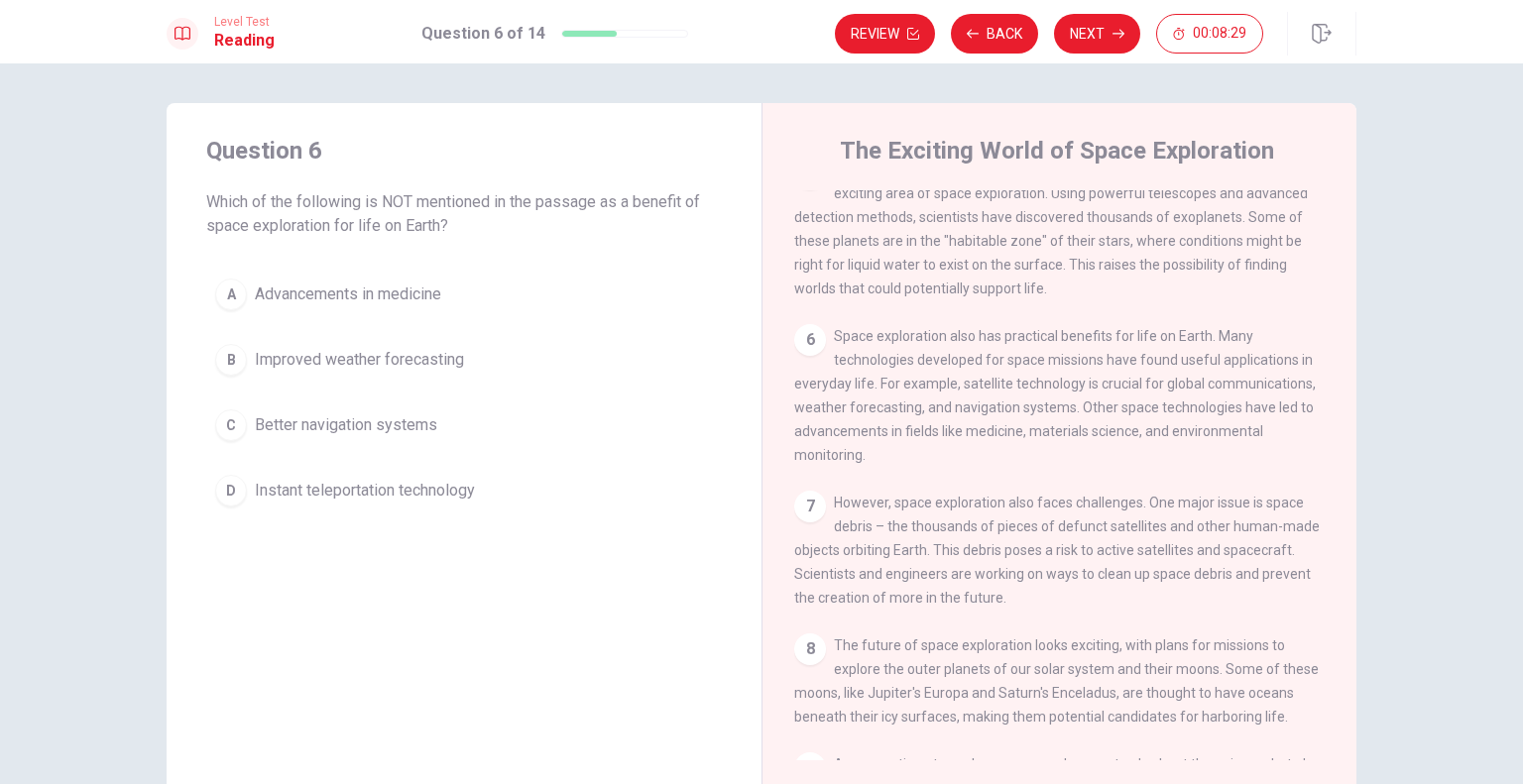 drag, startPoint x: 1088, startPoint y: 409, endPoint x: 1287, endPoint y: 425, distance: 199.6422 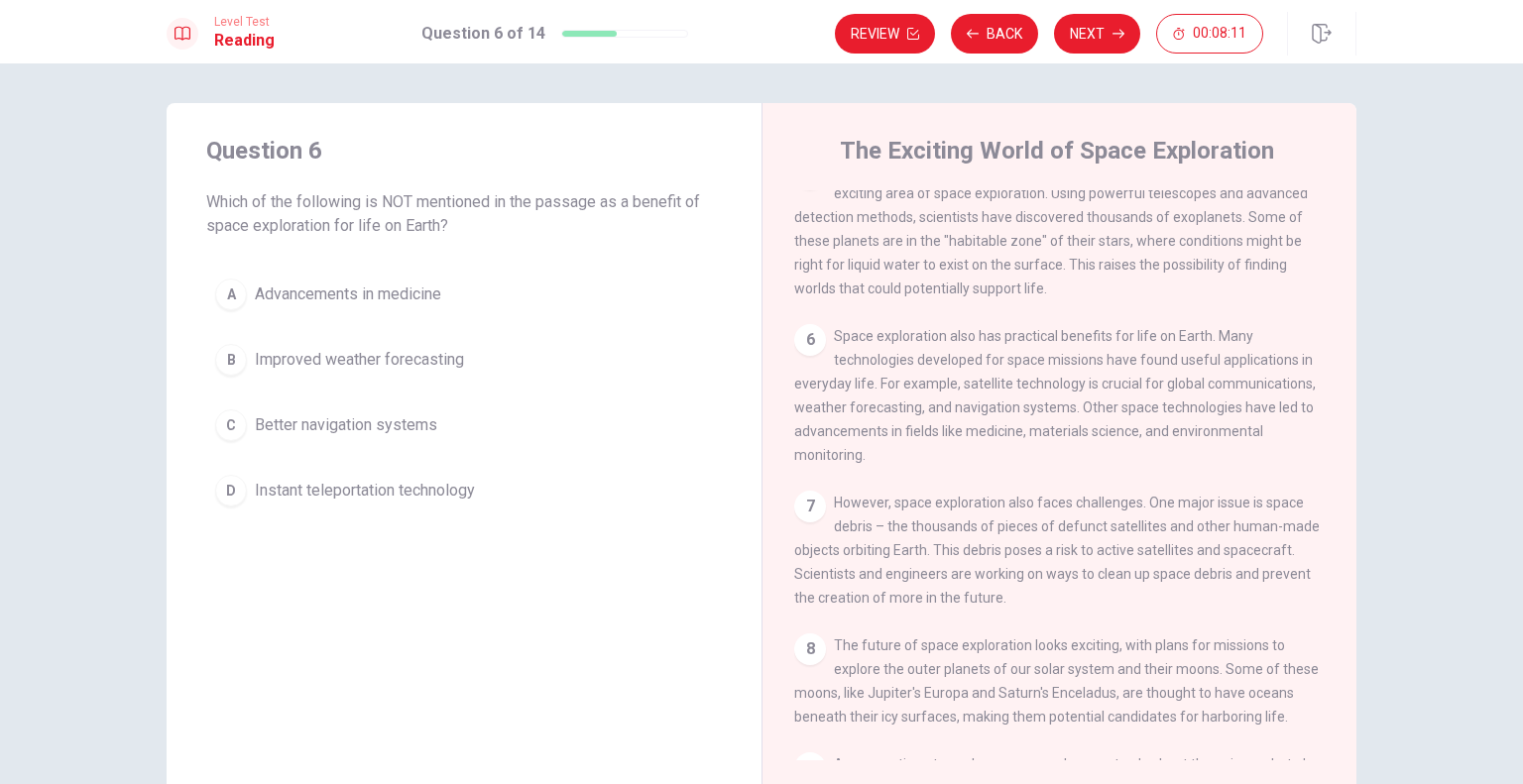 drag, startPoint x: 789, startPoint y: 429, endPoint x: 1230, endPoint y: 437, distance: 441.07256 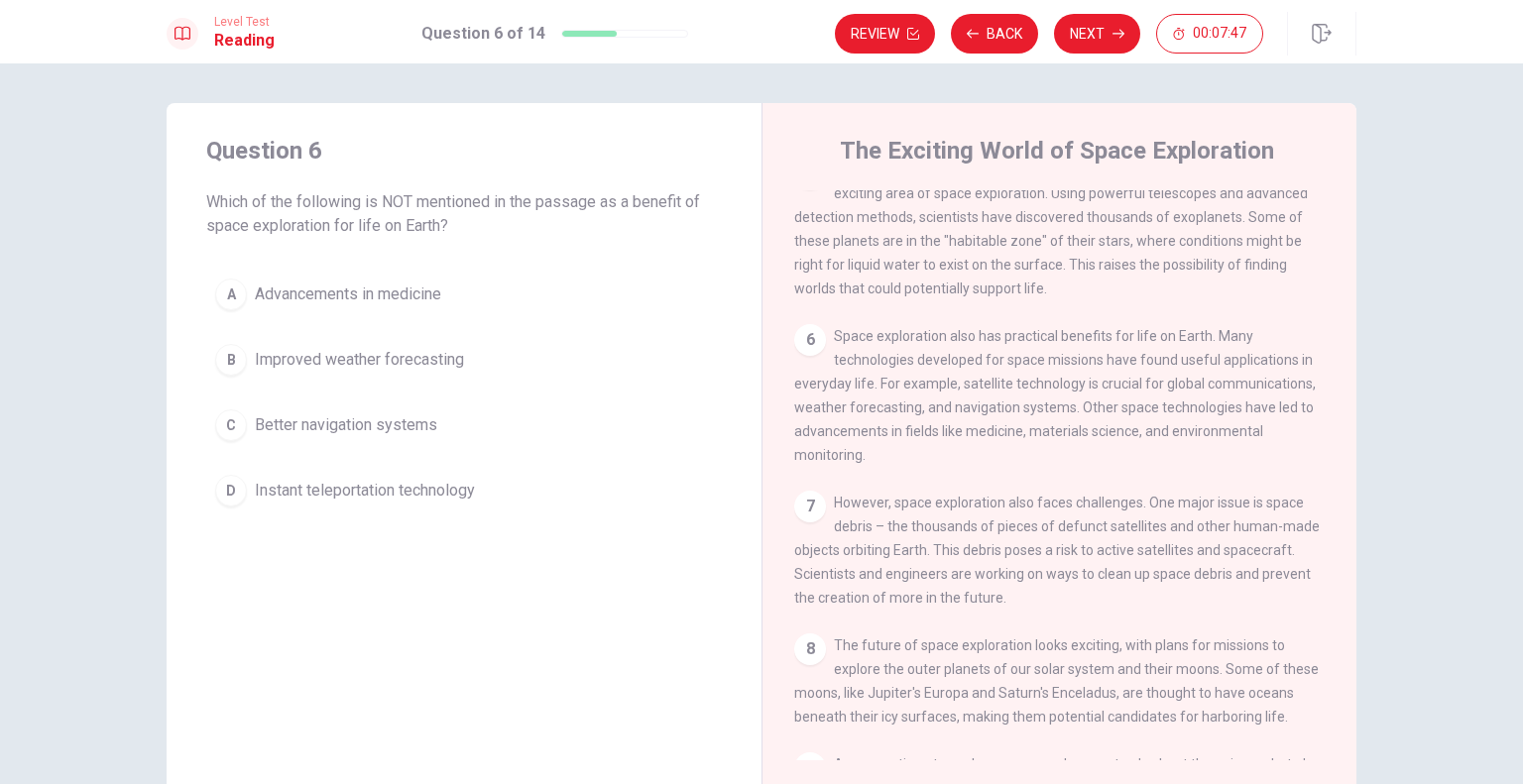 click on "D" at bounding box center [231, 491] 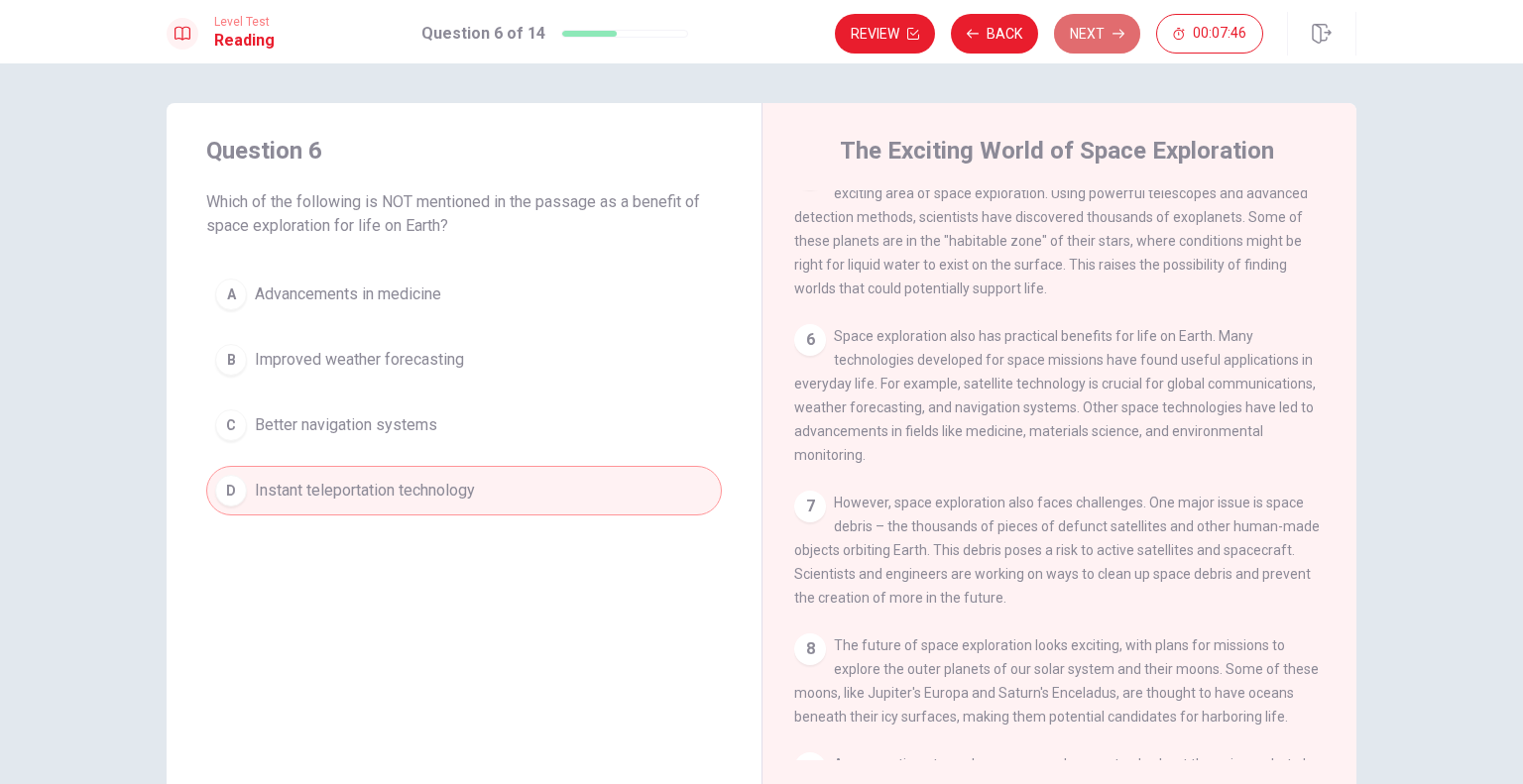 click on "Next" at bounding box center [1097, 34] 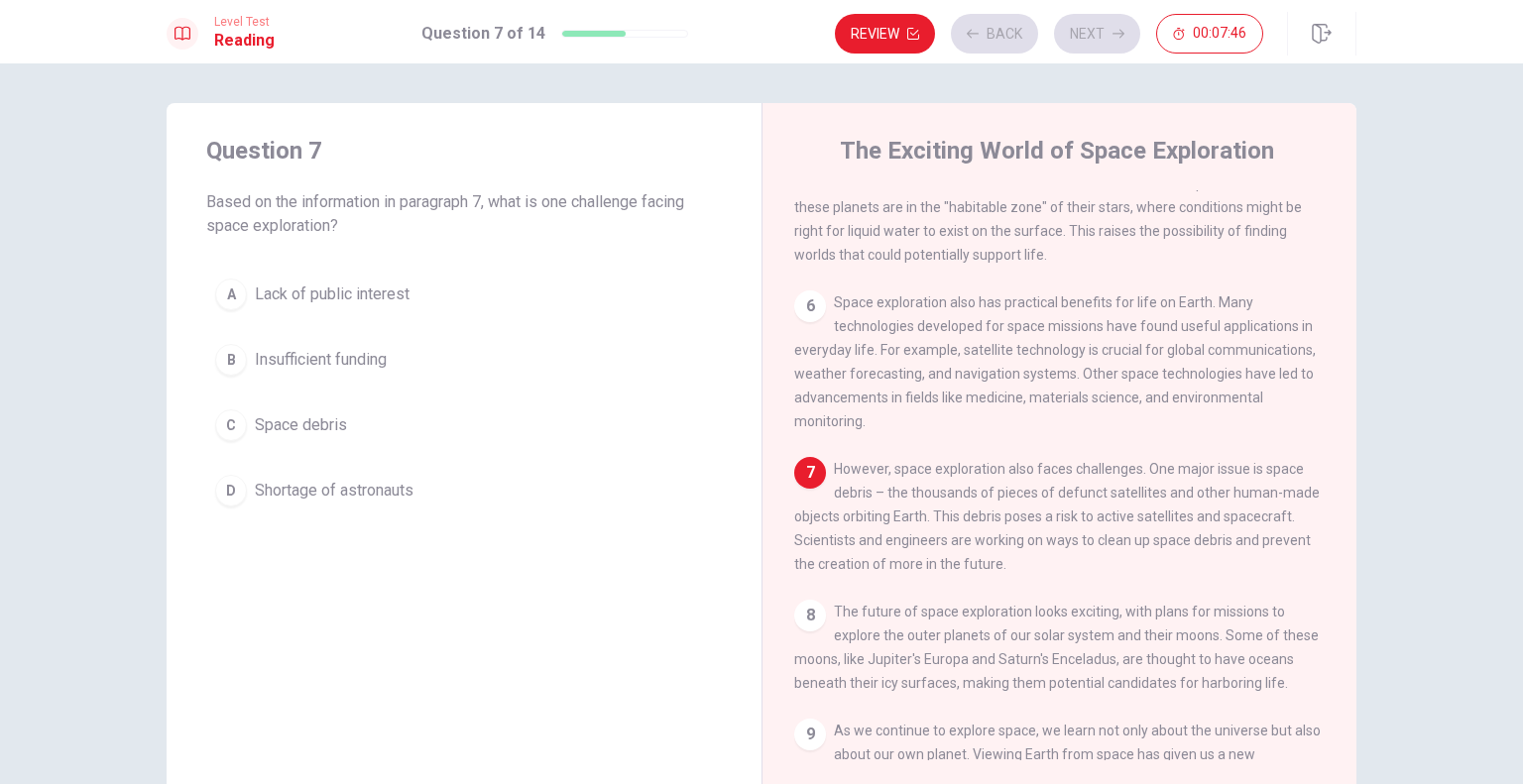 scroll, scrollTop: 705, scrollLeft: 0, axis: vertical 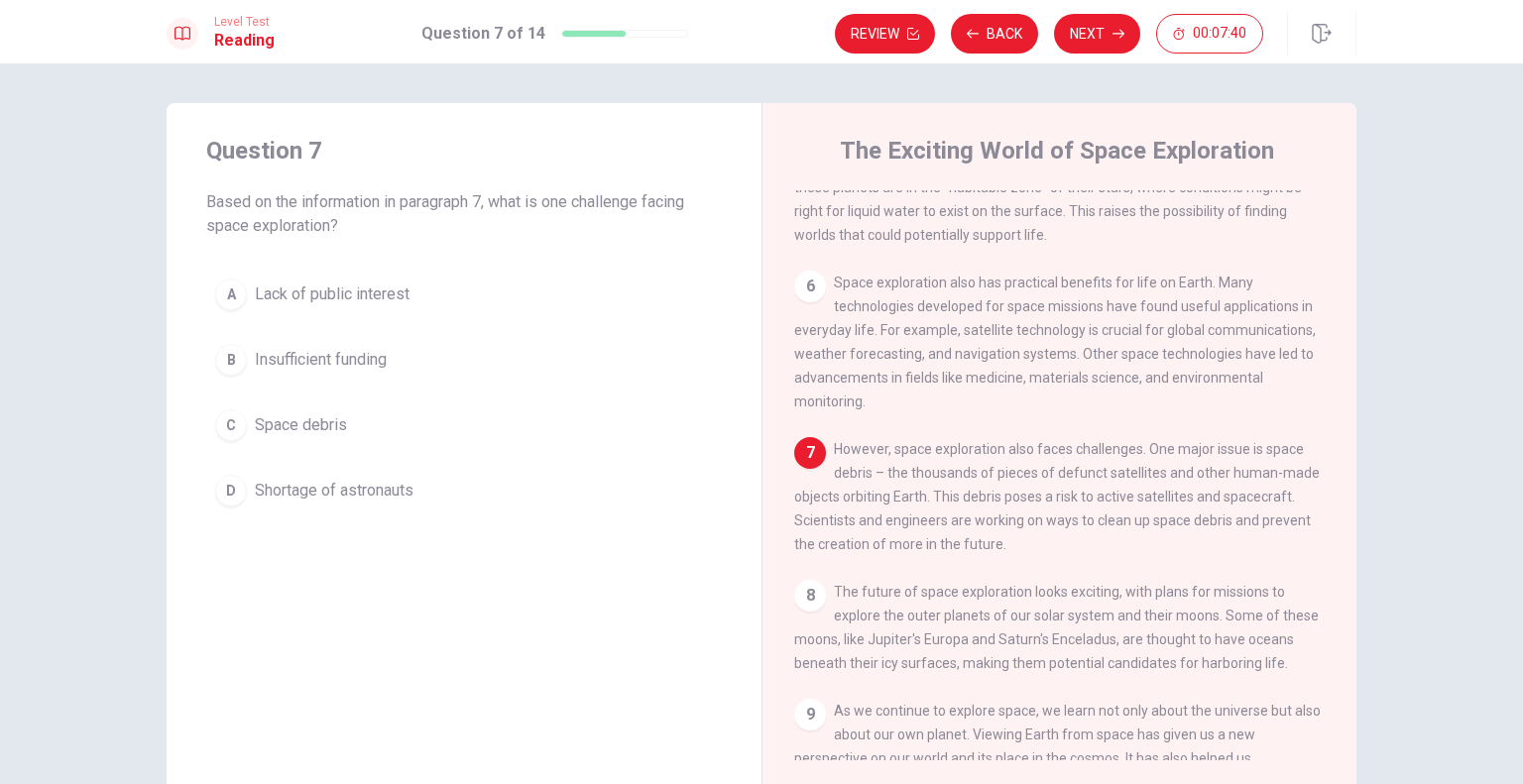 drag, startPoint x: 296, startPoint y: 201, endPoint x: 353, endPoint y: 221, distance: 60.40695 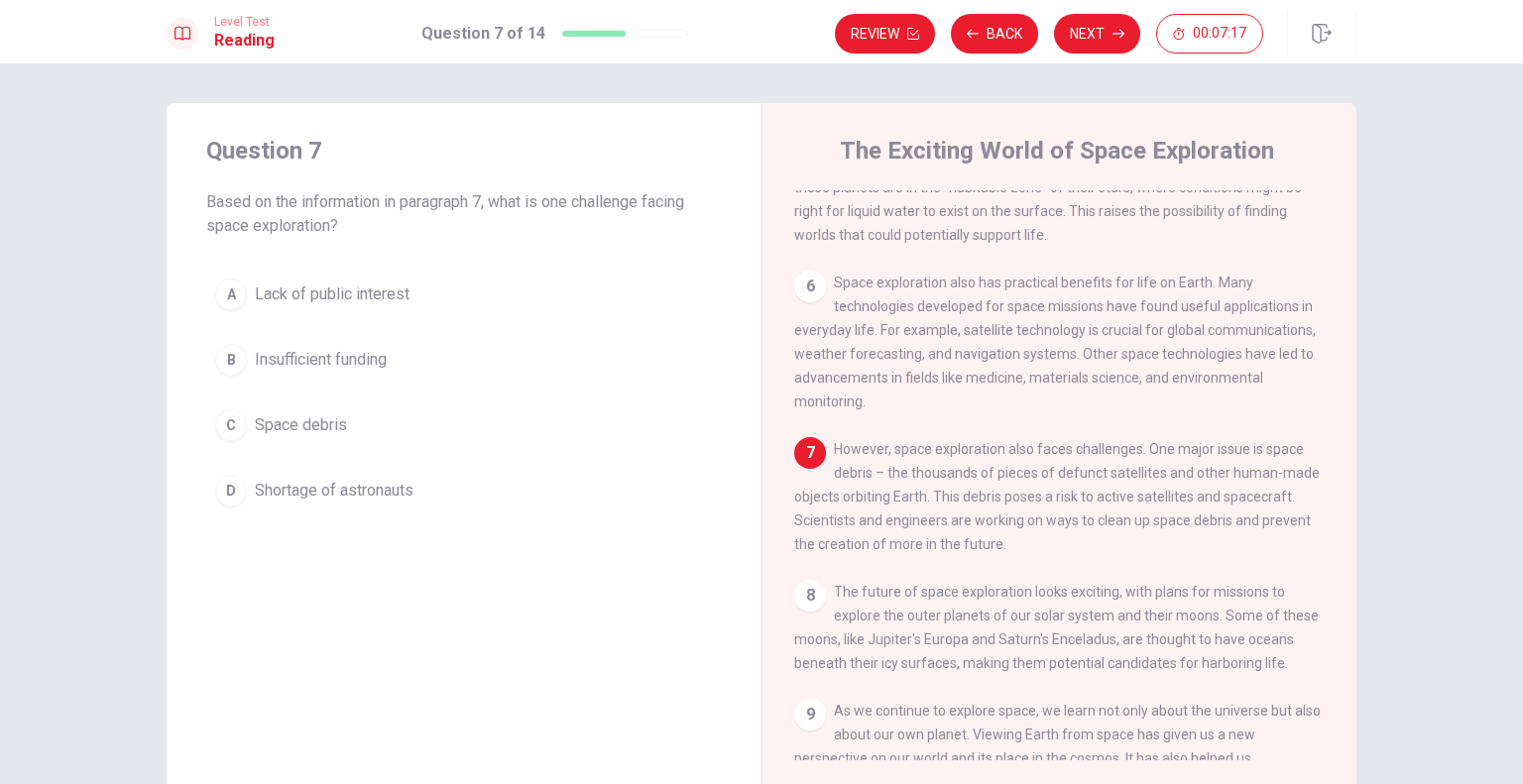 click on "However, space exploration also faces challenges. One major issue is space debris – the thousands of pieces of defunct satellites and other human-made objects orbiting Earth. This debris poses a risk to active satellites and spacecraft. Scientists and engineers are working on ways to clean up space debris and prevent the creation of more in the future." at bounding box center (1057, 497) 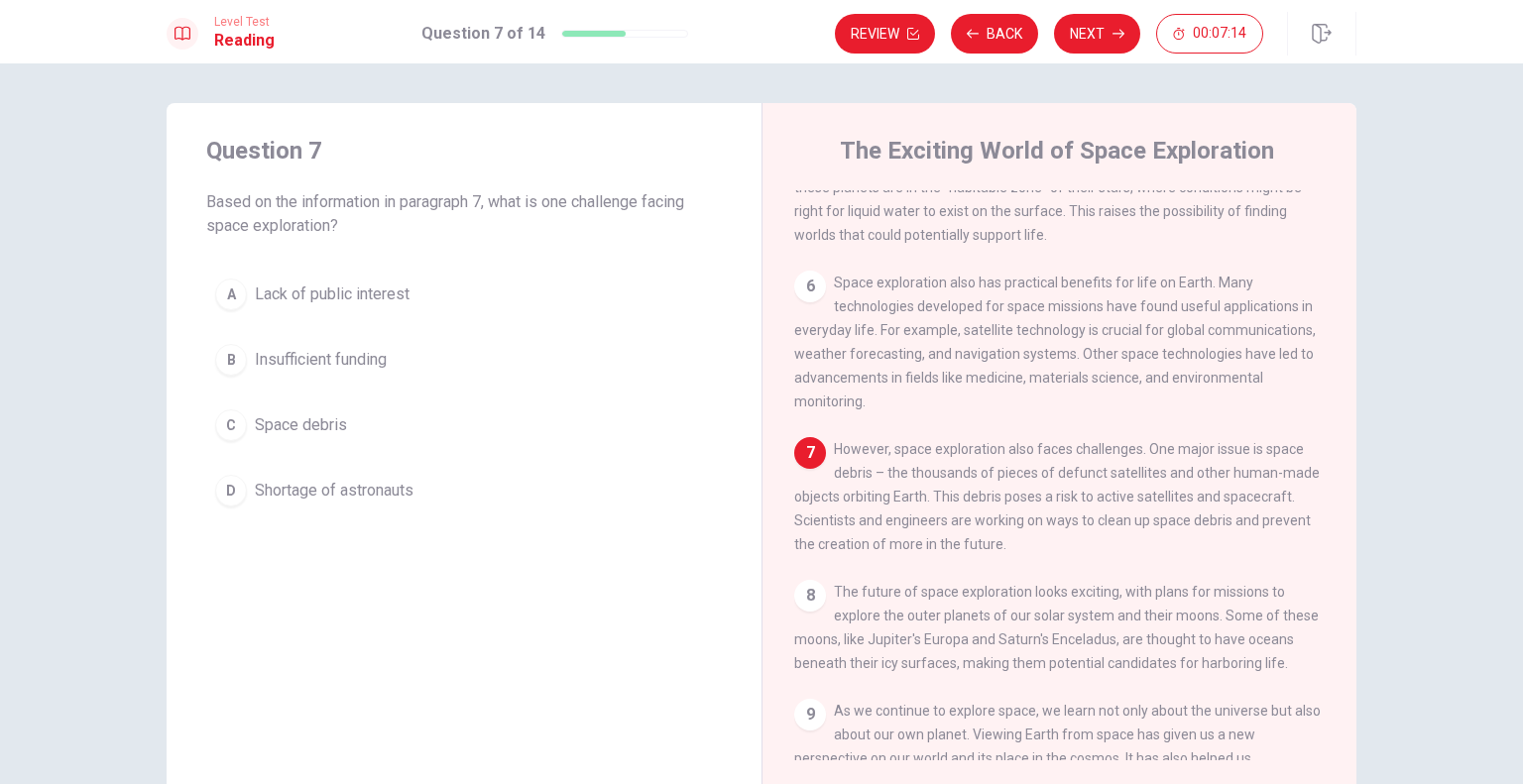 drag, startPoint x: 845, startPoint y: 475, endPoint x: 859, endPoint y: 475, distance: 14 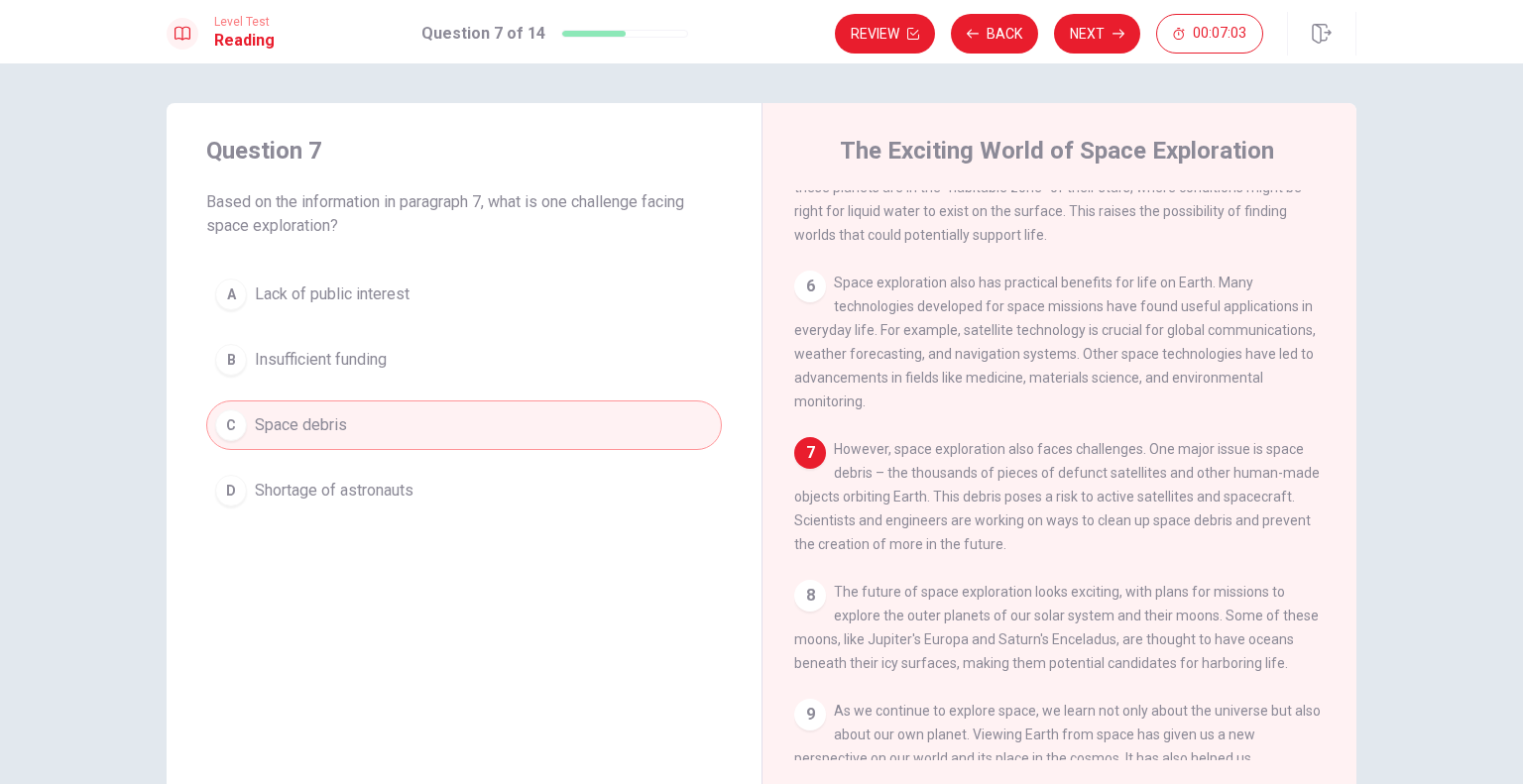 drag, startPoint x: 891, startPoint y: 479, endPoint x: 1162, endPoint y: 474, distance: 271.04612 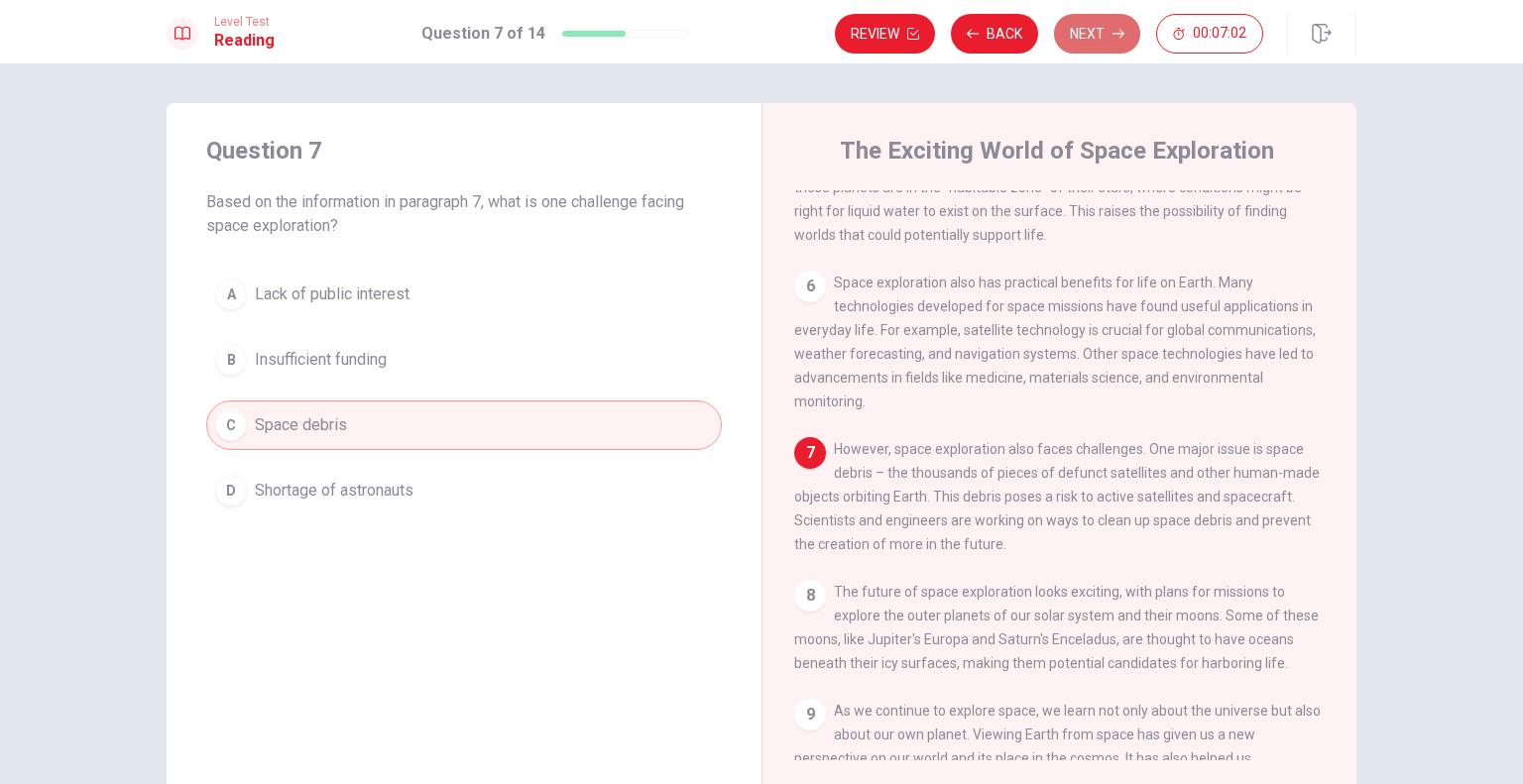 click on "Next" at bounding box center (1097, 34) 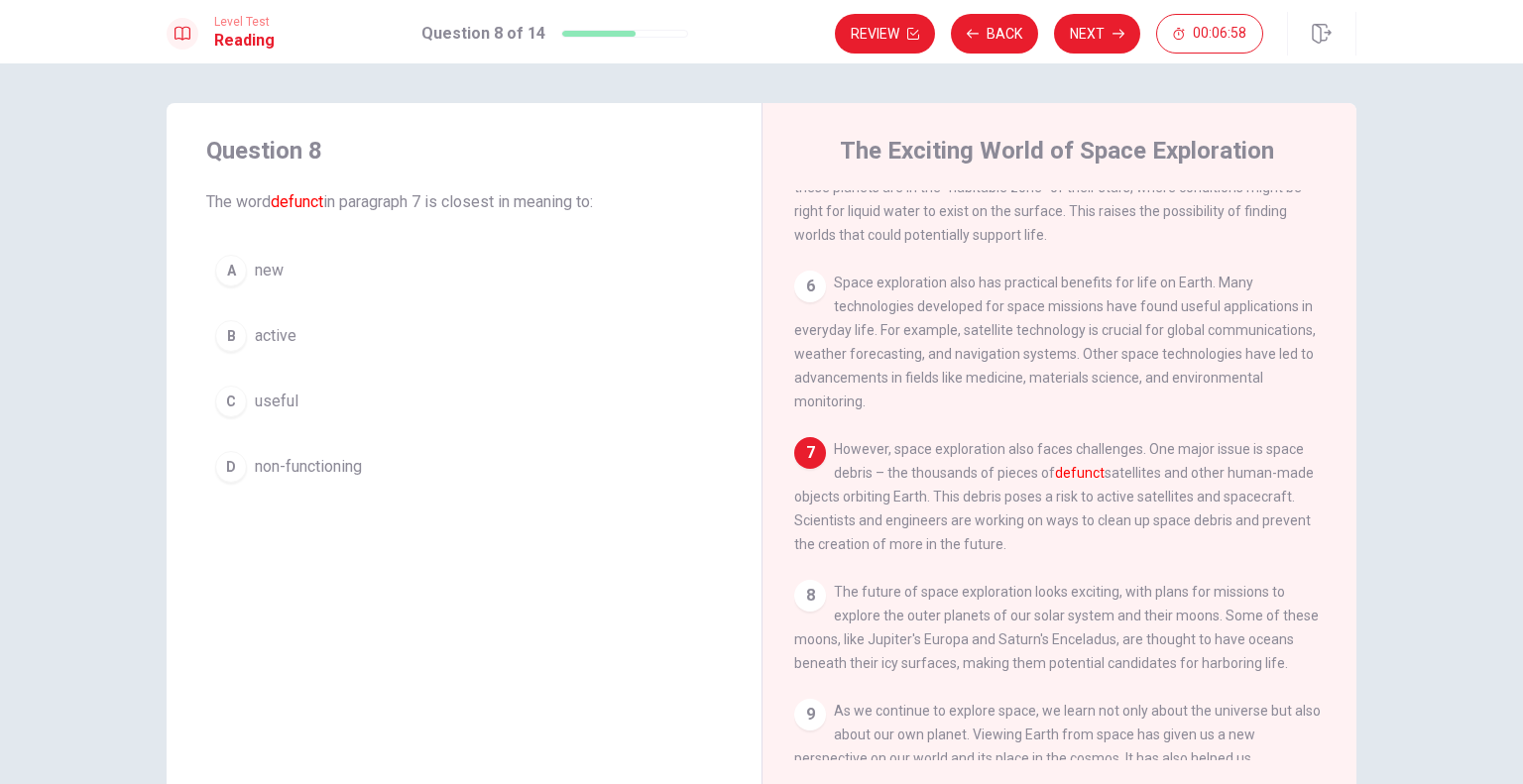 drag, startPoint x: 220, startPoint y: 206, endPoint x: 266, endPoint y: 200, distance: 46.389654 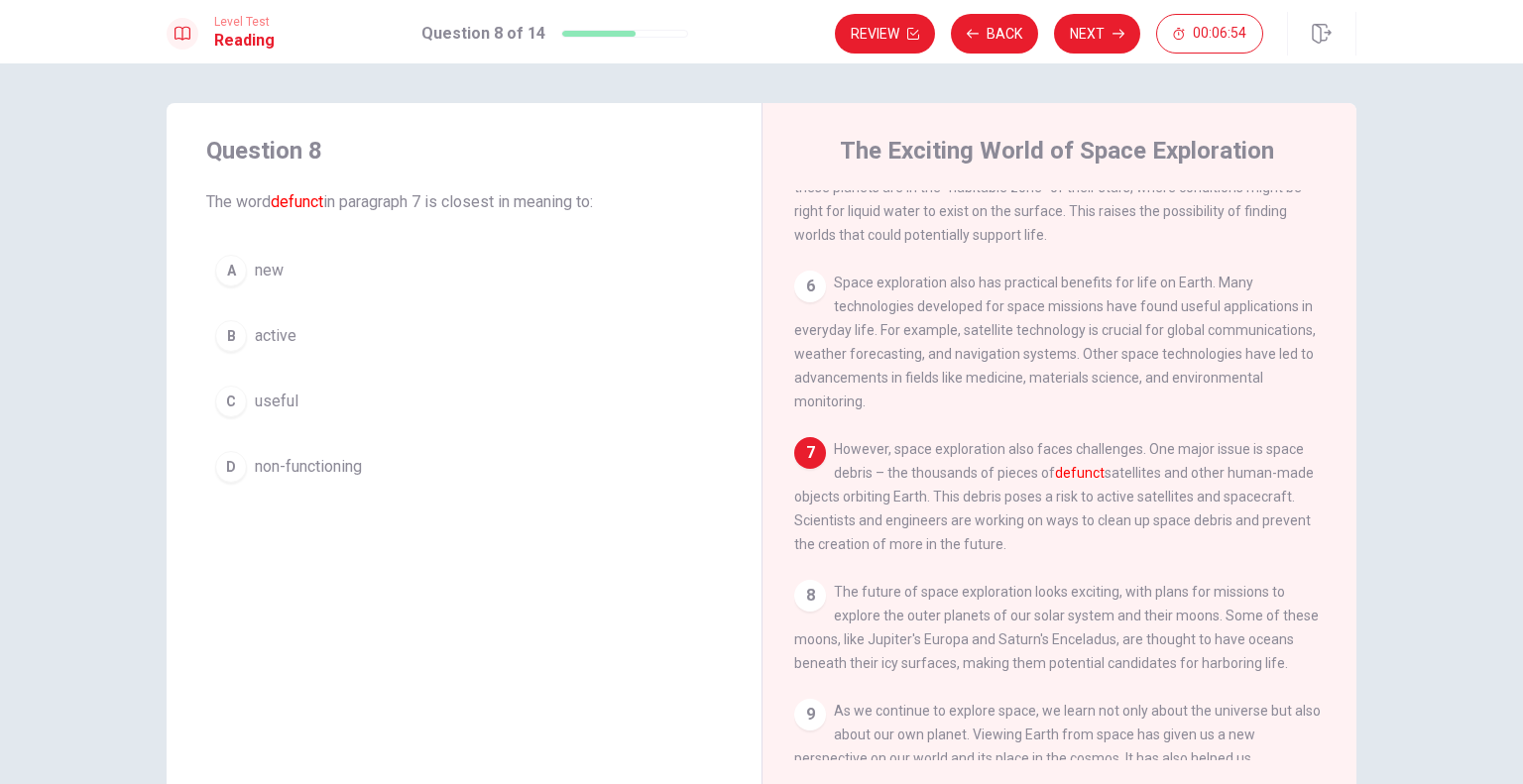 drag, startPoint x: 271, startPoint y: 200, endPoint x: 455, endPoint y: 205, distance: 184.0679 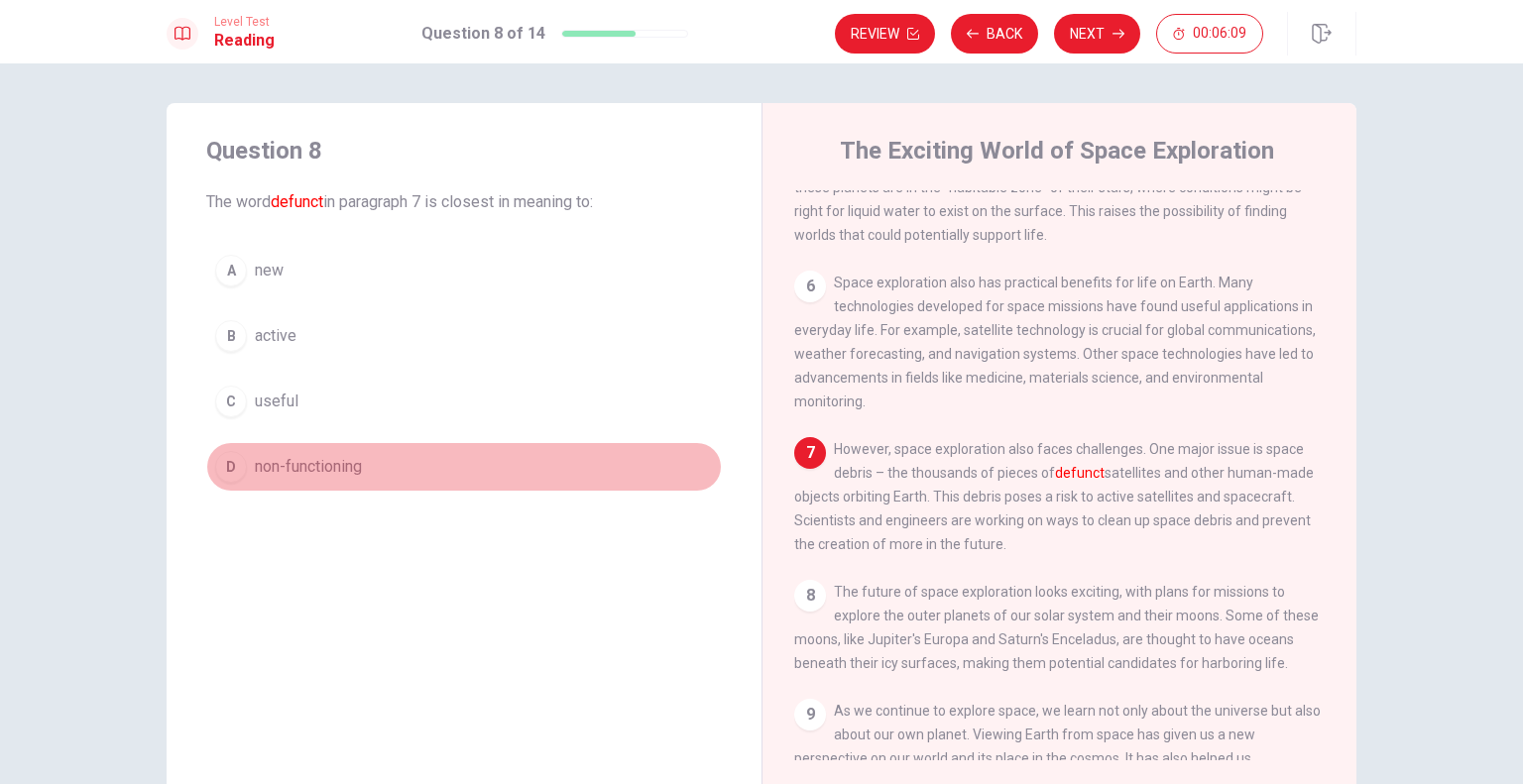 click on "non-functioning" at bounding box center [308, 467] 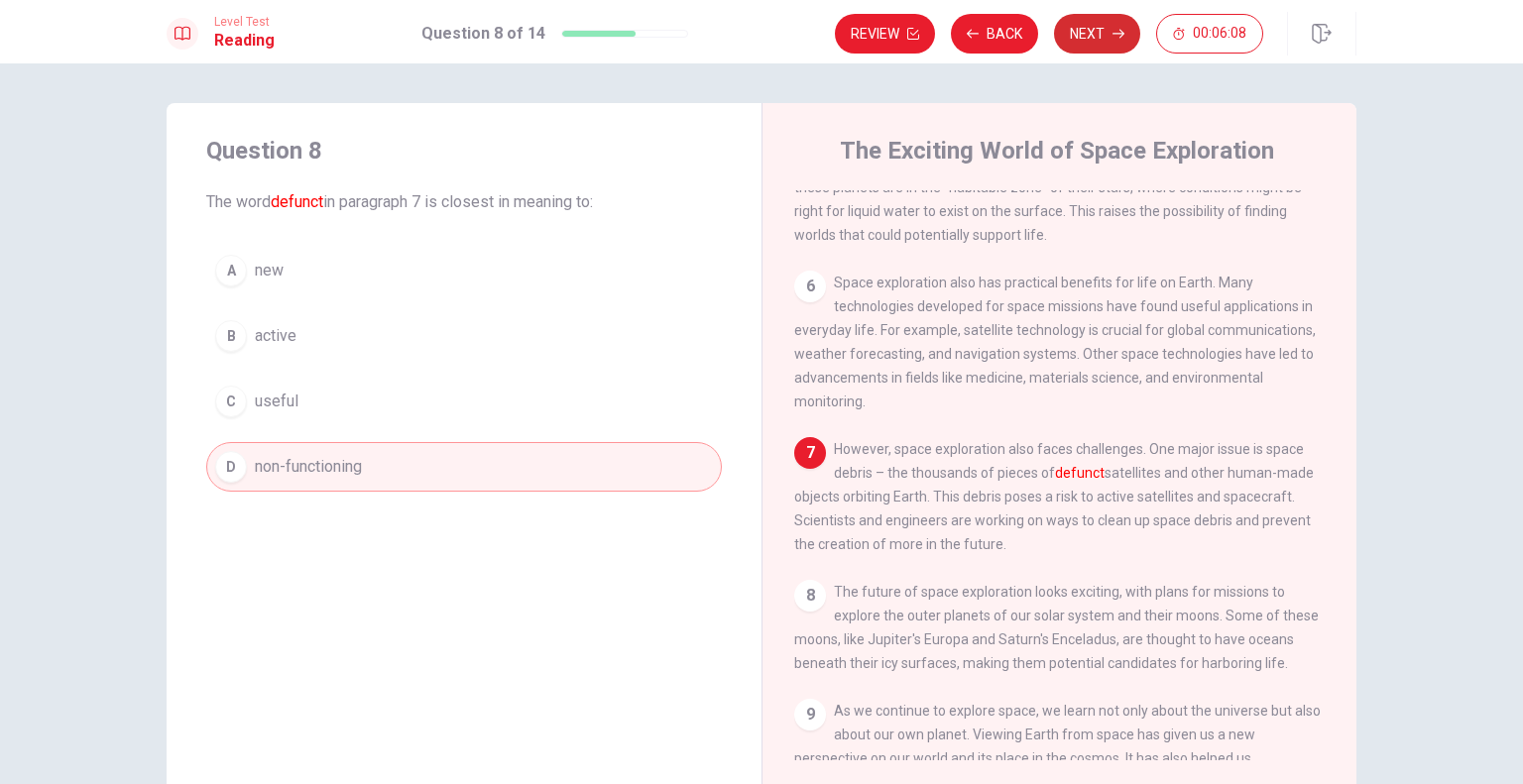 click on "Next" at bounding box center (1097, 34) 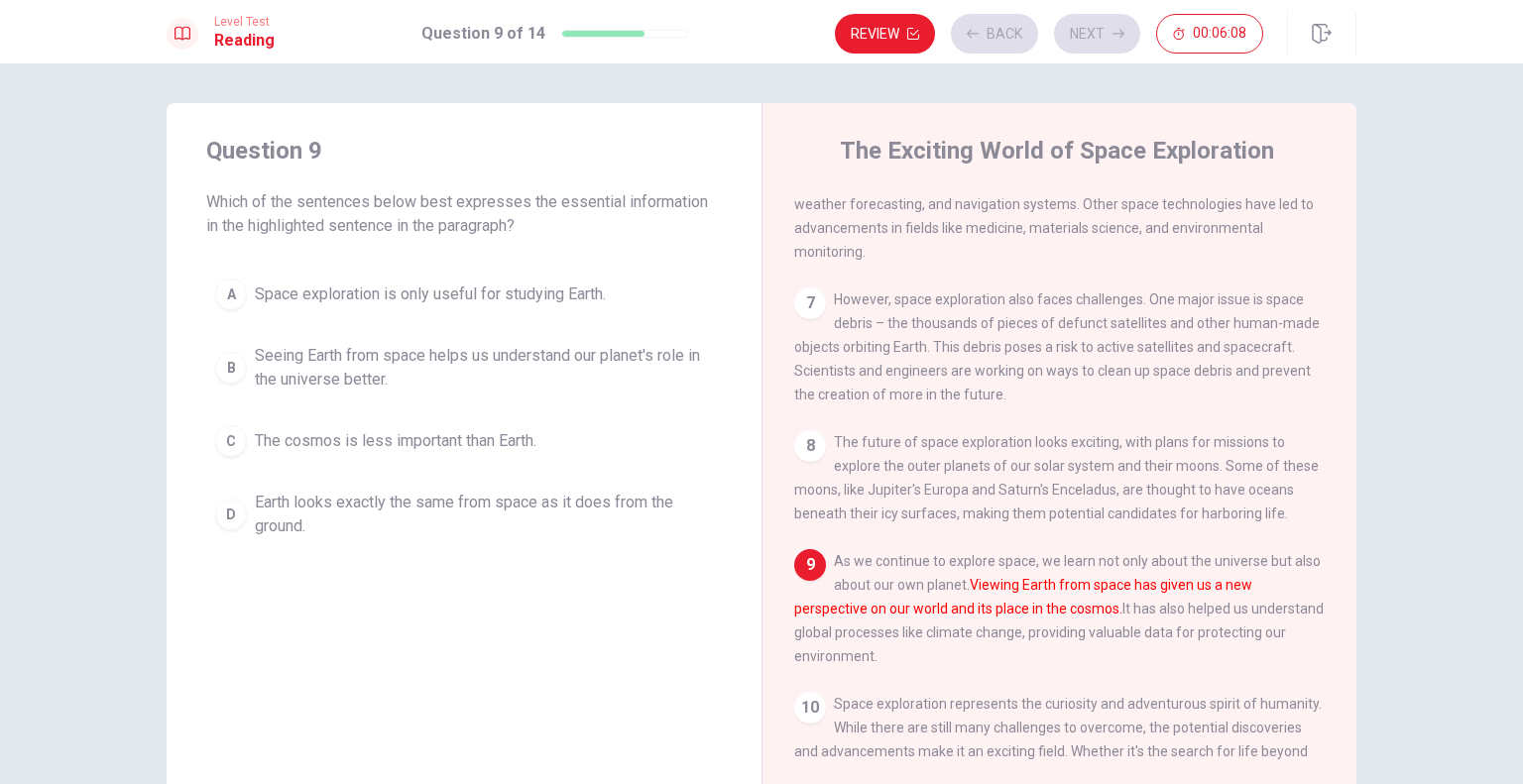 scroll, scrollTop: 970, scrollLeft: 0, axis: vertical 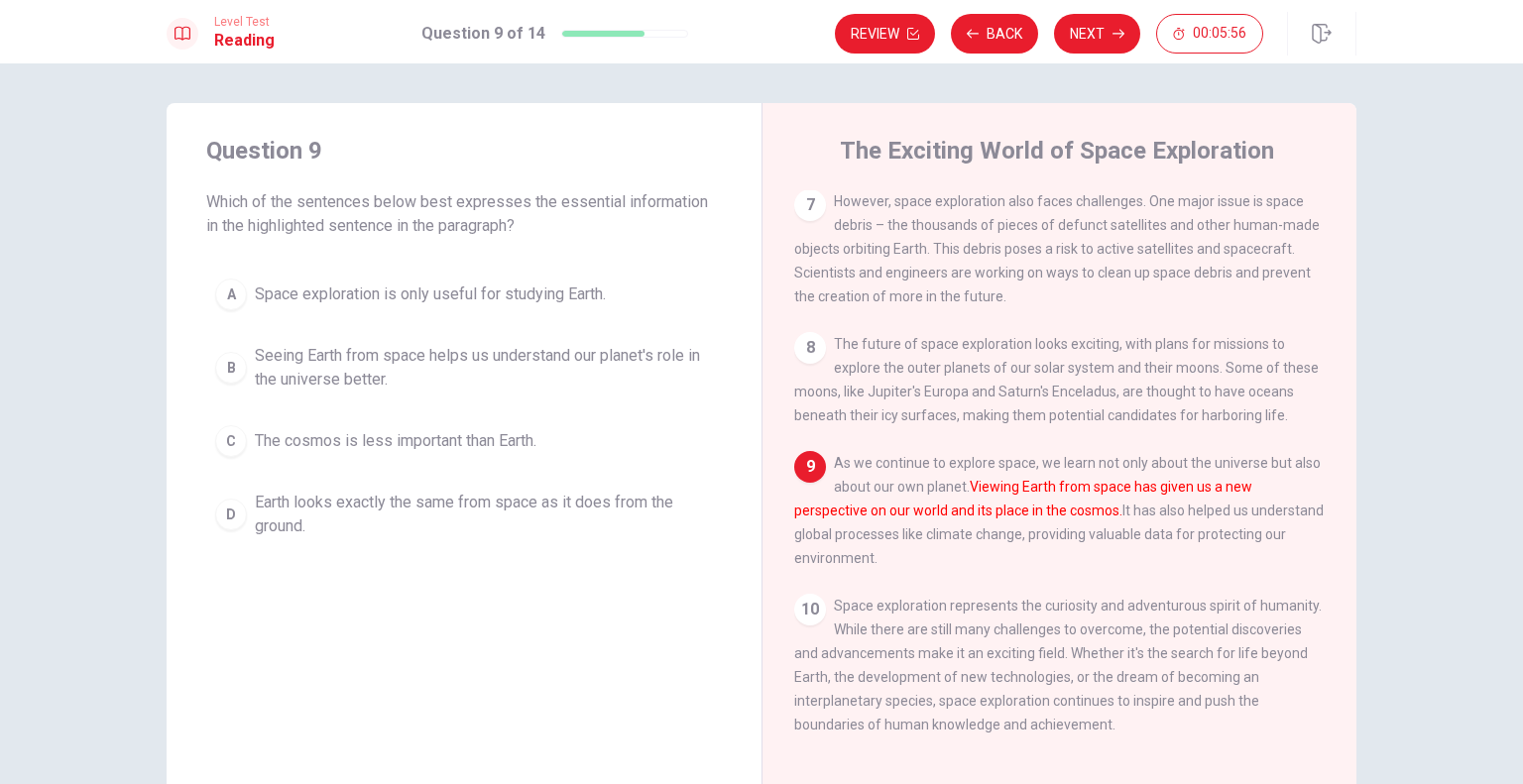 drag, startPoint x: 202, startPoint y: 203, endPoint x: 660, endPoint y: 201, distance: 458.00437 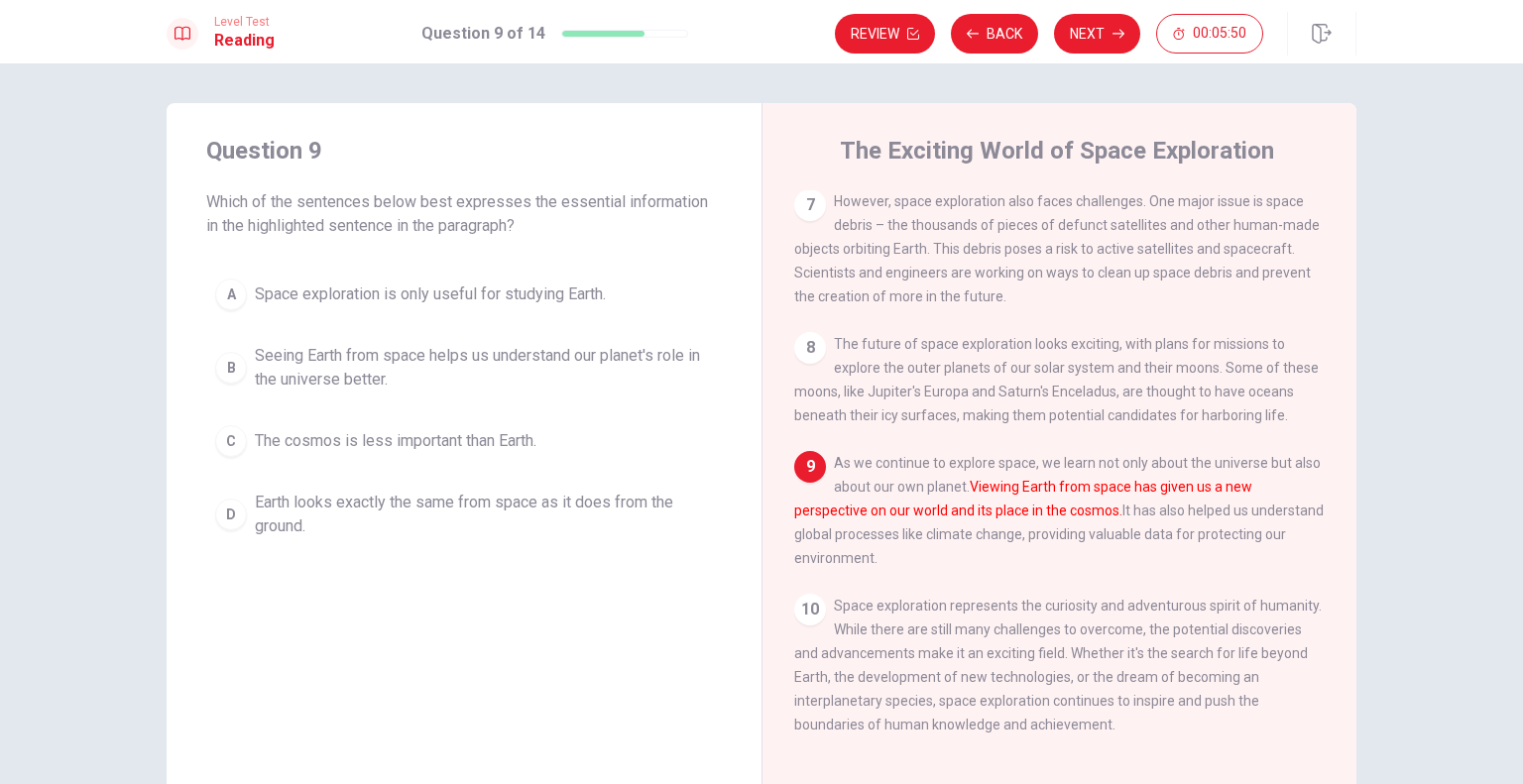 drag, startPoint x: 213, startPoint y: 229, endPoint x: 532, endPoint y: 229, distance: 319 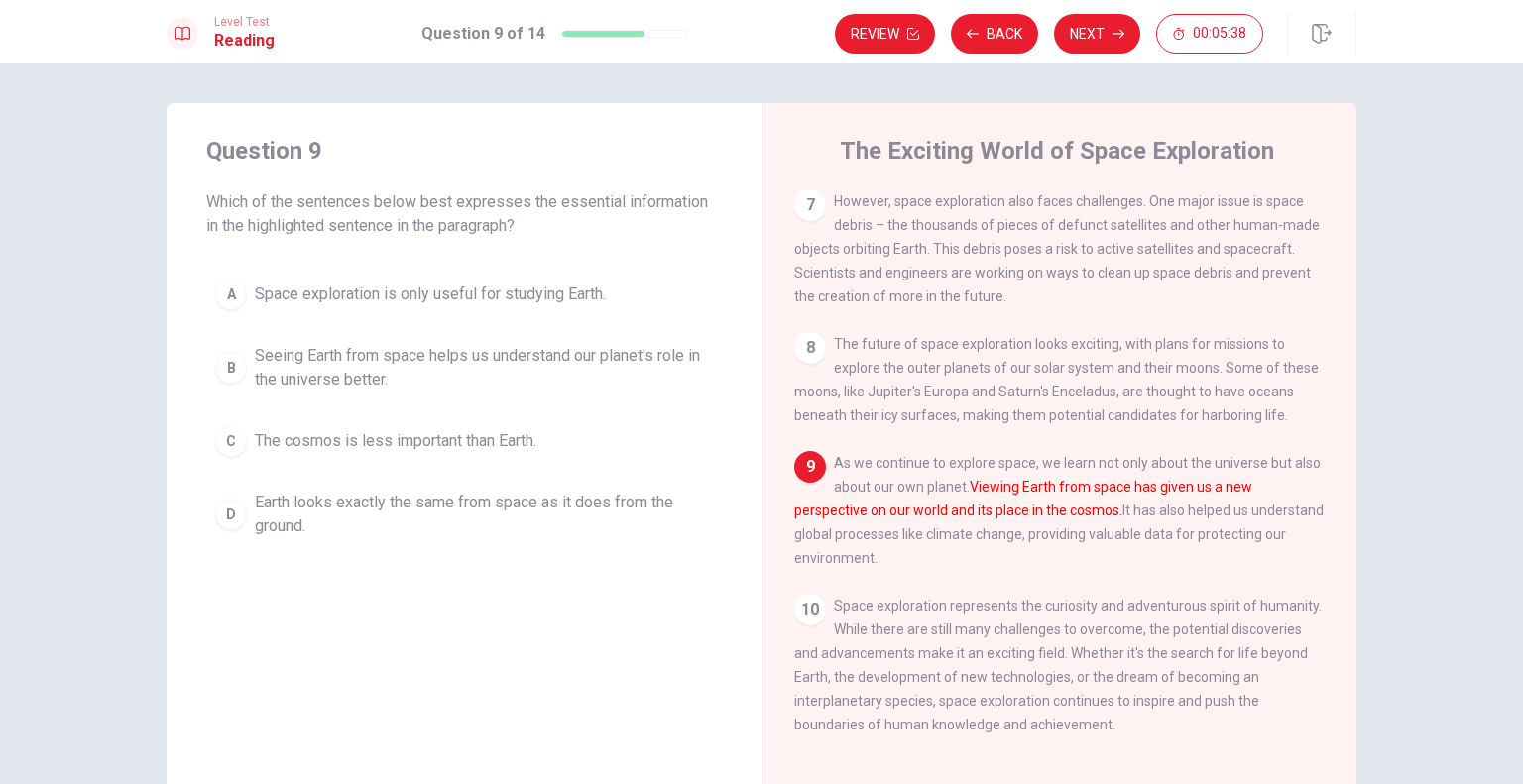 drag, startPoint x: 968, startPoint y: 479, endPoint x: 1239, endPoint y: 480, distance: 271.00185 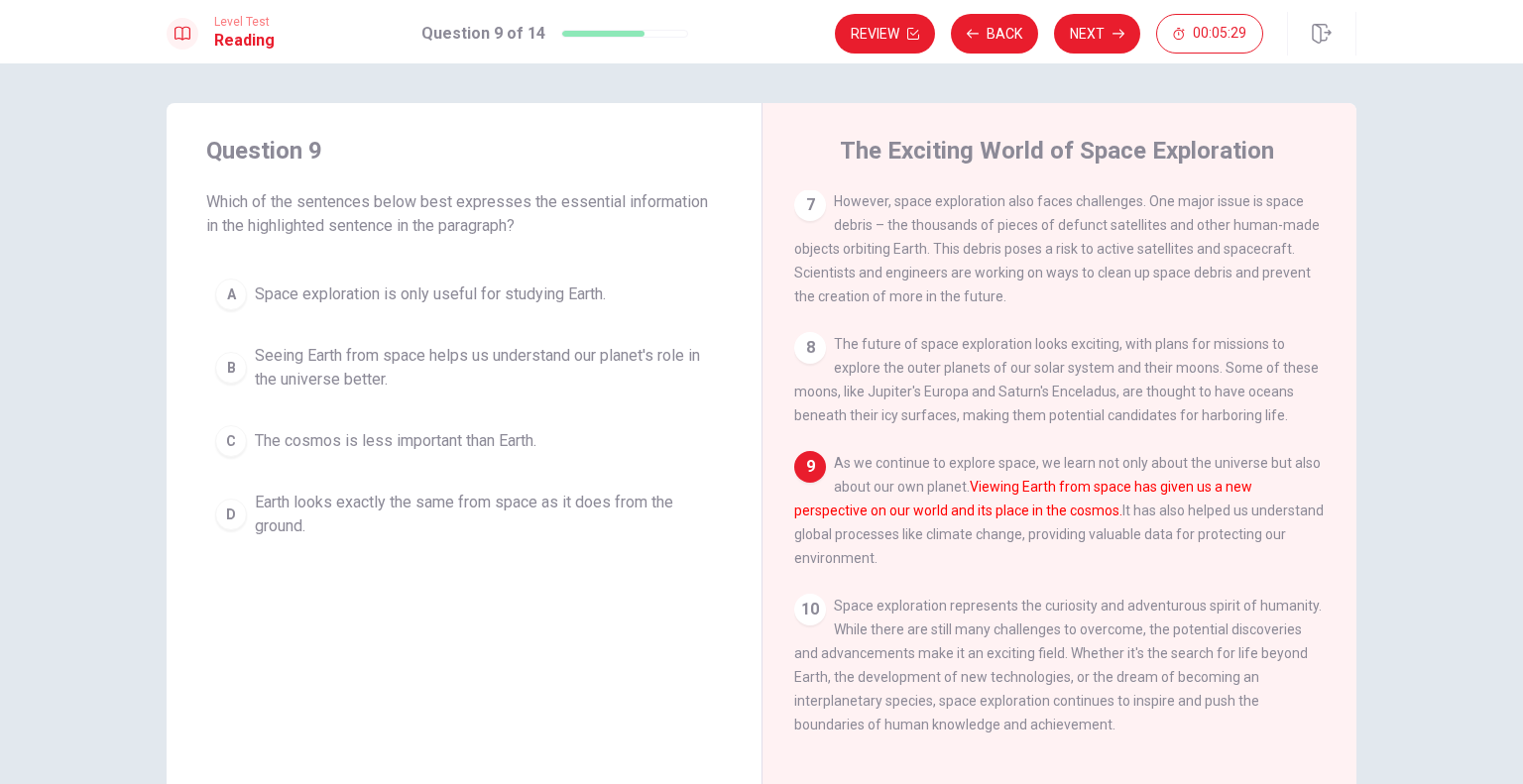 drag, startPoint x: 789, startPoint y: 509, endPoint x: 1123, endPoint y: 505, distance: 334.02395 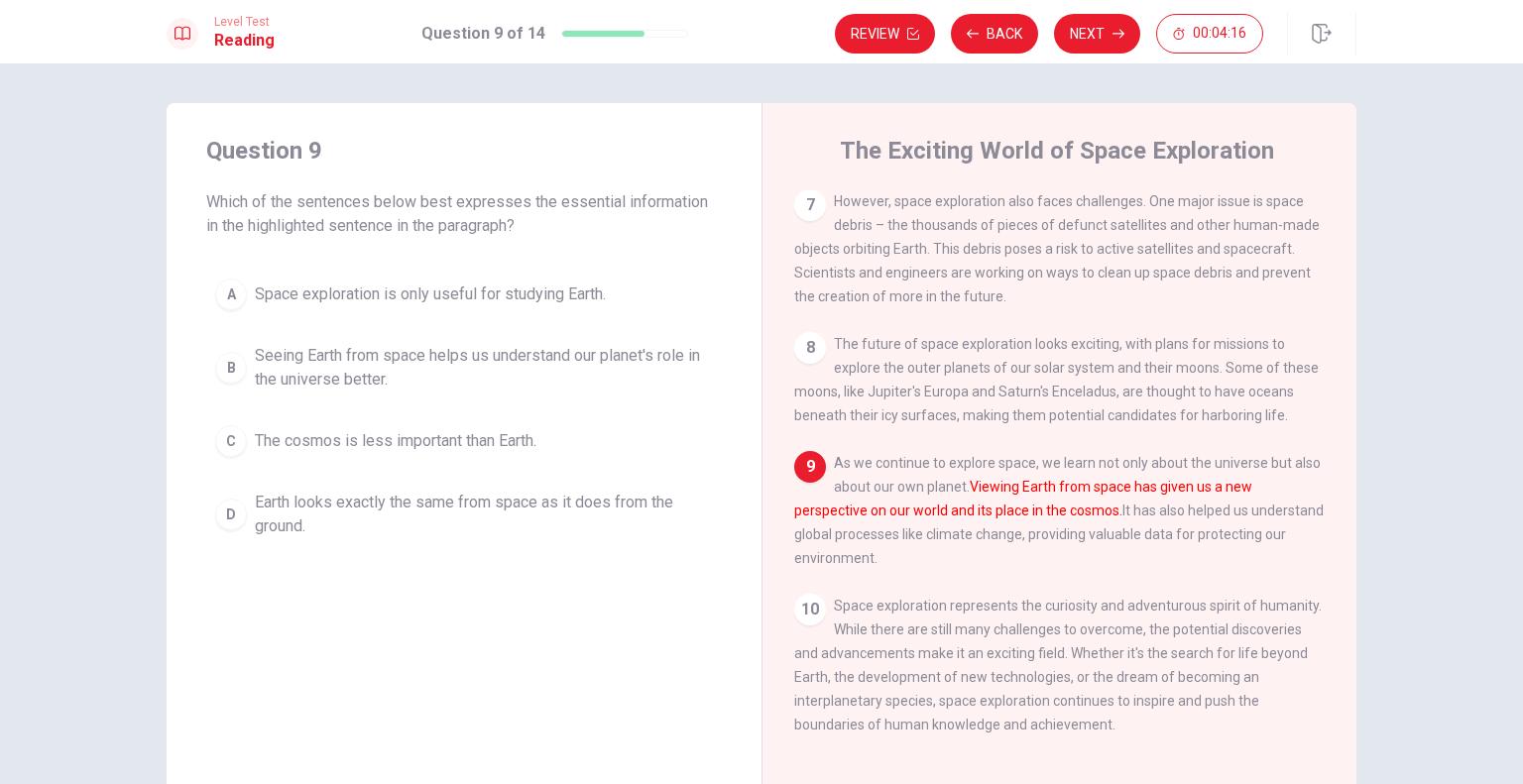 click on "D" at bounding box center [231, 514] 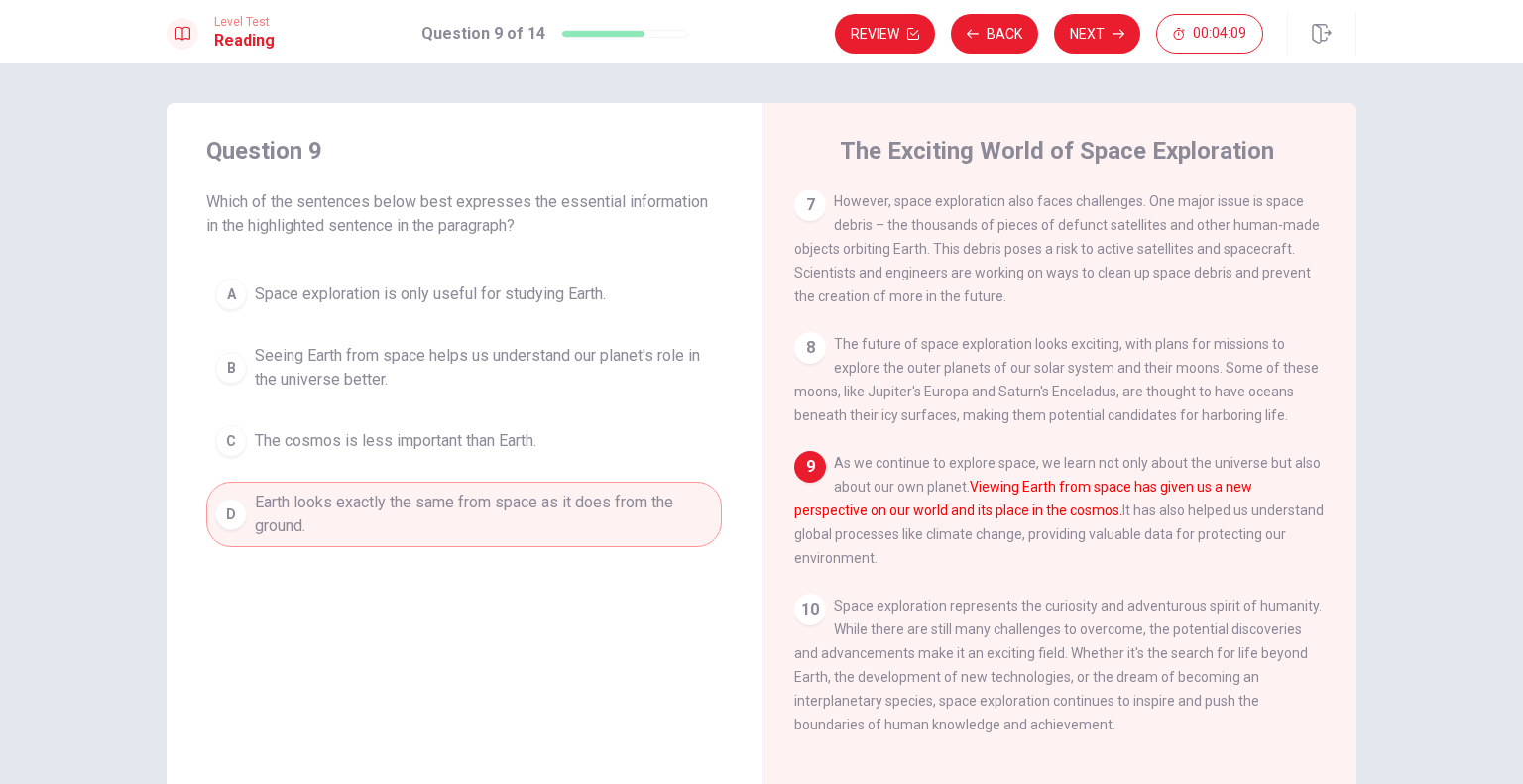 click on "Next" at bounding box center [1097, 34] 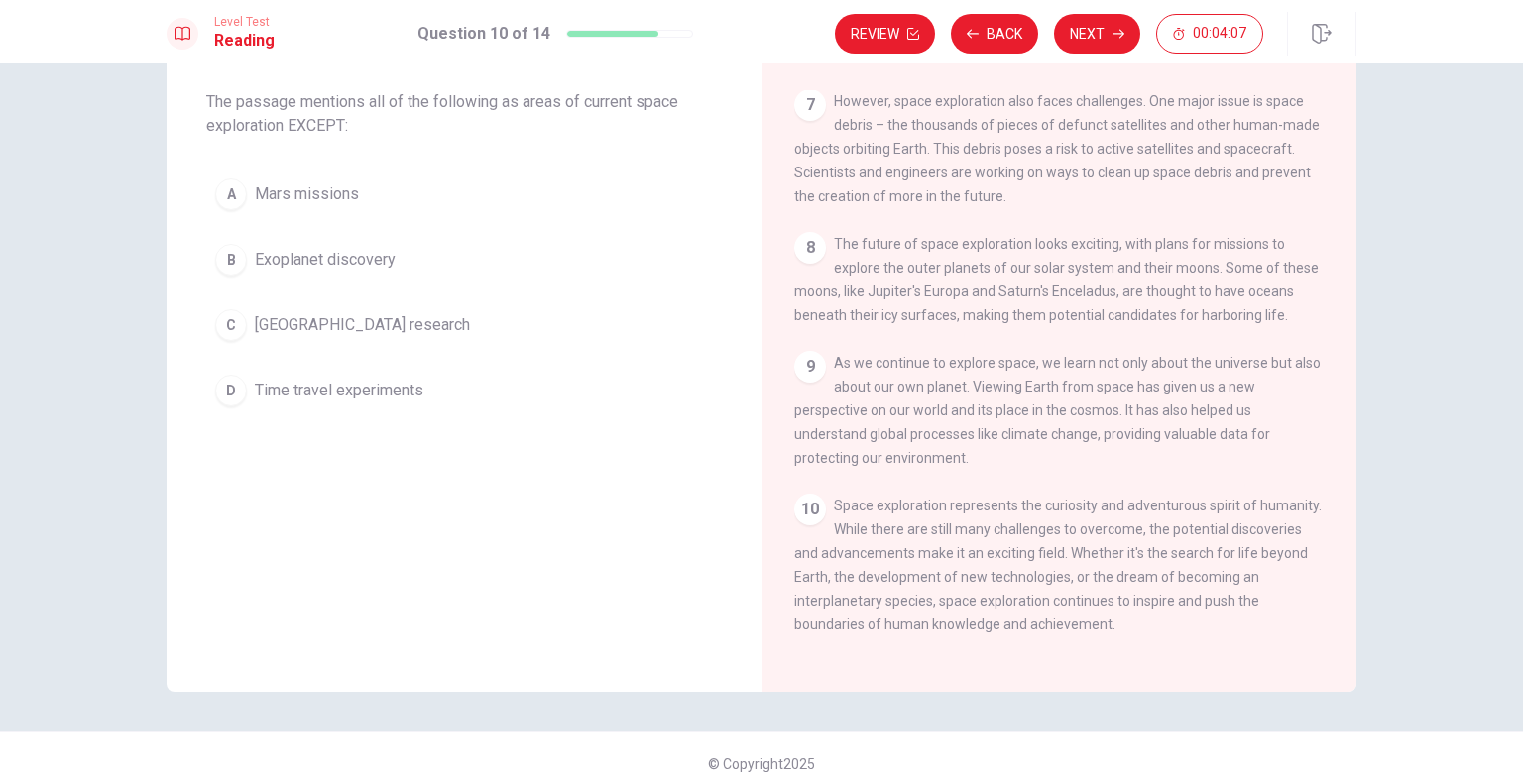 scroll, scrollTop: 111, scrollLeft: 0, axis: vertical 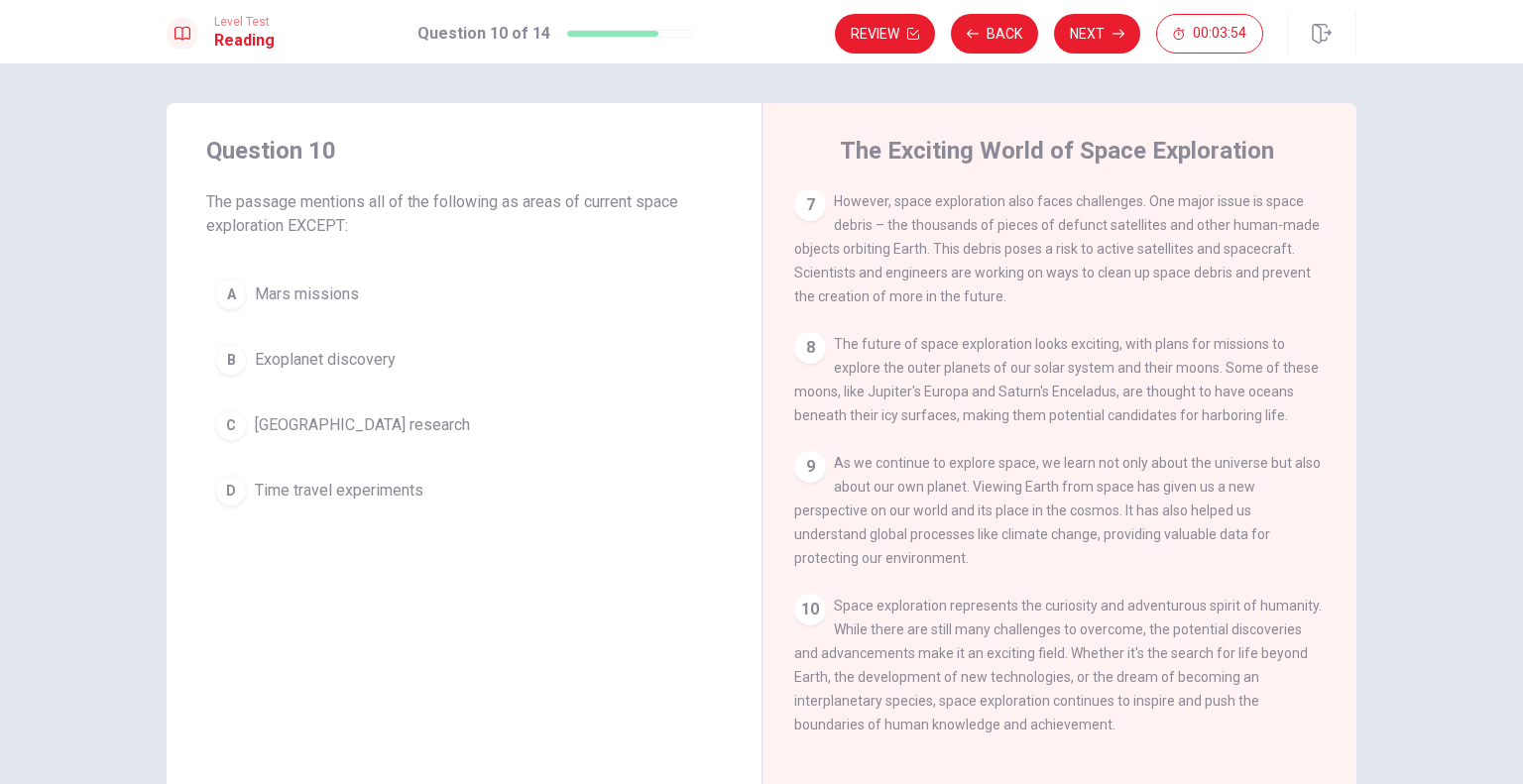 drag, startPoint x: 293, startPoint y: 201, endPoint x: 641, endPoint y: 205, distance: 348.023 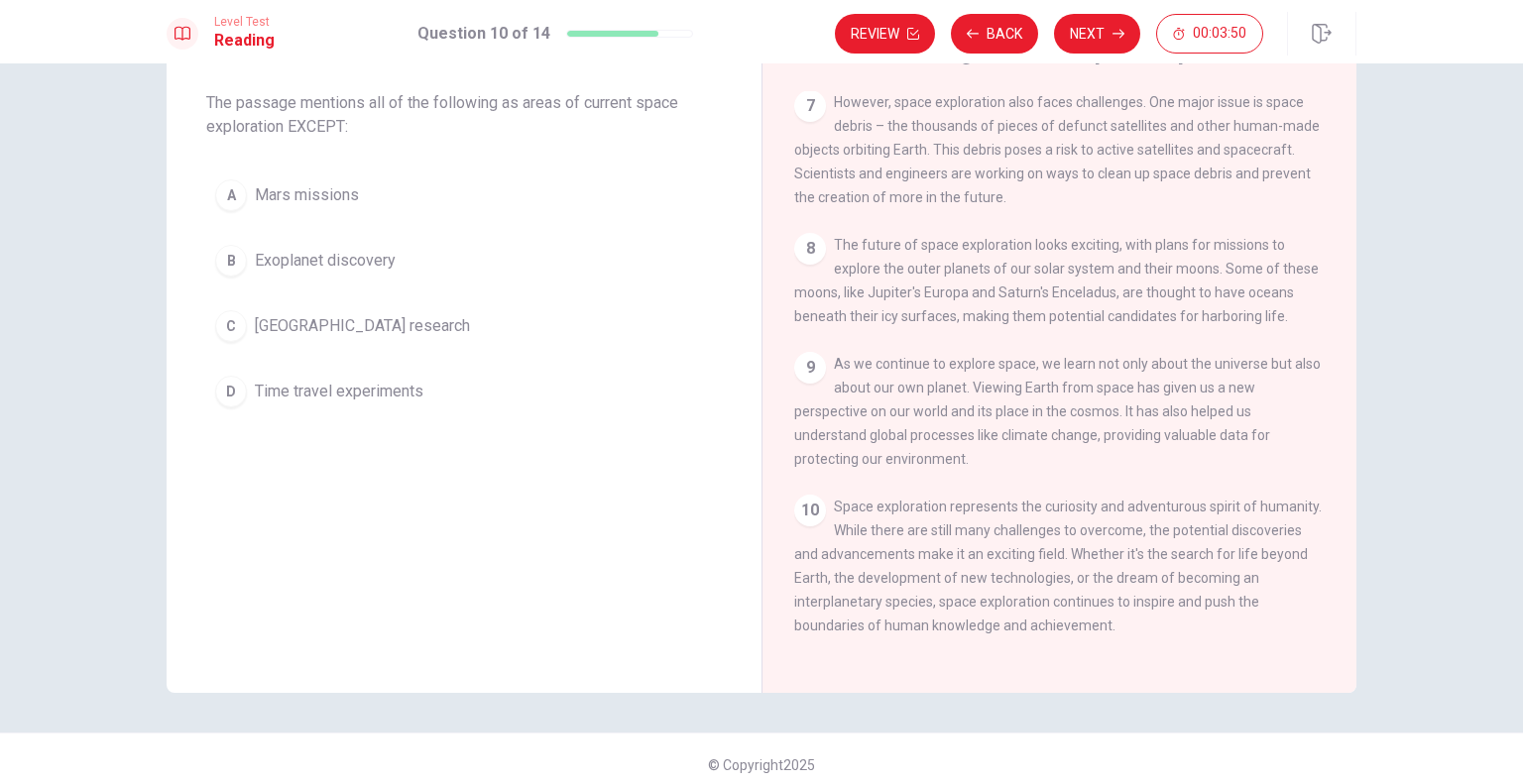 scroll, scrollTop: 111, scrollLeft: 0, axis: vertical 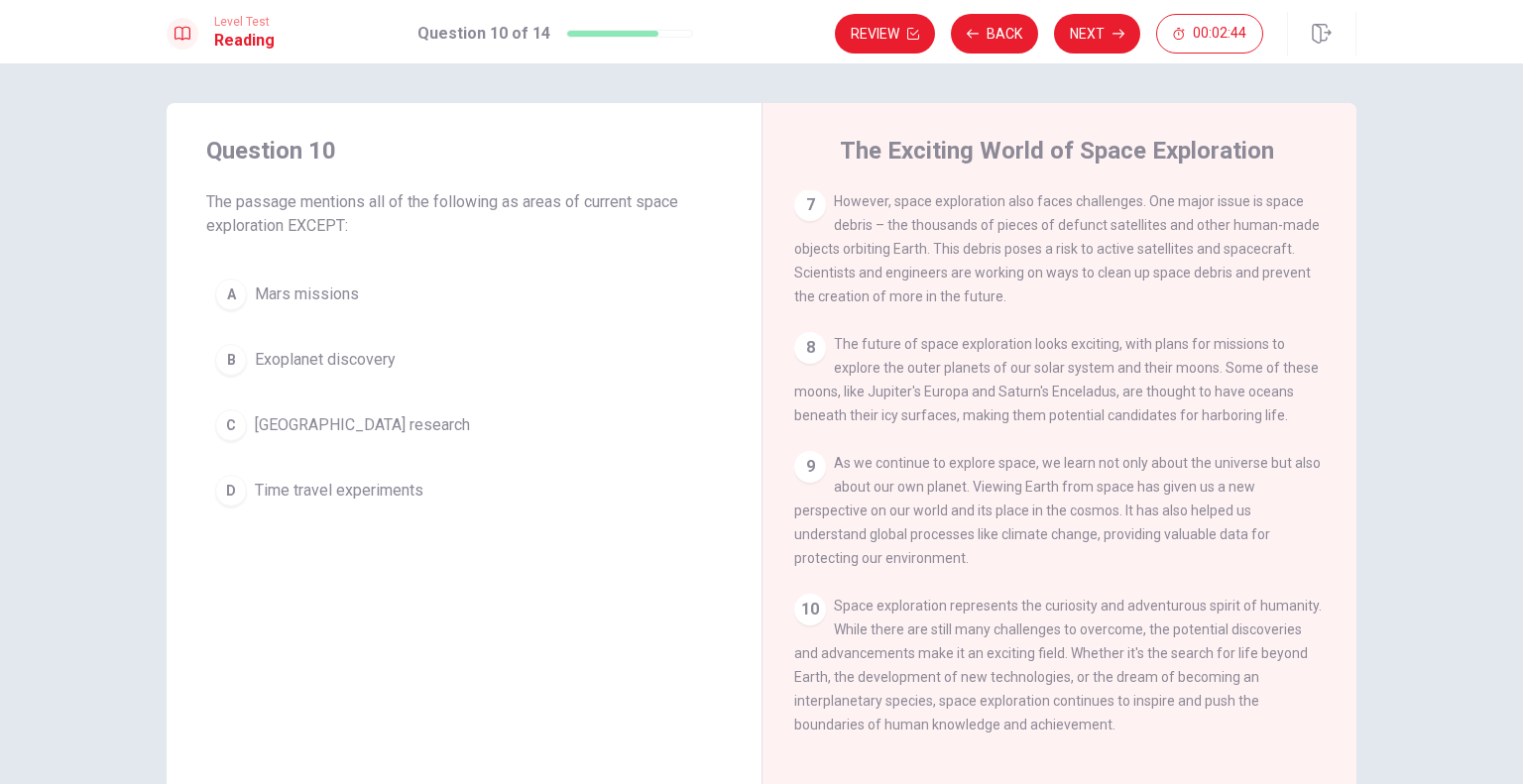 drag, startPoint x: 832, startPoint y: 724, endPoint x: 1052, endPoint y: 728, distance: 220.0364 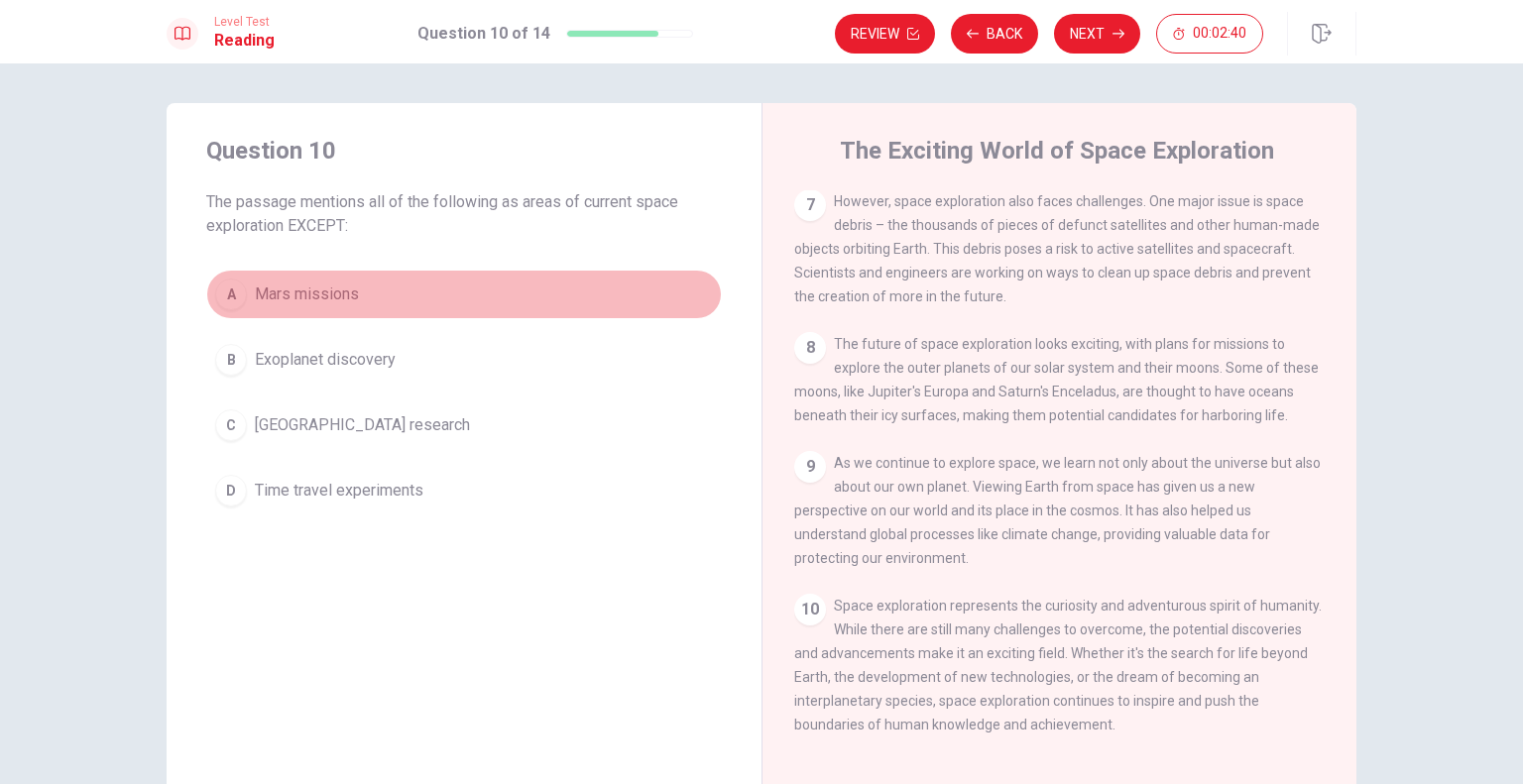 click on "Mars missions" at bounding box center [306, 294] 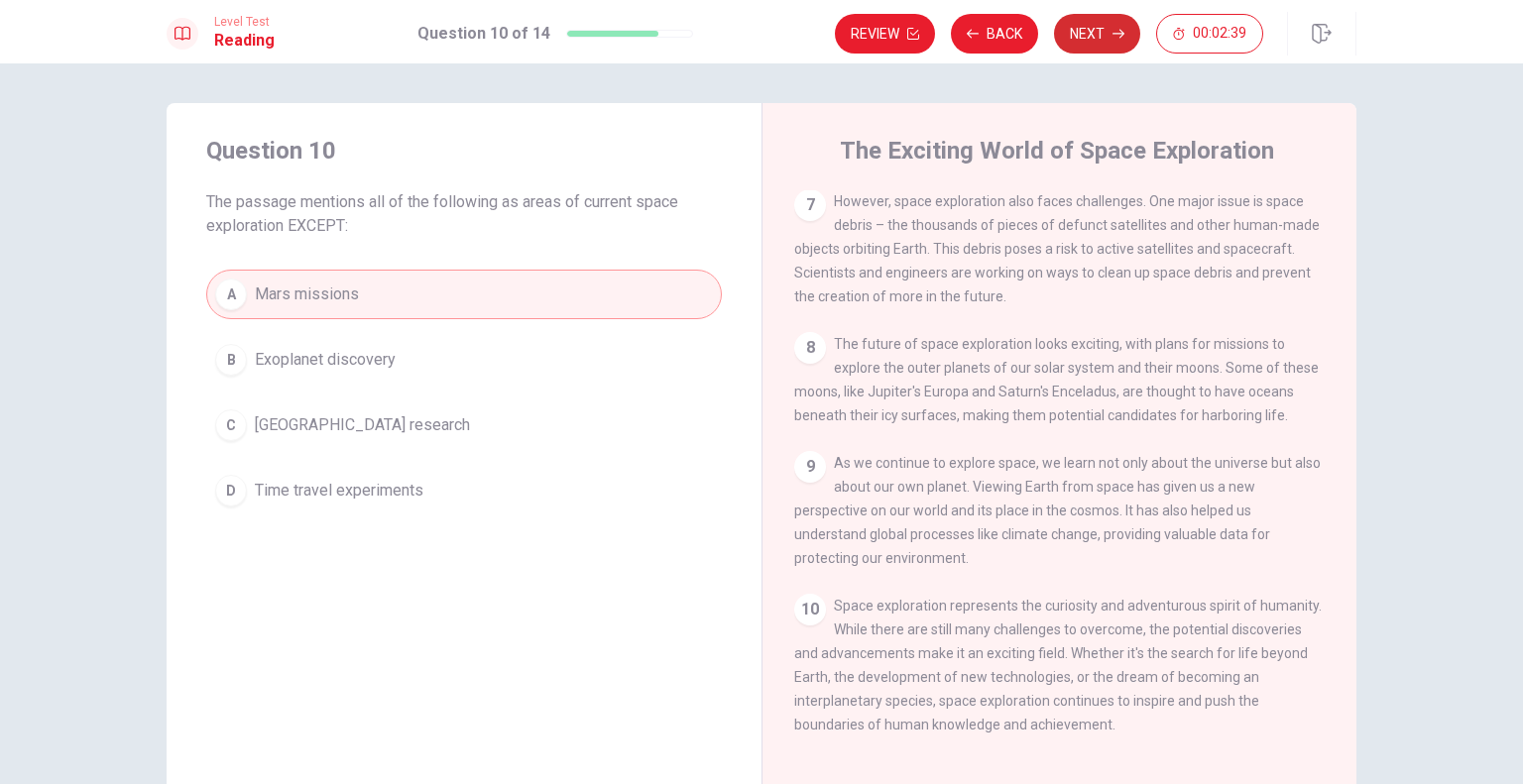click on "Next" at bounding box center (1097, 34) 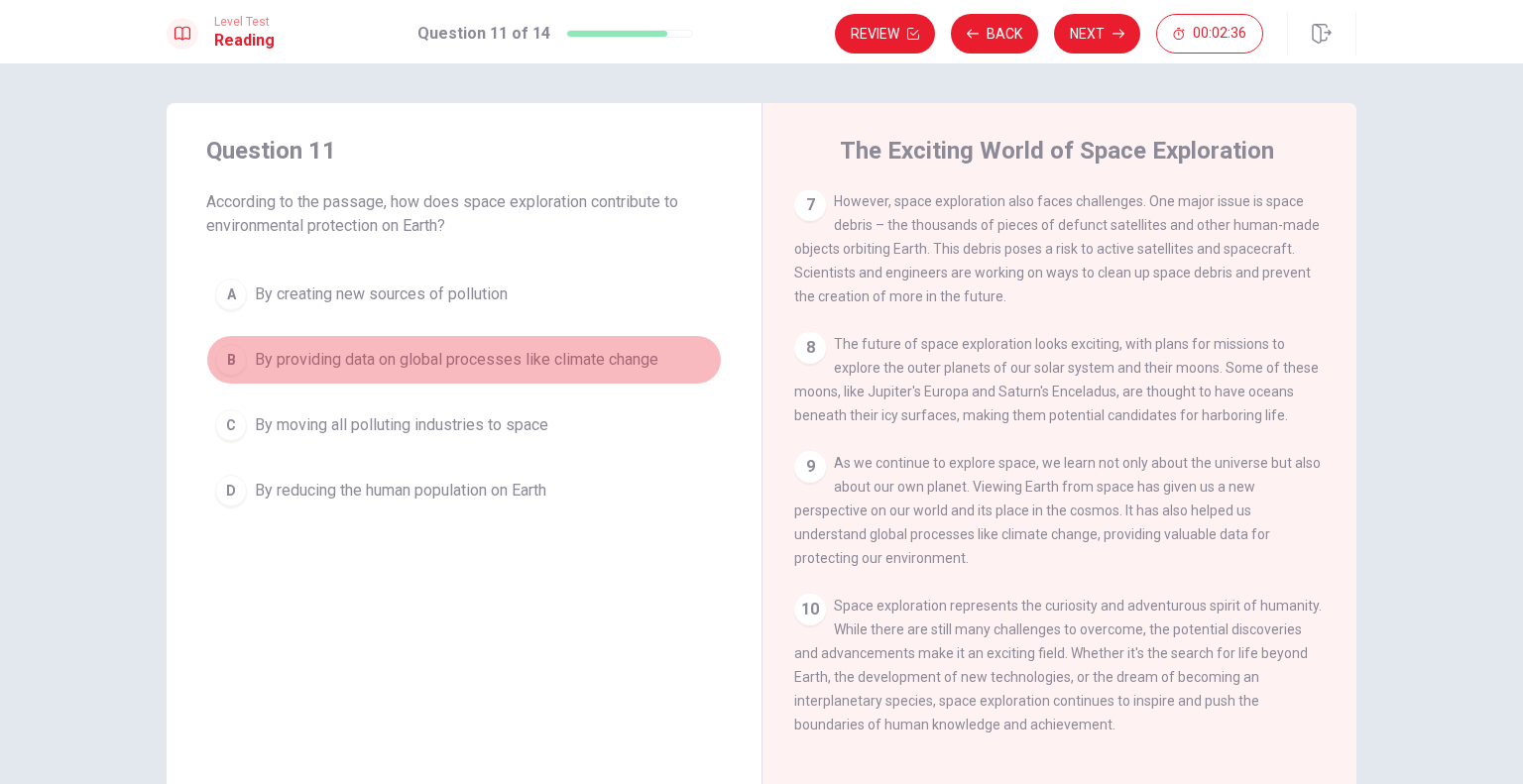 click on "B" at bounding box center (231, 360) 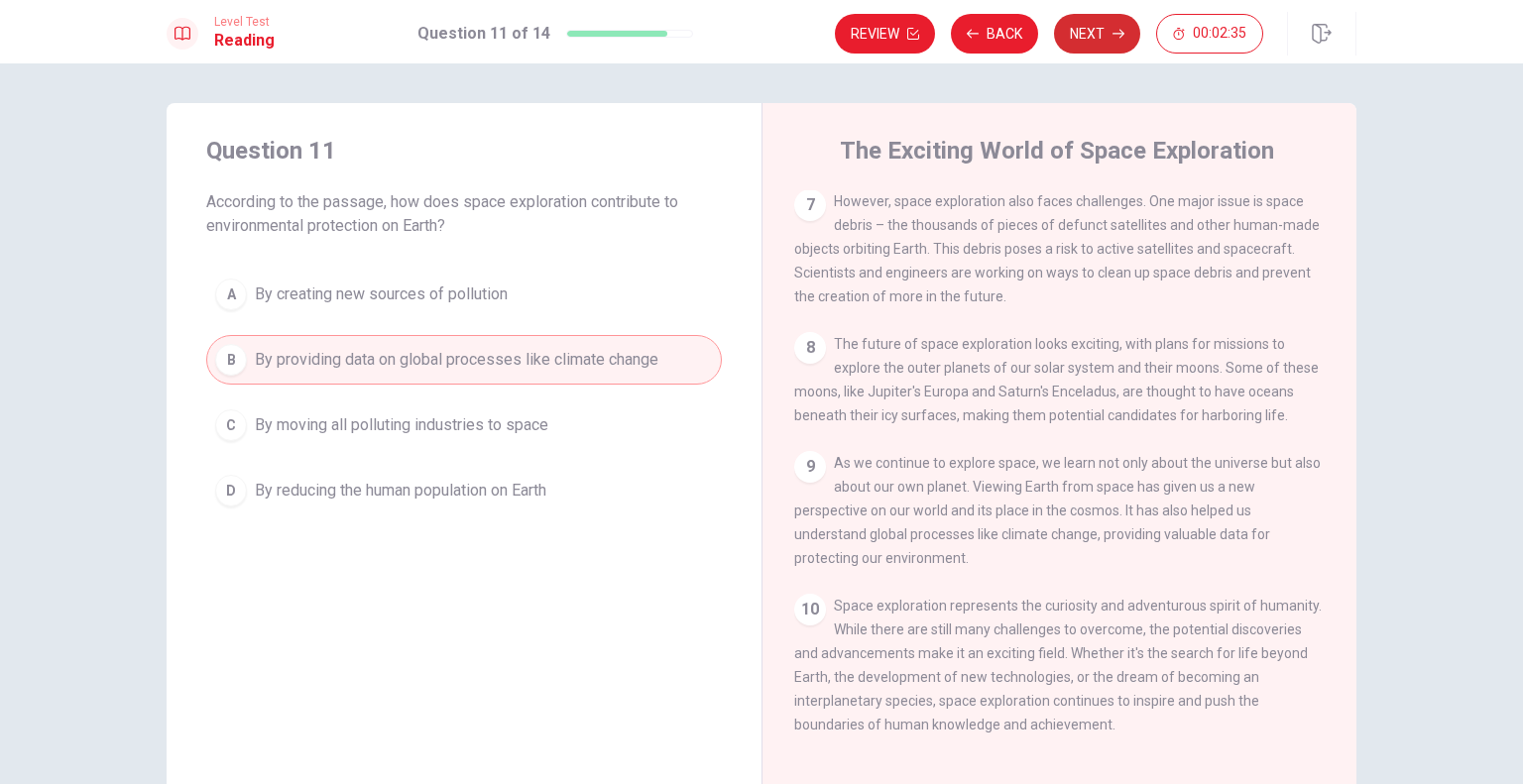 click on "Next" at bounding box center [1097, 34] 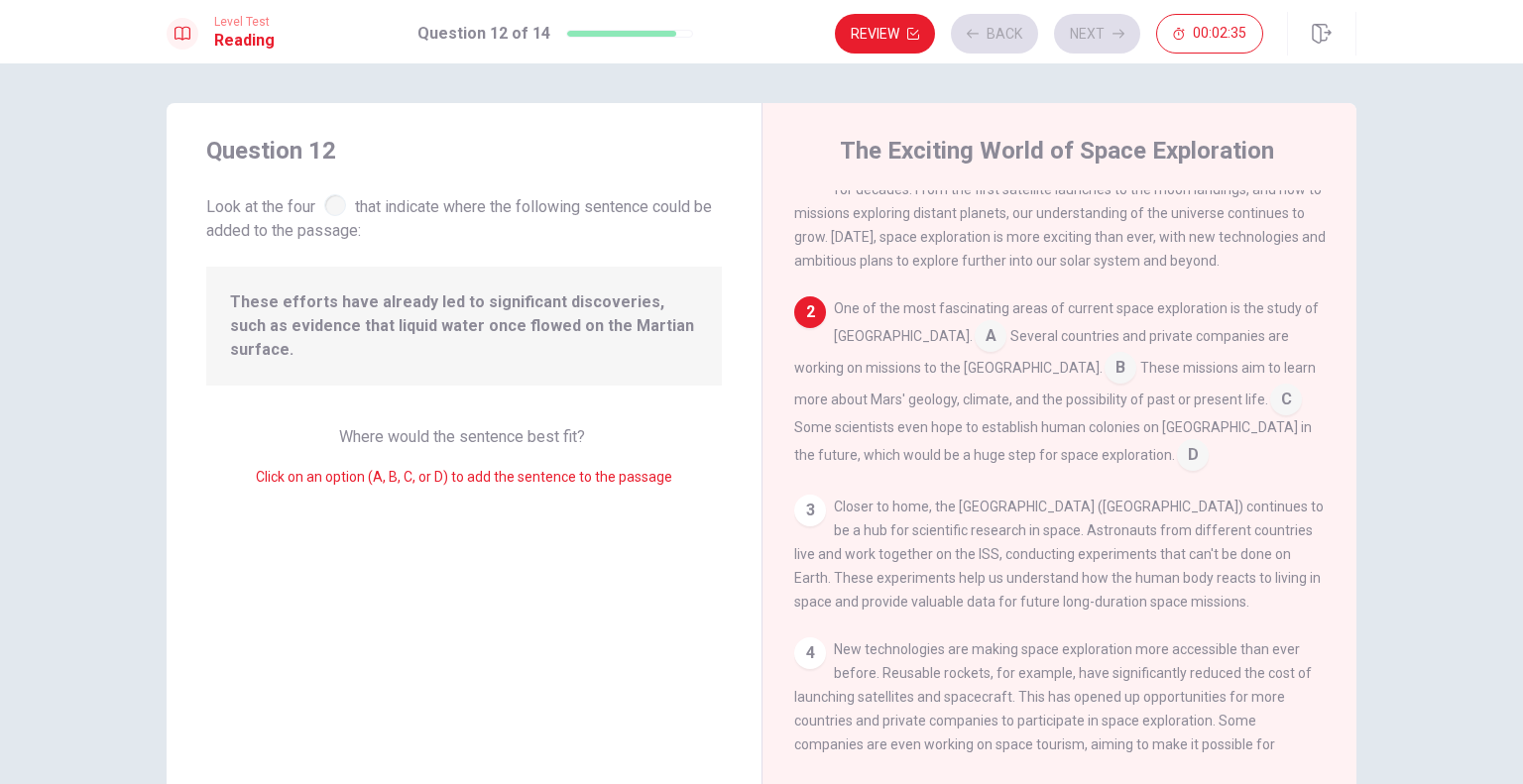 scroll, scrollTop: 147, scrollLeft: 0, axis: vertical 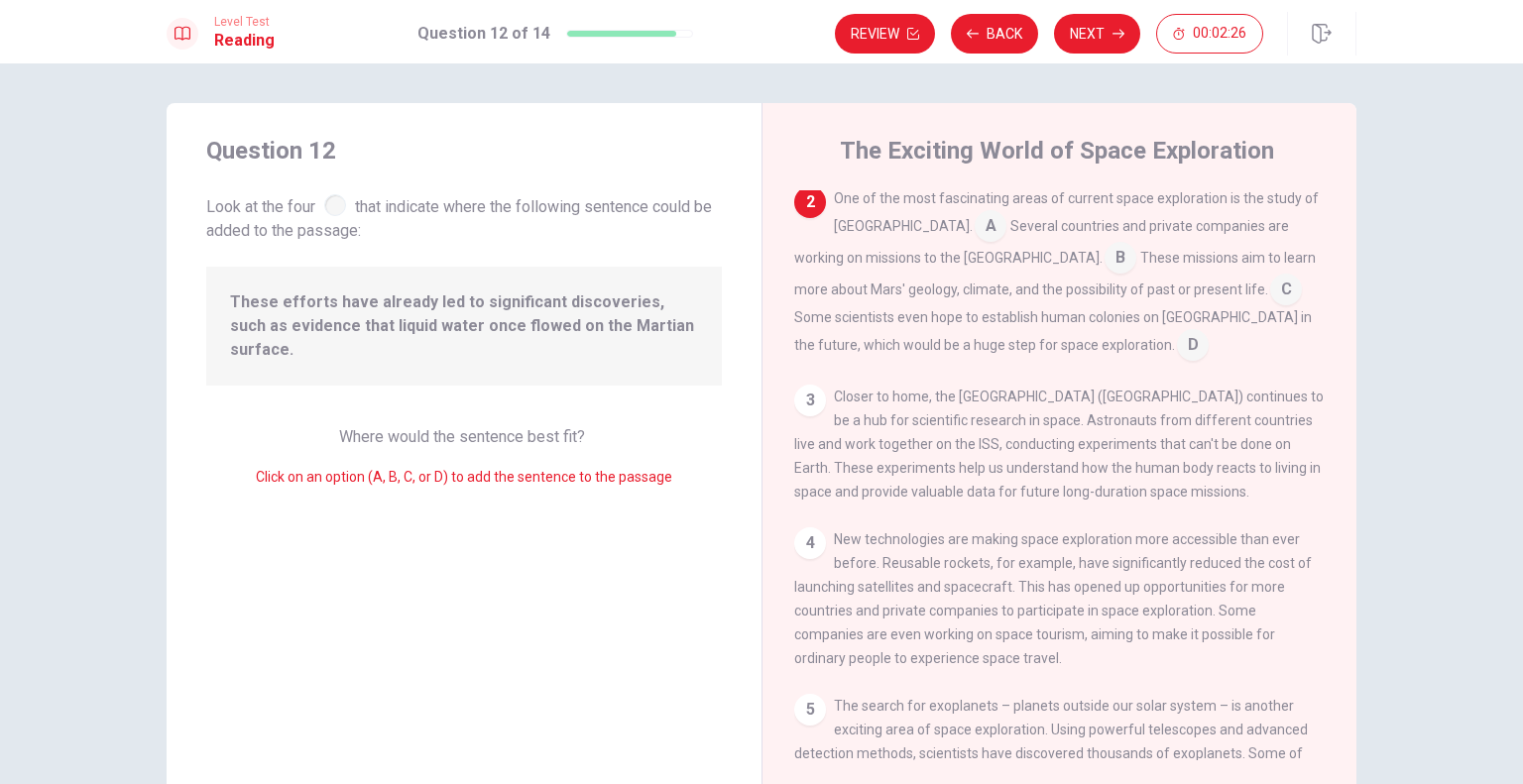 drag, startPoint x: 344, startPoint y: 303, endPoint x: 428, endPoint y: 300, distance: 84.053554 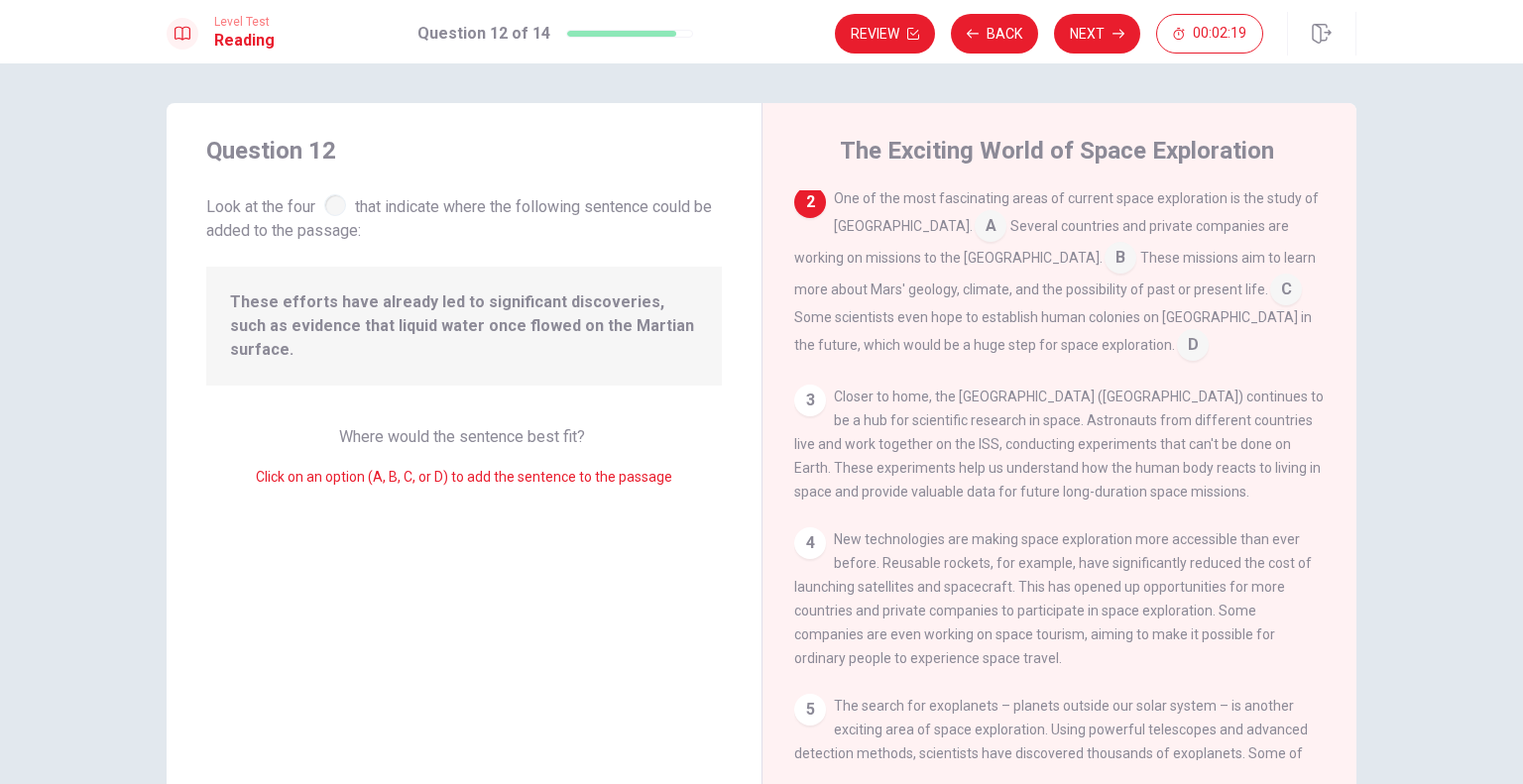 drag, startPoint x: 317, startPoint y: 205, endPoint x: 354, endPoint y: 205, distance: 37 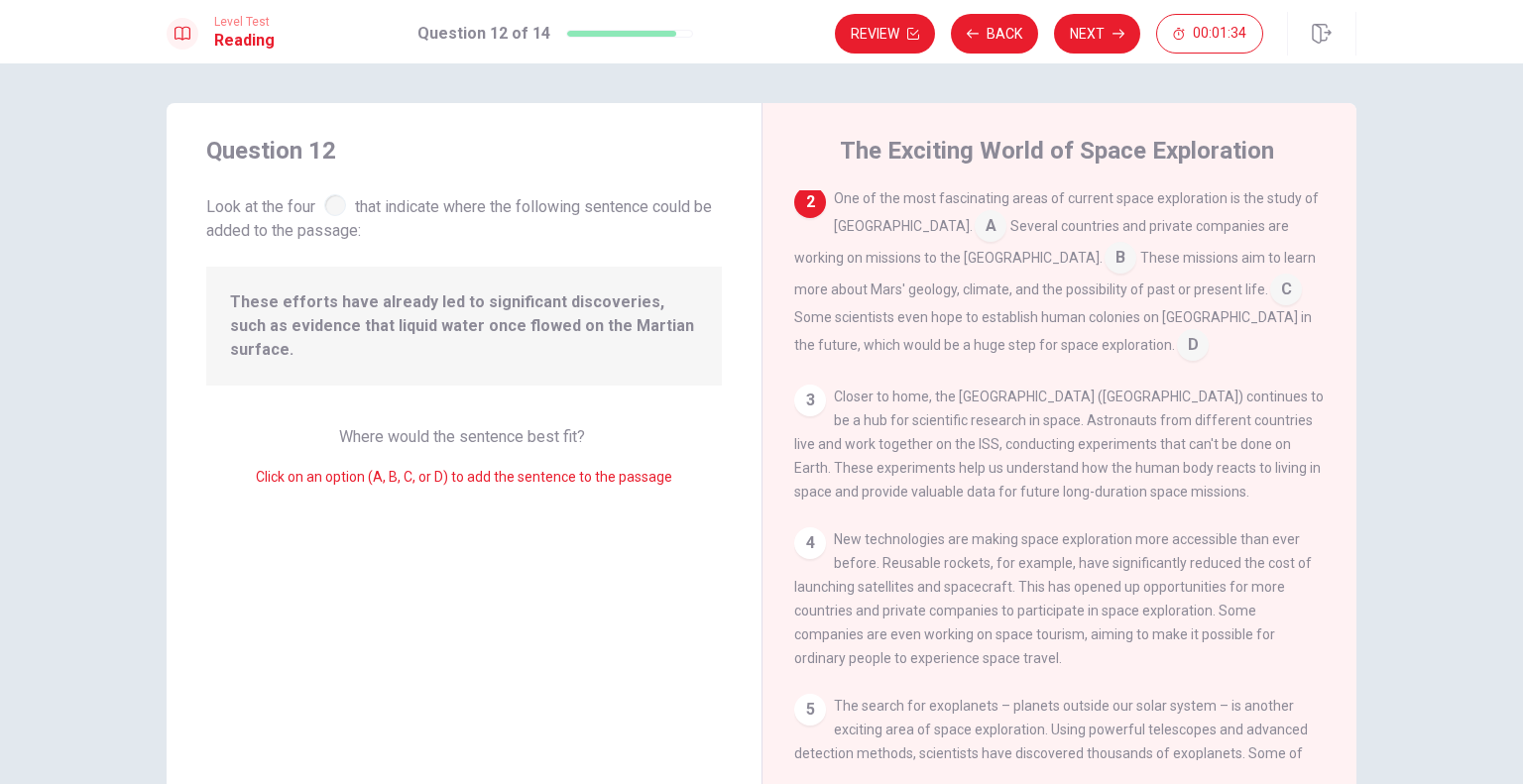 click at bounding box center (1120, 260) 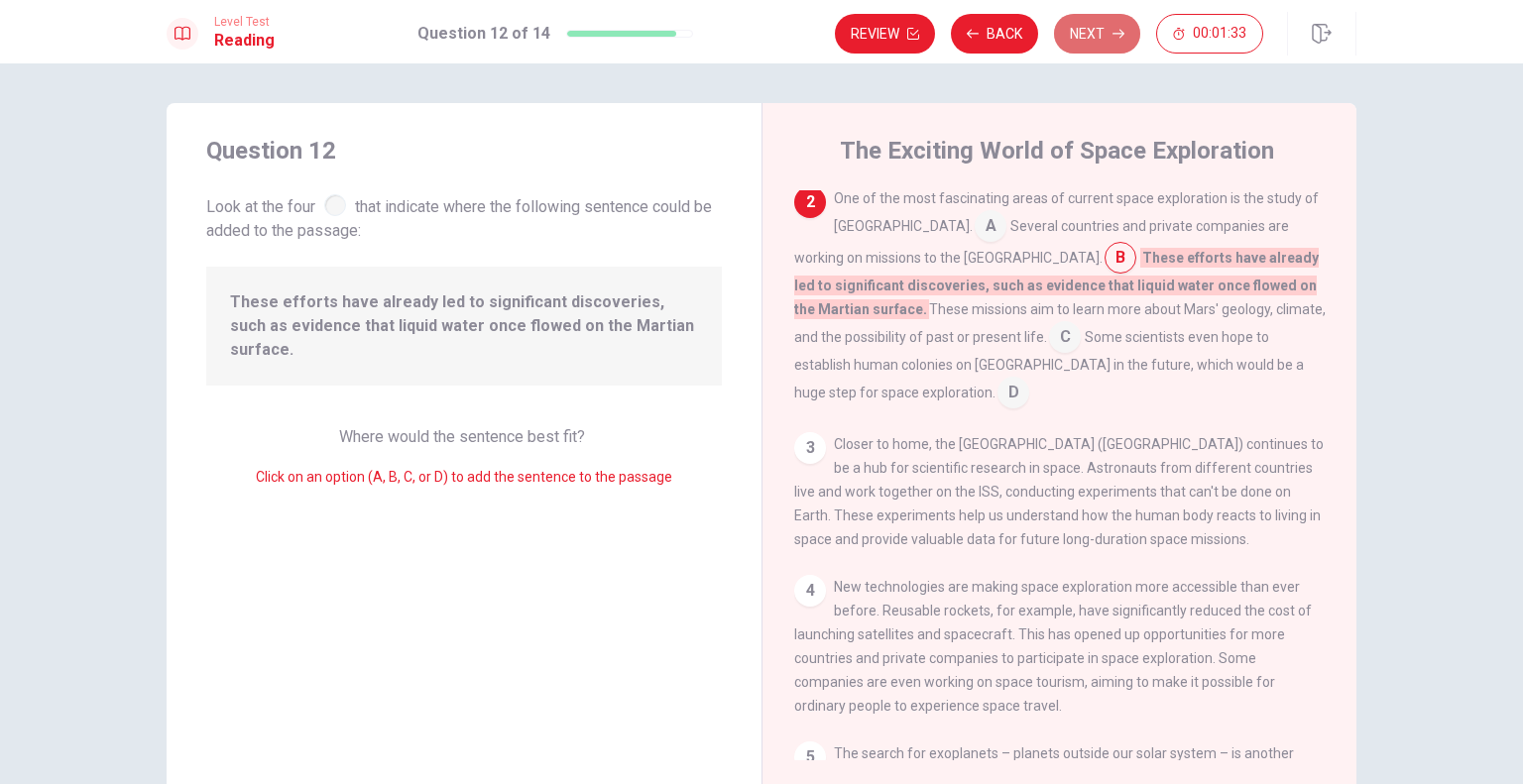 click 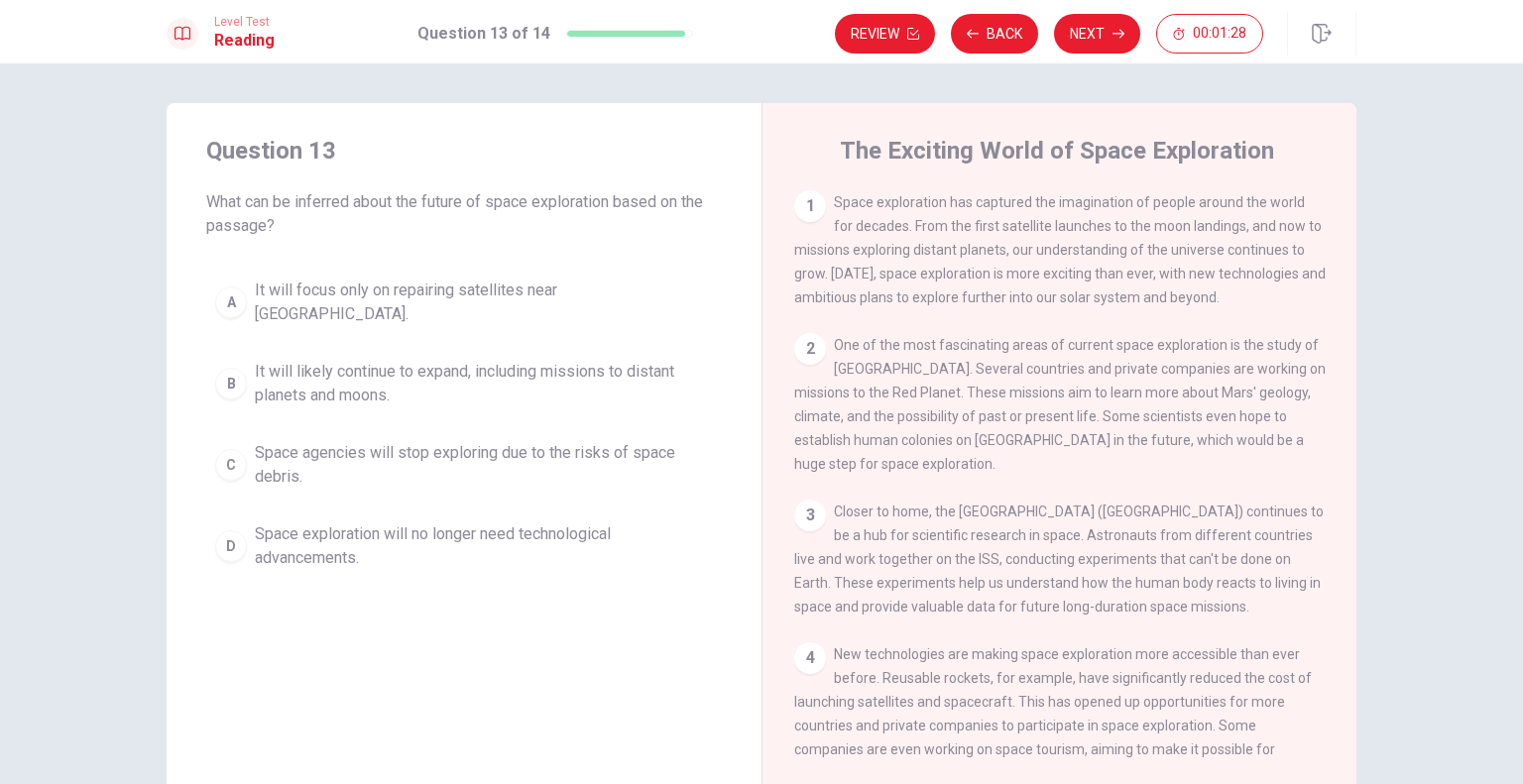 drag, startPoint x: 321, startPoint y: 206, endPoint x: 430, endPoint y: 213, distance: 109.2245 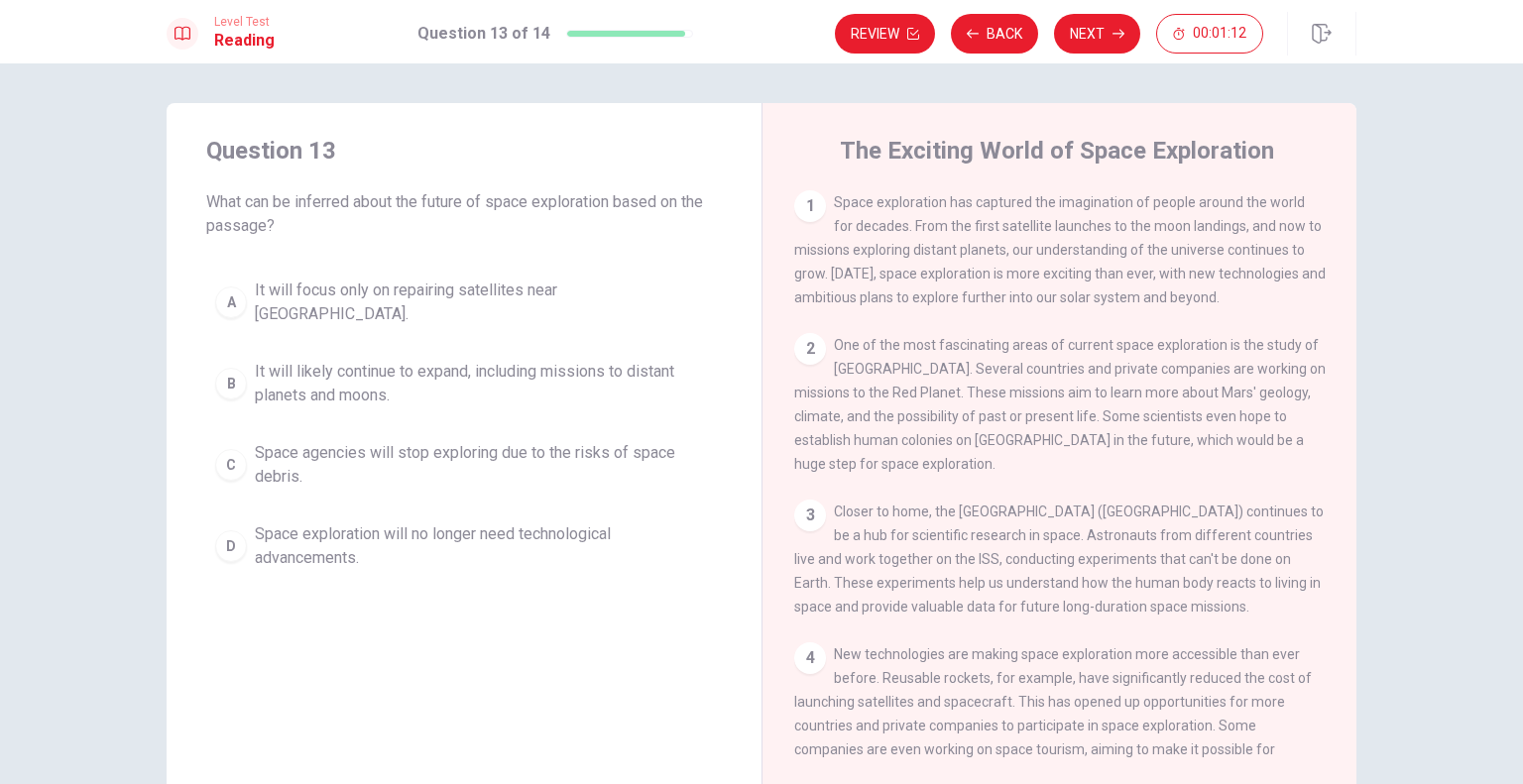 drag, startPoint x: 329, startPoint y: 524, endPoint x: 507, endPoint y: 628, distance: 206.1553 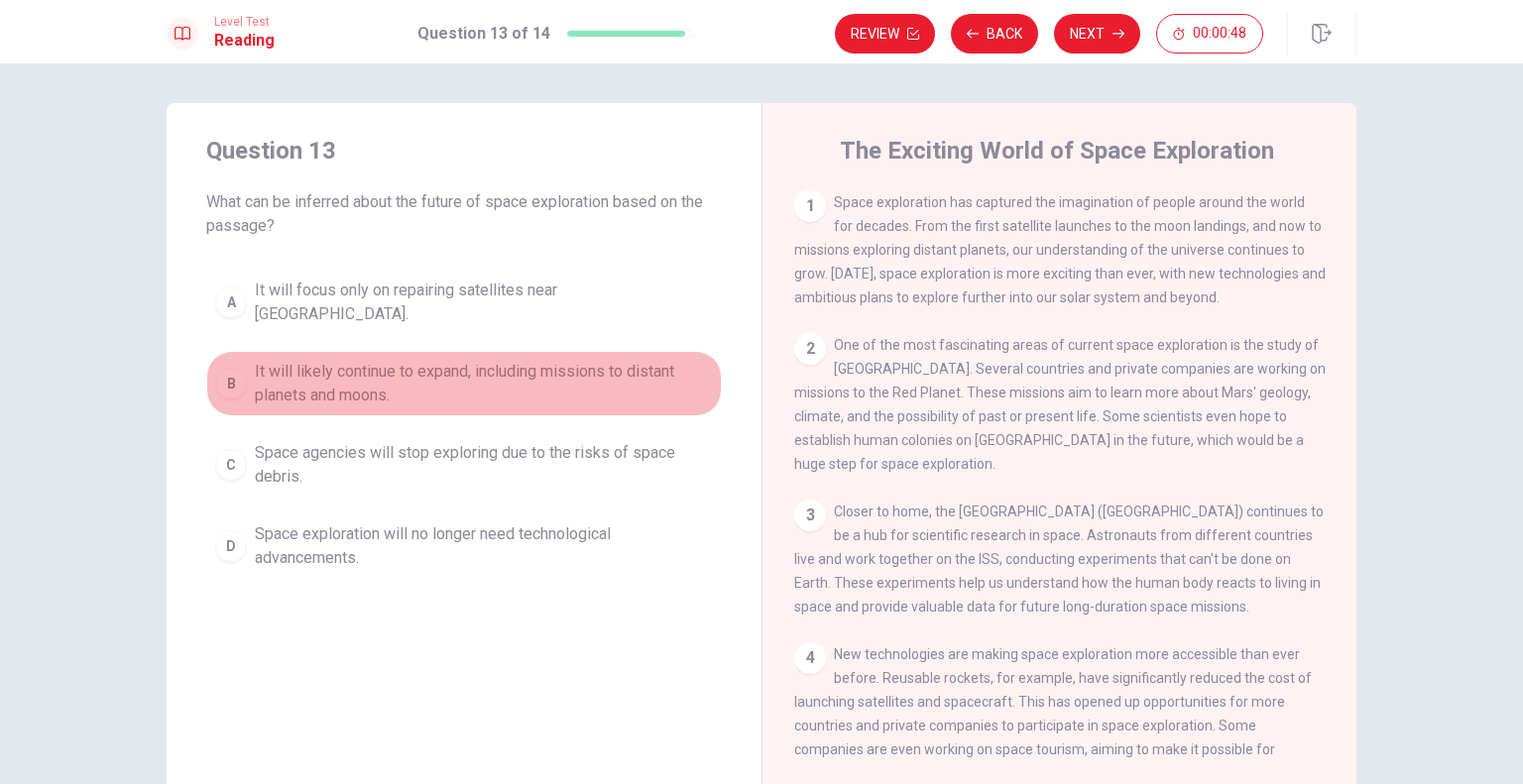 click on "B" at bounding box center (231, 384) 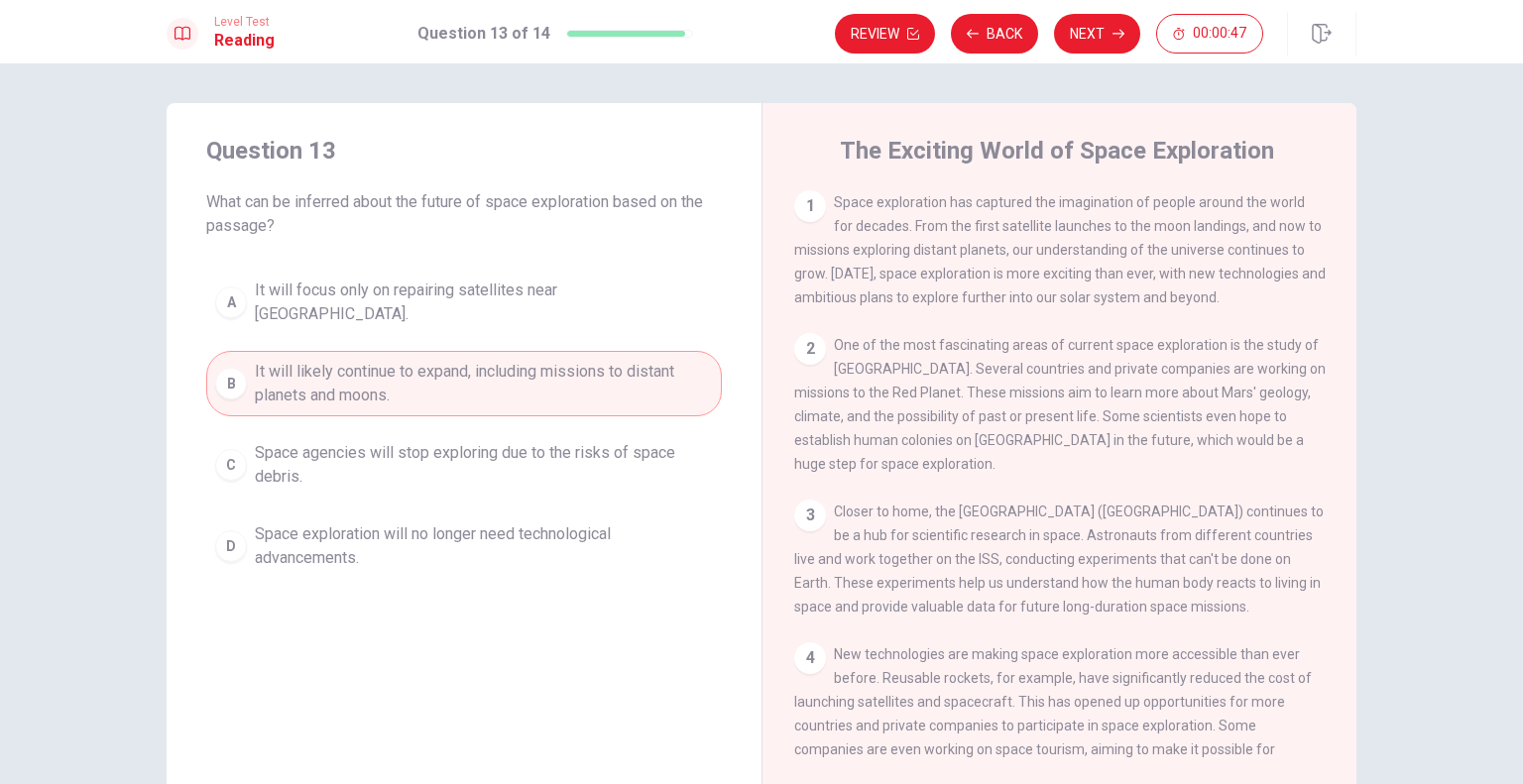 click on "Next" at bounding box center (1097, 34) 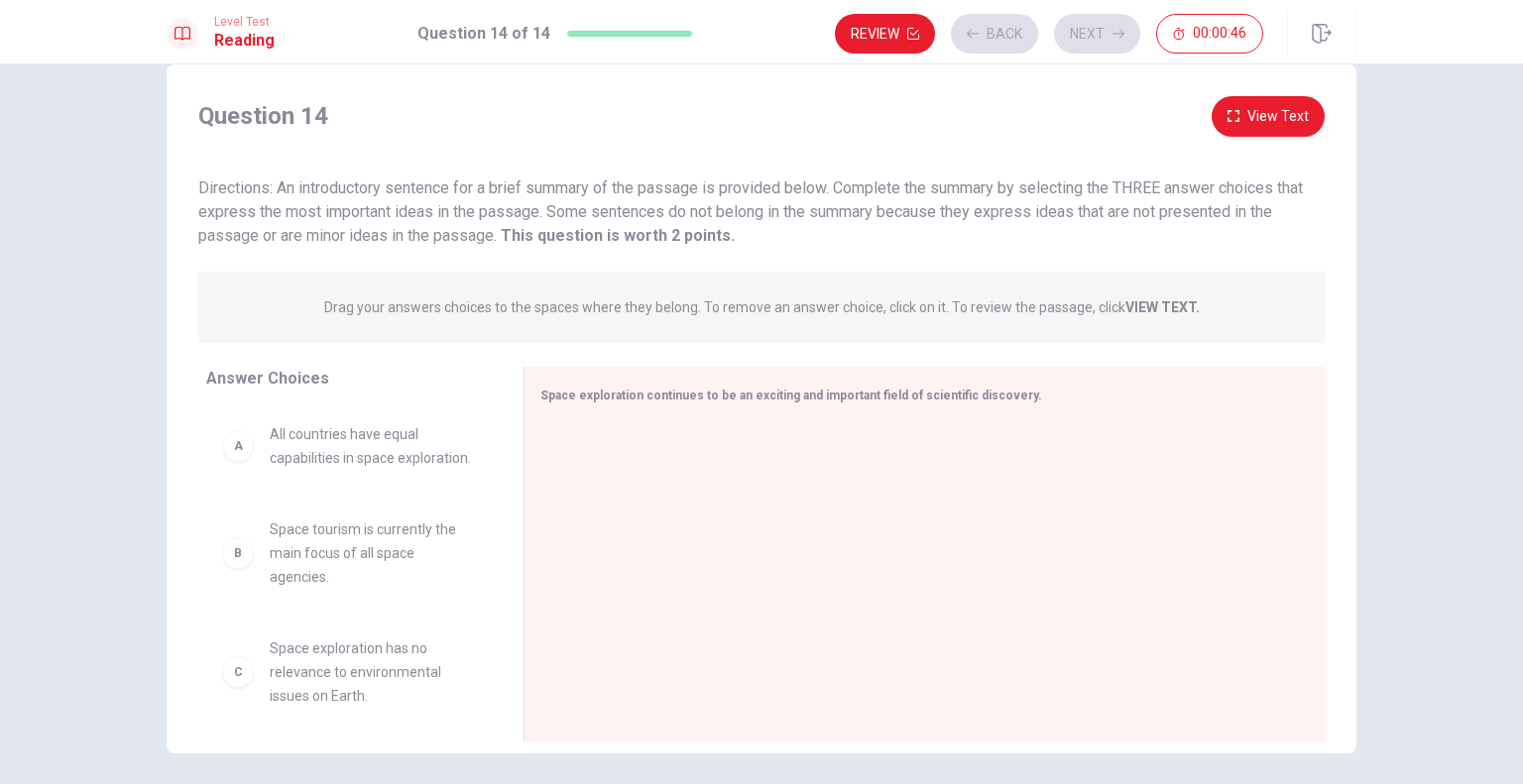 scroll, scrollTop: 111, scrollLeft: 0, axis: vertical 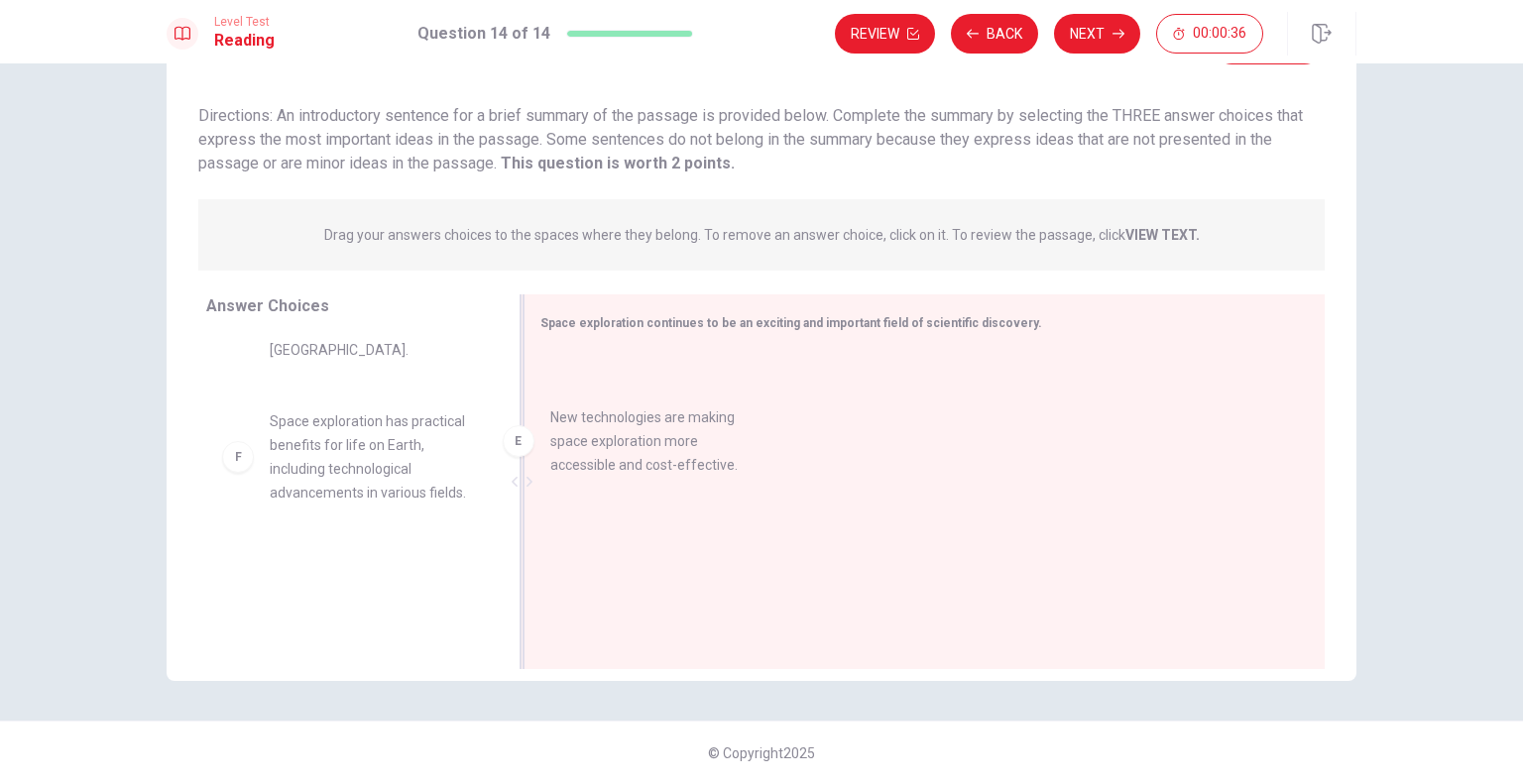 drag, startPoint x: 253, startPoint y: 447, endPoint x: 518, endPoint y: 424, distance: 265.9962 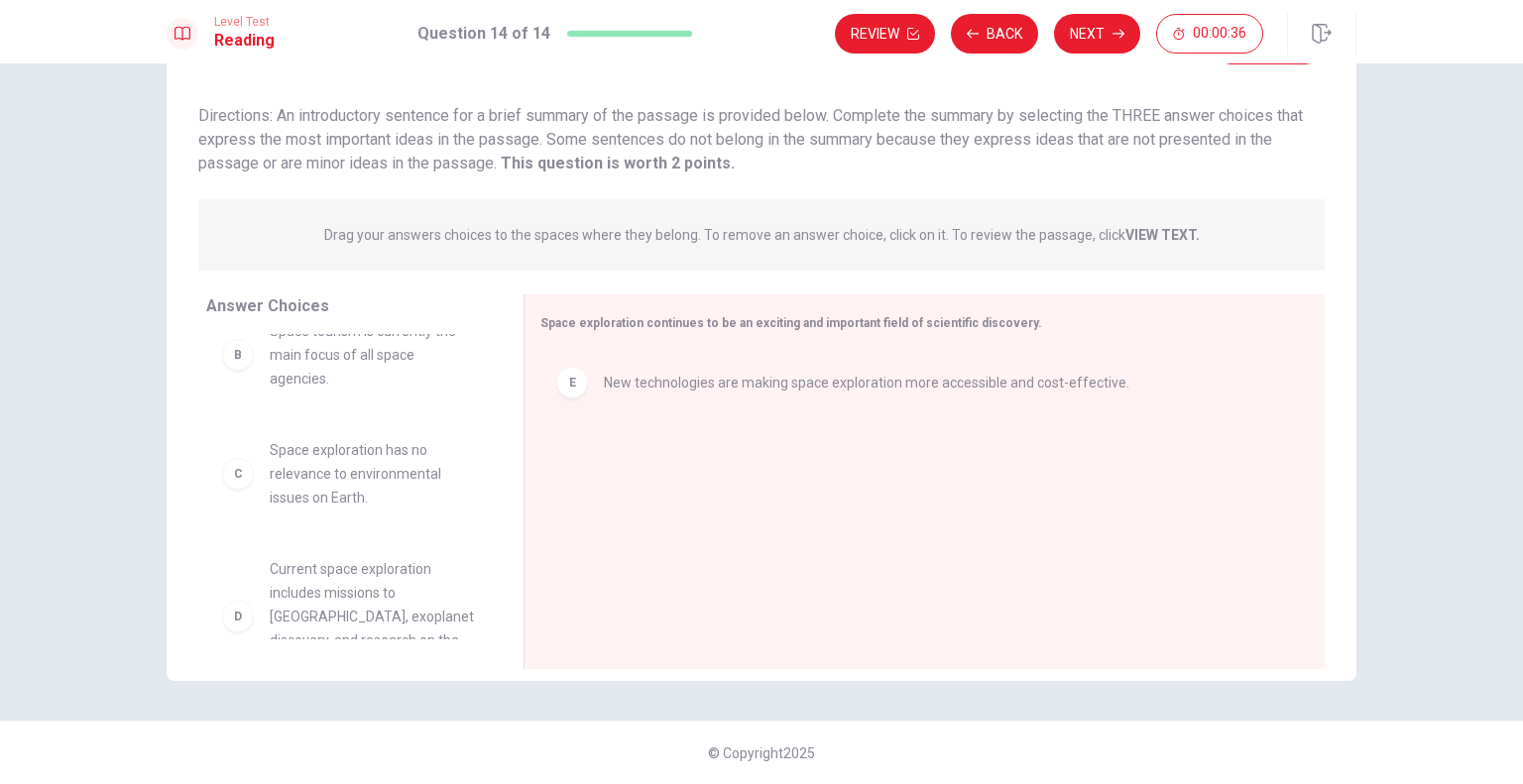 scroll, scrollTop: 0, scrollLeft: 0, axis: both 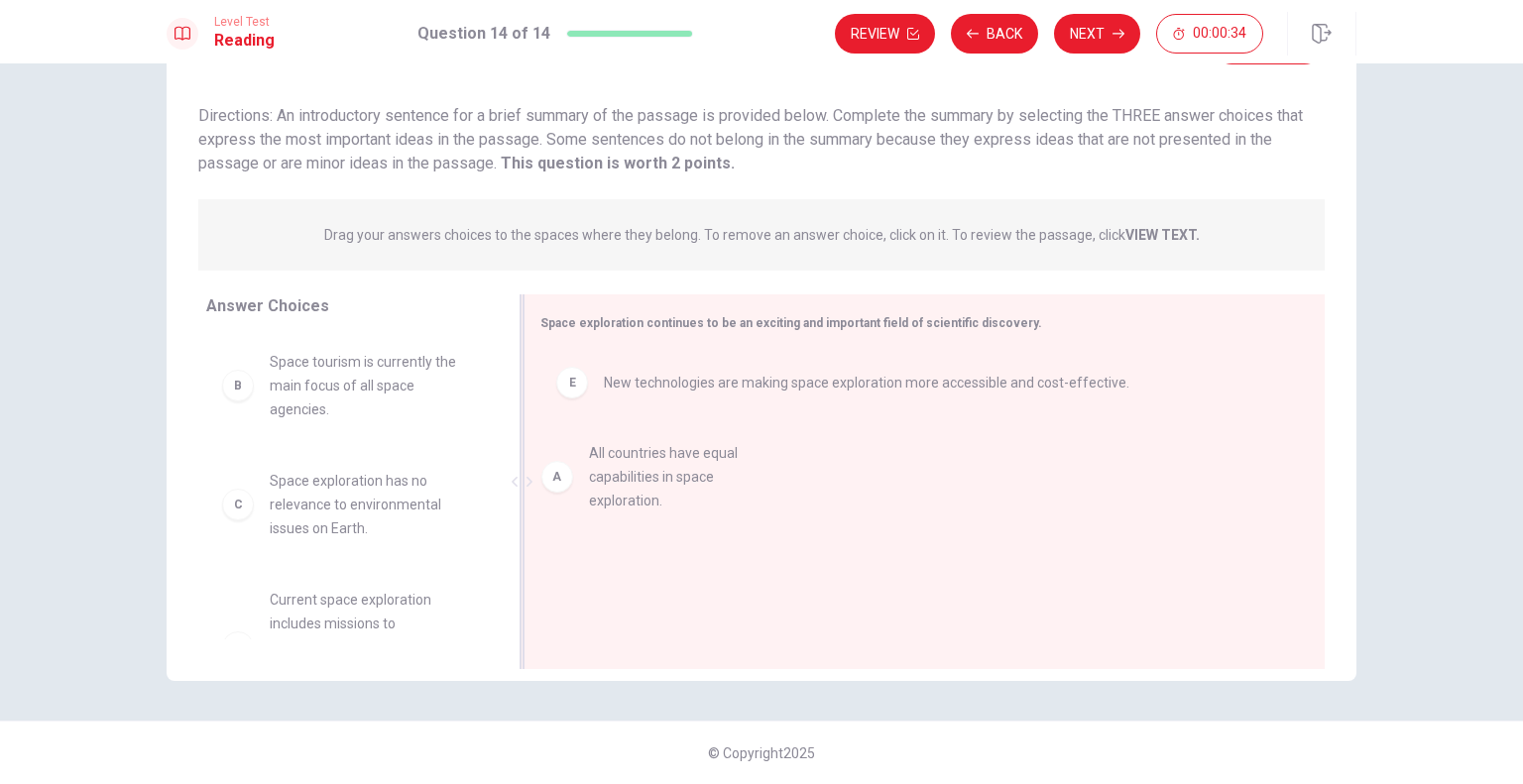 drag, startPoint x: 245, startPoint y: 390, endPoint x: 621, endPoint y: 494, distance: 390.11793 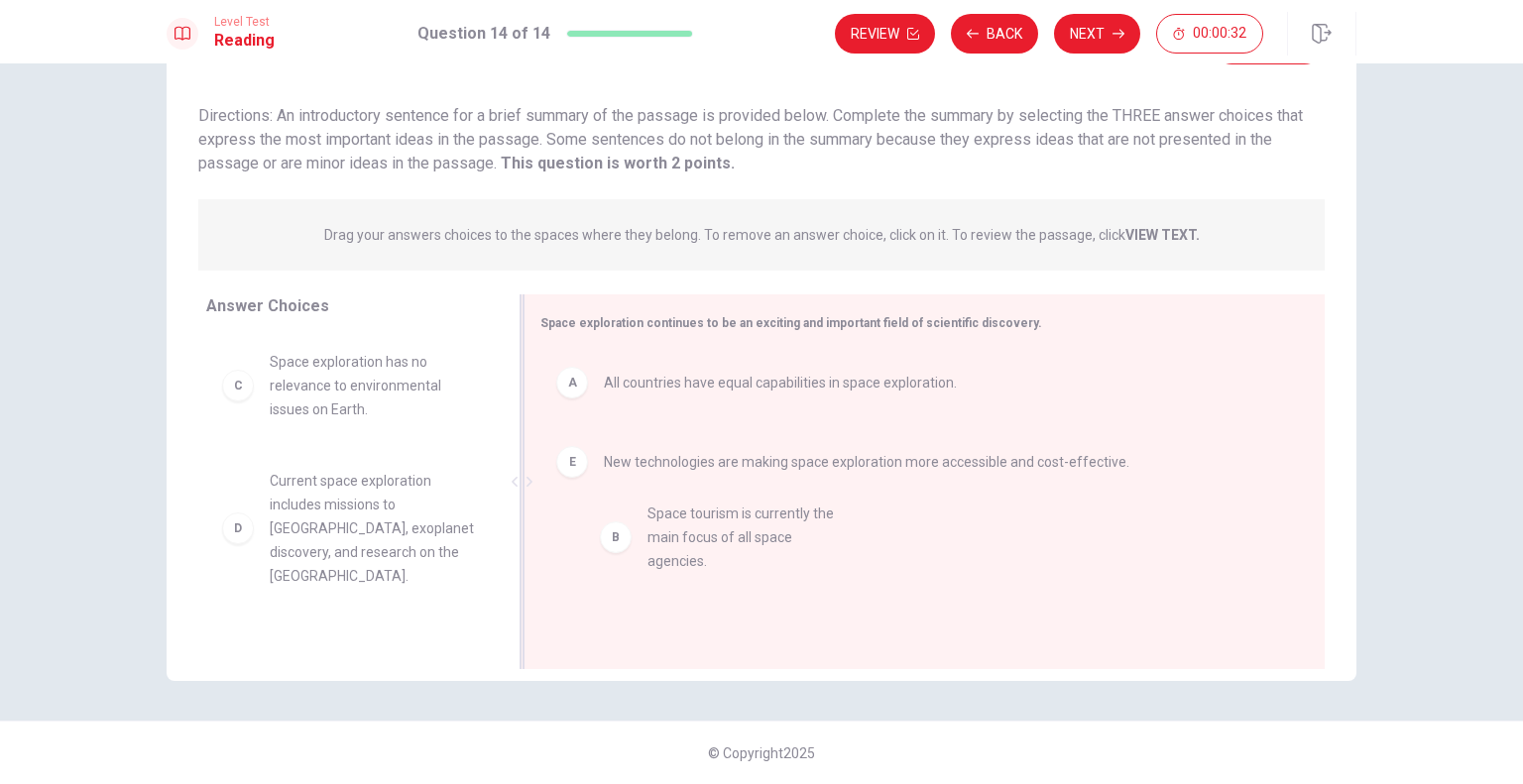drag, startPoint x: 303, startPoint y: 399, endPoint x: 691, endPoint y: 555, distance: 418.18656 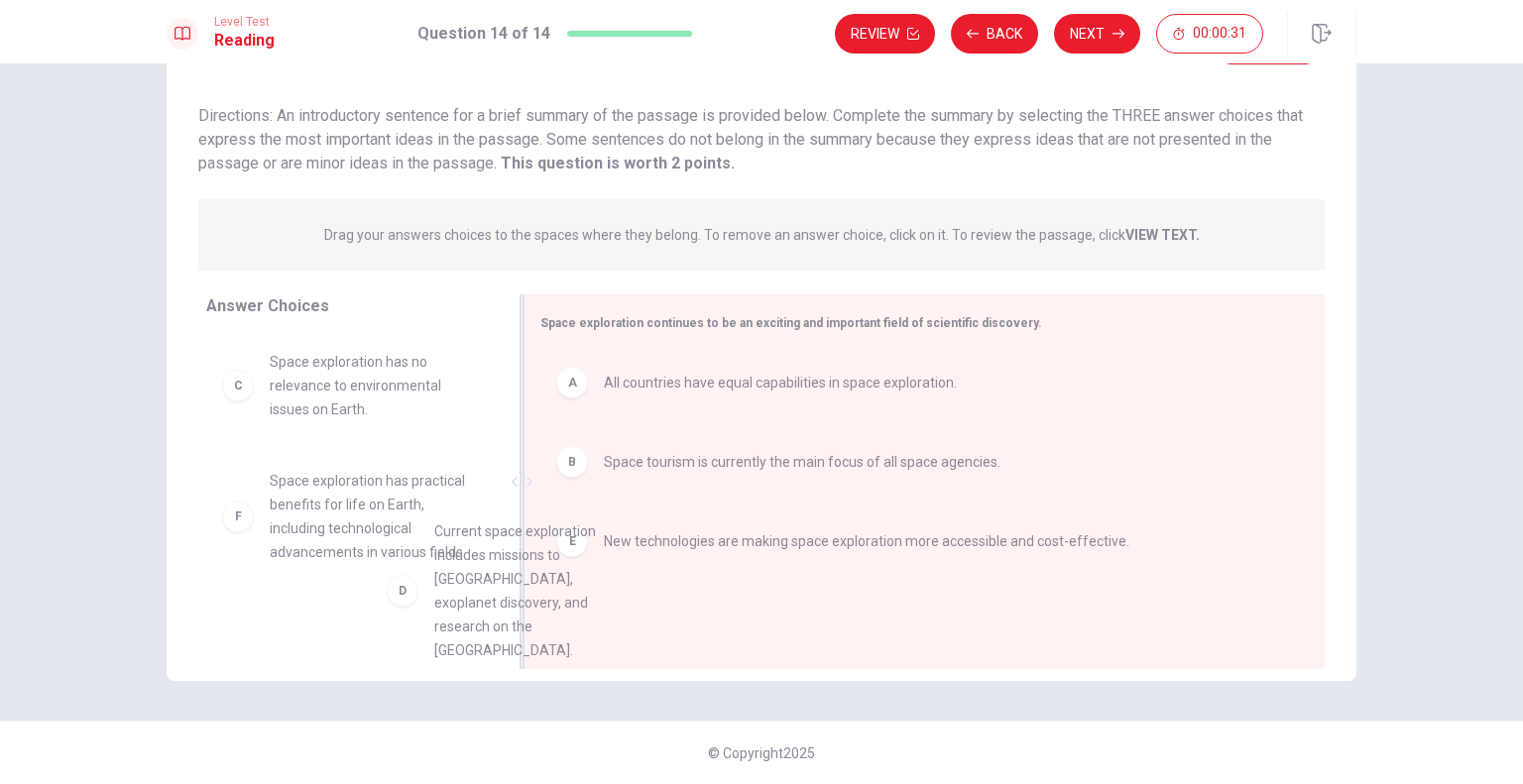 scroll, scrollTop: 5, scrollLeft: 0, axis: vertical 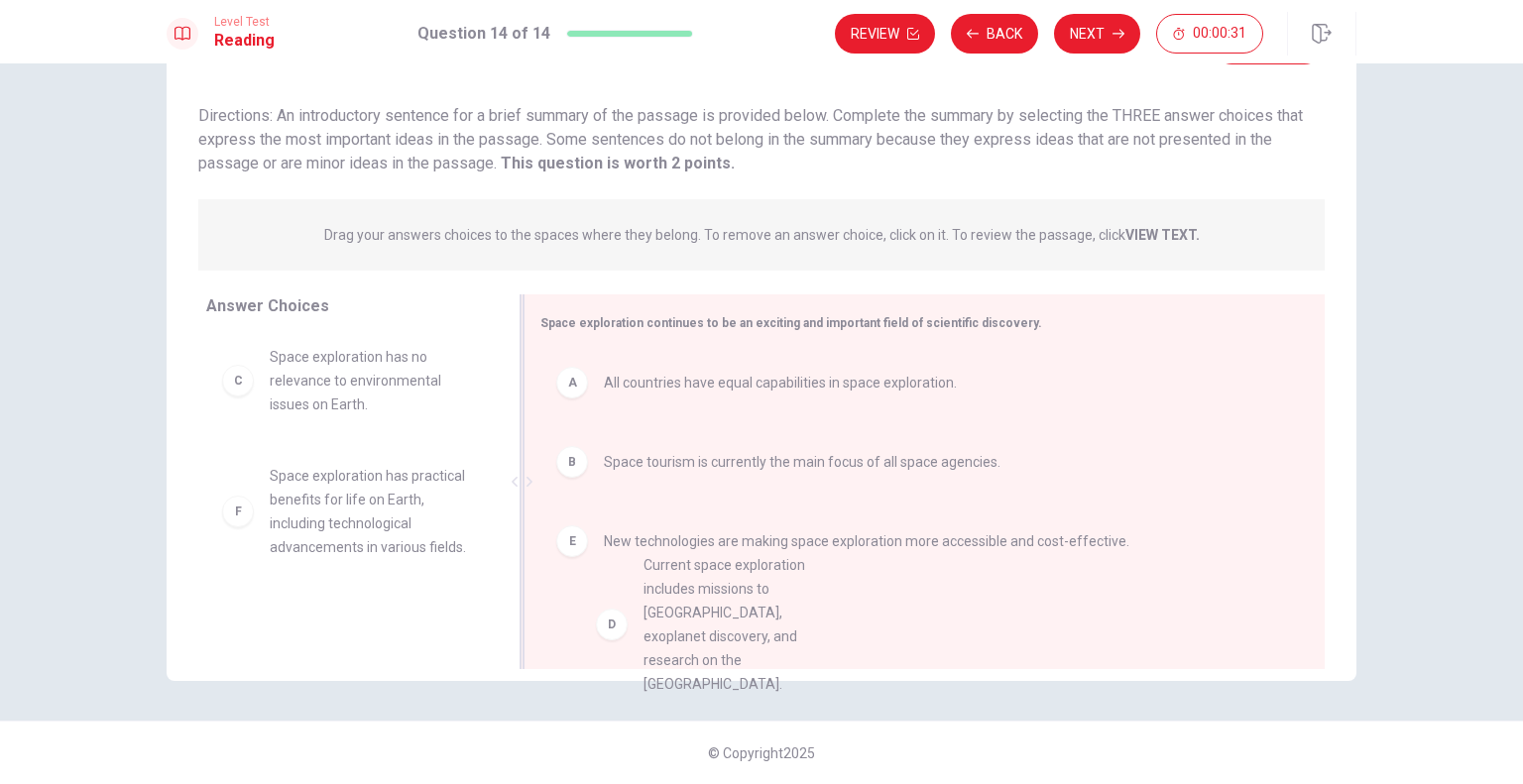 drag, startPoint x: 340, startPoint y: 510, endPoint x: 722, endPoint y: 595, distance: 391.34256 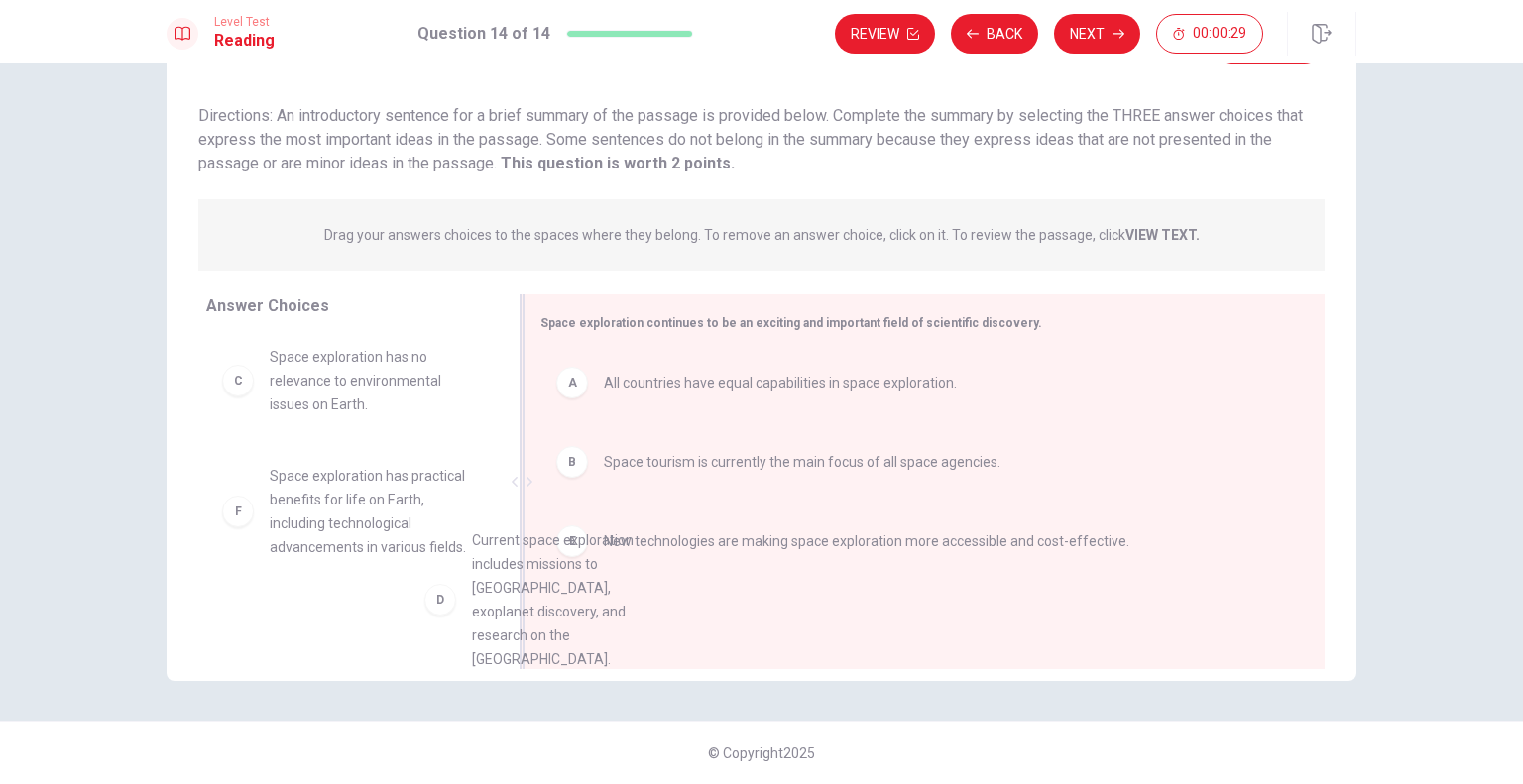 scroll, scrollTop: 7, scrollLeft: 0, axis: vertical 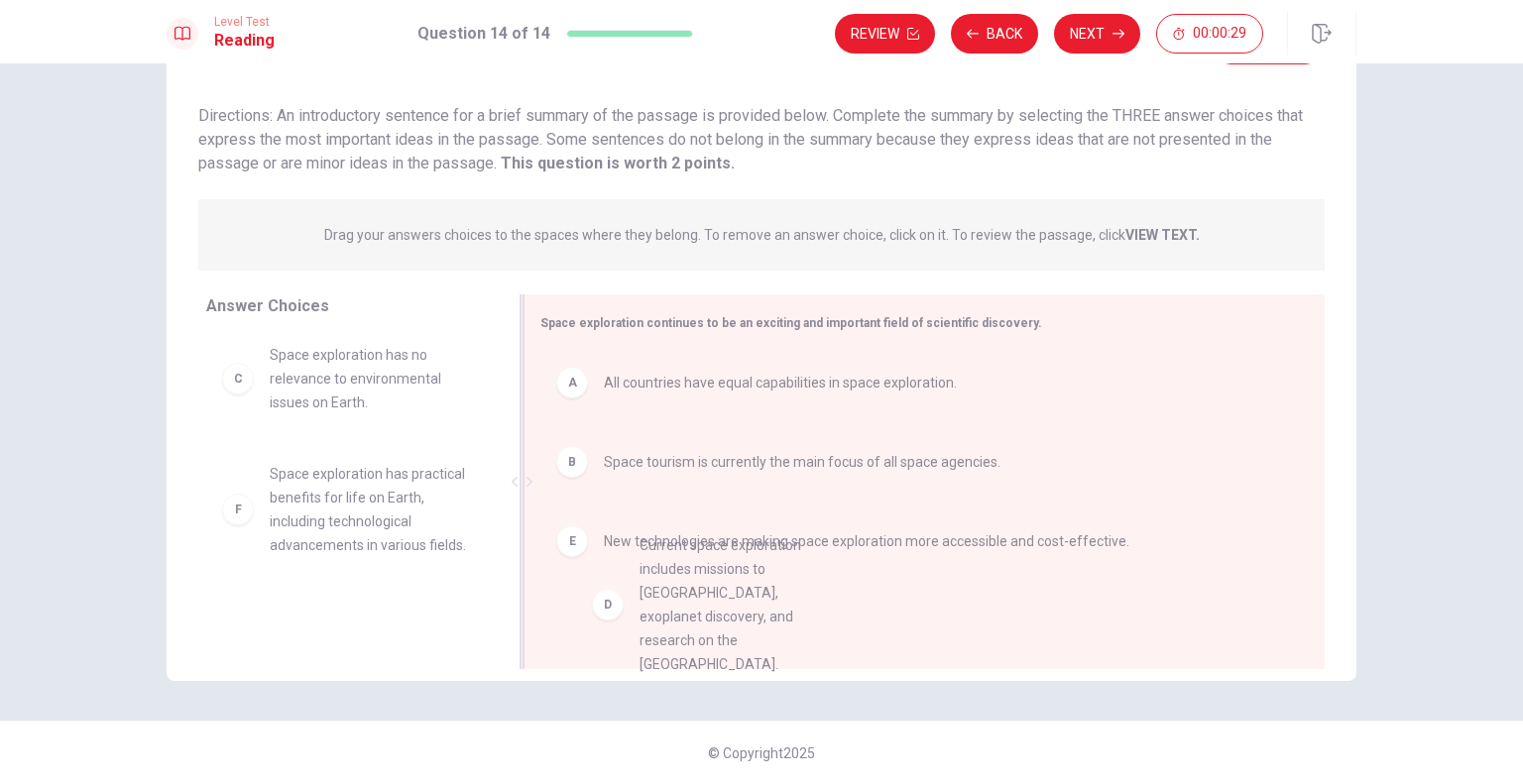 drag, startPoint x: 217, startPoint y: 534, endPoint x: 577, endPoint y: 593, distance: 364.80269 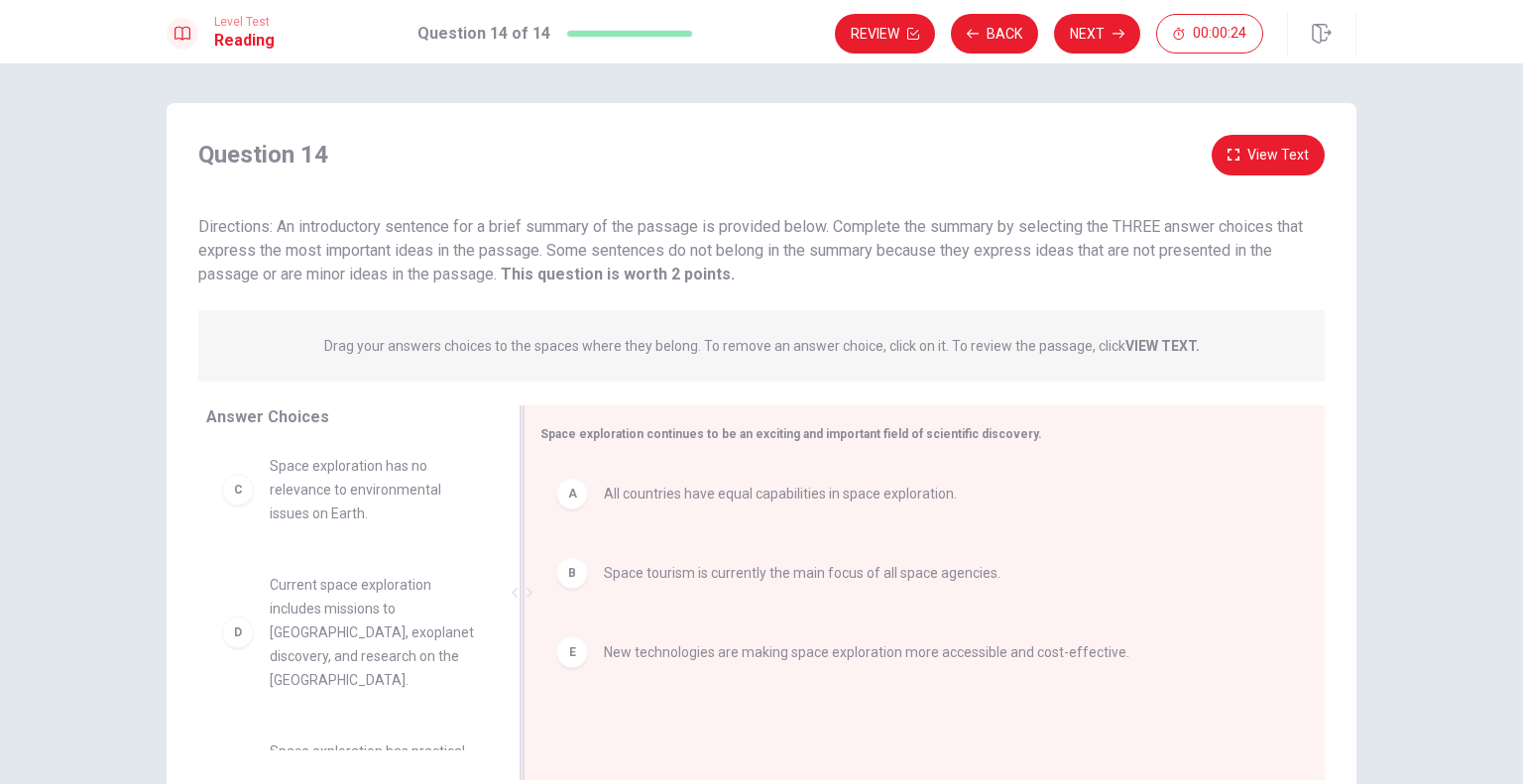 scroll, scrollTop: 111, scrollLeft: 0, axis: vertical 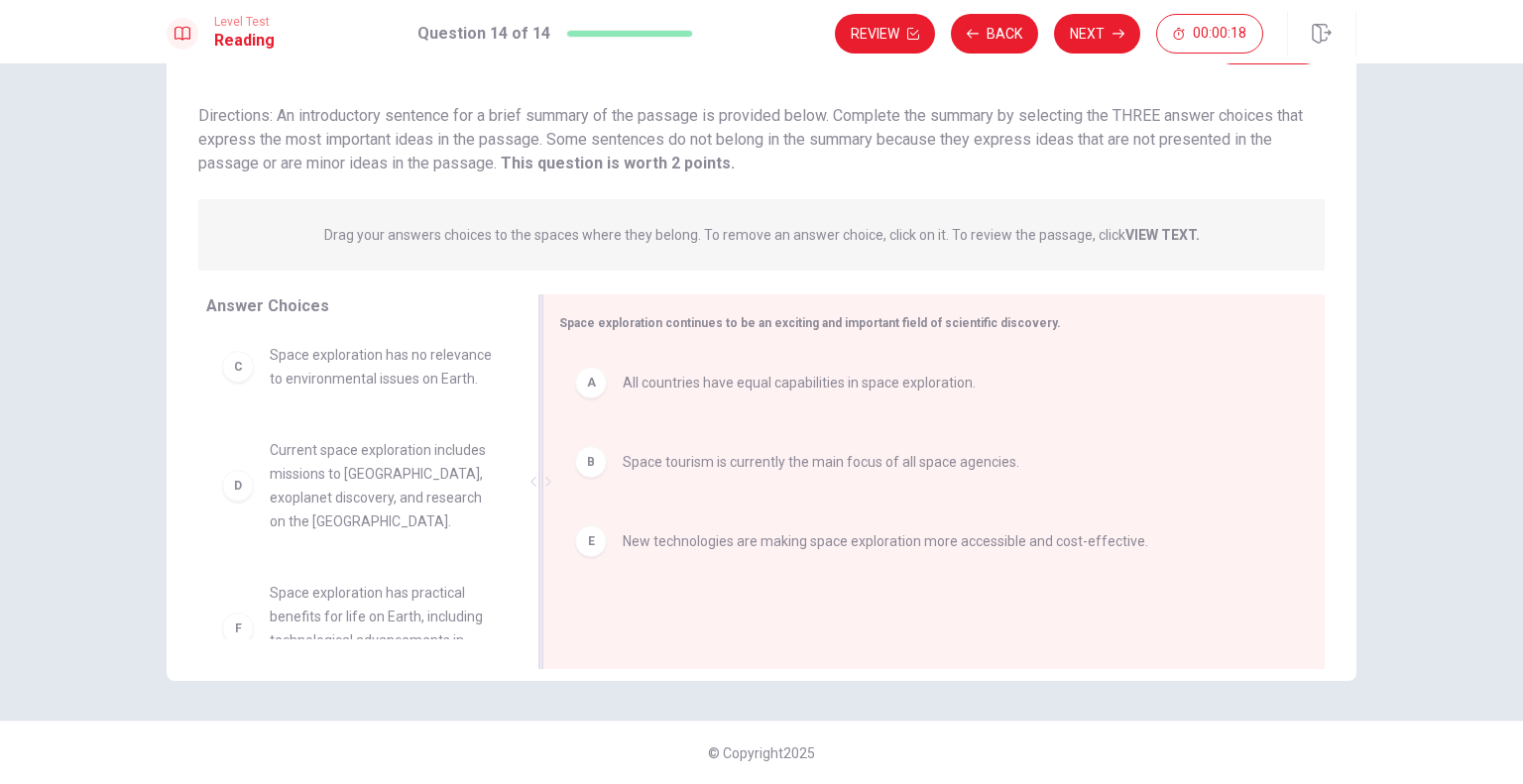 drag, startPoint x: 519, startPoint y: 486, endPoint x: 536, endPoint y: 483, distance: 17.262677 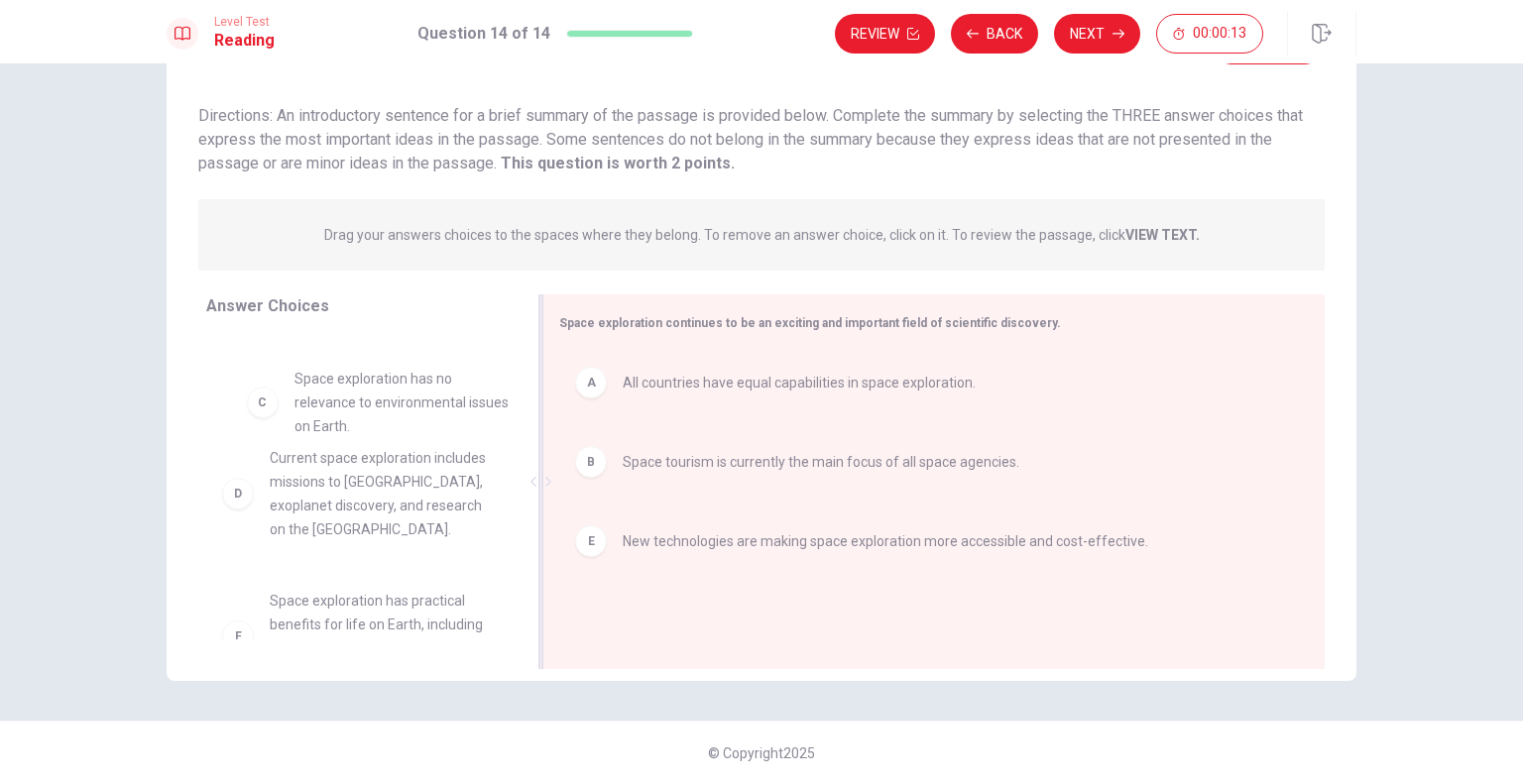 scroll, scrollTop: 0, scrollLeft: 0, axis: both 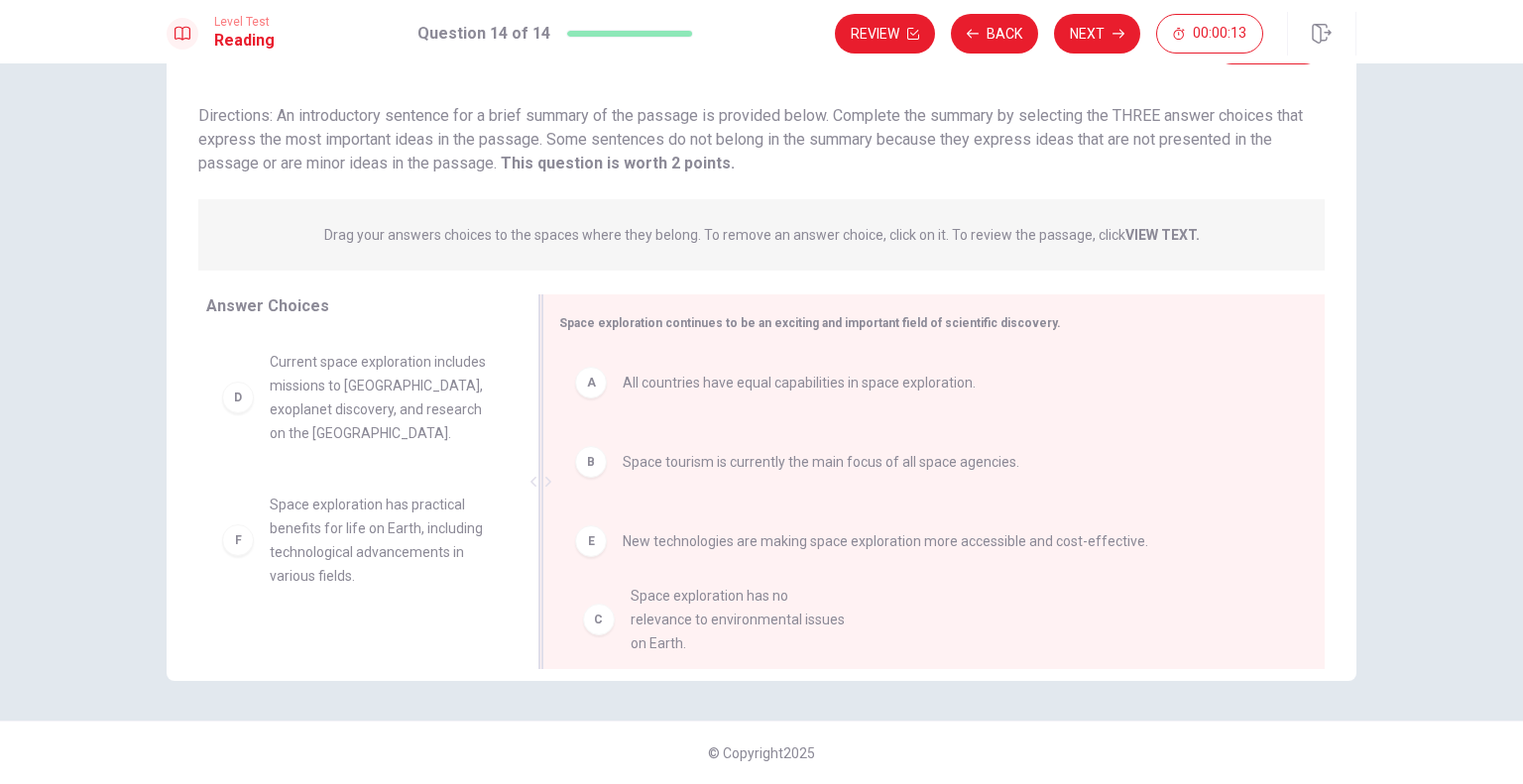 drag, startPoint x: 269, startPoint y: 407, endPoint x: 612, endPoint y: 629, distance: 408.57435 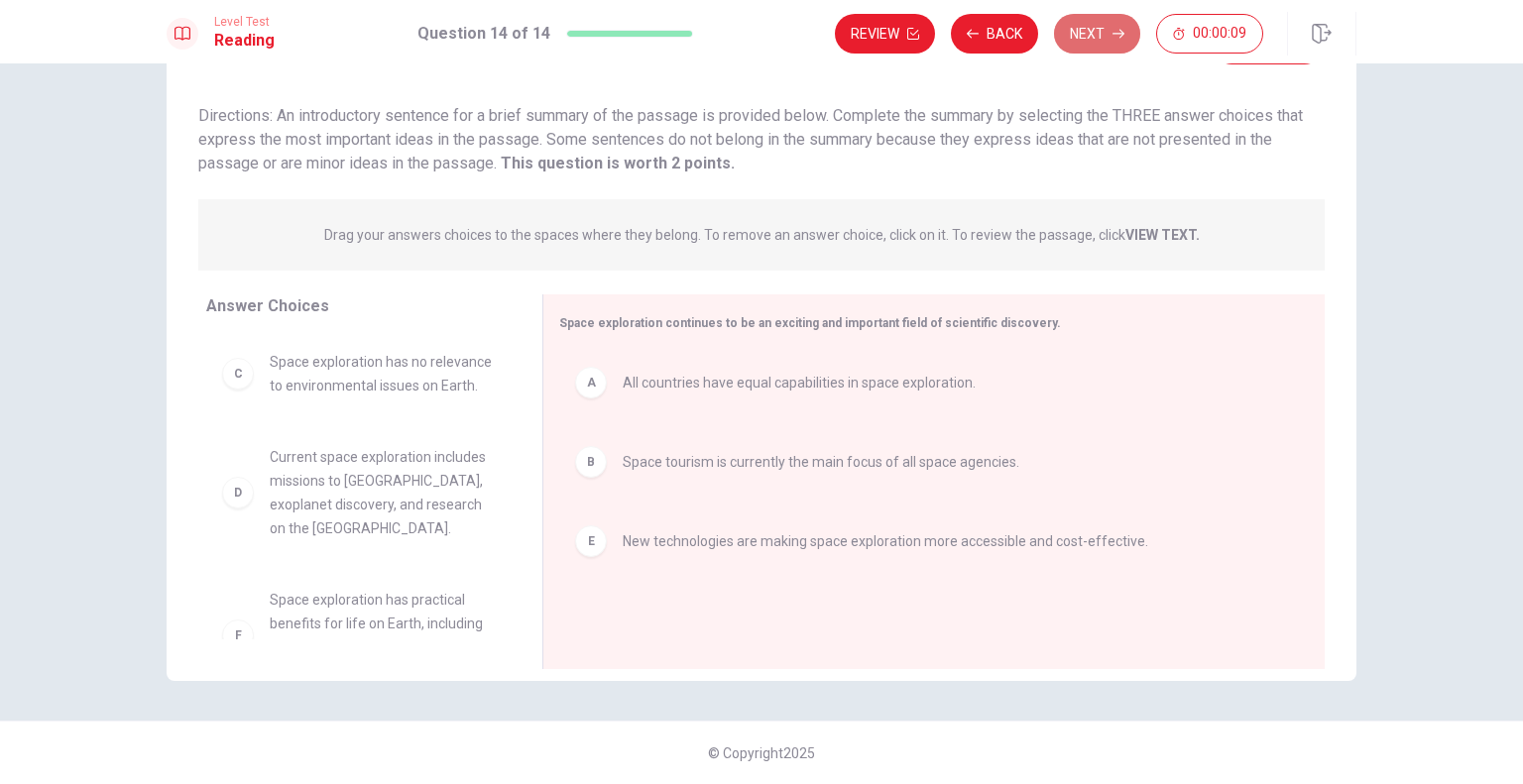 click on "Next" at bounding box center [1097, 34] 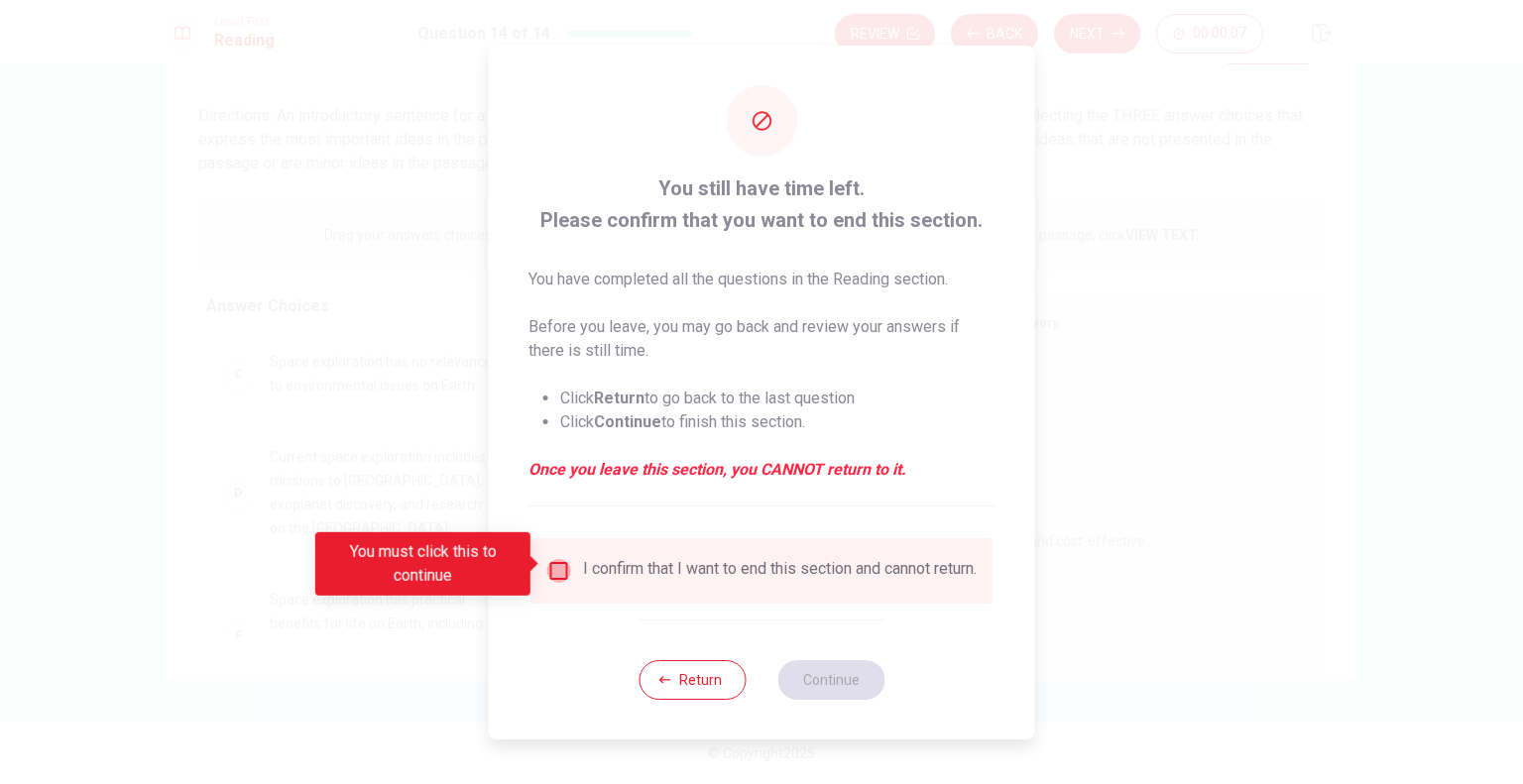 click at bounding box center [559, 571] 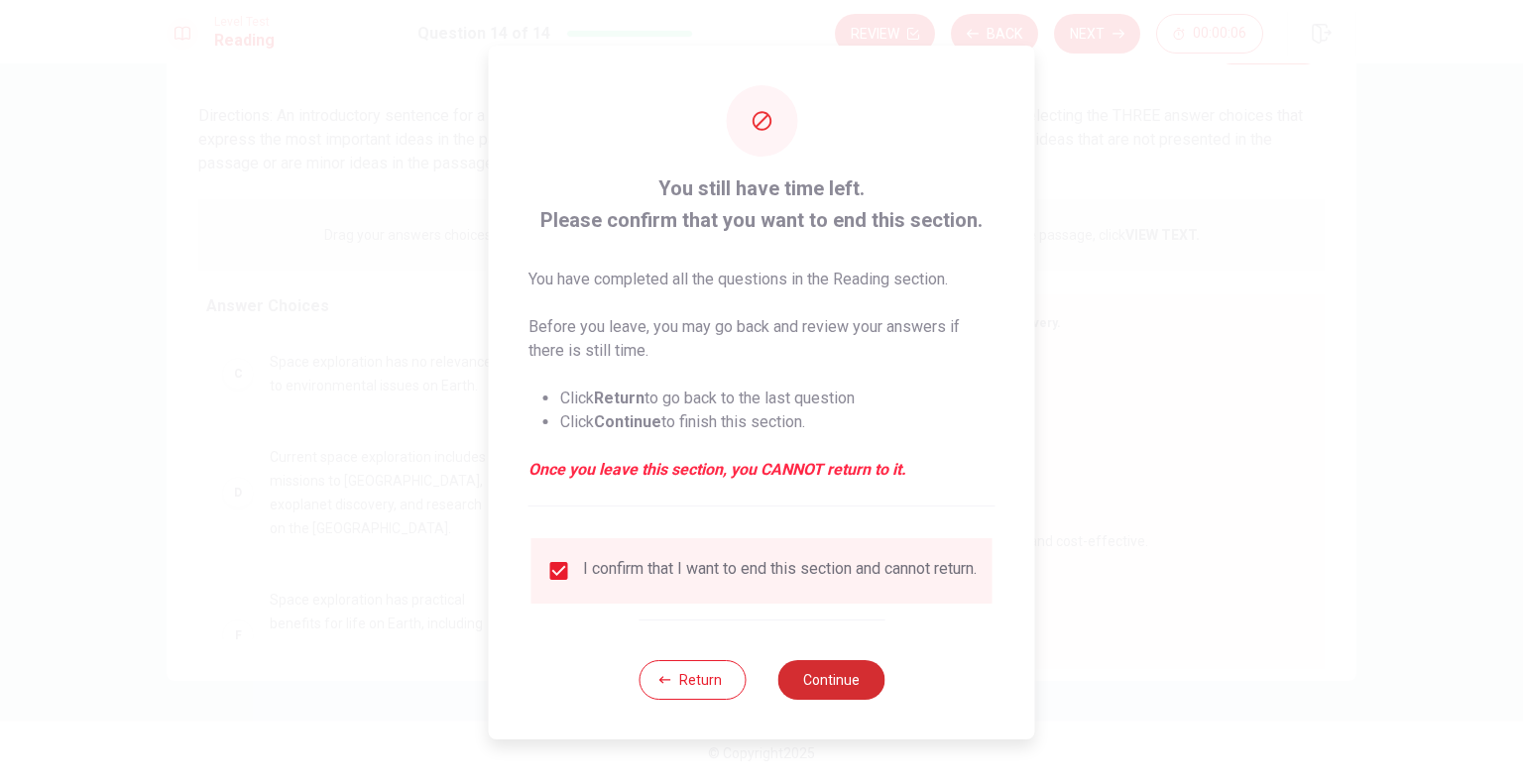 click on "Continue" at bounding box center [831, 680] 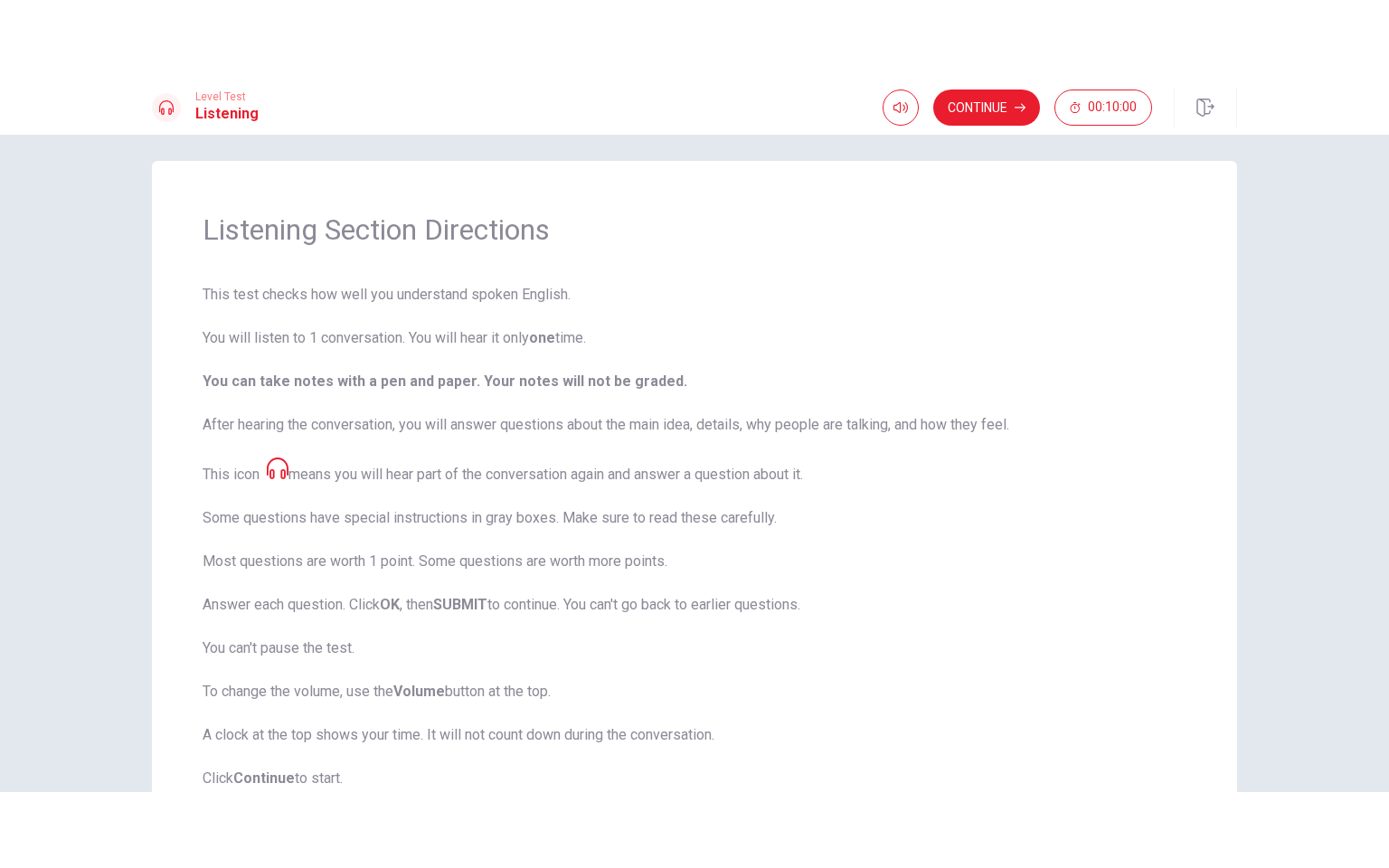 scroll, scrollTop: 0, scrollLeft: 0, axis: both 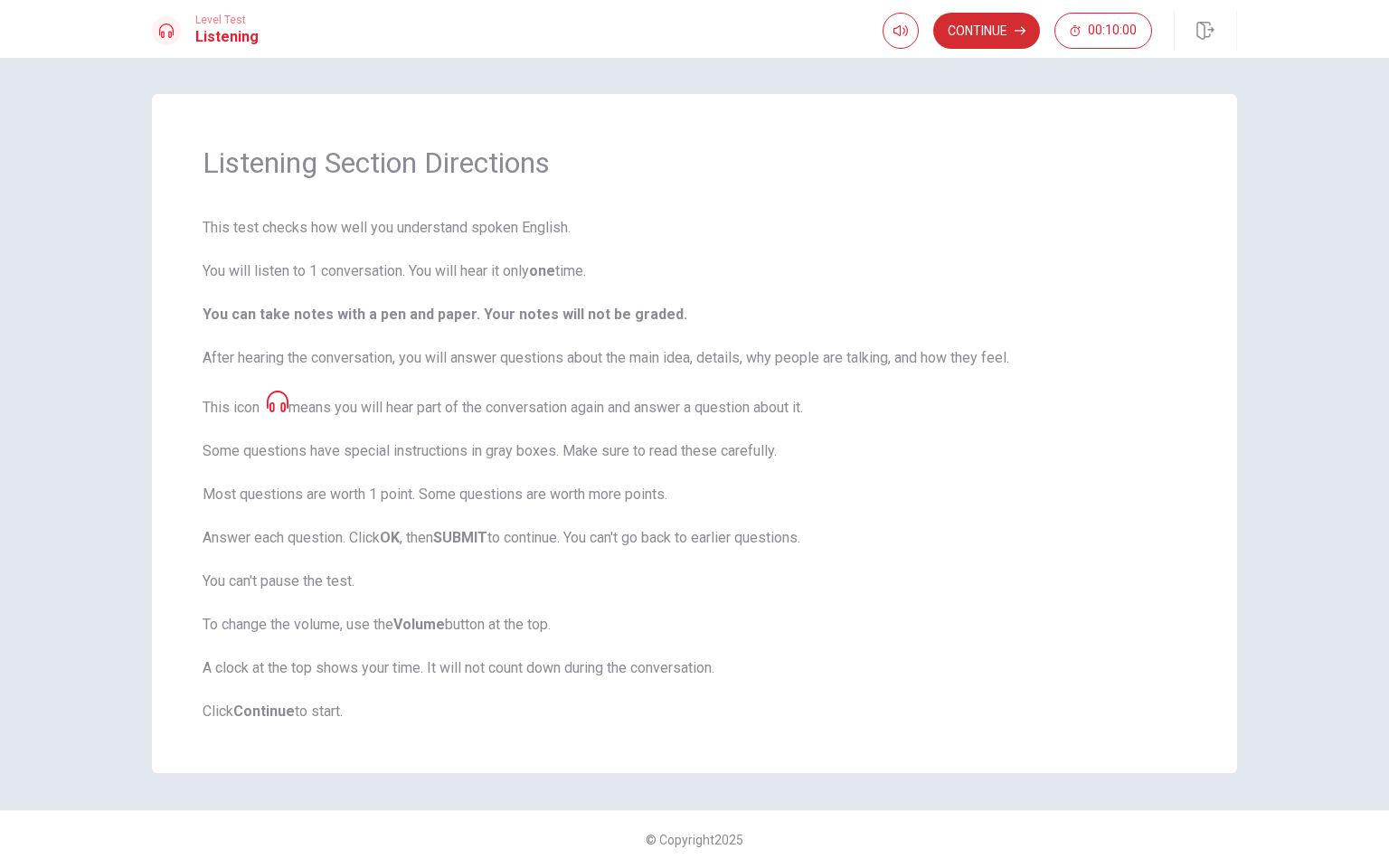 click on "Continue" at bounding box center (987, 31) 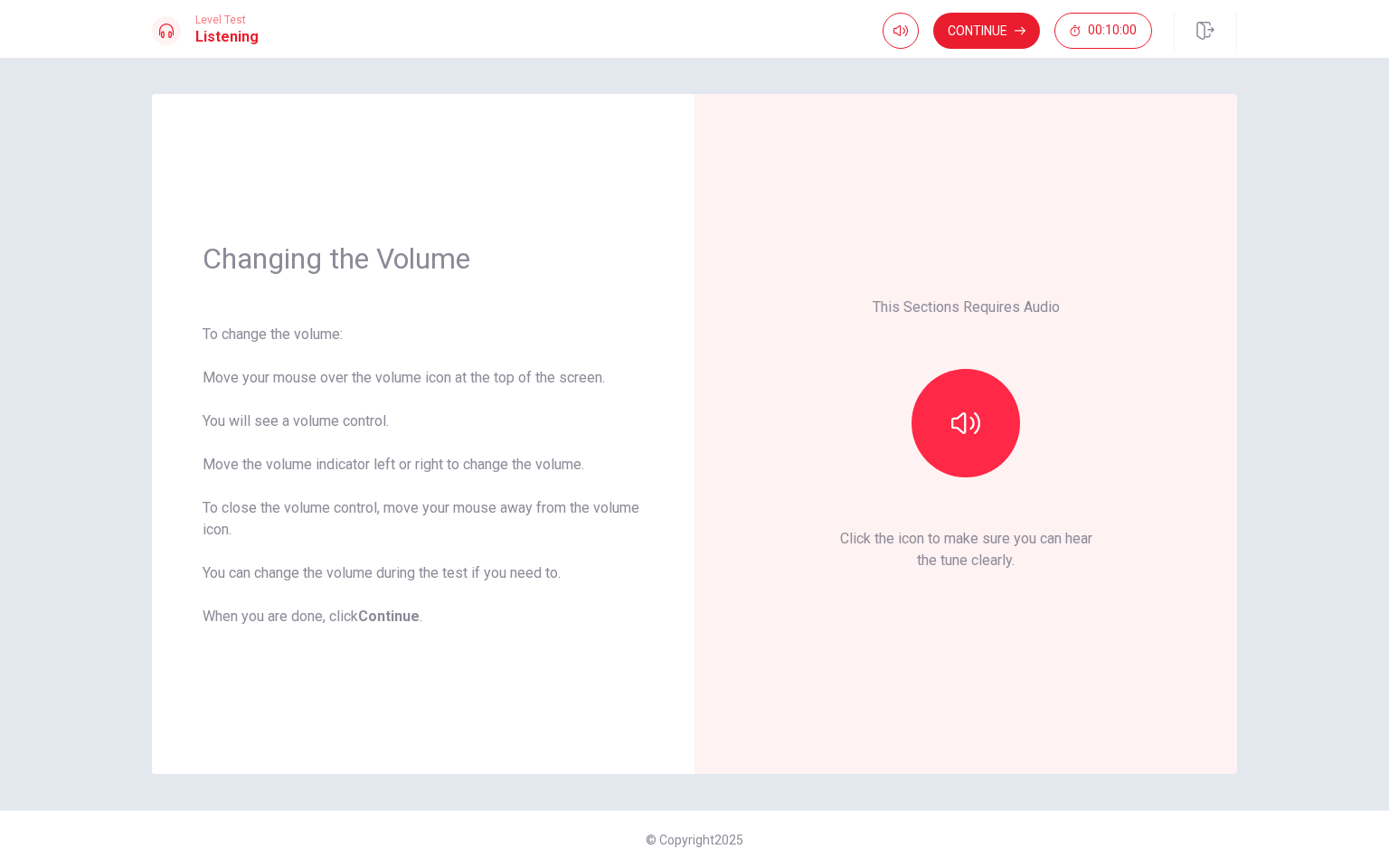 drag, startPoint x: 289, startPoint y: 380, endPoint x: 434, endPoint y: 384, distance: 145.05516 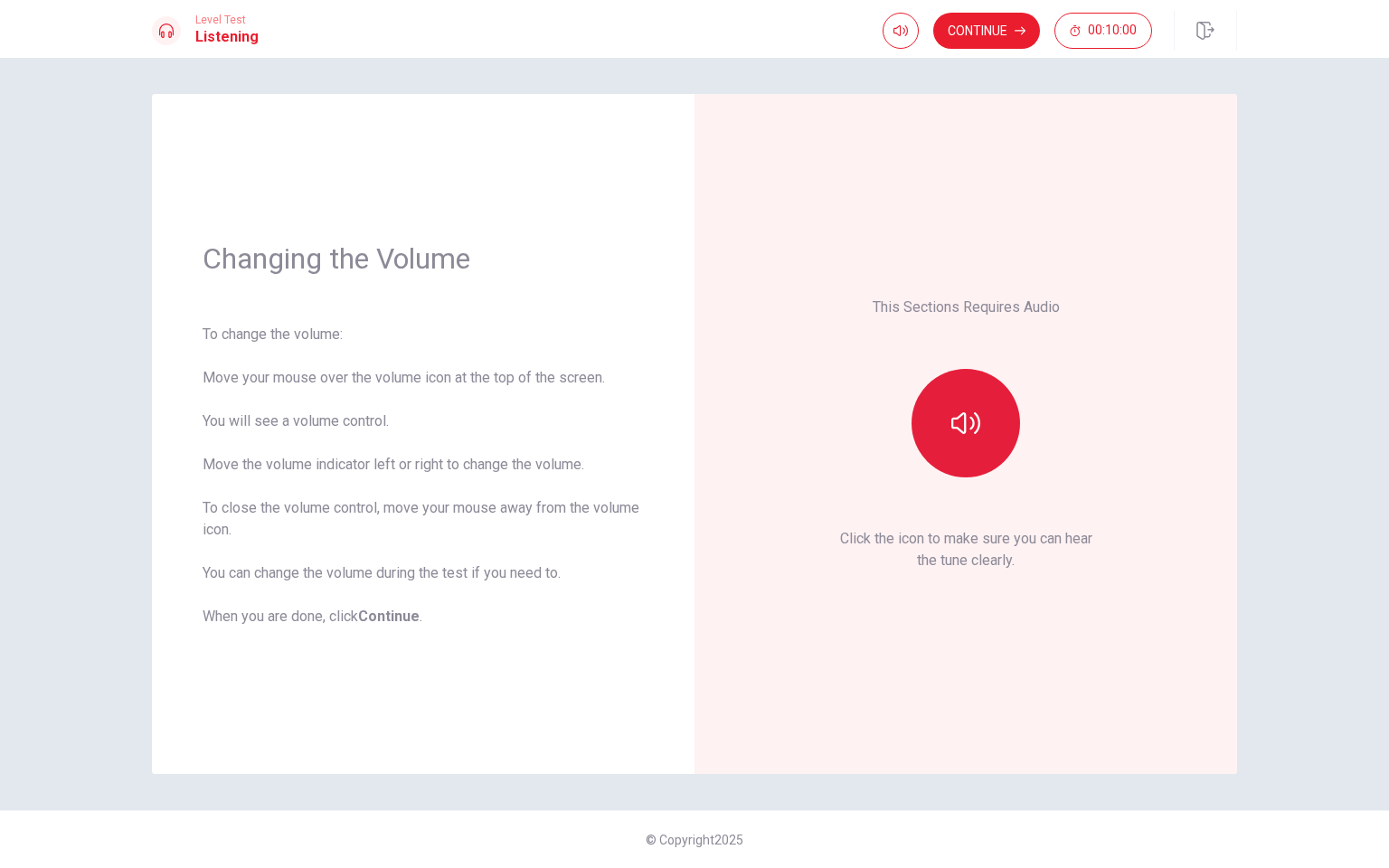 click at bounding box center (966, 423) 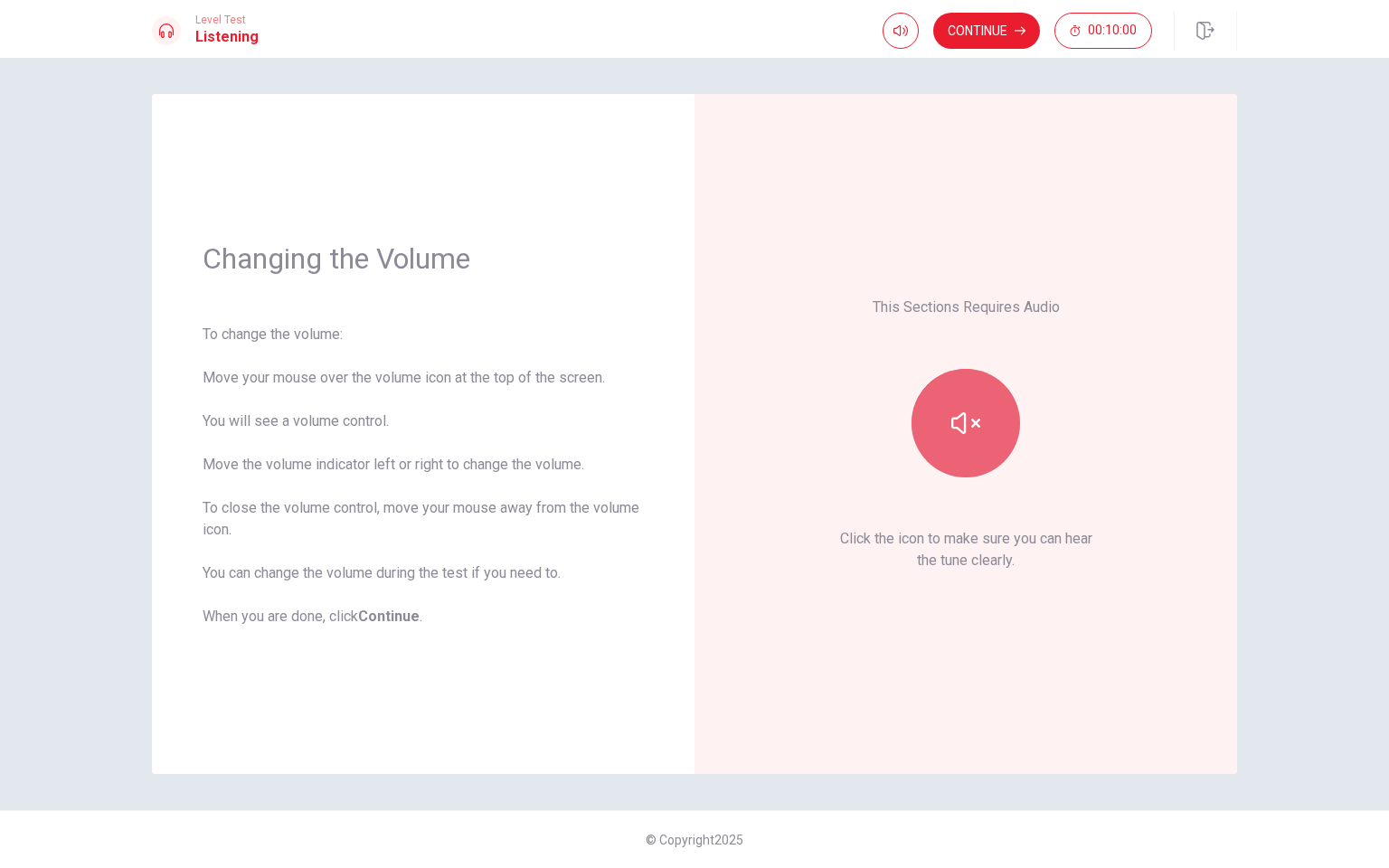 click at bounding box center (966, 423) 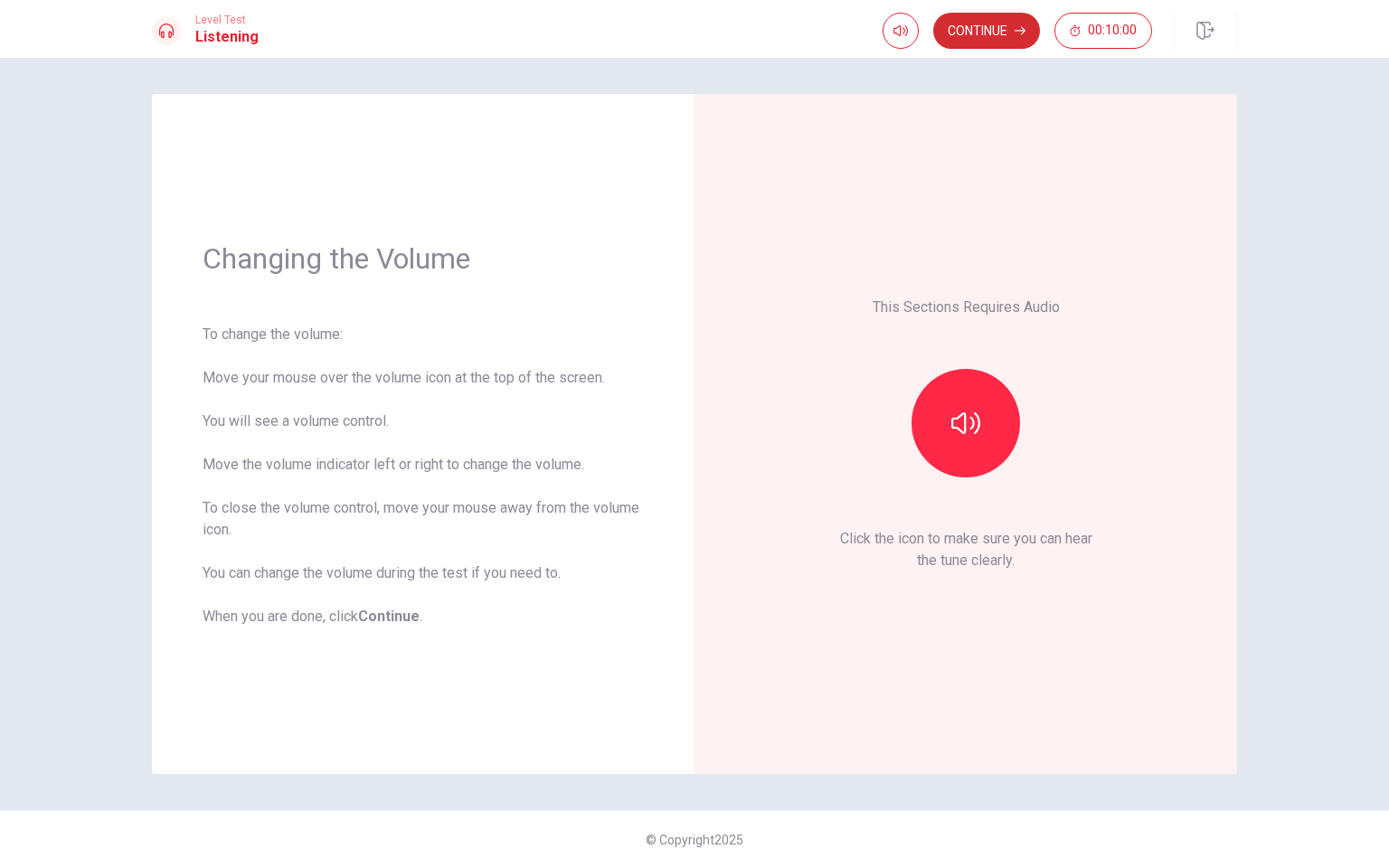click on "Continue" at bounding box center (987, 31) 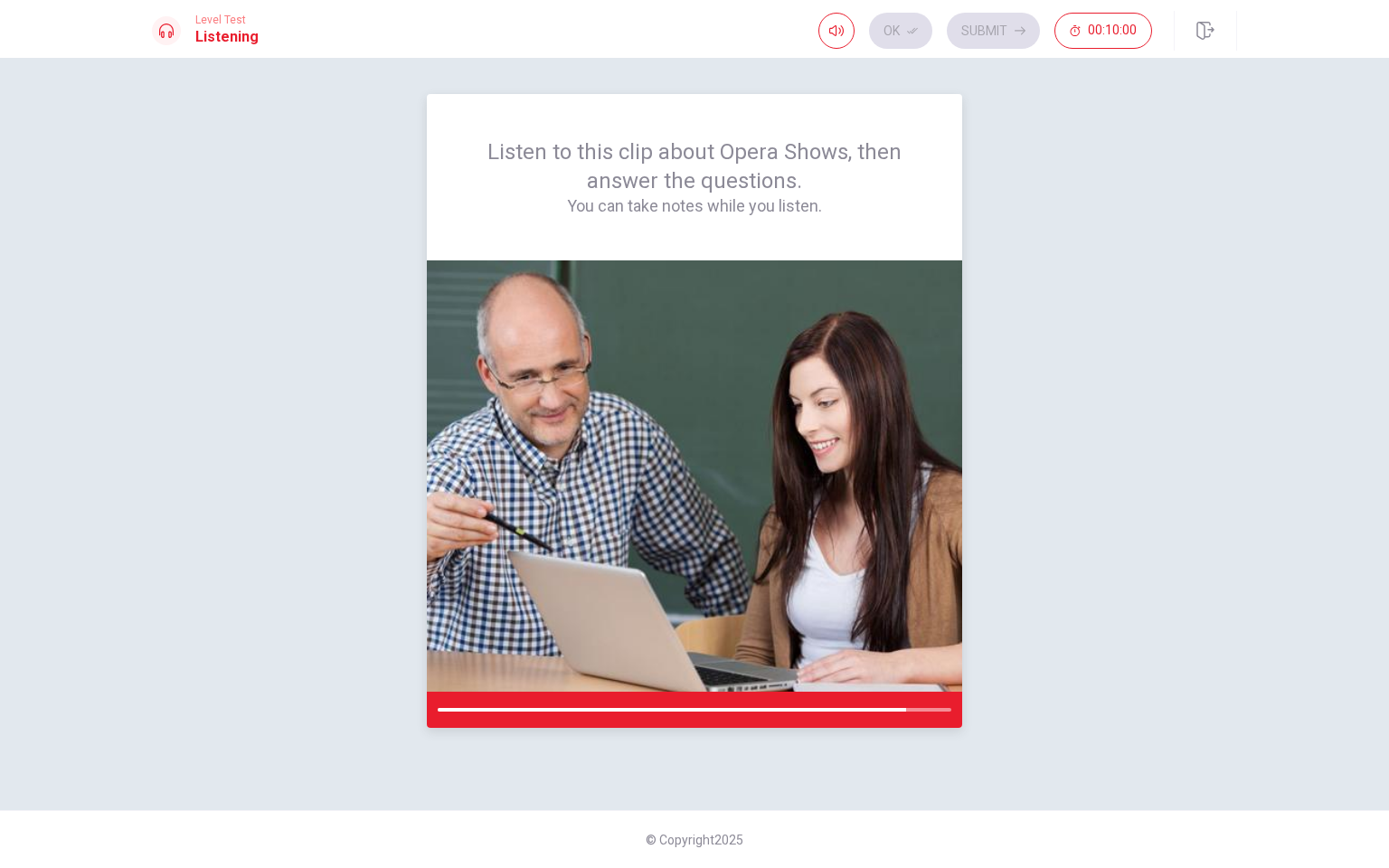 click at bounding box center (694, 476) 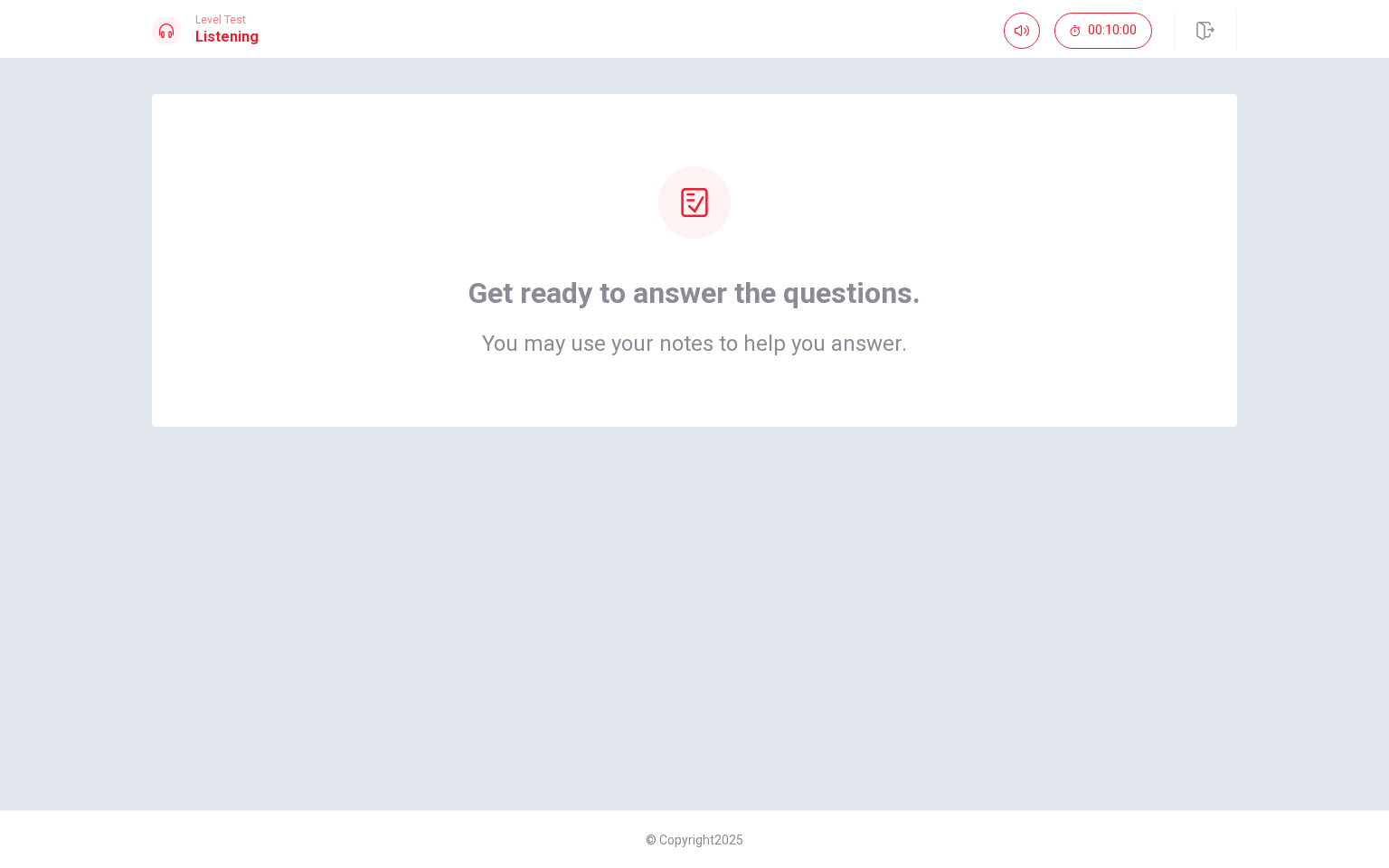 drag, startPoint x: 573, startPoint y: 293, endPoint x: 687, endPoint y: 305, distance: 114.62984 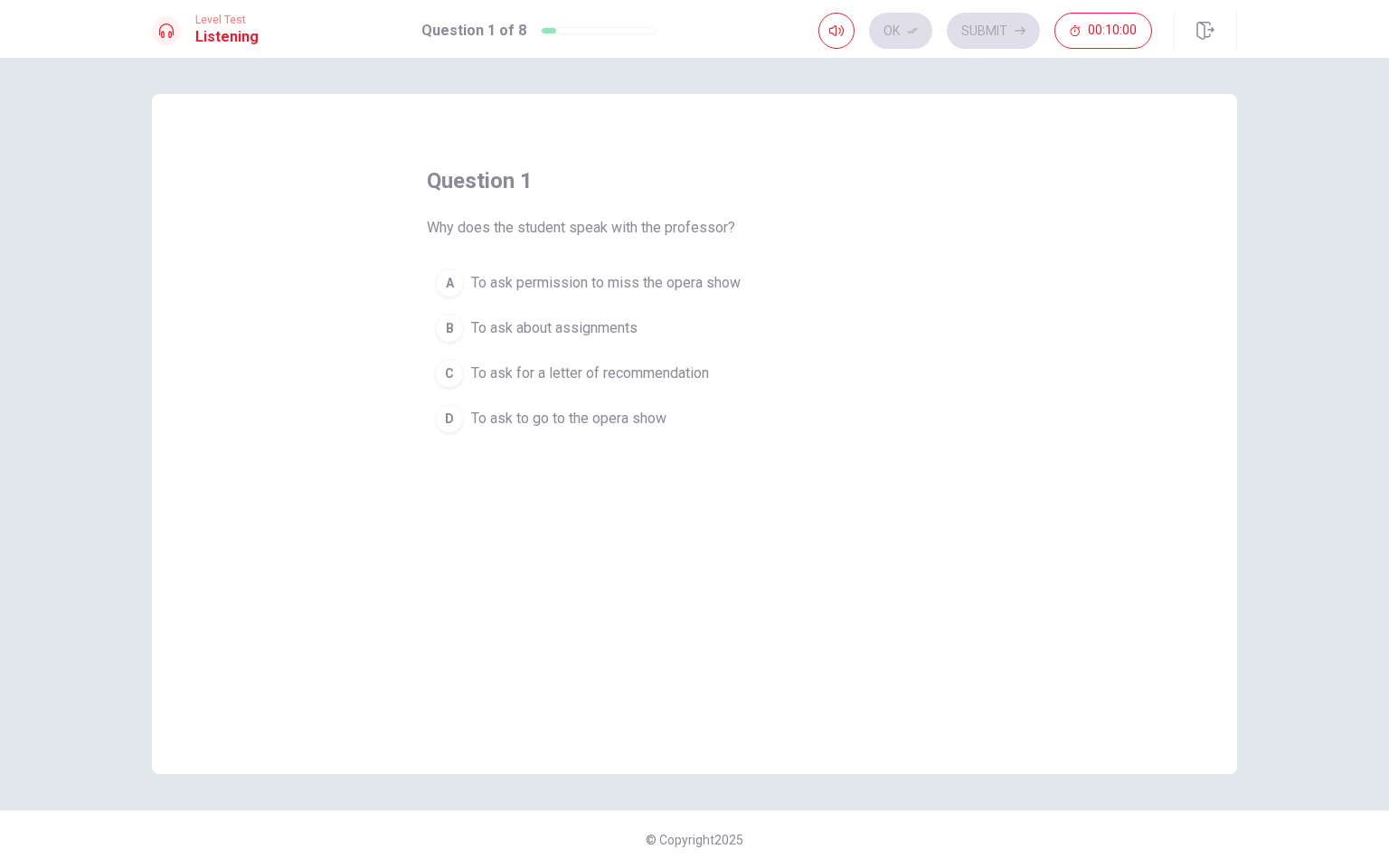 drag, startPoint x: 649, startPoint y: 350, endPoint x: 708, endPoint y: 350, distance: 59 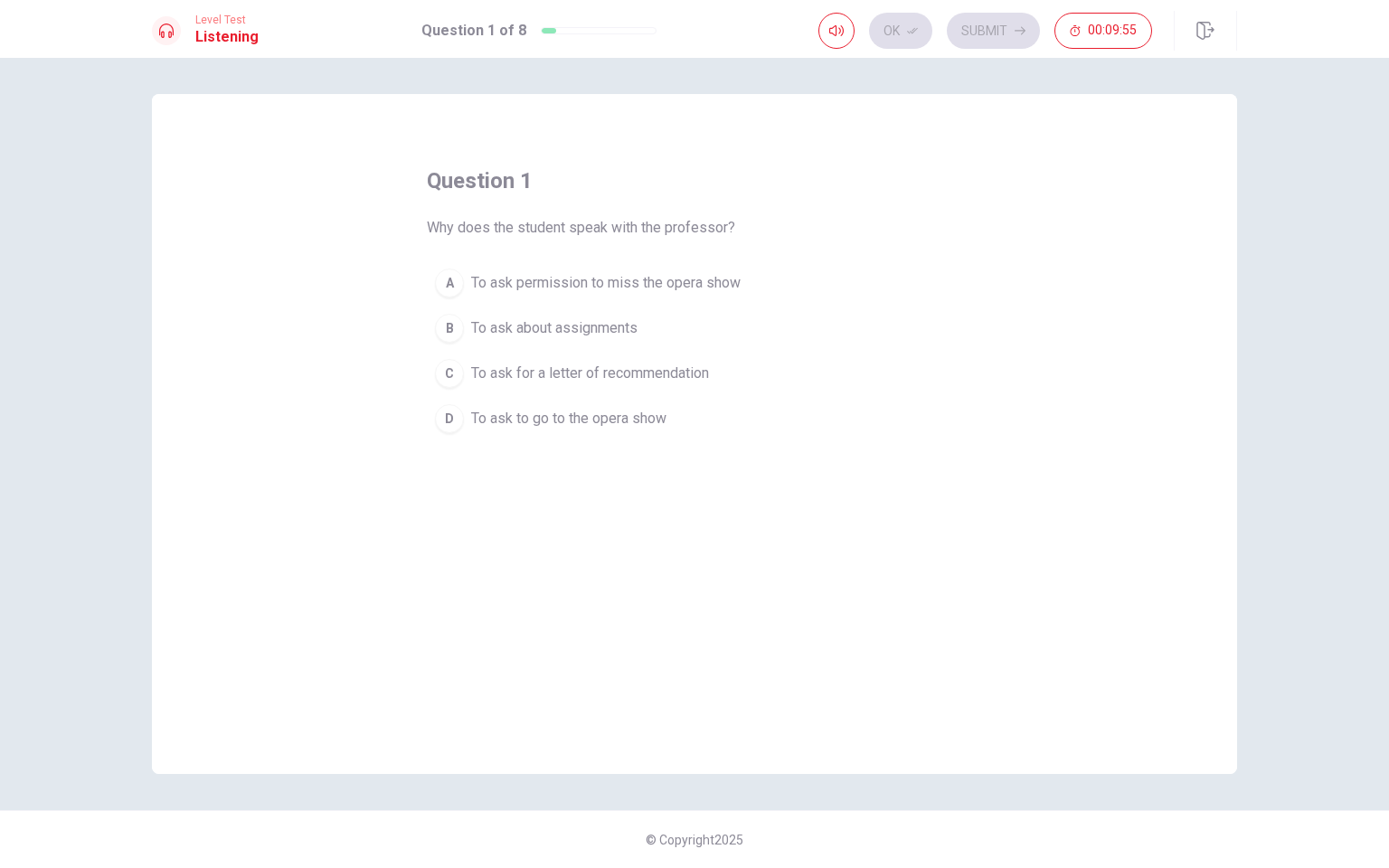 drag, startPoint x: 525, startPoint y: 230, endPoint x: 743, endPoint y: 231, distance: 218.0023 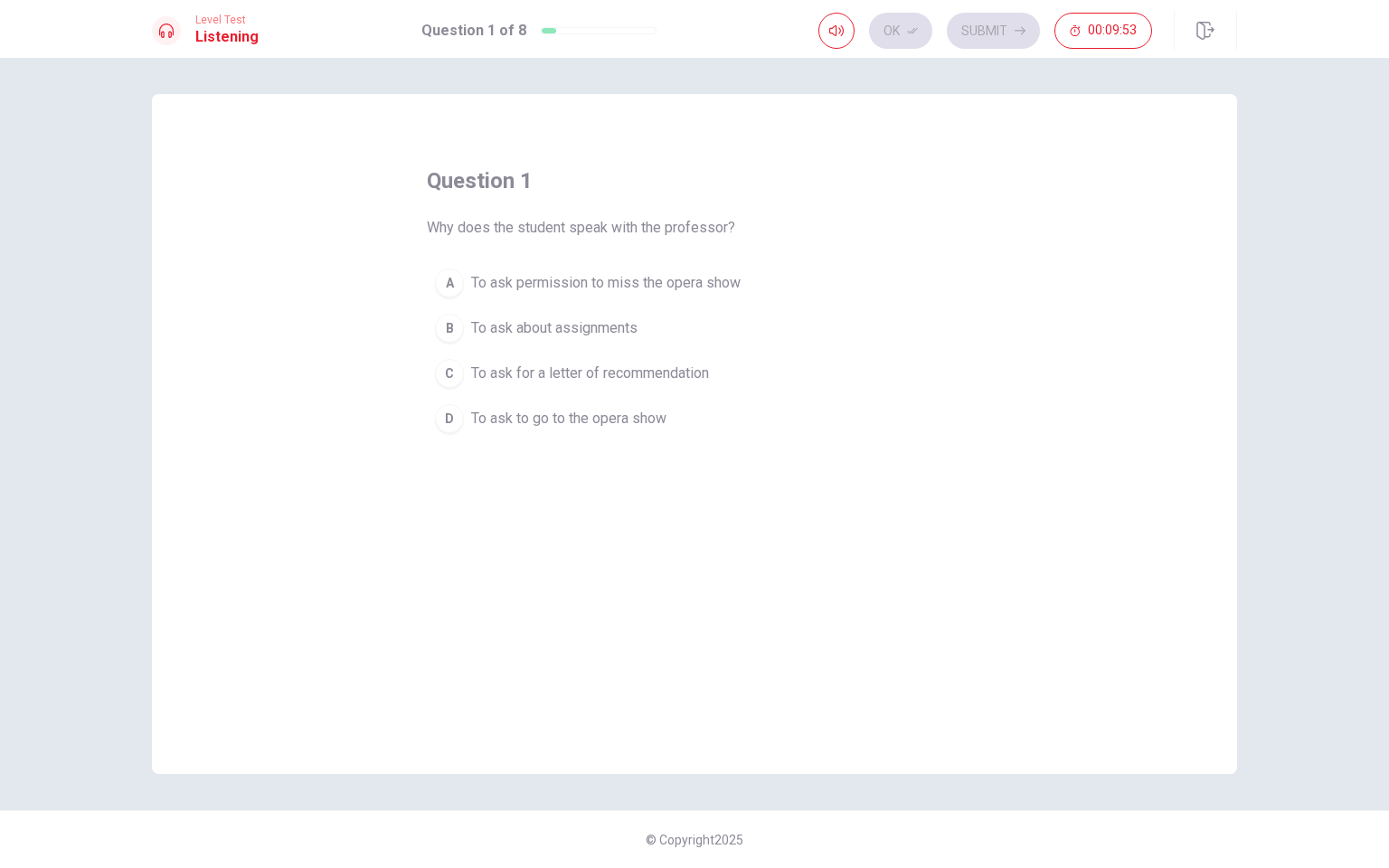 drag, startPoint x: 489, startPoint y: 287, endPoint x: 814, endPoint y: 344, distance: 329.9606 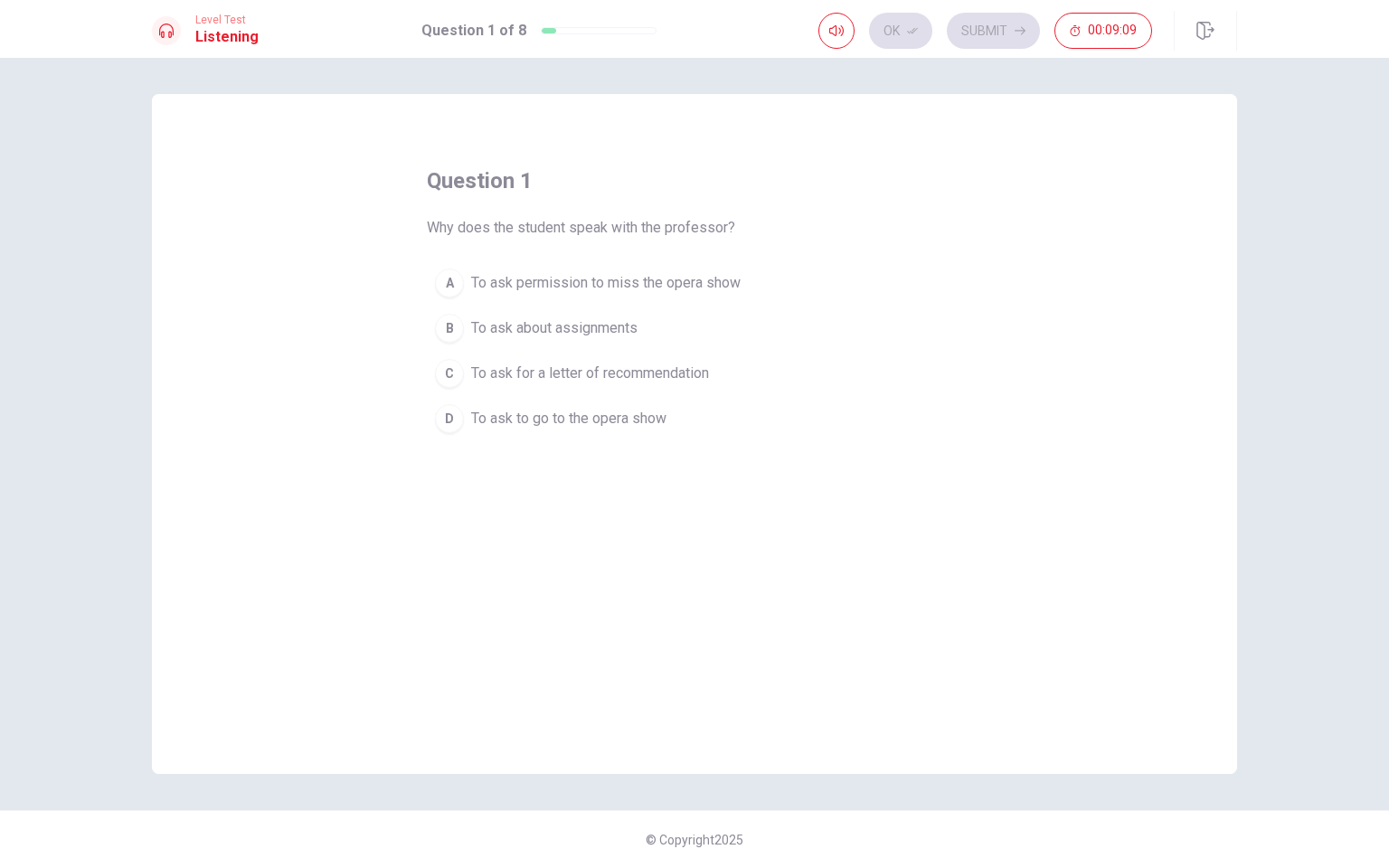 click on "To ask permission to miss the opera show" at bounding box center (606, 283) 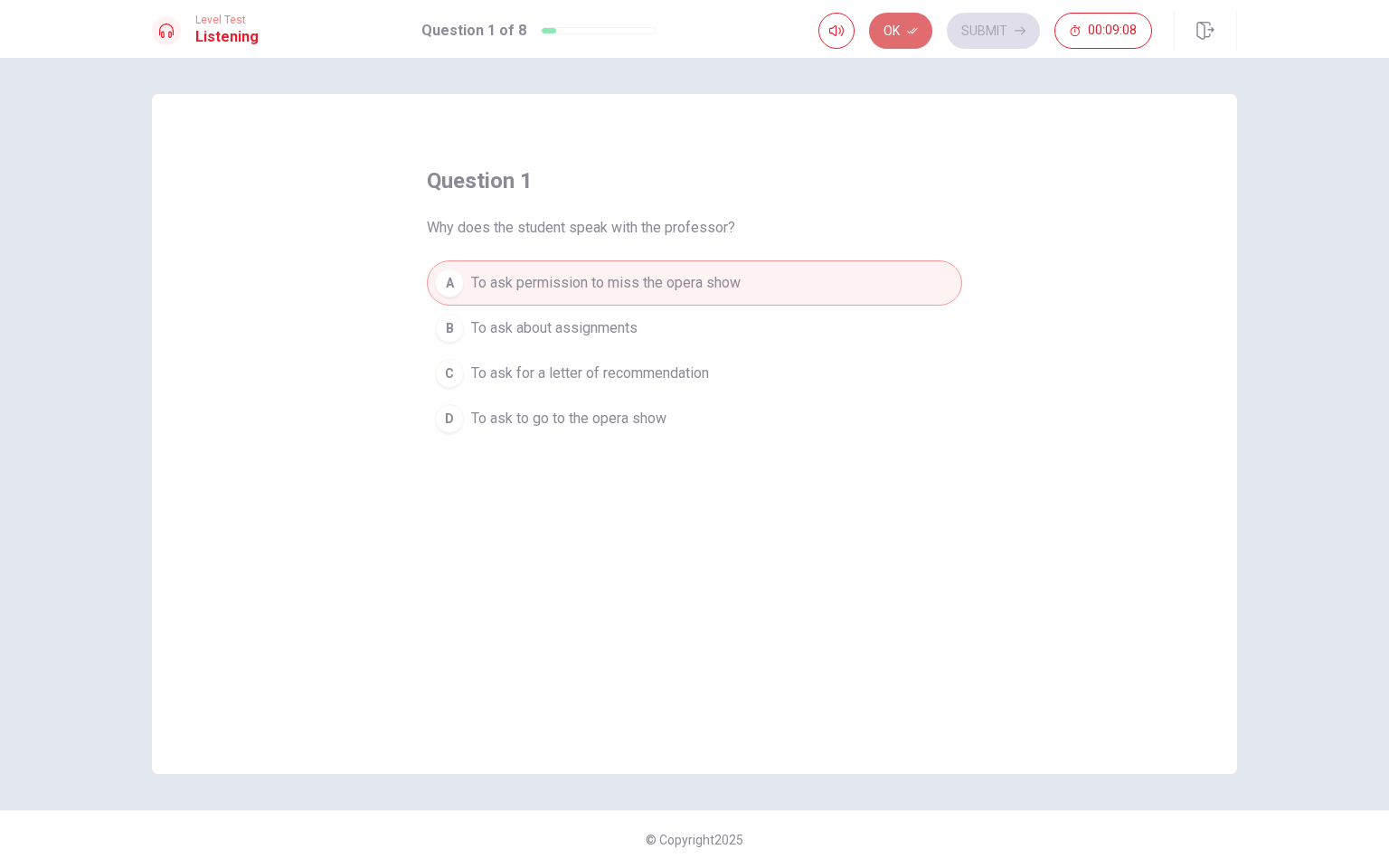 click on "Ok" at bounding box center [901, 31] 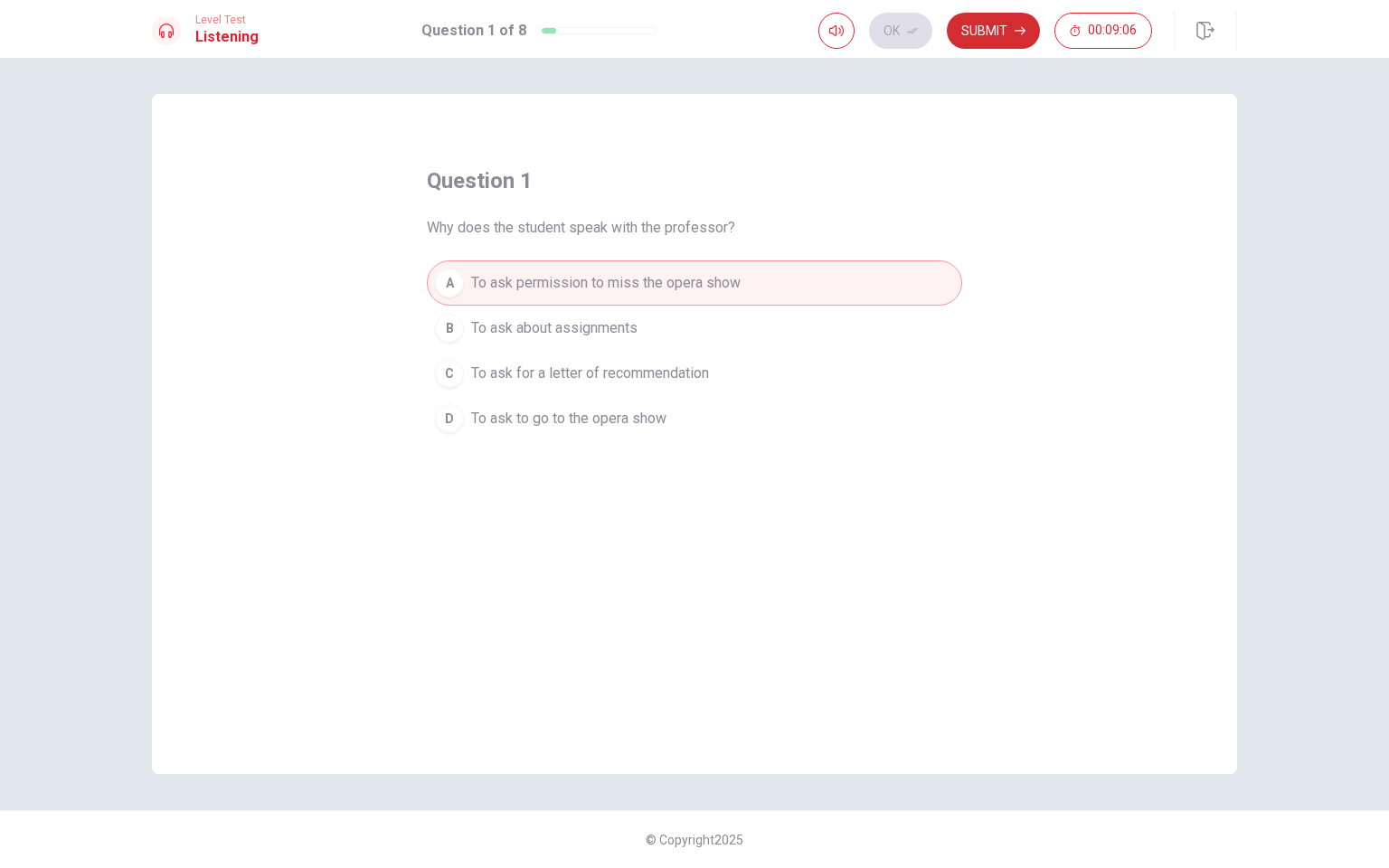 click on "Submit" at bounding box center (993, 31) 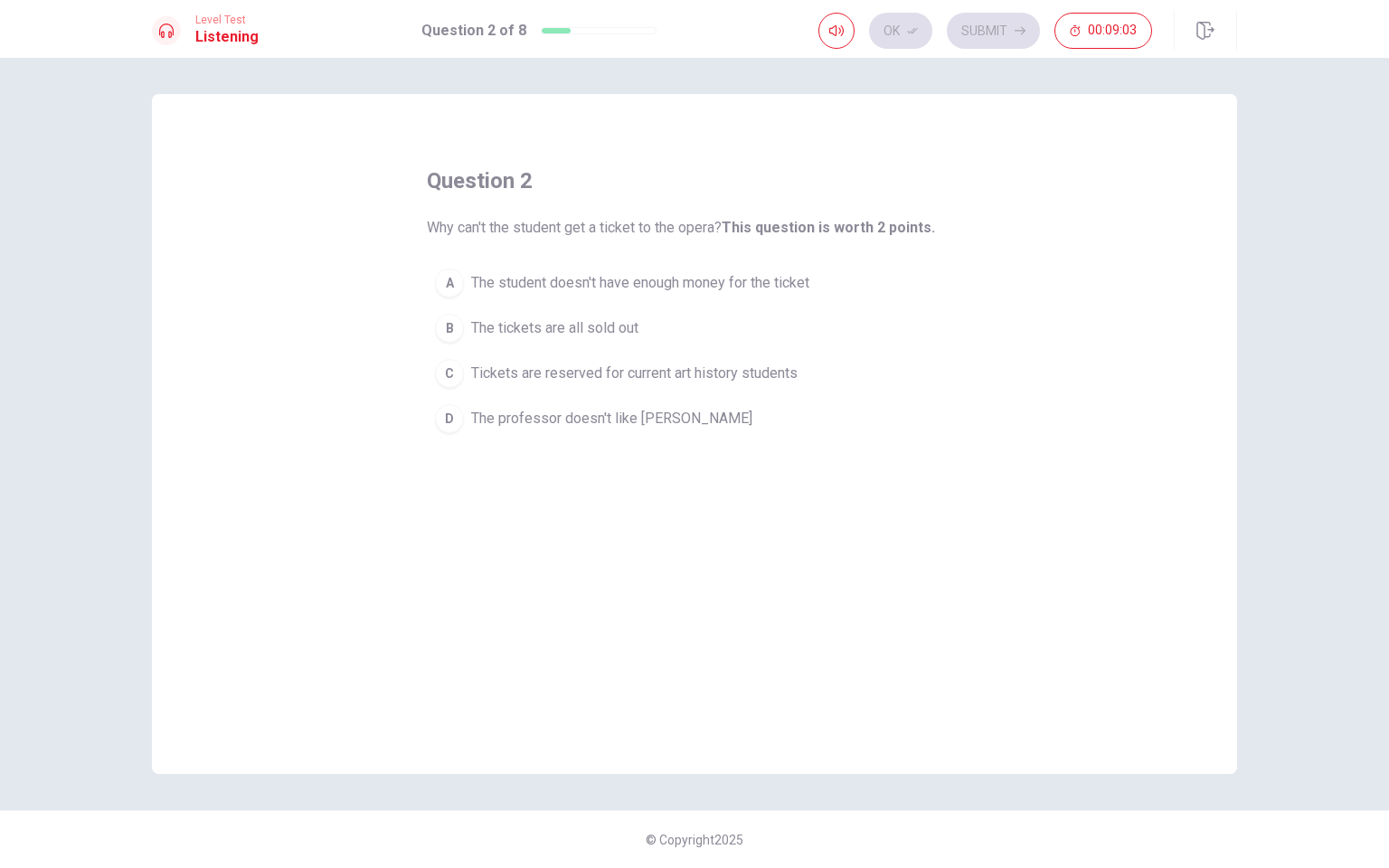 drag, startPoint x: 429, startPoint y: 232, endPoint x: 480, endPoint y: 231, distance: 51.0098 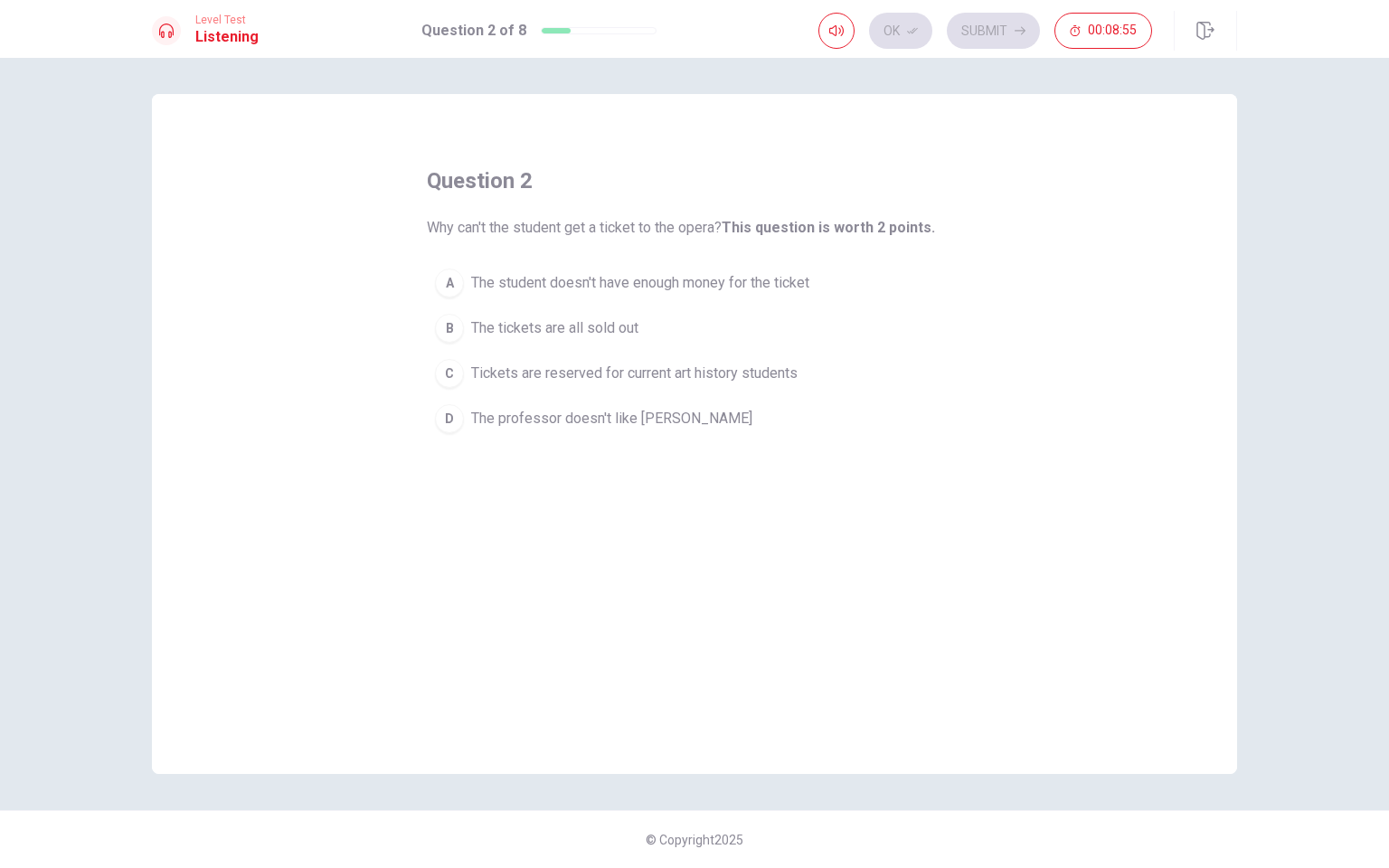 drag, startPoint x: 867, startPoint y: 228, endPoint x: 922, endPoint y: 228, distance: 55 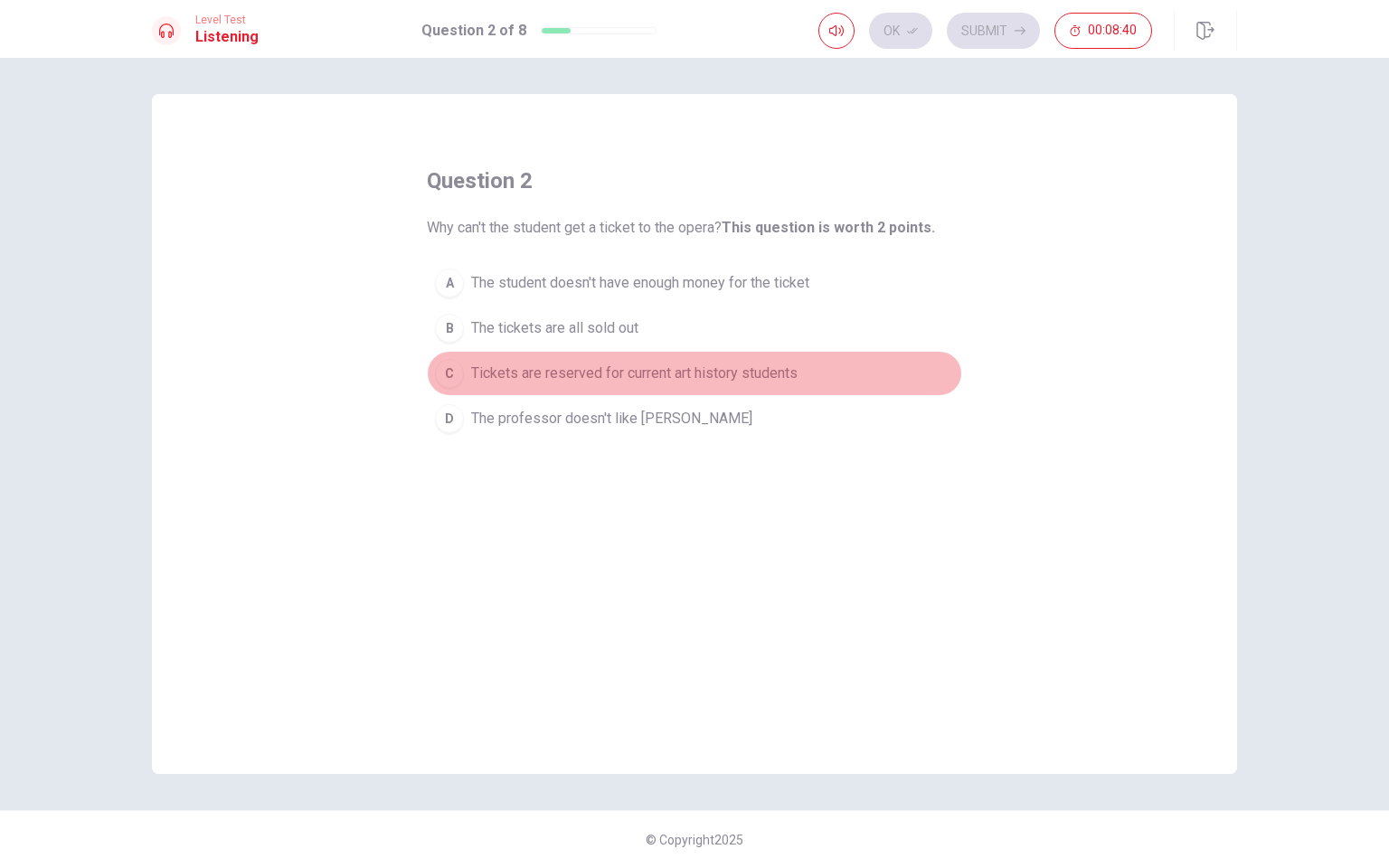 click on "Tickets are reserved for current art history students" at bounding box center [634, 373] 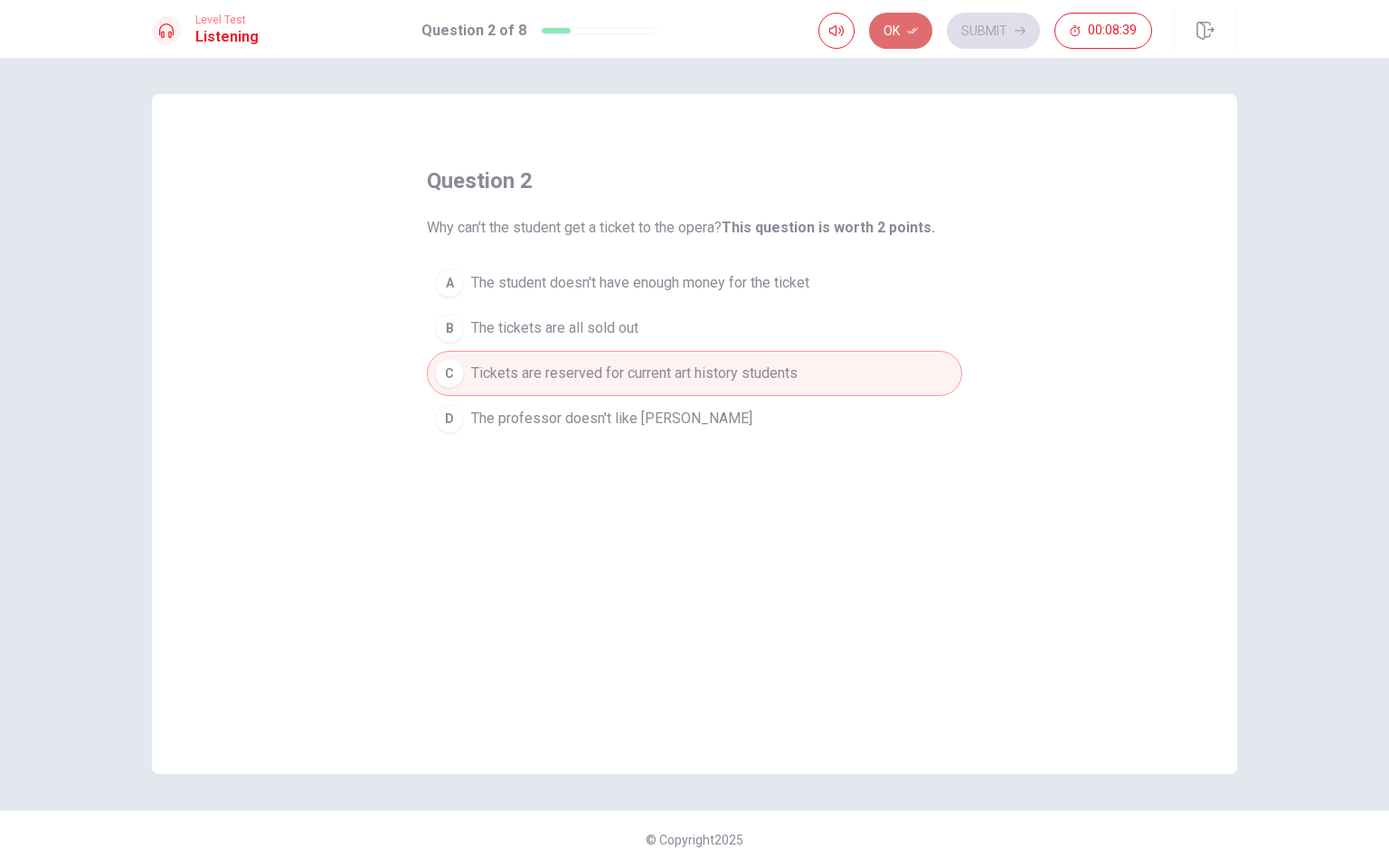 click on "Ok" at bounding box center [901, 31] 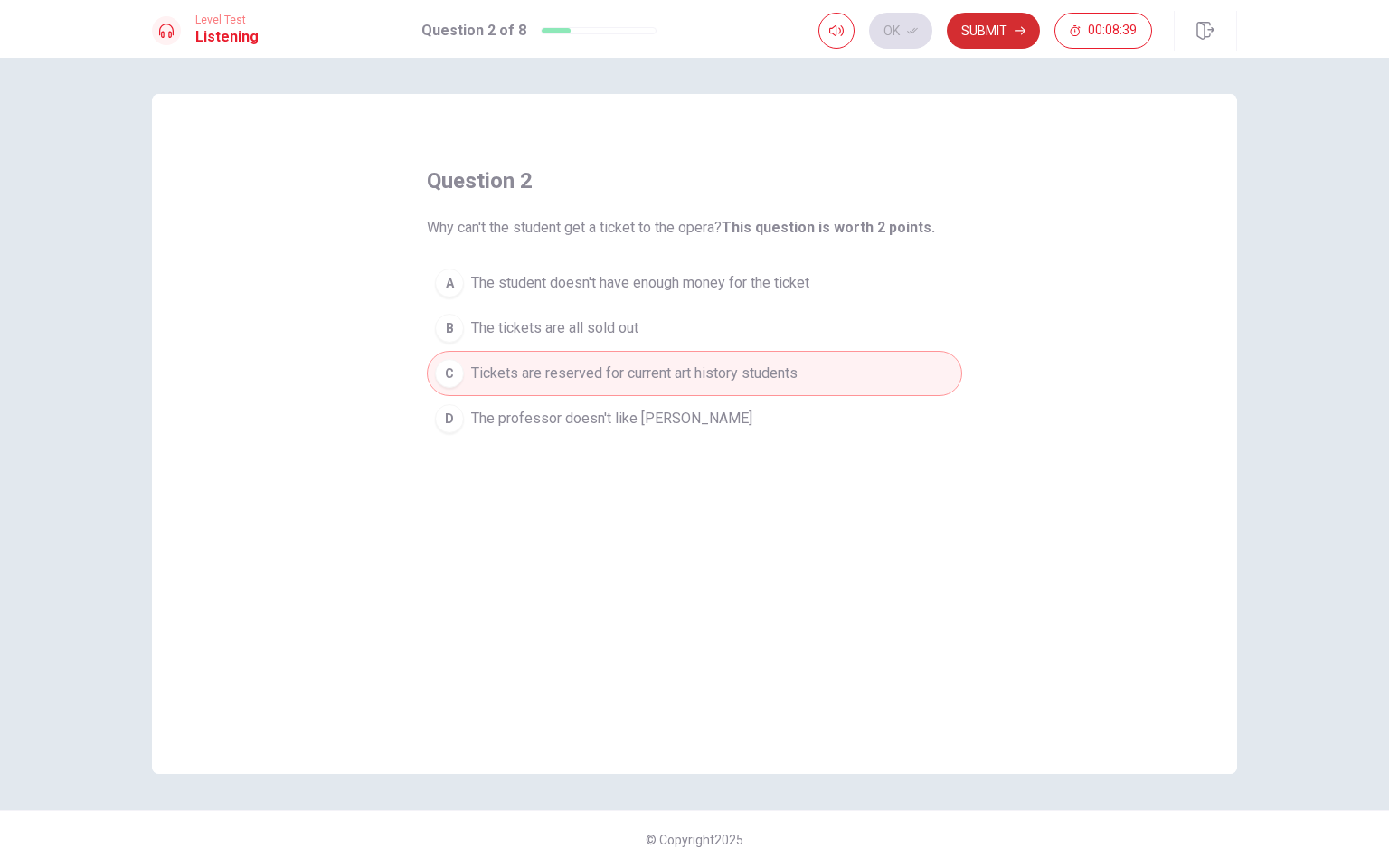 click on "Submit" at bounding box center [993, 31] 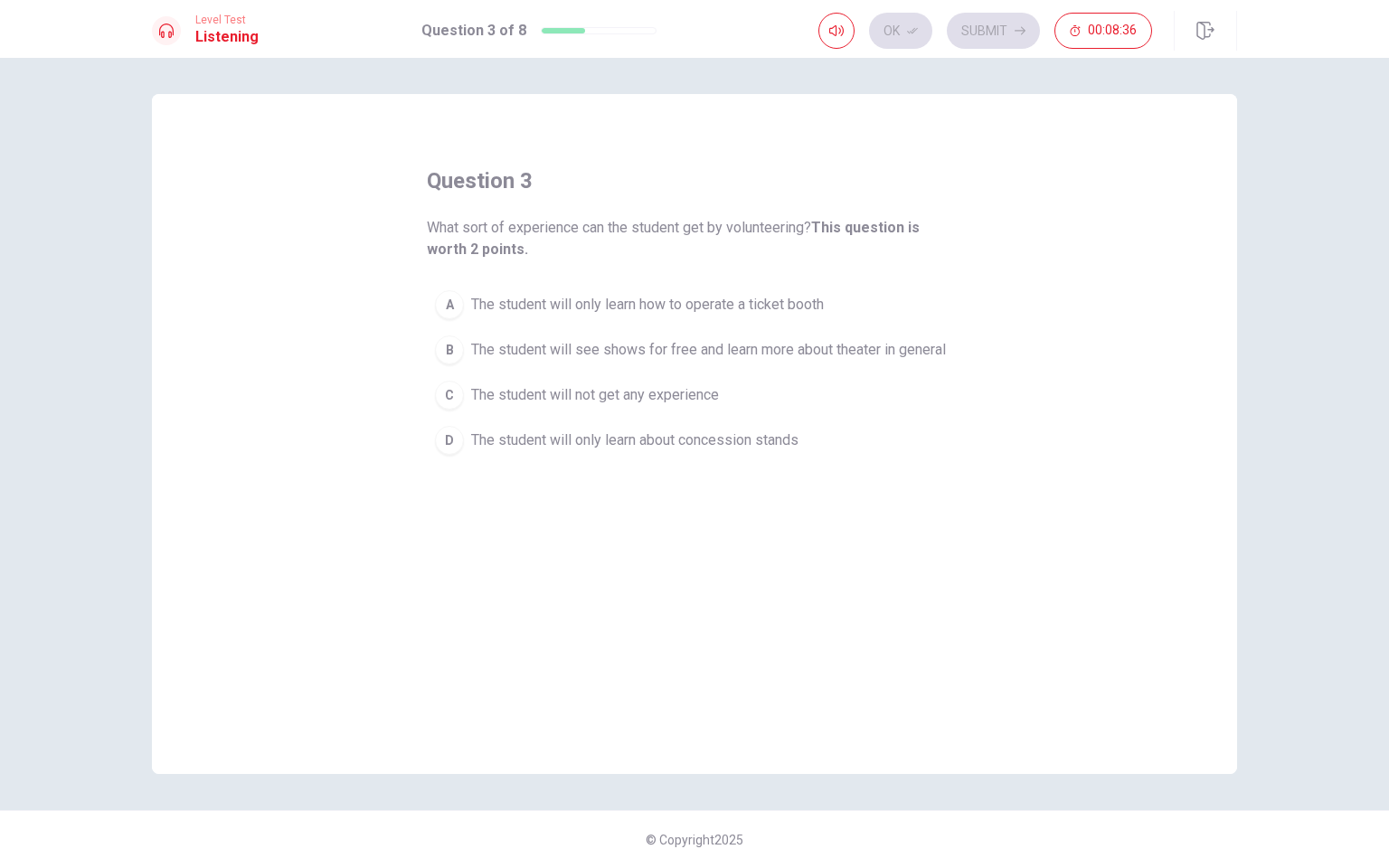 drag, startPoint x: 445, startPoint y: 235, endPoint x: 521, endPoint y: 234, distance: 76.00658 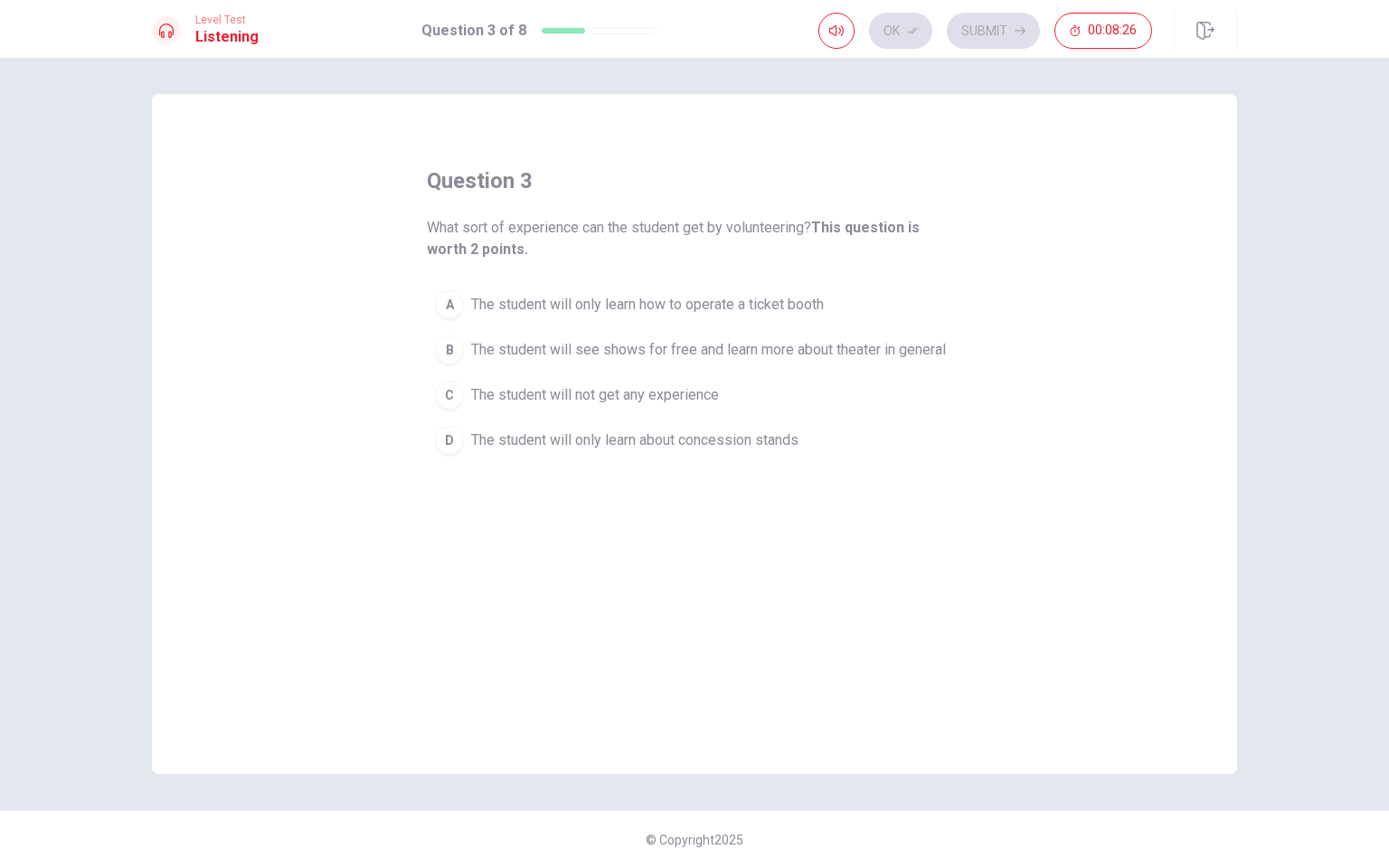 drag, startPoint x: 582, startPoint y: 228, endPoint x: 870, endPoint y: 231, distance: 288.01562 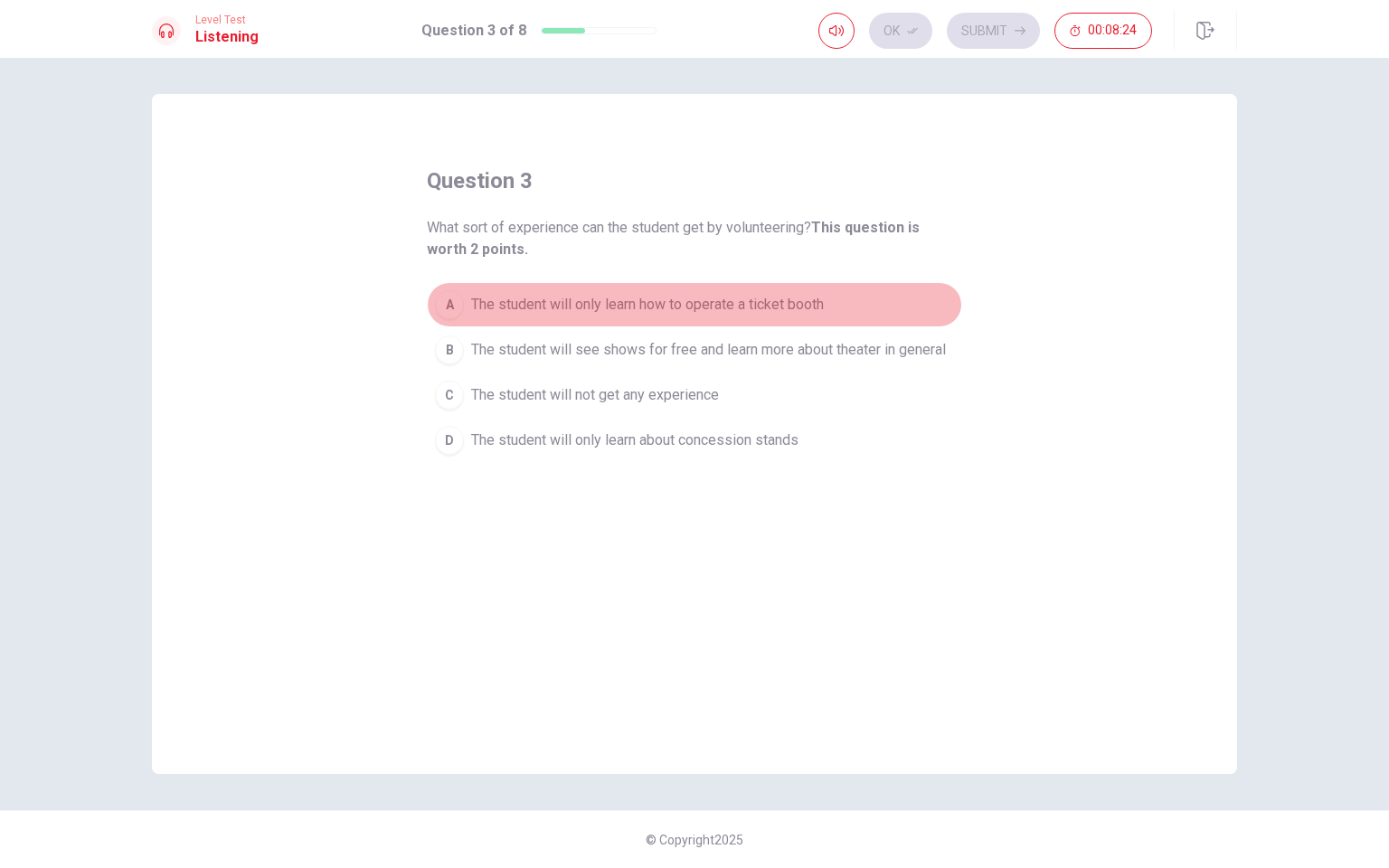 click on "A The student will only learn how to operate a ticket booth" at bounding box center [694, 305] 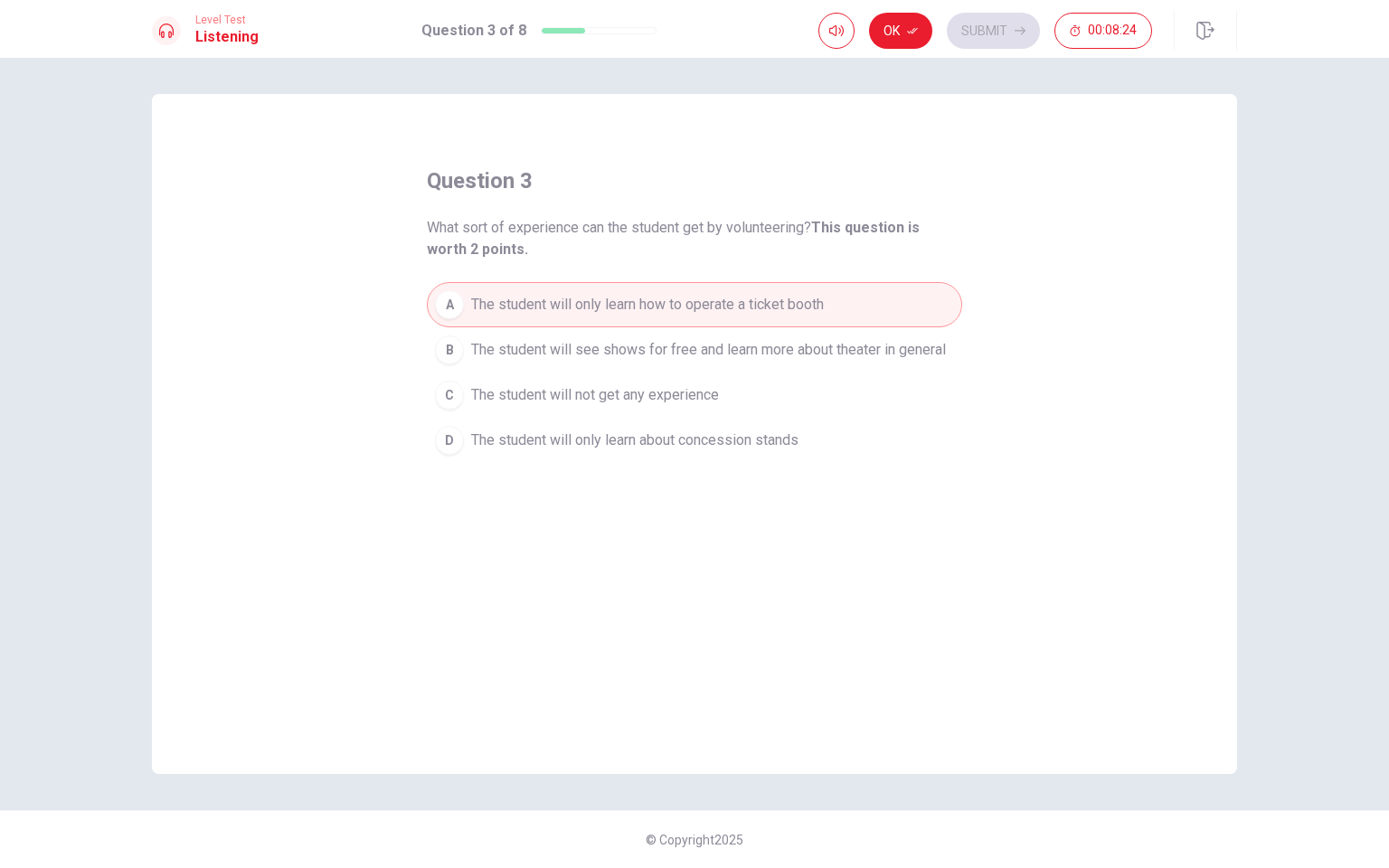 click on "B The student will see shows for free and learn more about theater in general" at bounding box center [694, 350] 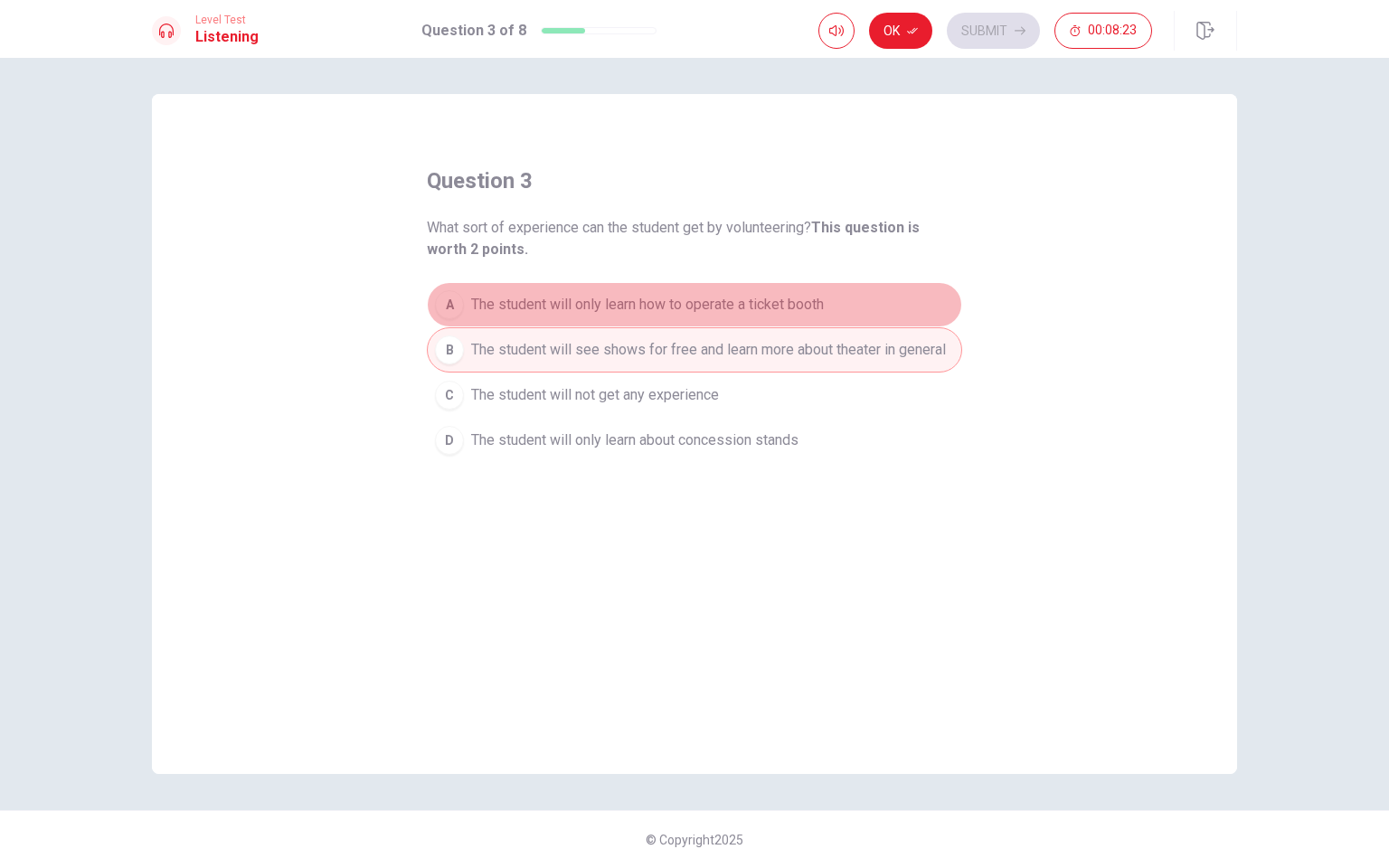 click on "The student will only learn how to operate a ticket booth" at bounding box center [647, 305] 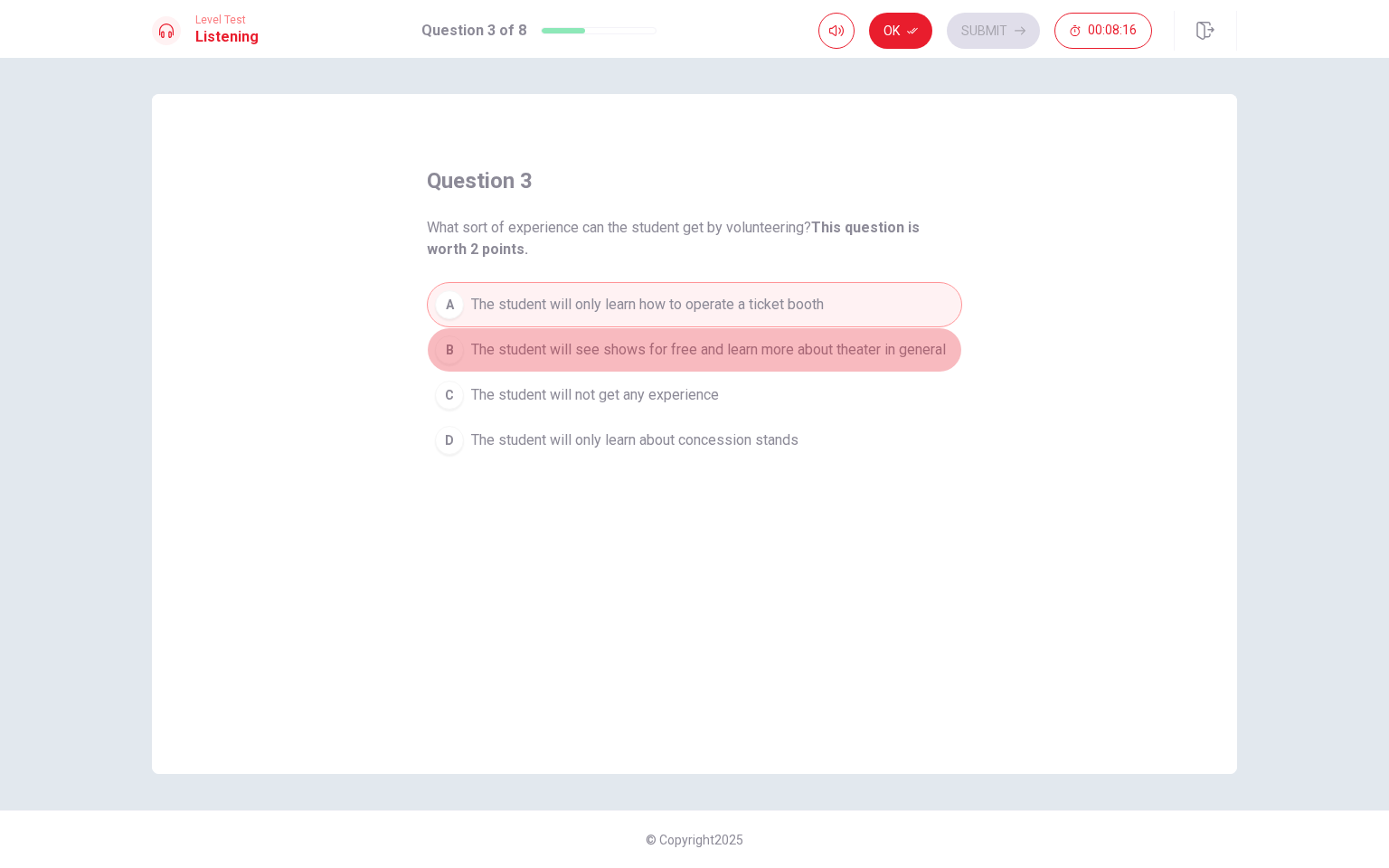 click on "The student will see shows for free and learn more about theater in general" at bounding box center [708, 350] 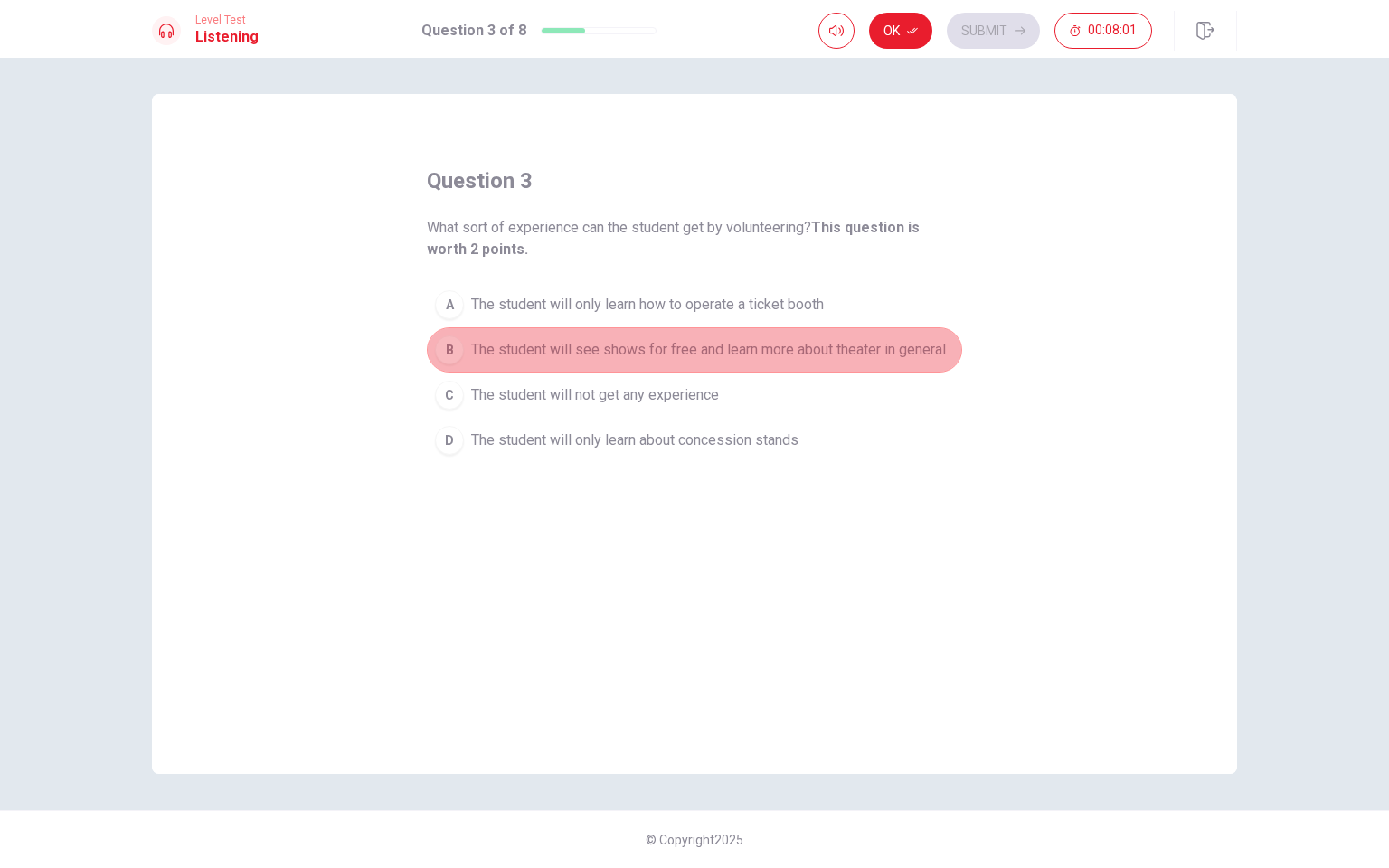 click on "The student will see shows for free and learn more about theater in general" at bounding box center (708, 350) 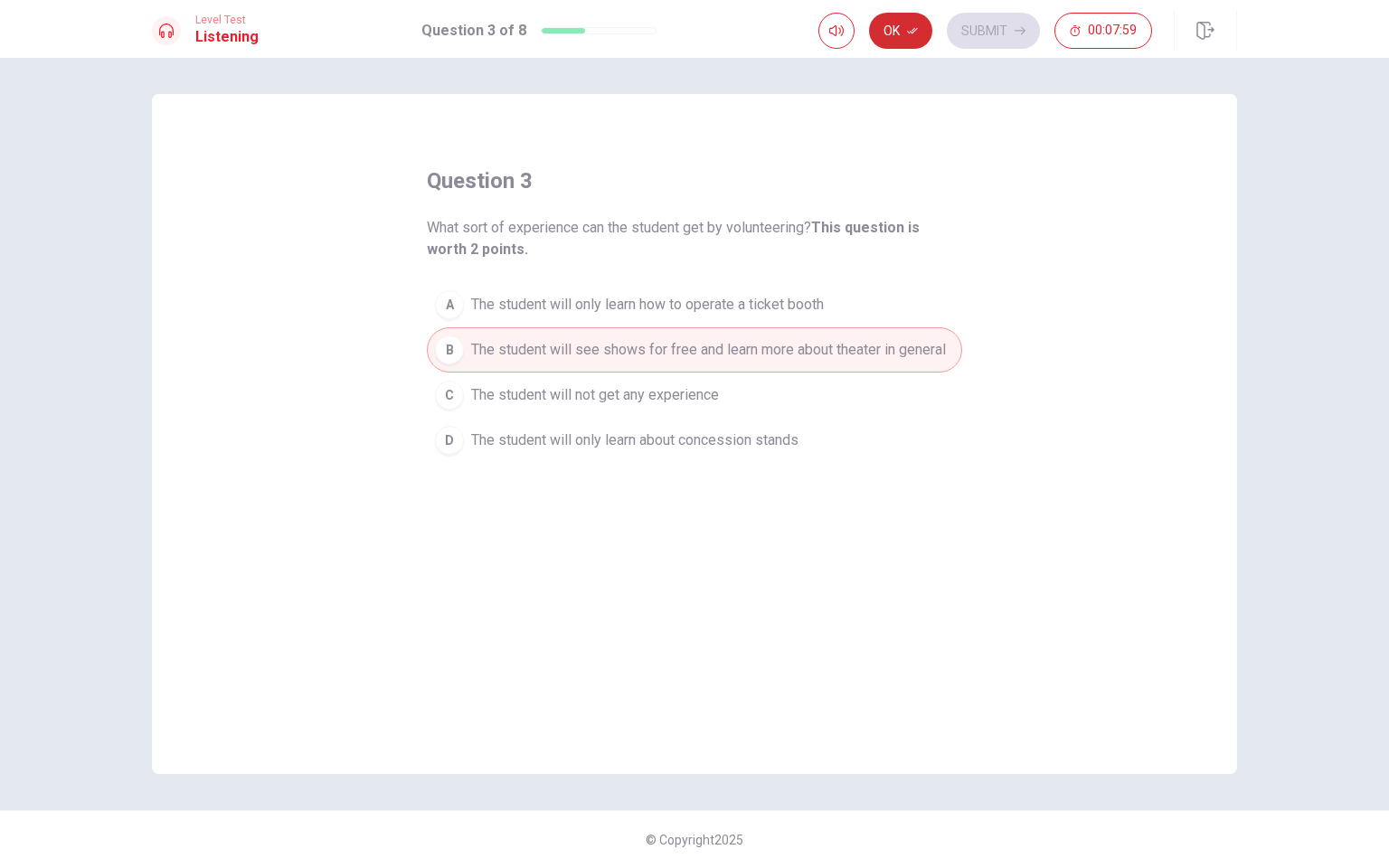 click on "Ok" at bounding box center (901, 31) 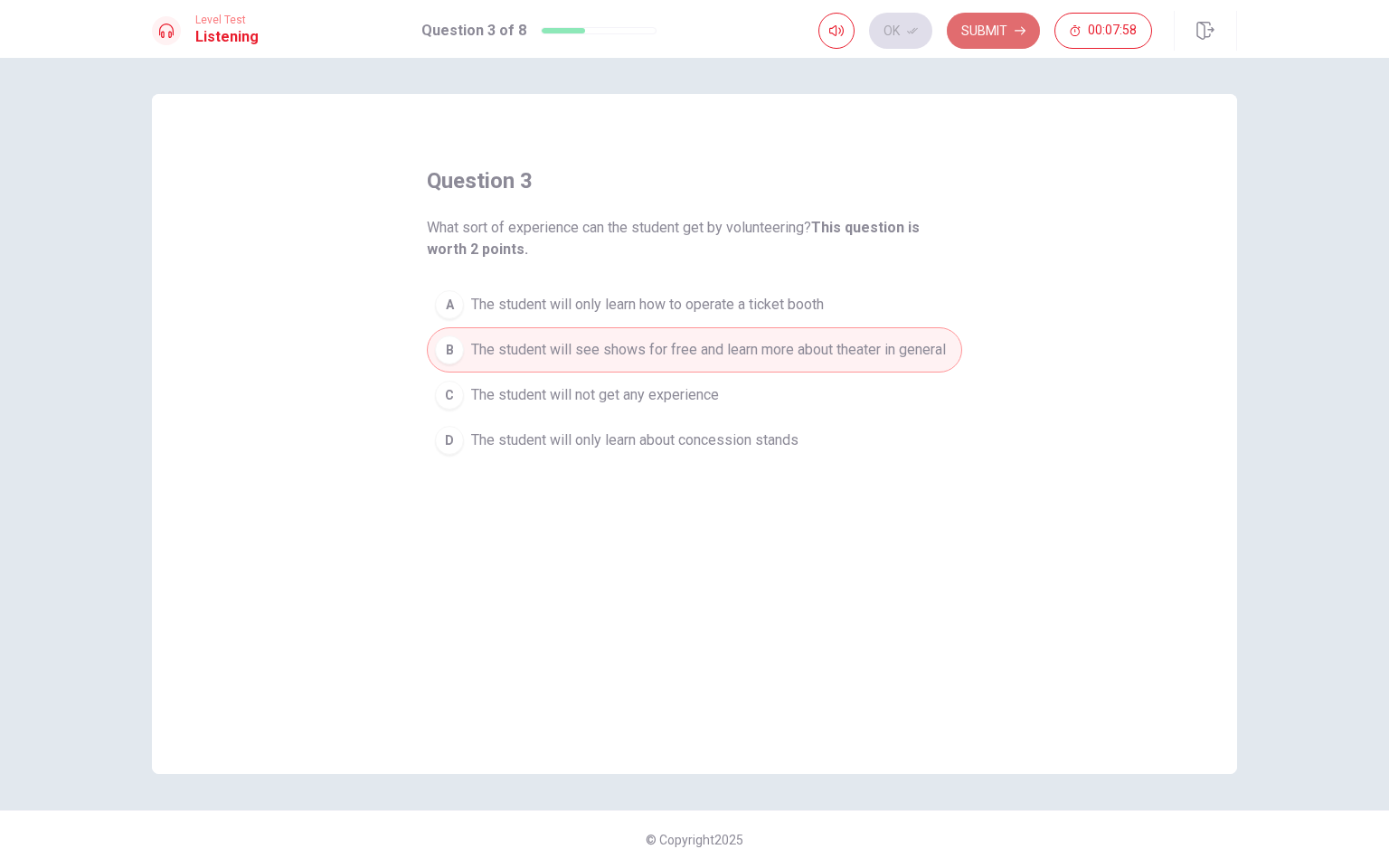 click on "Submit" at bounding box center (993, 31) 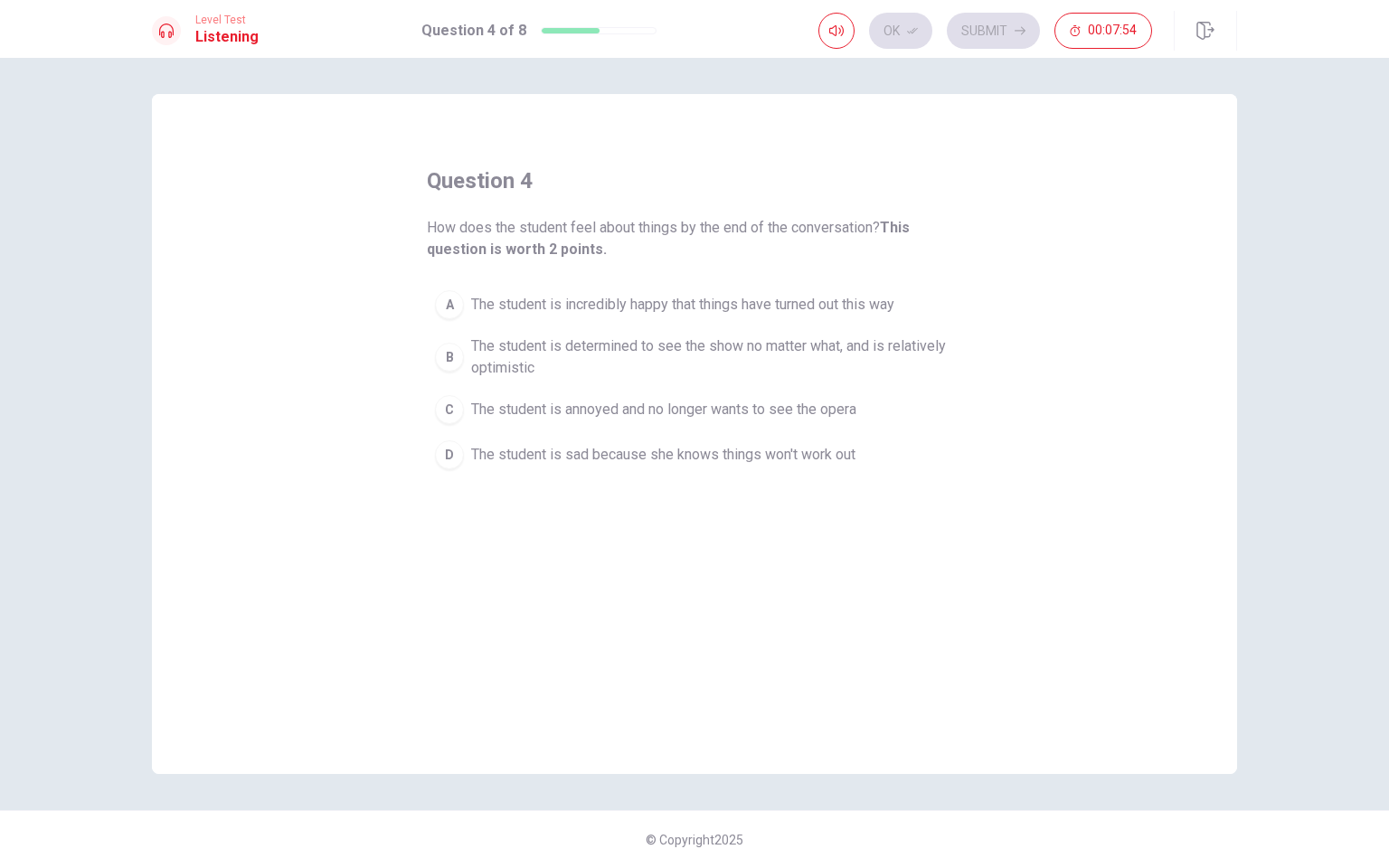 drag, startPoint x: 434, startPoint y: 237, endPoint x: 700, endPoint y: 229, distance: 266.12027 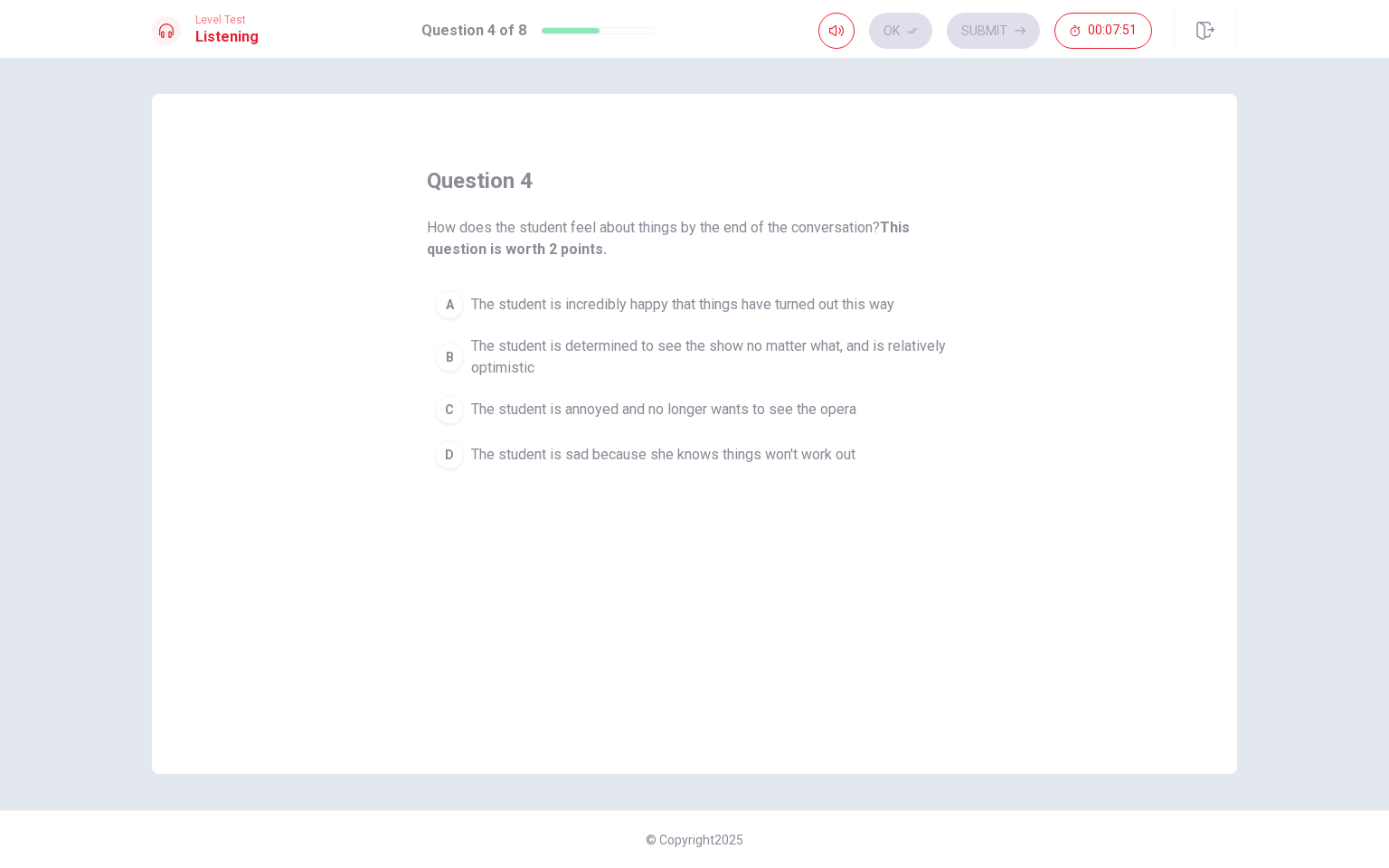 drag, startPoint x: 717, startPoint y: 228, endPoint x: 829, endPoint y: 228, distance: 112 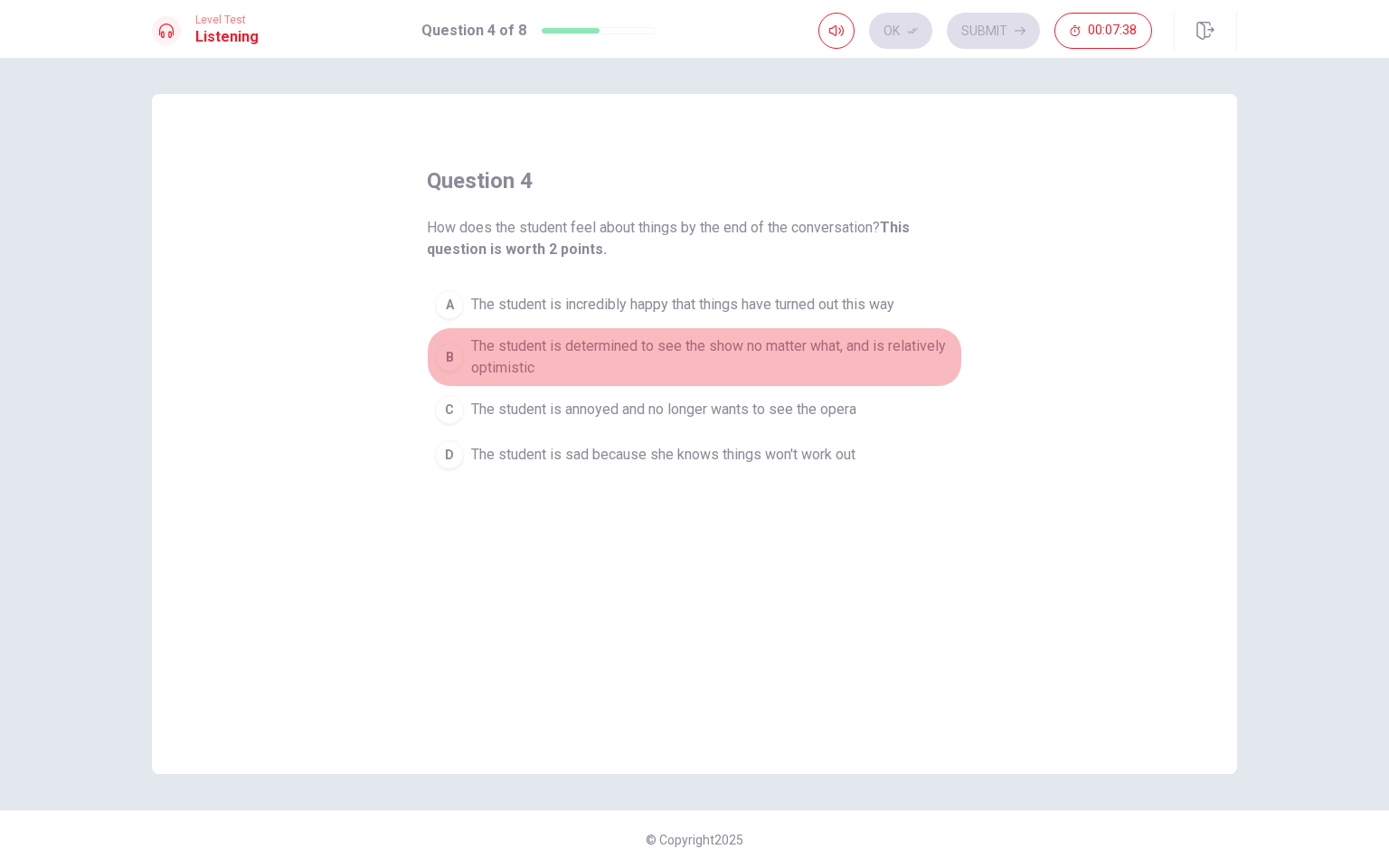 drag, startPoint x: 494, startPoint y: 342, endPoint x: 645, endPoint y: 348, distance: 151.11916 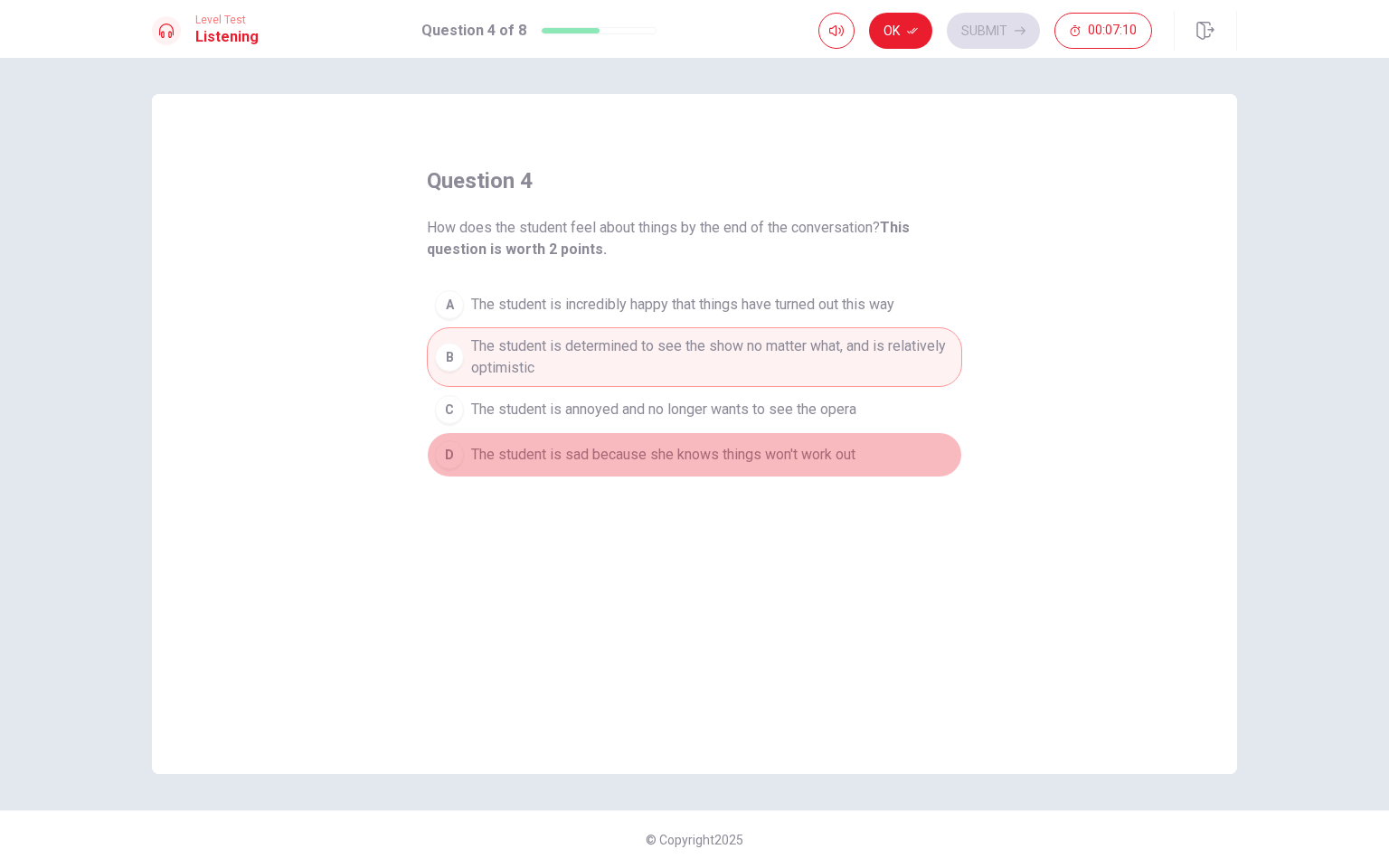 click on "The student is sad because she knows things won't work out" at bounding box center (663, 455) 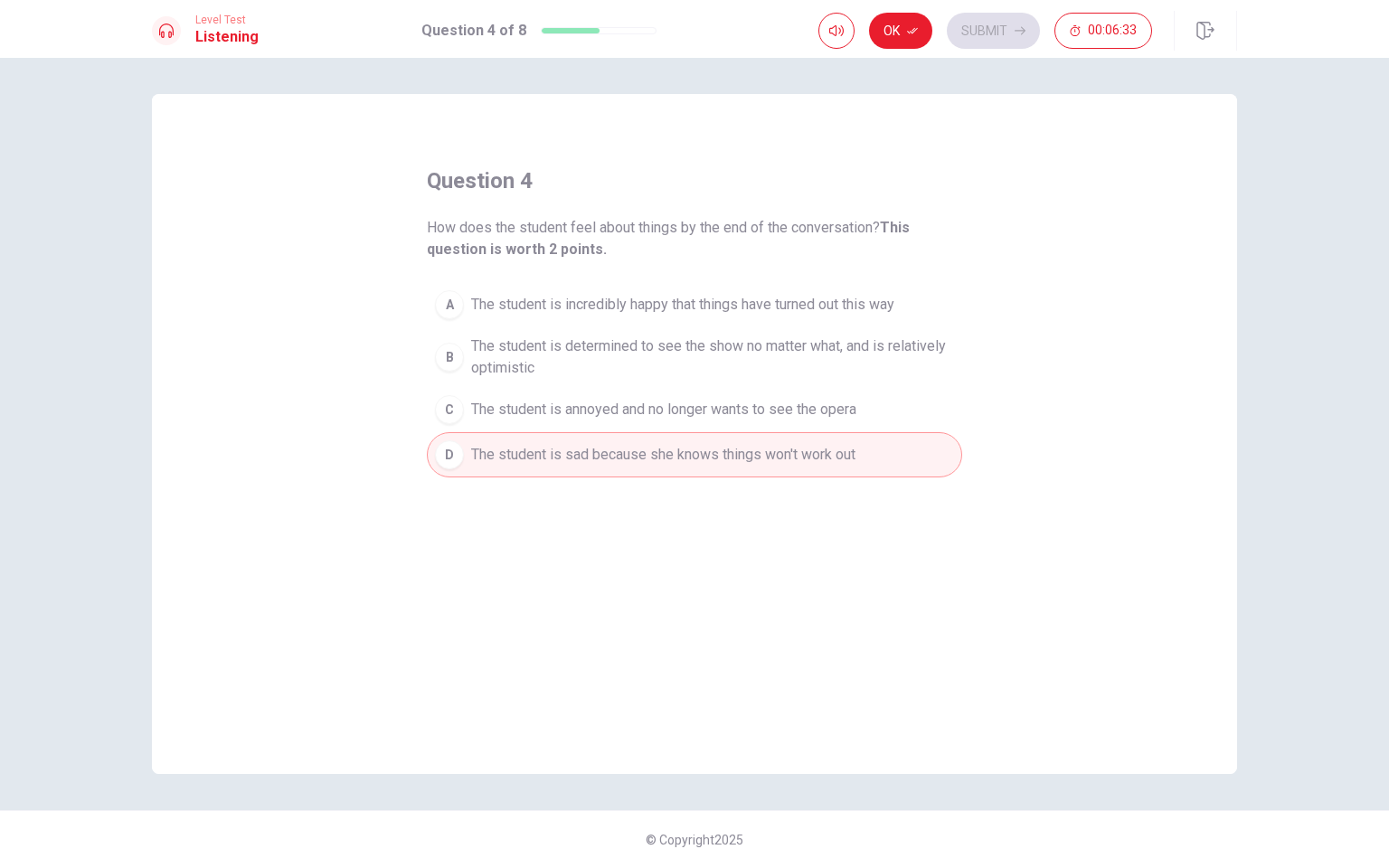 click on "The student is determined to see the show no matter what, and is relatively optimistic" at bounding box center (713, 357) 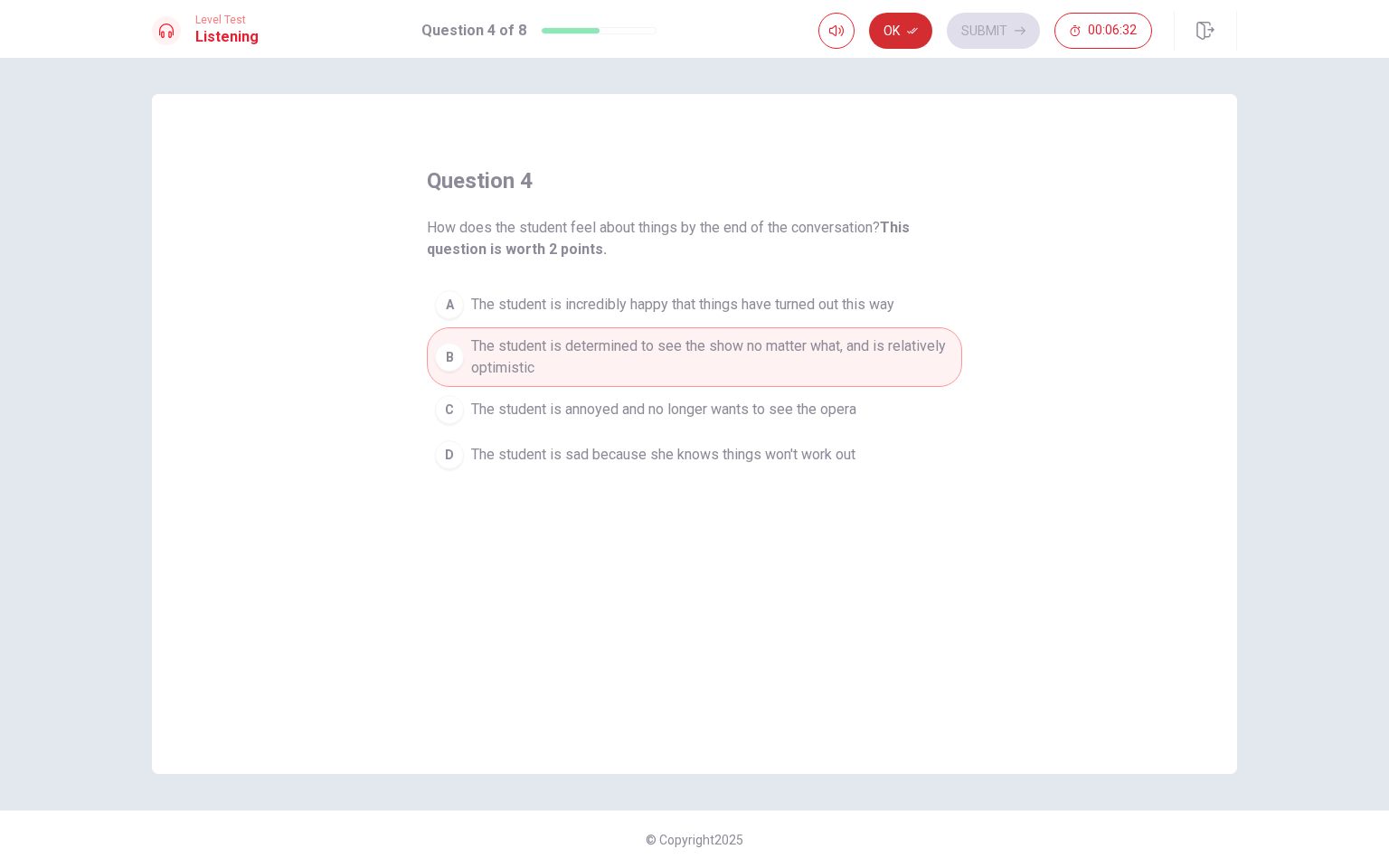 click on "Ok" at bounding box center (901, 31) 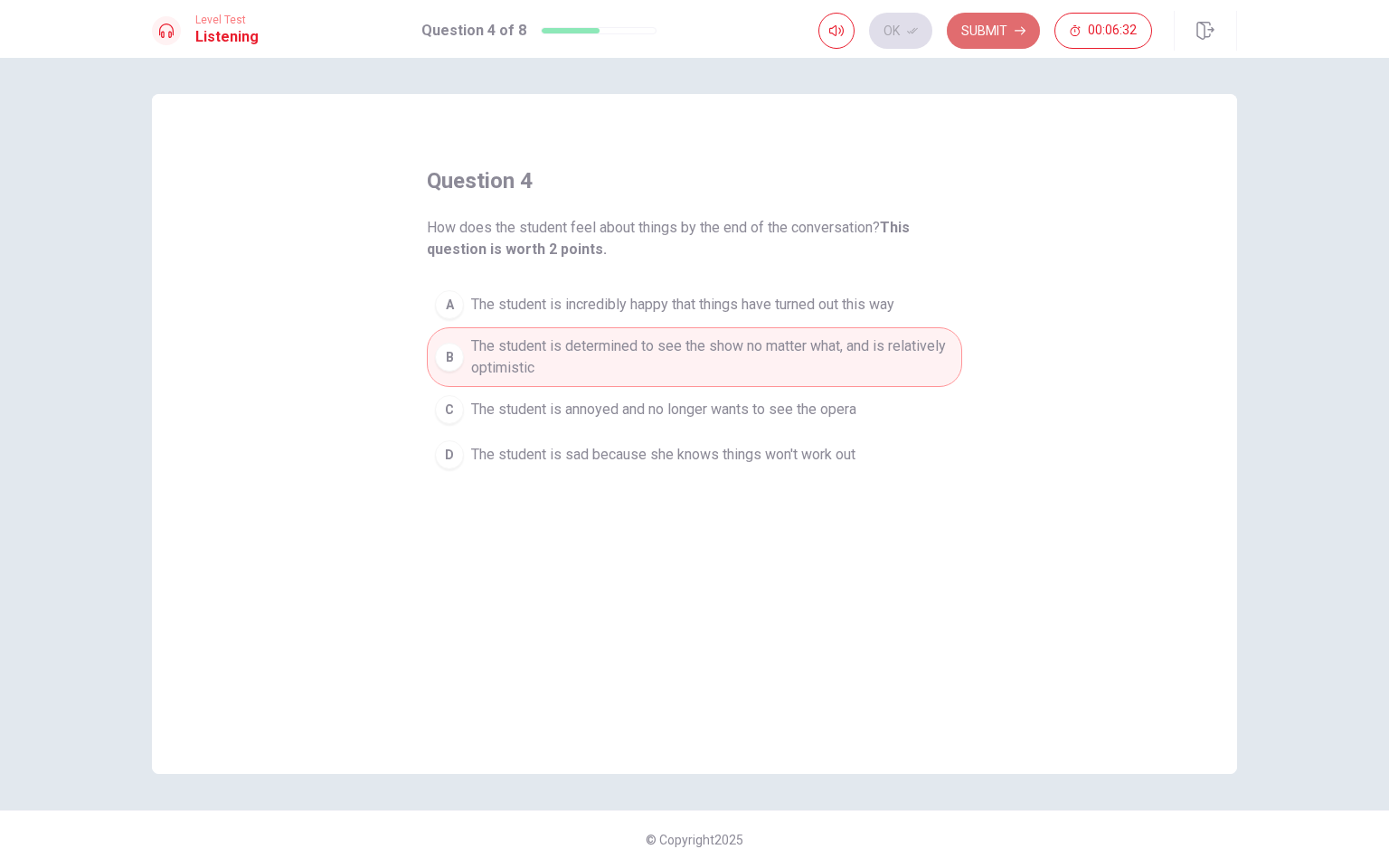 click on "Submit" at bounding box center (993, 31) 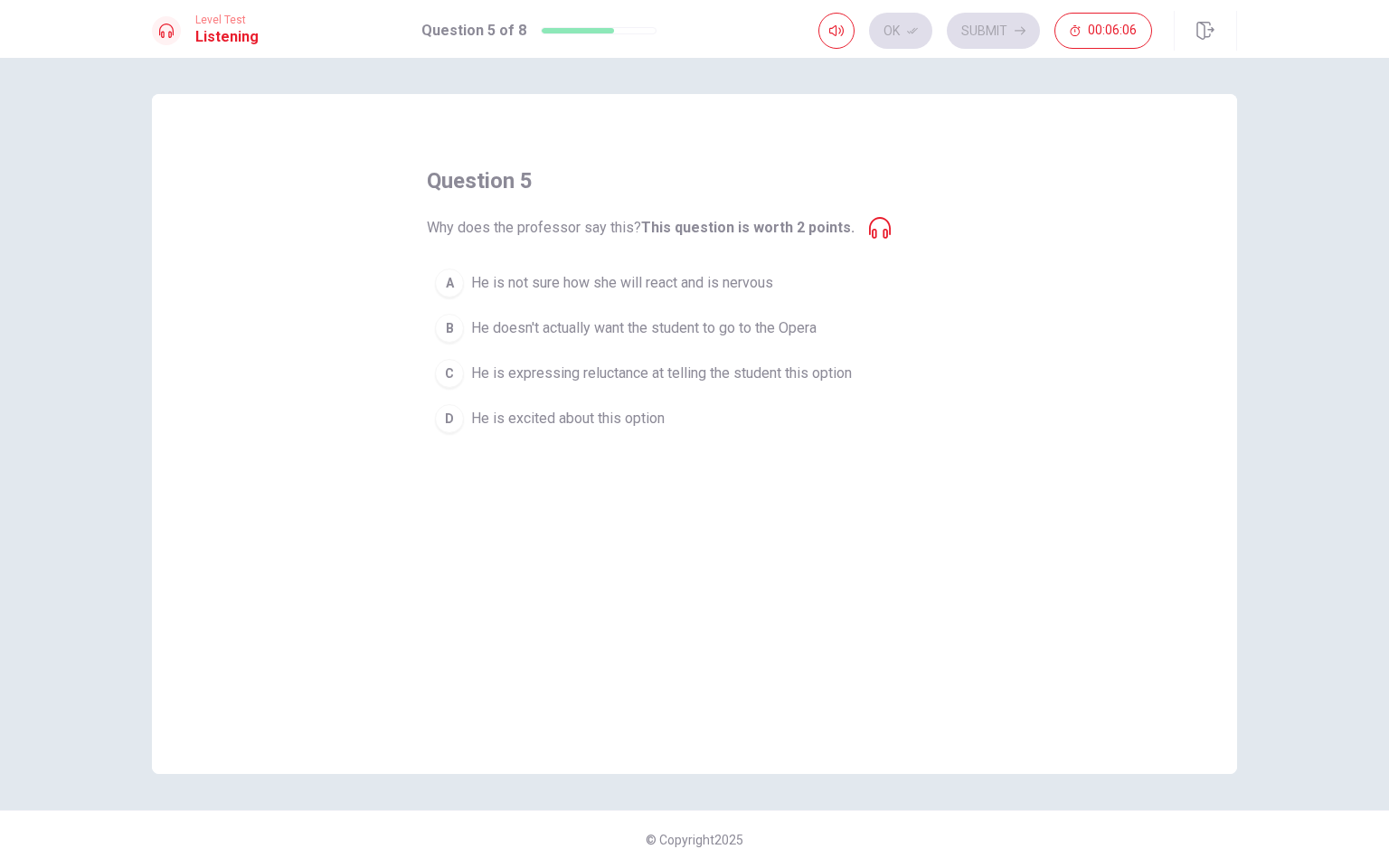 click 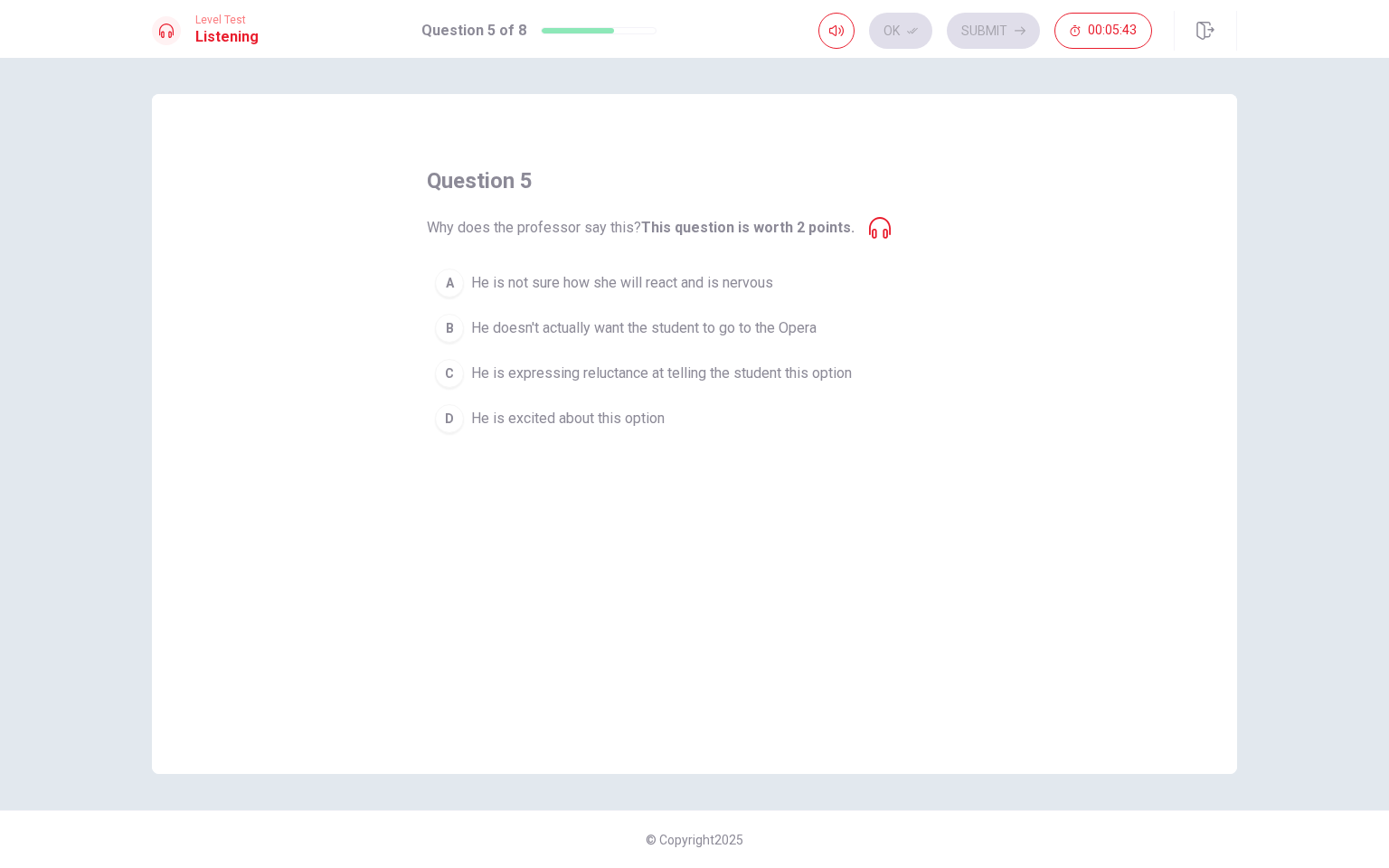 click on "He doesn't actually want the student to go to the Opera" at bounding box center [644, 328] 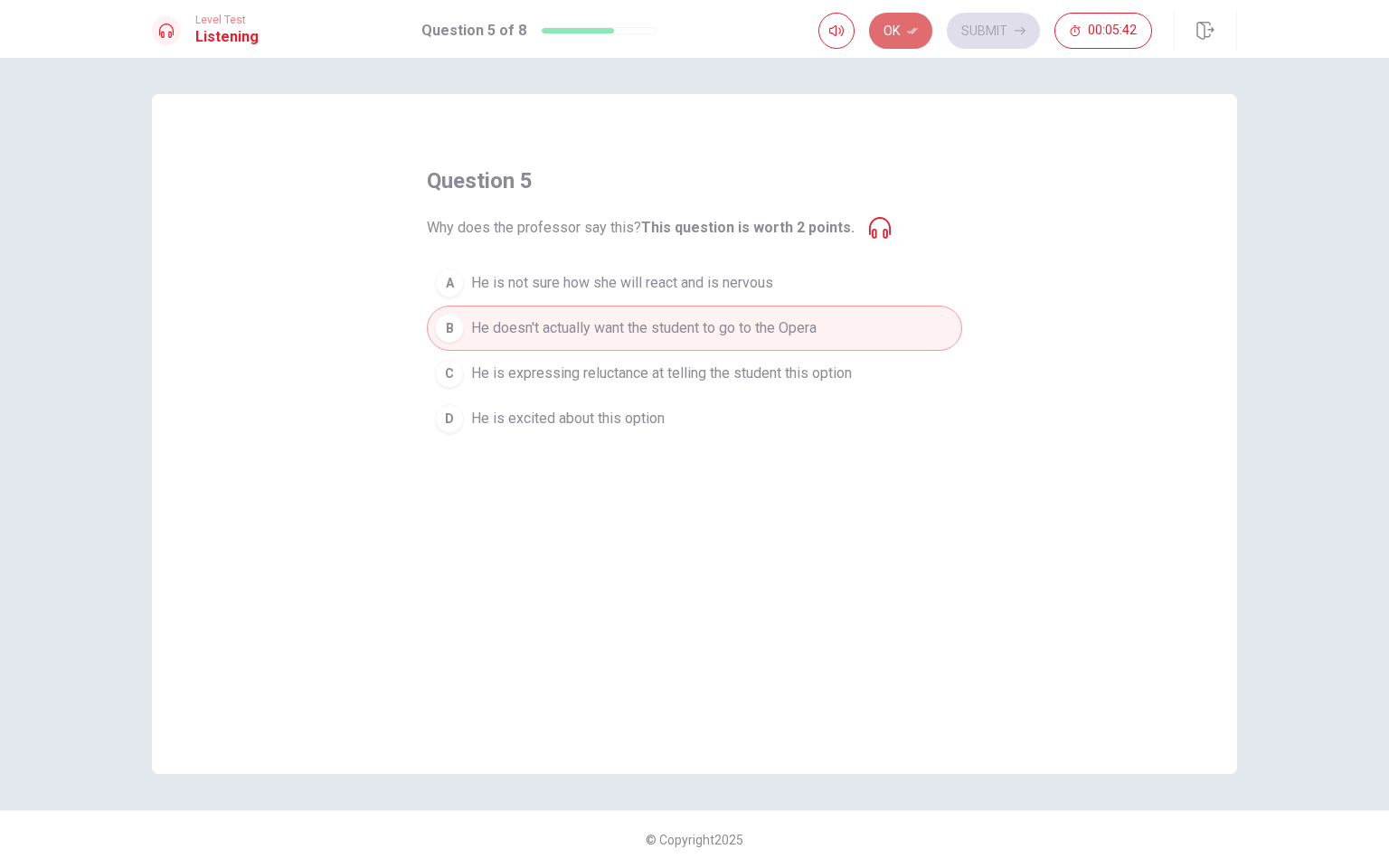 click 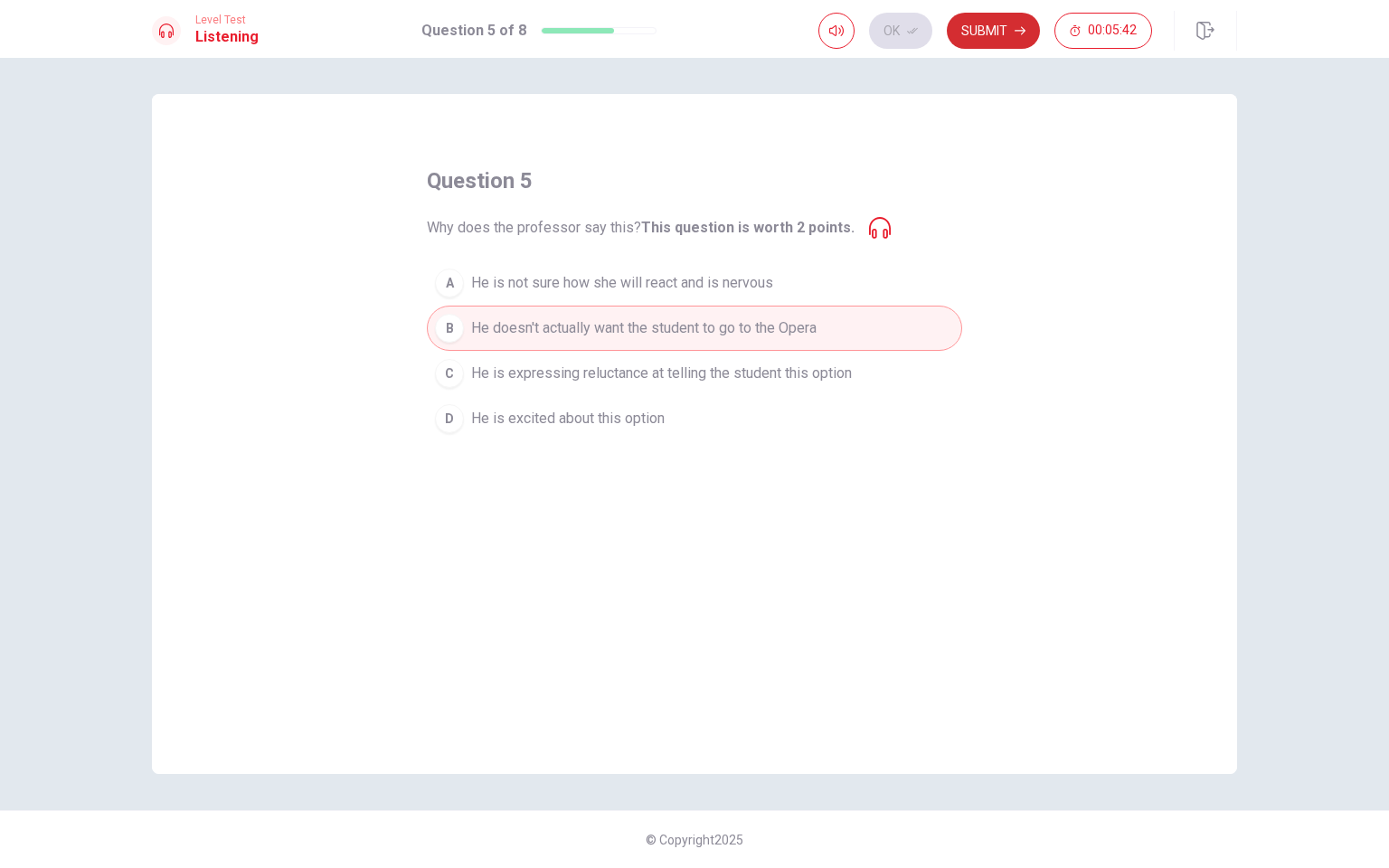 click on "Submit" at bounding box center [993, 31] 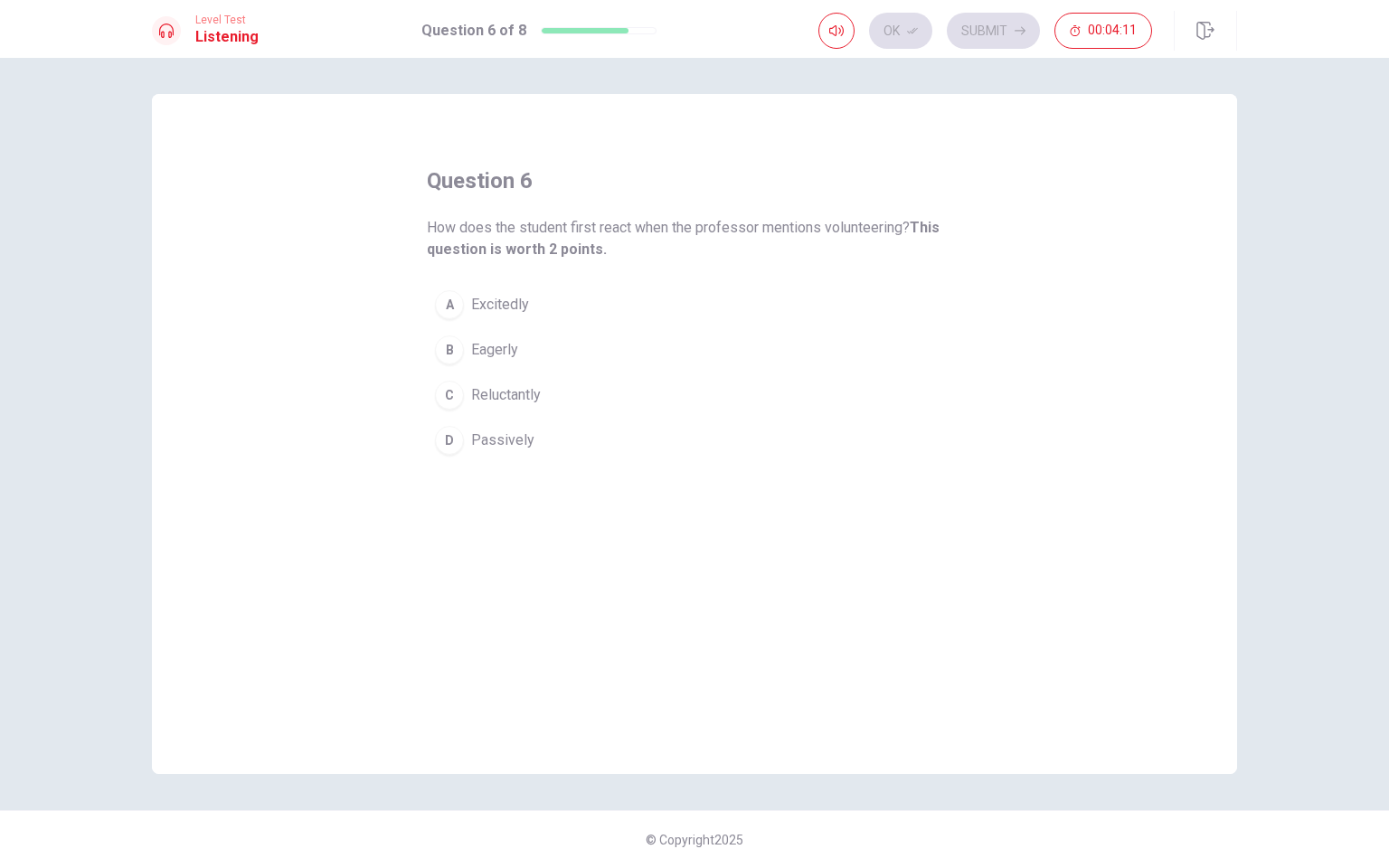 click on "Reluctantly" at bounding box center [506, 395] 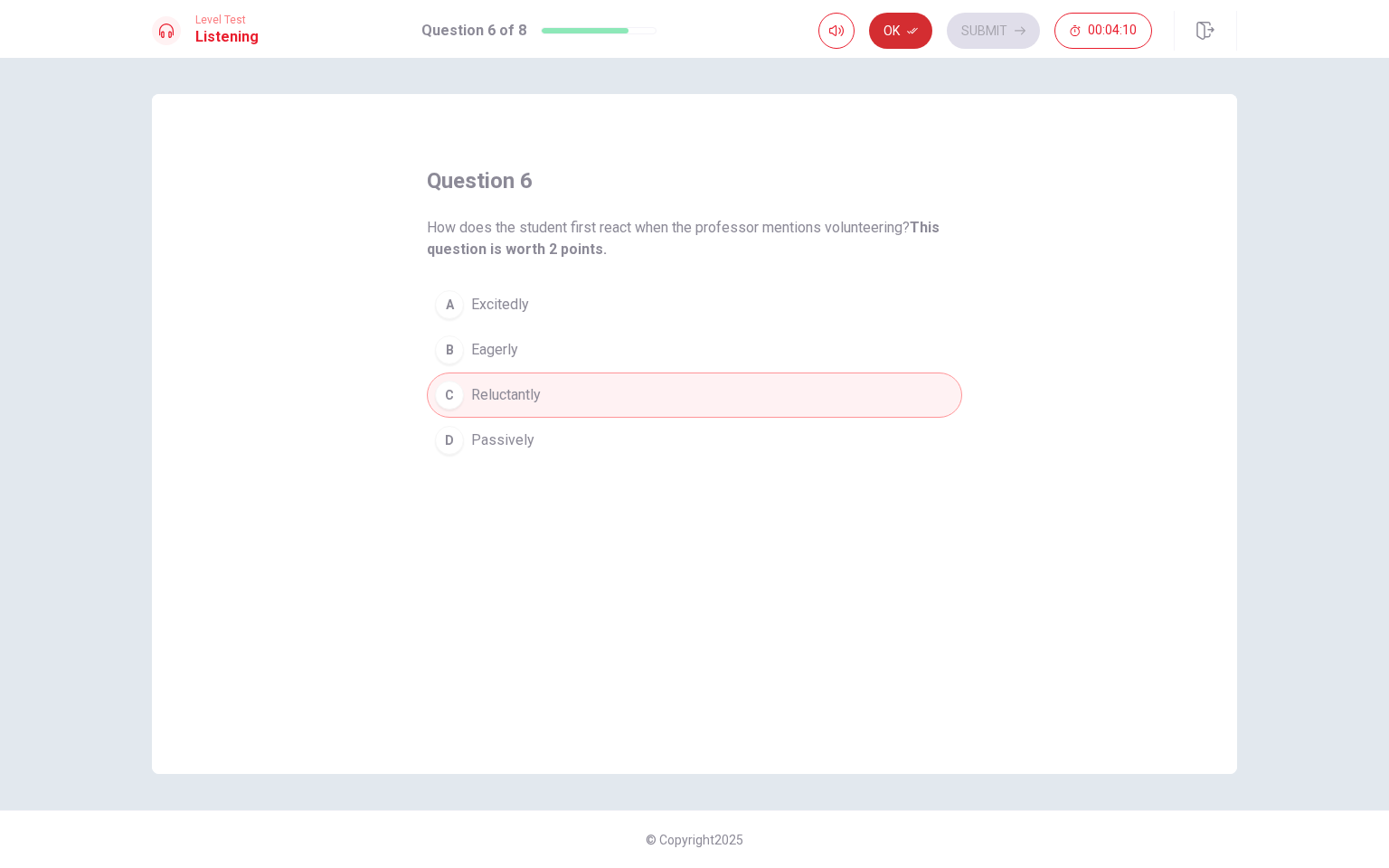 click on "Ok" at bounding box center [901, 31] 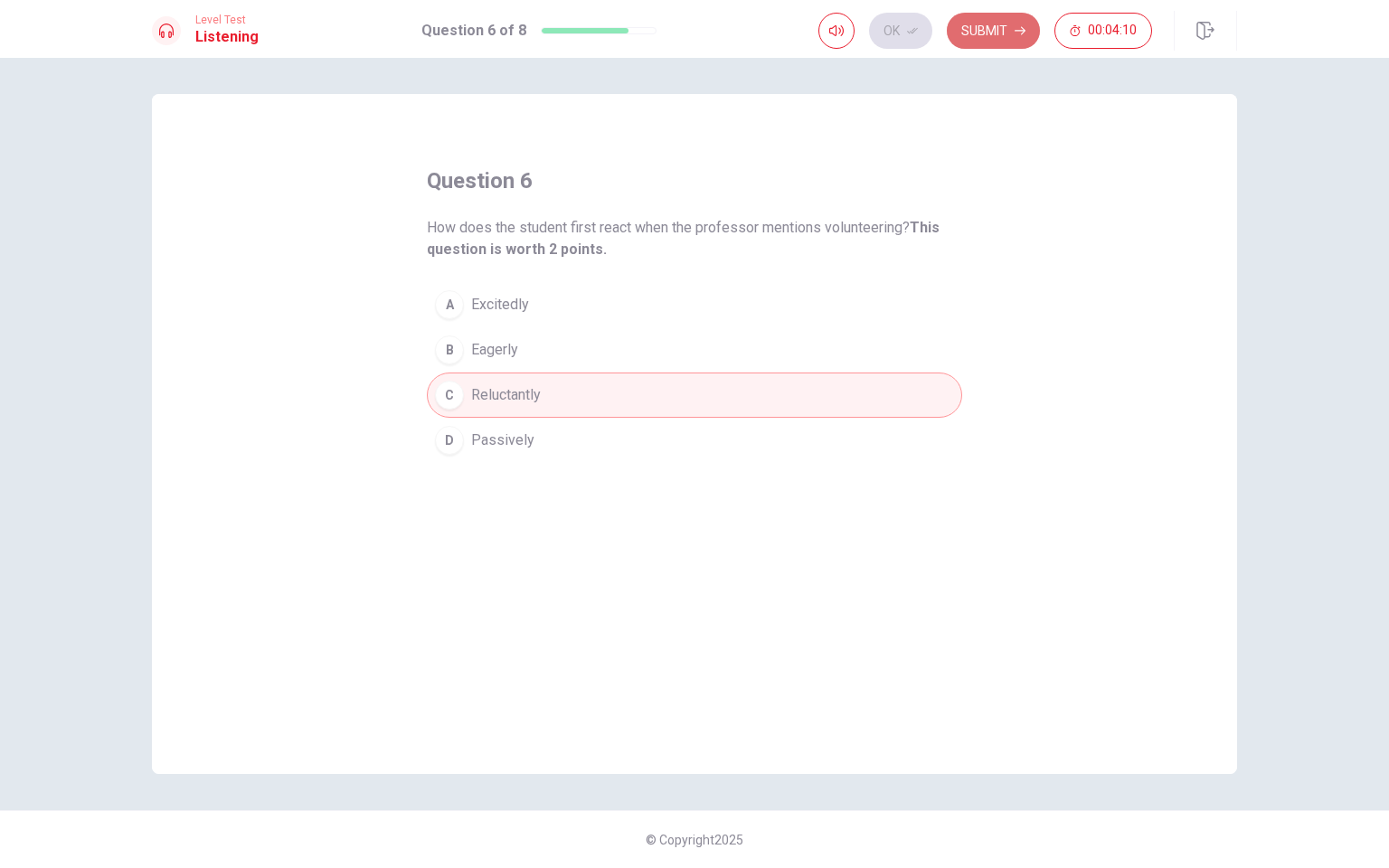 click on "Submit" at bounding box center [993, 31] 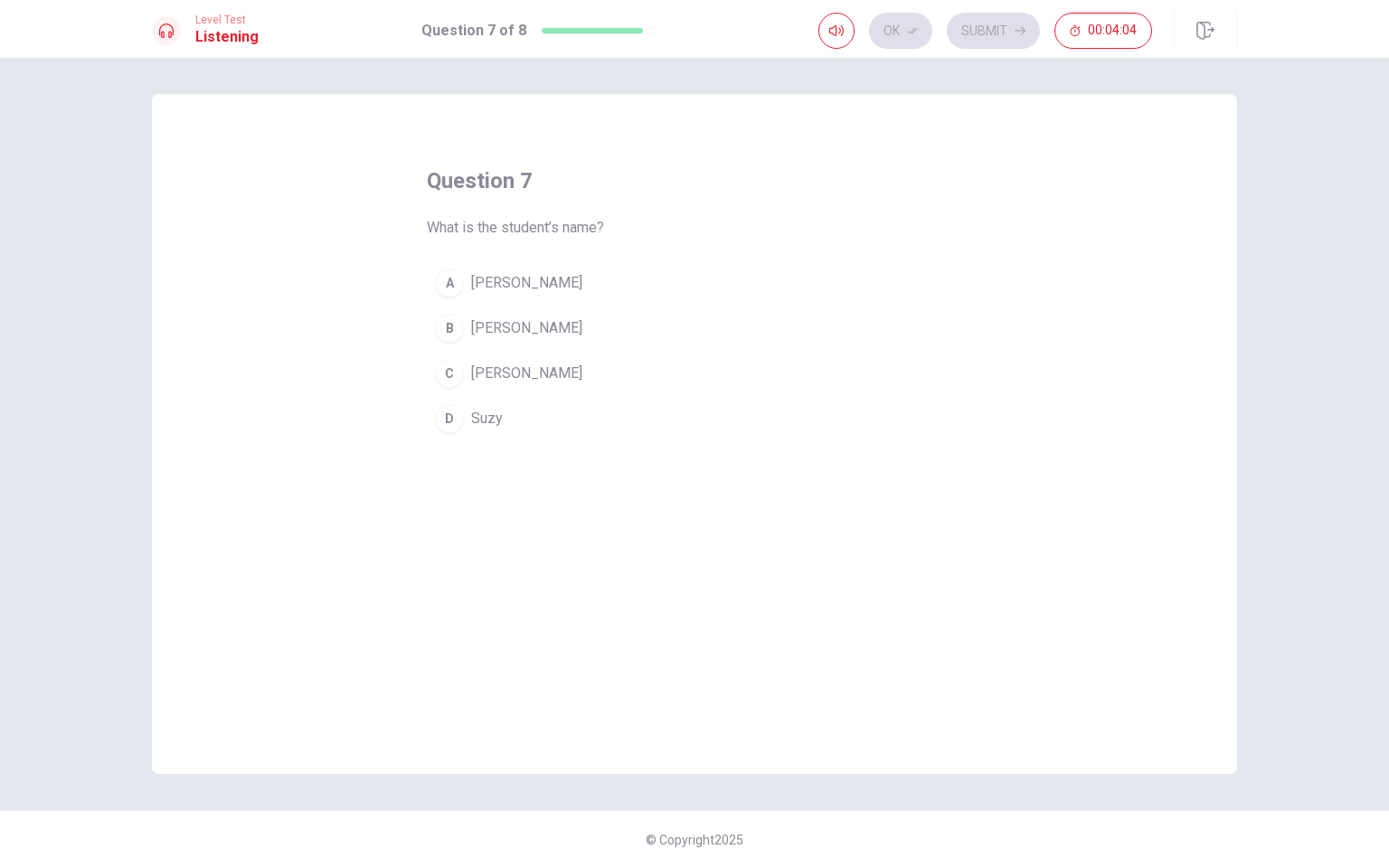 click on "[PERSON_NAME]" at bounding box center [526, 328] 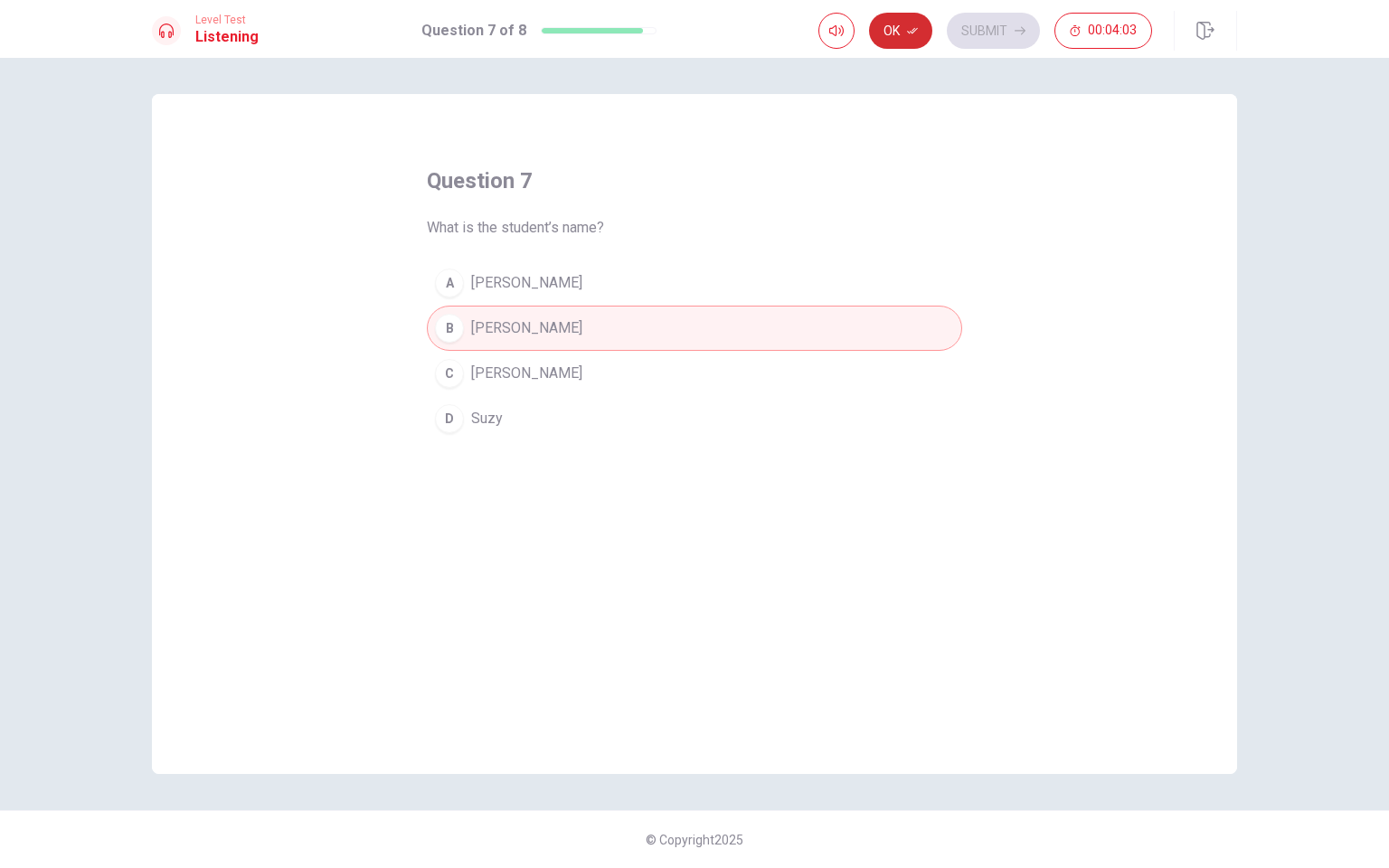 click on "Ok" at bounding box center (901, 31) 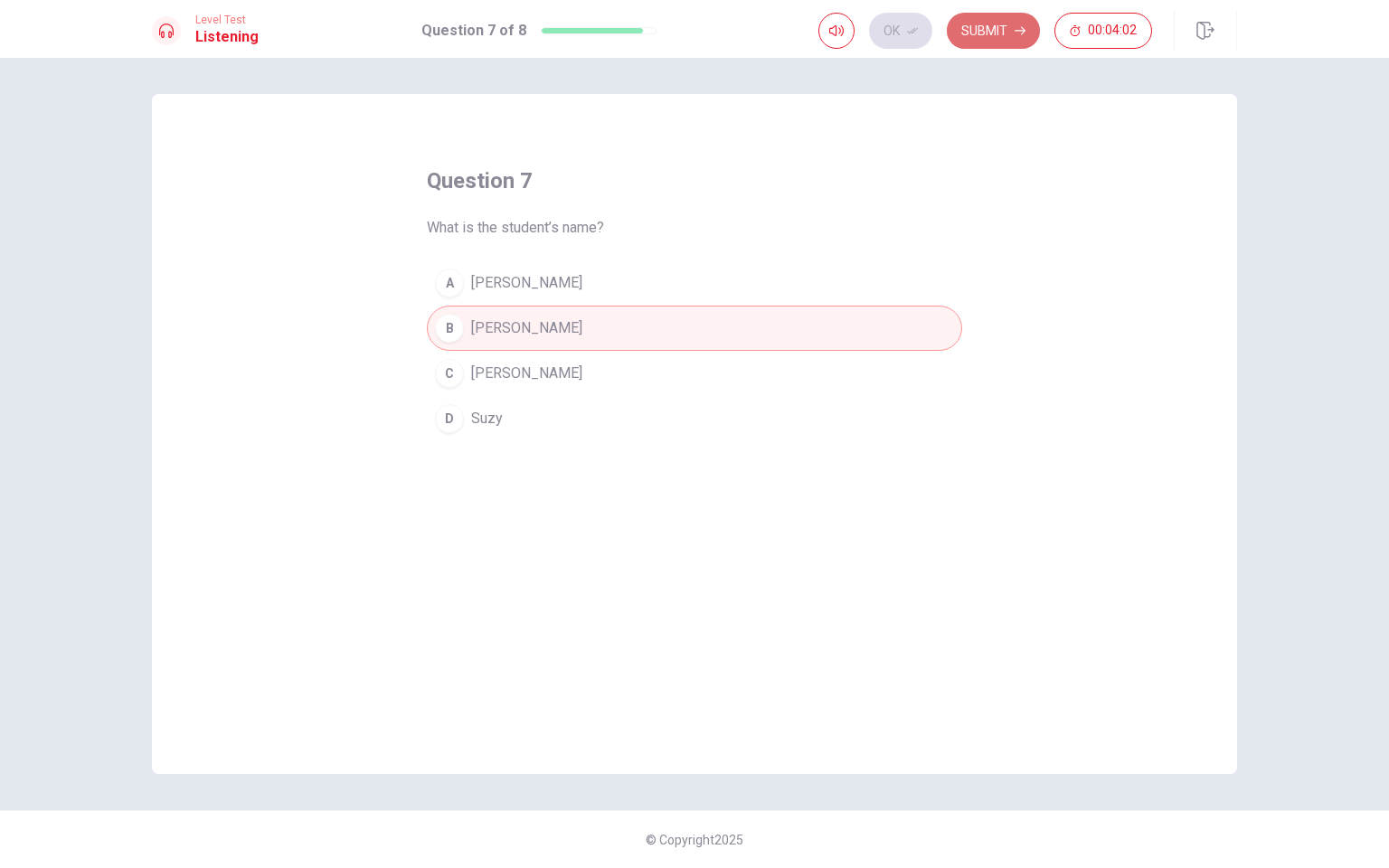 click on "Submit" at bounding box center [993, 31] 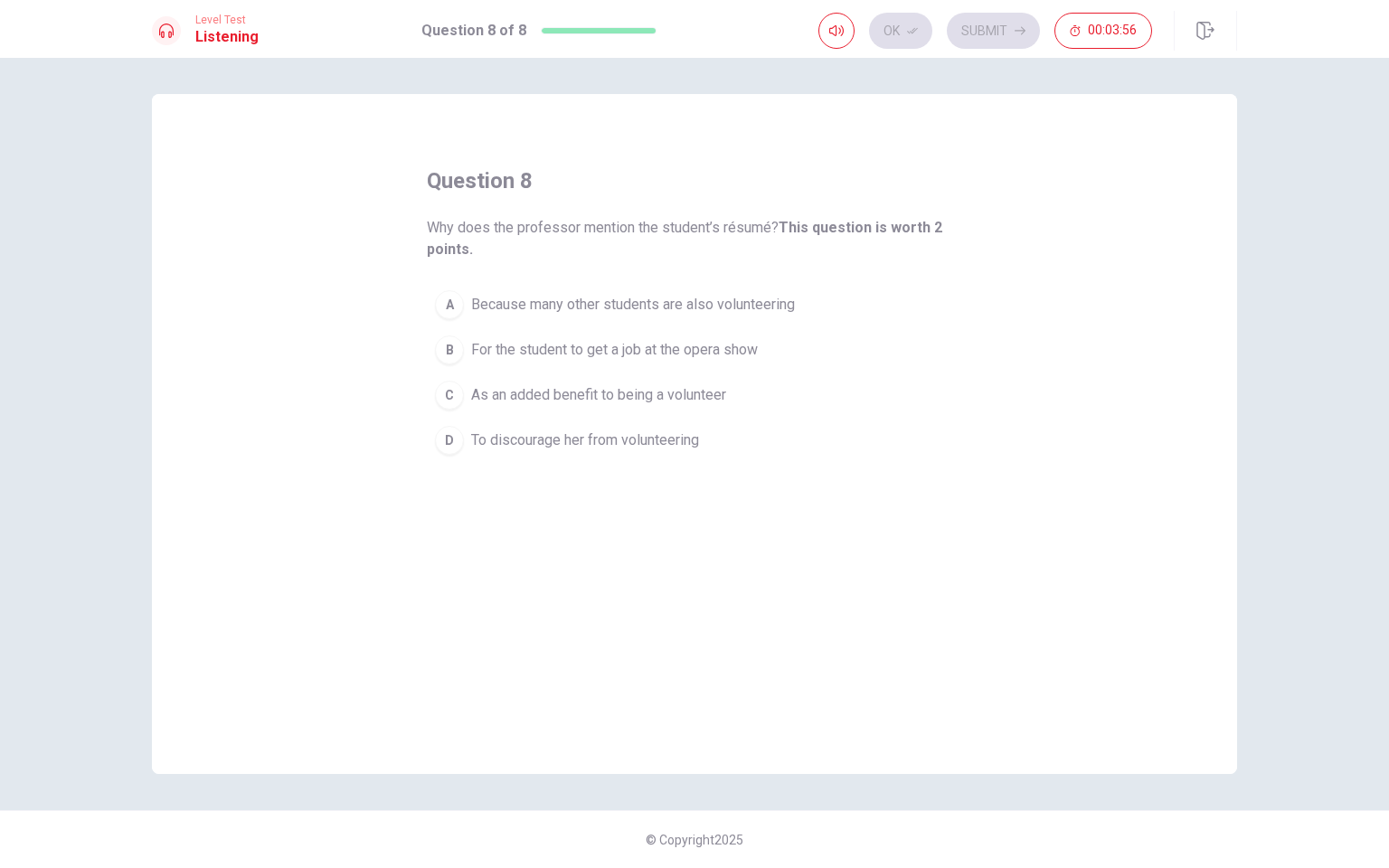 drag, startPoint x: 763, startPoint y: 229, endPoint x: 721, endPoint y: 234, distance: 42.29657 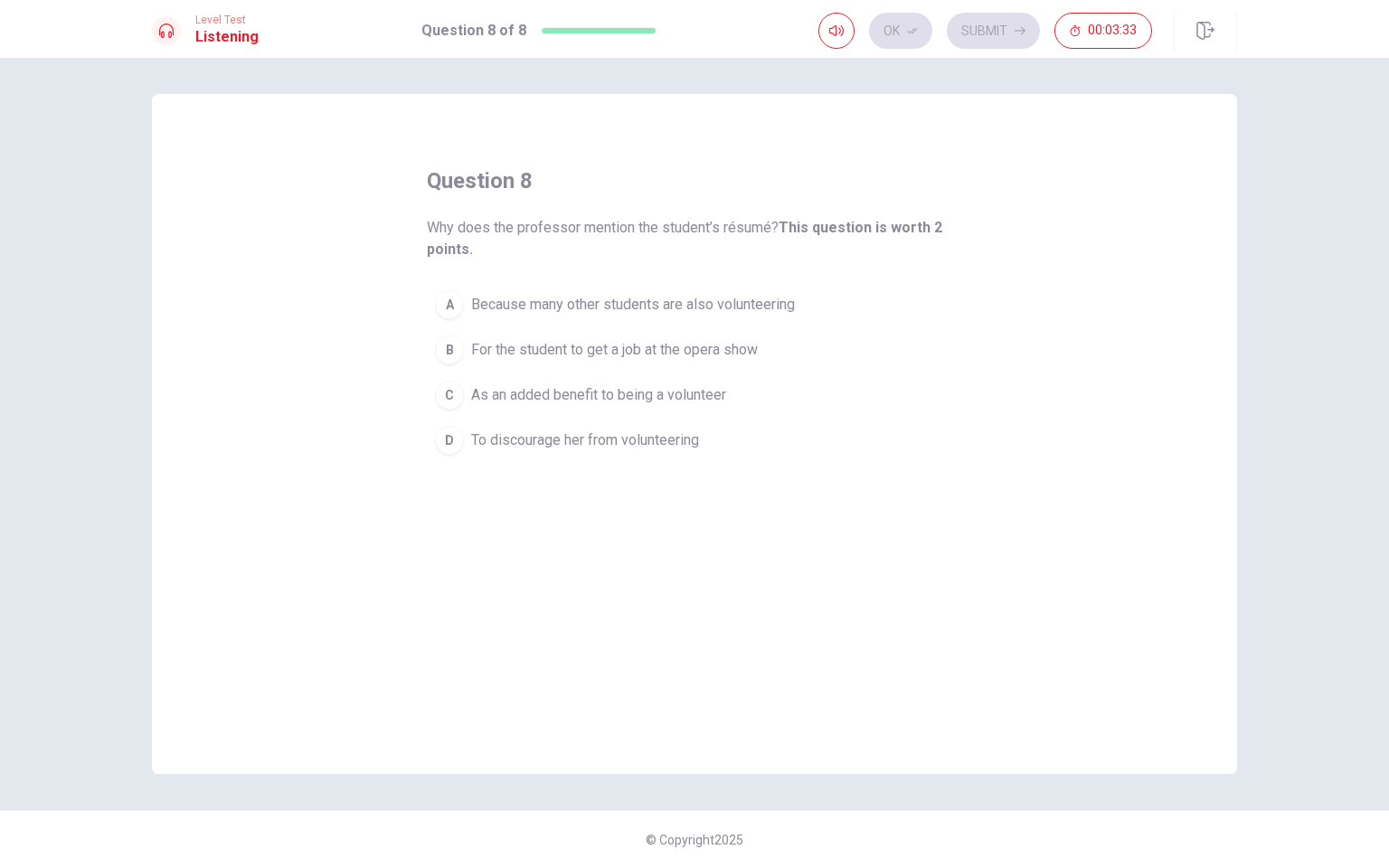 click on "Because many other students are also volunteering" at bounding box center [633, 305] 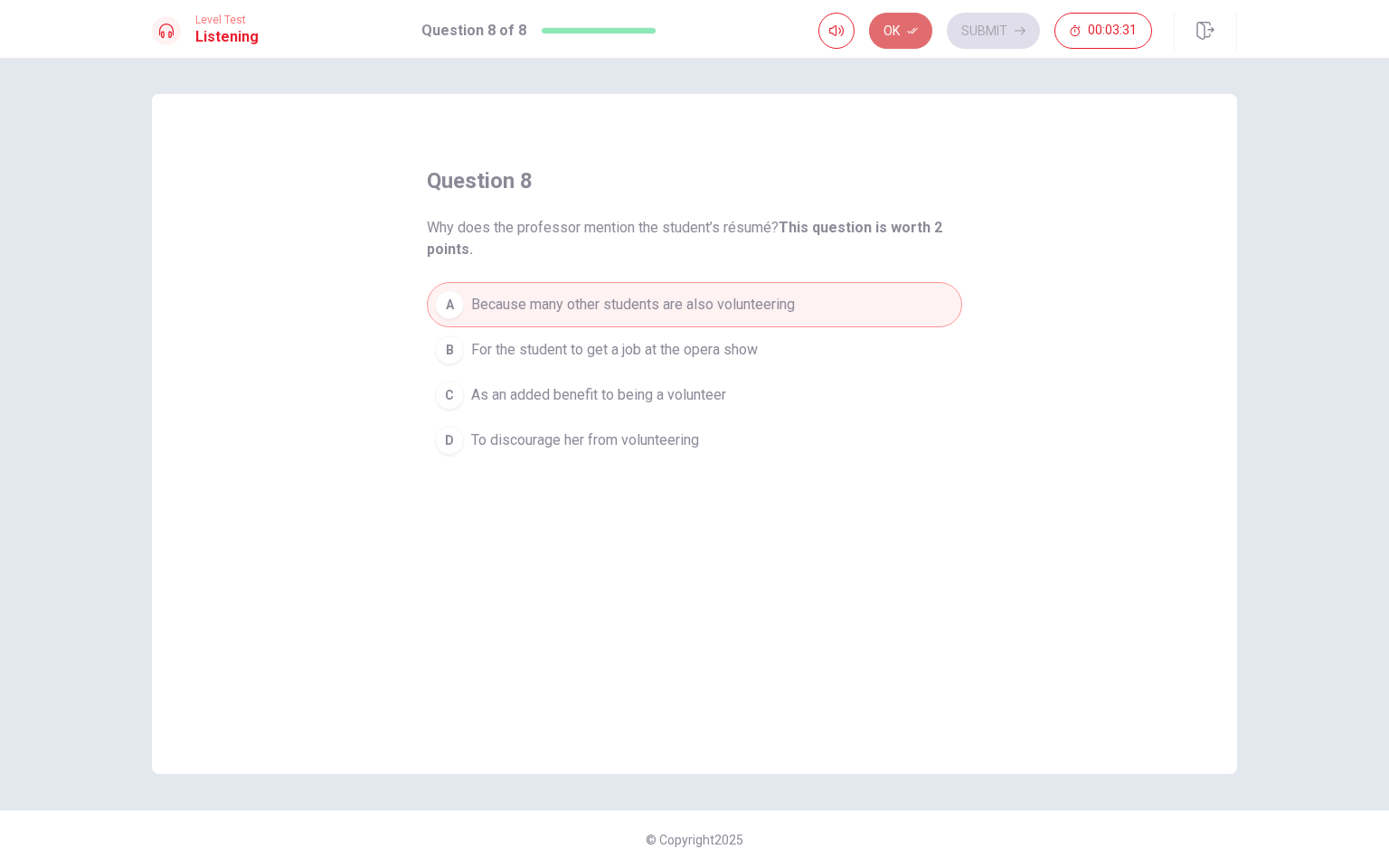 click 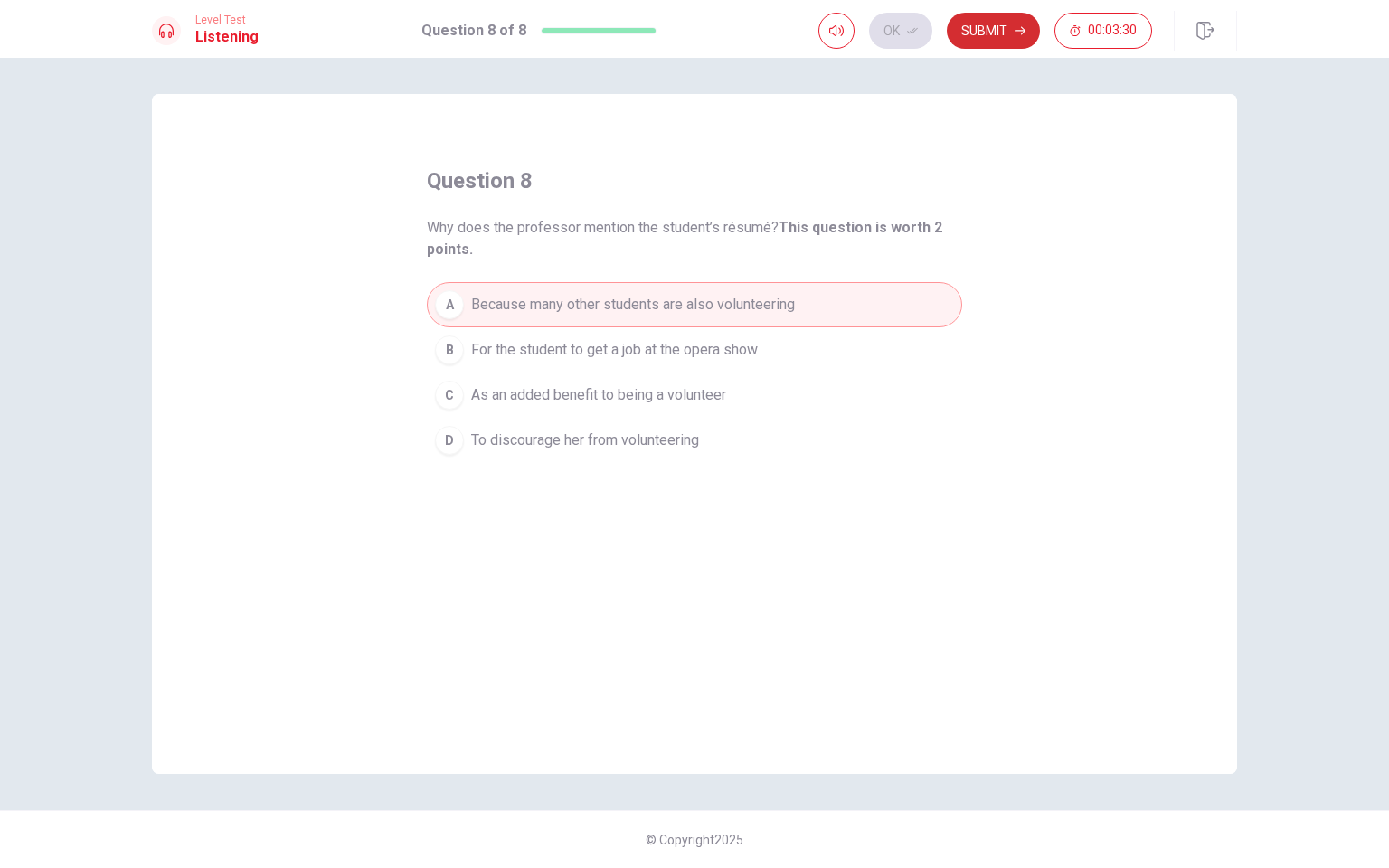 click on "Submit" at bounding box center (993, 31) 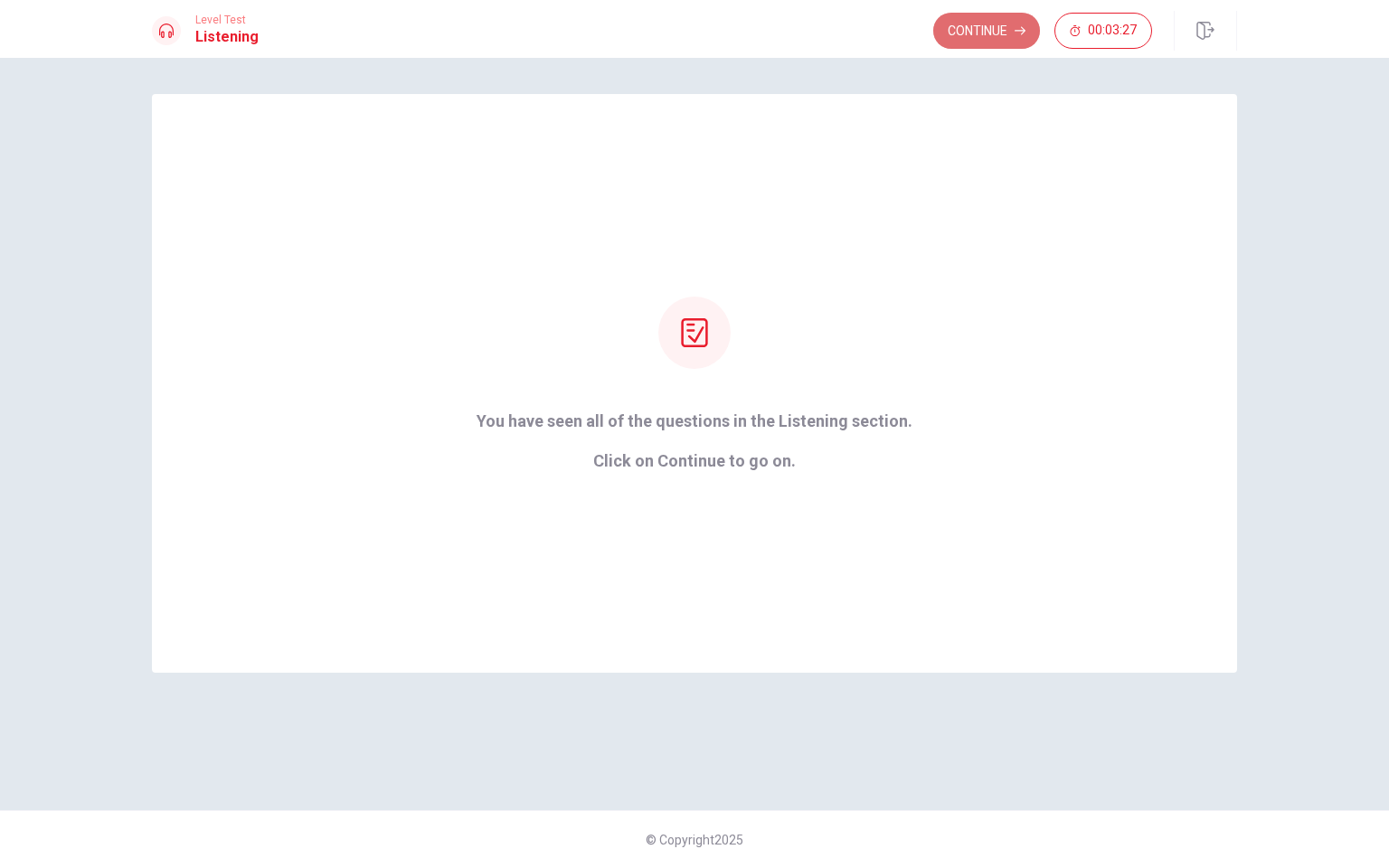 click on "Continue" at bounding box center [987, 31] 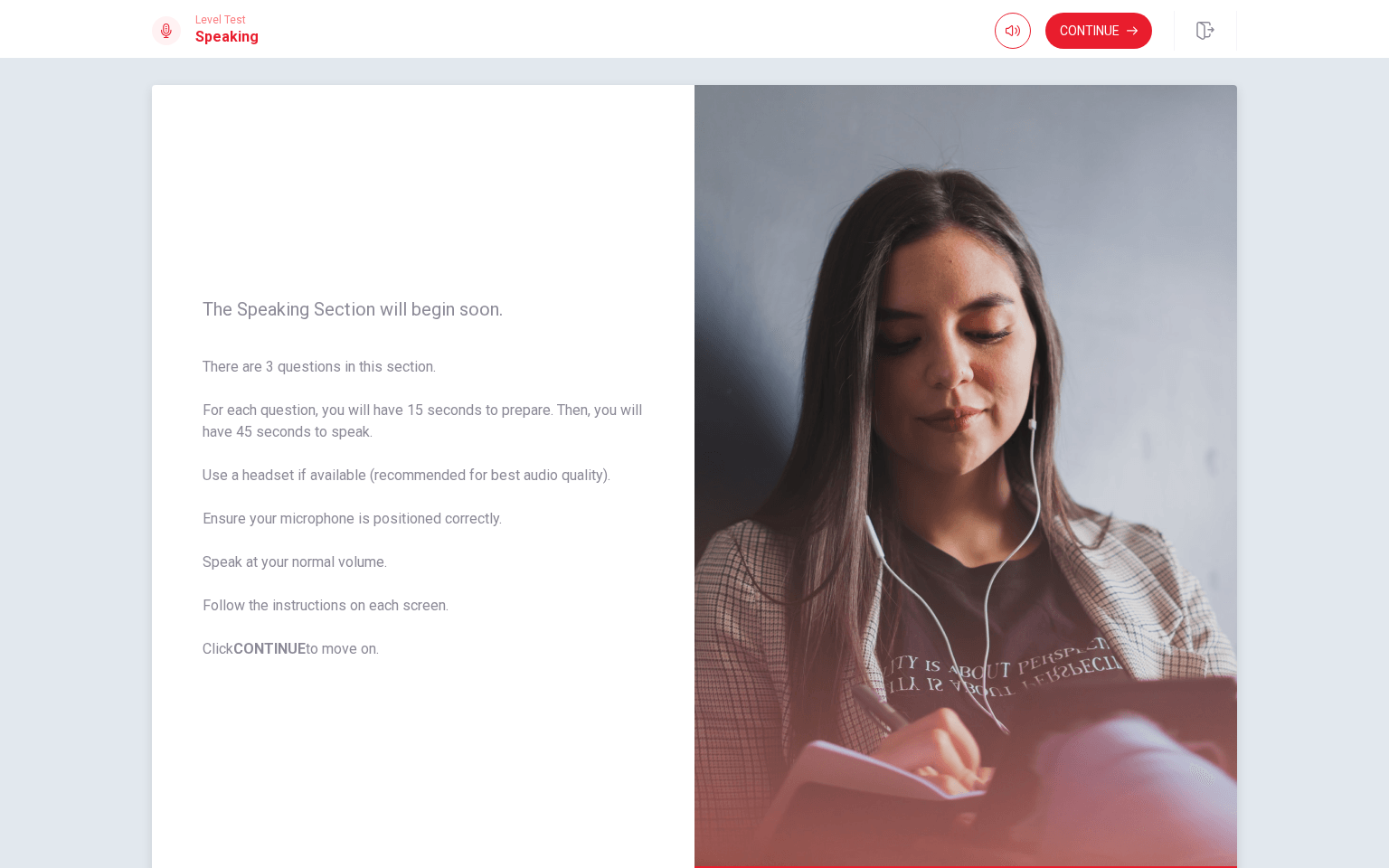 scroll, scrollTop: 0, scrollLeft: 0, axis: both 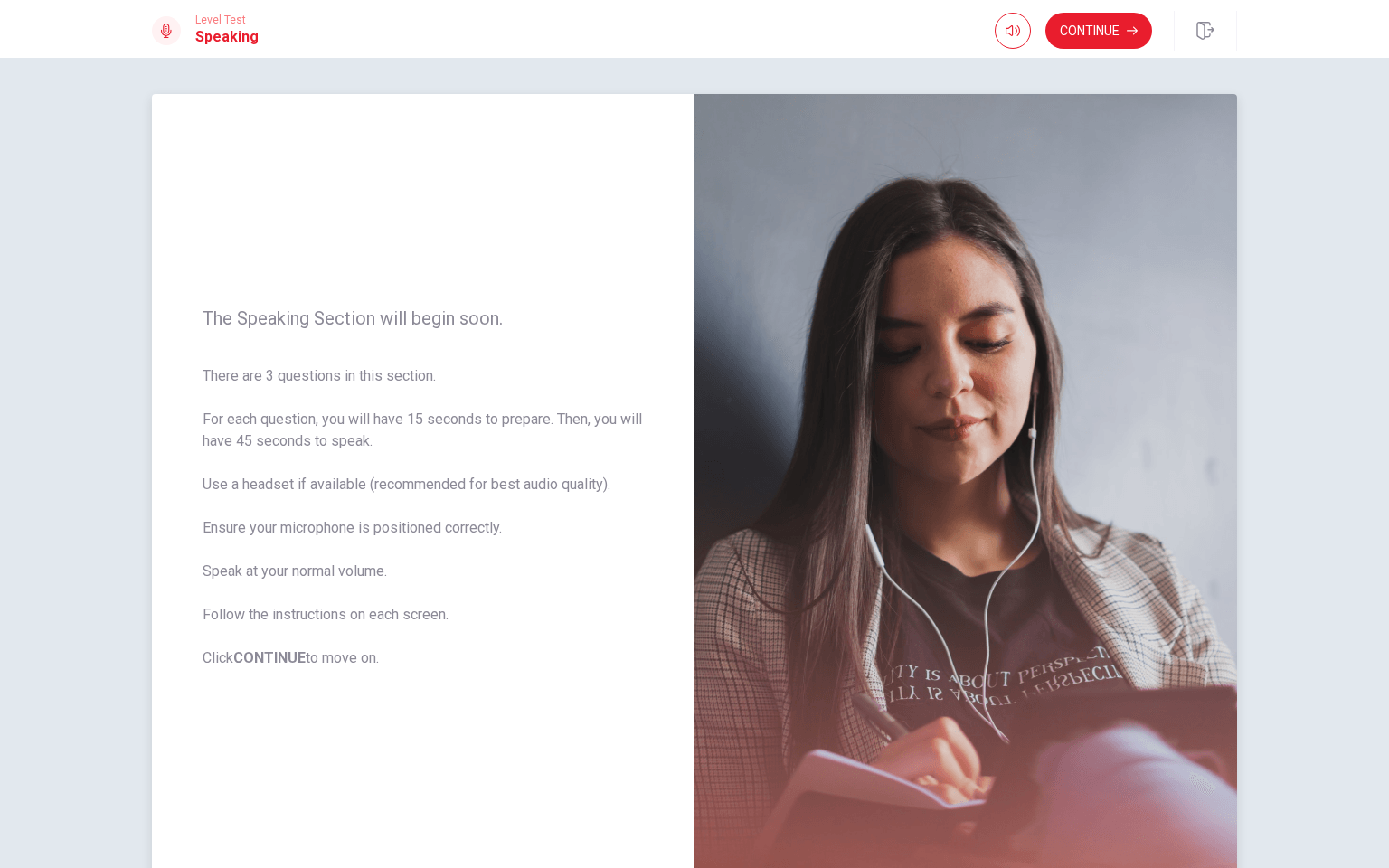 drag, startPoint x: 213, startPoint y: 381, endPoint x: 414, endPoint y: 382, distance: 201.00249 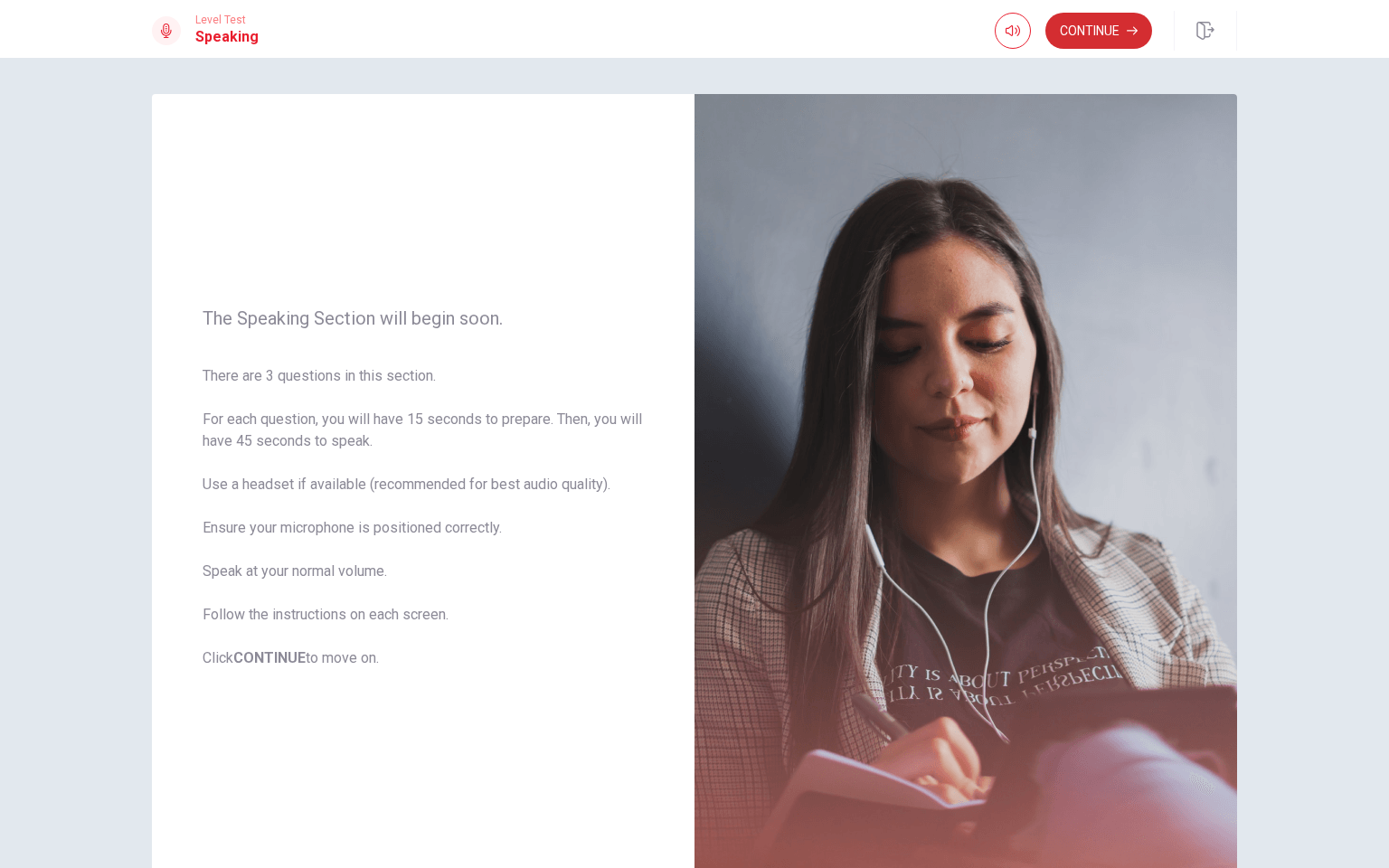 click on "Continue" at bounding box center [1099, 31] 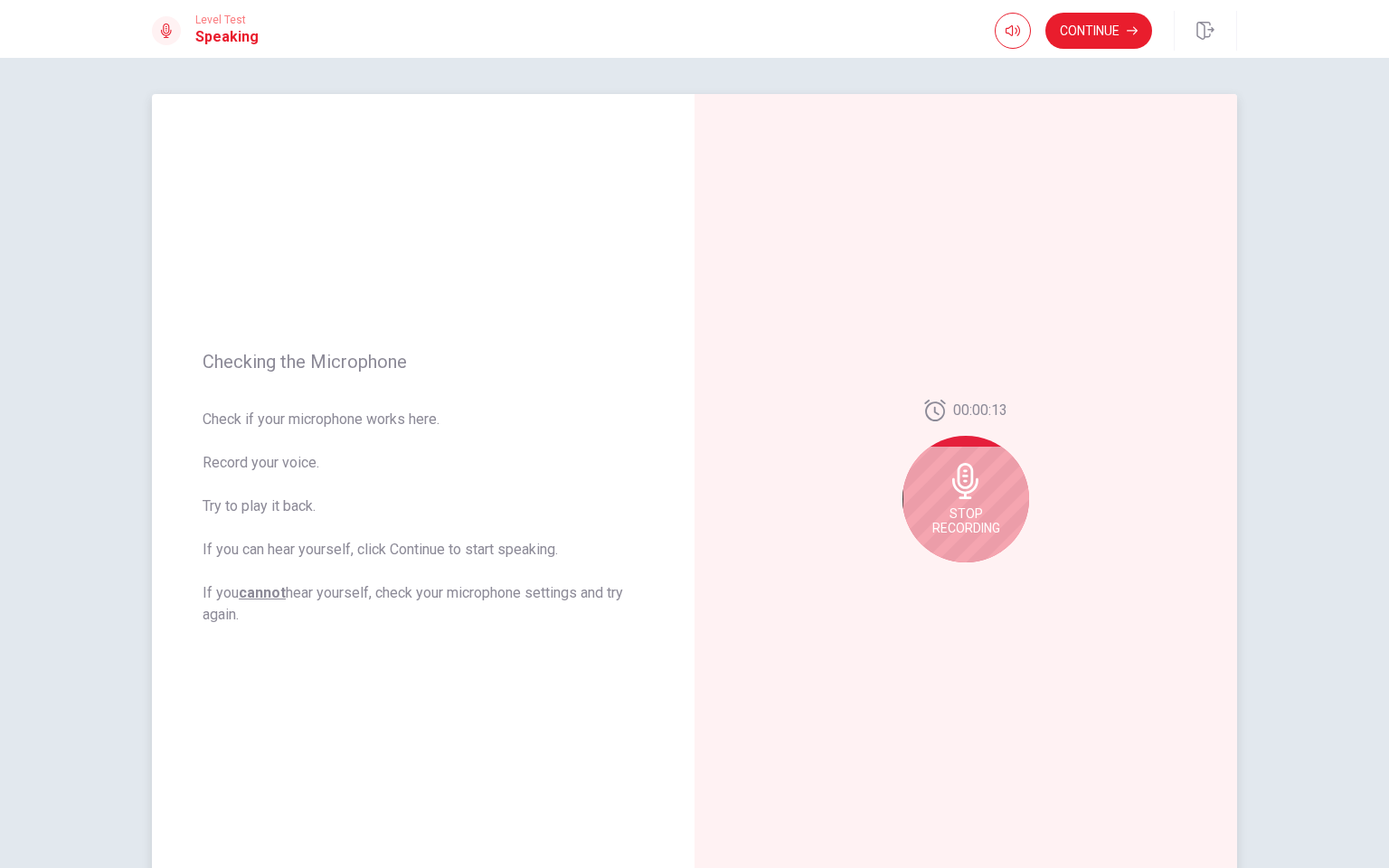 click on "Stop   Recording" at bounding box center (966, 521) 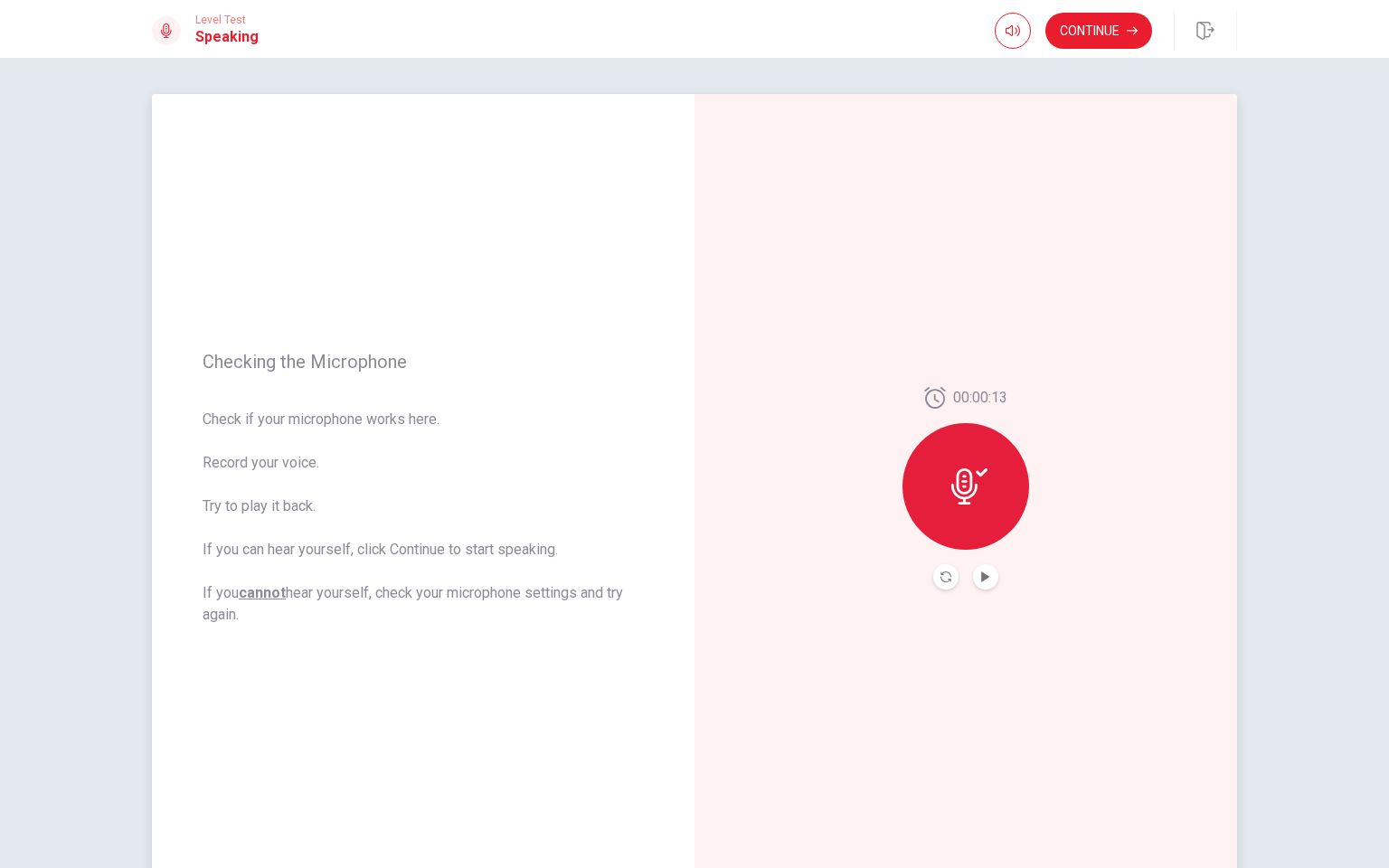 click at bounding box center [966, 486] 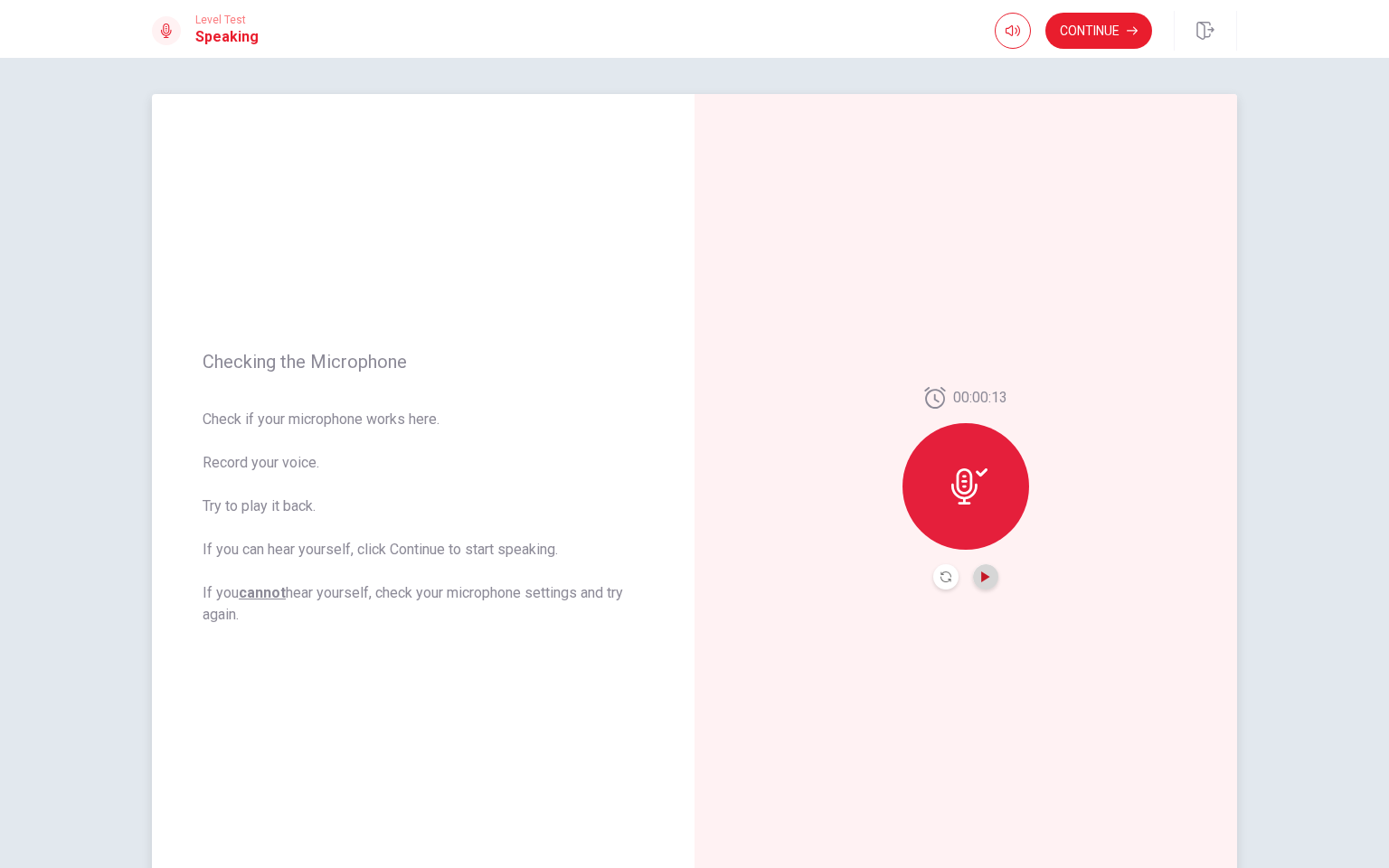 click 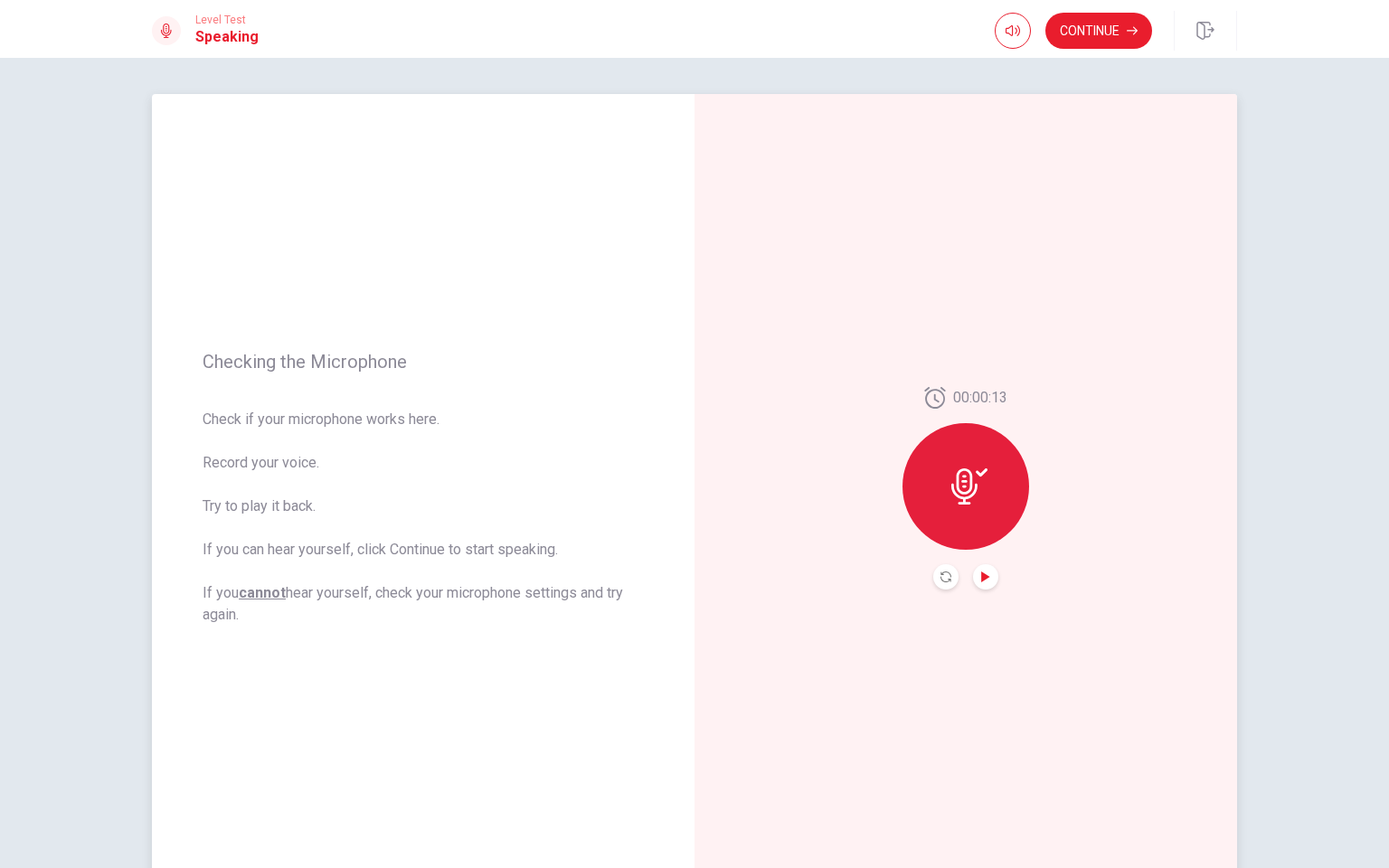 click at bounding box center [986, 577] 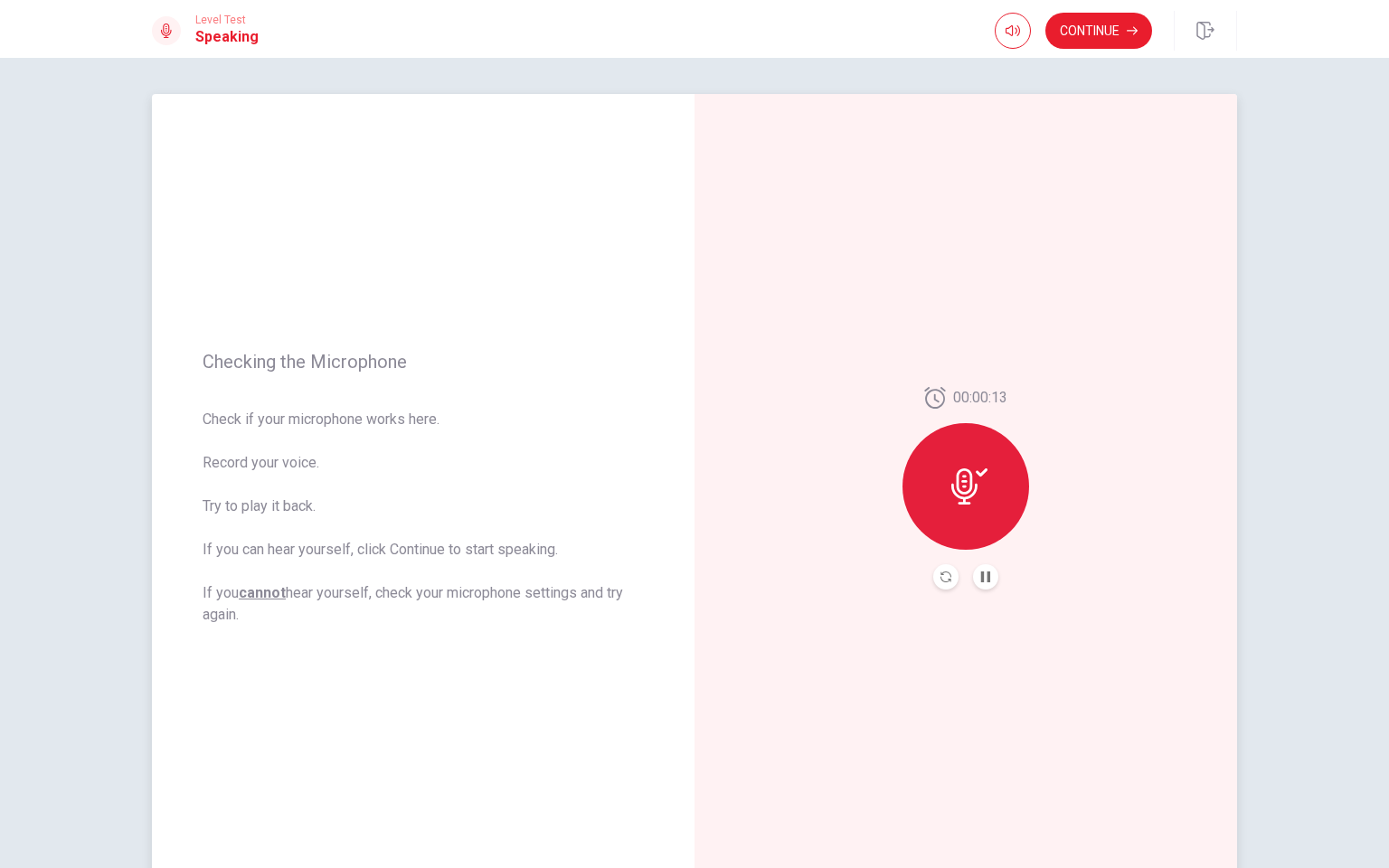 click 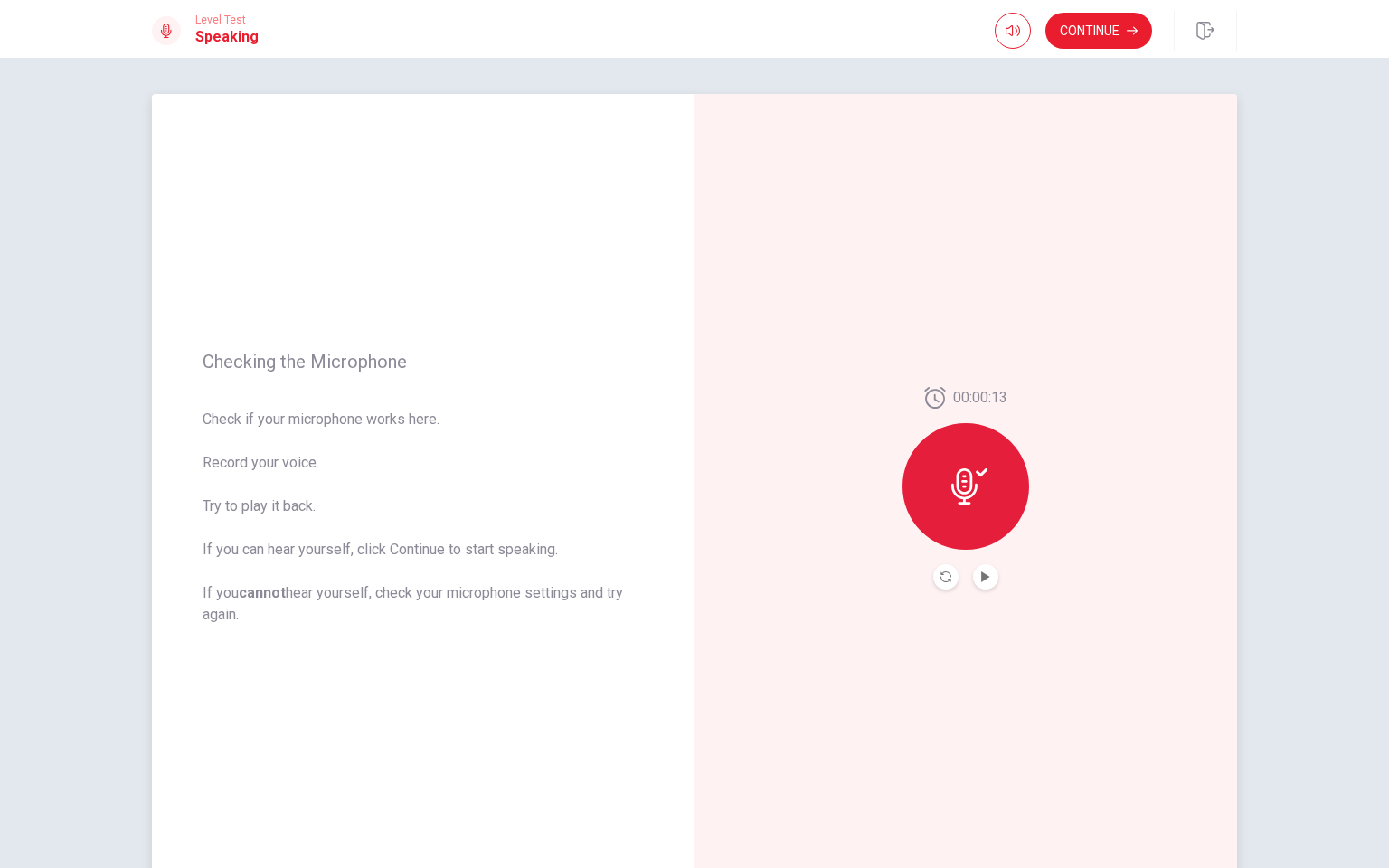 click 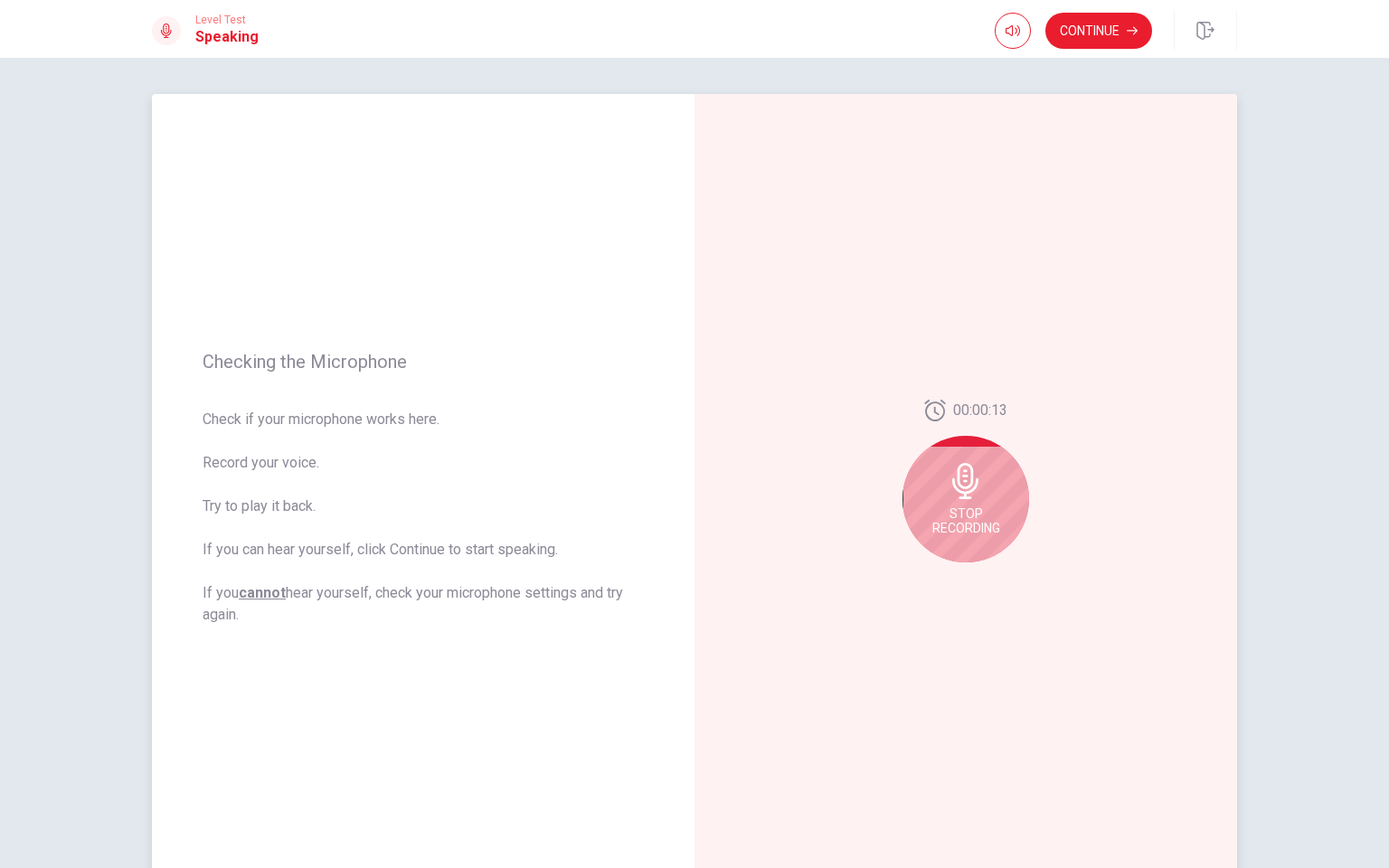 click on "Stop   Recording" at bounding box center [966, 499] 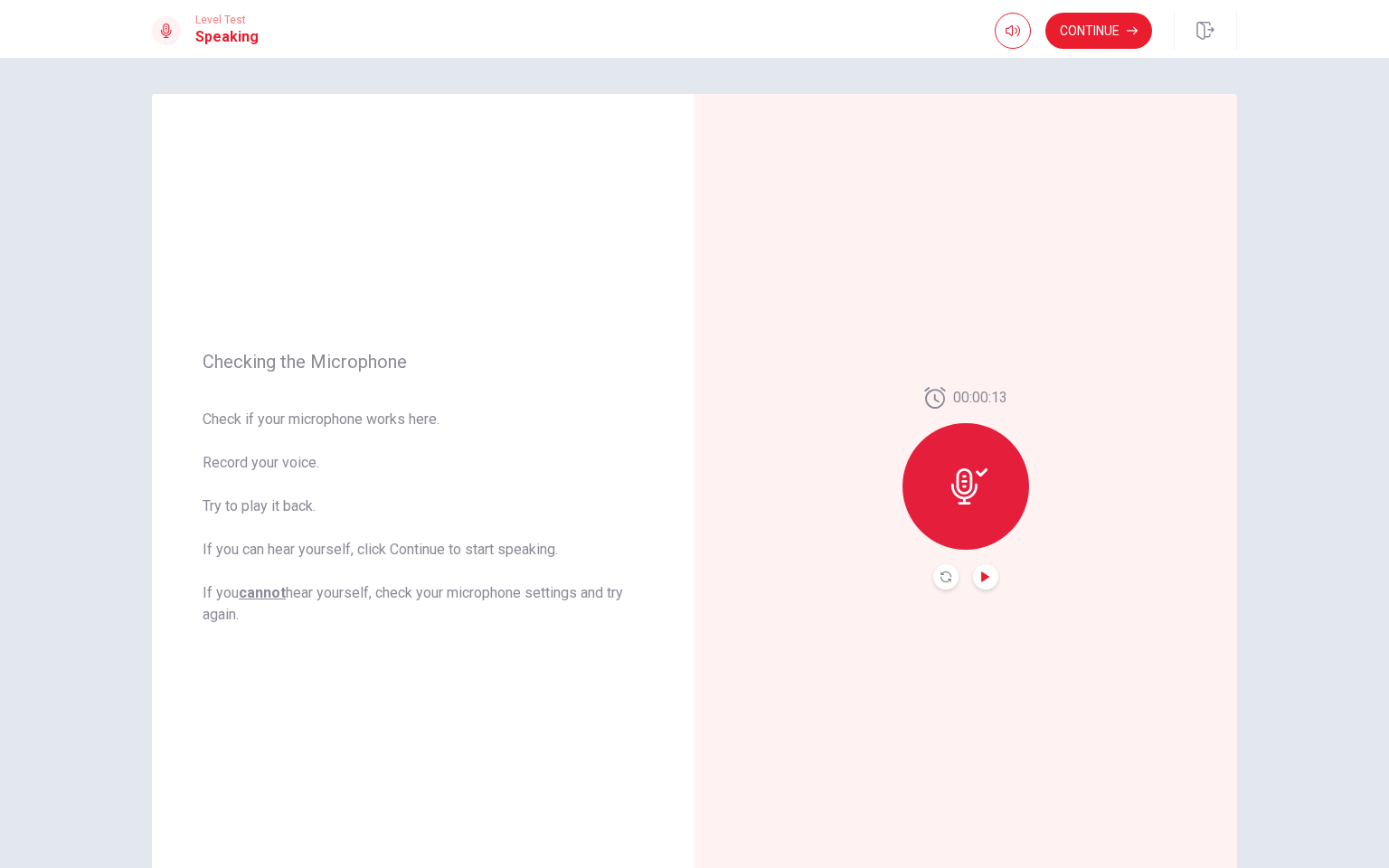 click 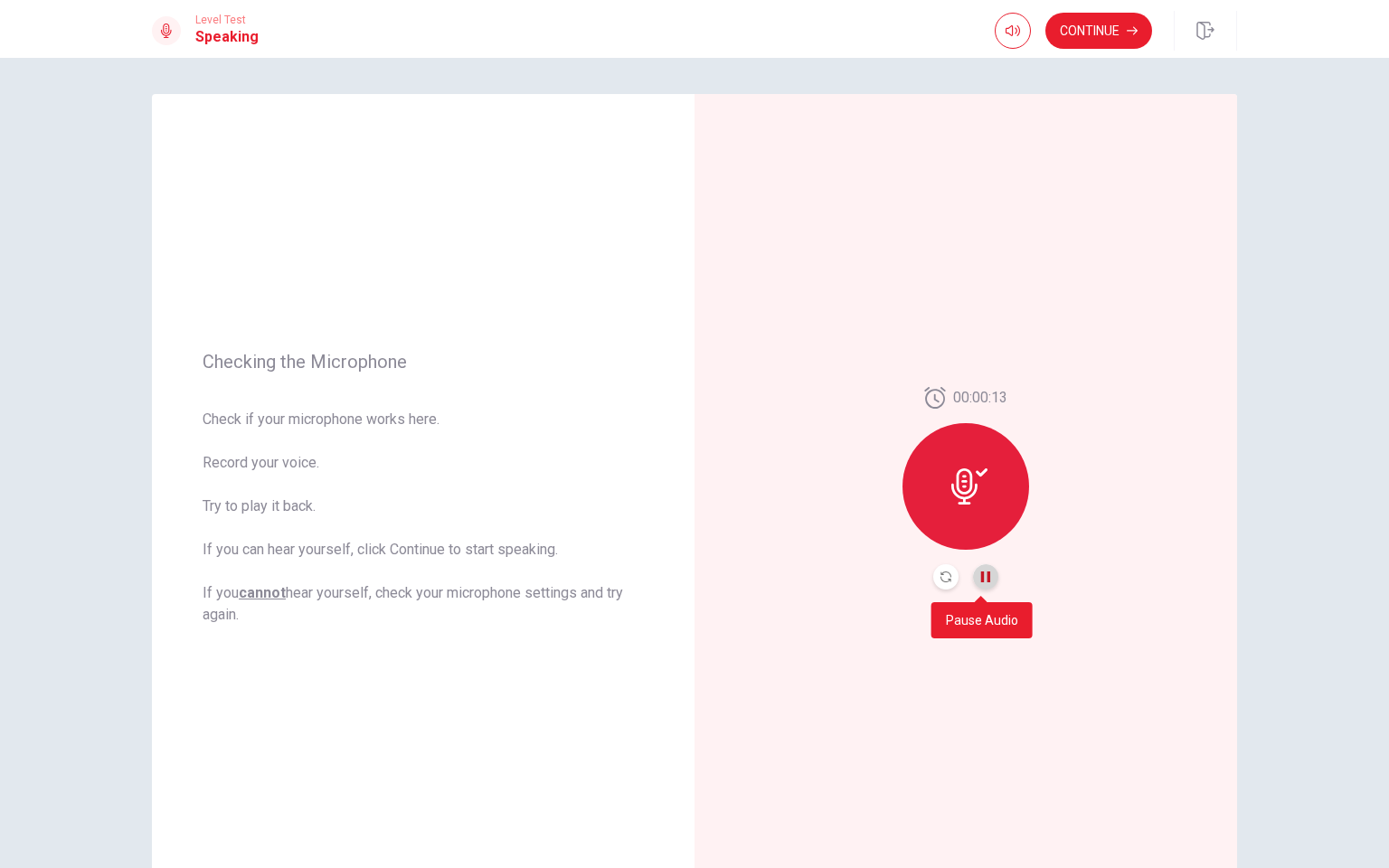 click 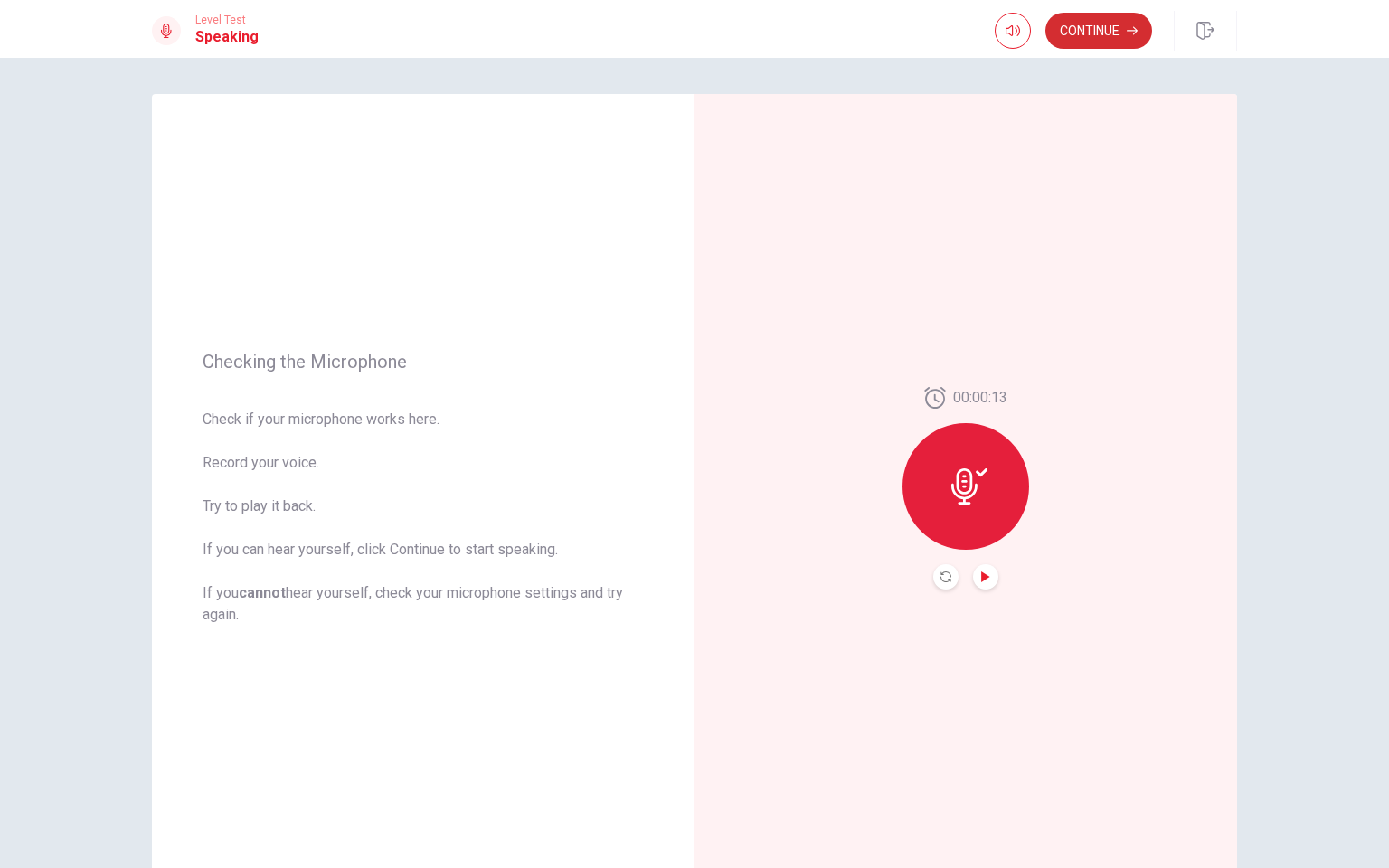 type 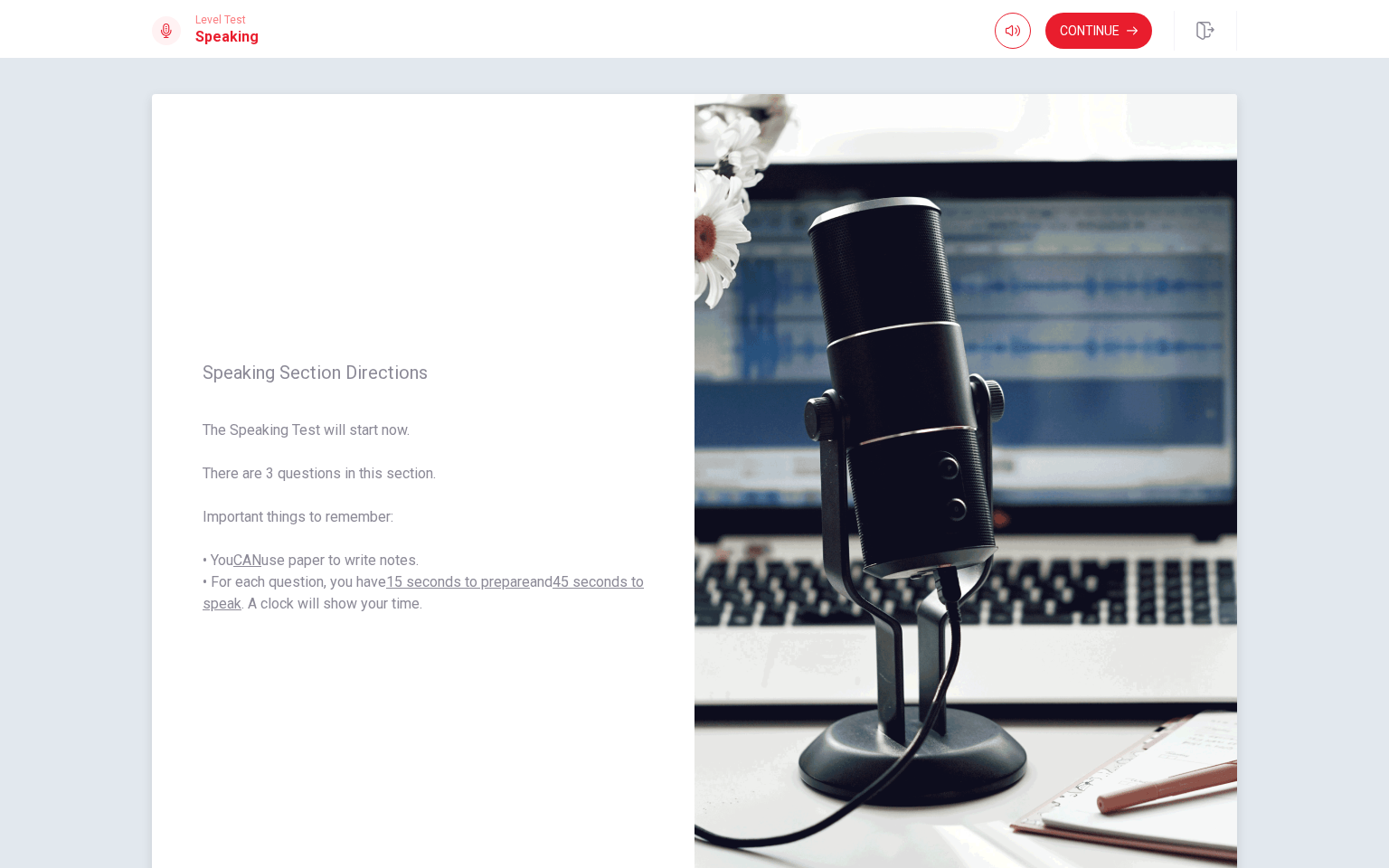 drag, startPoint x: 222, startPoint y: 427, endPoint x: 391, endPoint y: 434, distance: 169.14491 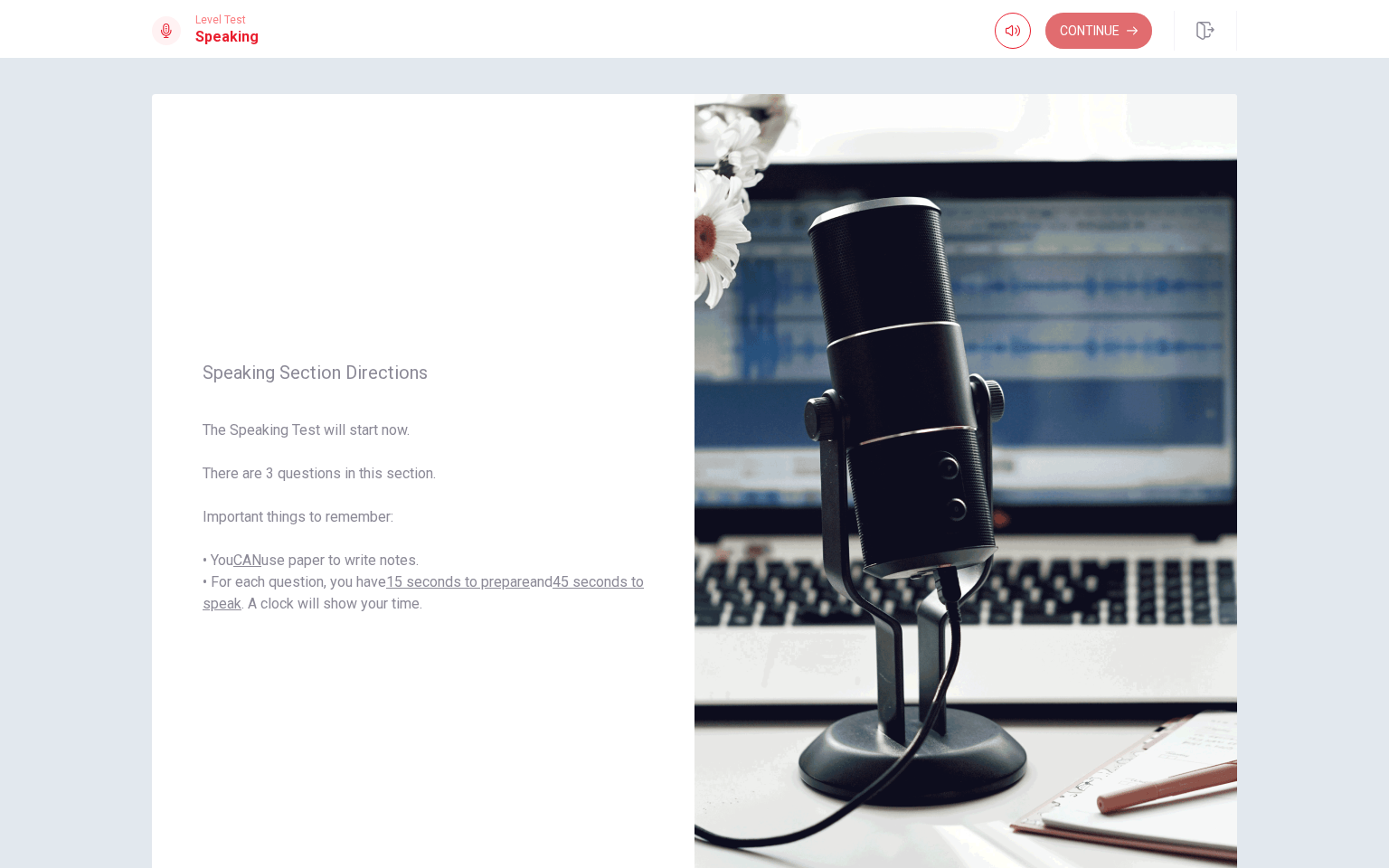 click on "Continue" at bounding box center [1099, 31] 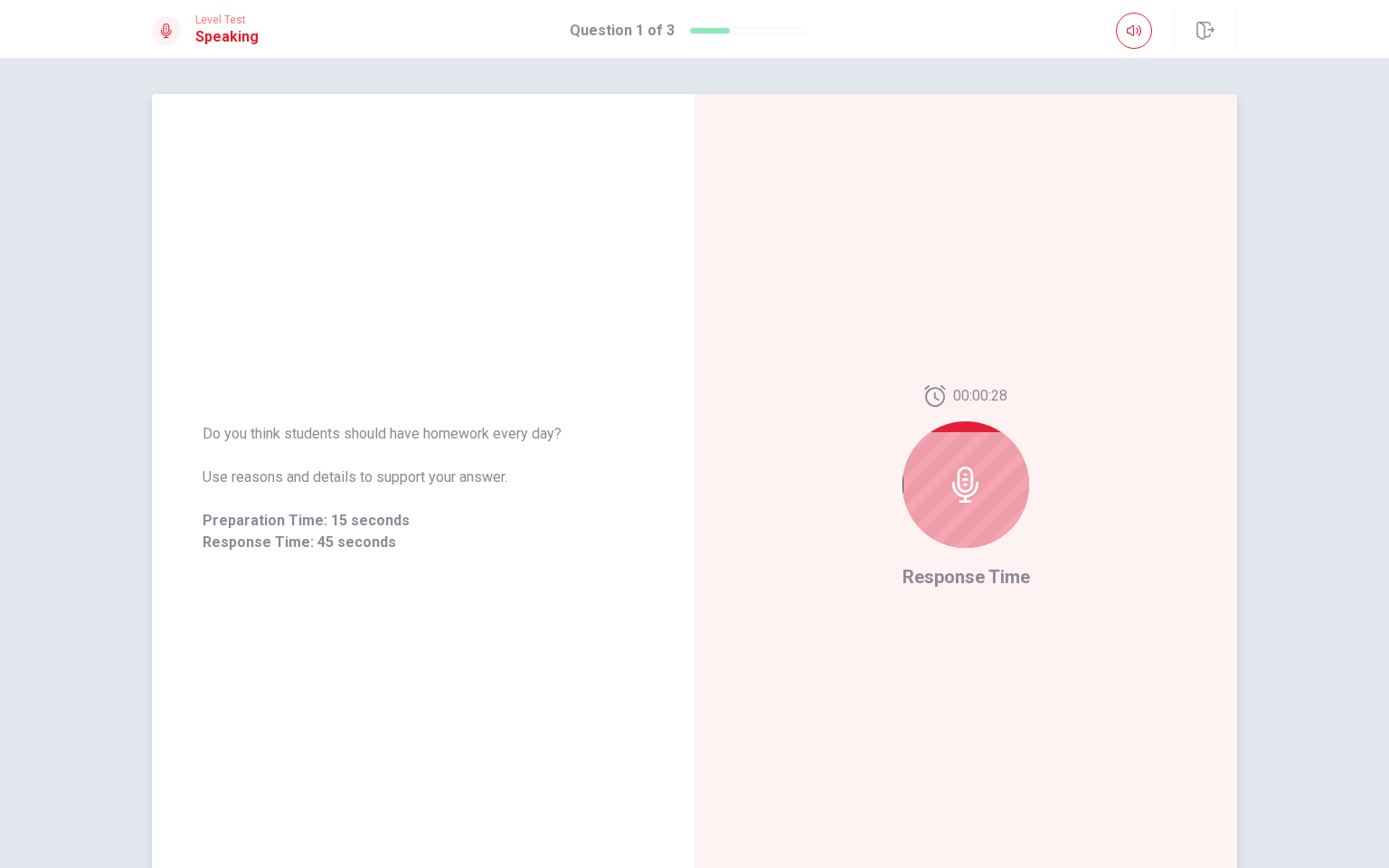 click at bounding box center (966, 485) 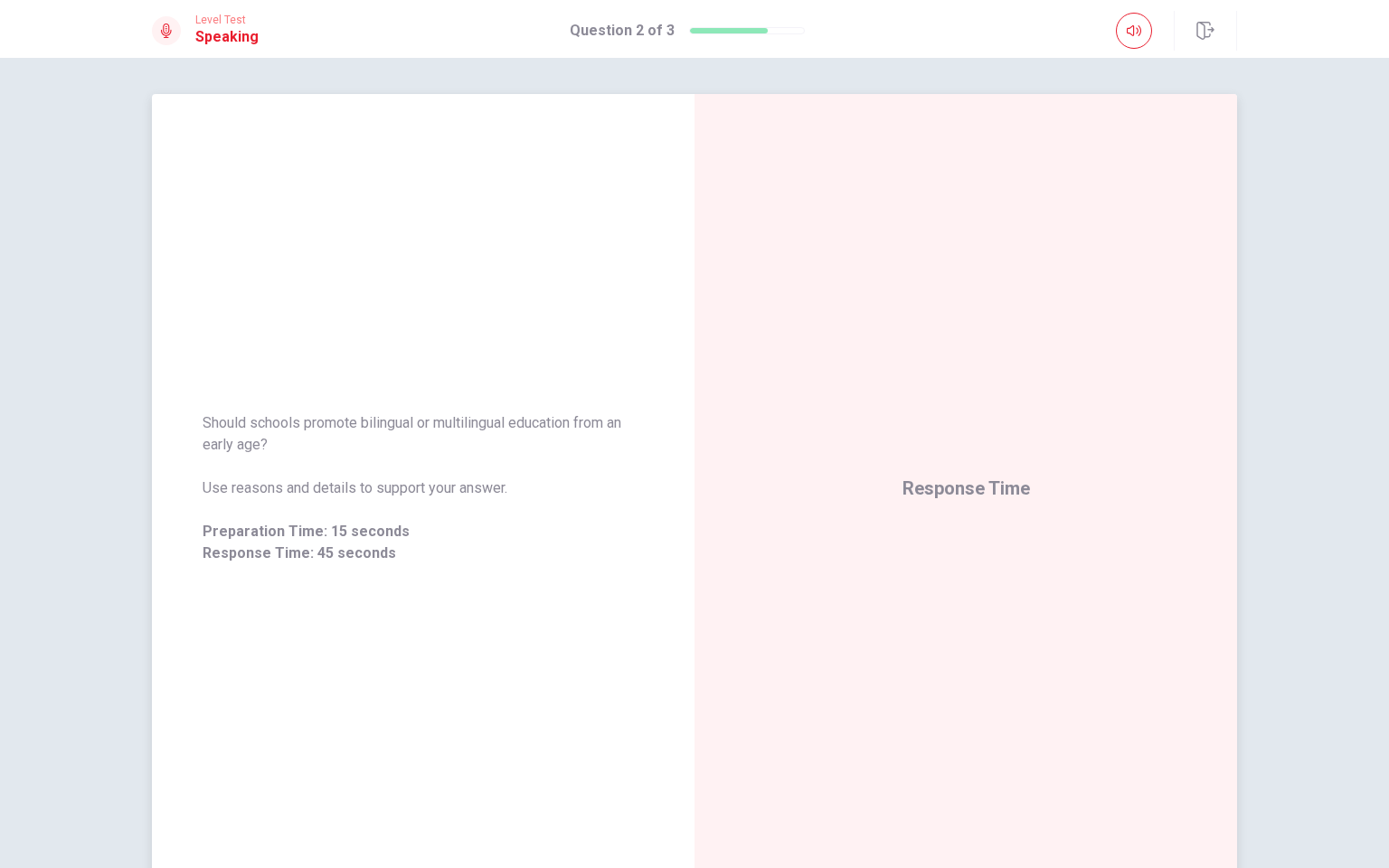 drag, startPoint x: 356, startPoint y: 422, endPoint x: 568, endPoint y: 427, distance: 212.059 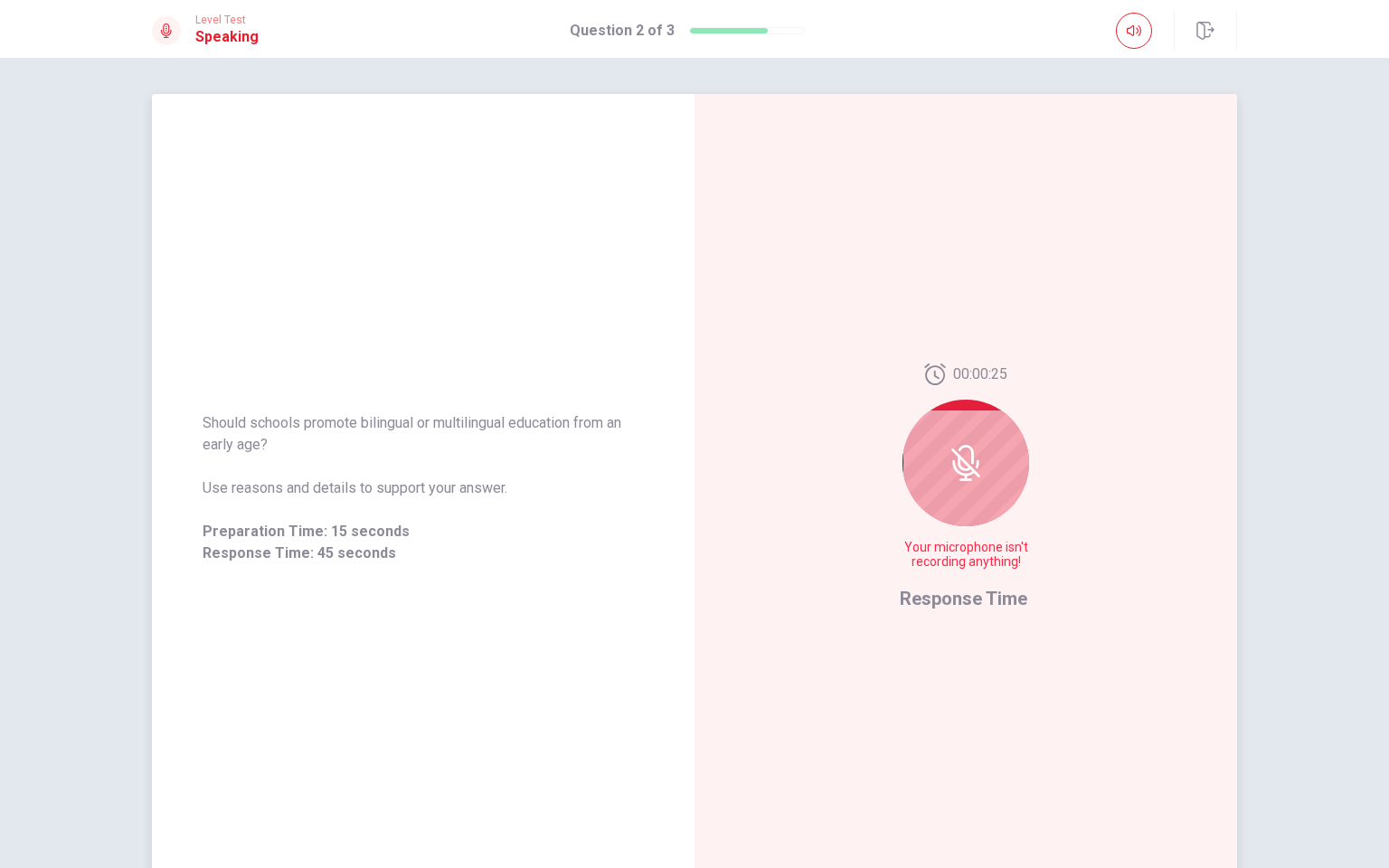 click 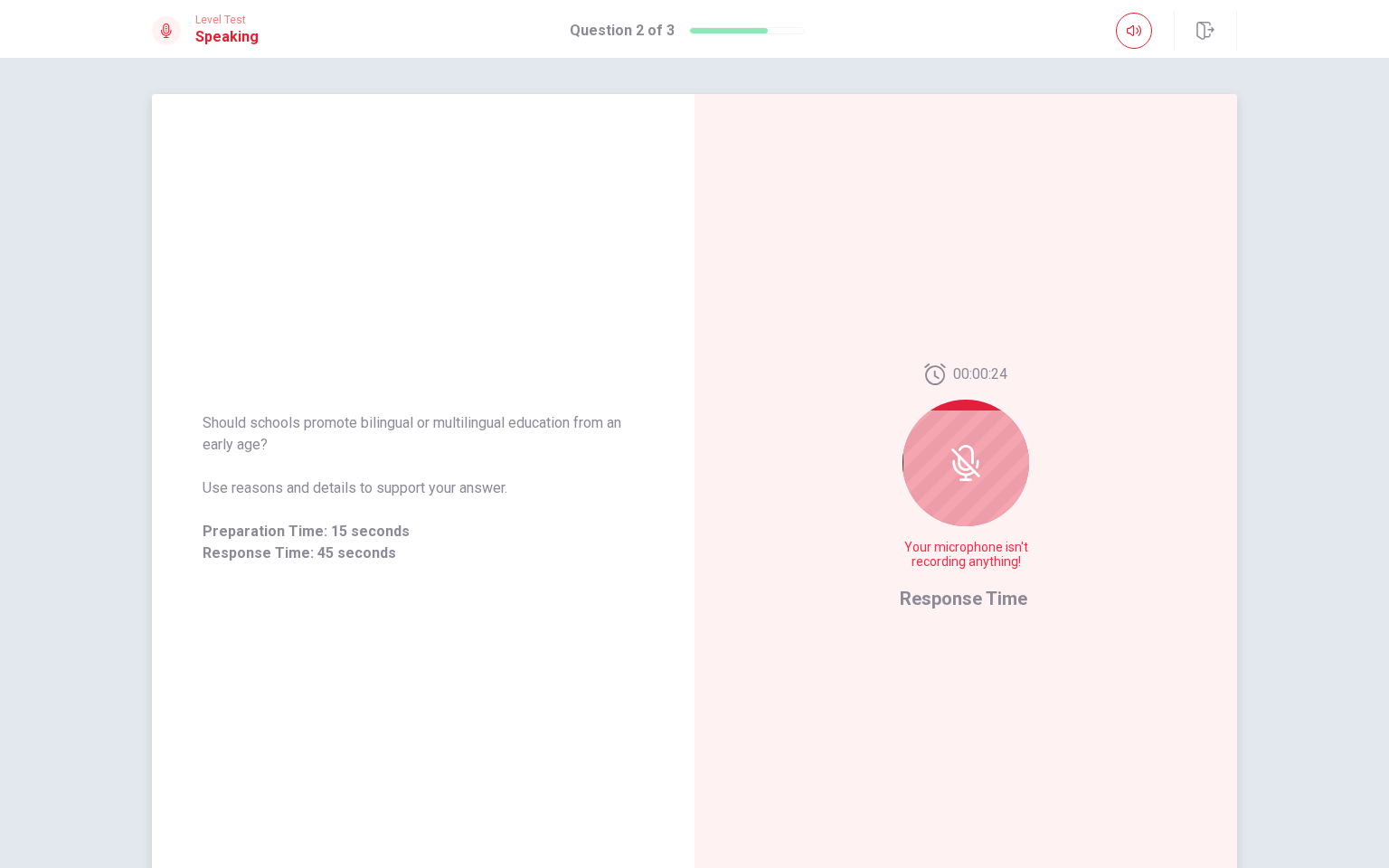 click 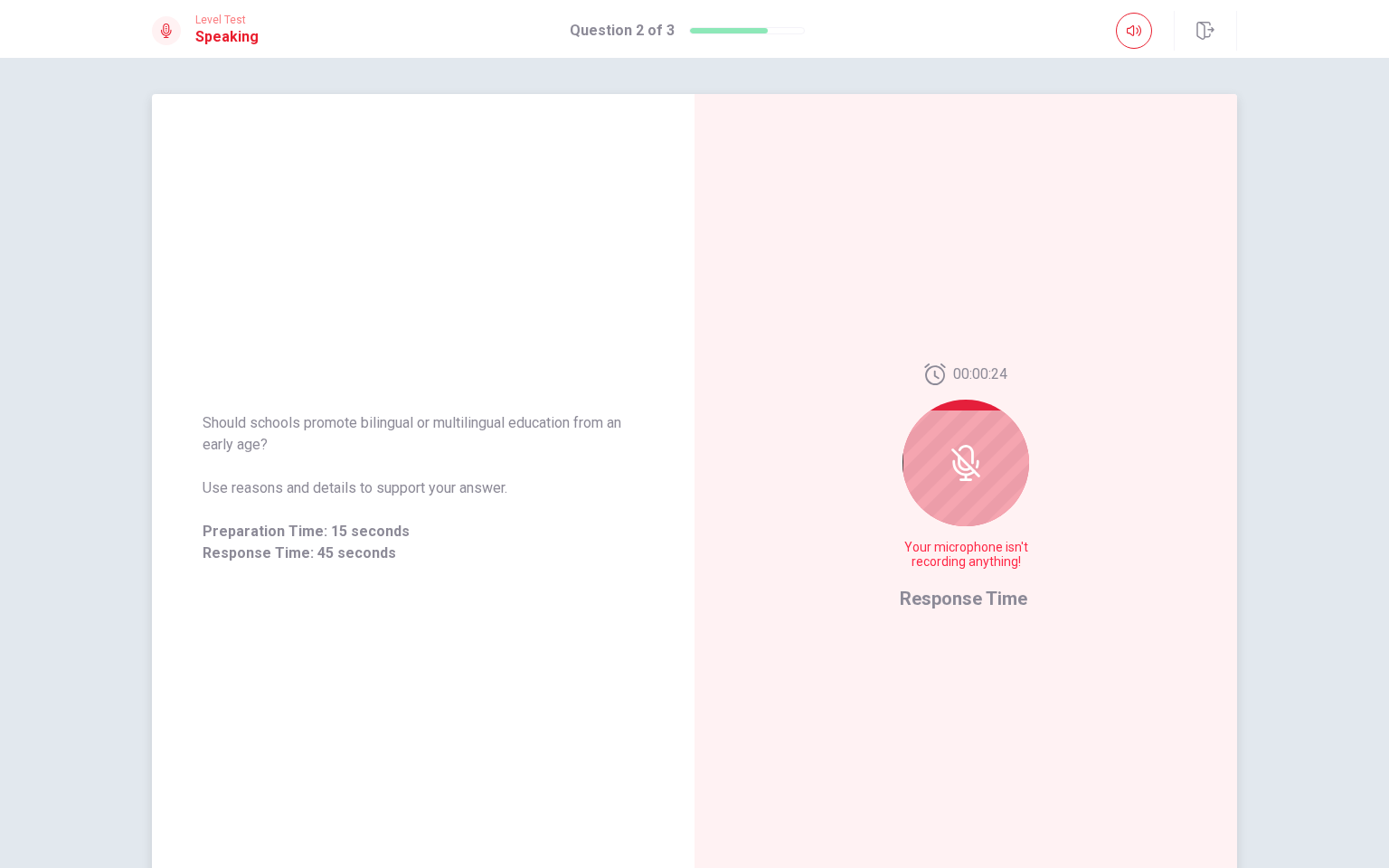 click 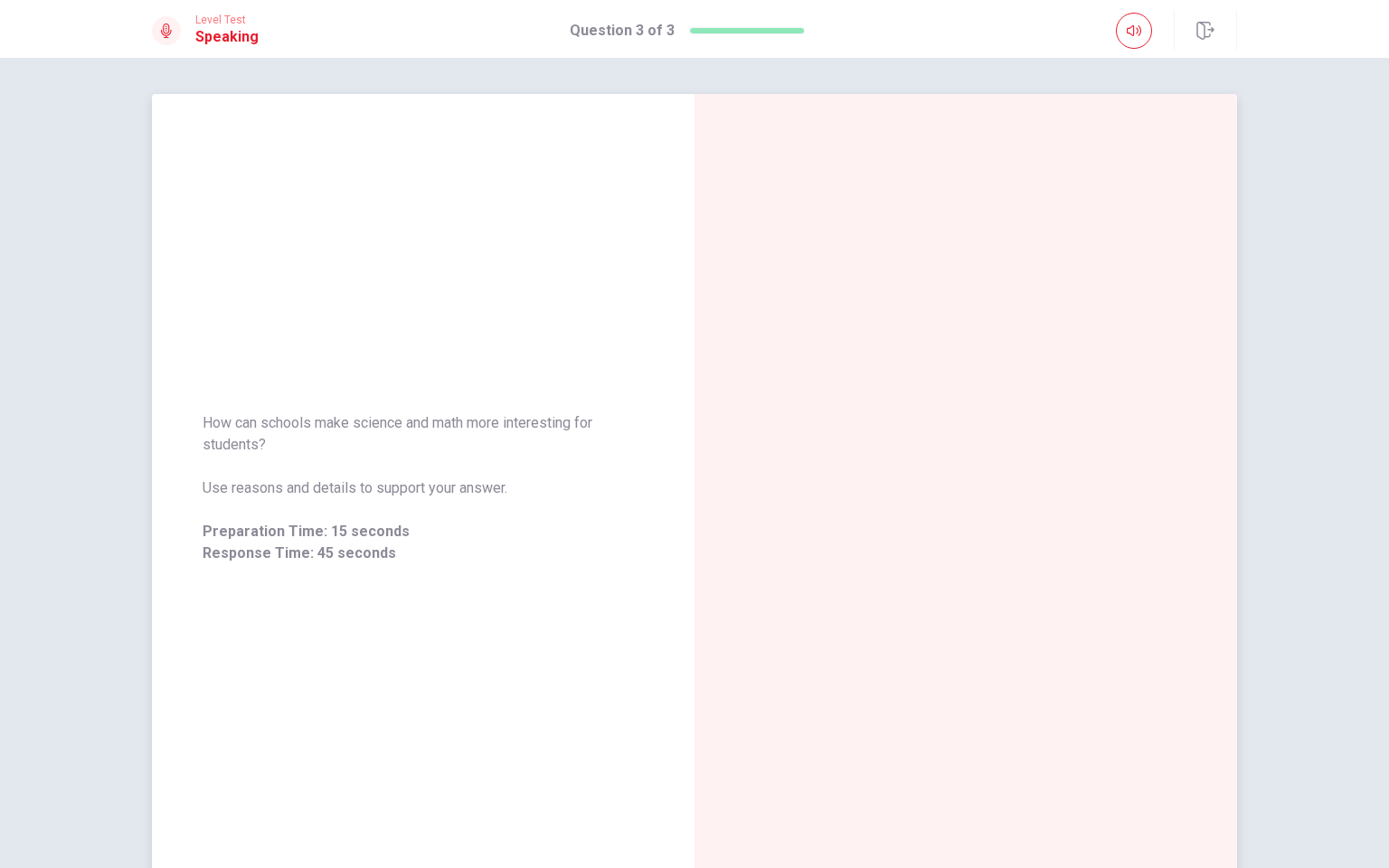 drag, startPoint x: 221, startPoint y: 429, endPoint x: 201, endPoint y: 467, distance: 42.94182 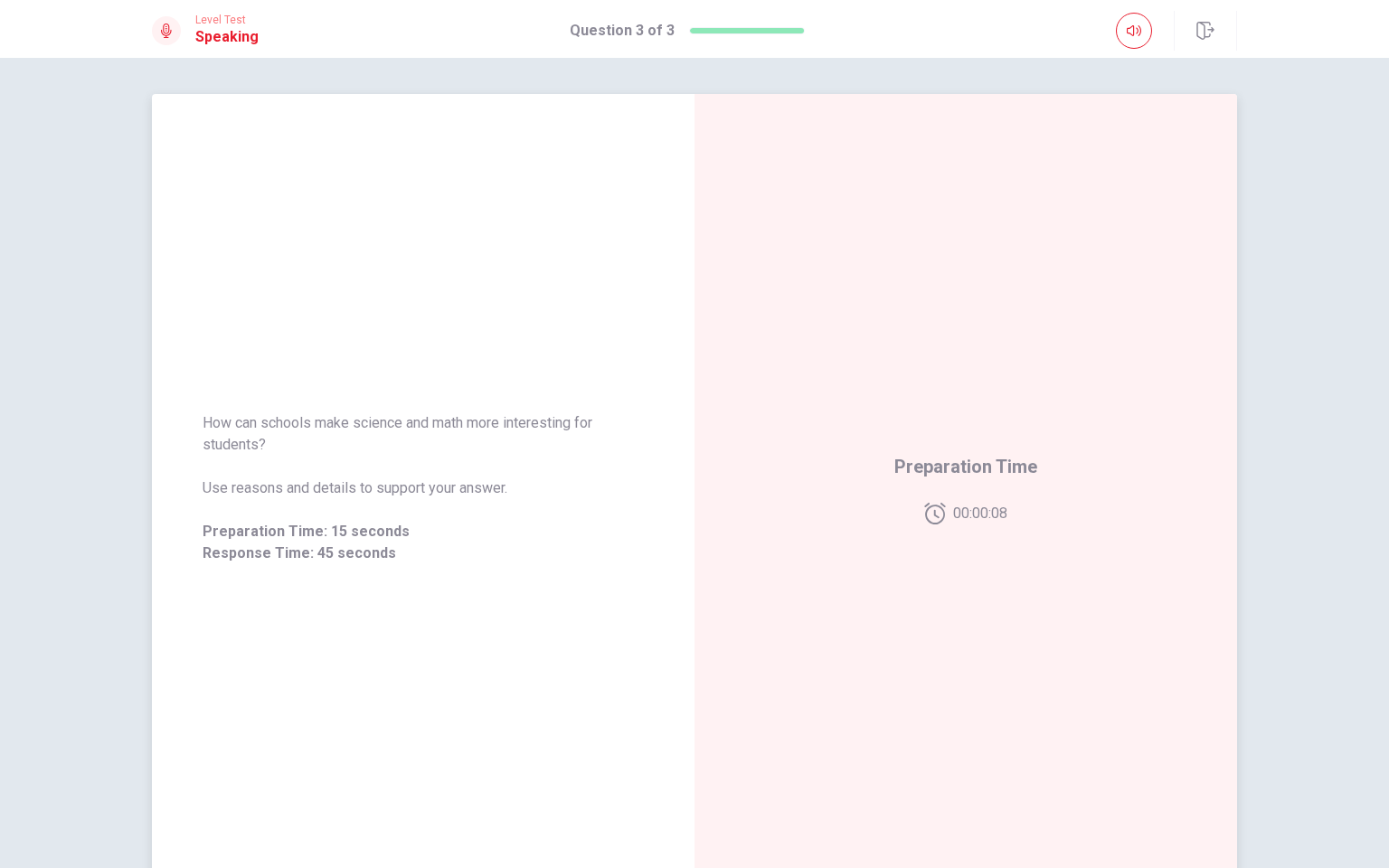 drag, startPoint x: 515, startPoint y: 426, endPoint x: 583, endPoint y: 425, distance: 68.00735 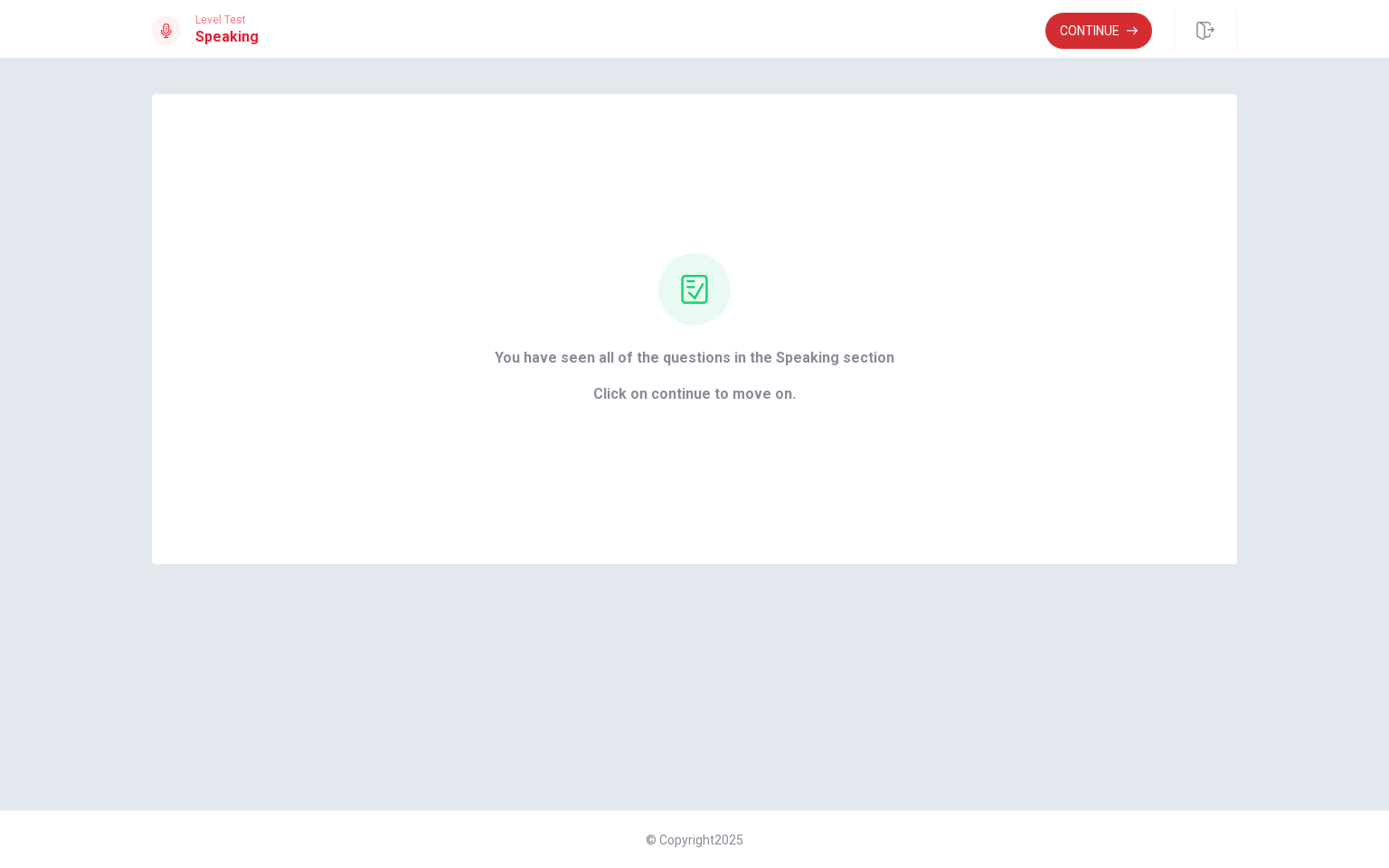 click on "Continue" at bounding box center [1099, 31] 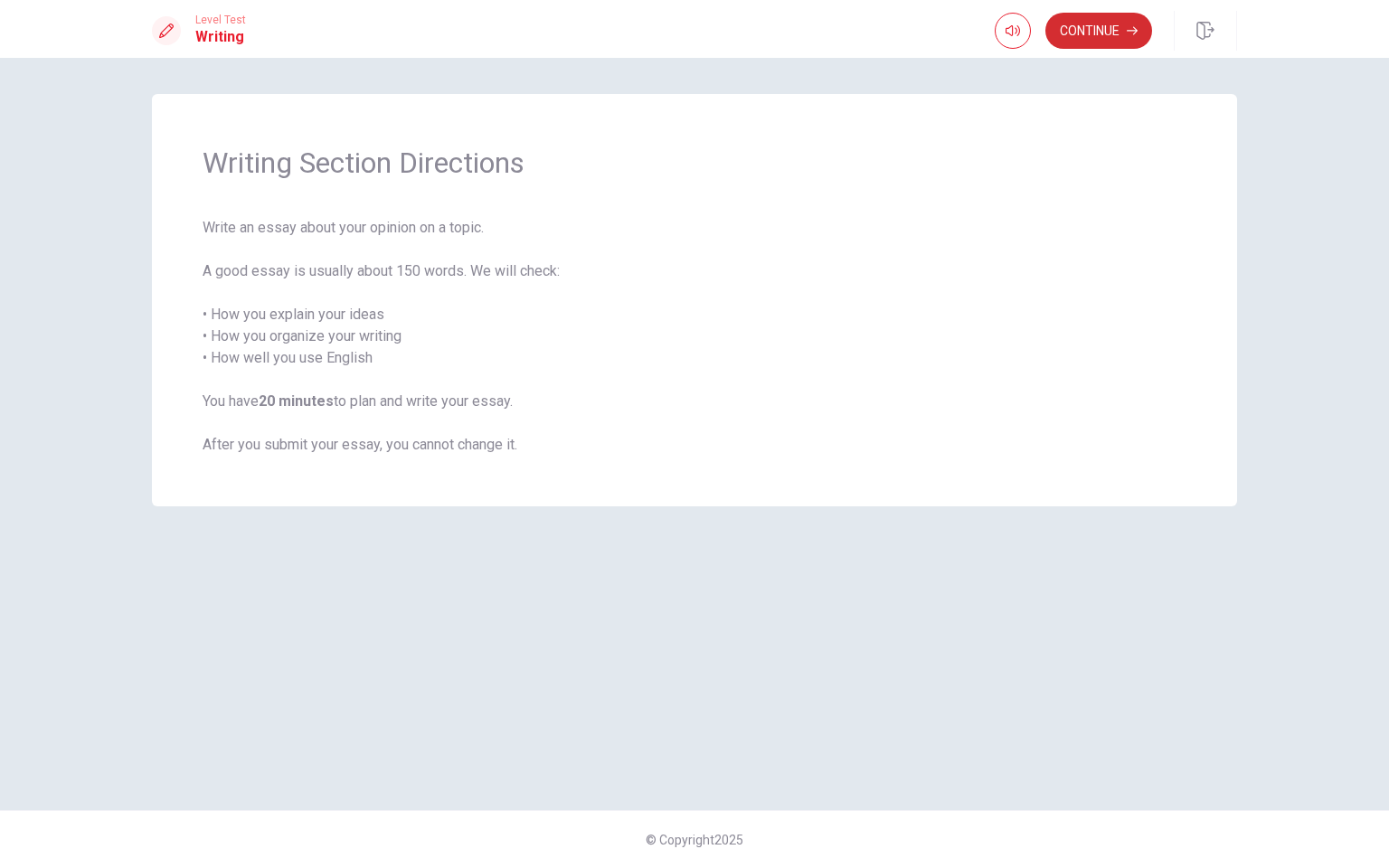 click on "Continue" at bounding box center [1099, 31] 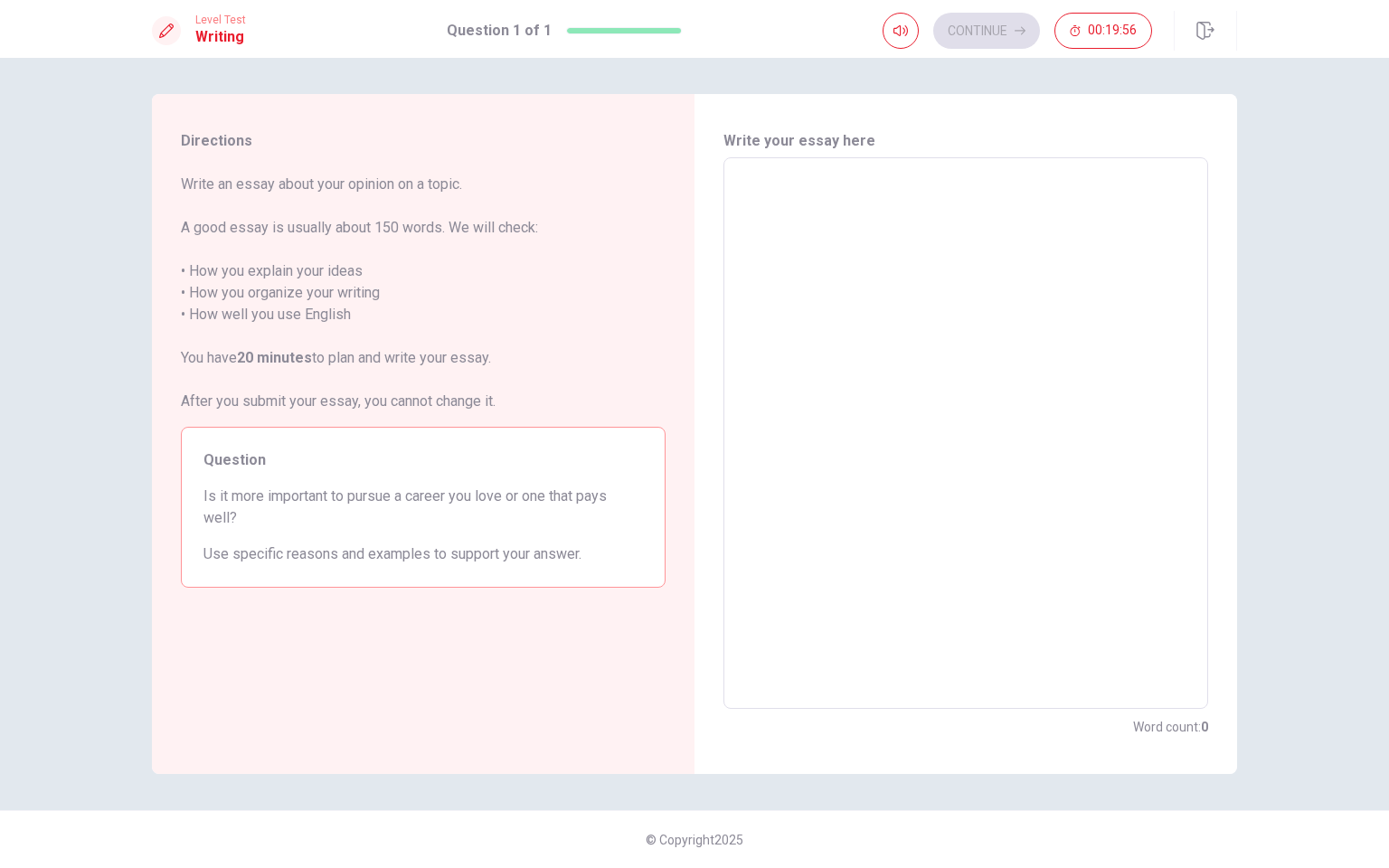 drag, startPoint x: 201, startPoint y: 496, endPoint x: 391, endPoint y: 495, distance: 190.00263 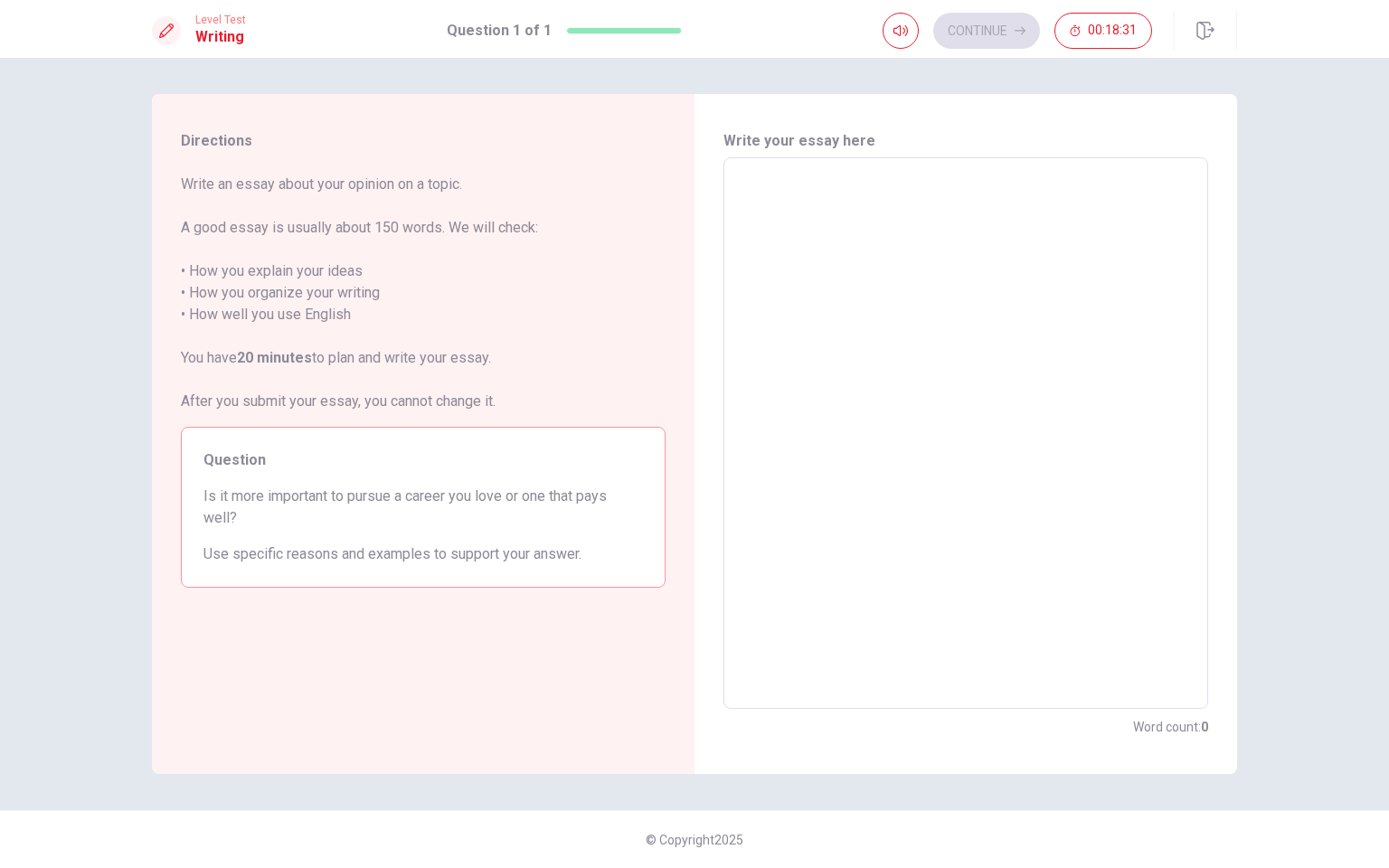 click at bounding box center [966, 433] 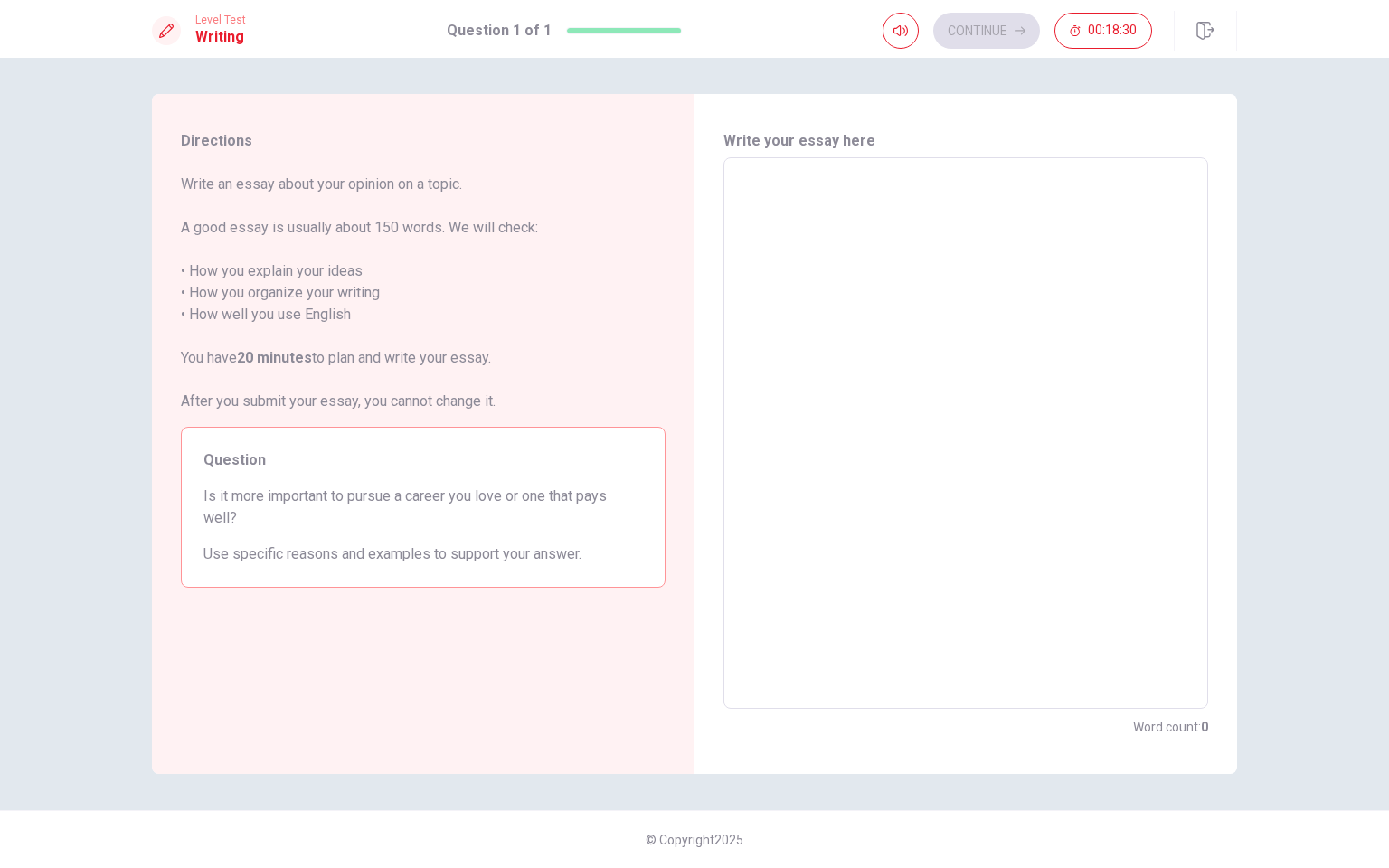 type on "I" 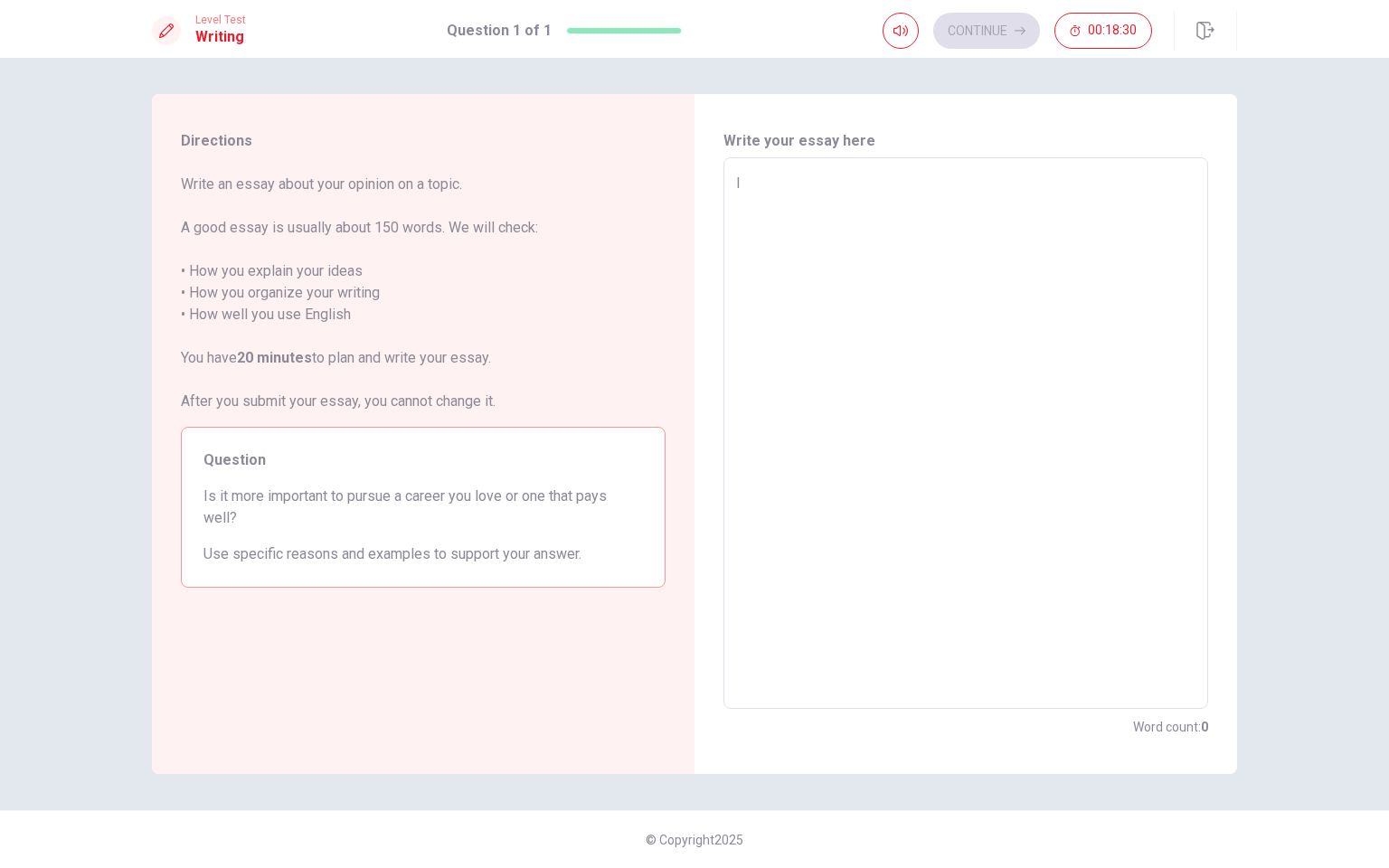 type on "x" 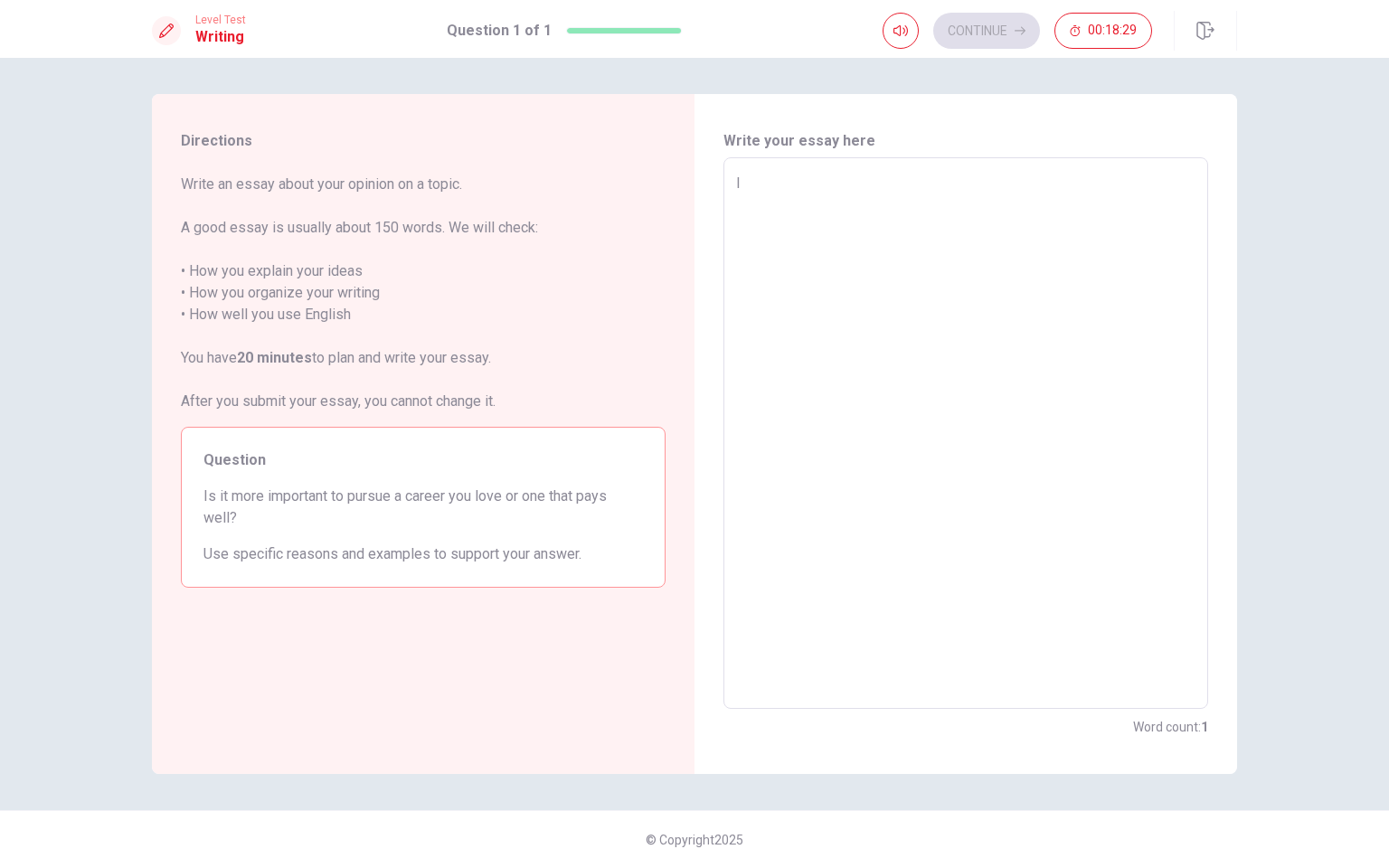 type on "Ib" 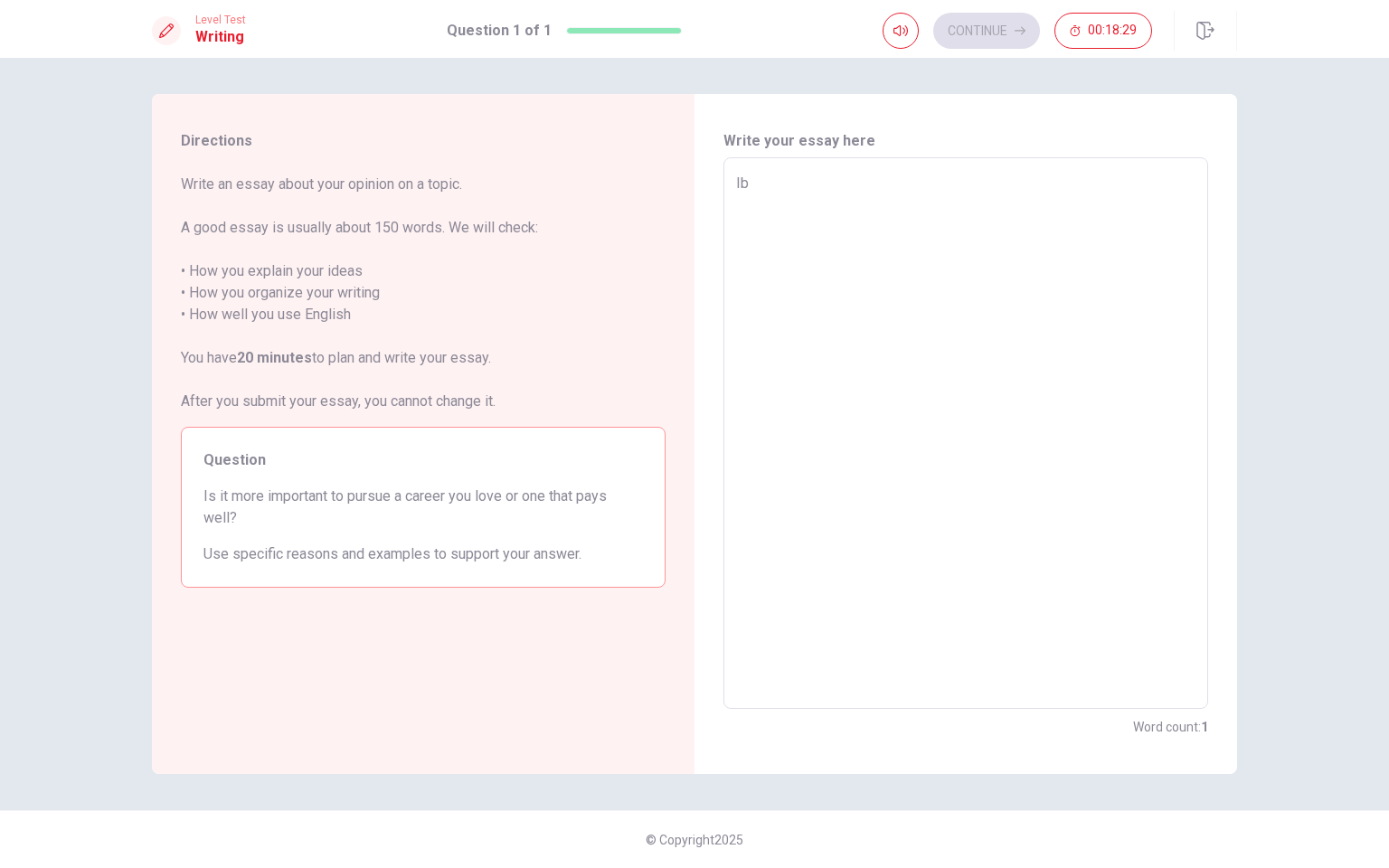 type on "x" 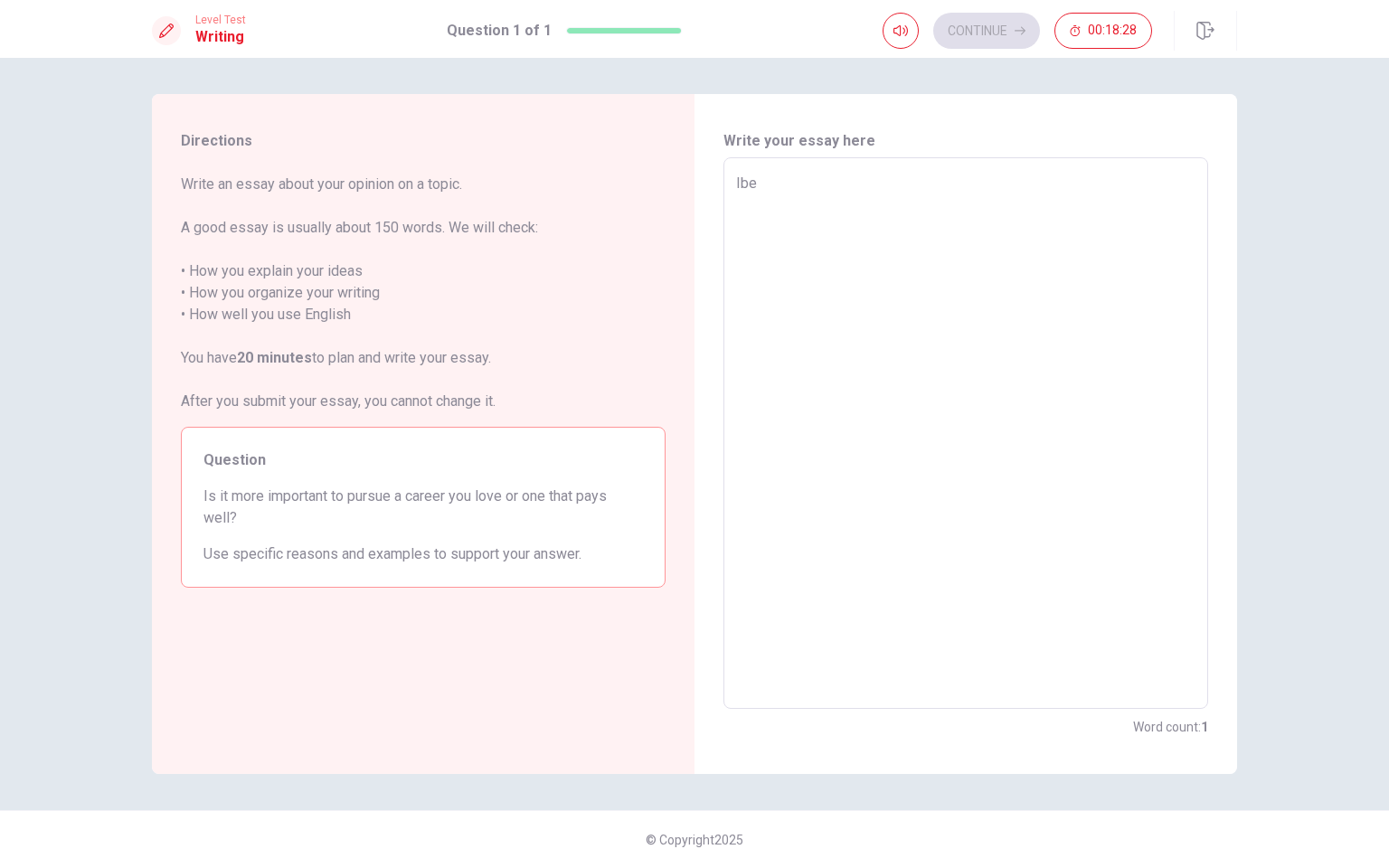 type on "x" 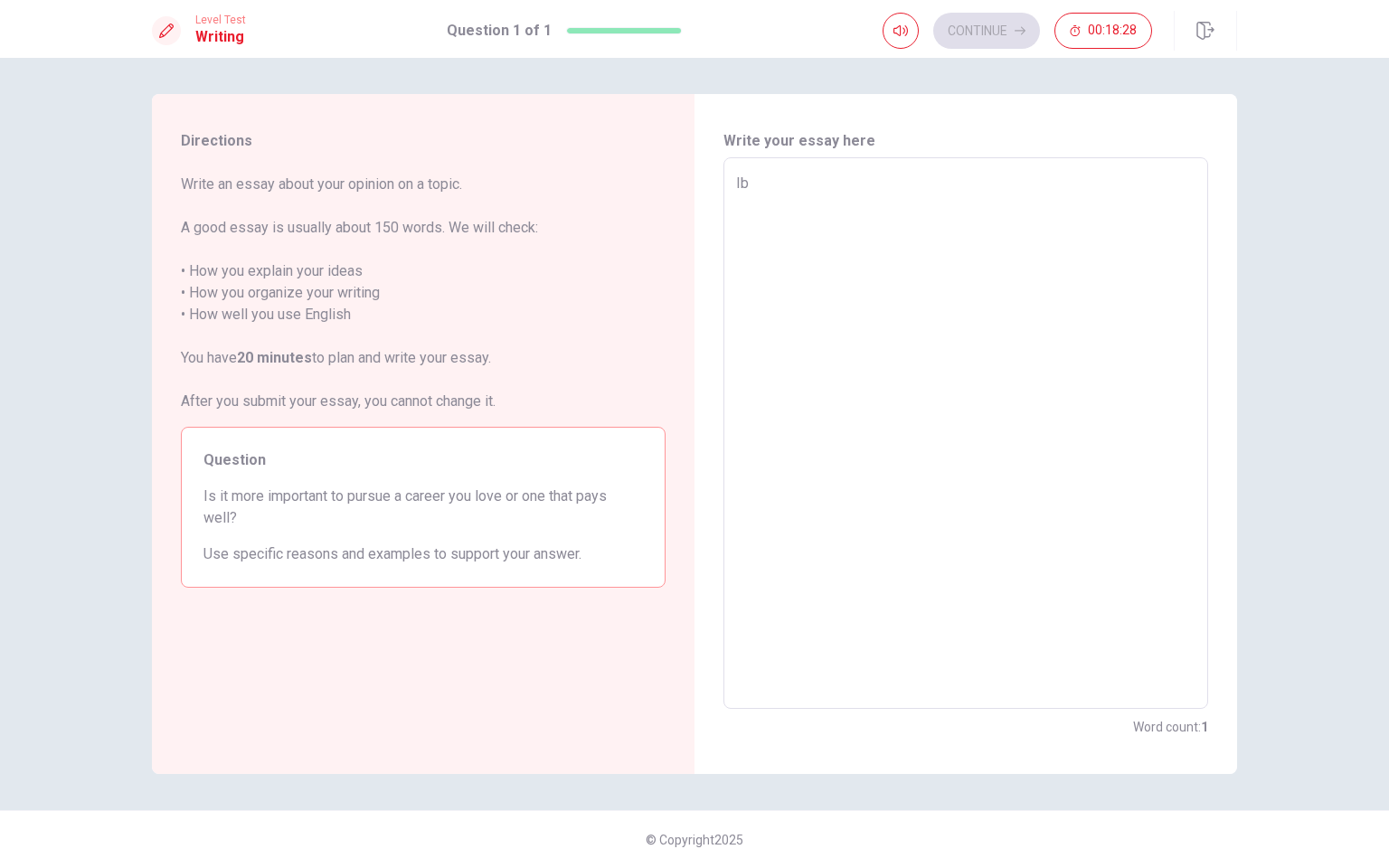 type on "x" 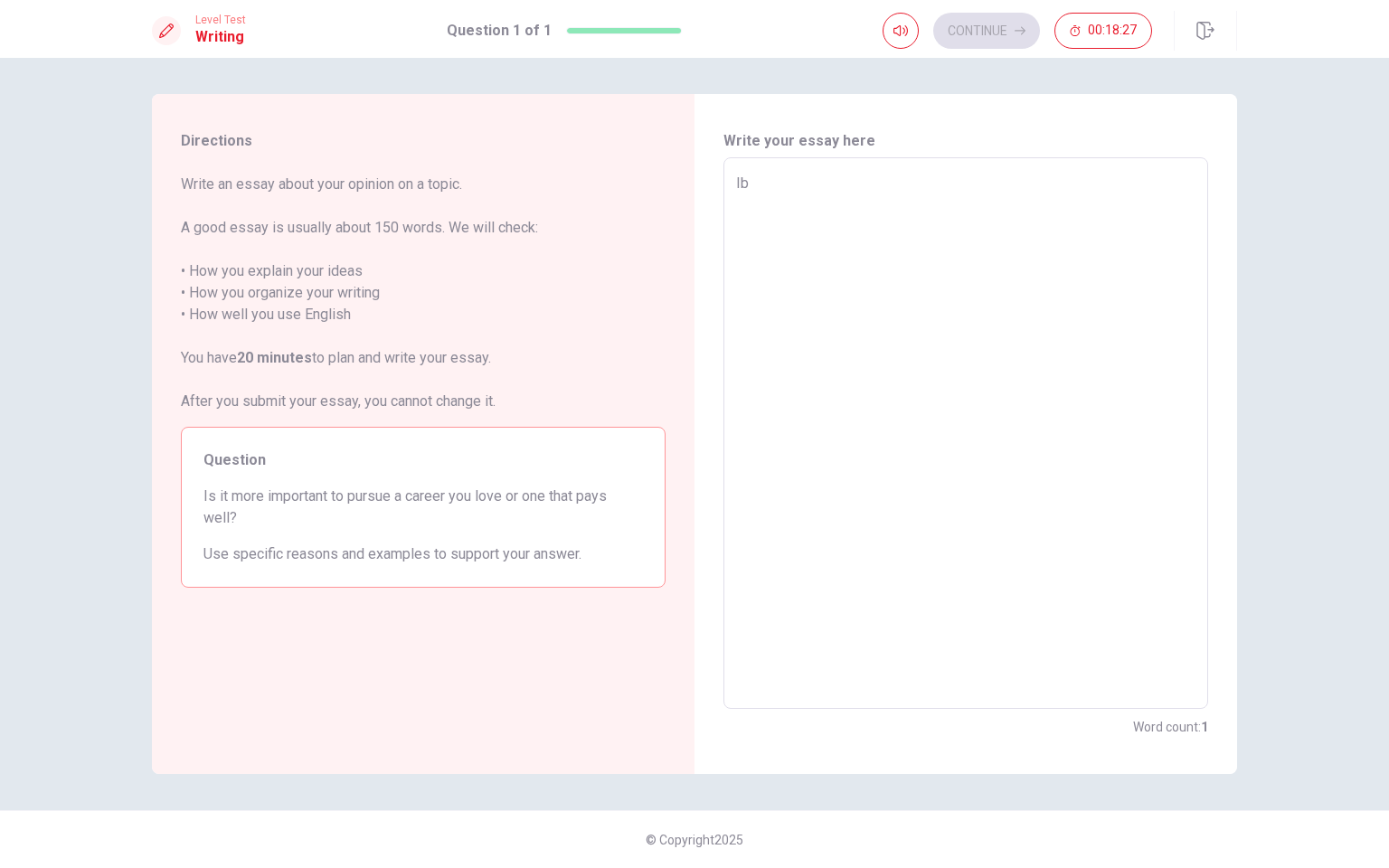 type on "I" 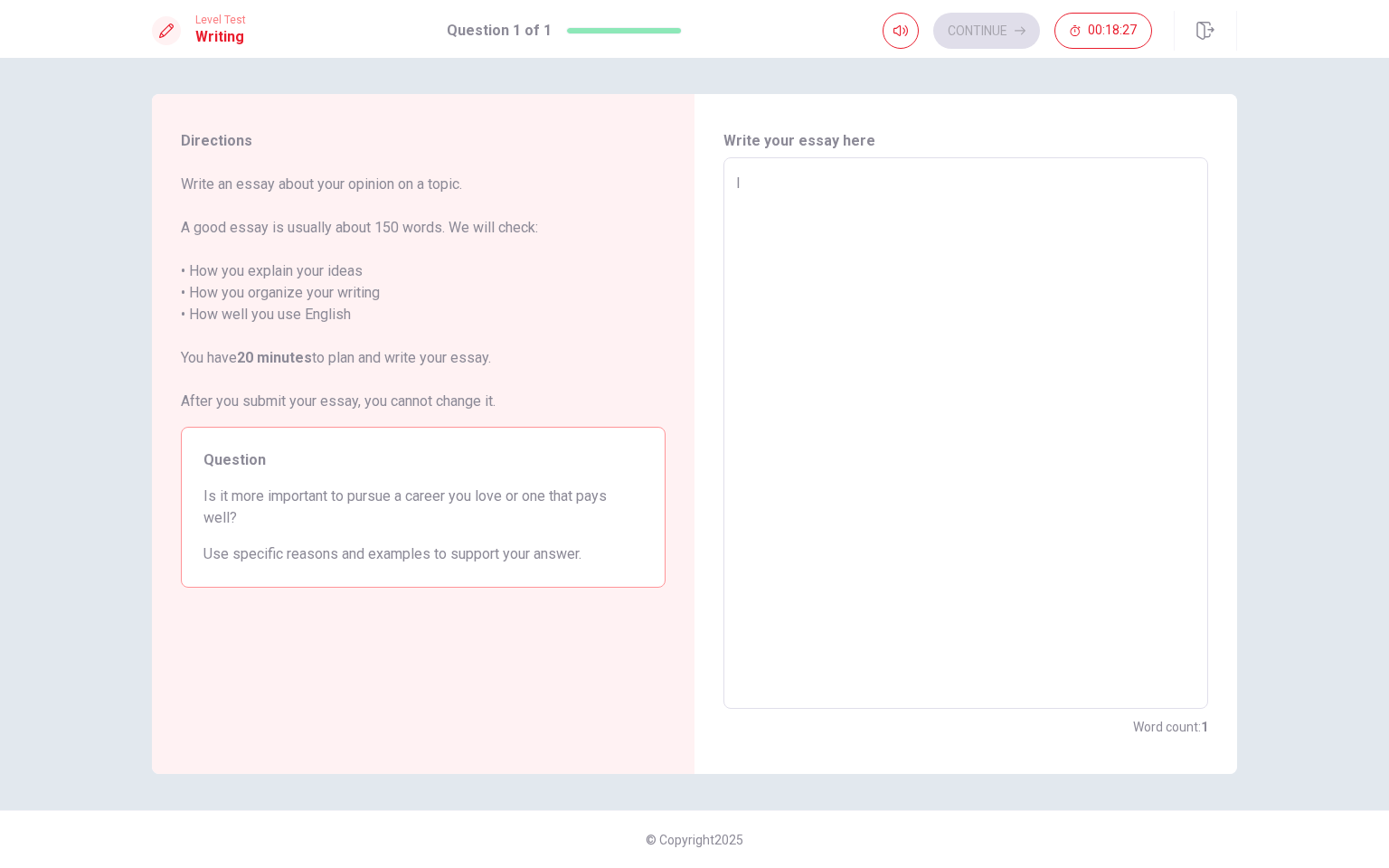 type on "x" 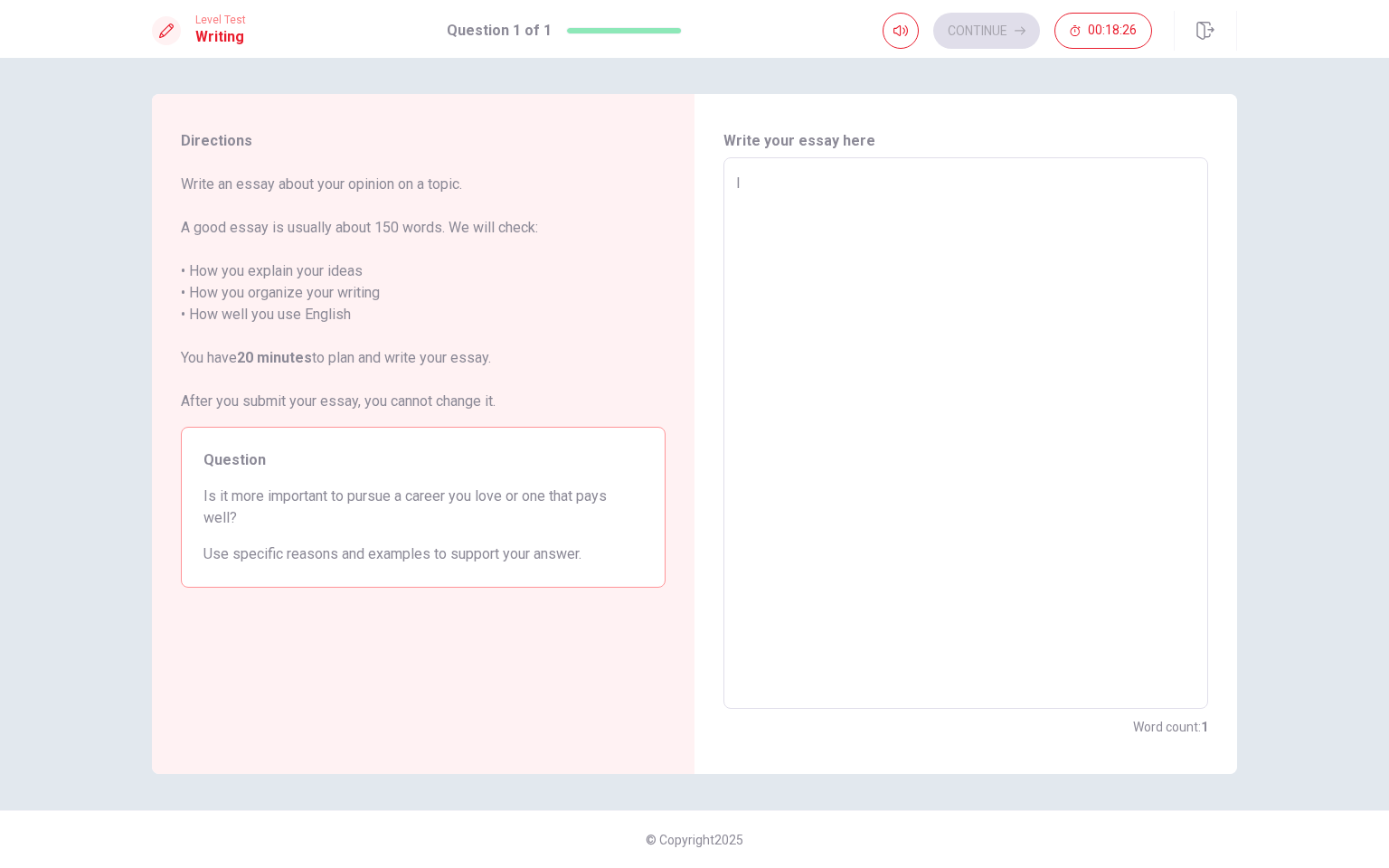 type on "I b" 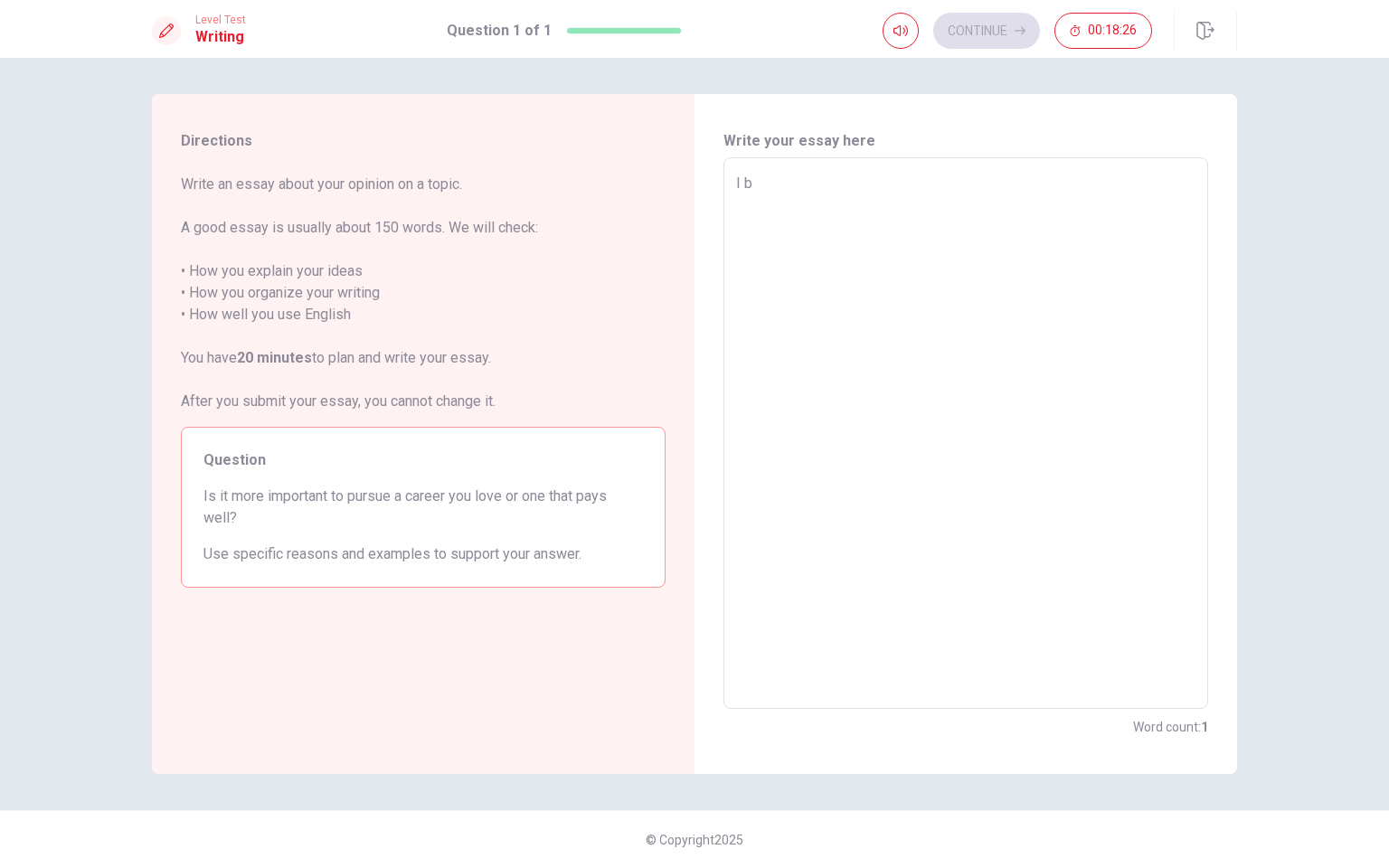 type on "x" 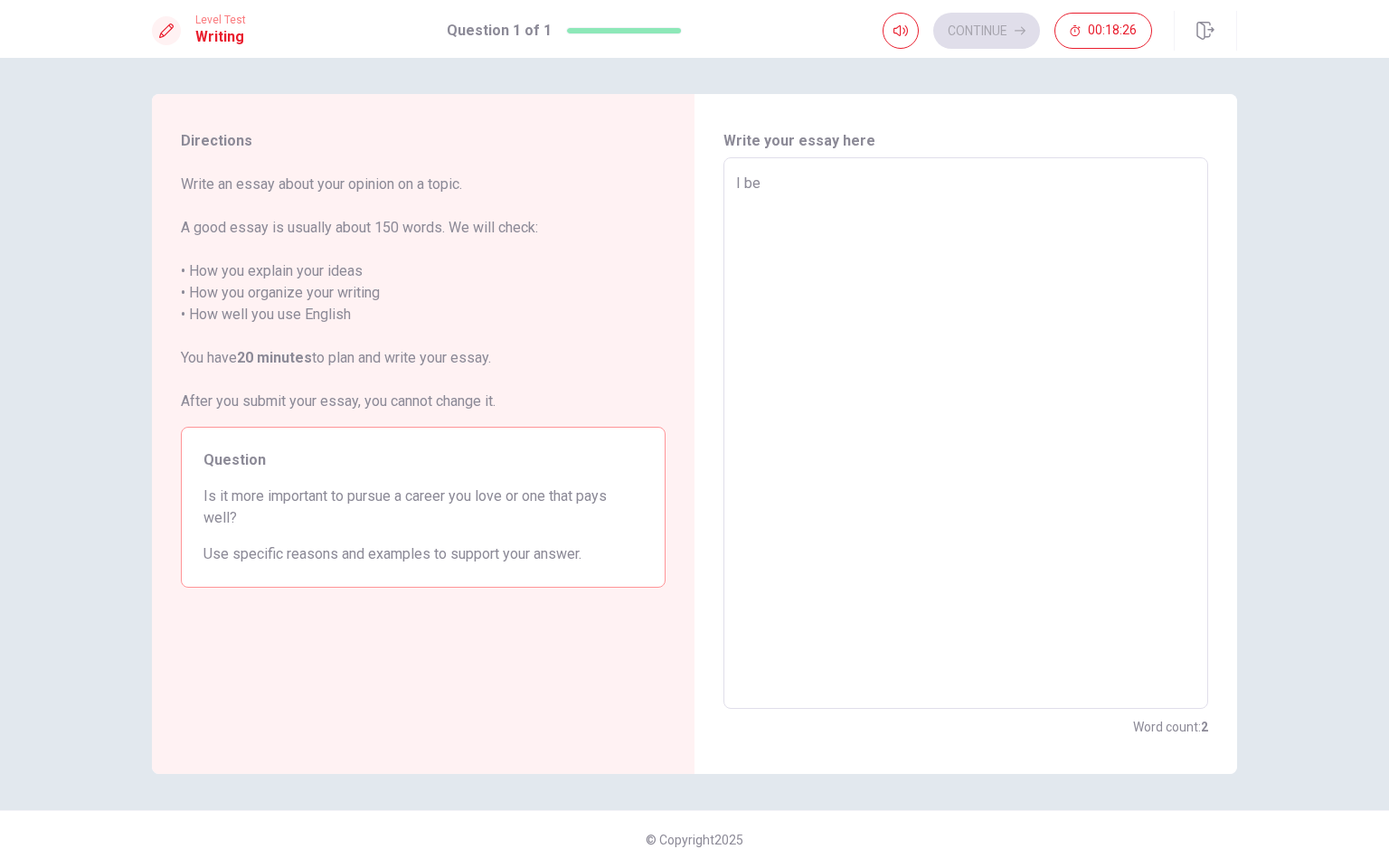 type on "x" 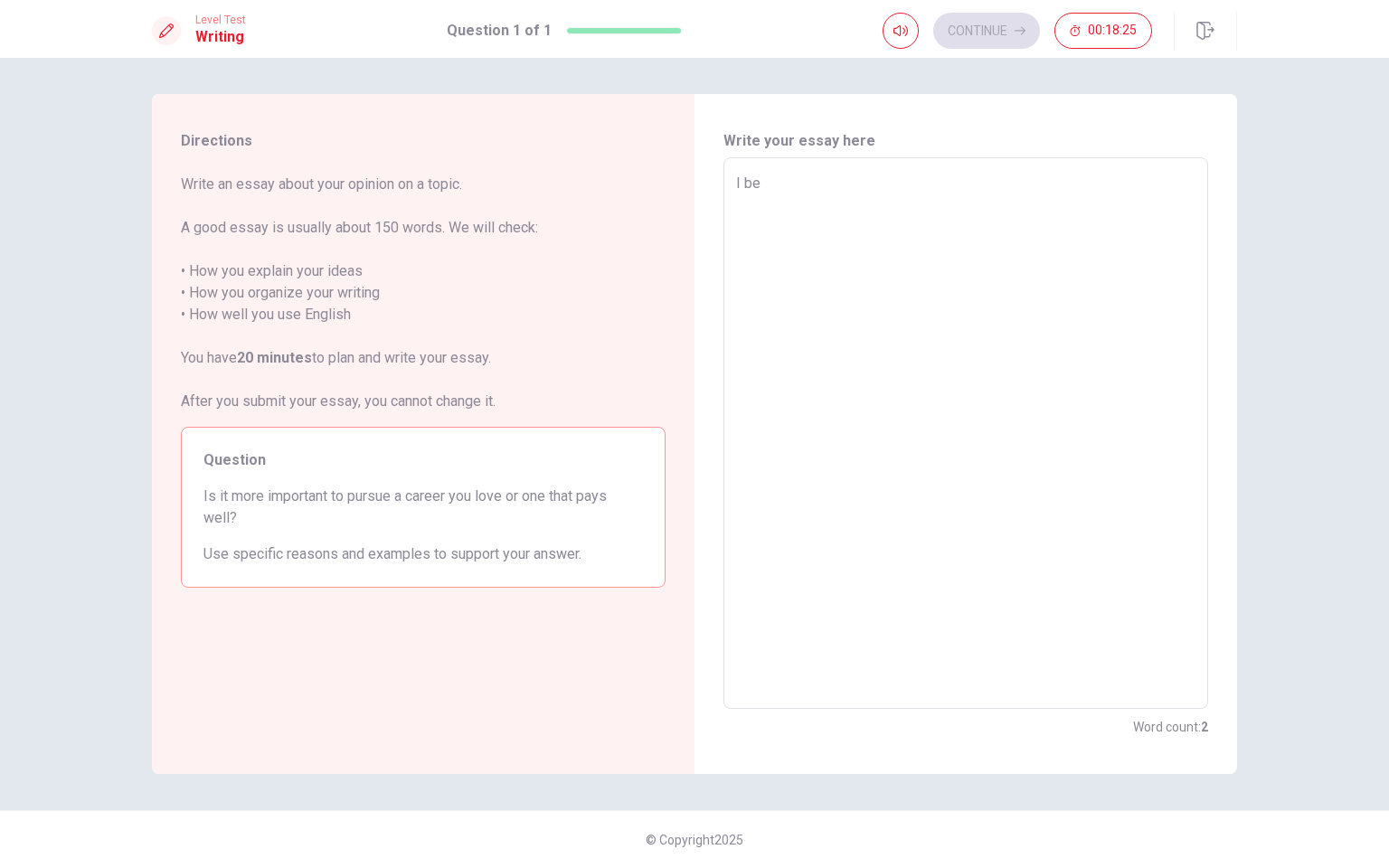 type on "I bel" 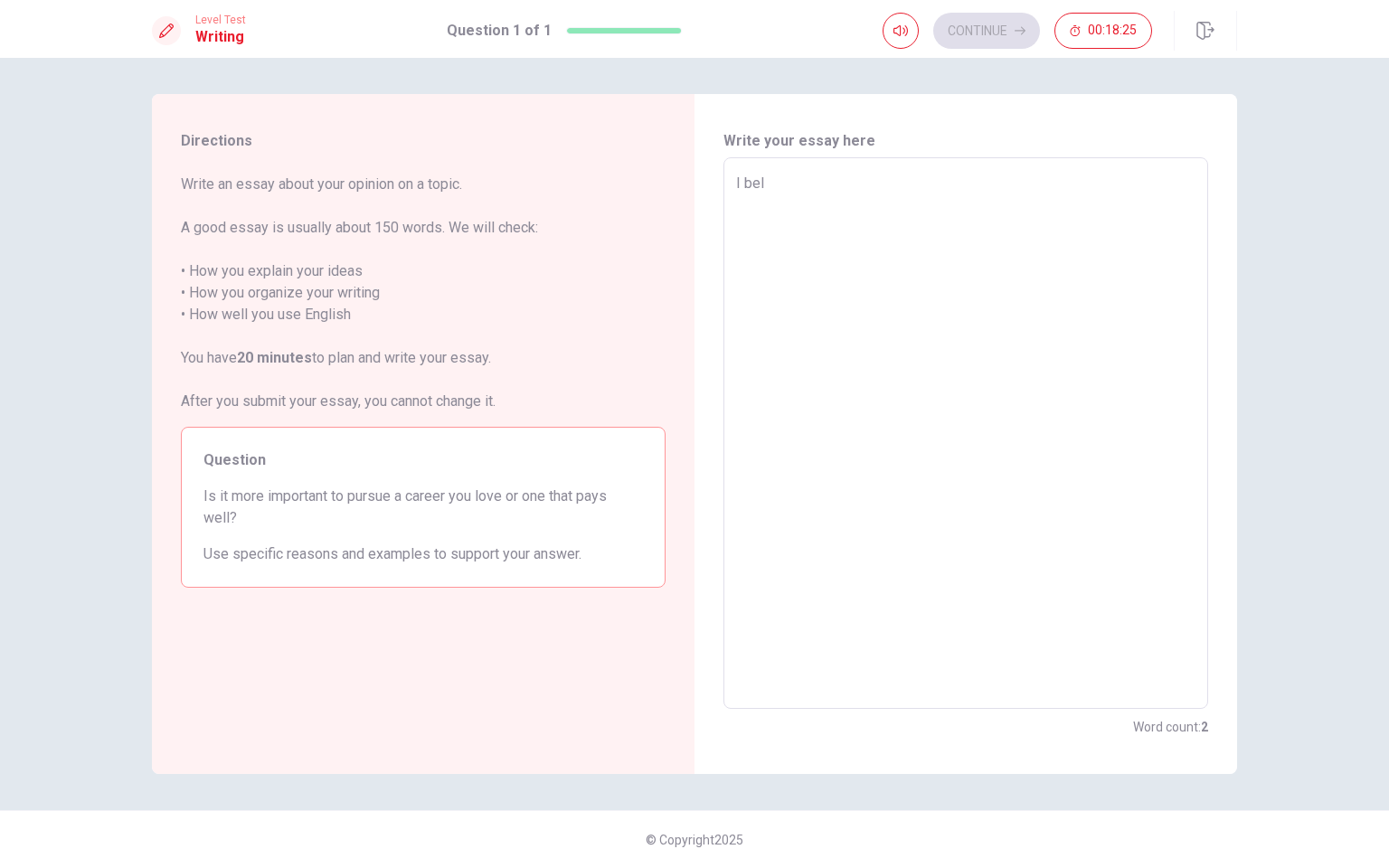 type on "x" 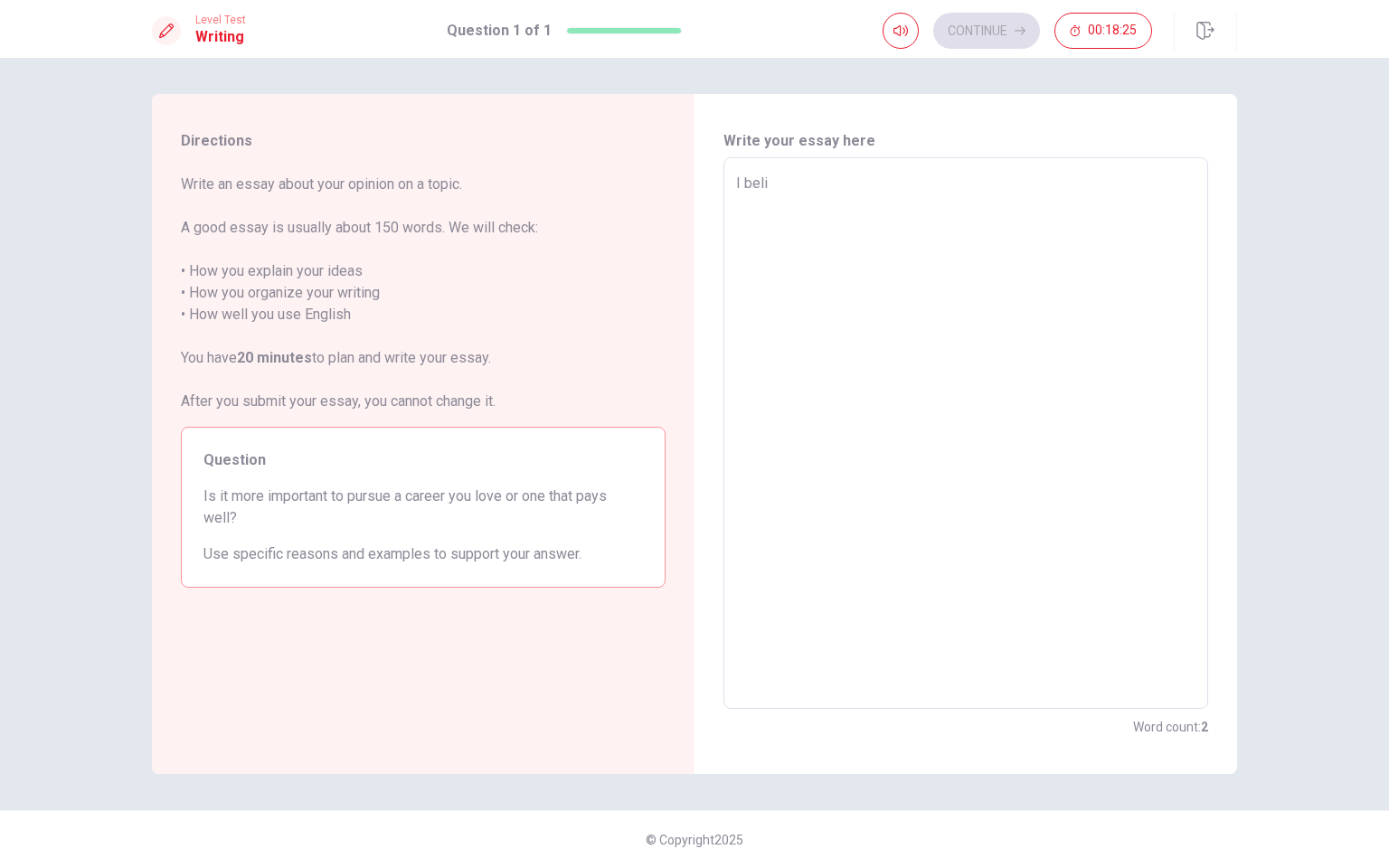 type on "x" 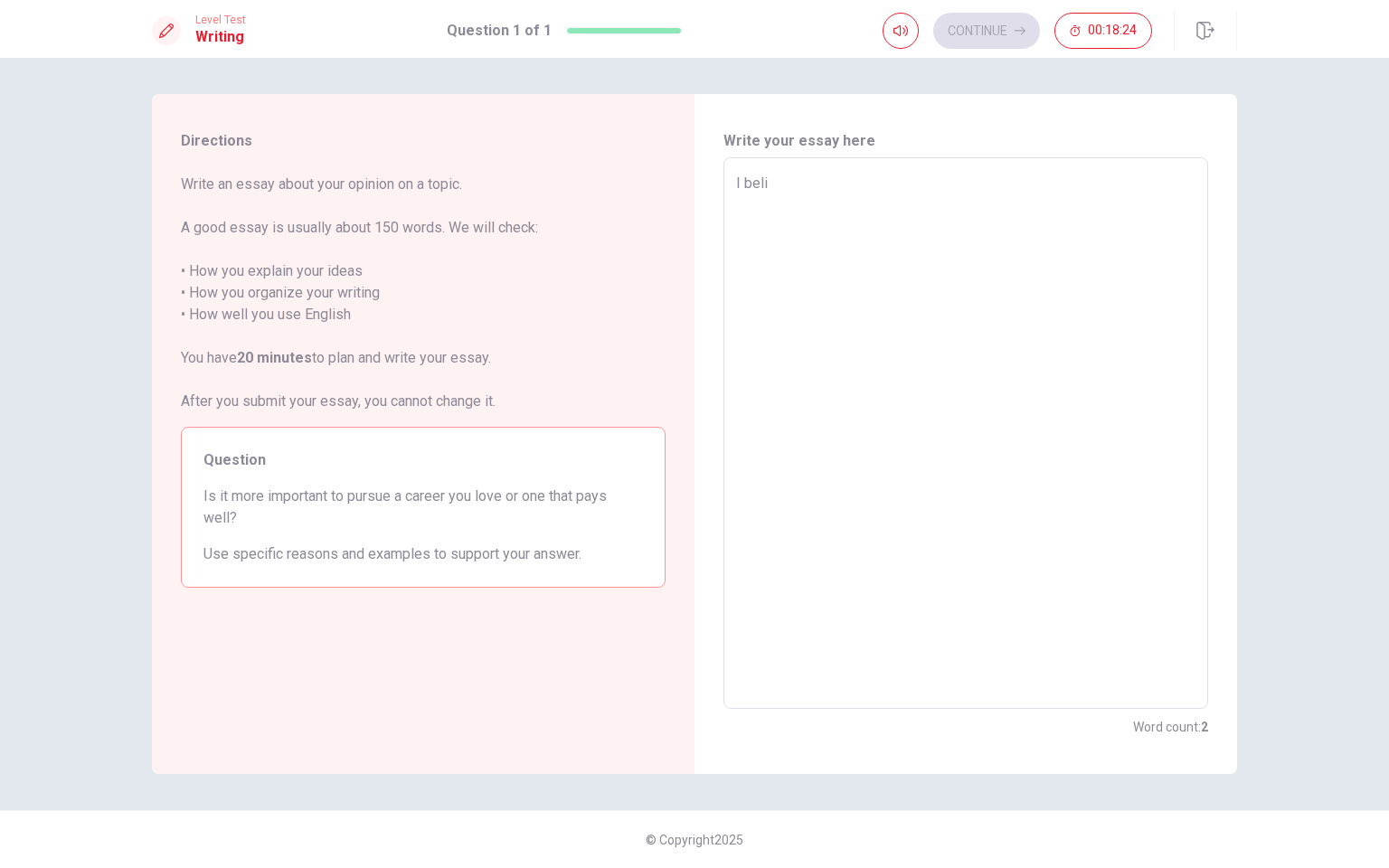 type on "I belib" 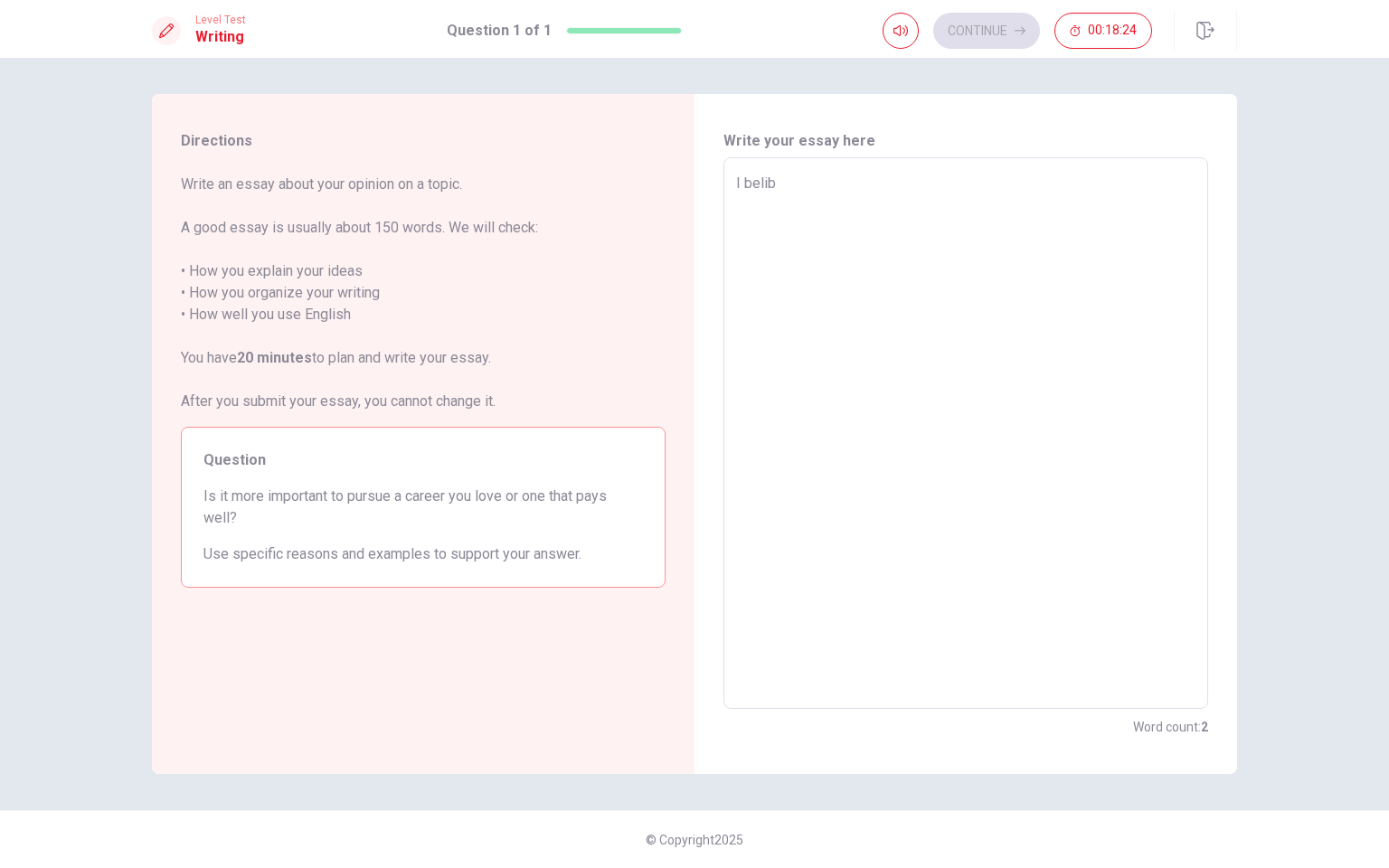 type on "x" 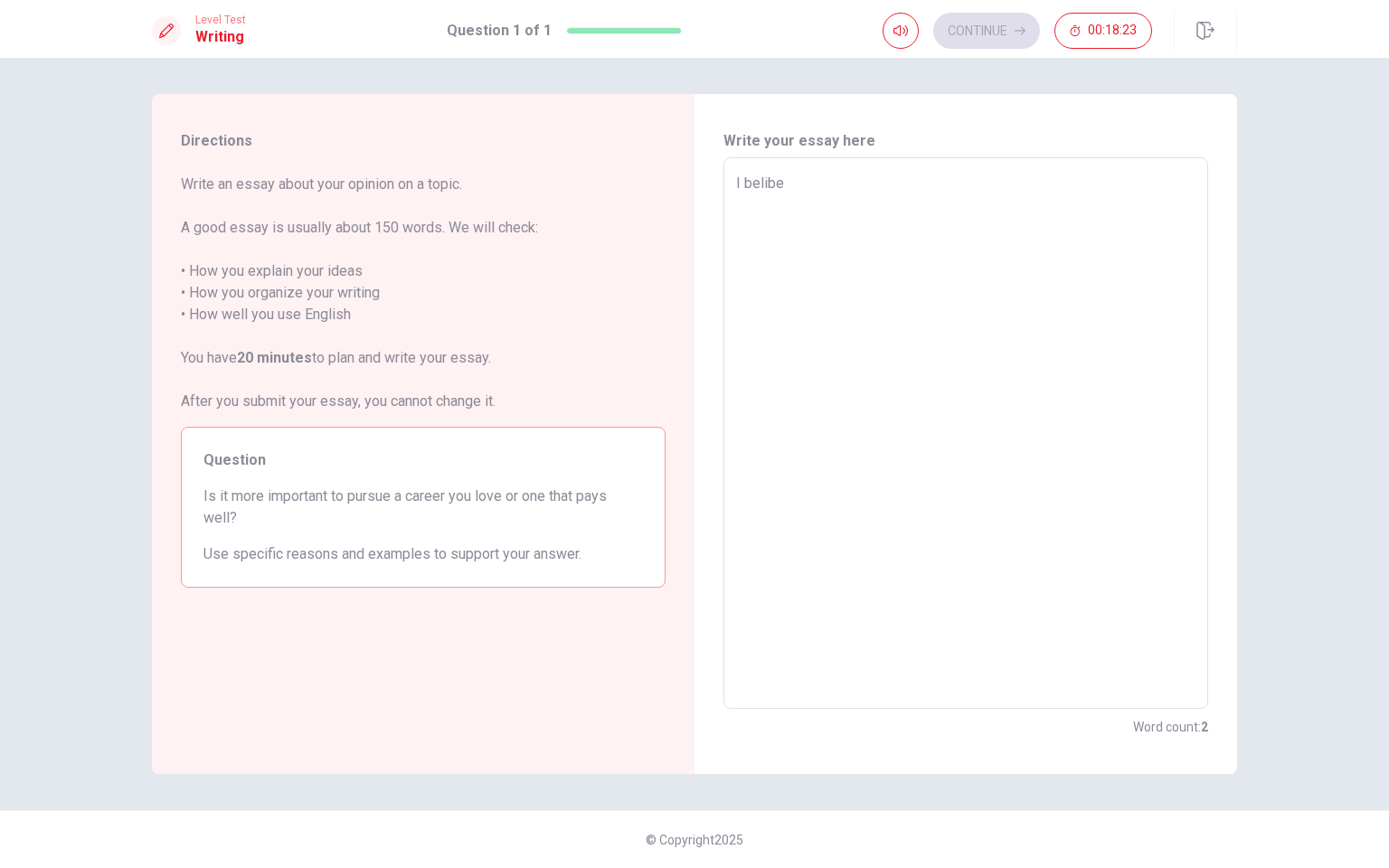 type on "x" 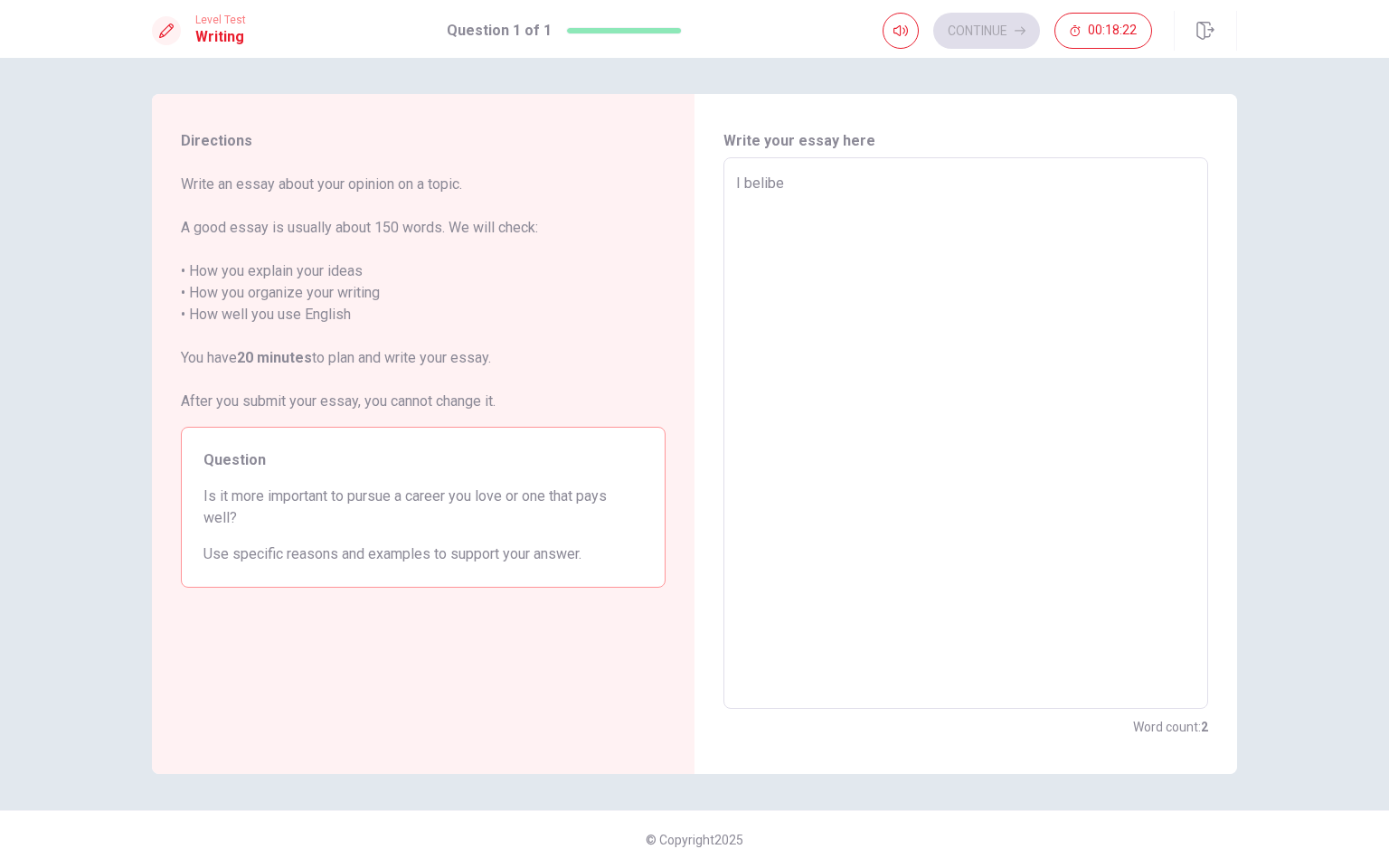 type on "I belibe" 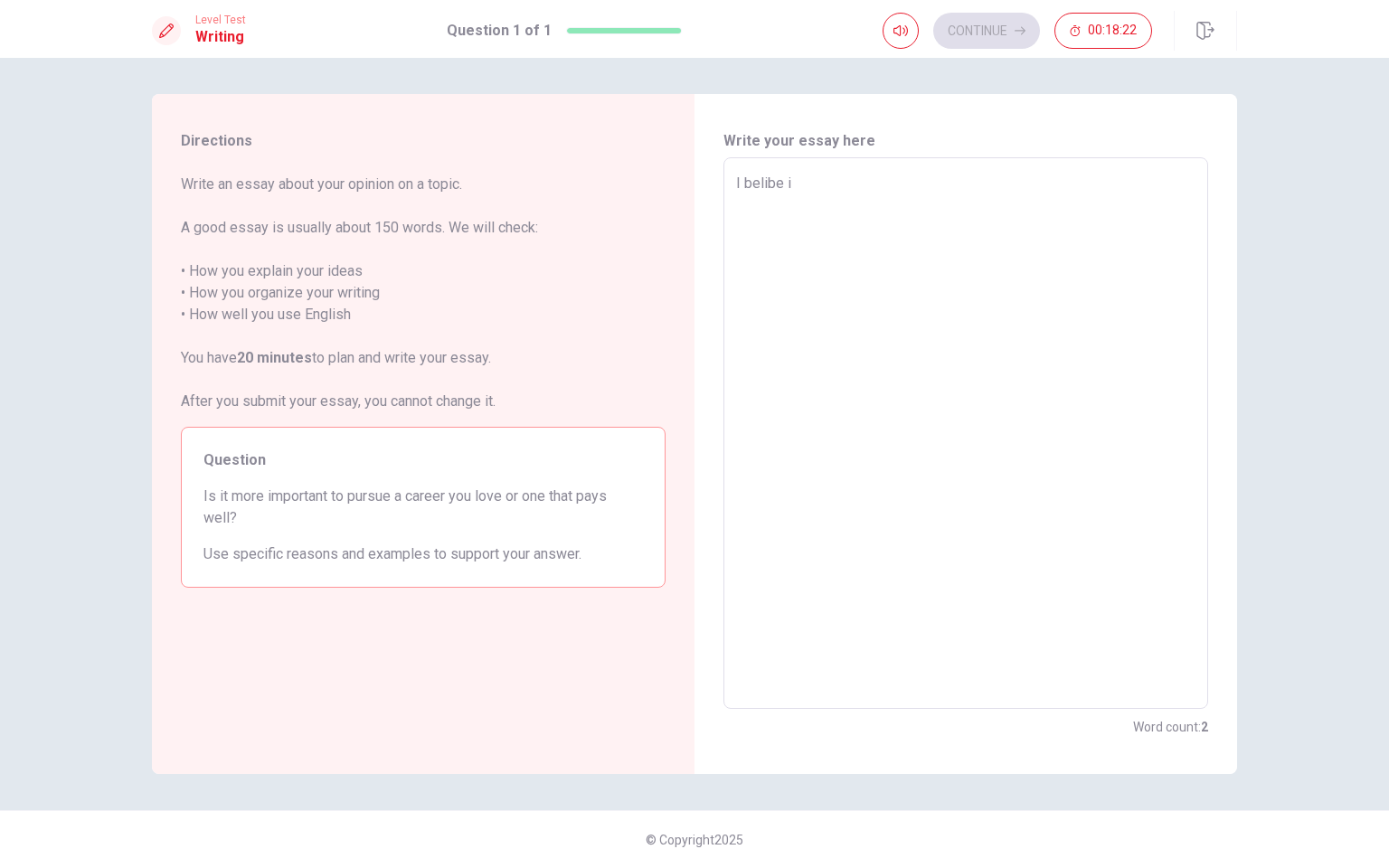 type on "x" 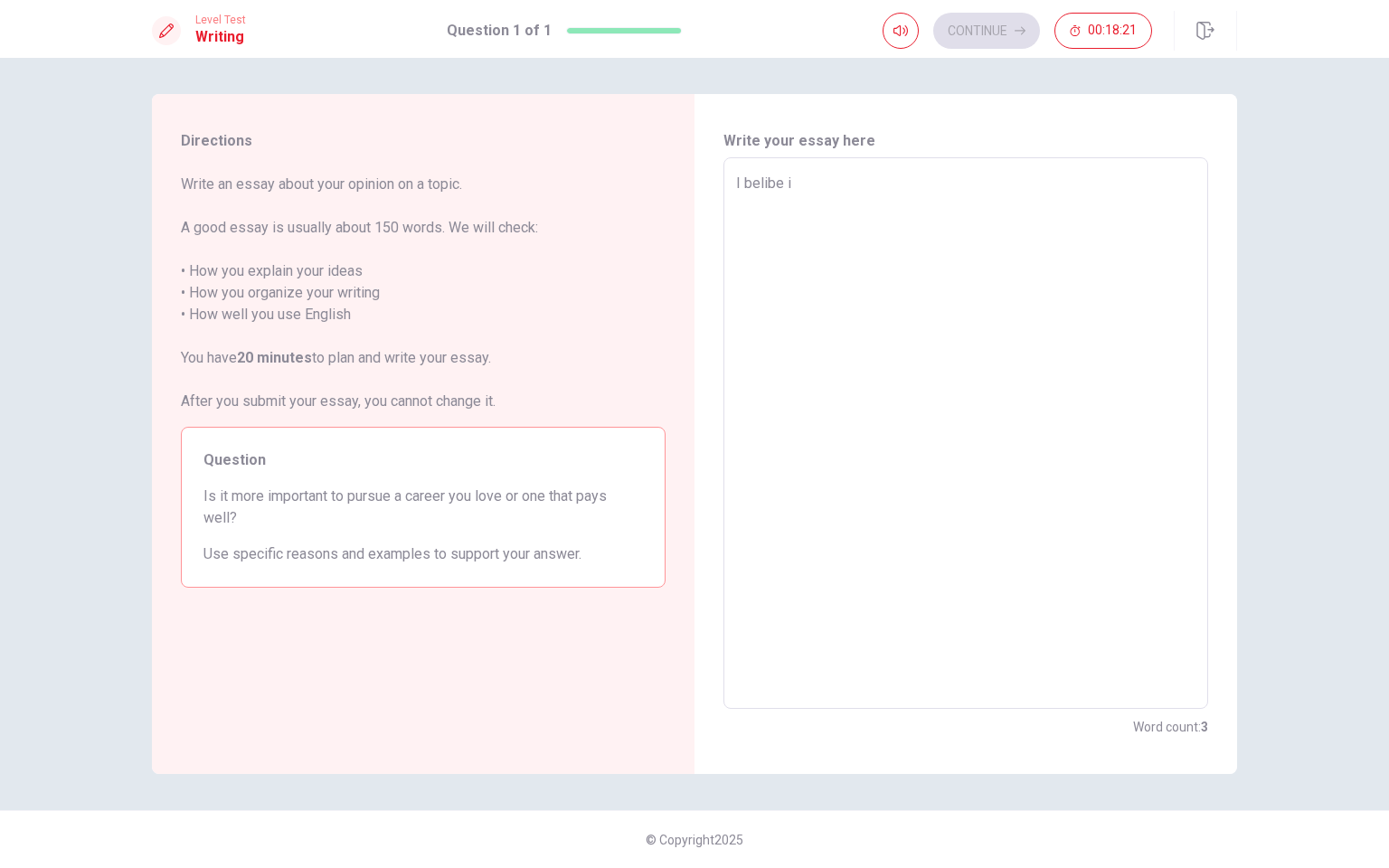 type on "I belibe it" 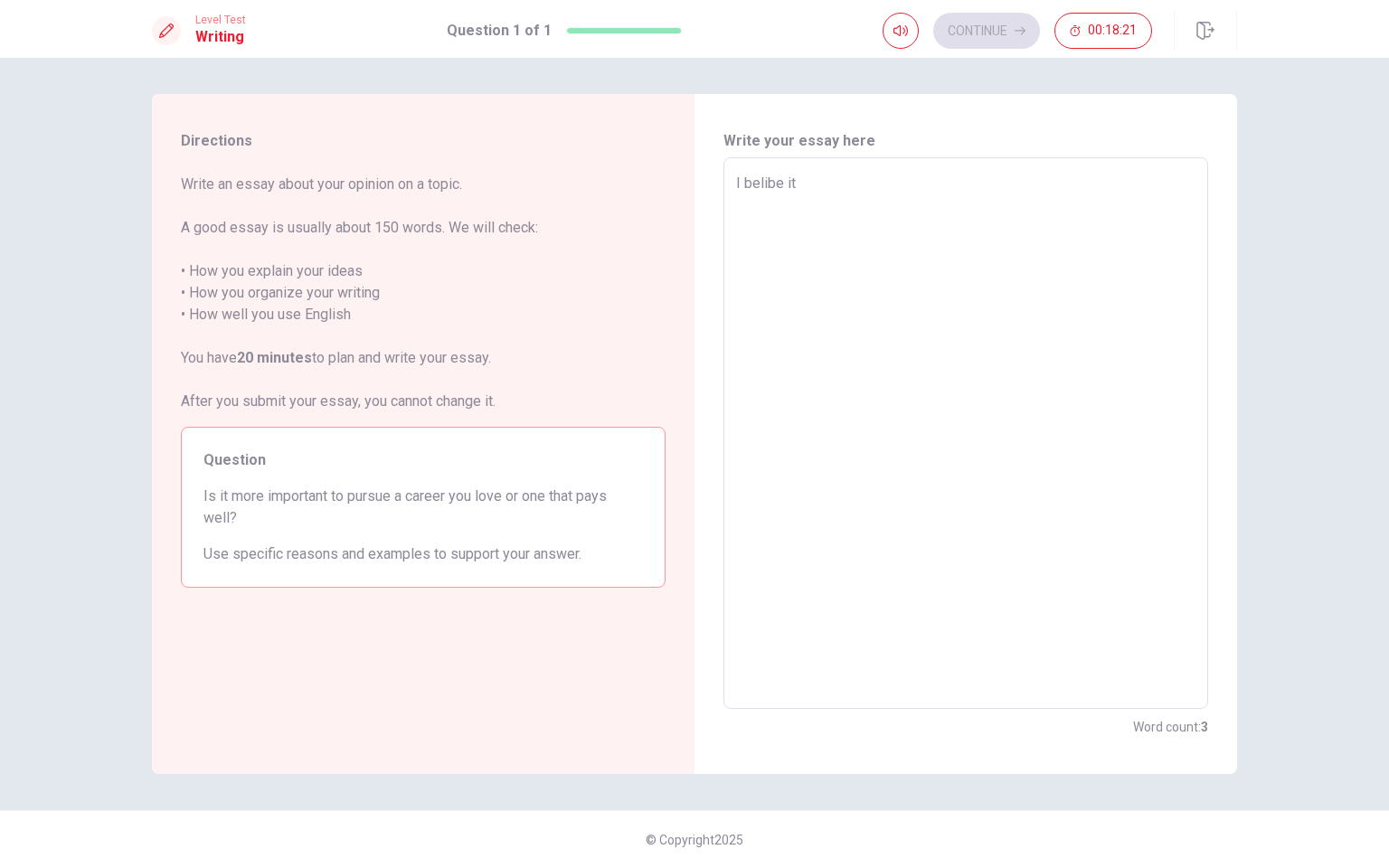 type on "x" 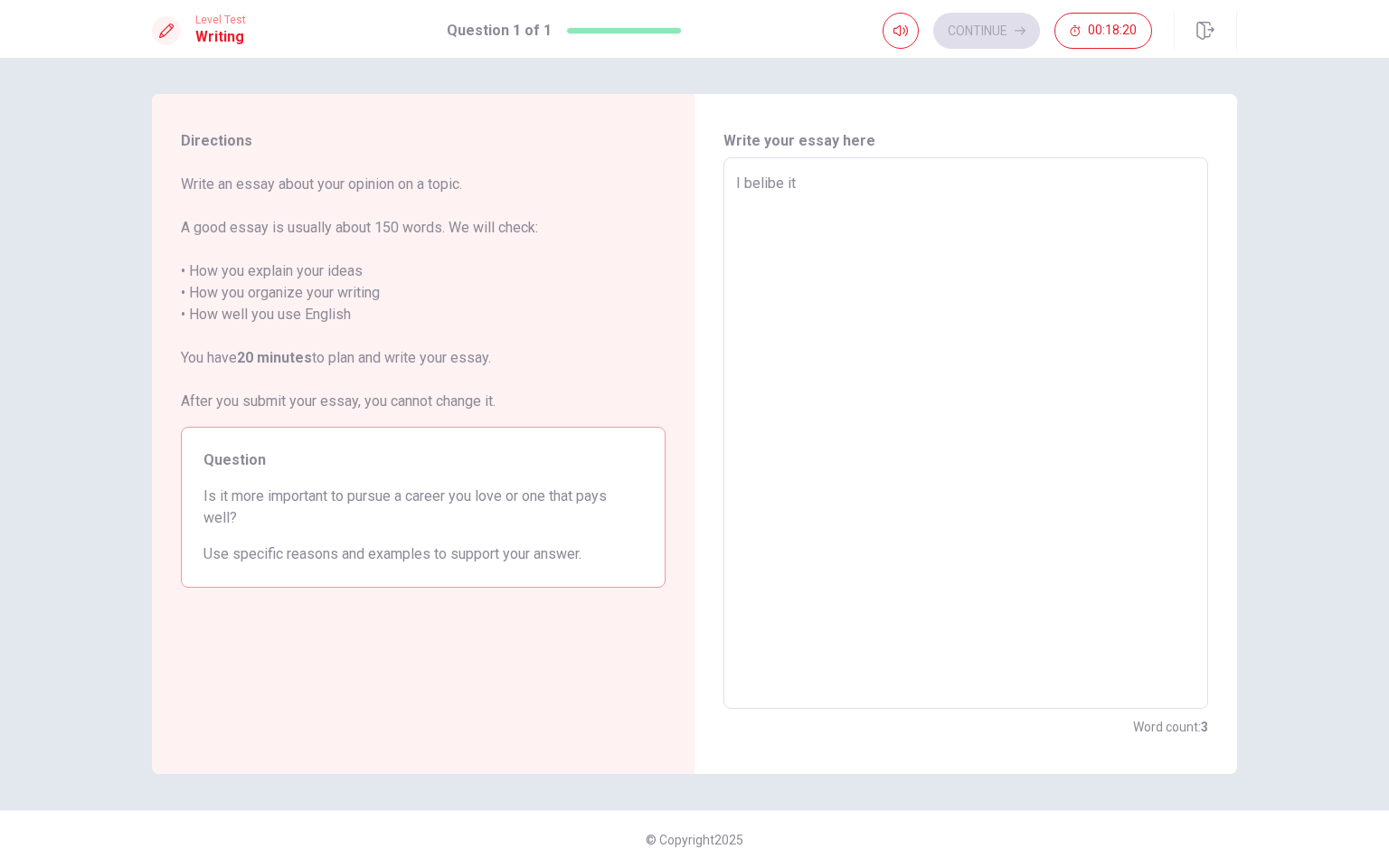 type on "x" 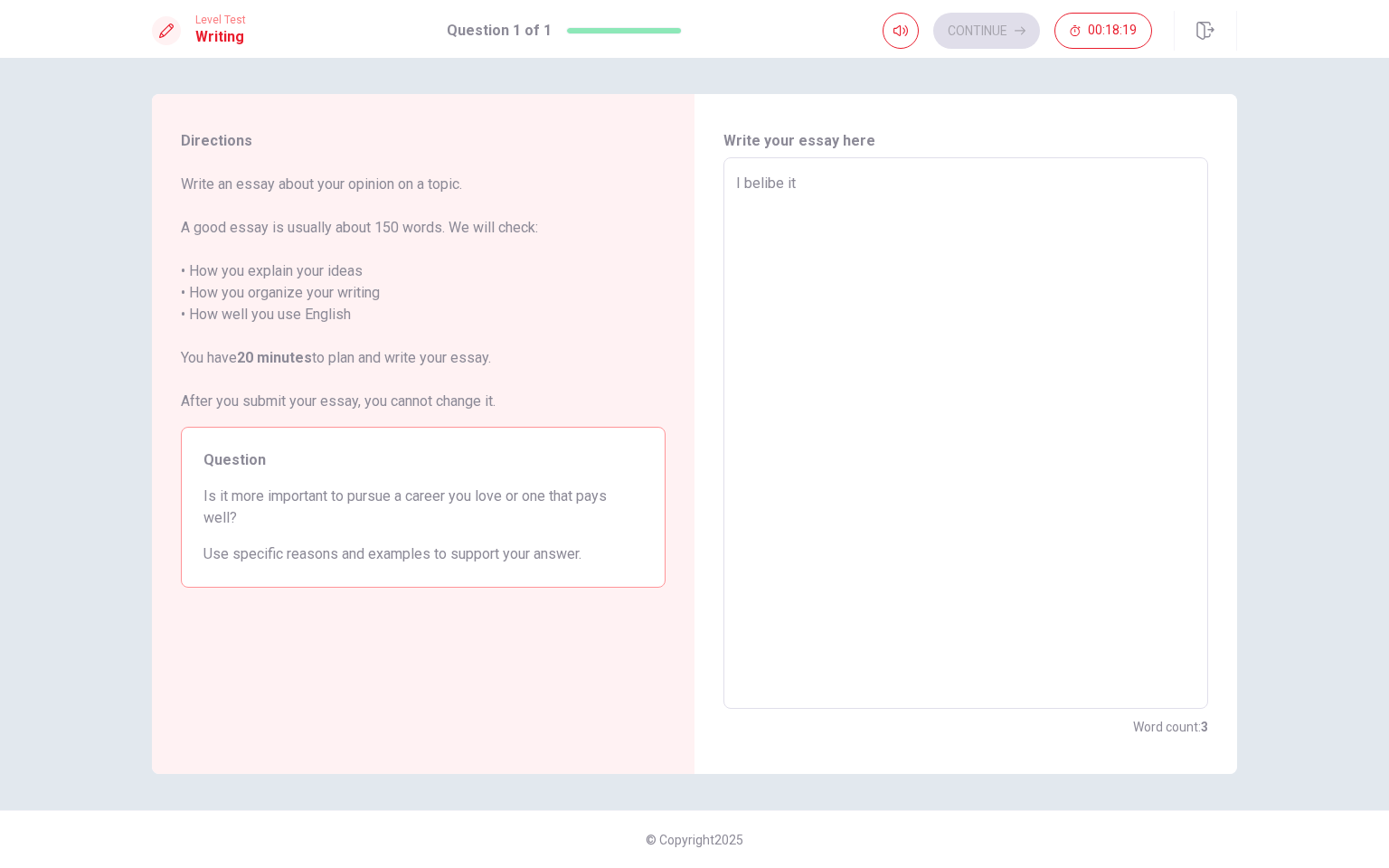 type on "I belibe it i" 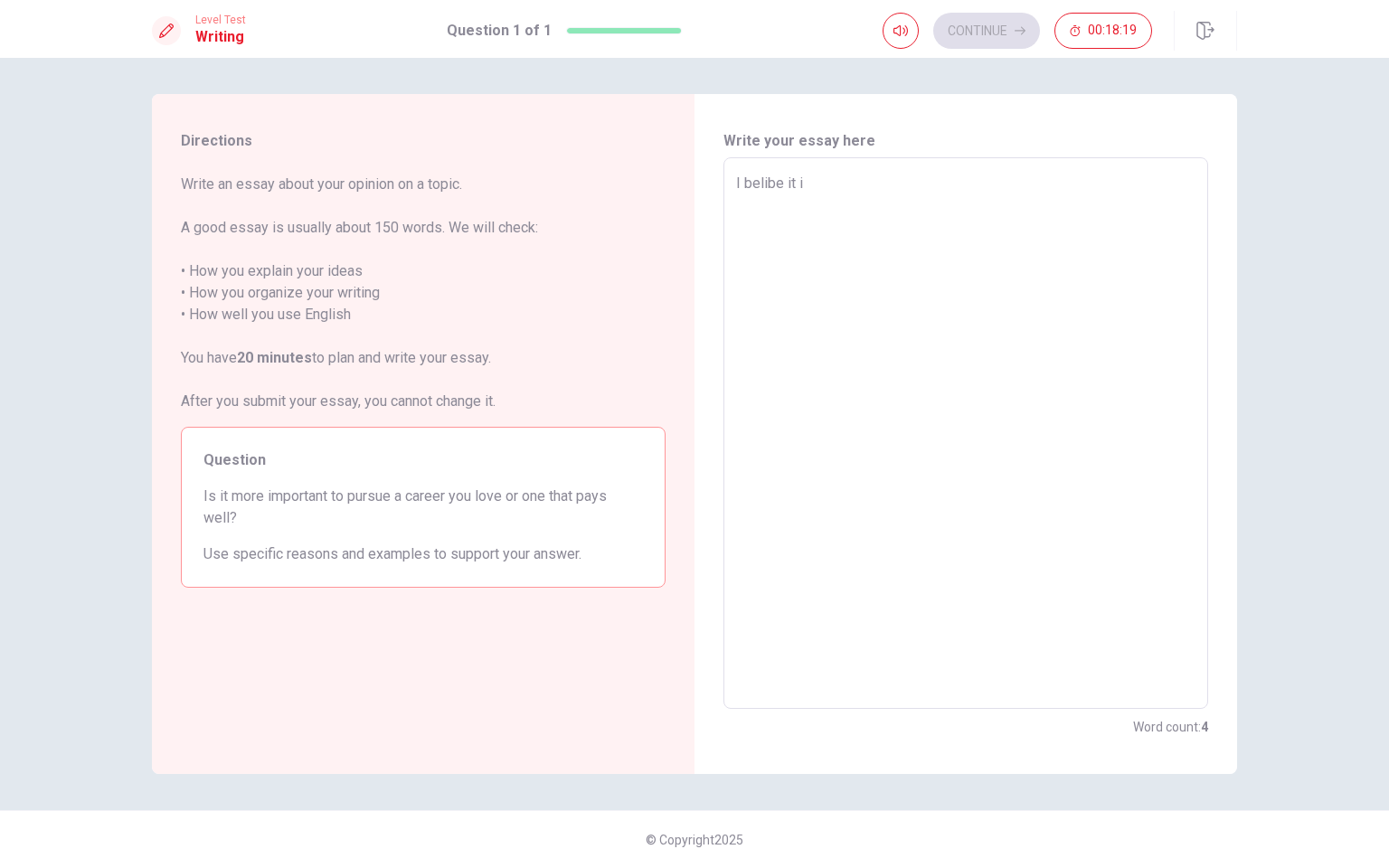 type on "x" 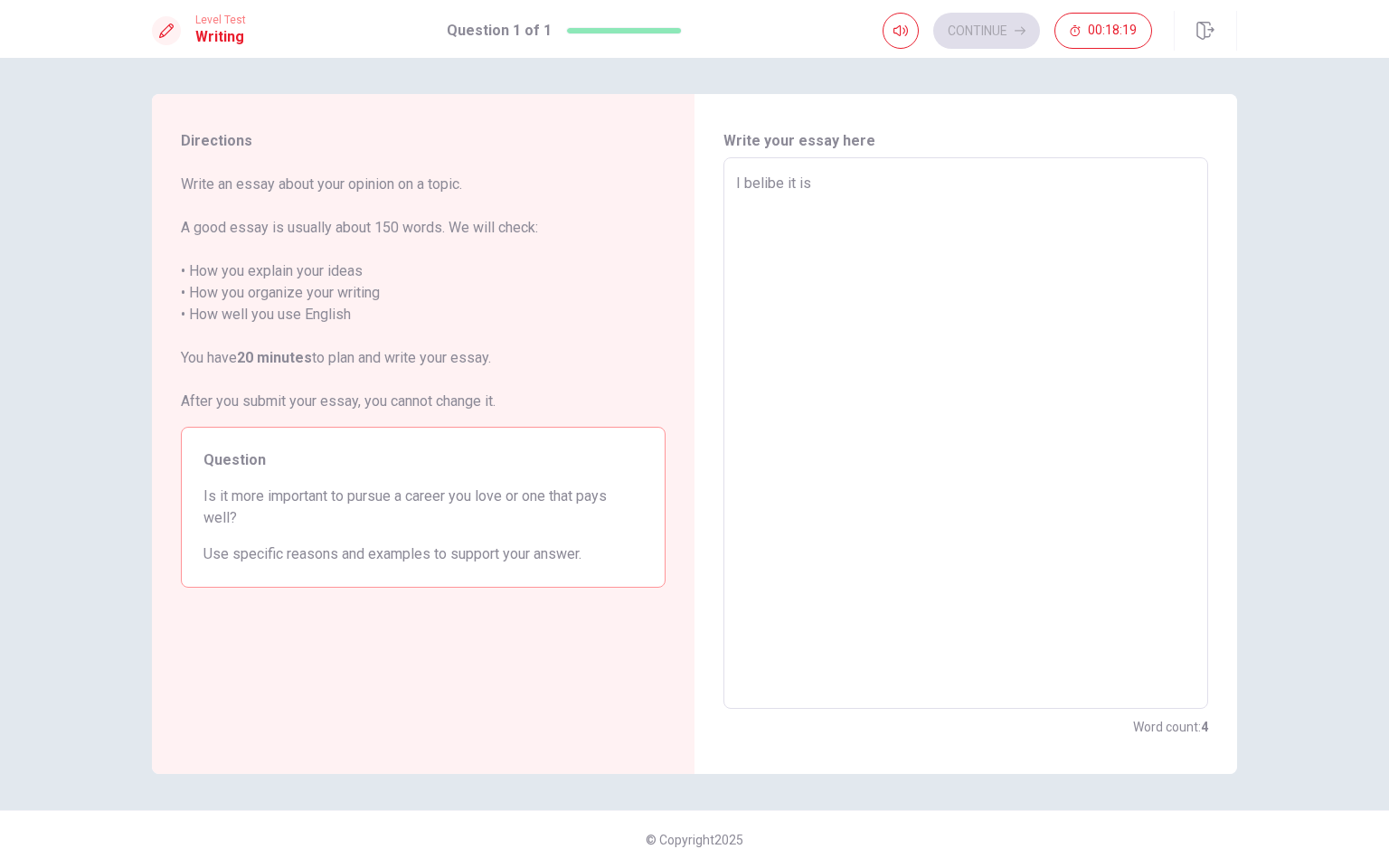 type on "x" 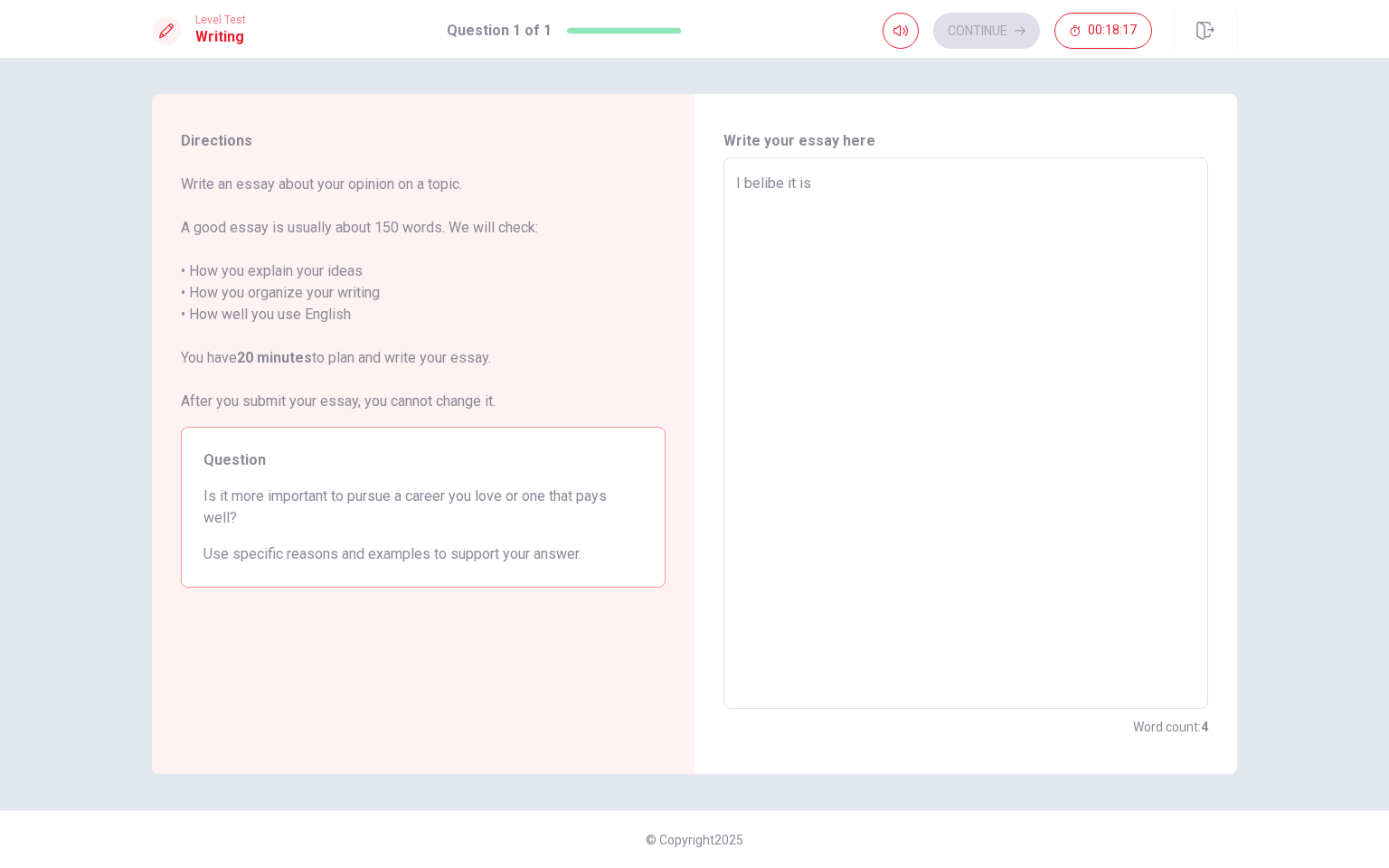 type on "x" 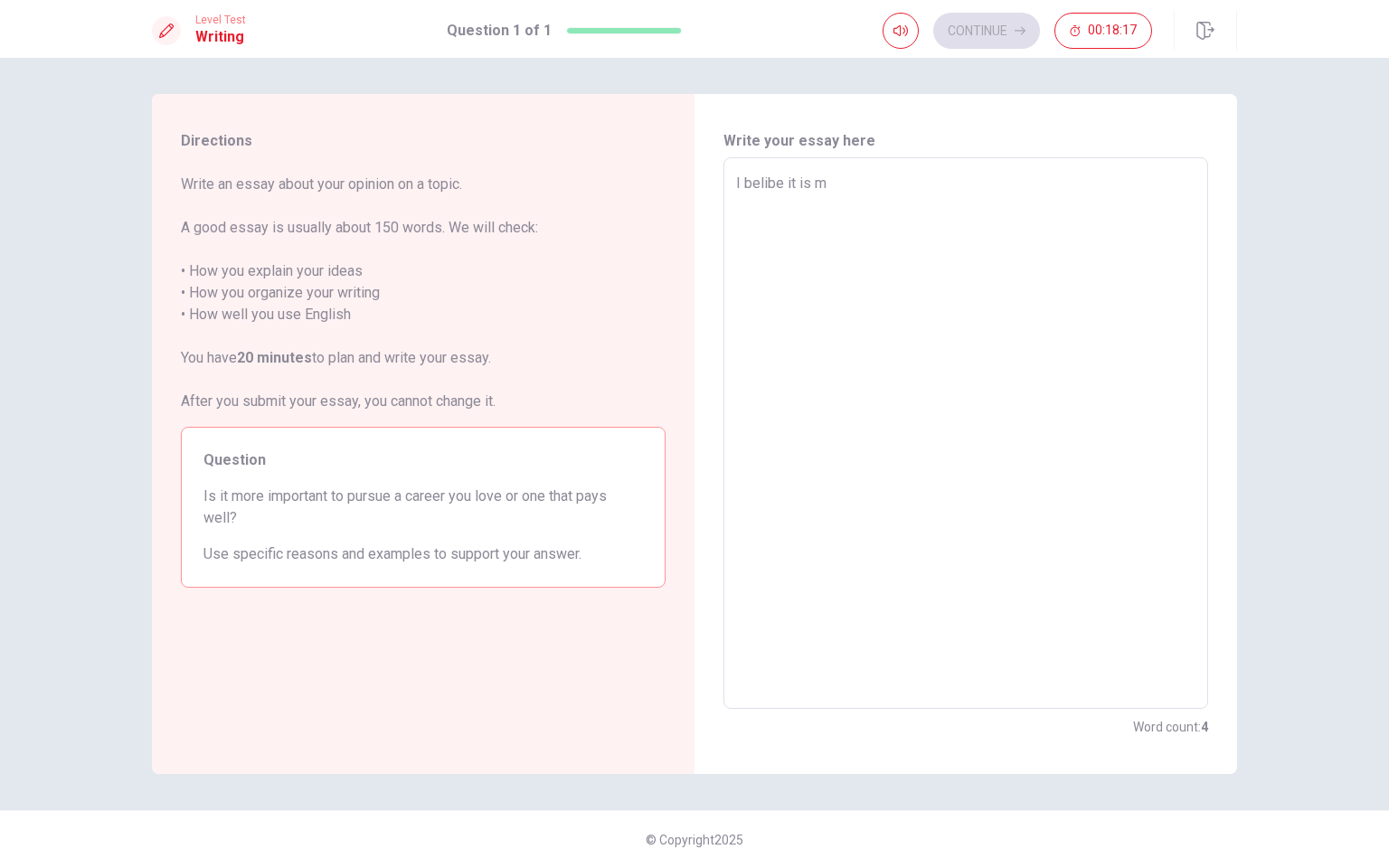 type on "x" 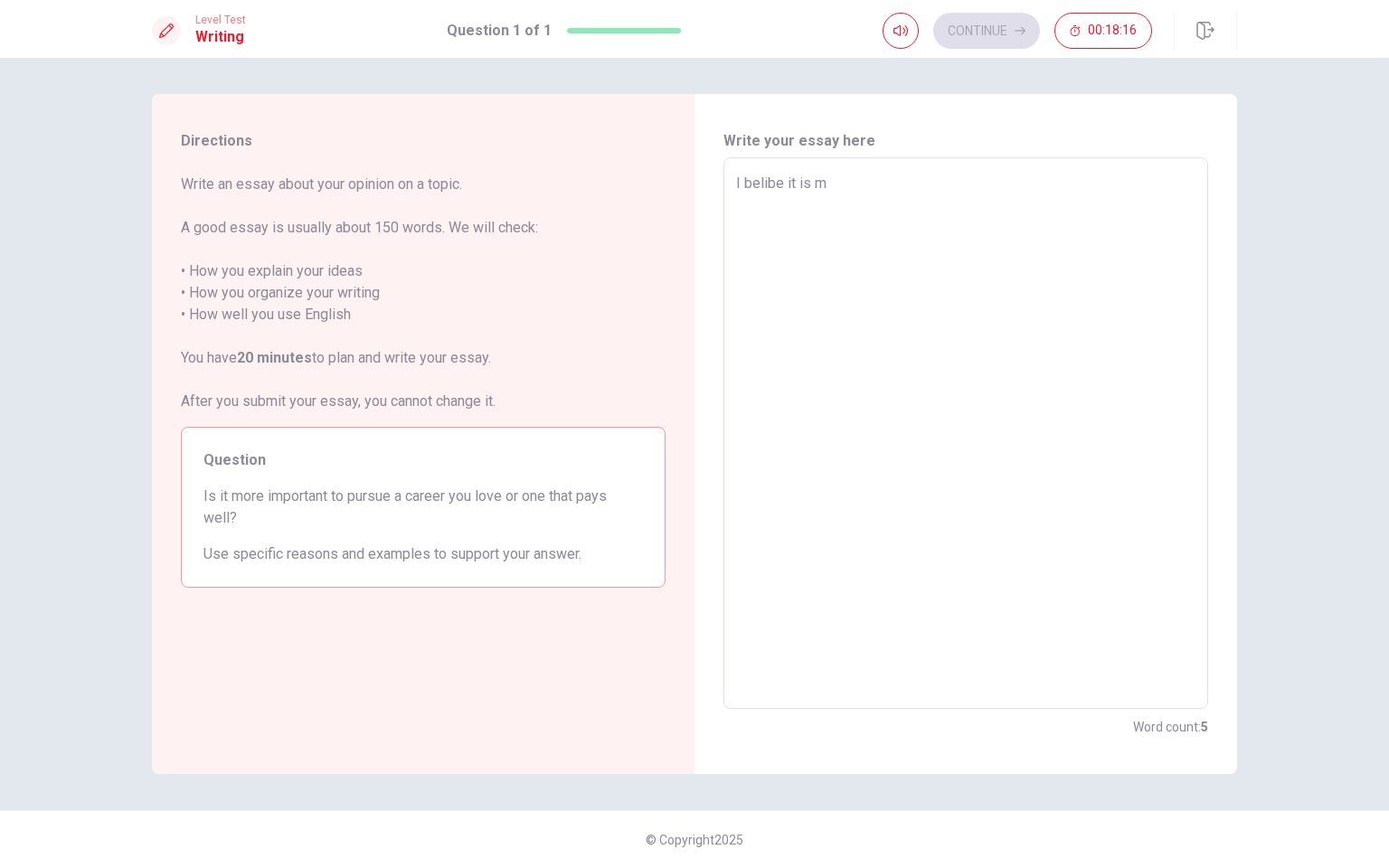 type on "I belibe it is mo" 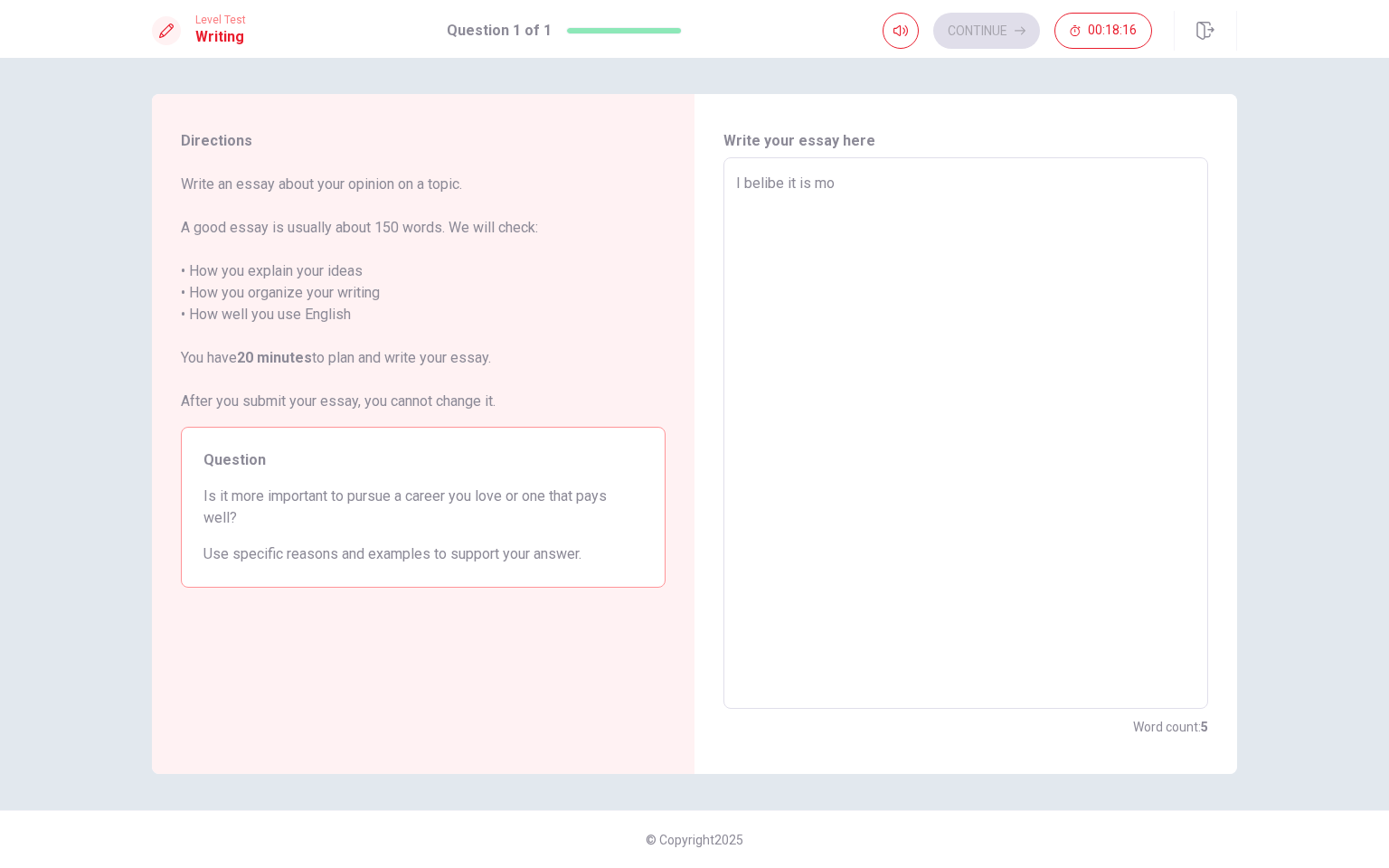 type on "x" 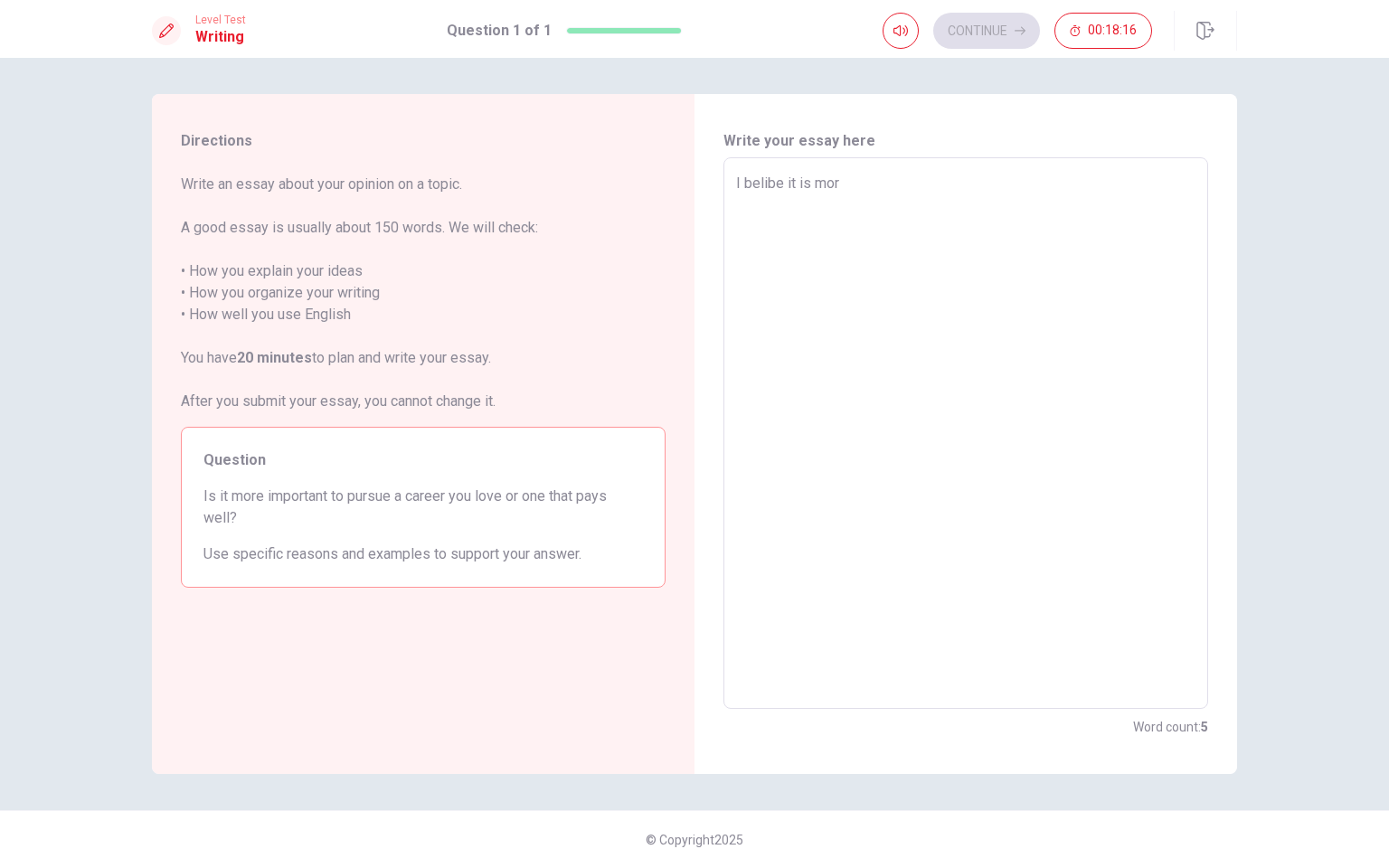 type on "x" 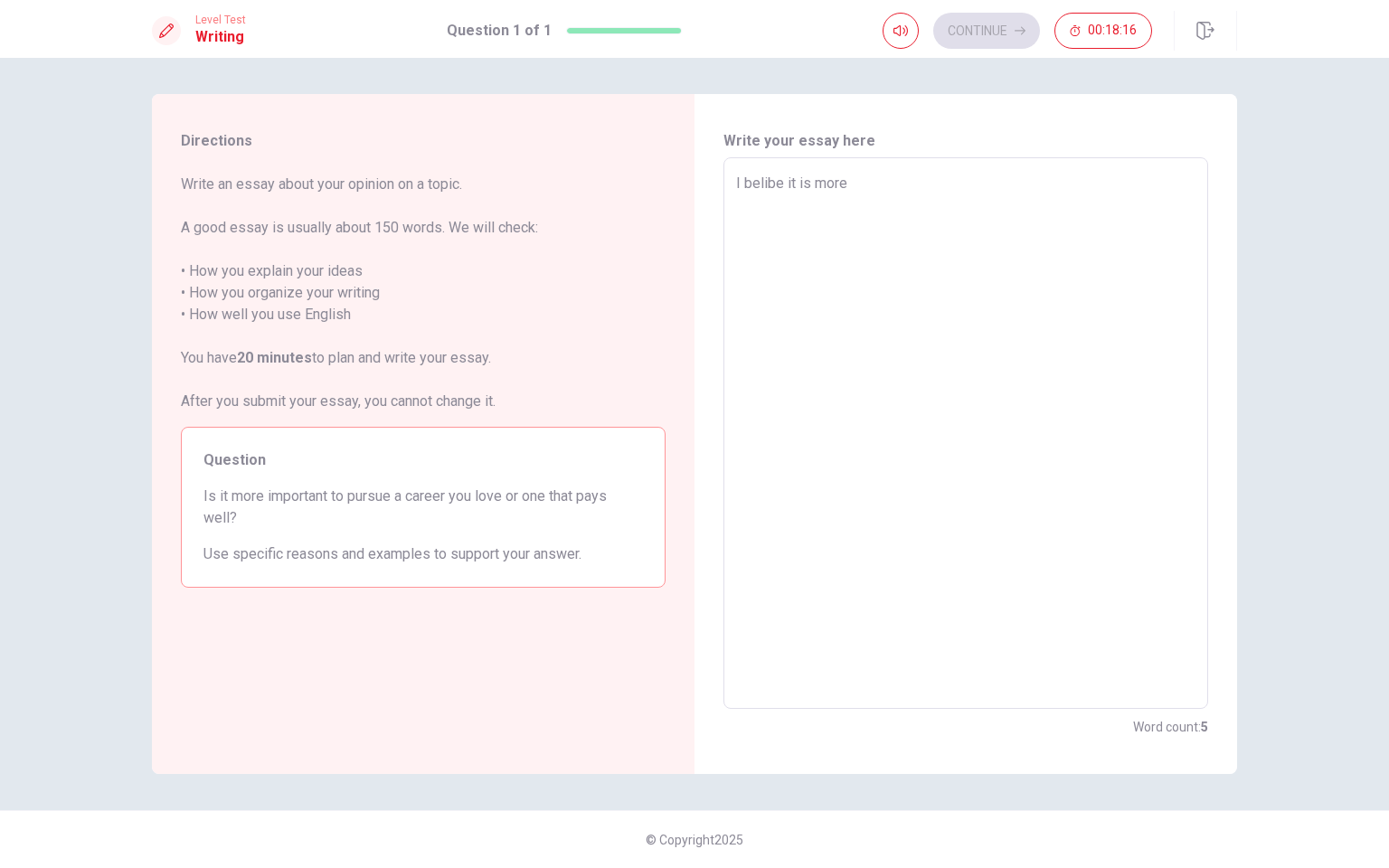 type on "x" 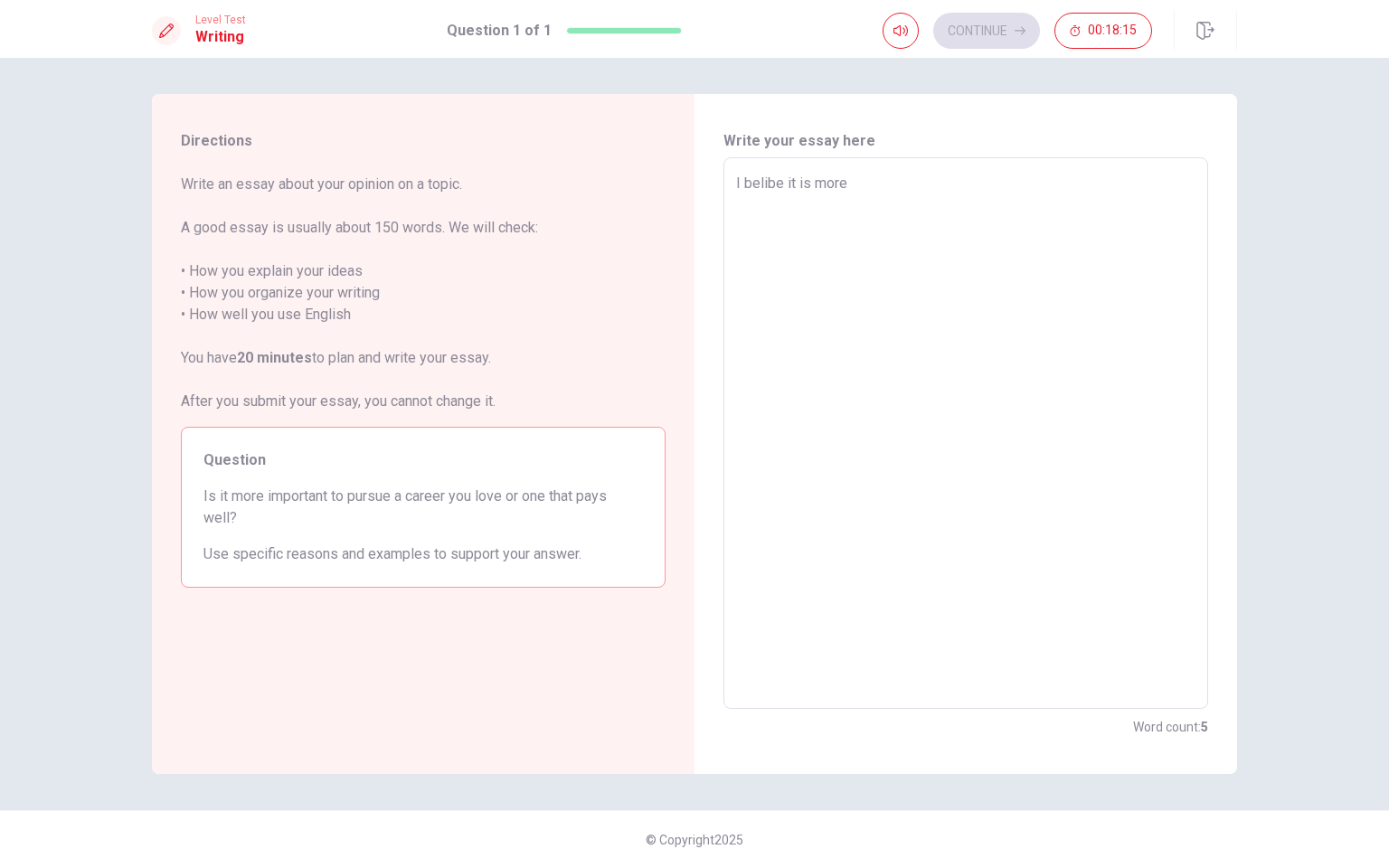type on "I belibe it is more i" 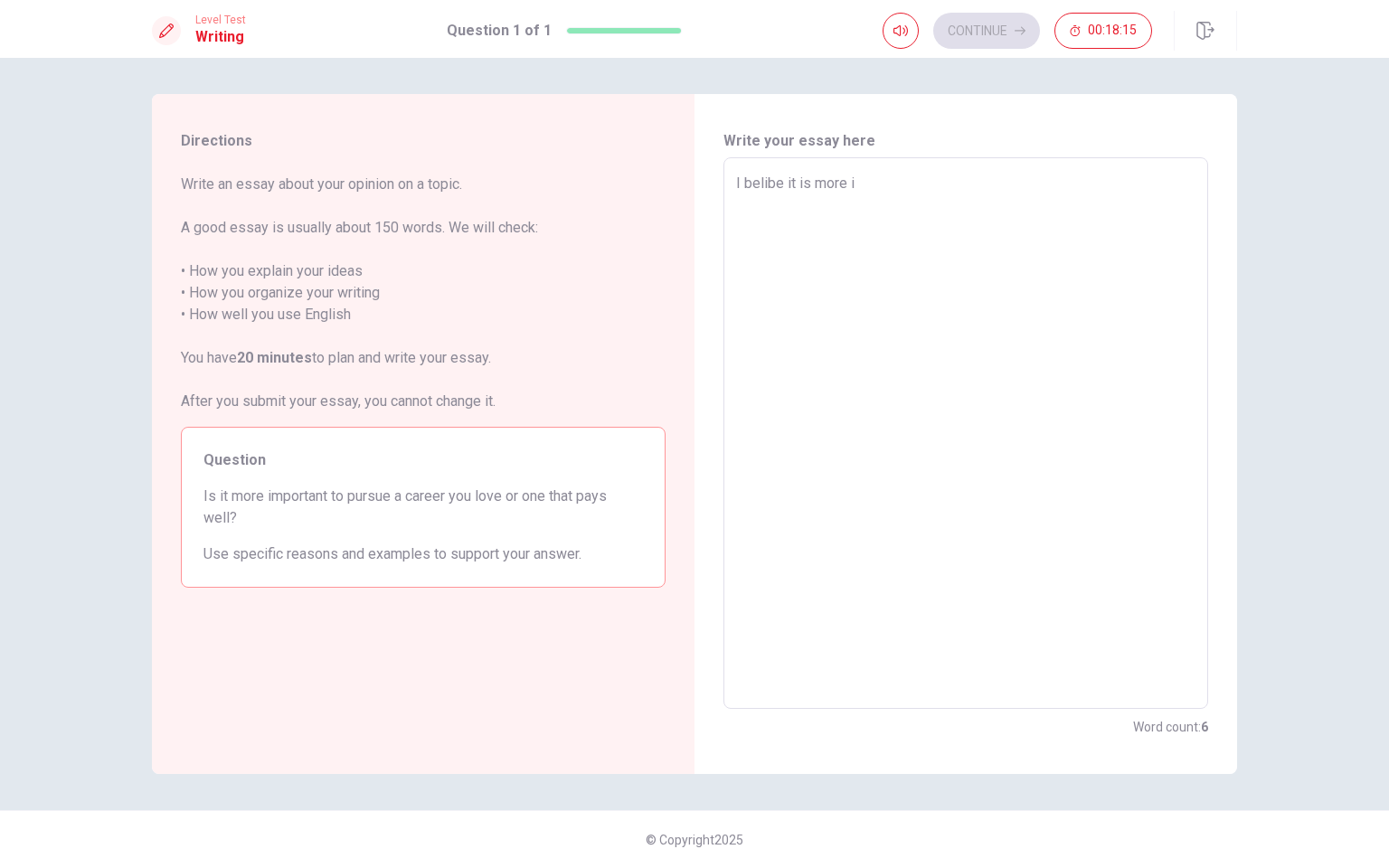 type on "x" 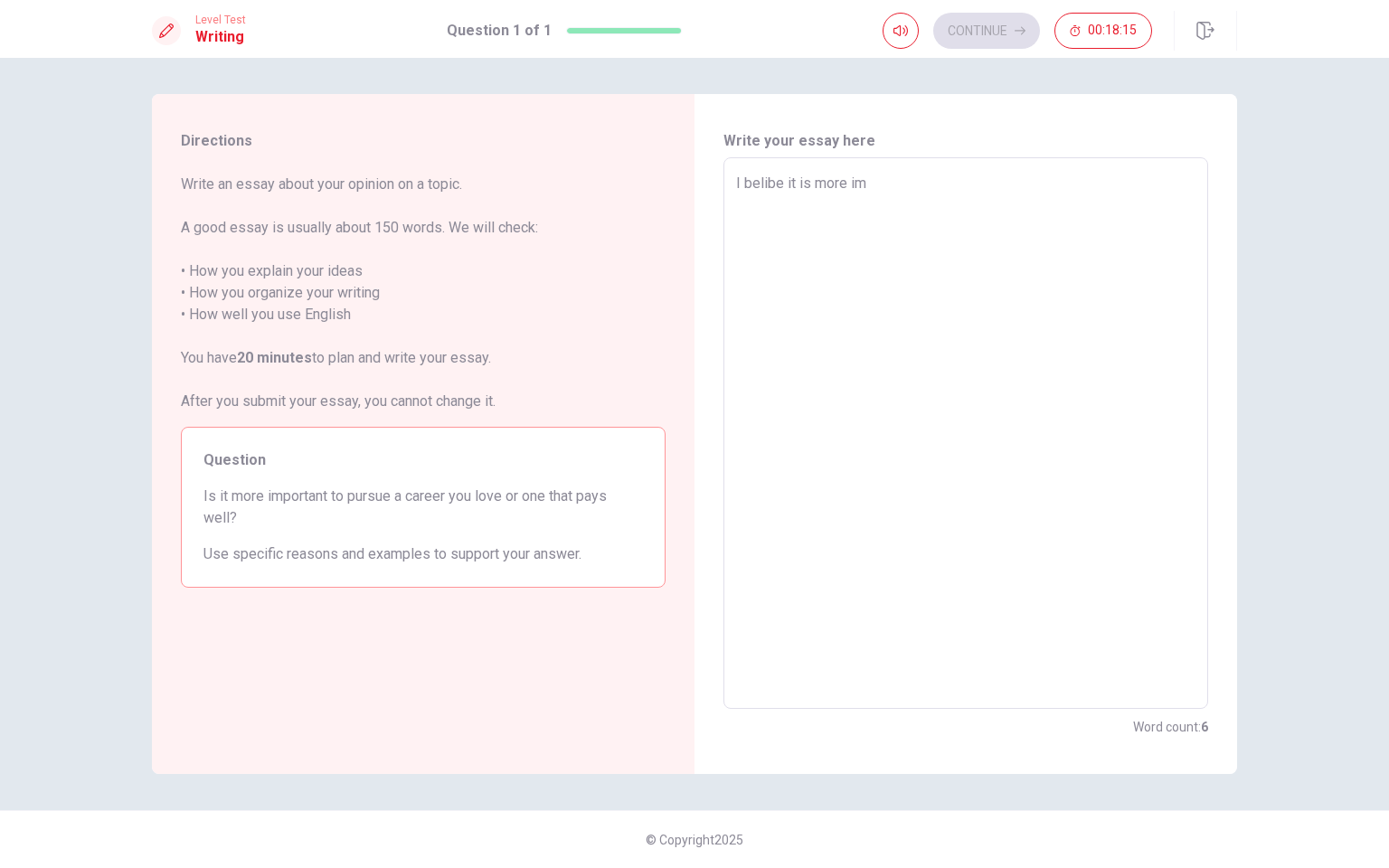 type on "x" 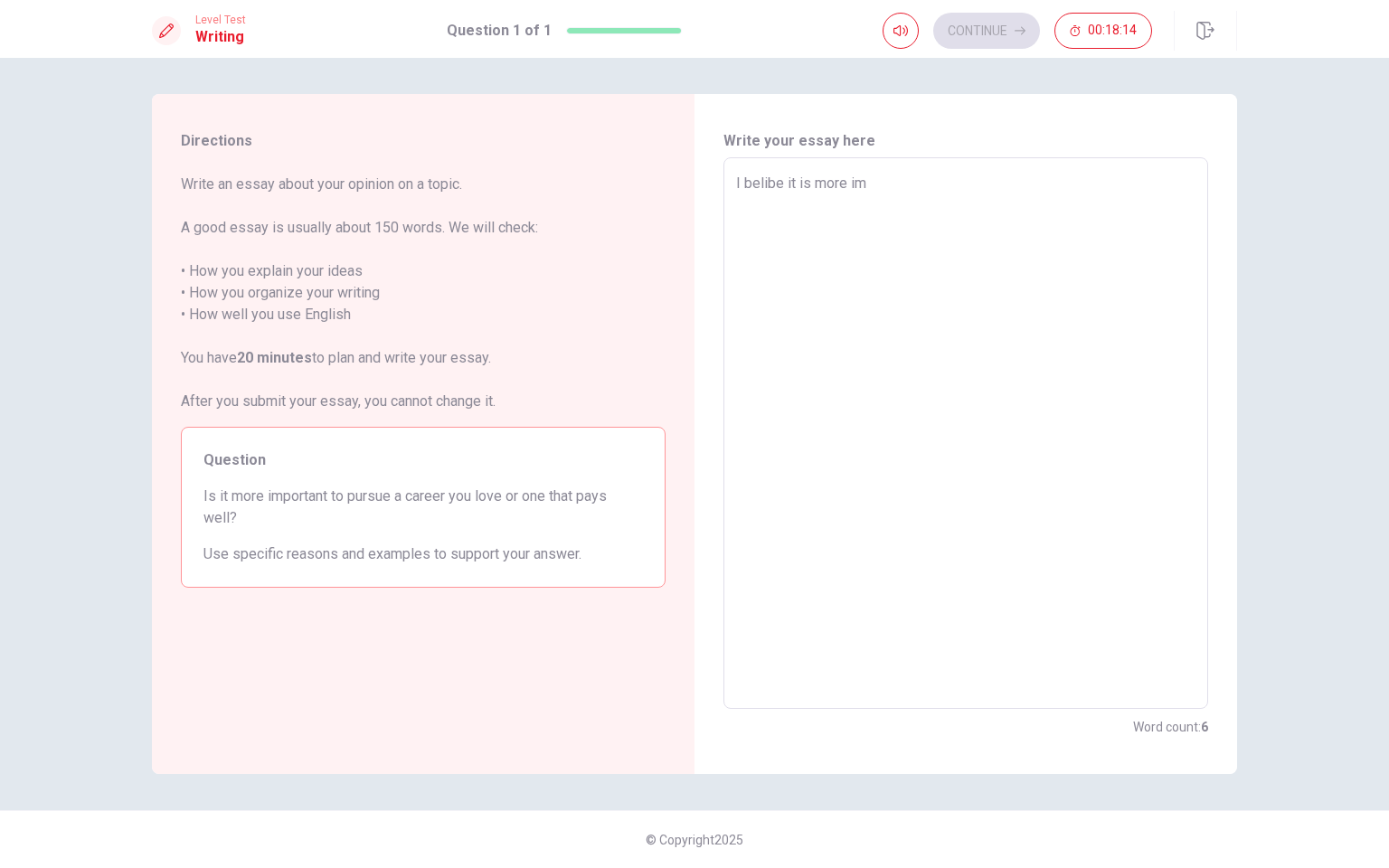 type on "I belibe it is more imp" 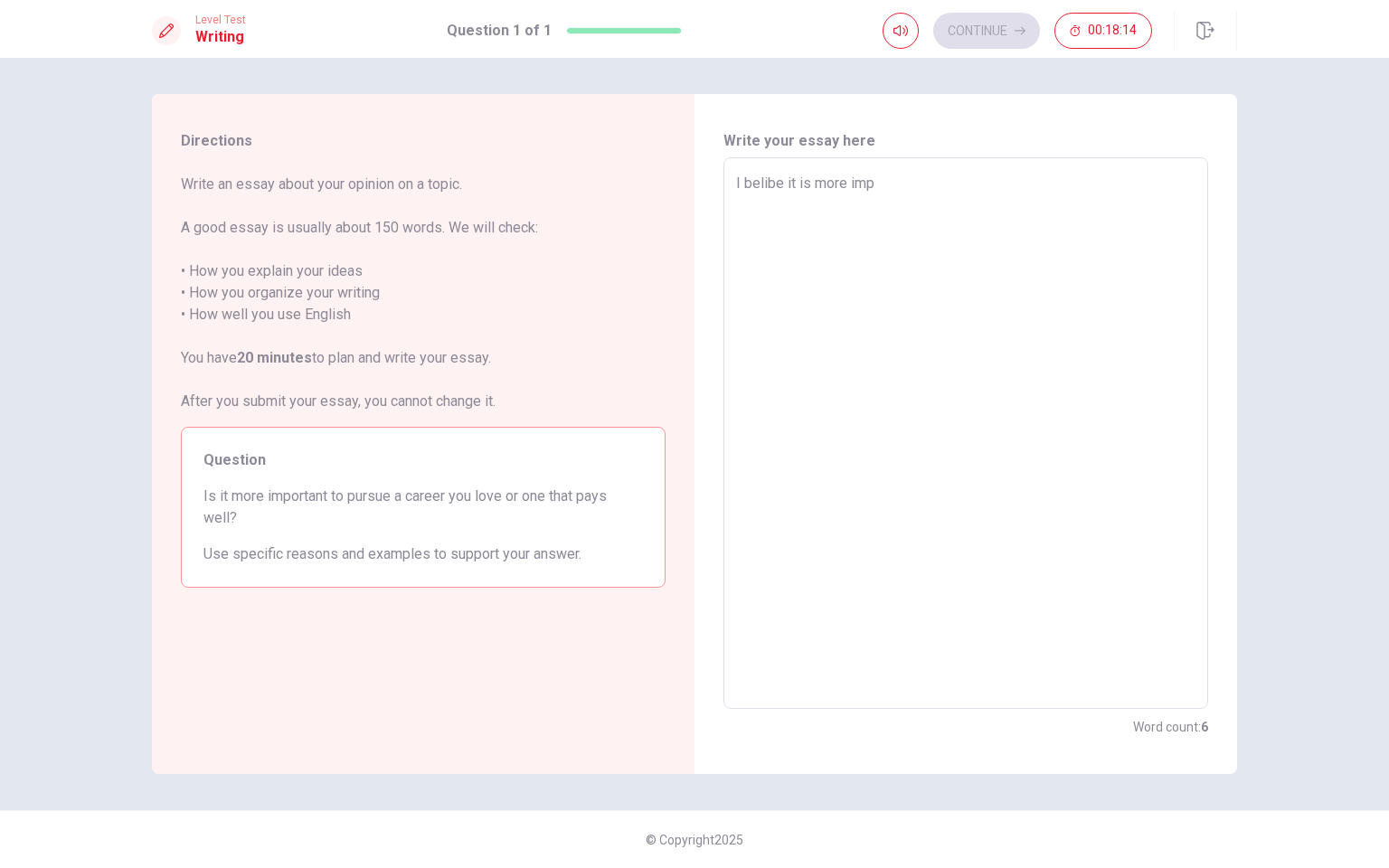 type on "x" 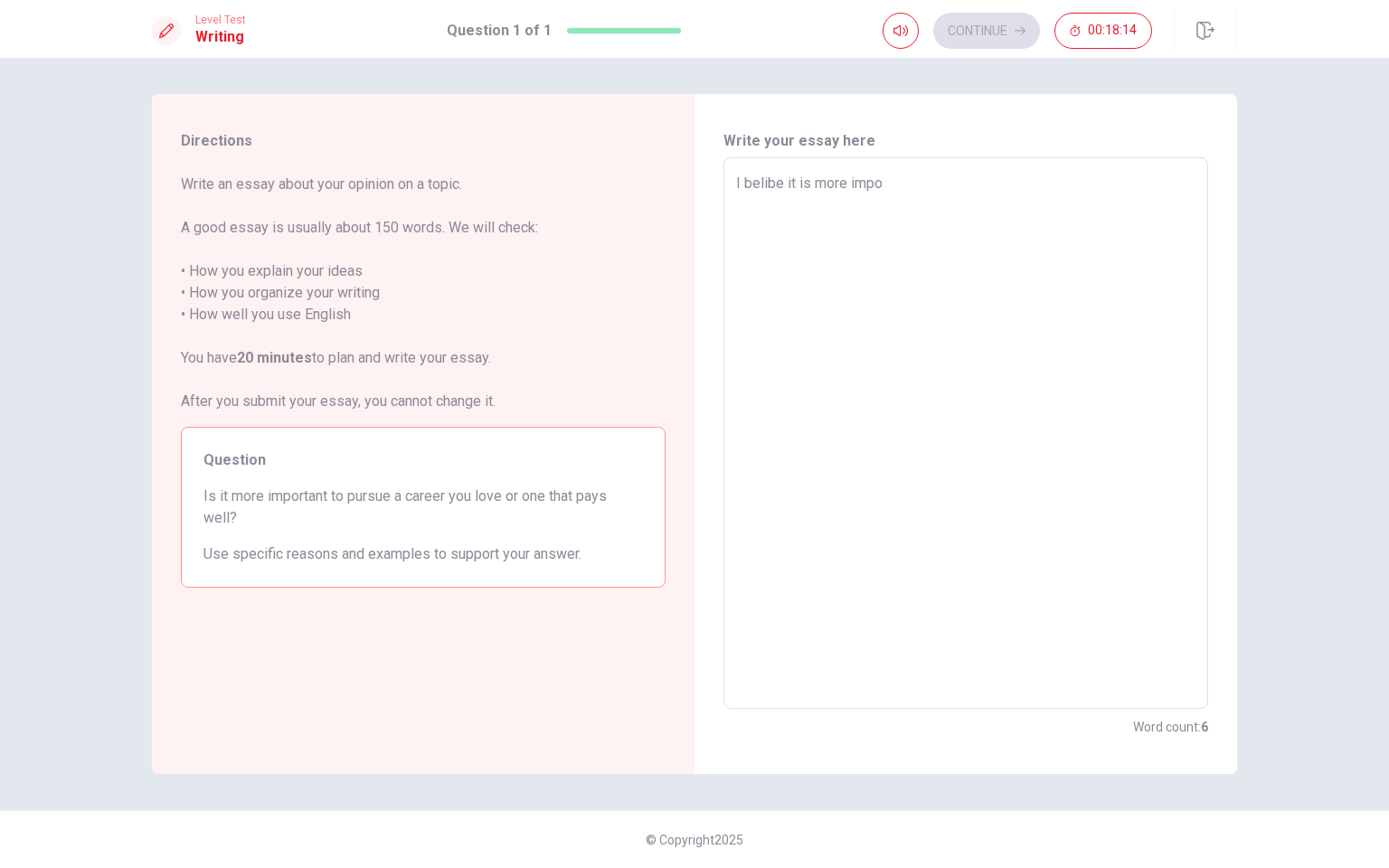 type on "x" 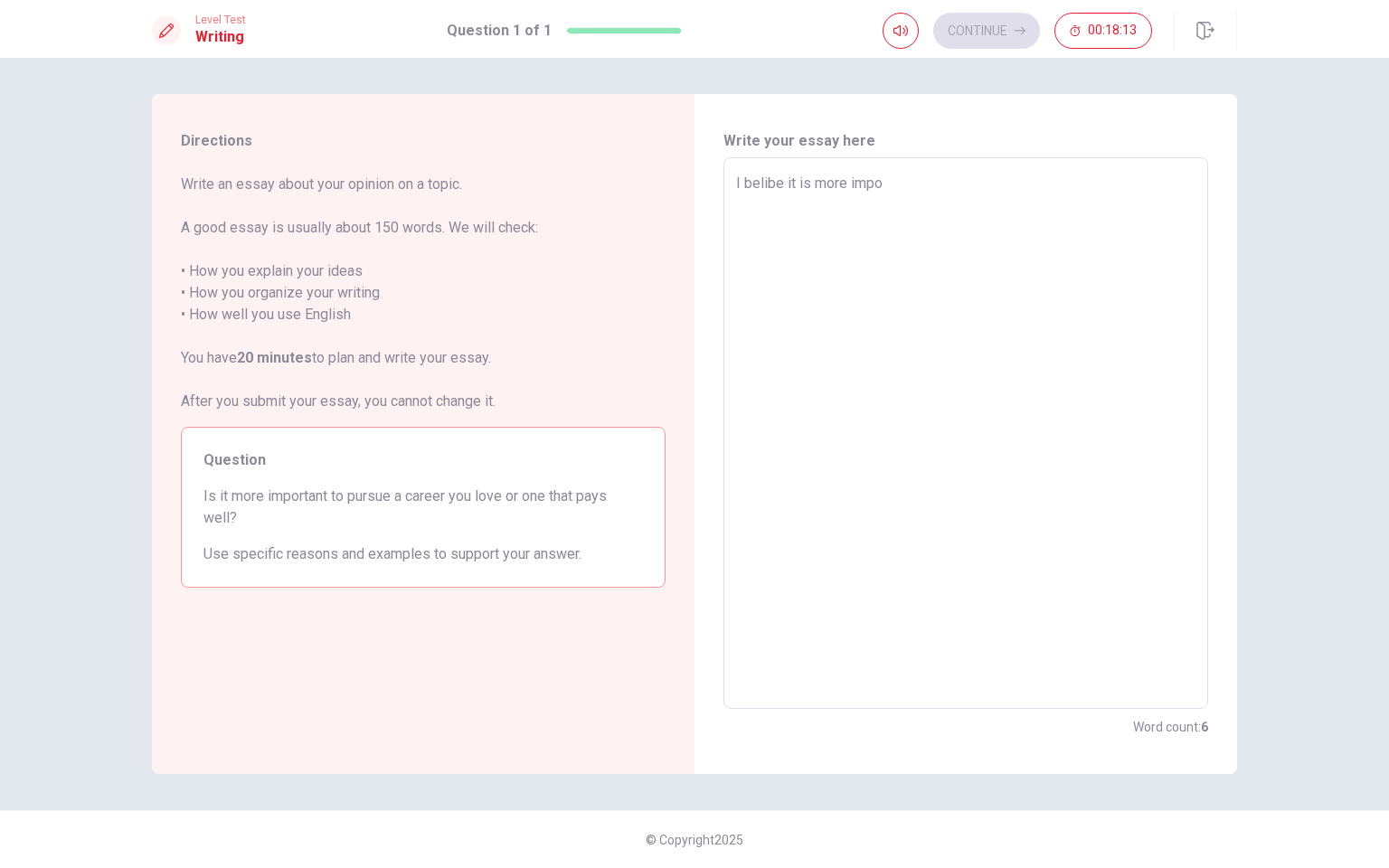 type on "I belibe it is more impor" 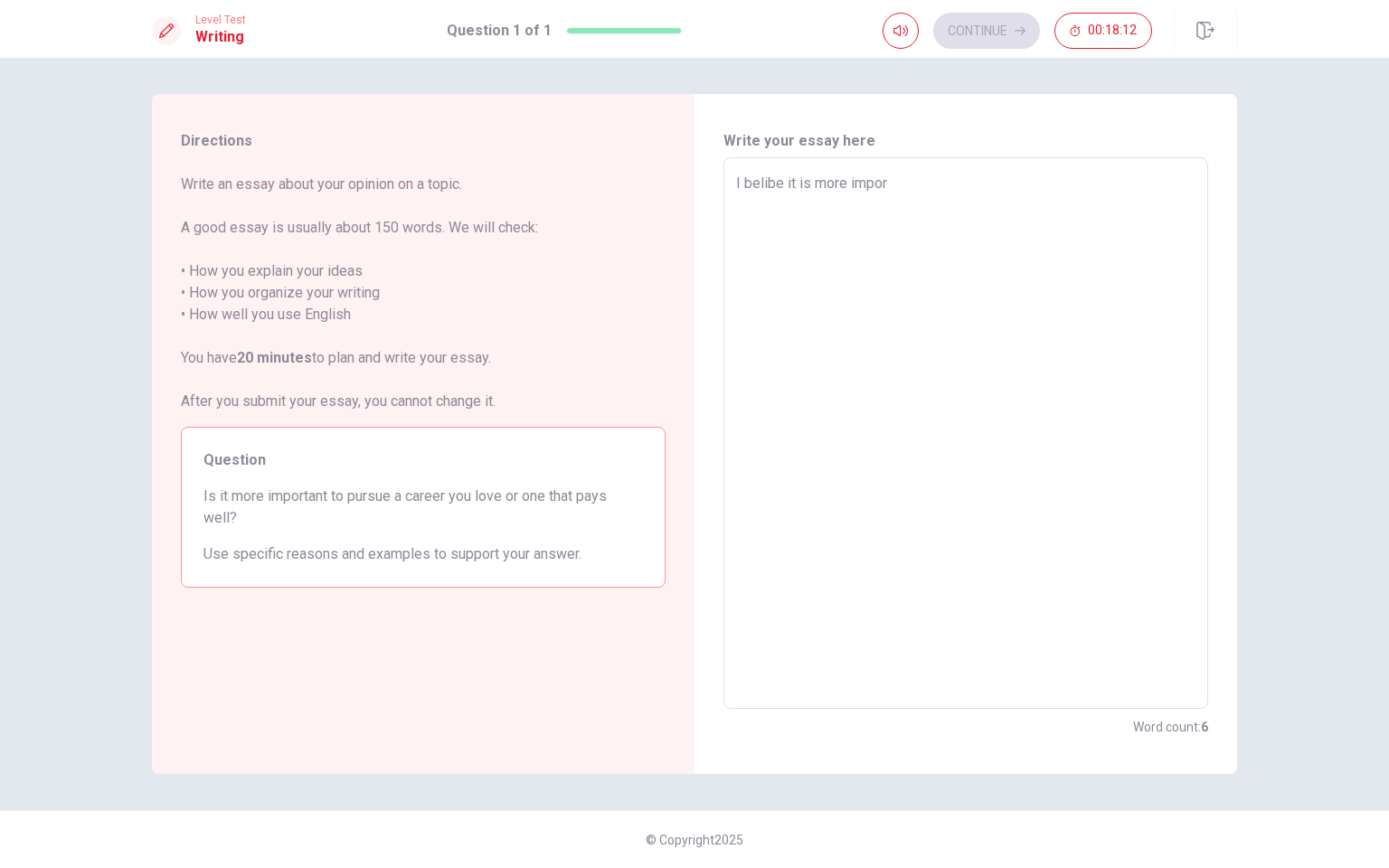 type on "x" 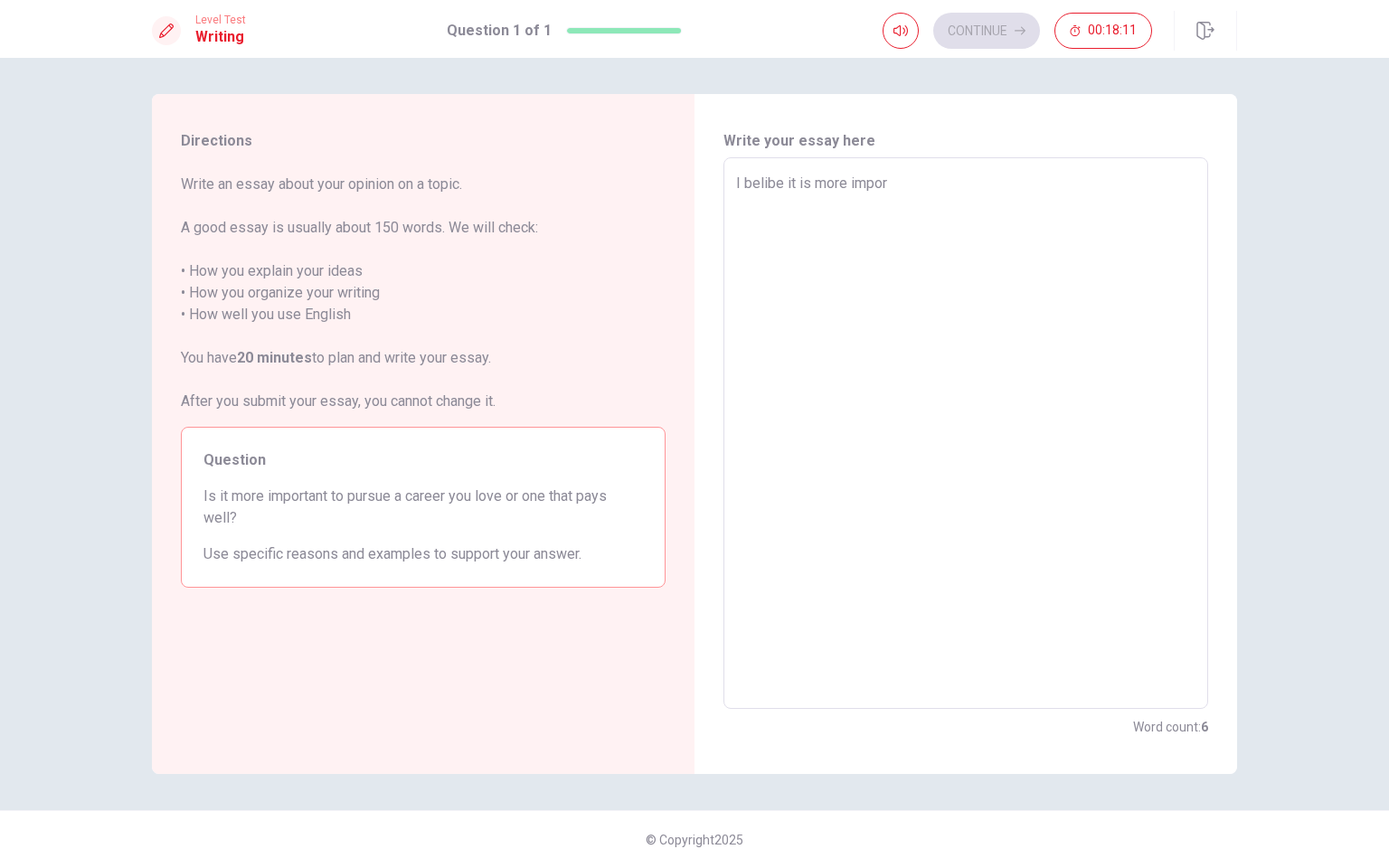 type on "I belibe it is more import" 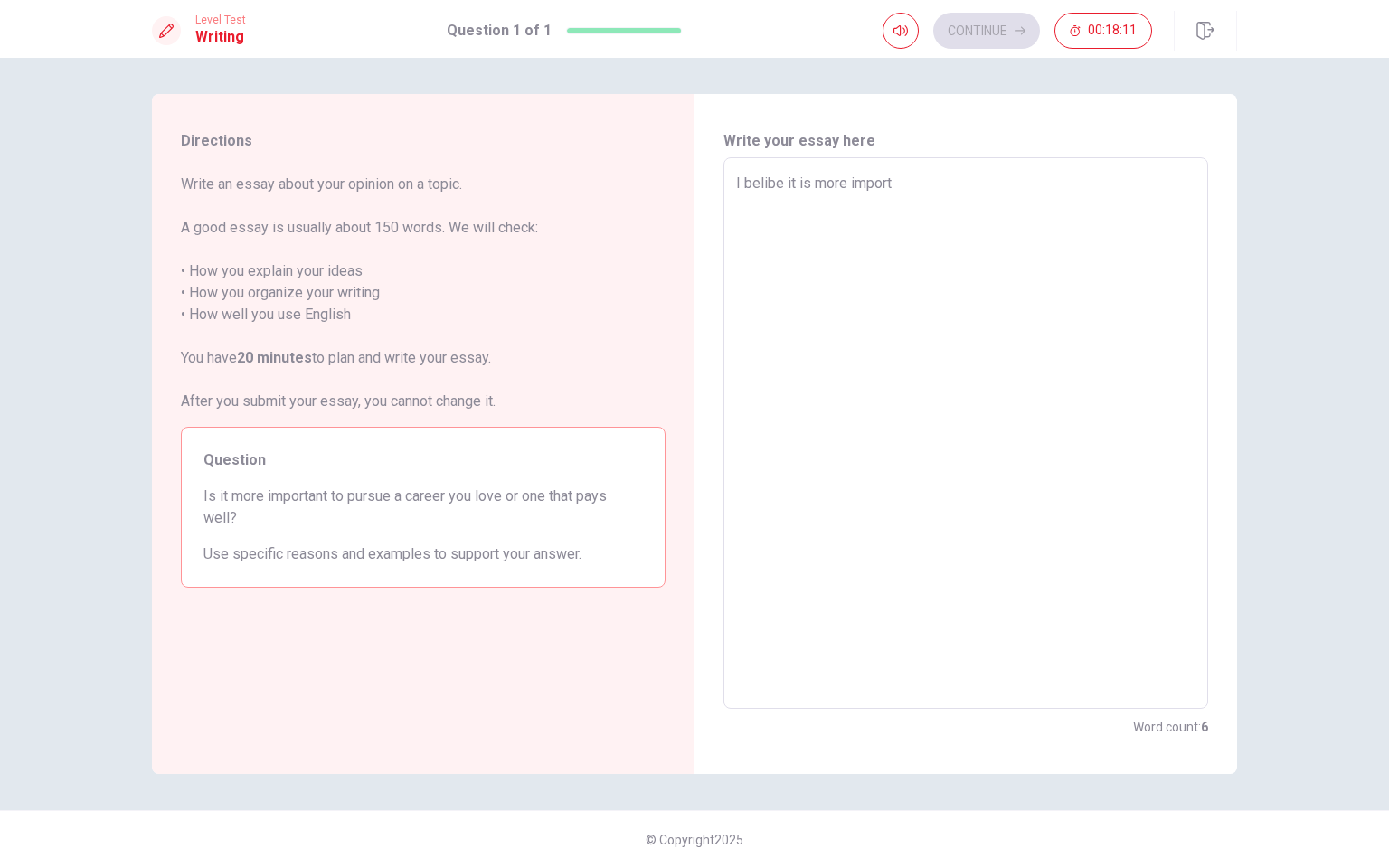 type on "x" 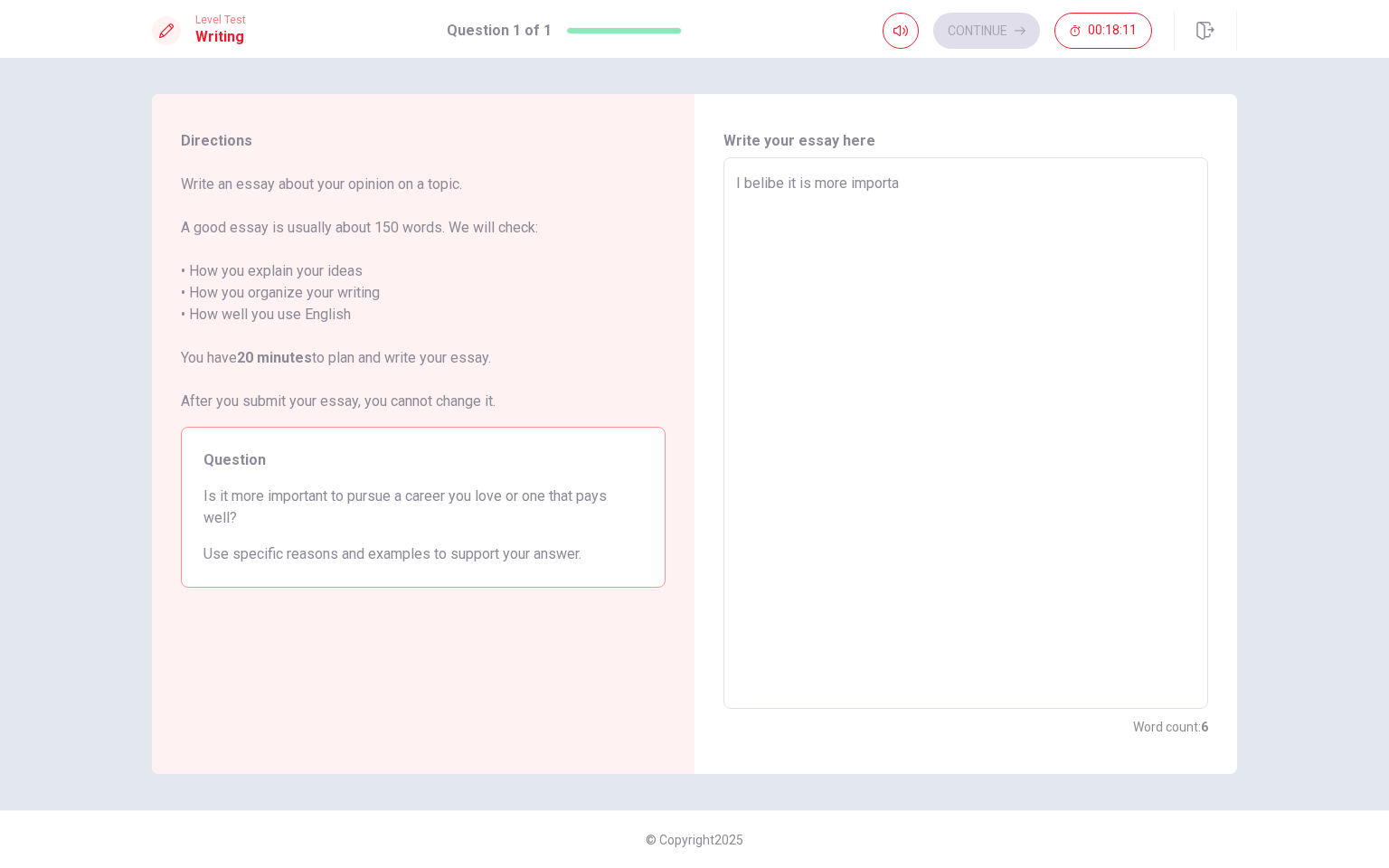 type on "x" 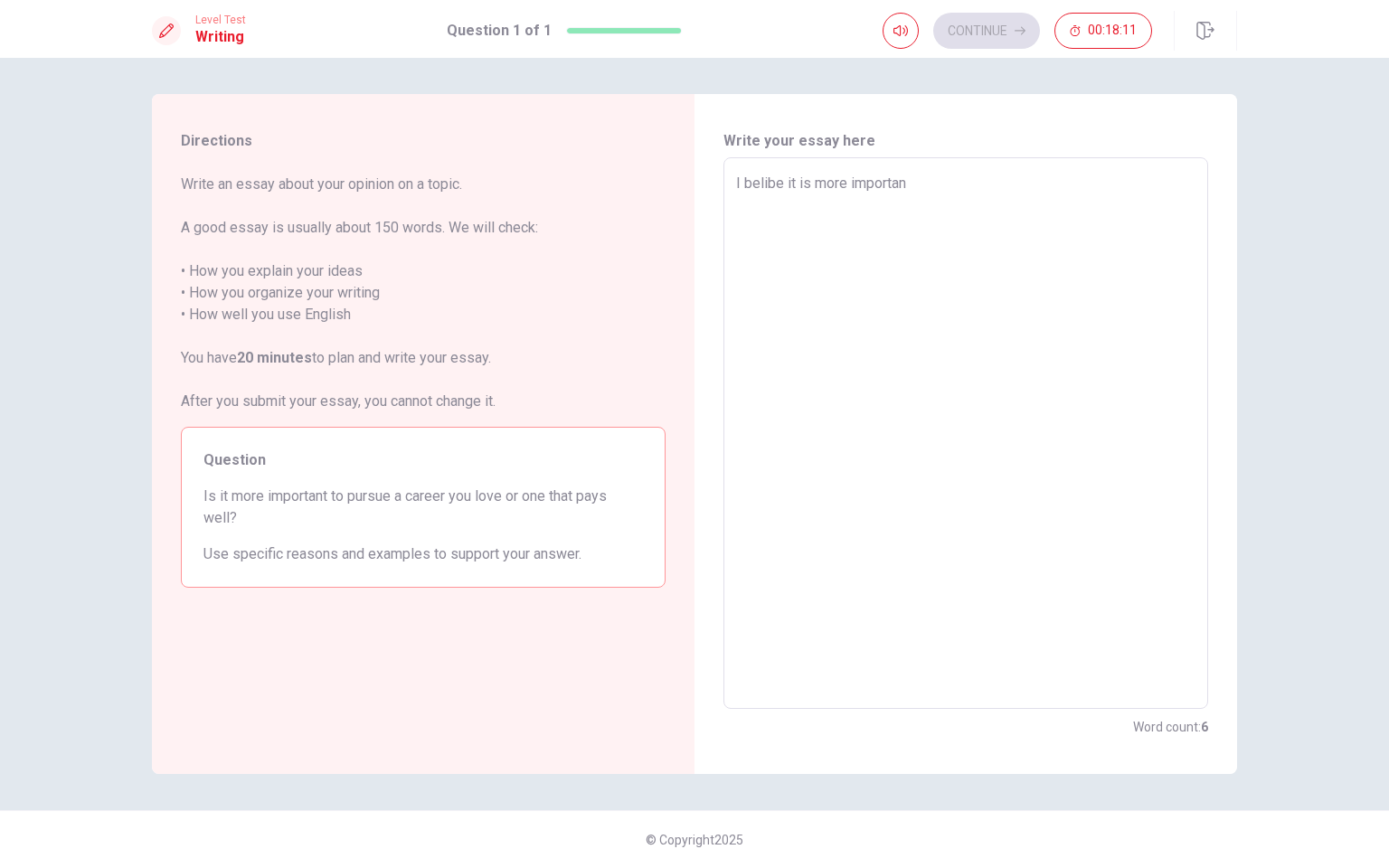 type on "x" 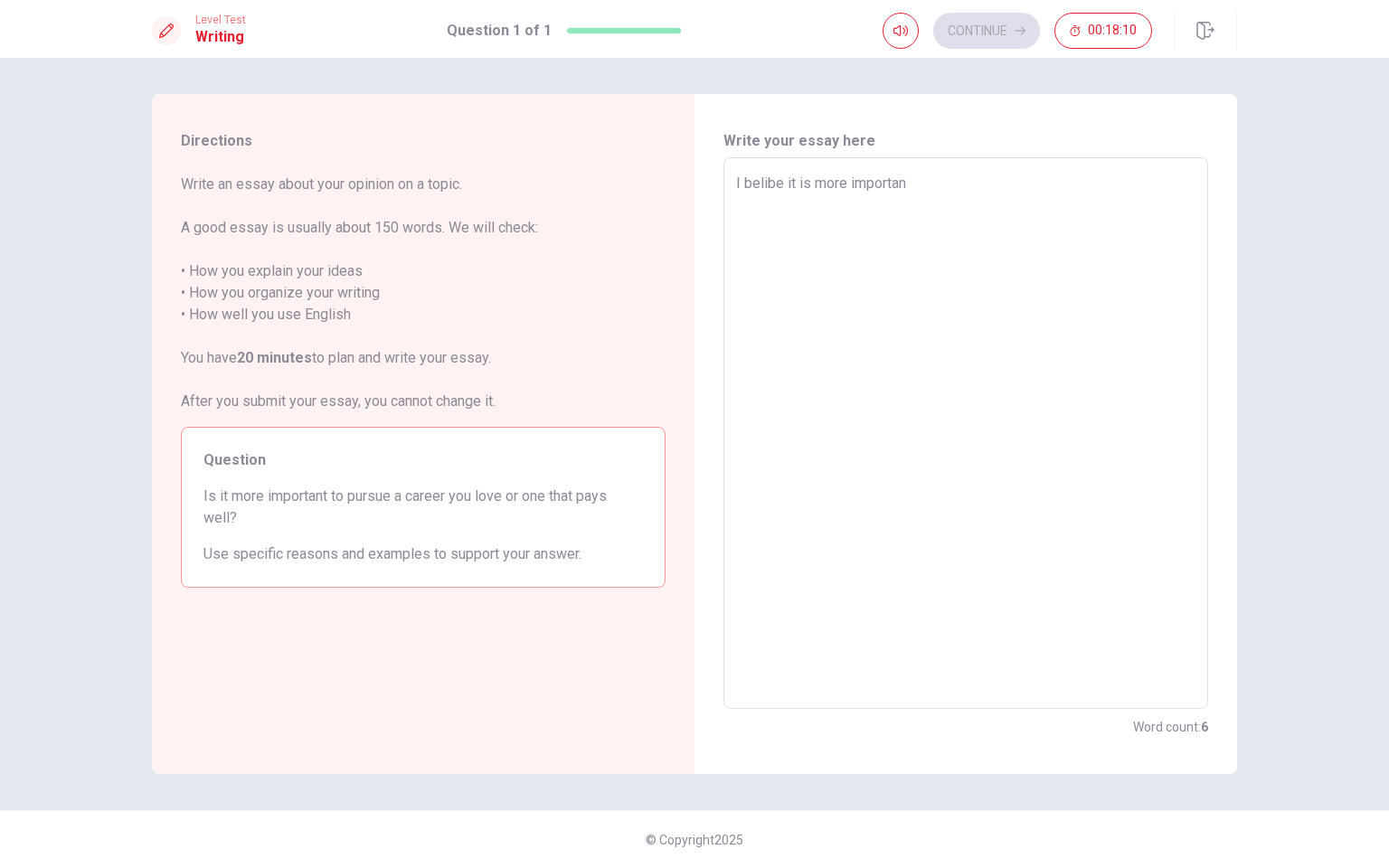 type on "I belibe it is more important" 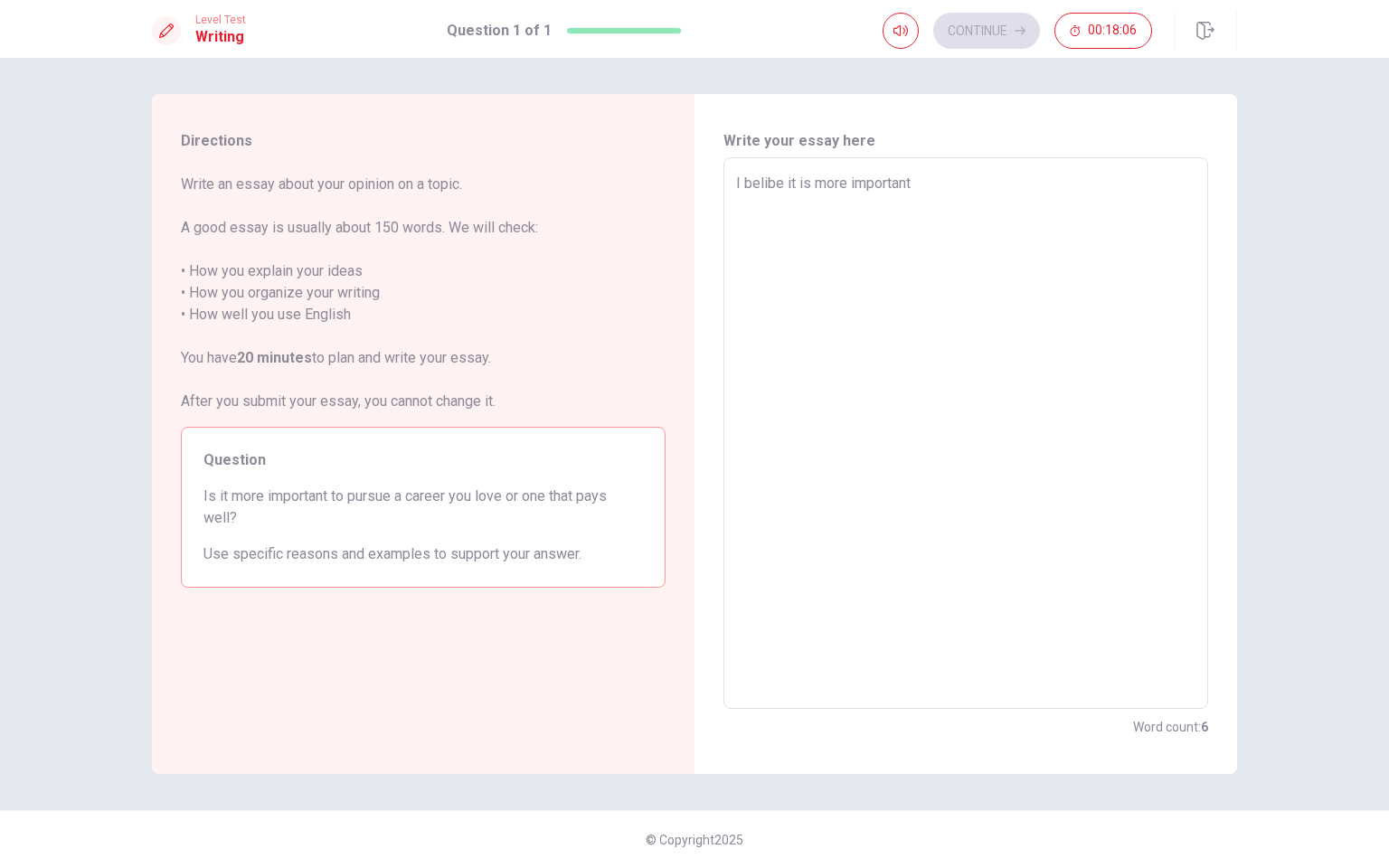 type on "x" 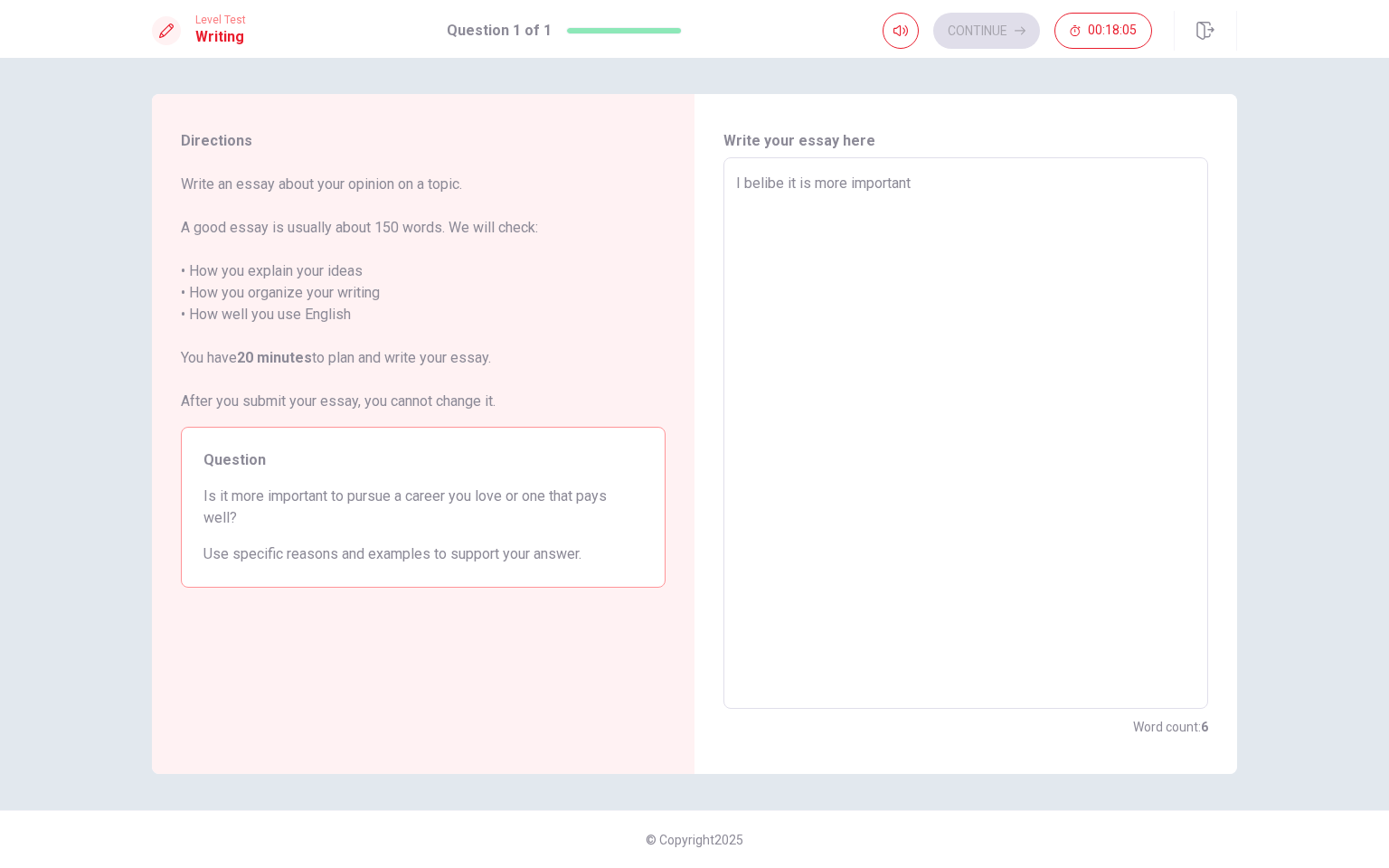 type on "I belibe it is more important o" 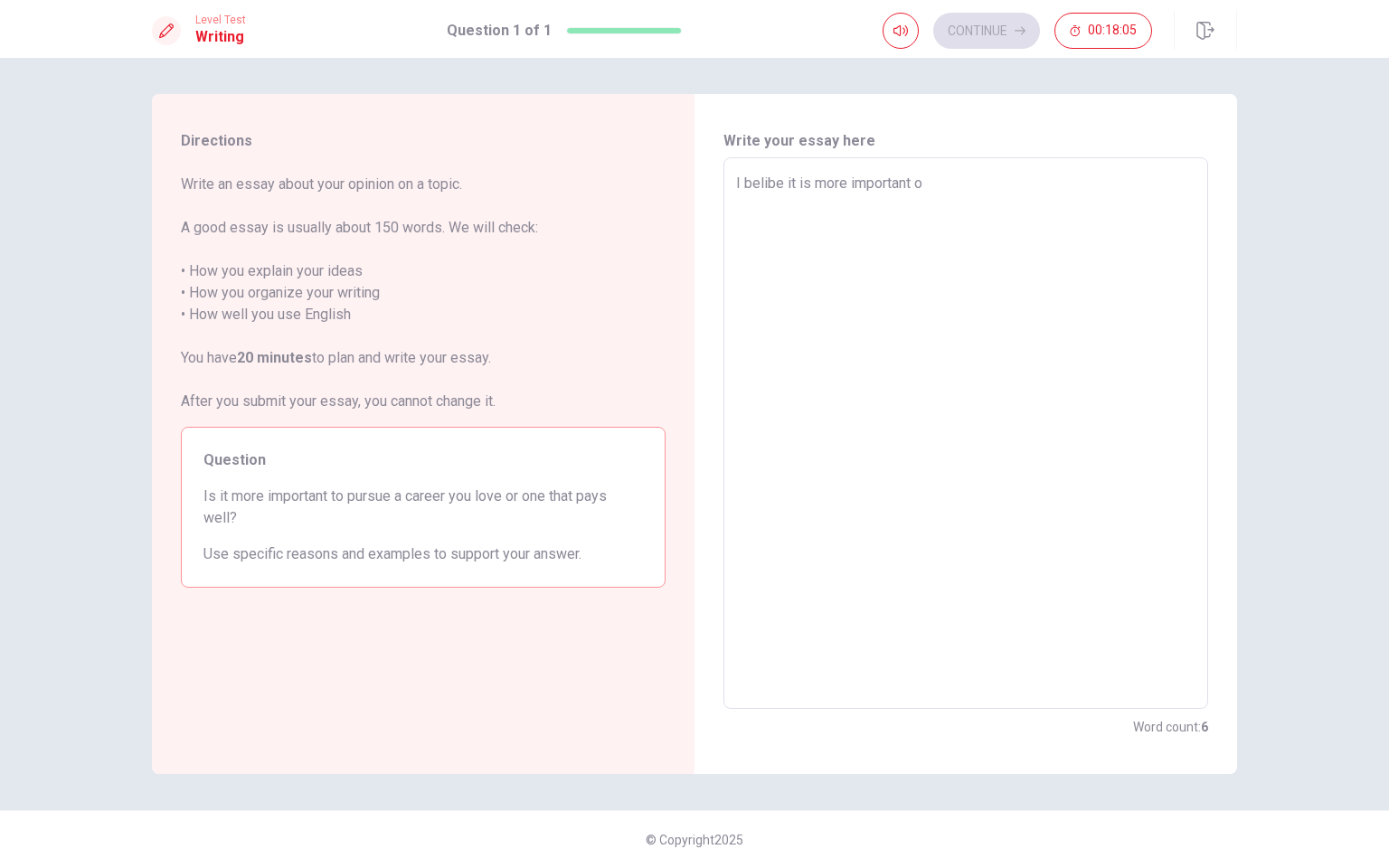 type on "x" 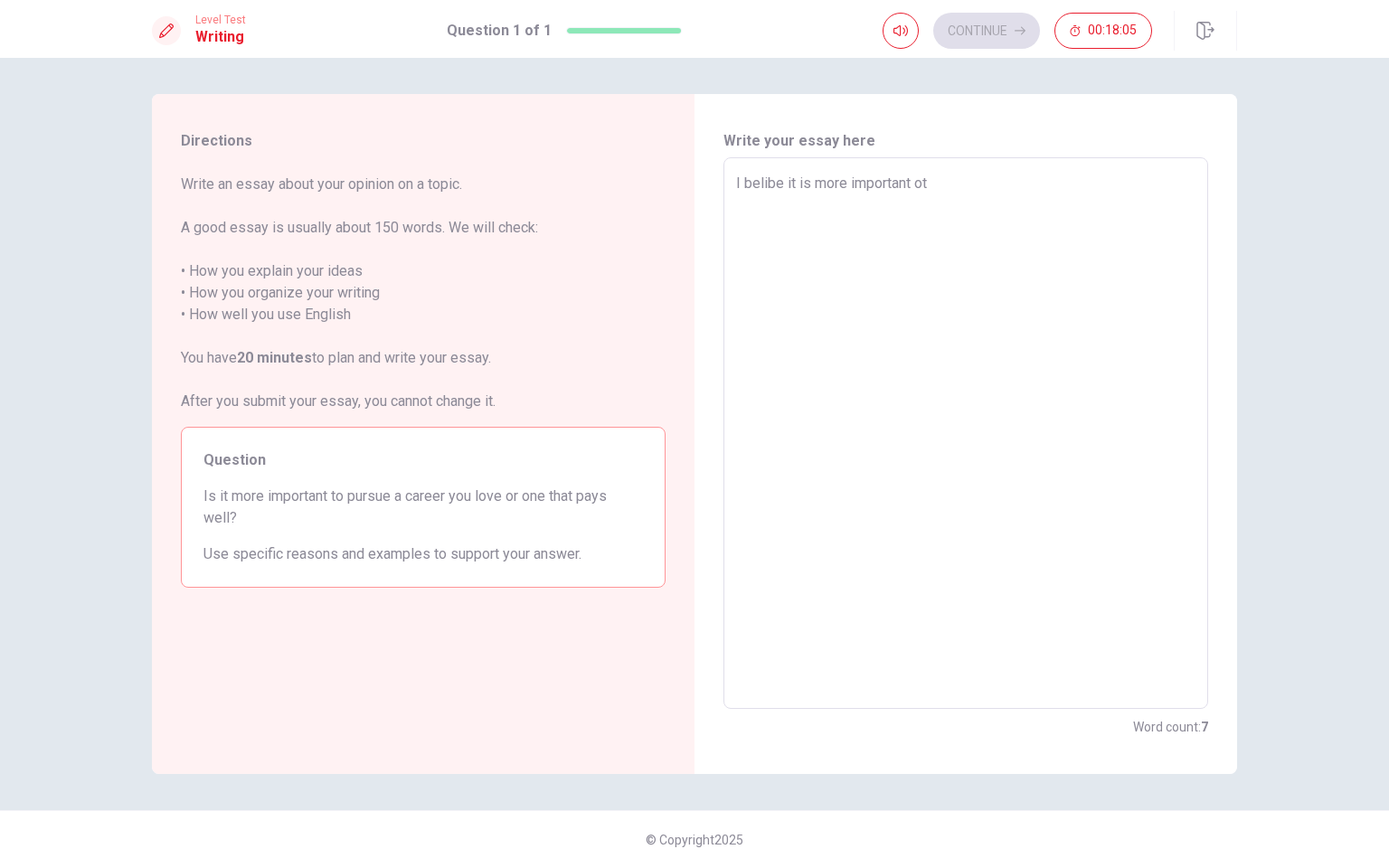 type on "x" 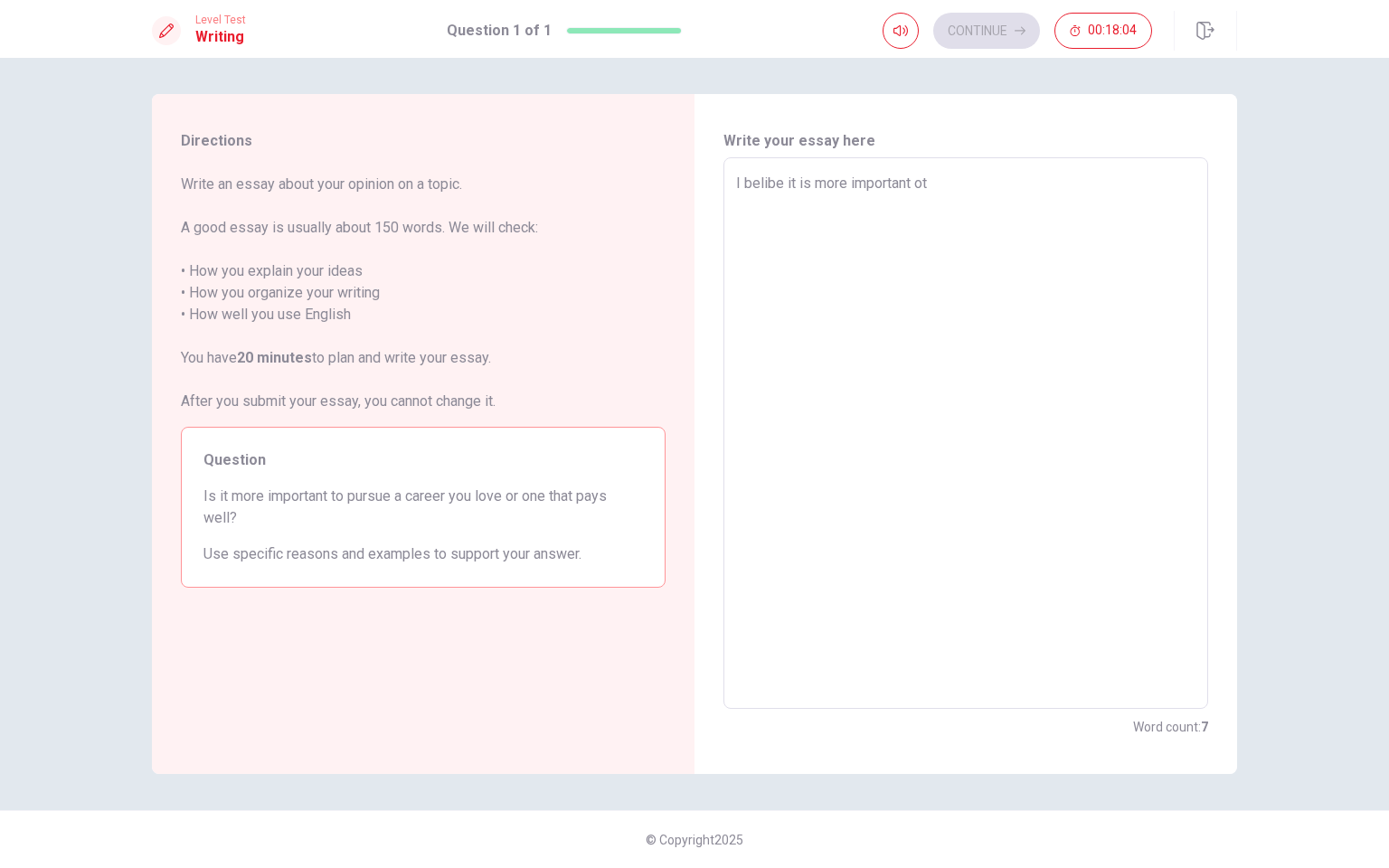 type on "I belibe it is more important o" 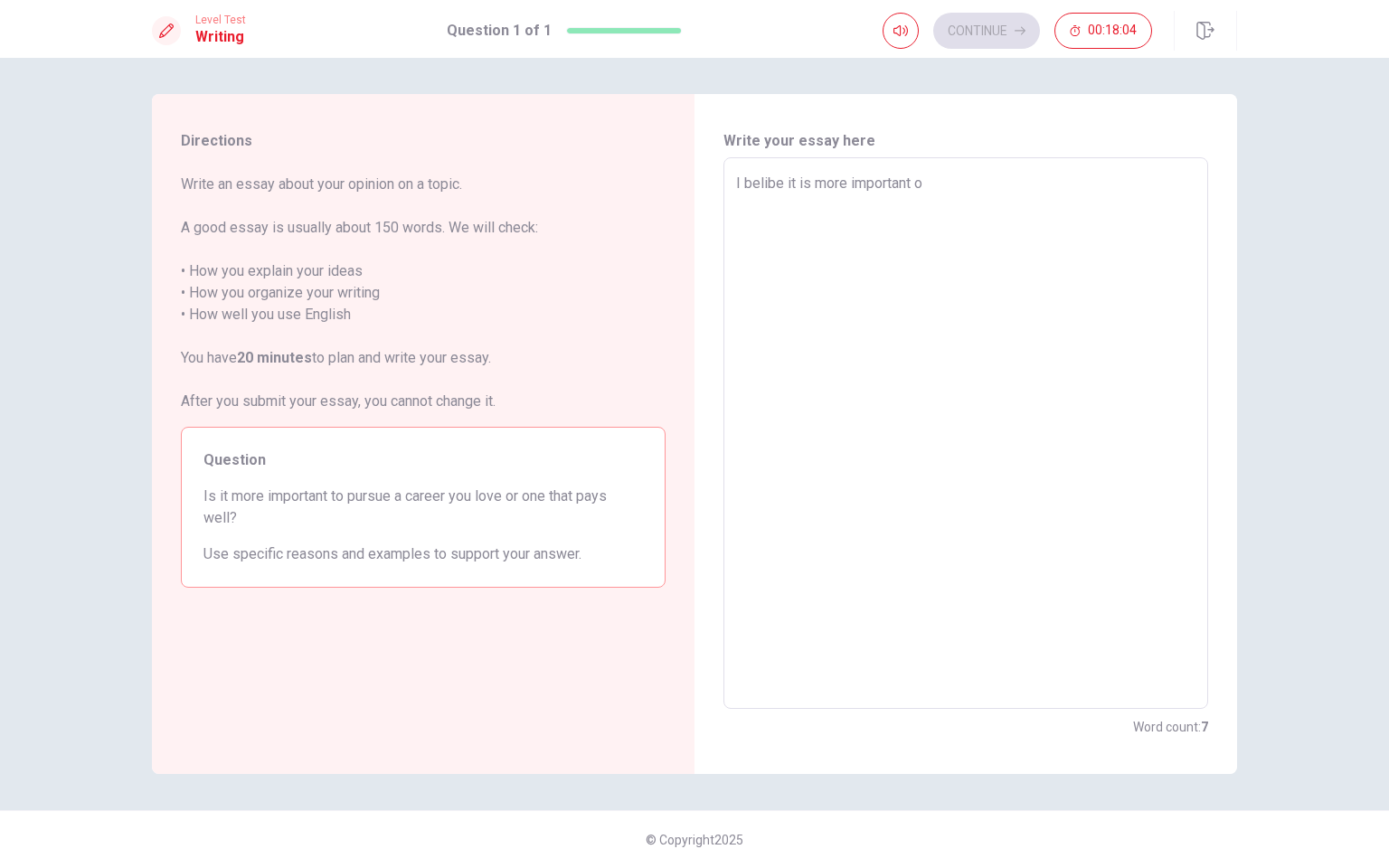 type on "x" 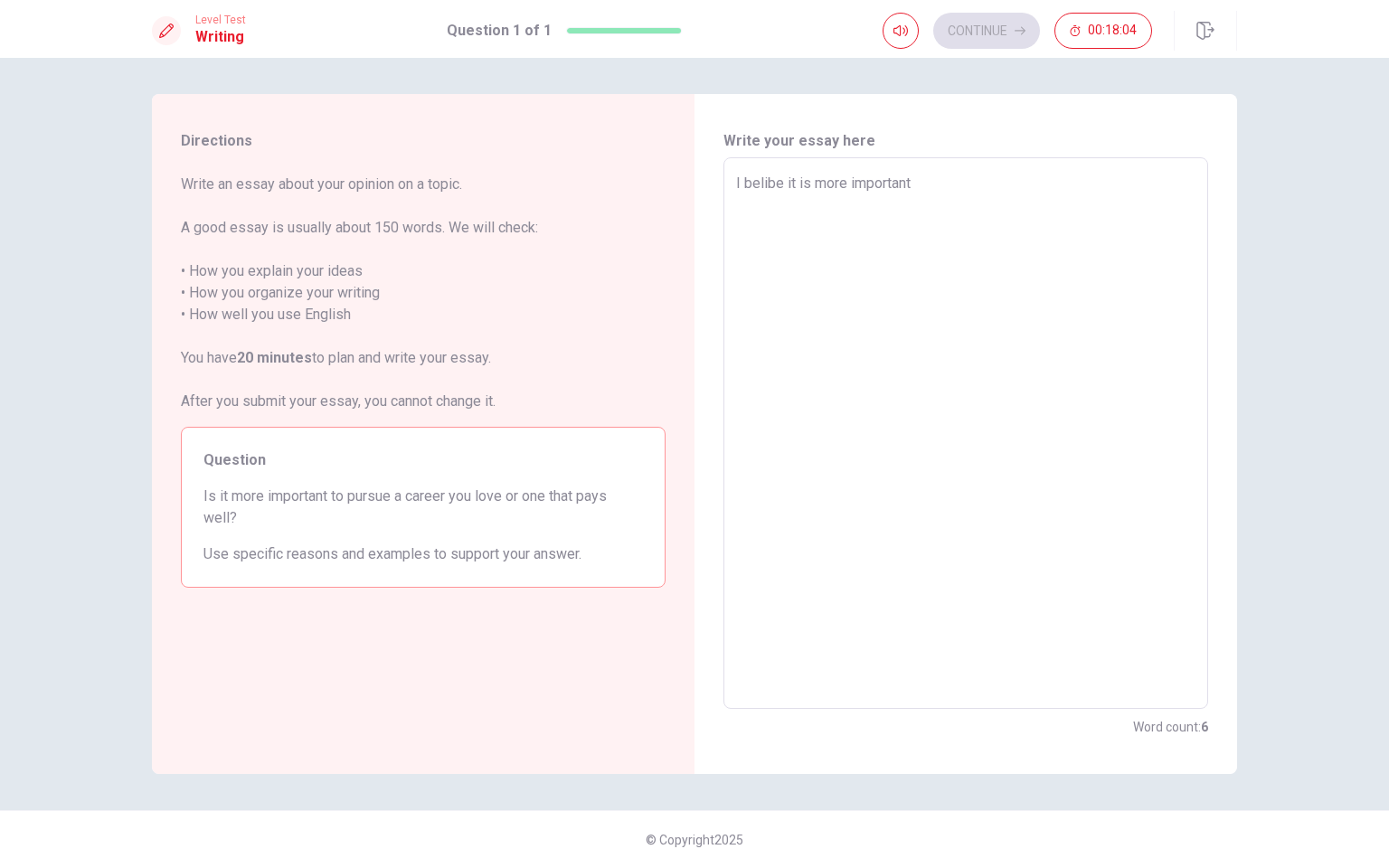 type on "x" 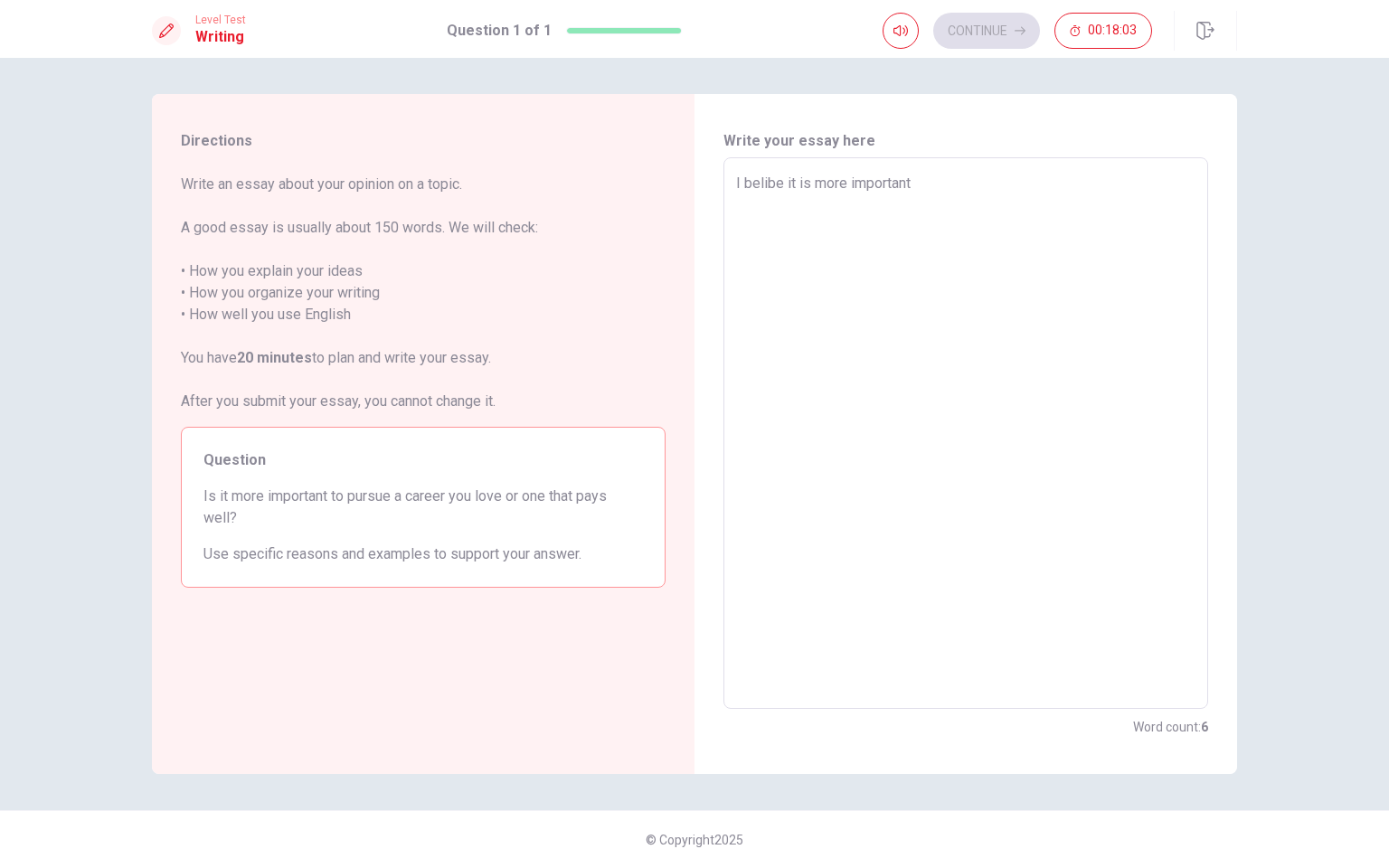 type on "I belibe it is more important t" 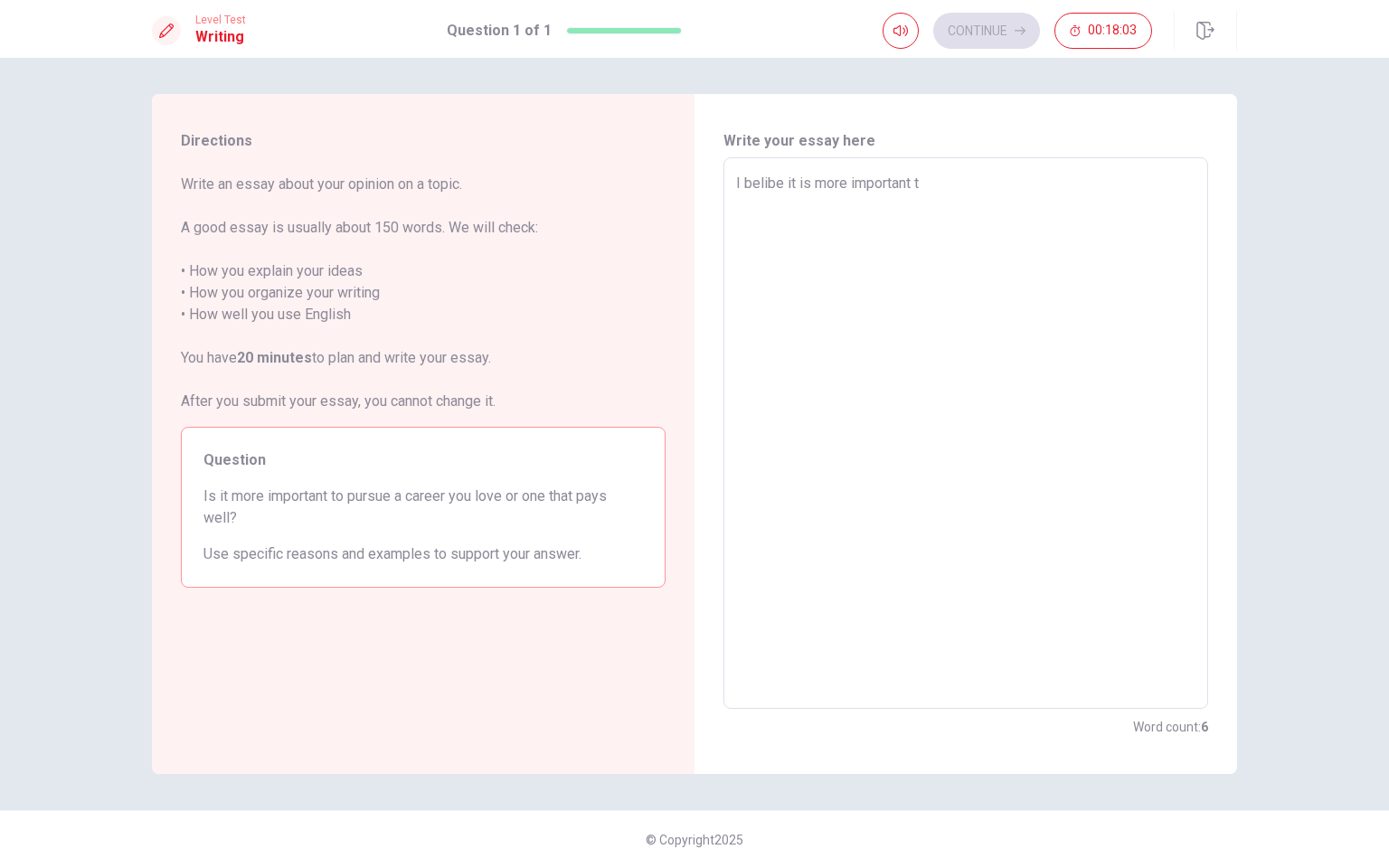 type on "x" 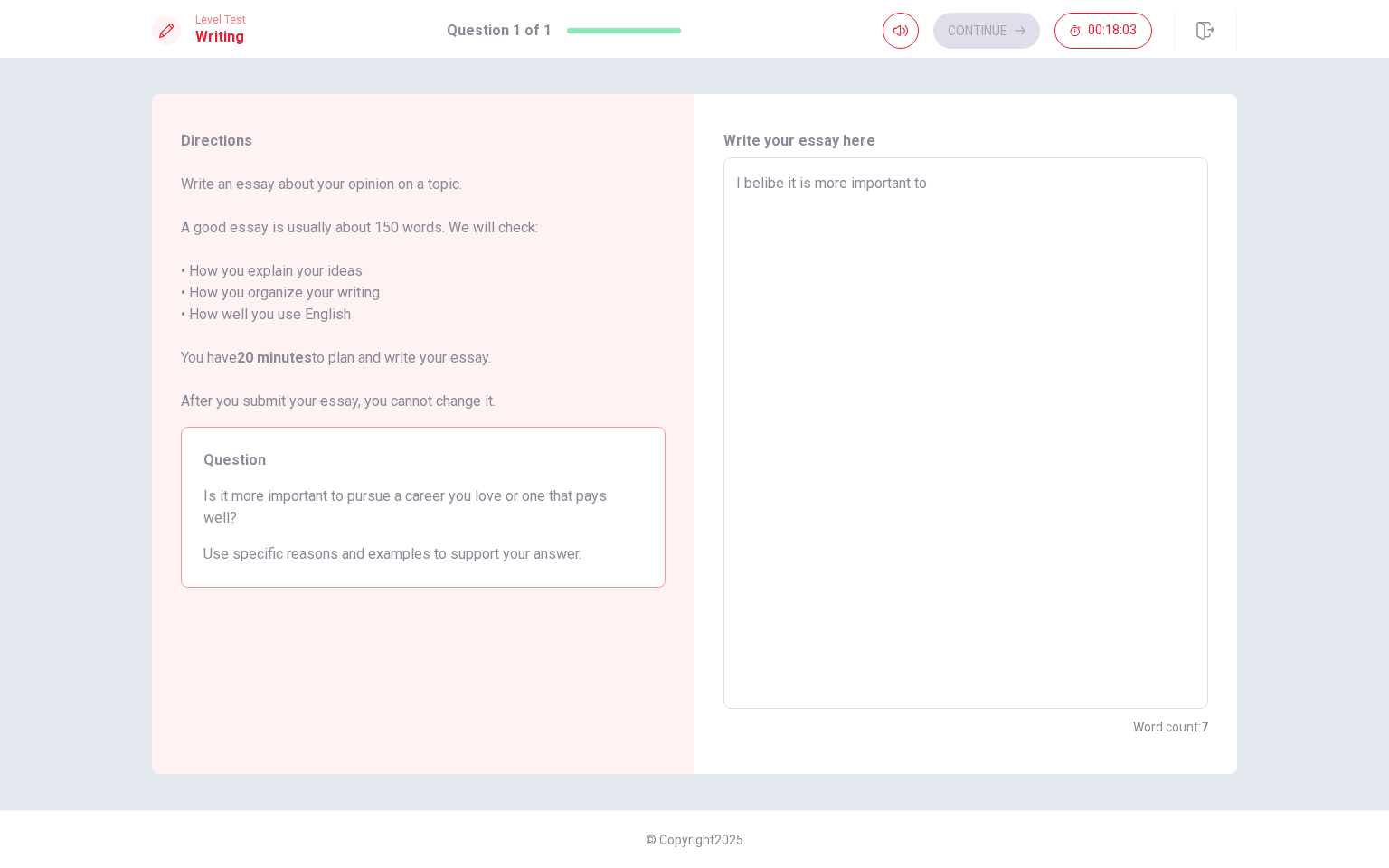 type on "x" 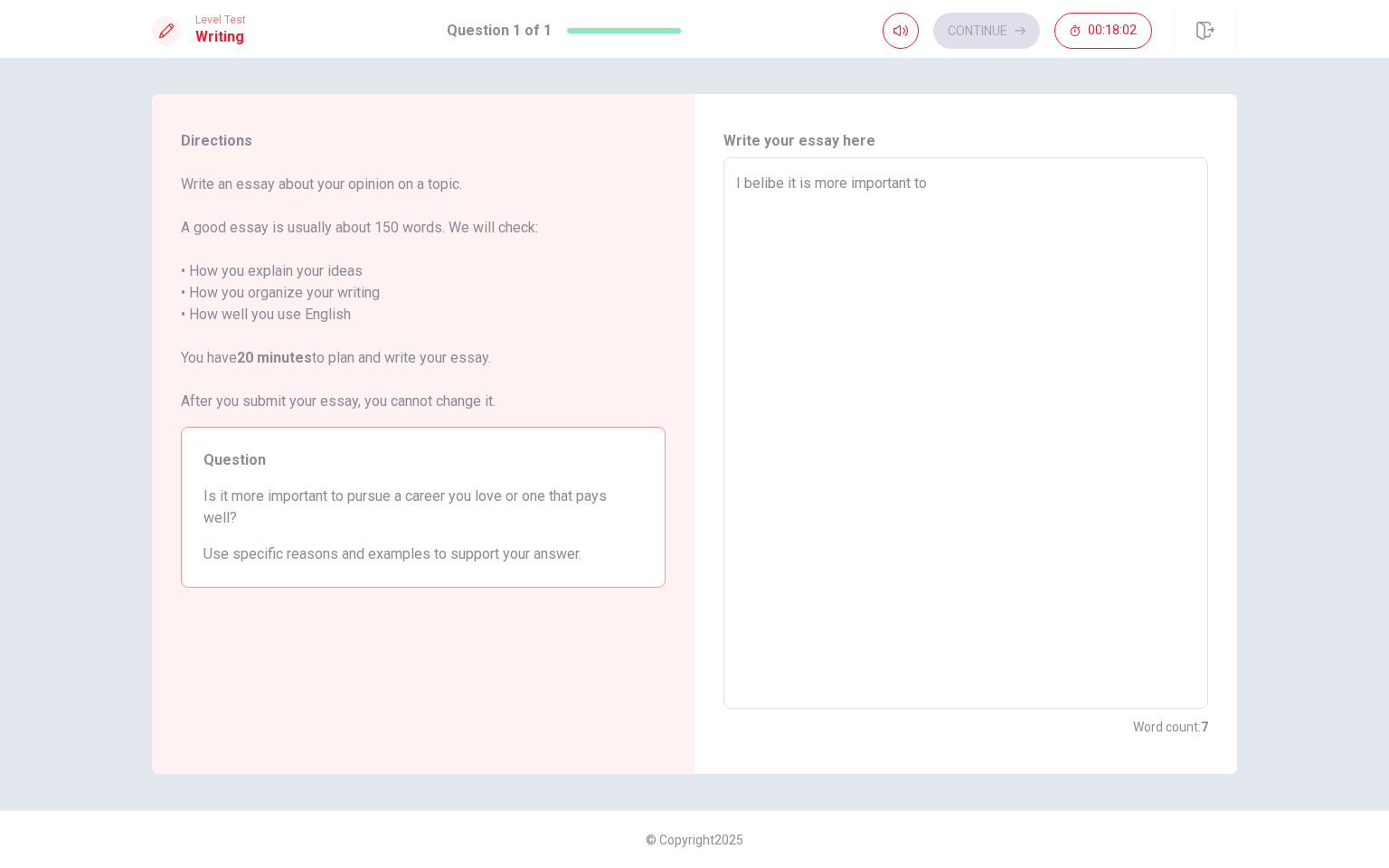 type on "I belibe it is more important to" 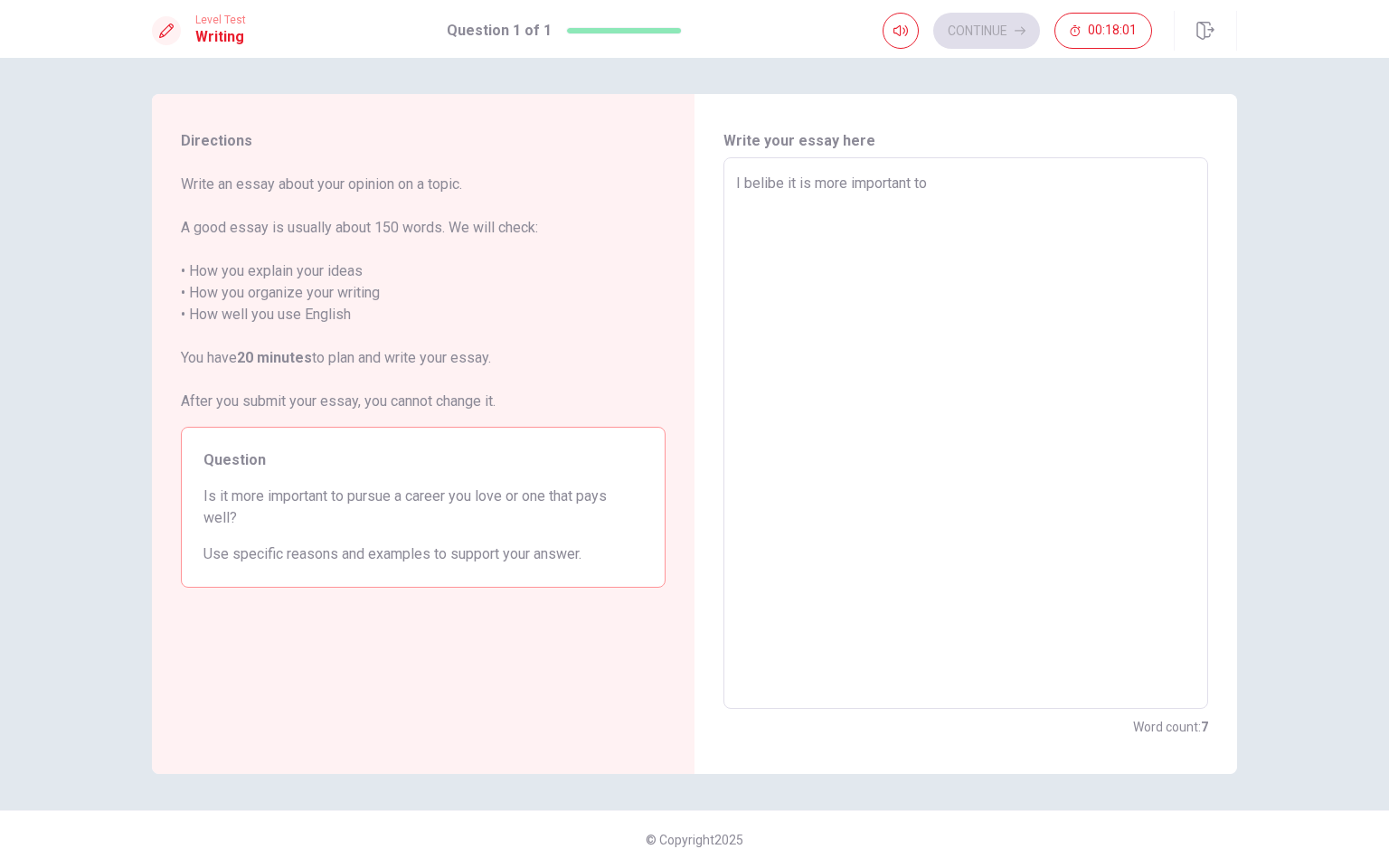 type on "I belibe it is more important to p" 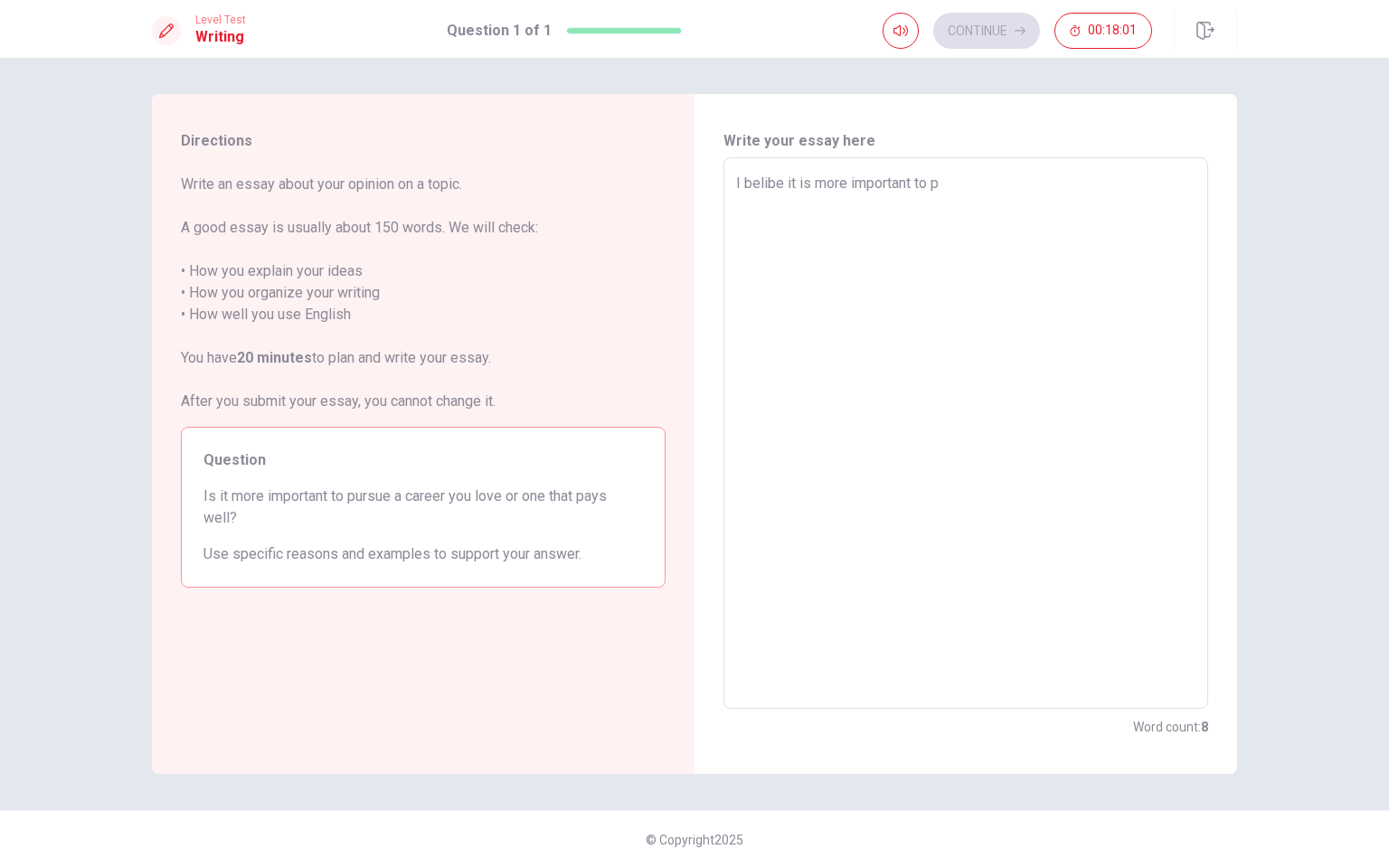 type on "x" 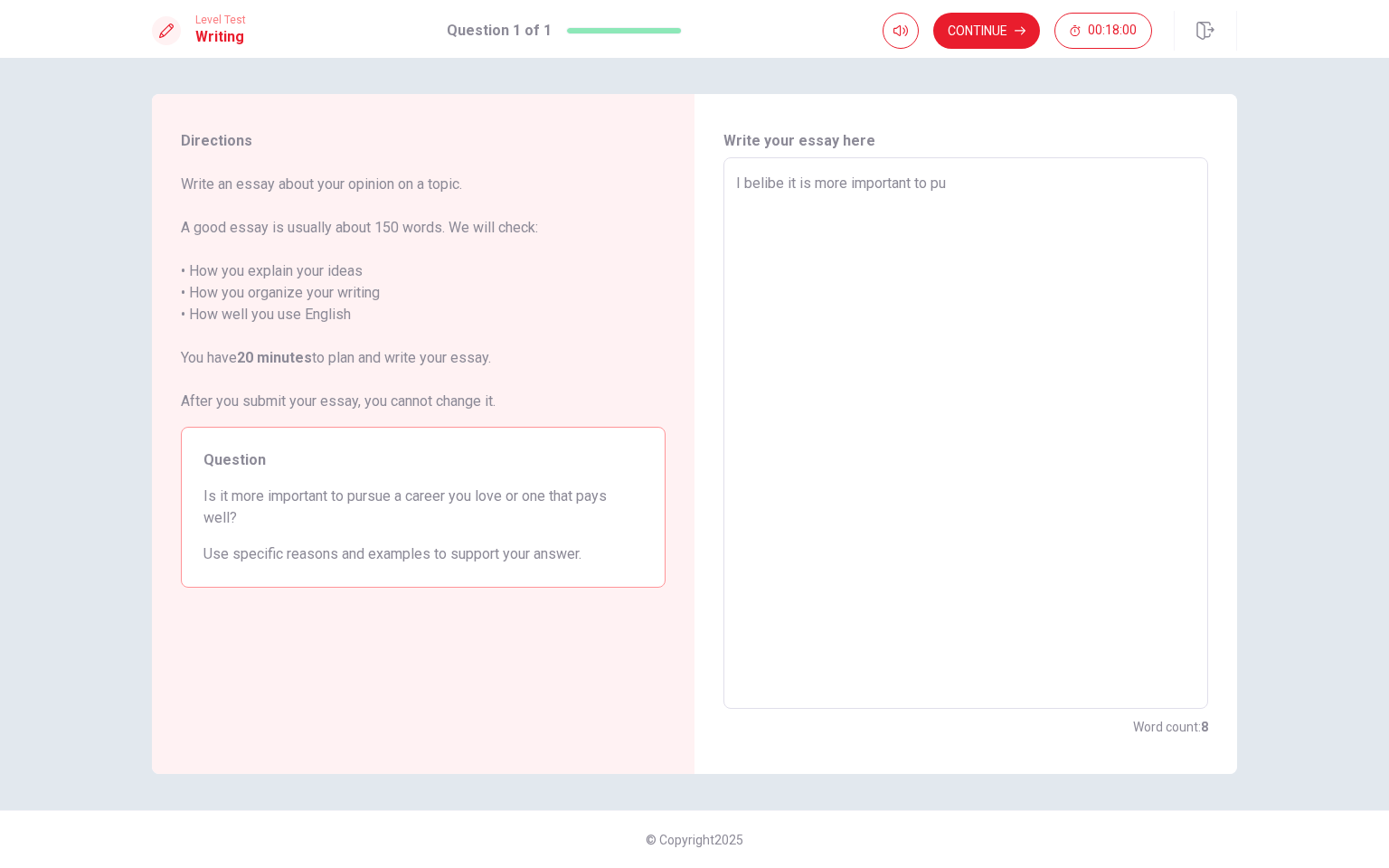 type on "x" 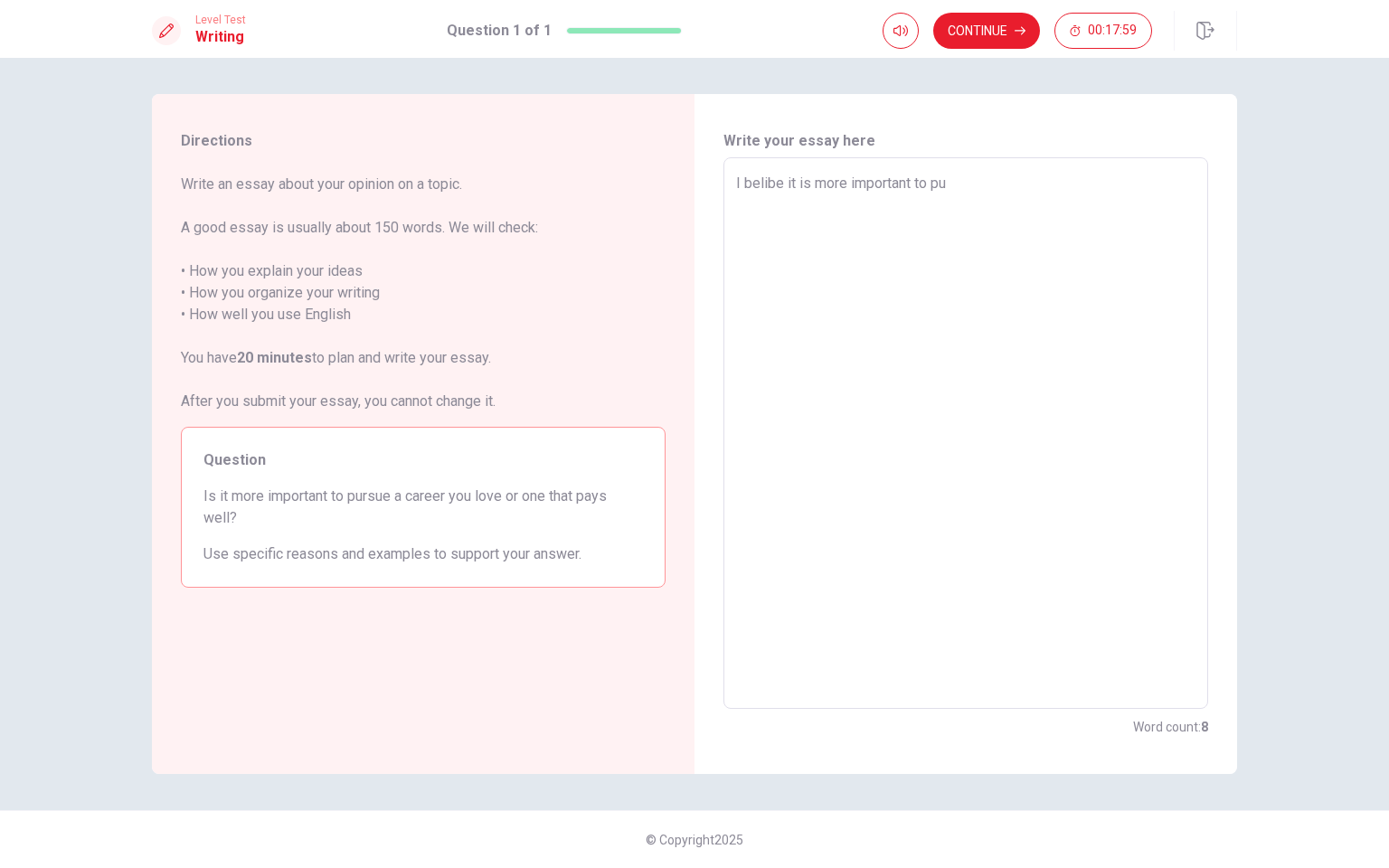 type on "I belibe it is more important to pur" 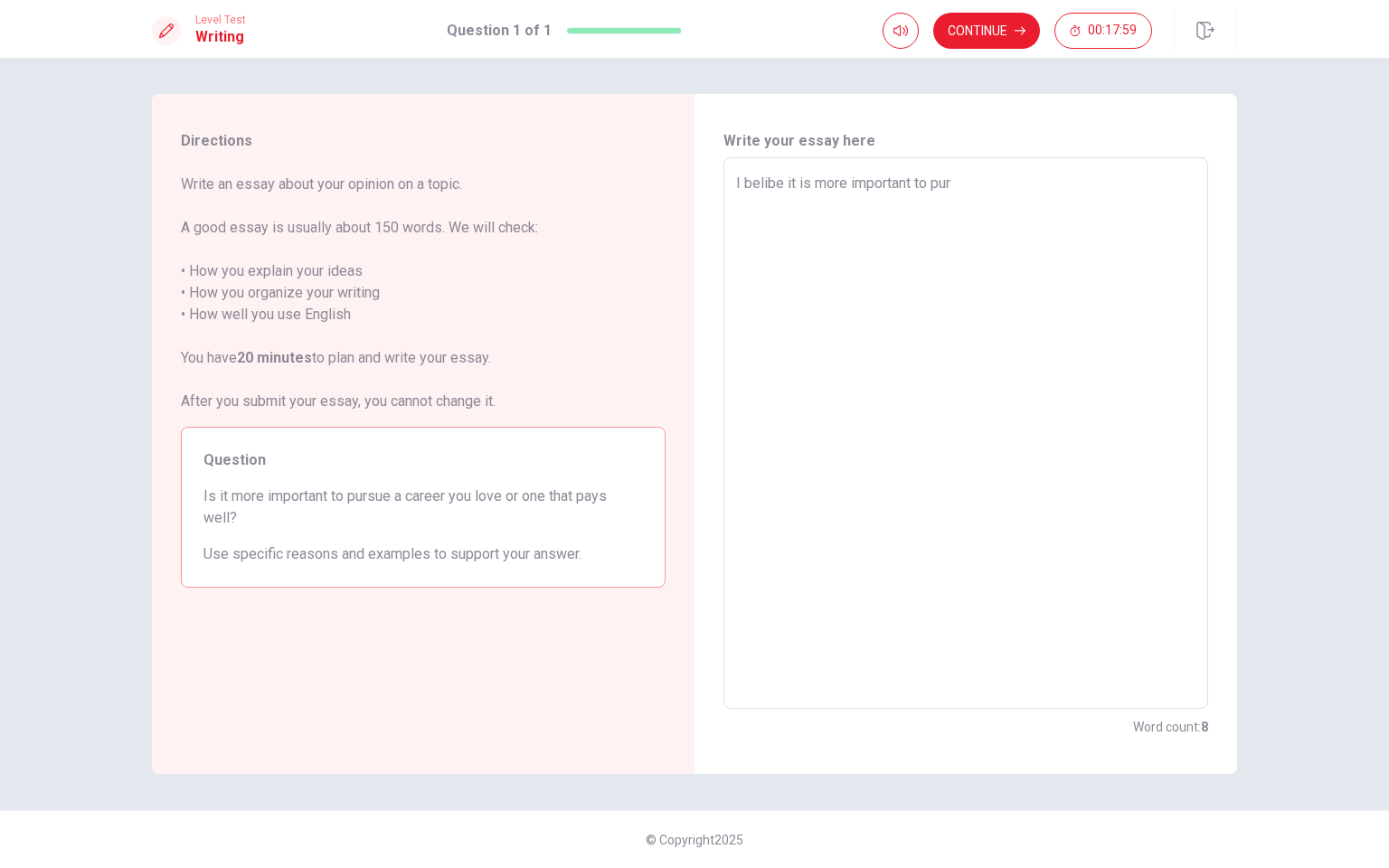 type on "x" 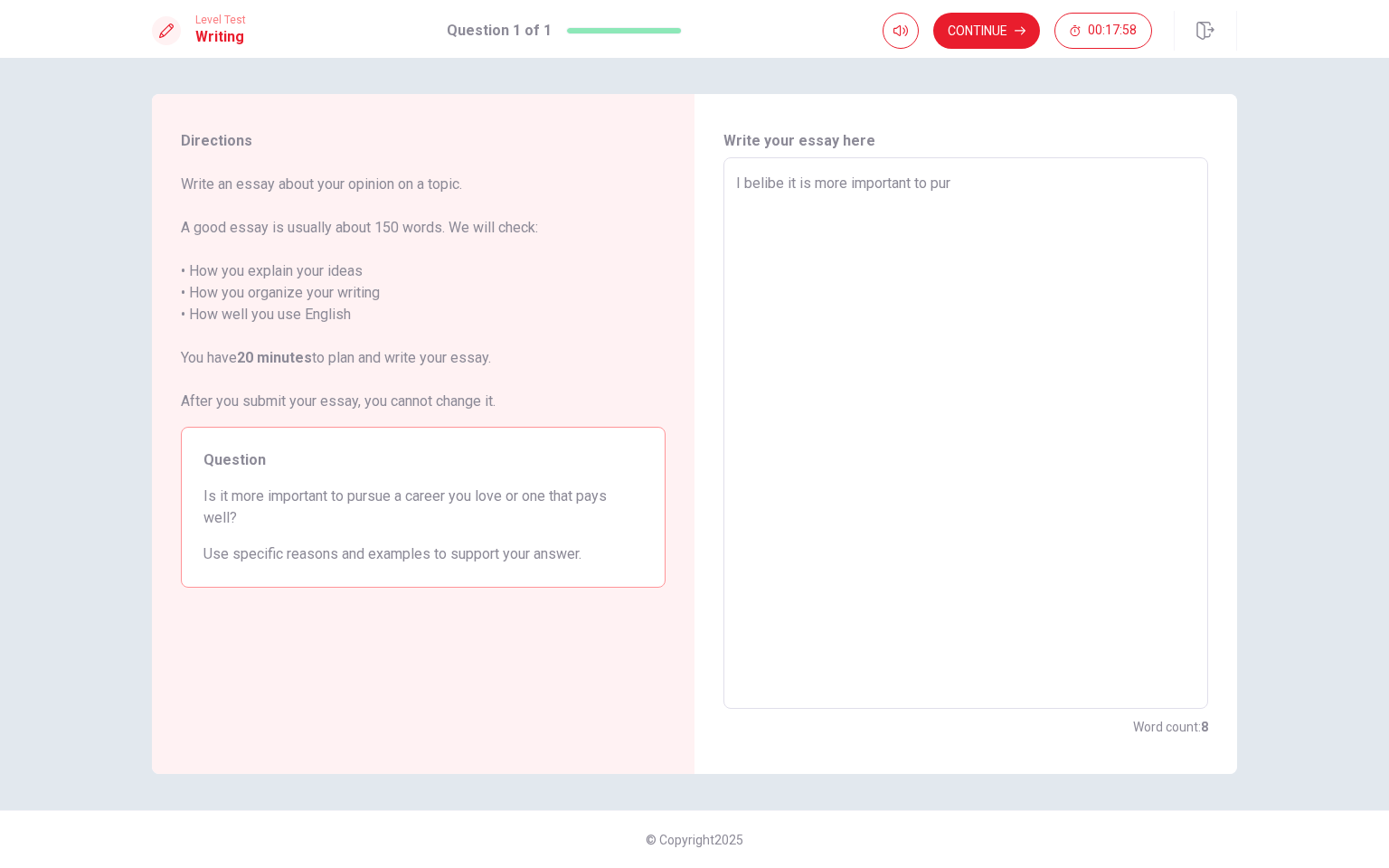 type on "I belibe it is more important to purs" 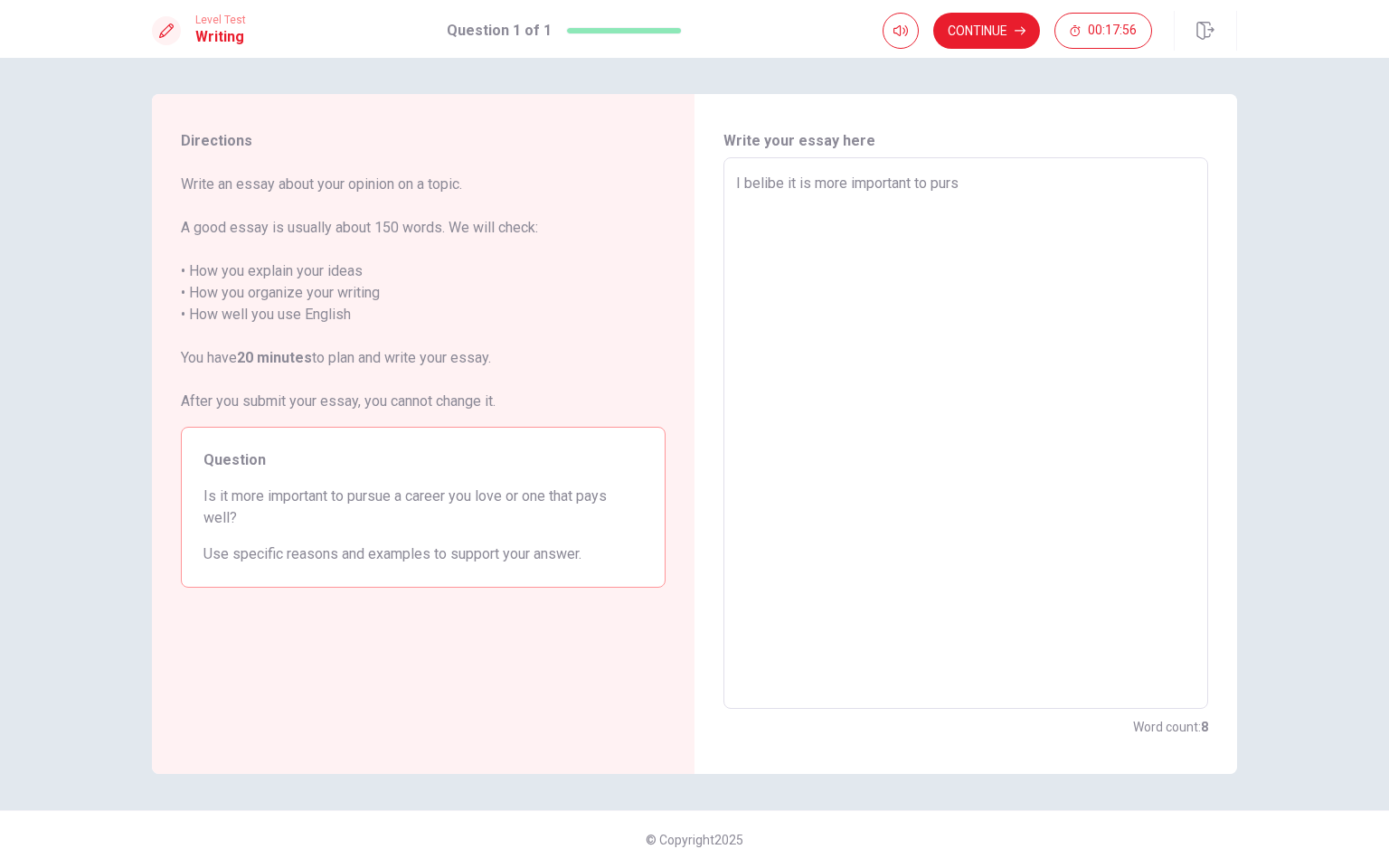 type on "x" 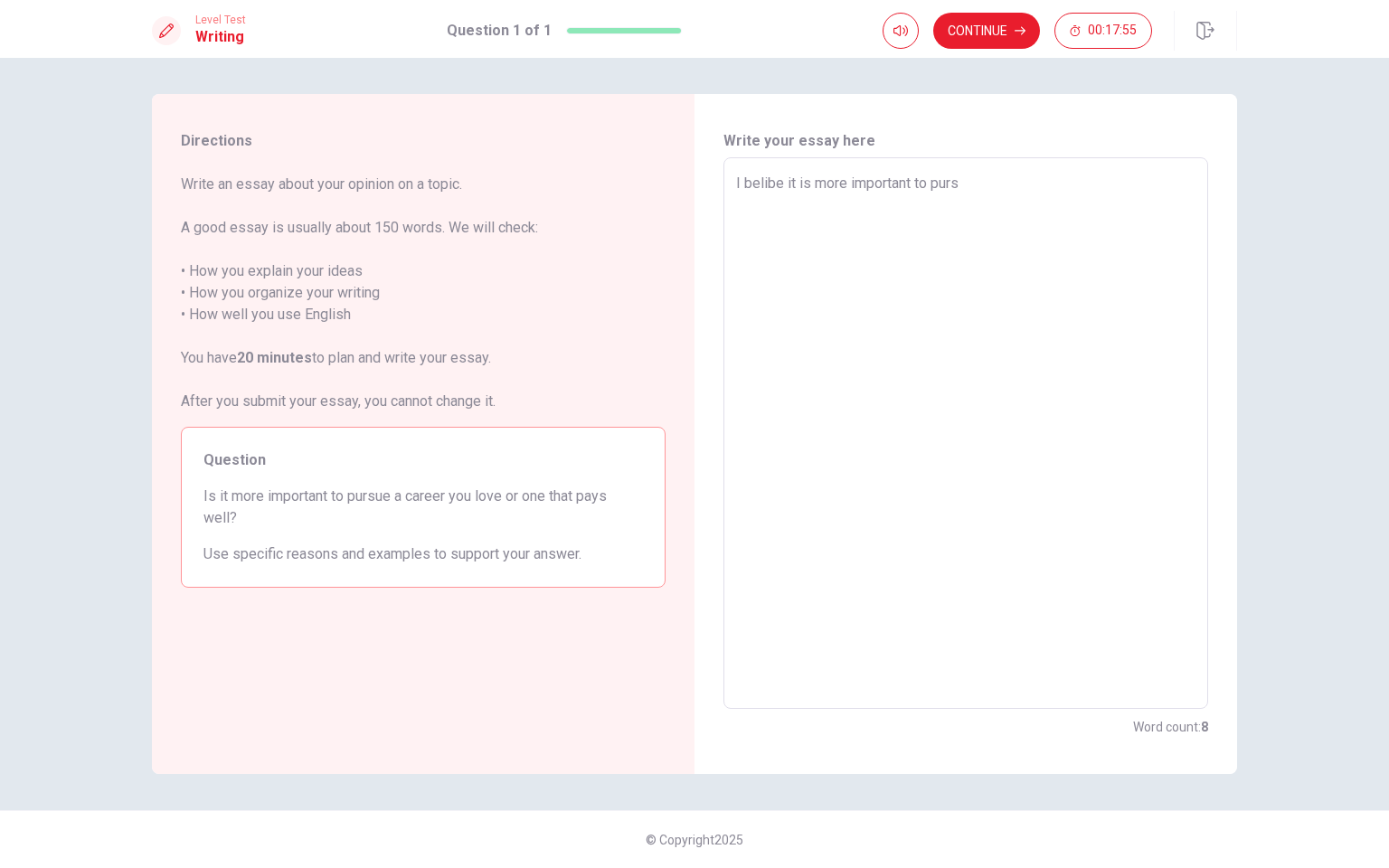 type on "I belibe it is more important to pursu" 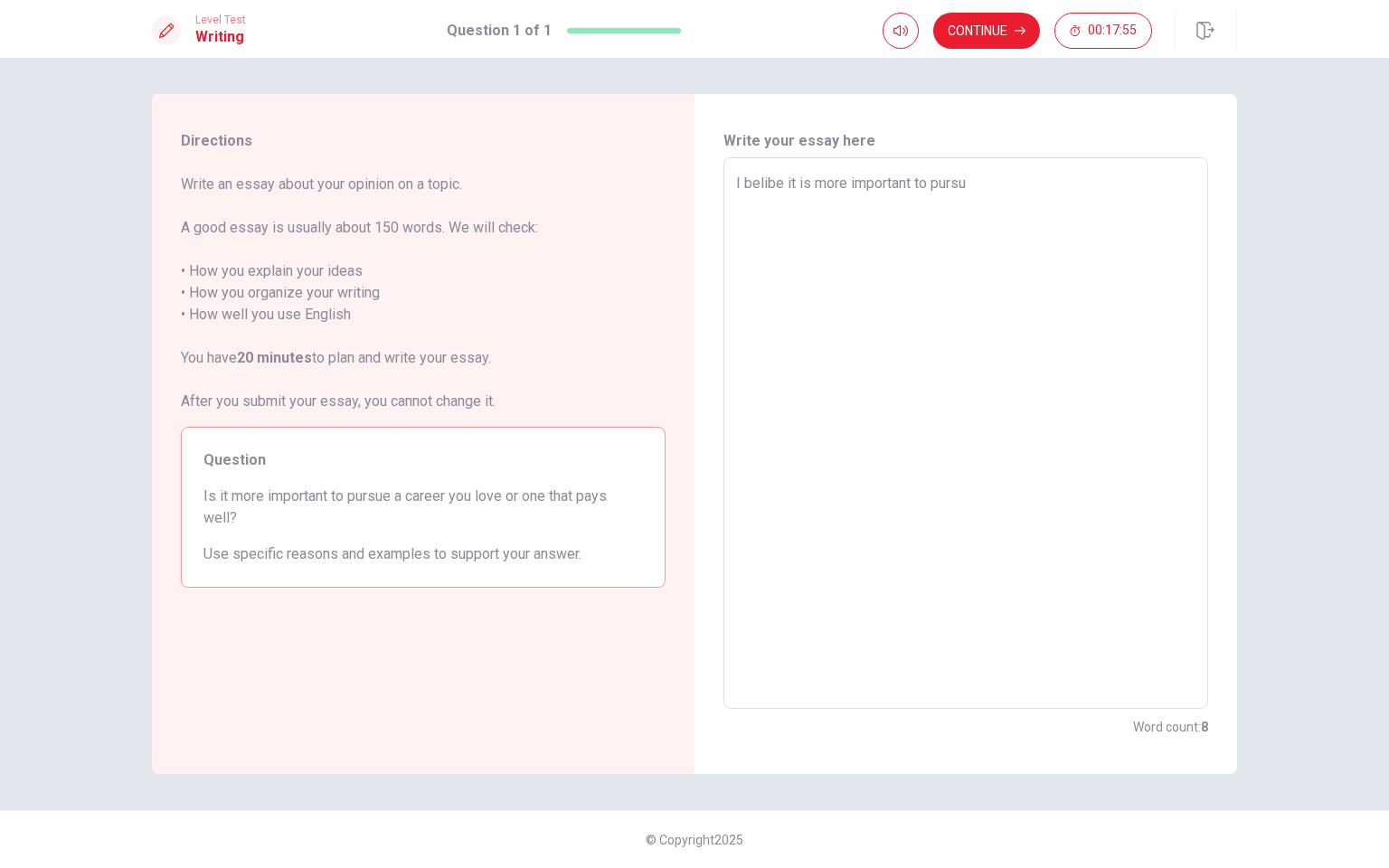 type on "x" 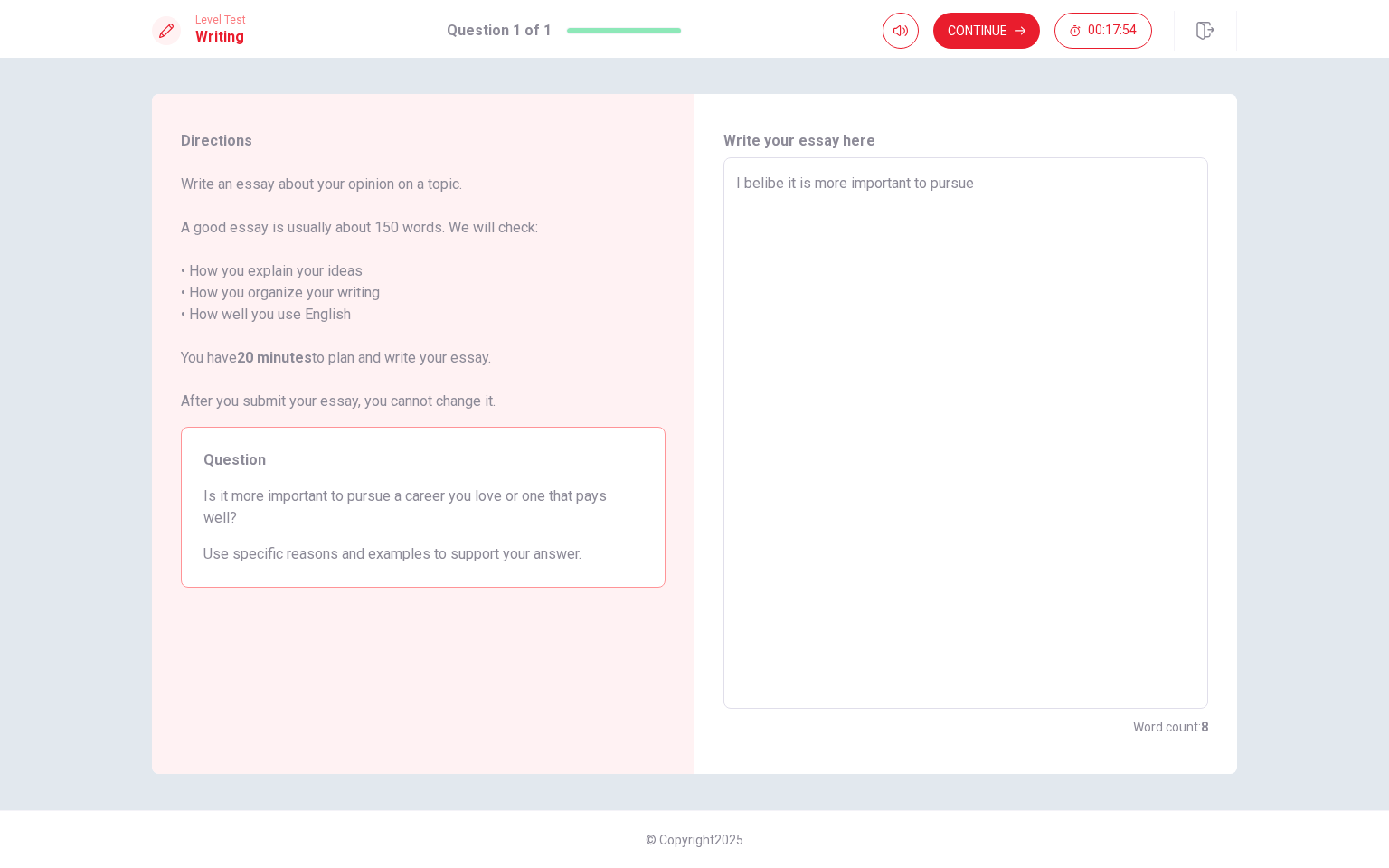 type on "x" 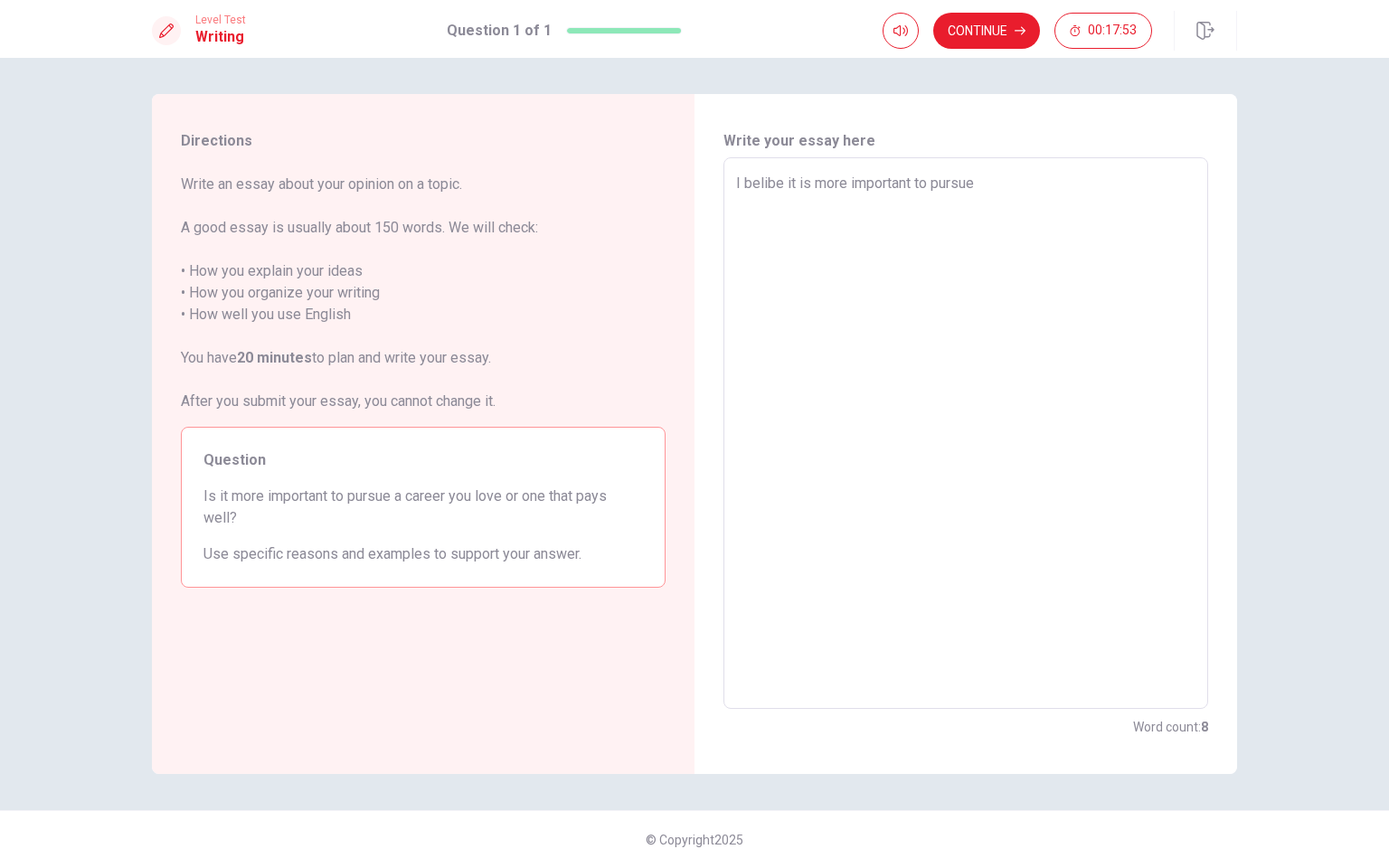type on "I belibe it is more important to pursue" 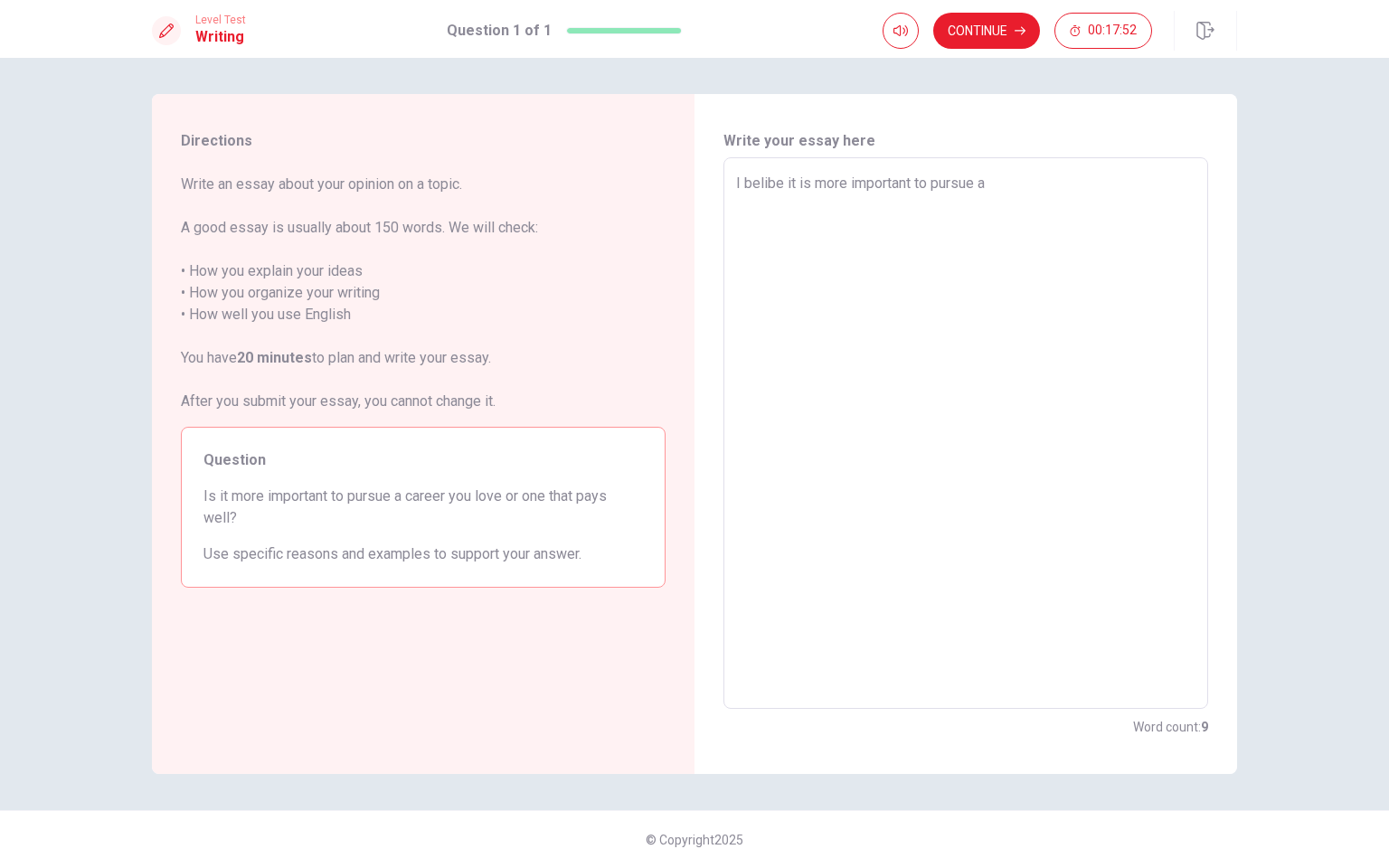 type on "x" 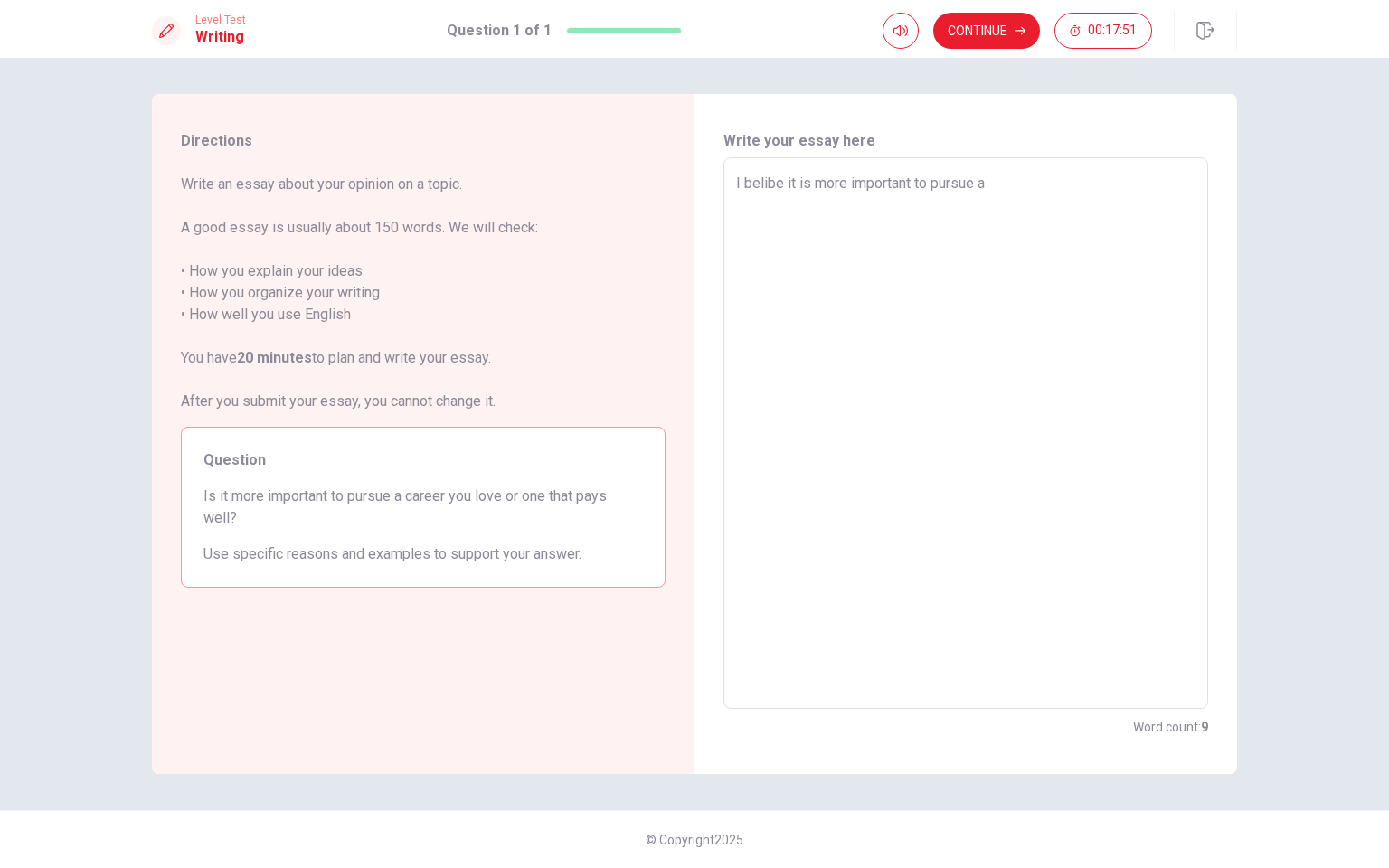 type on "I belibe it is more important to pursue a" 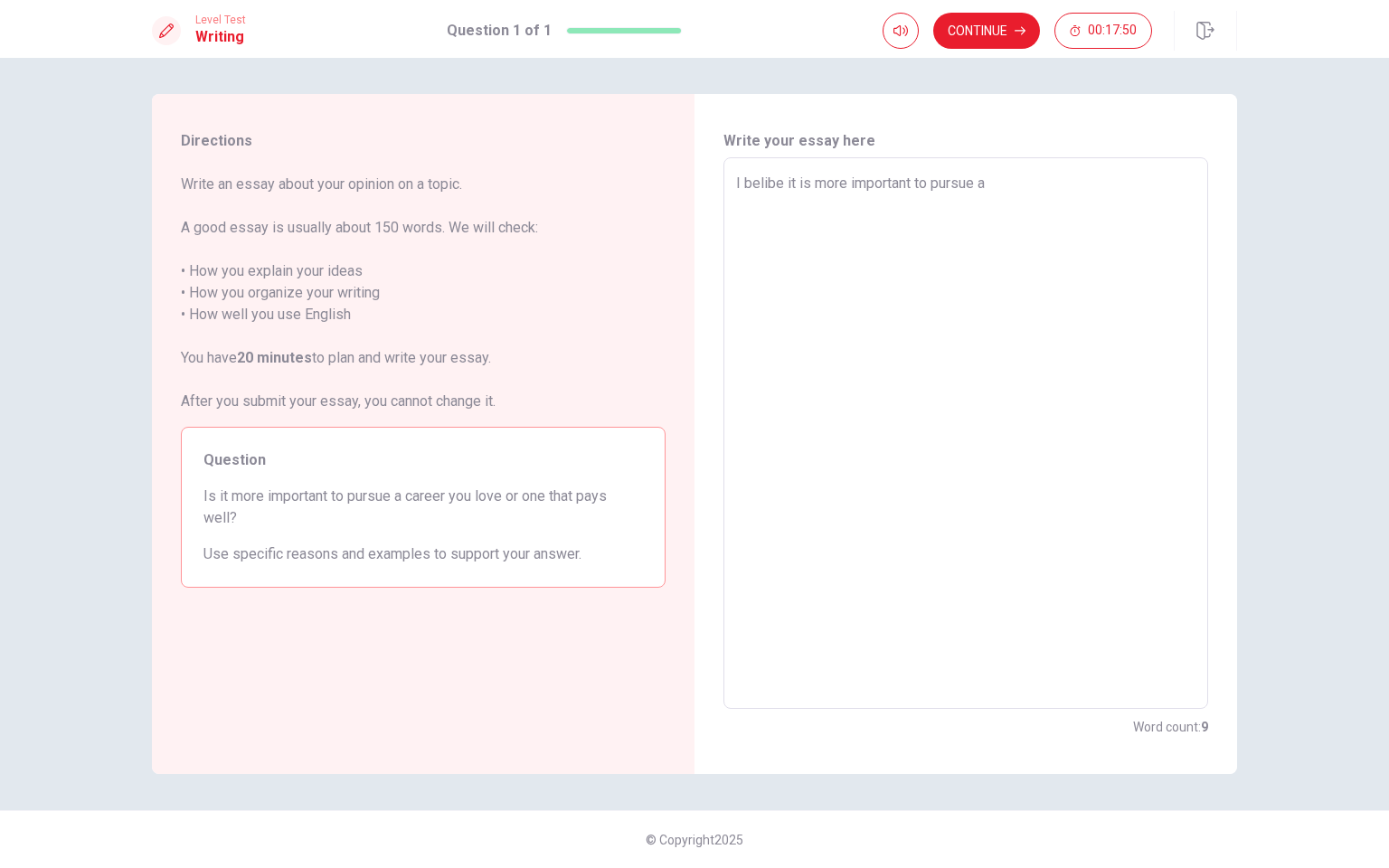 type on "I belibe it is more important to pursue a c" 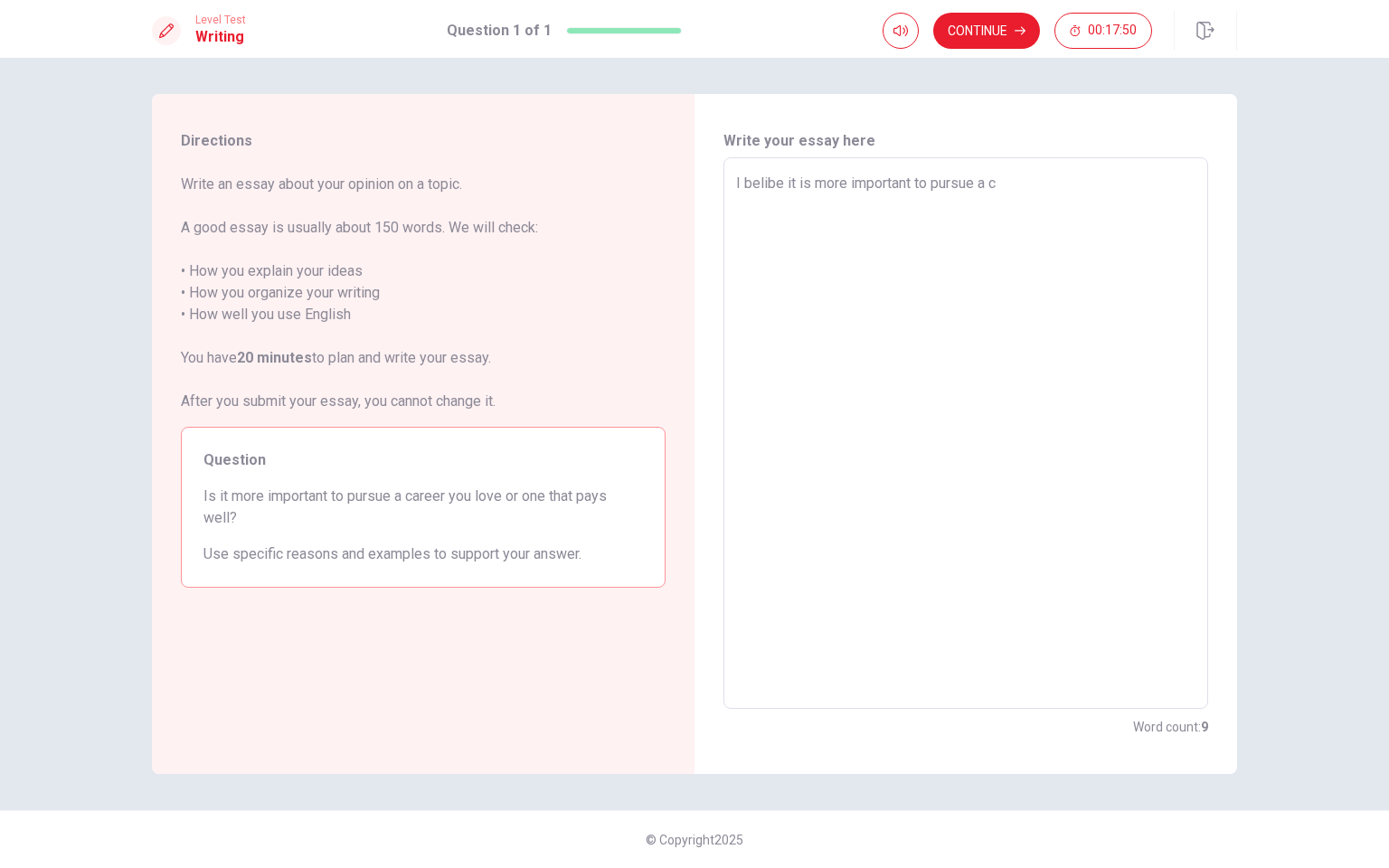 type on "x" 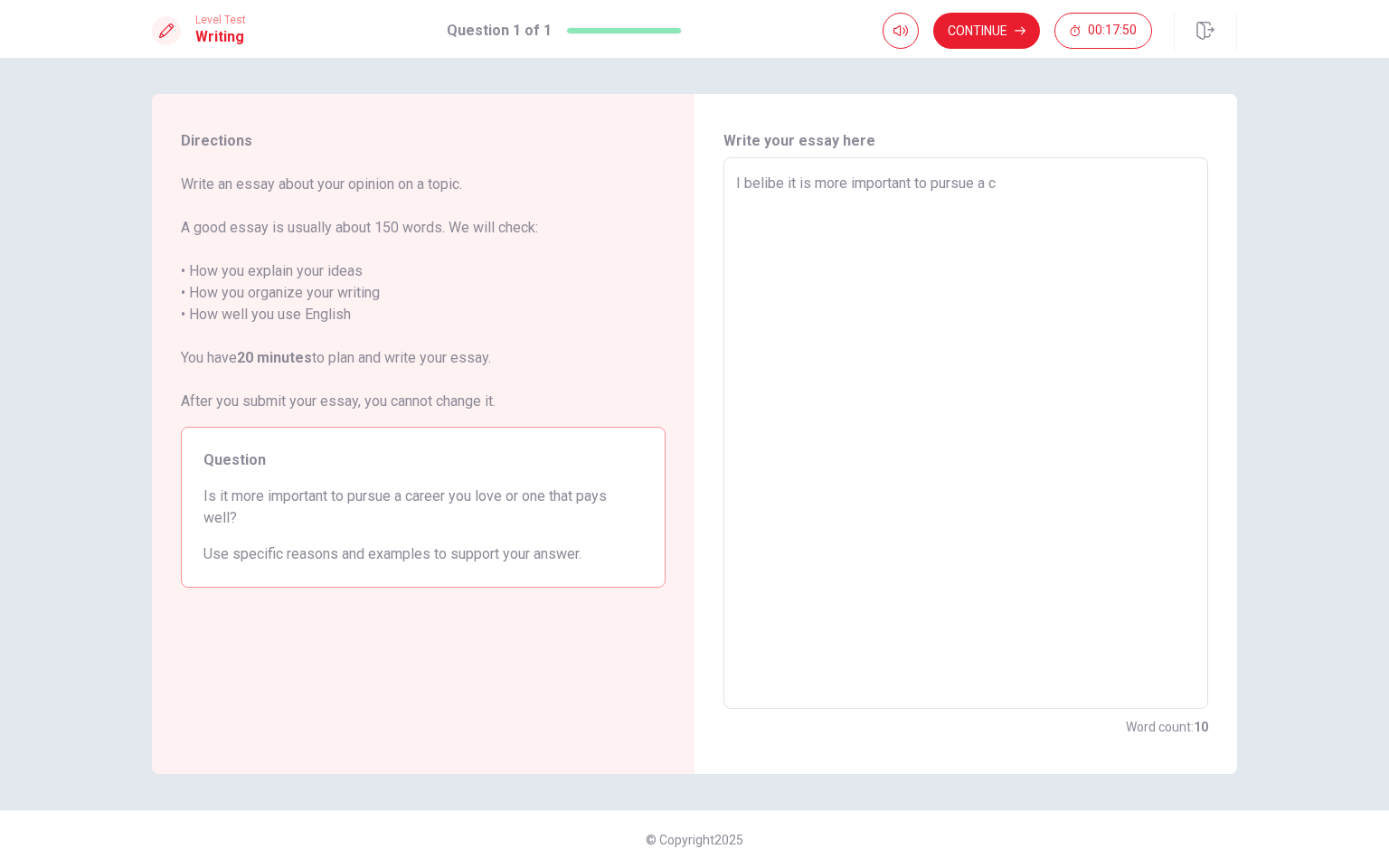type on "I belibe it is more important to pursue a ca" 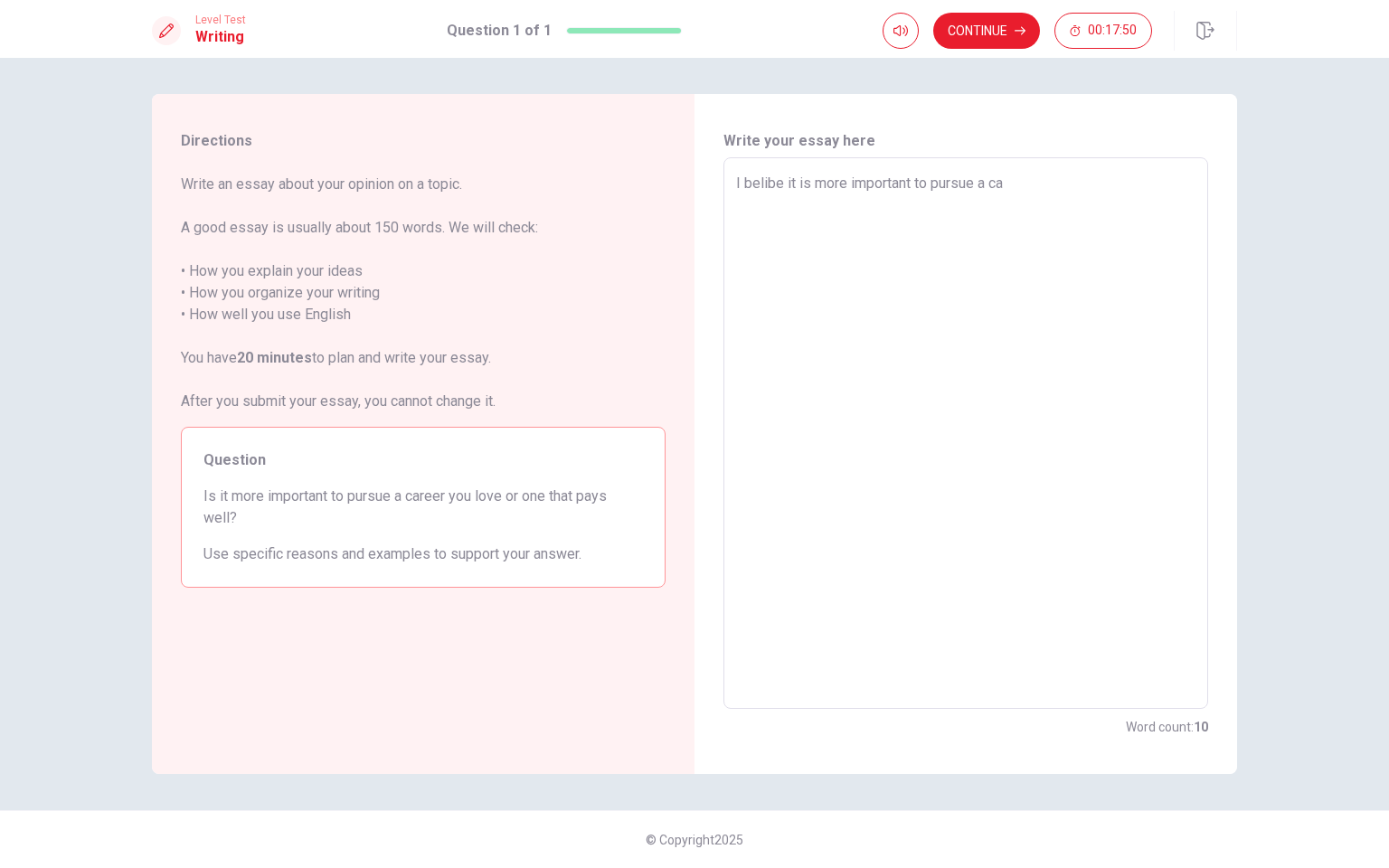 type on "x" 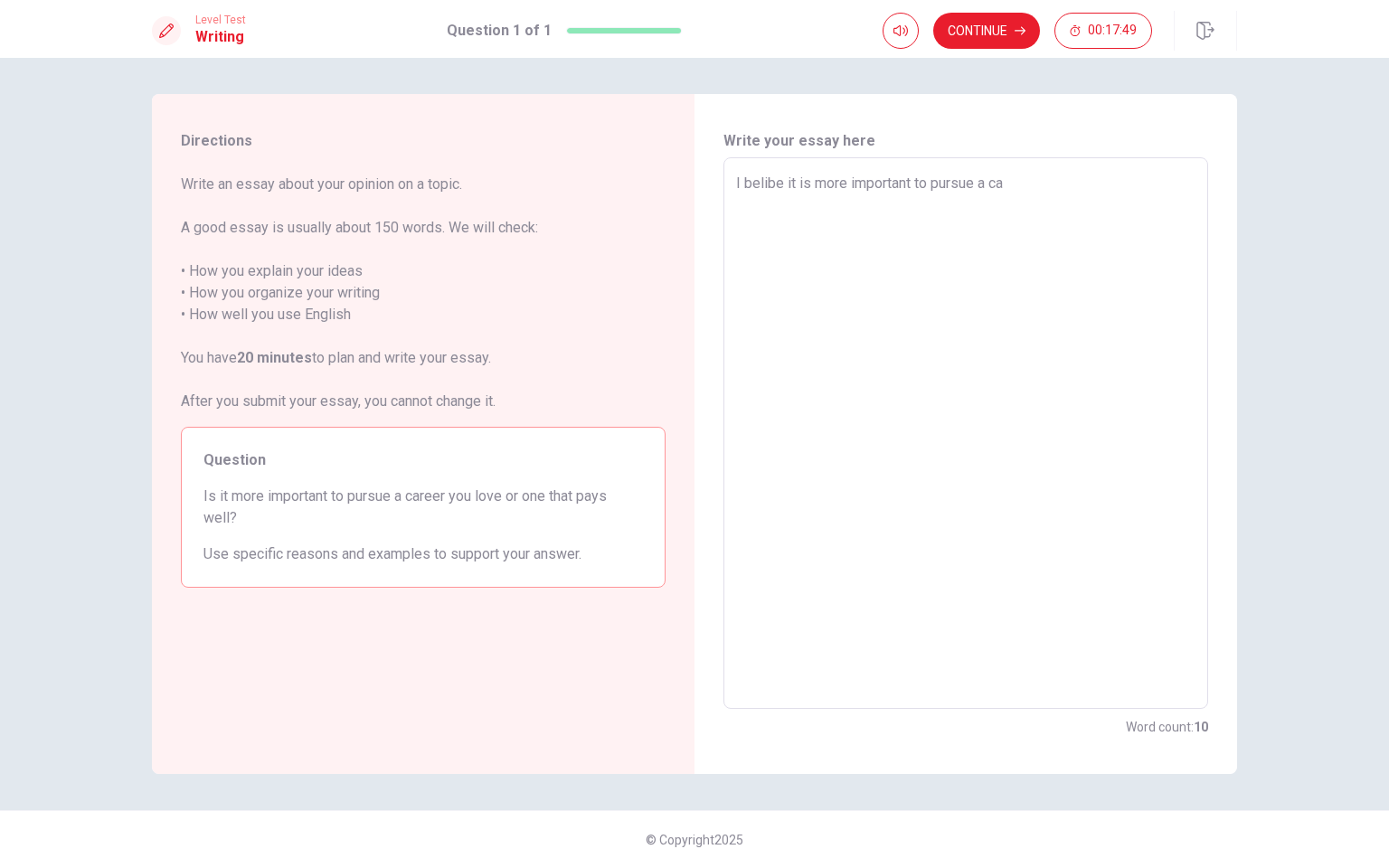 type on "I belibe it is more important to pursue a car" 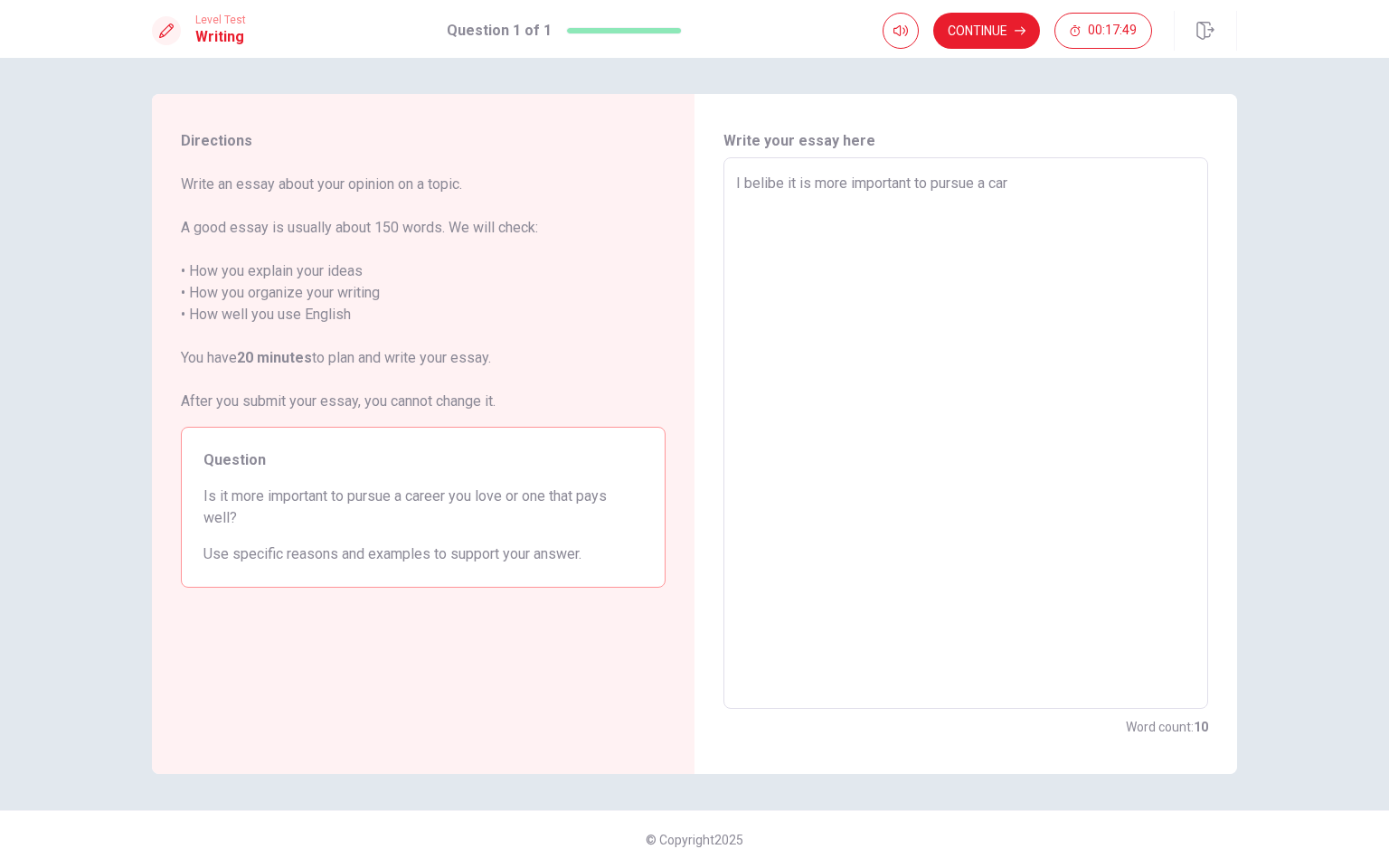 type on "x" 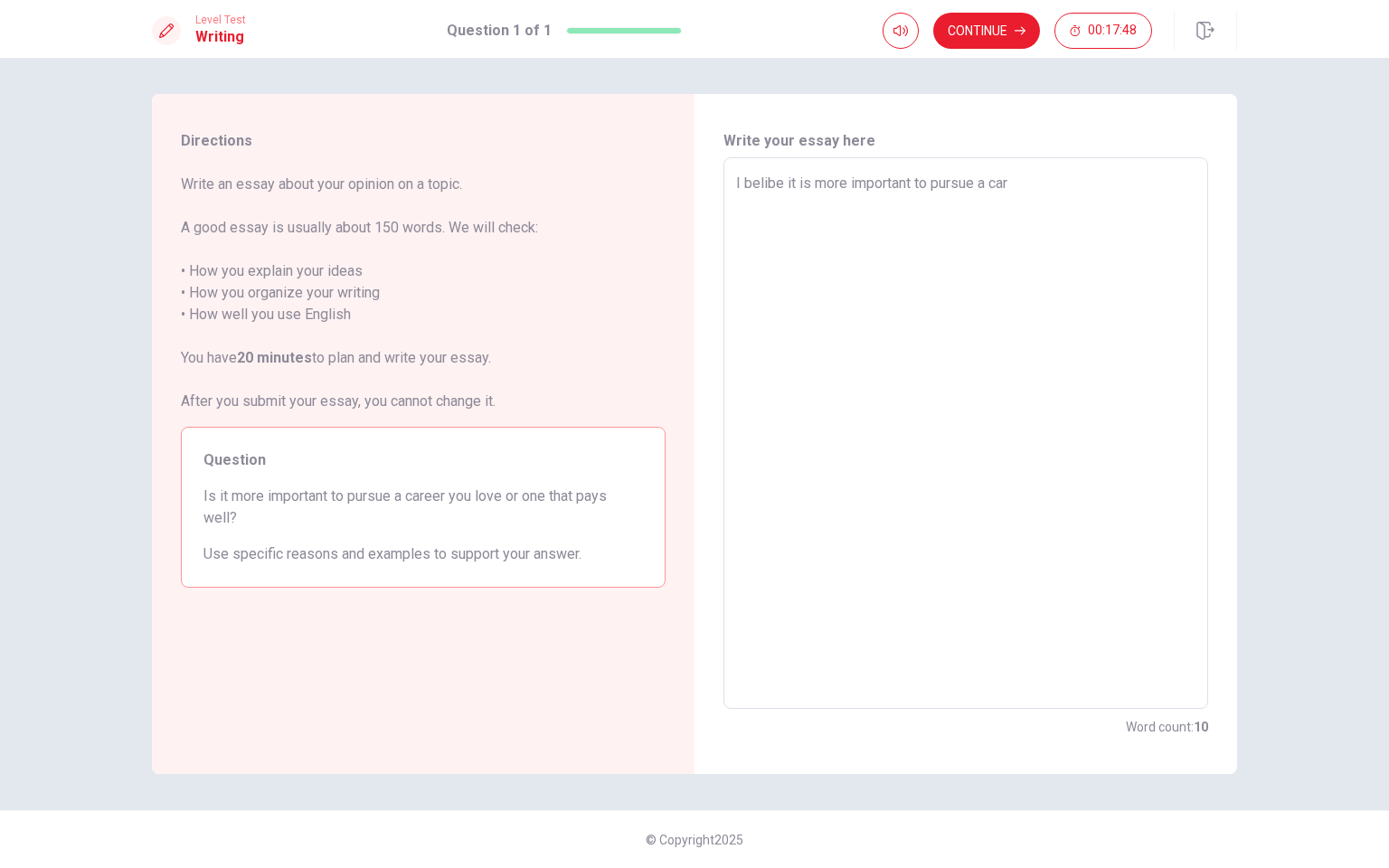 type on "I belibe it is more important to pursue a care" 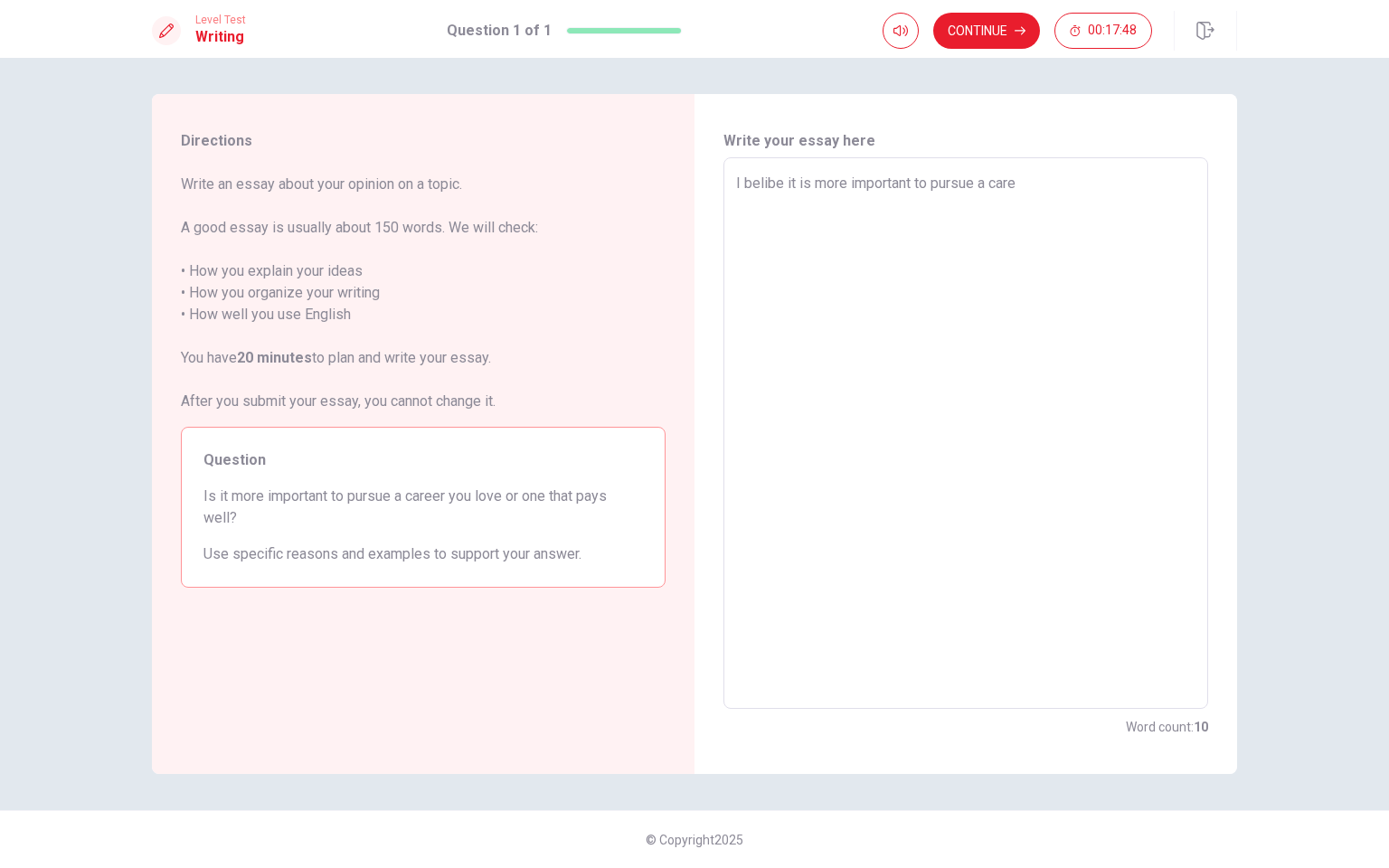 type on "x" 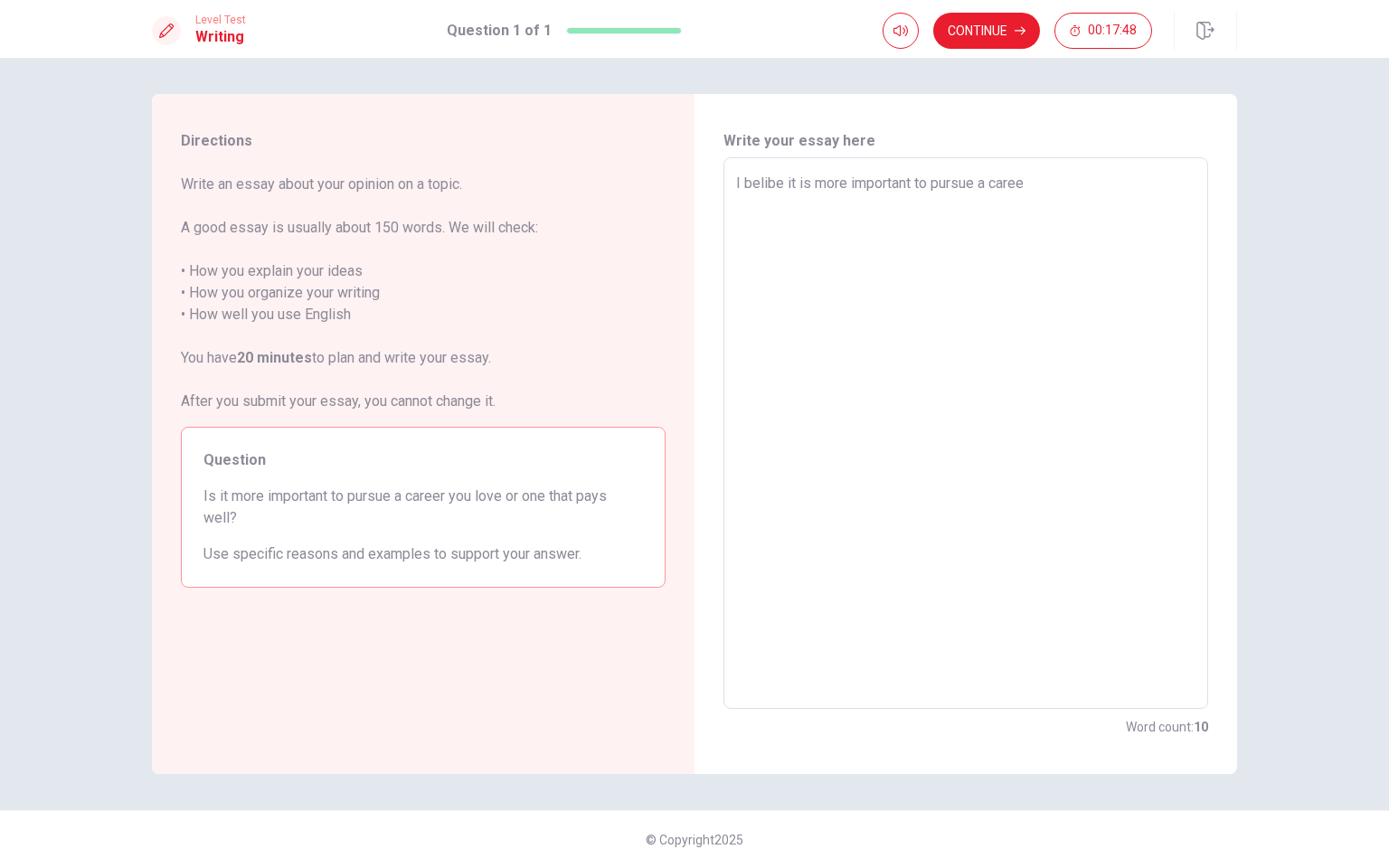 type on "x" 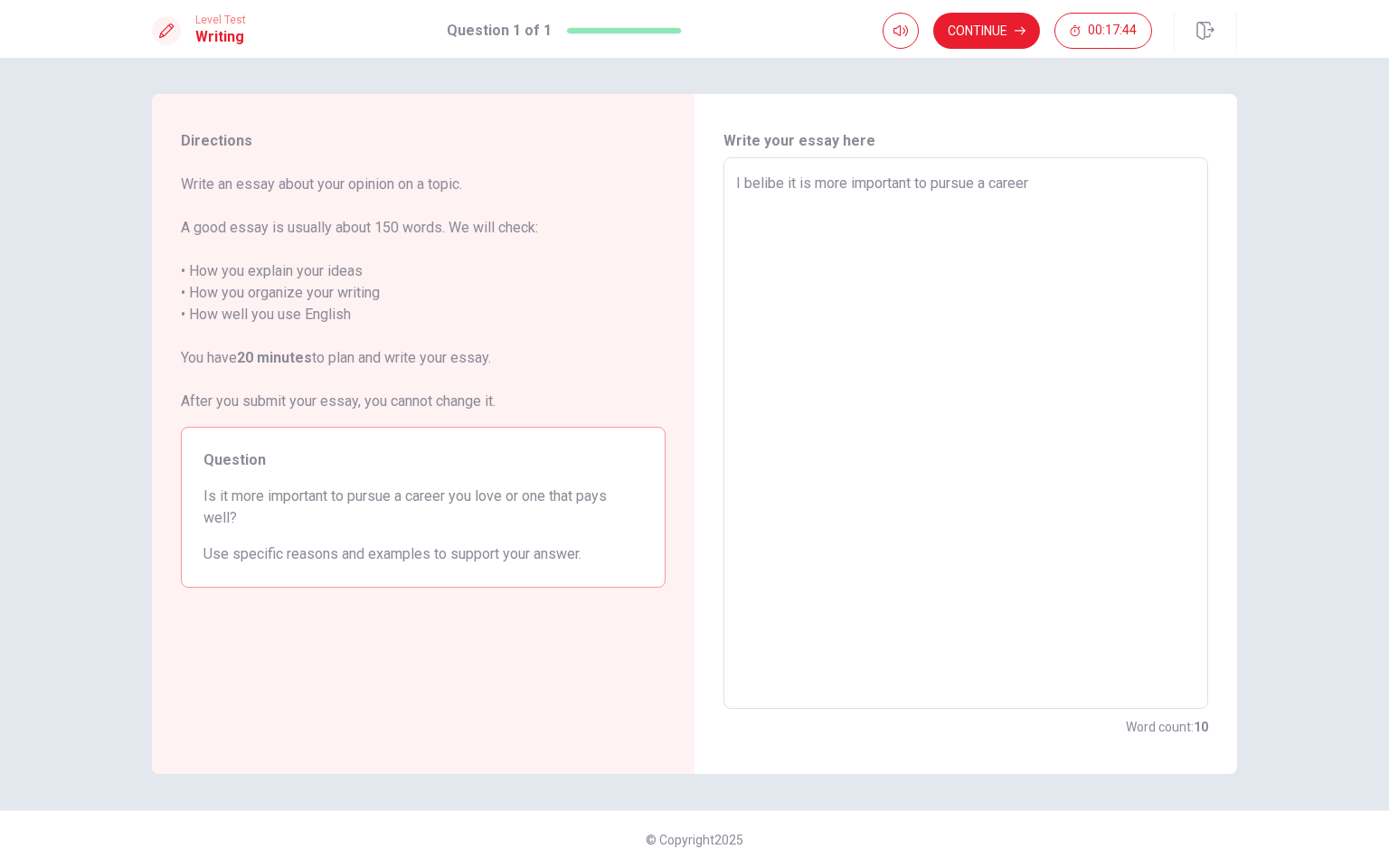 type on "x" 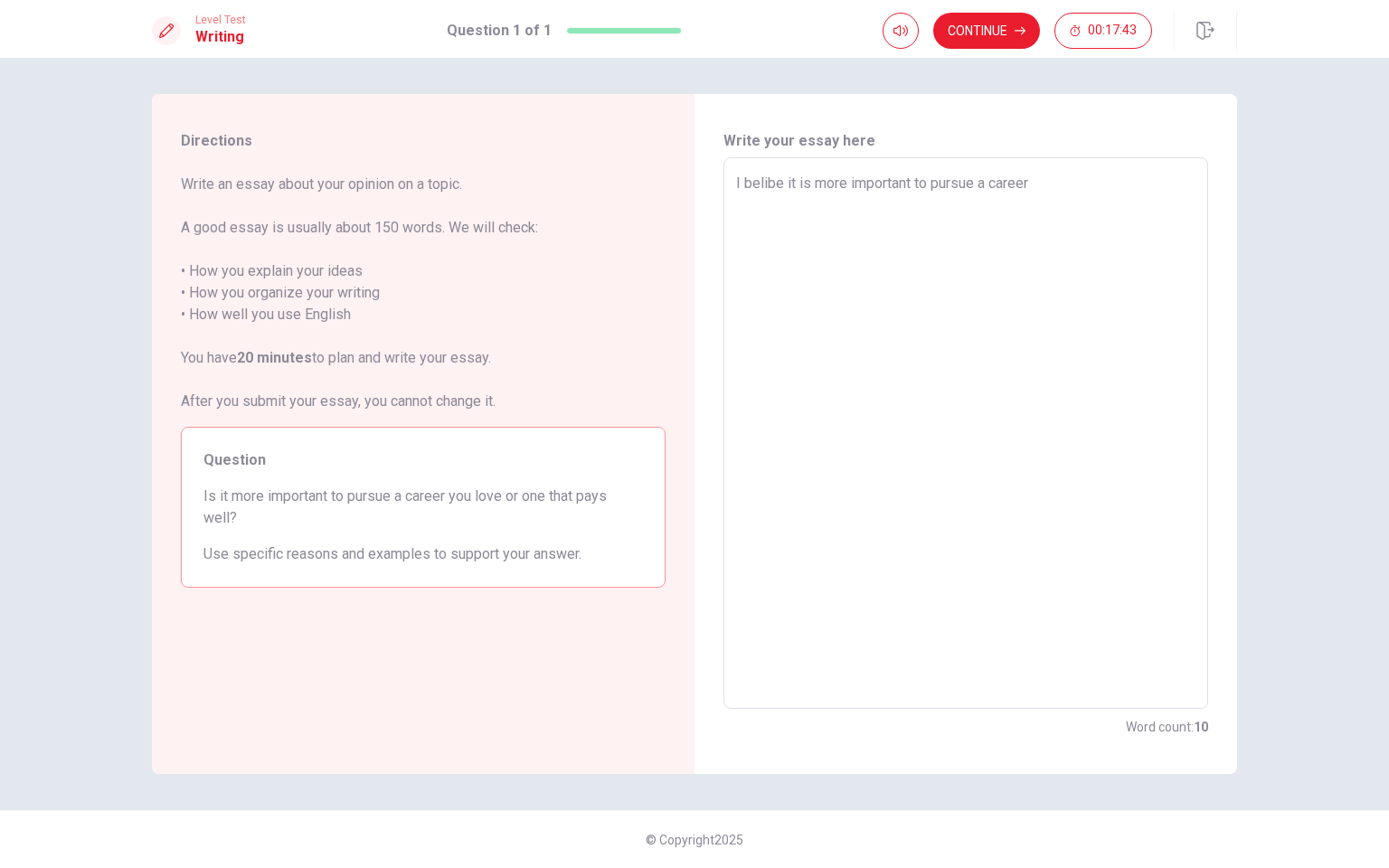 type on "I belibe it is more important to pursue a career" 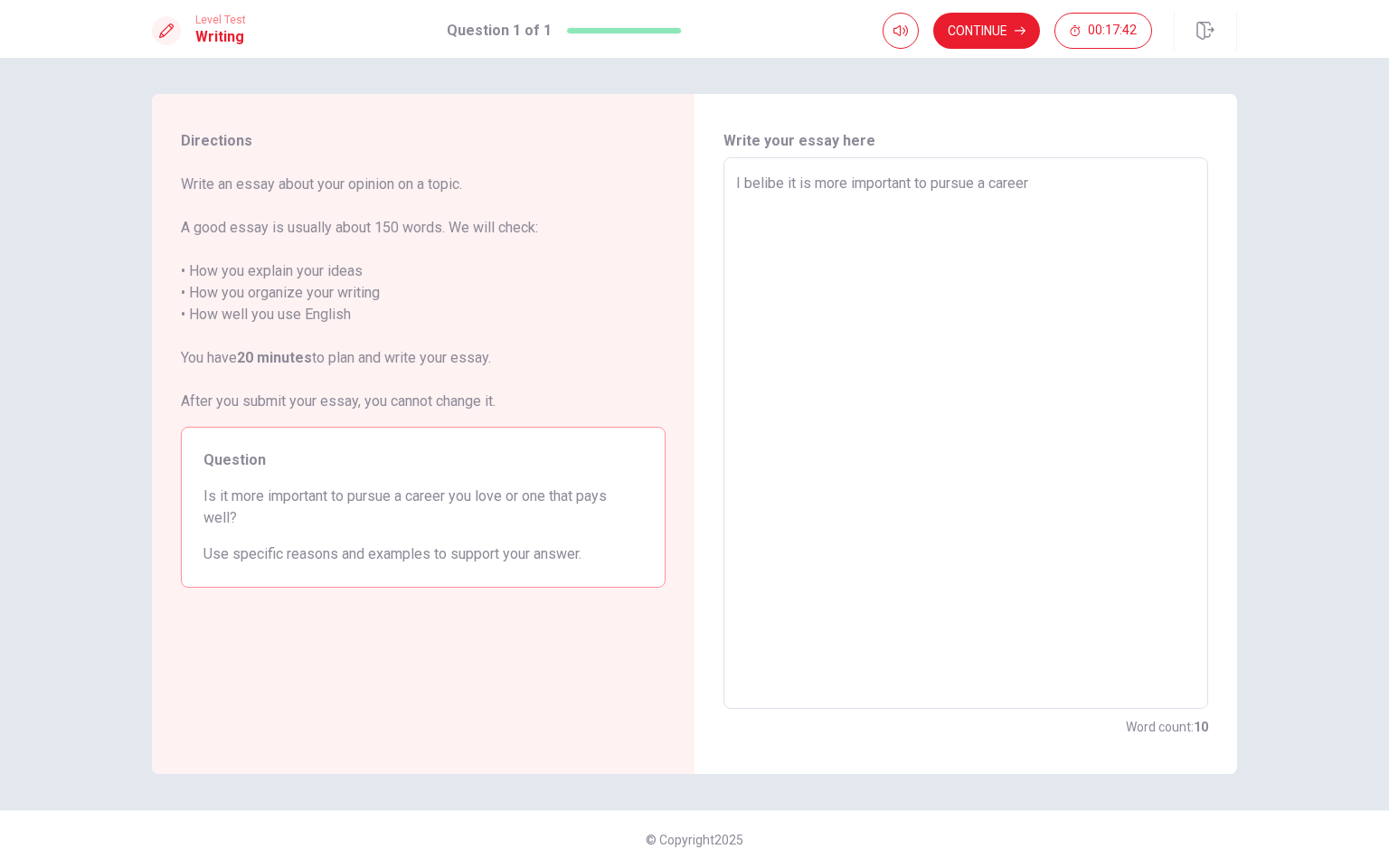 type on "I belibe it is more important to pursue a career y" 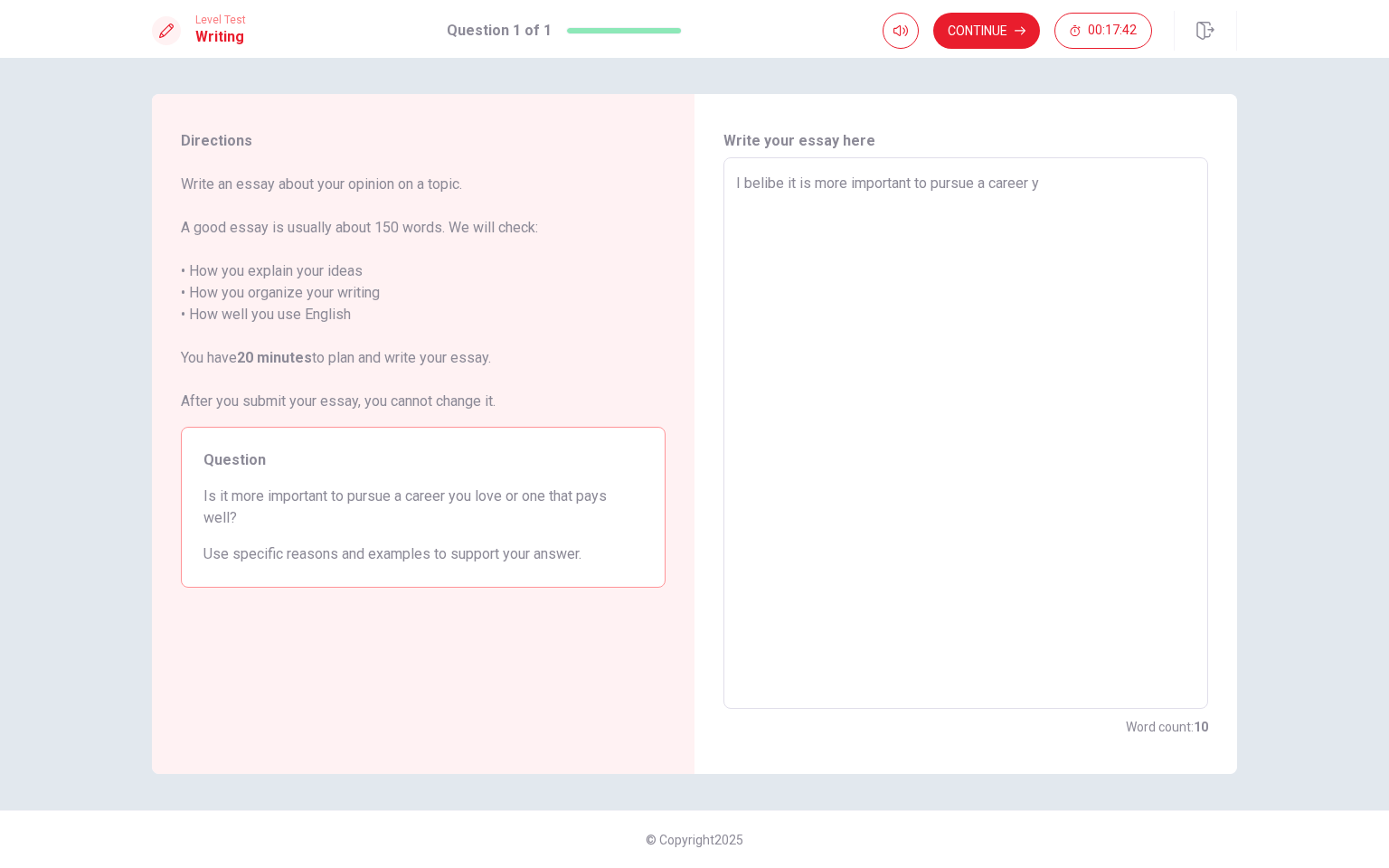 type on "x" 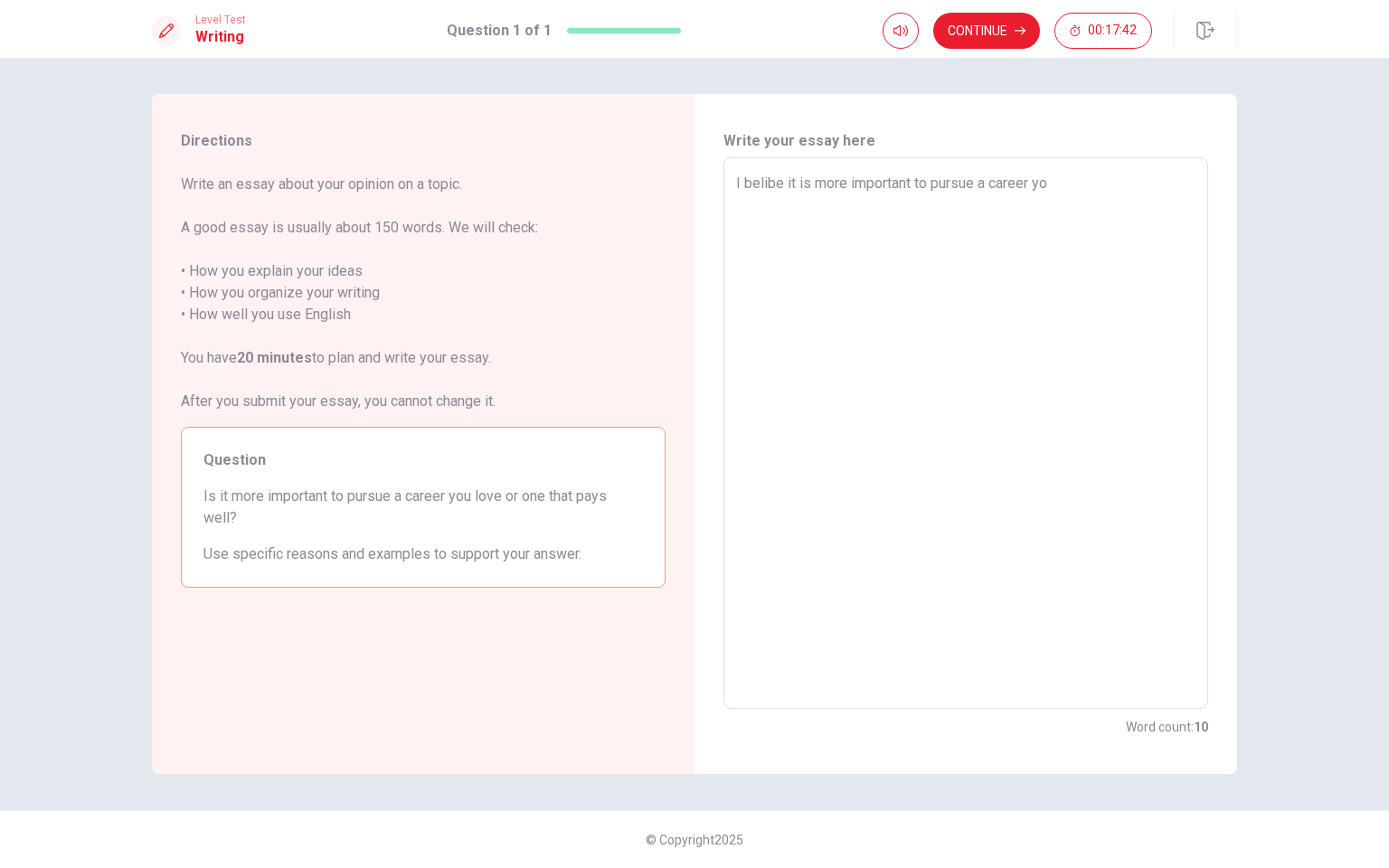 type on "x" 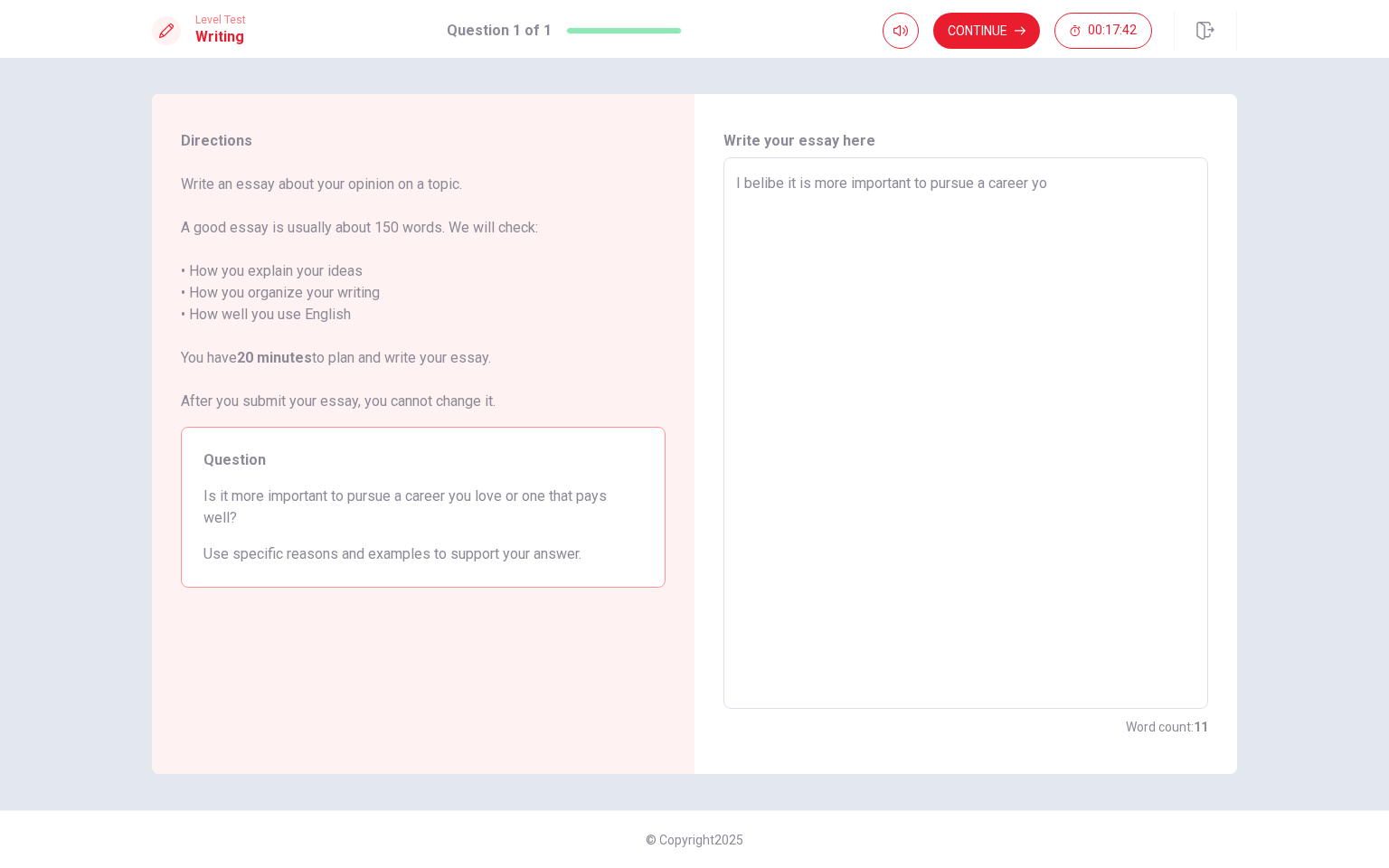 type on "I belibe it is more important to pursue a career you" 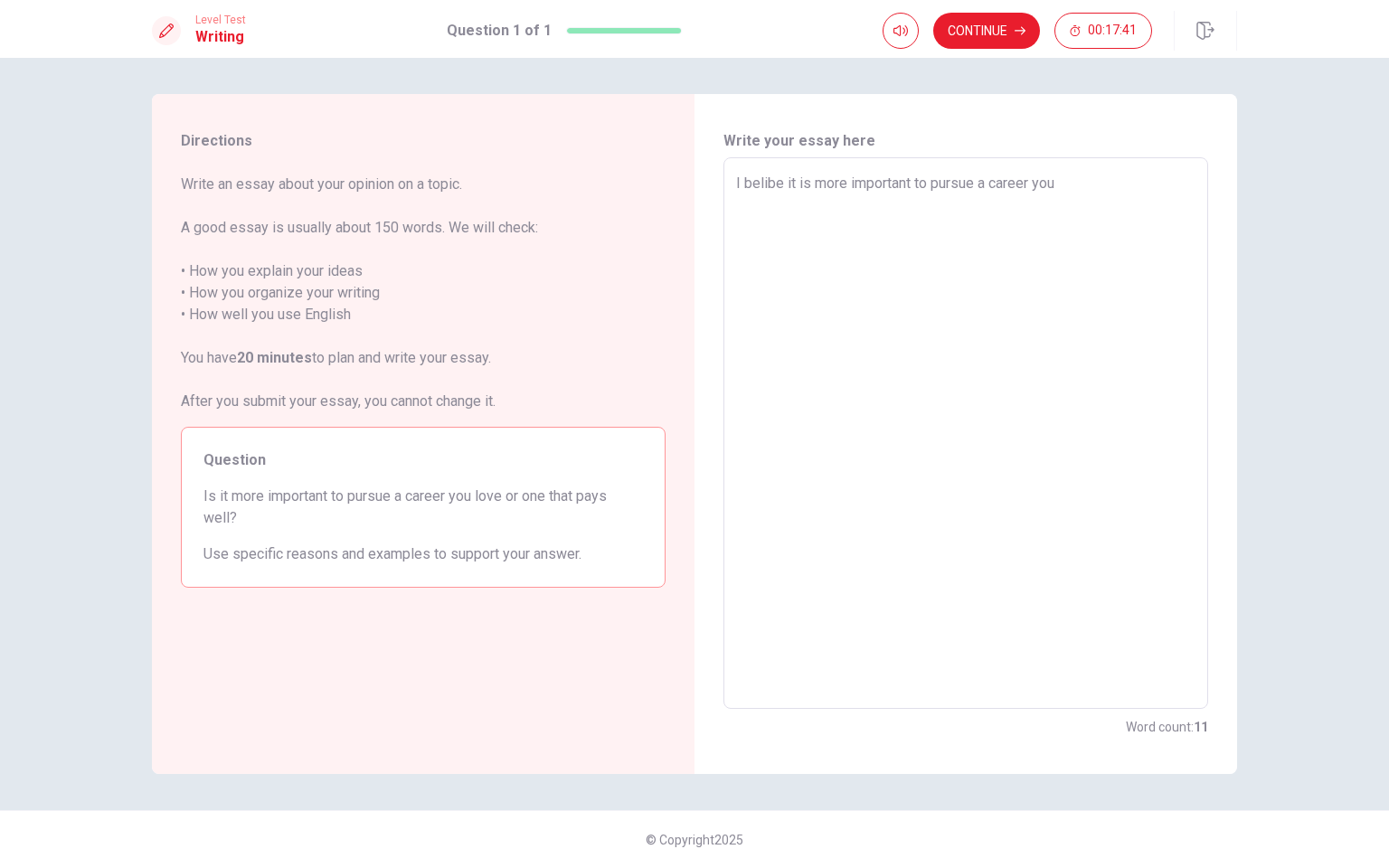 type on "x" 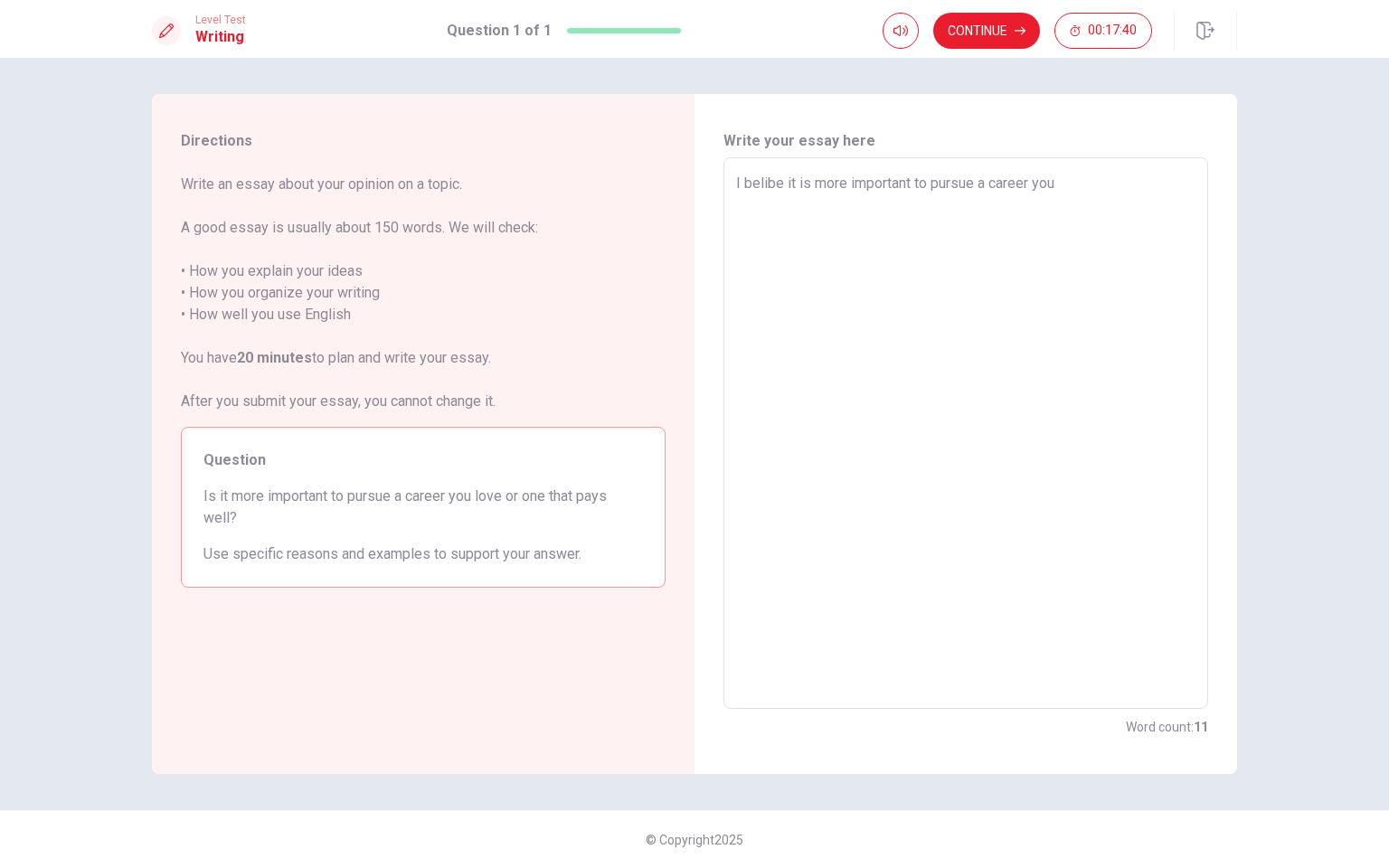 type on "I belibe it is more important to pursue a career you" 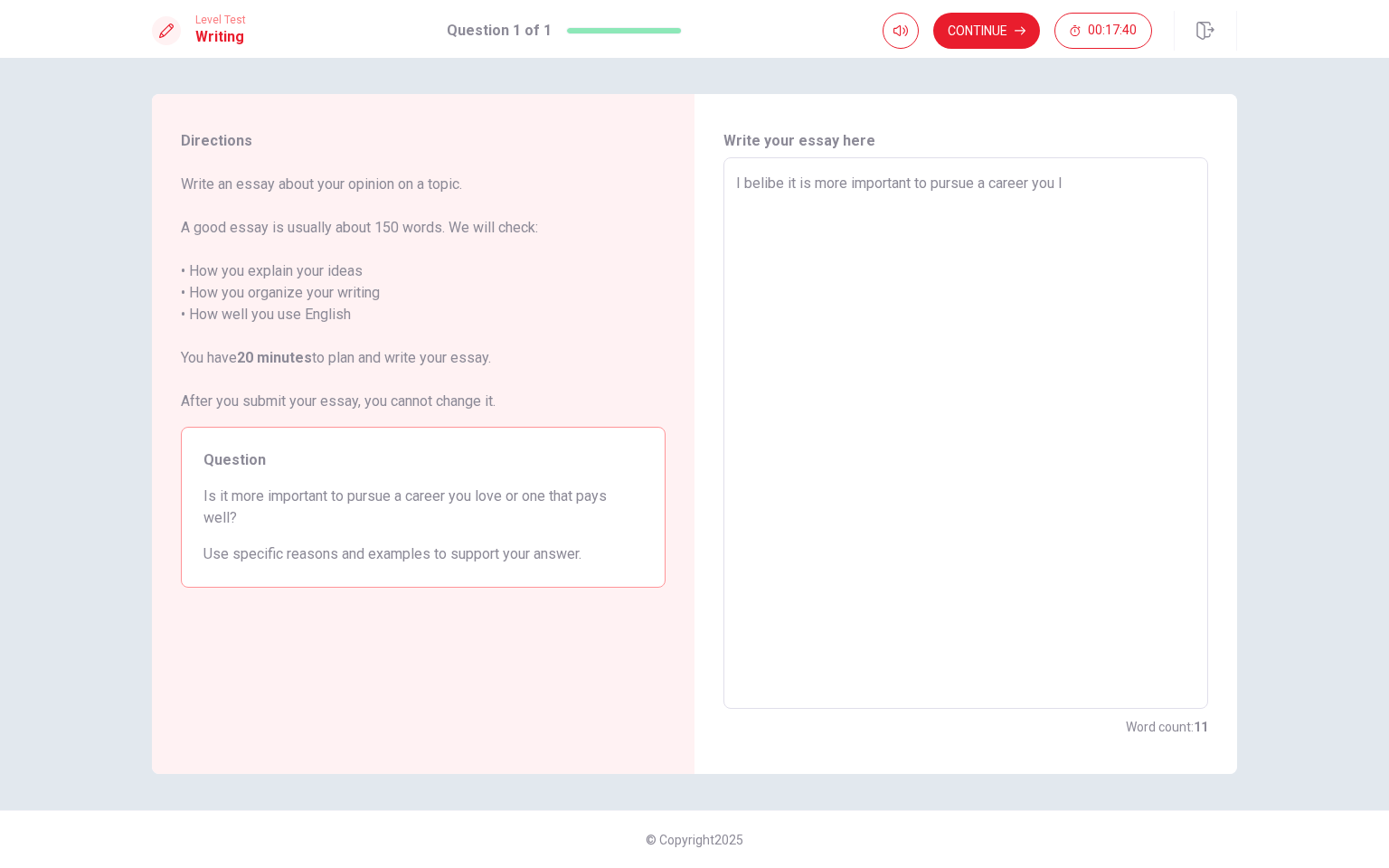 type on "x" 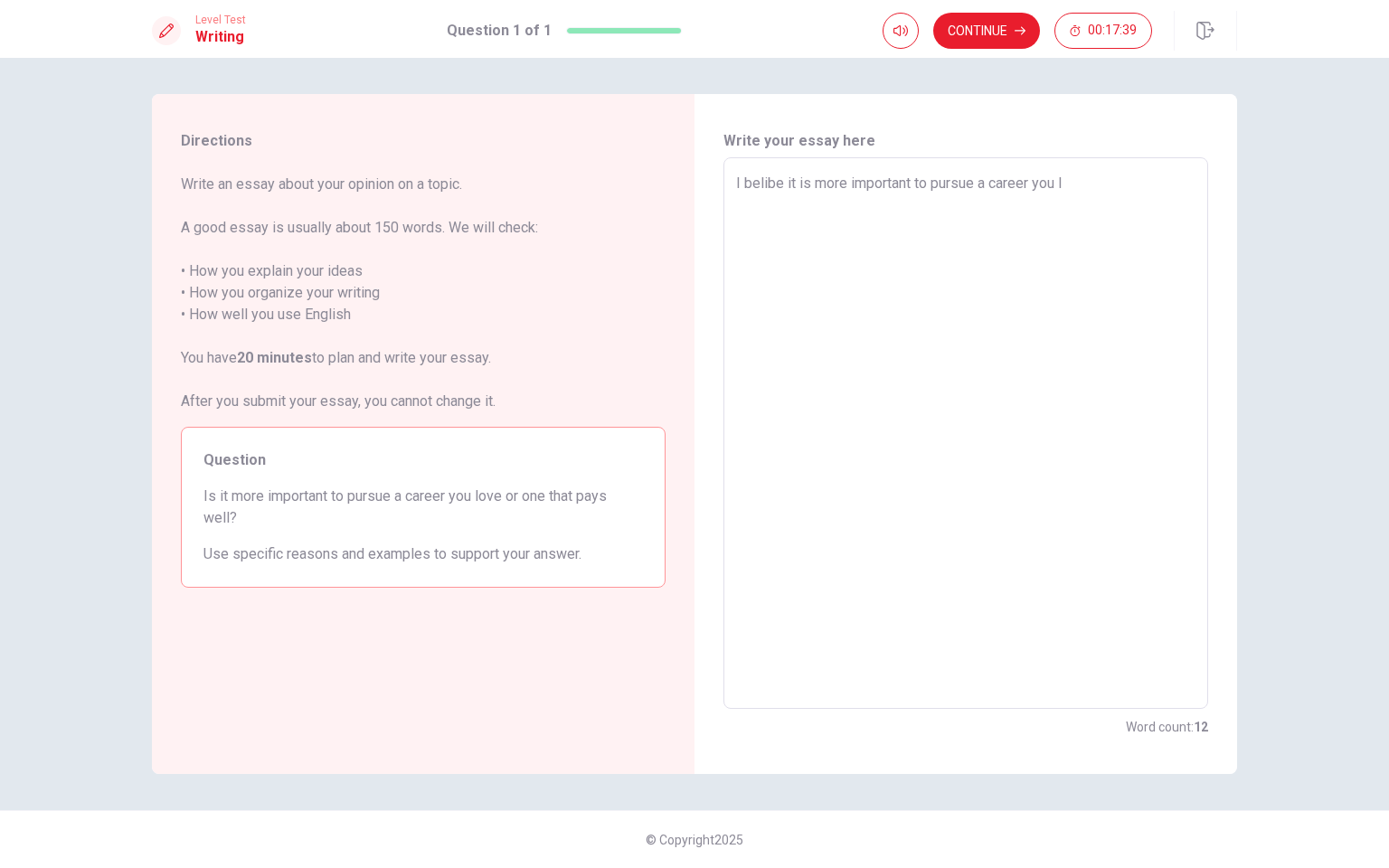 type on "I belibe it is more important to pursue a career you lo" 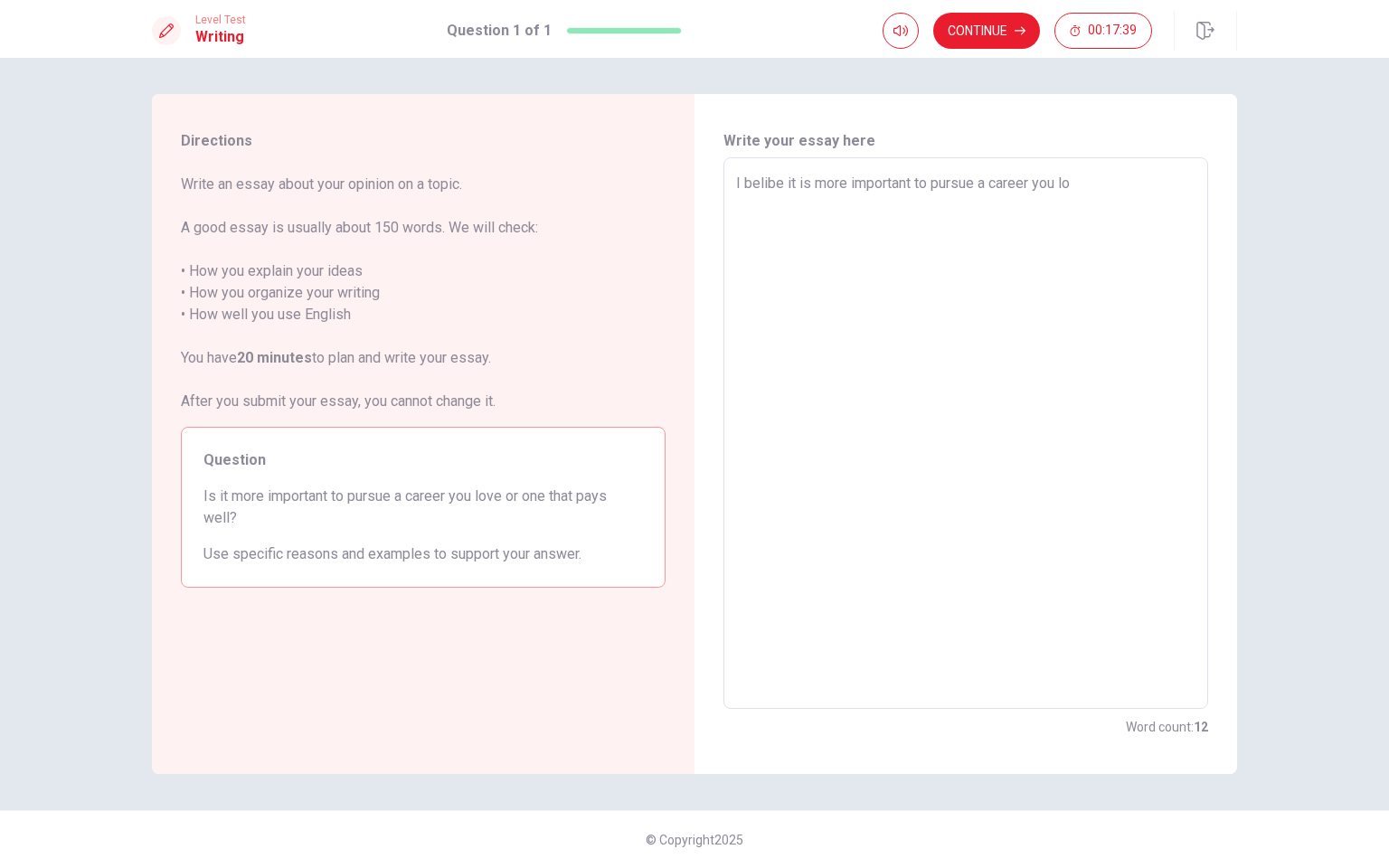 type on "x" 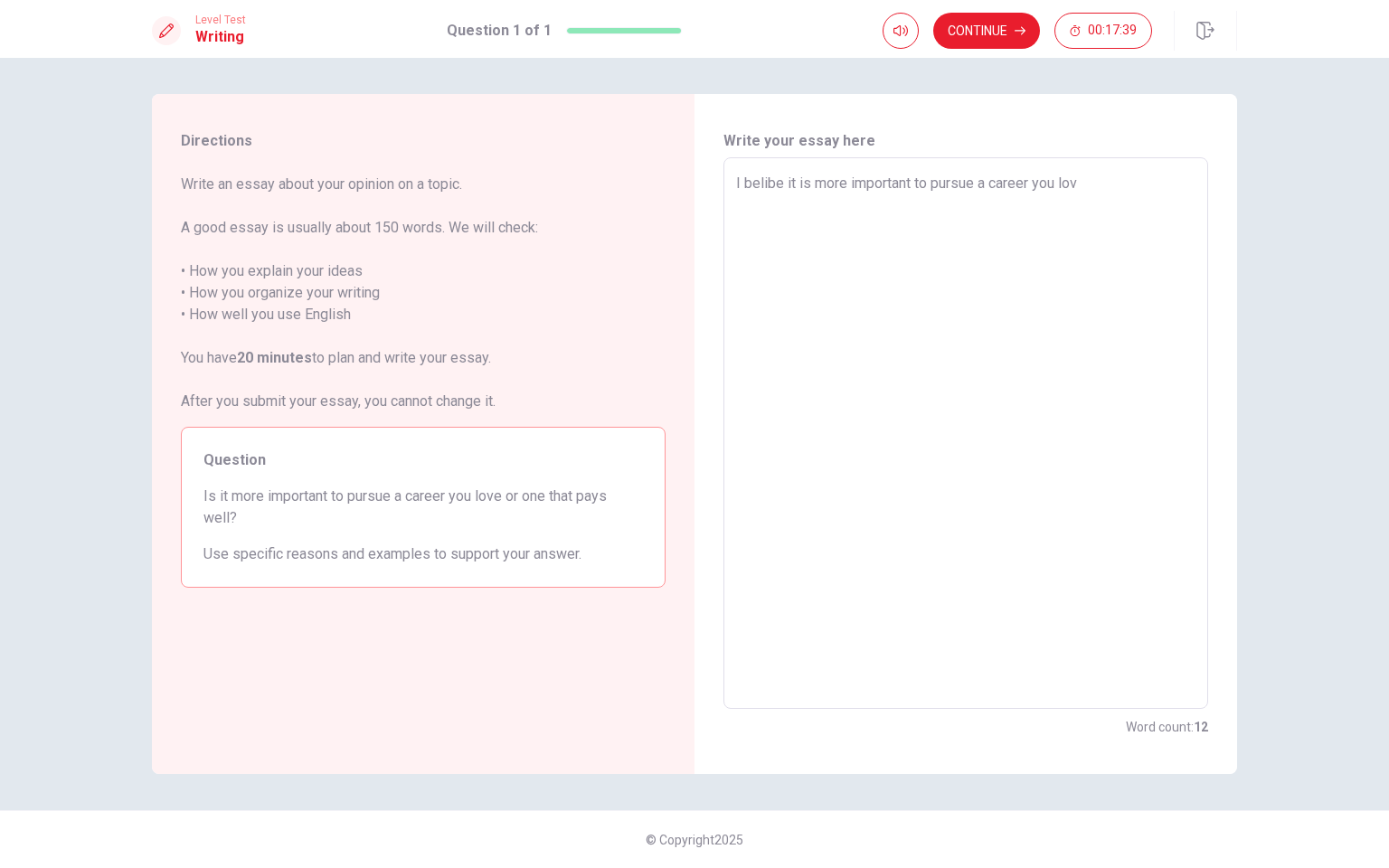 type on "x" 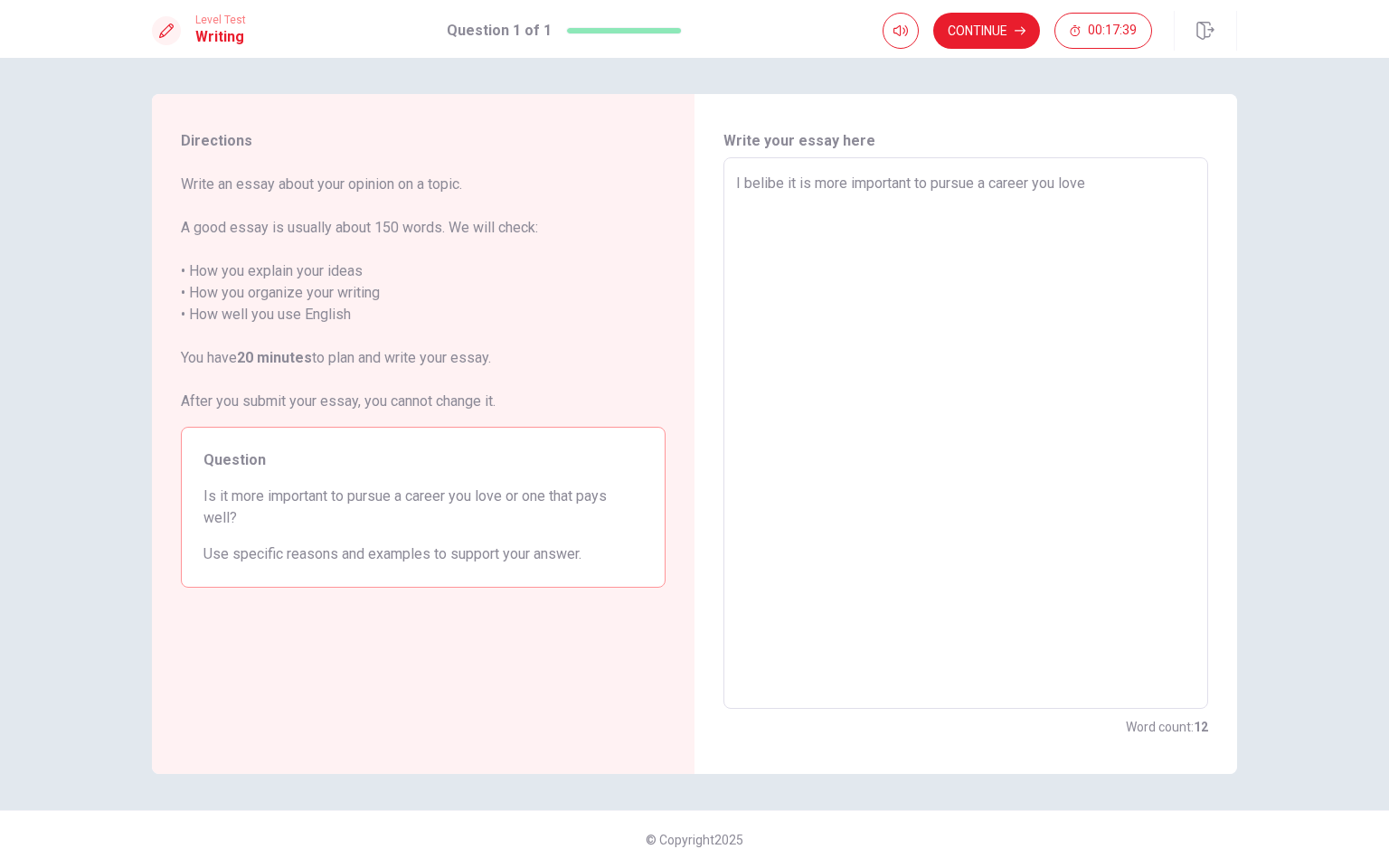 type on "x" 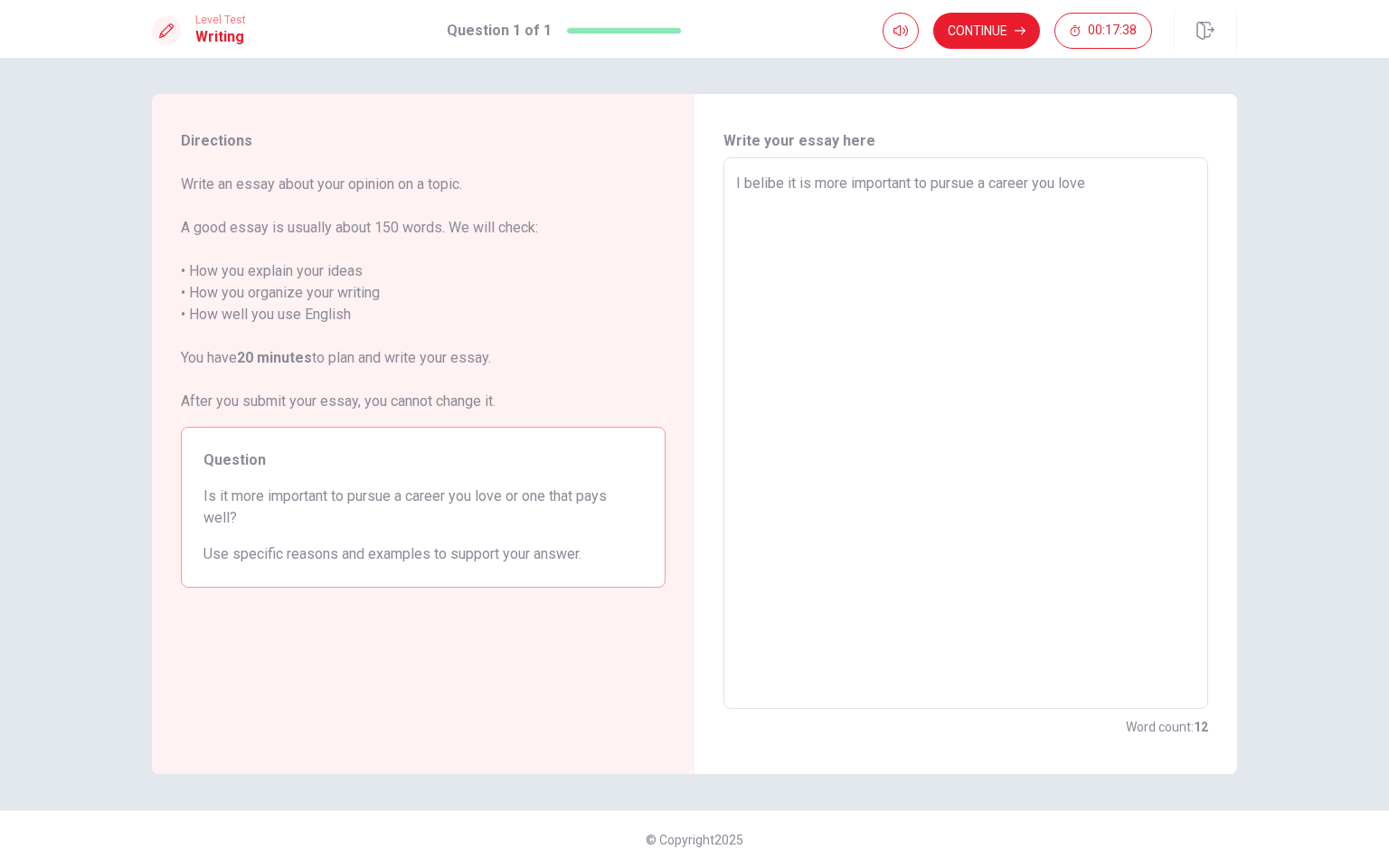 type on "I belibe it is more important to pursue a career you love" 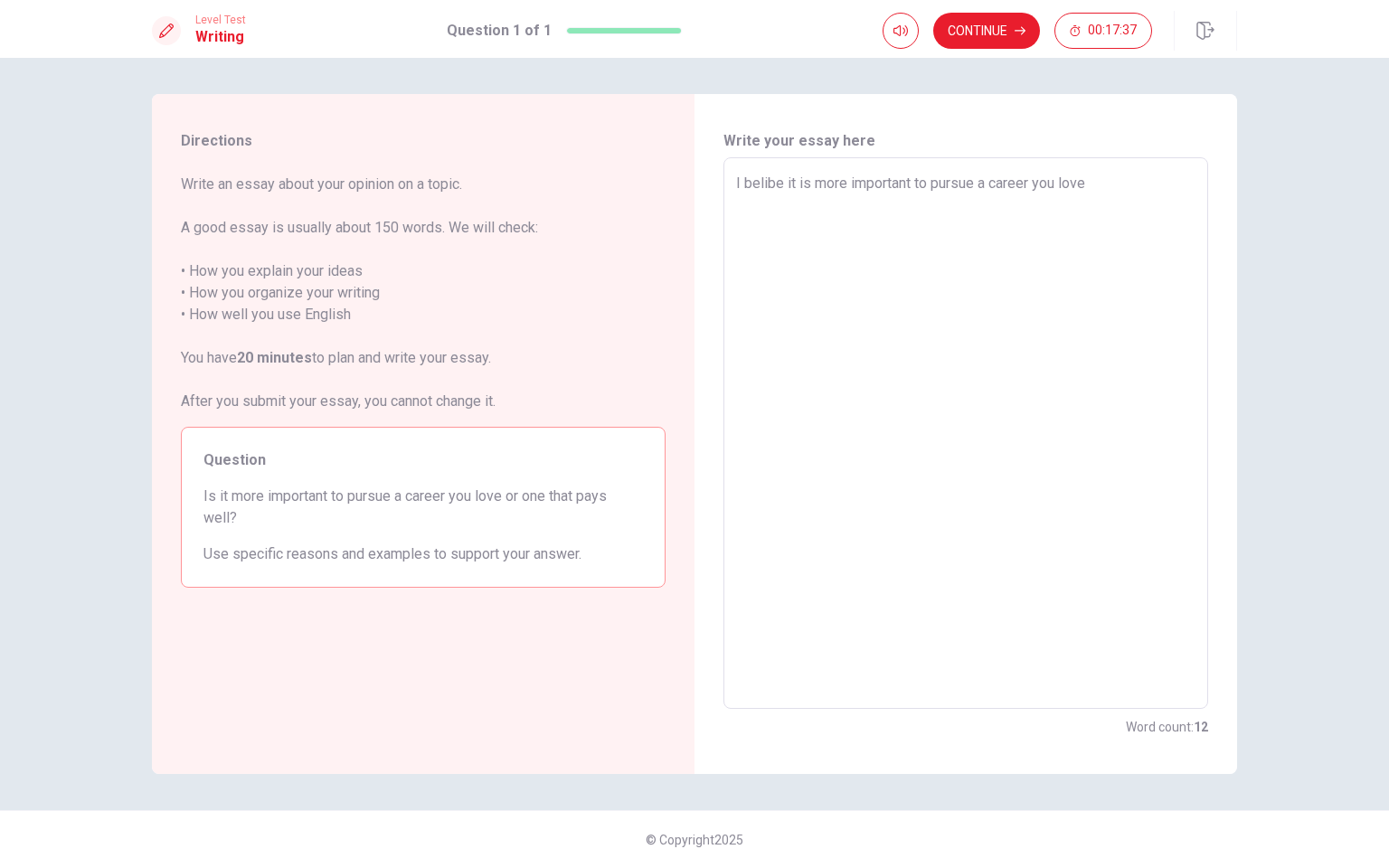 type on "x" 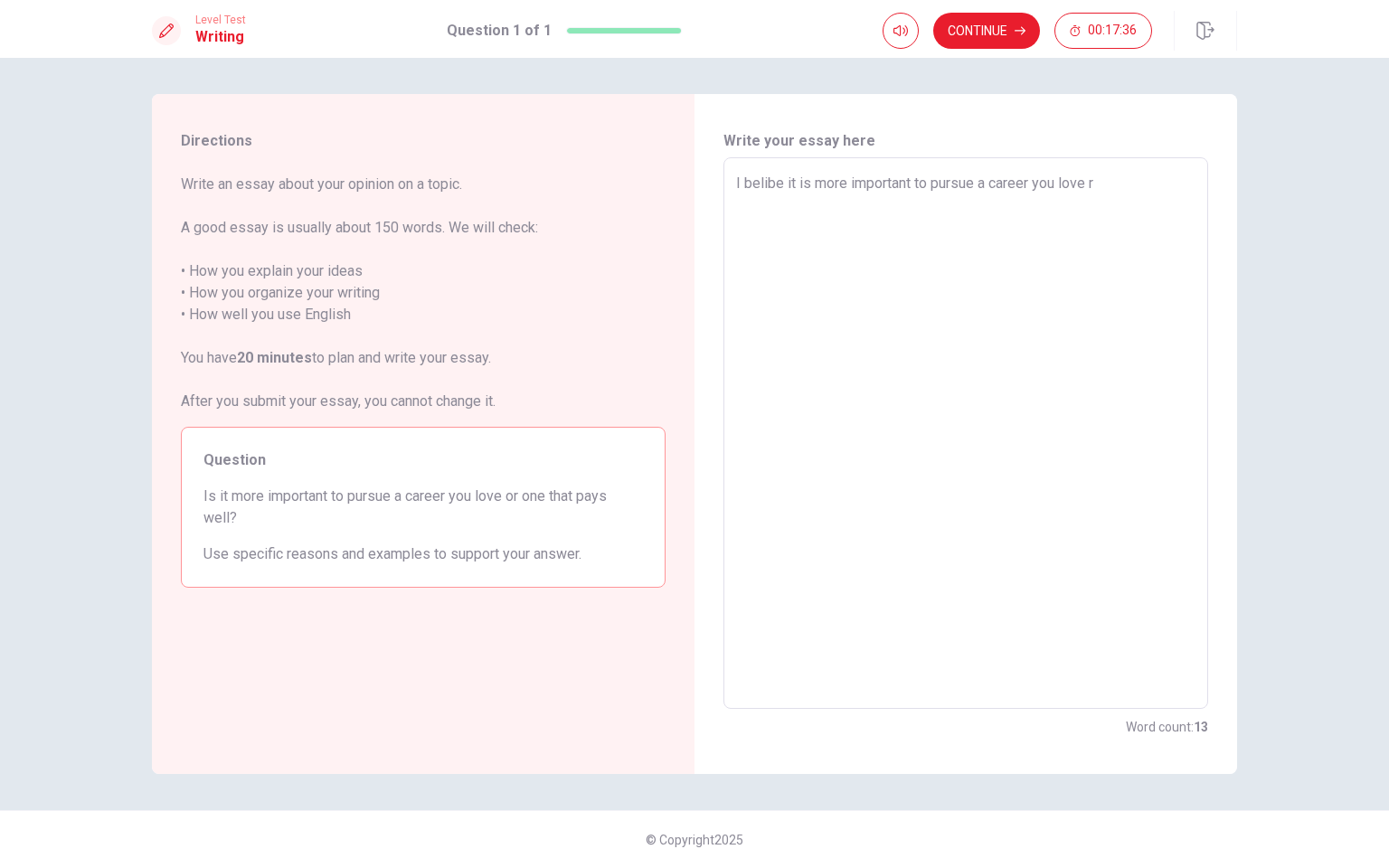 type on "x" 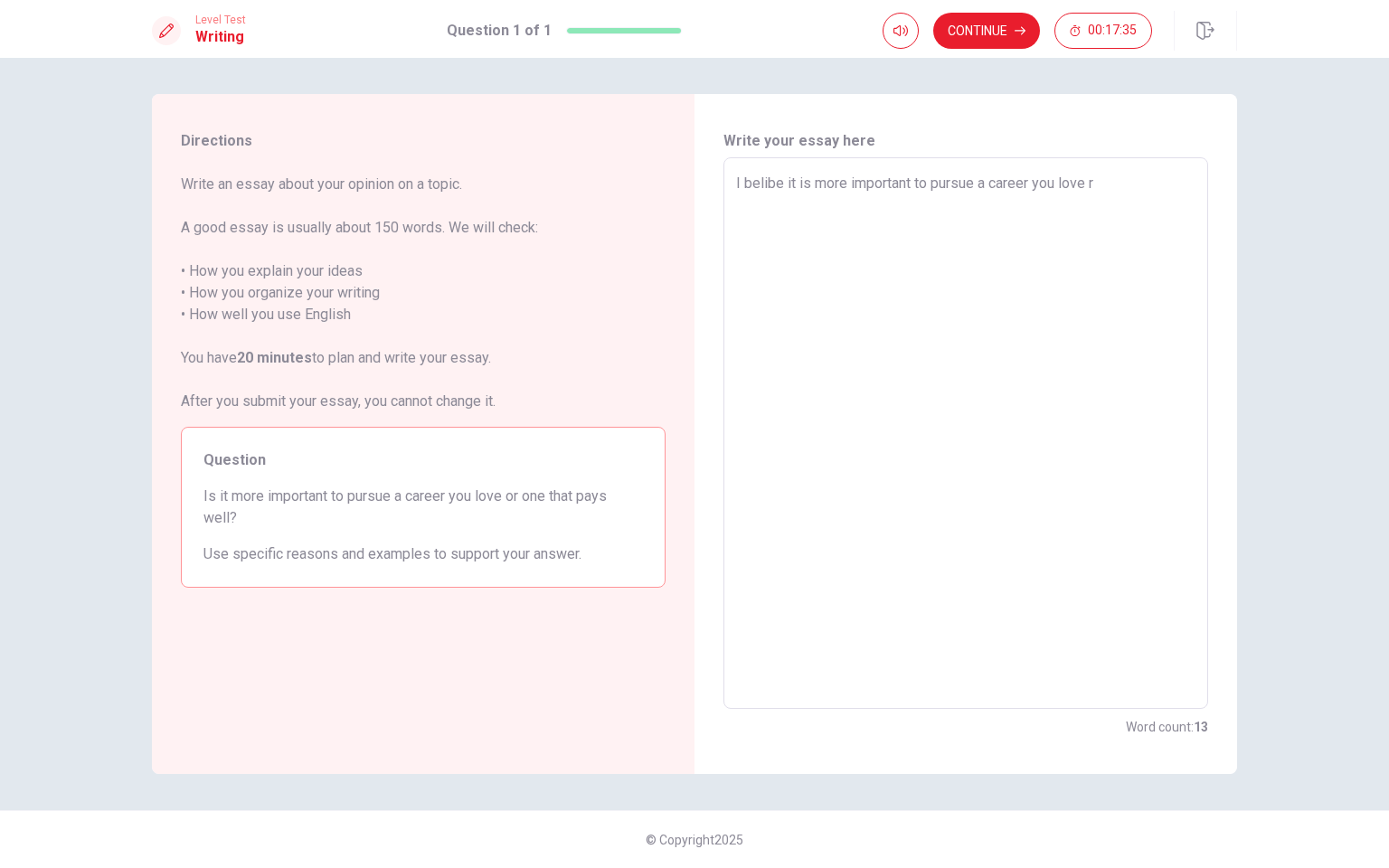 type on "I belibe it is more important to pursue a career you love ra" 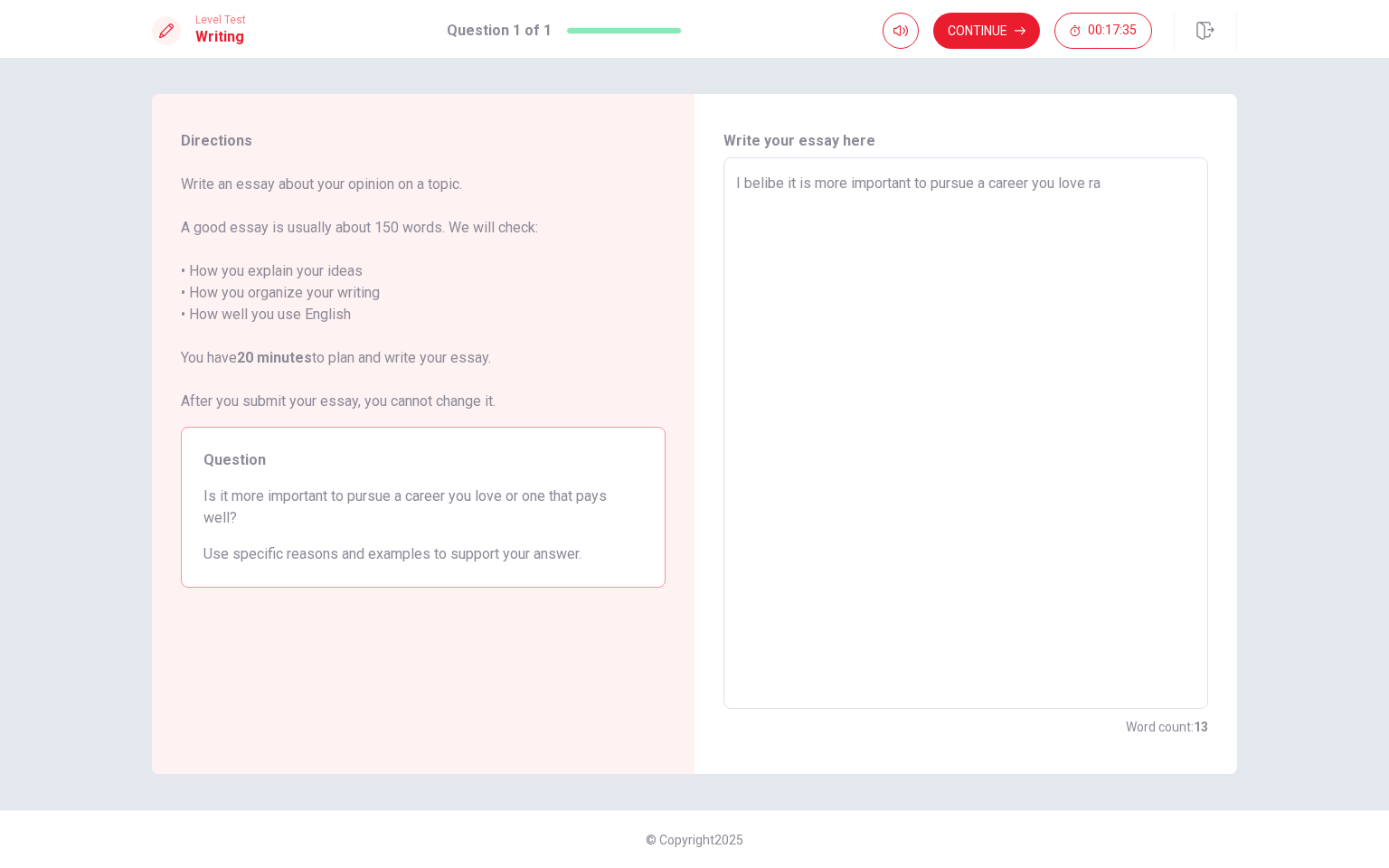 type on "x" 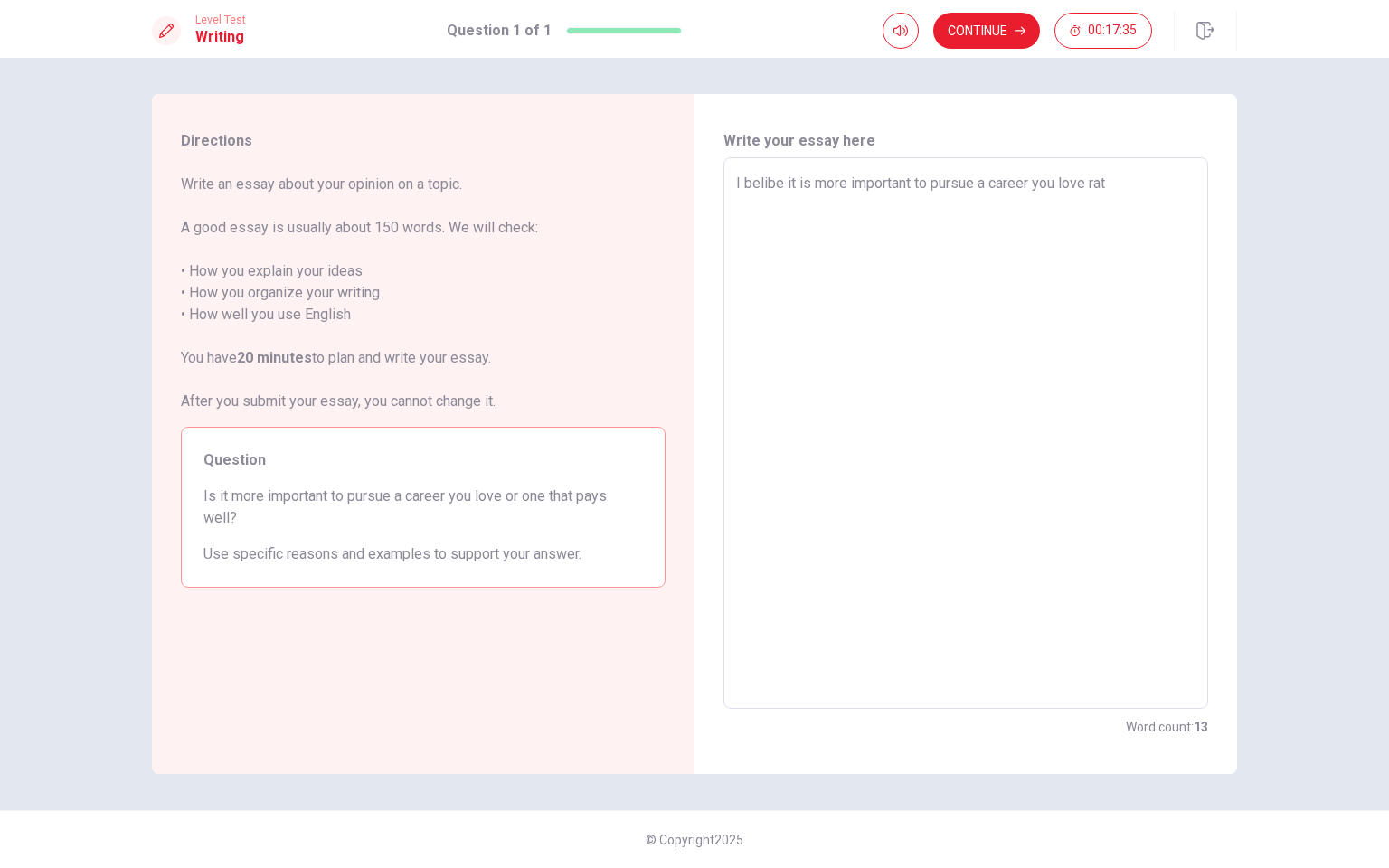 type on "x" 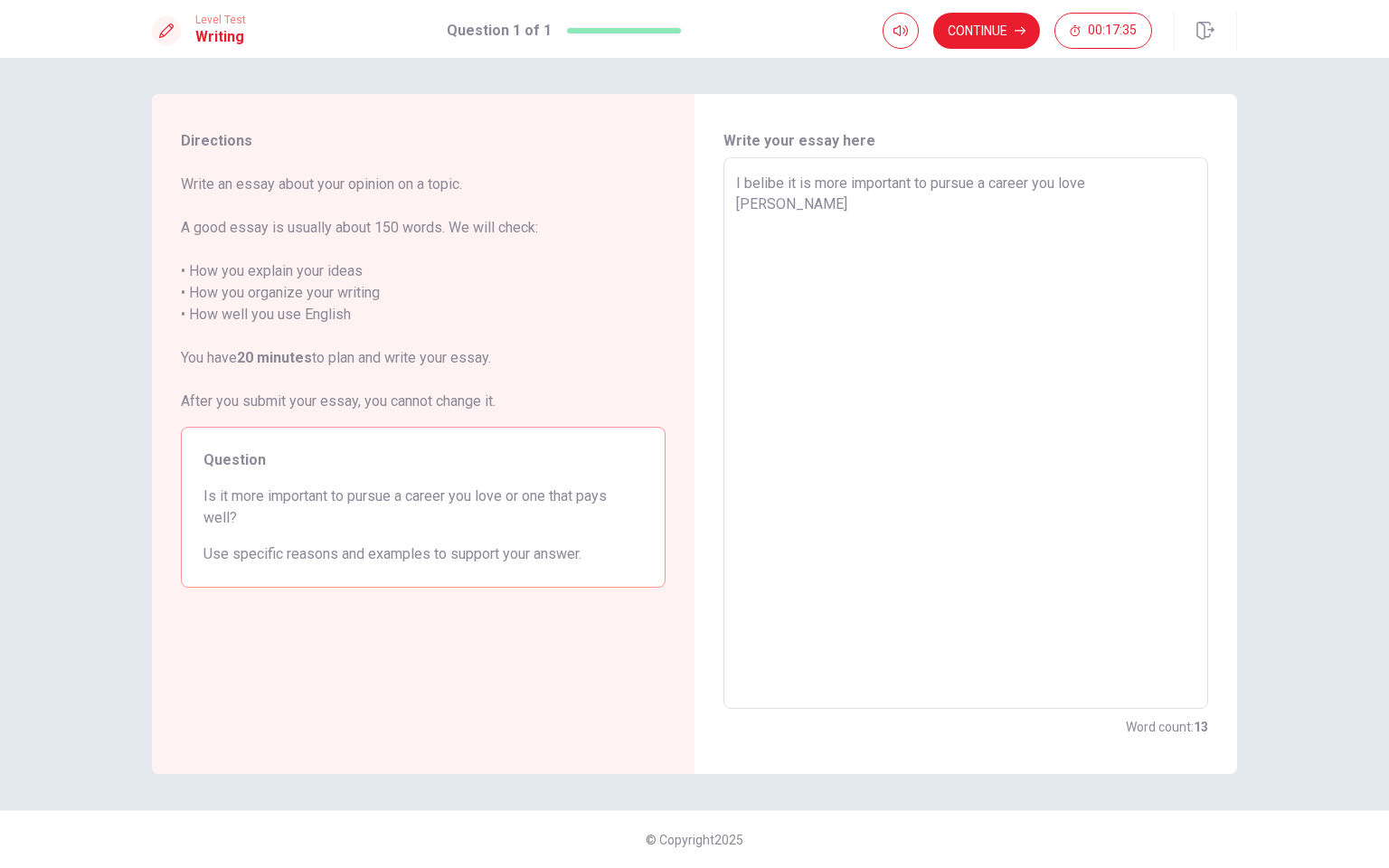 type on "x" 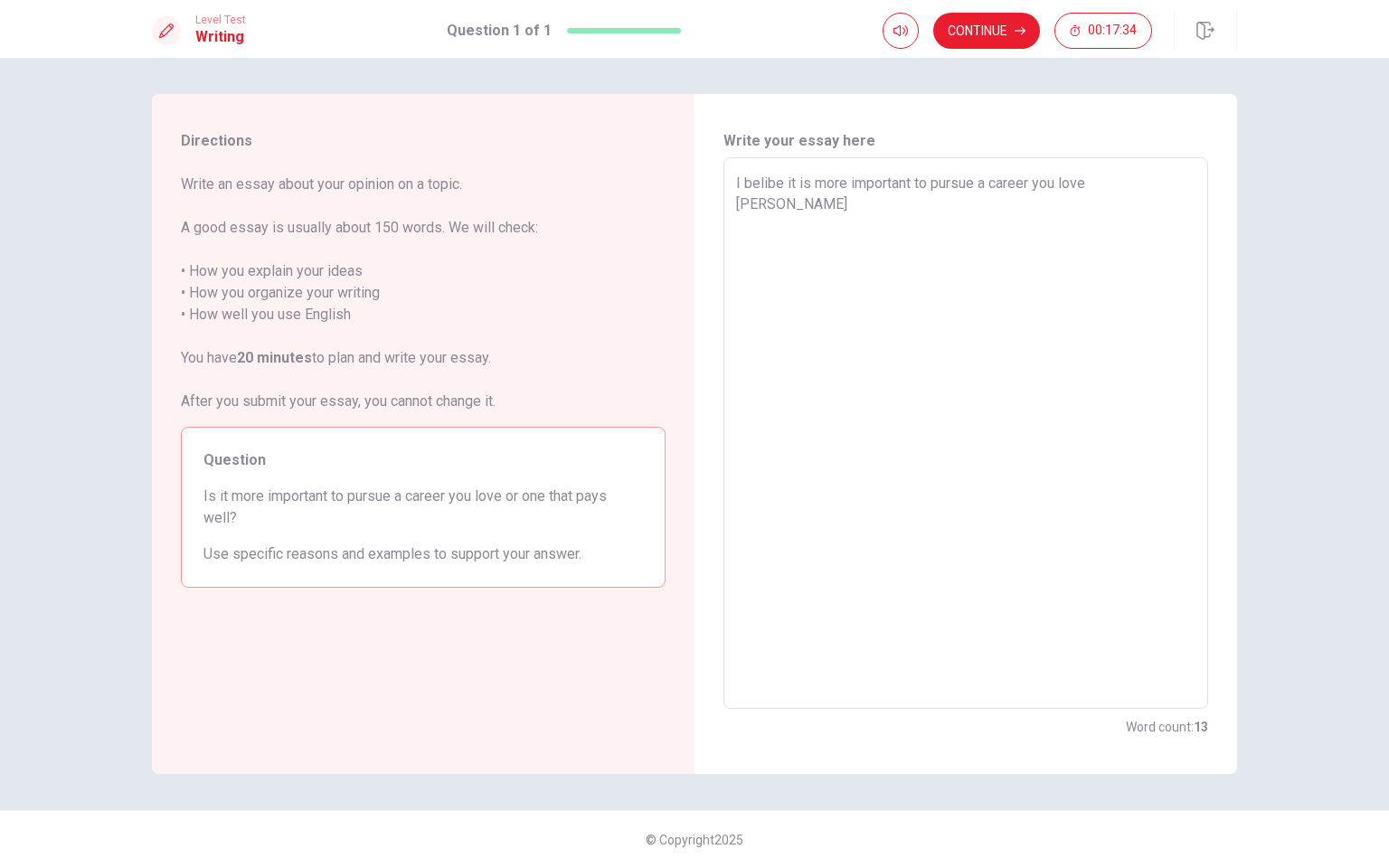 type on "I belibe it is more important to pursue a career you love [PERSON_NAME]" 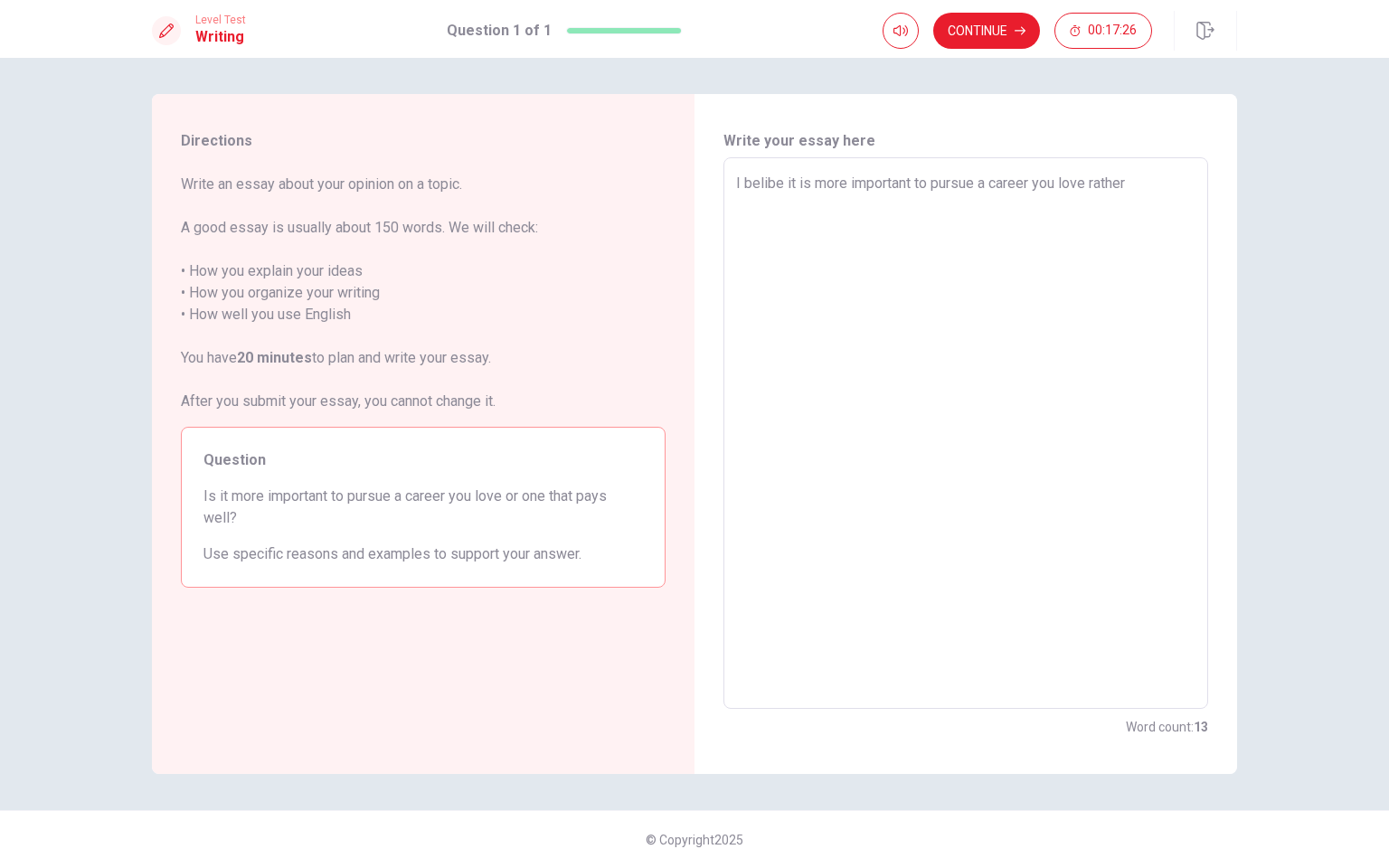 type on "x" 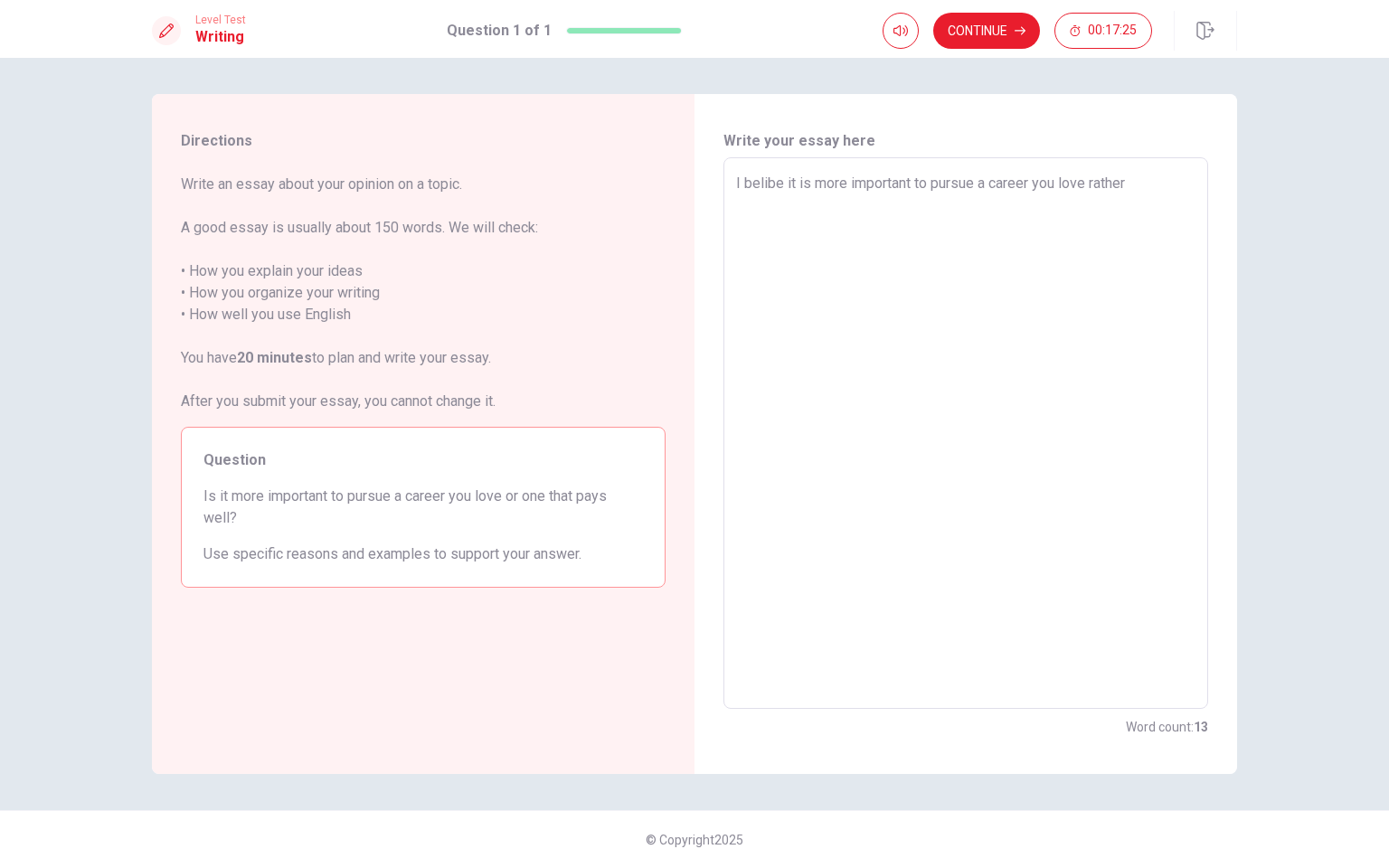 type on "I belibe it is more important to pursue a career you love rather t" 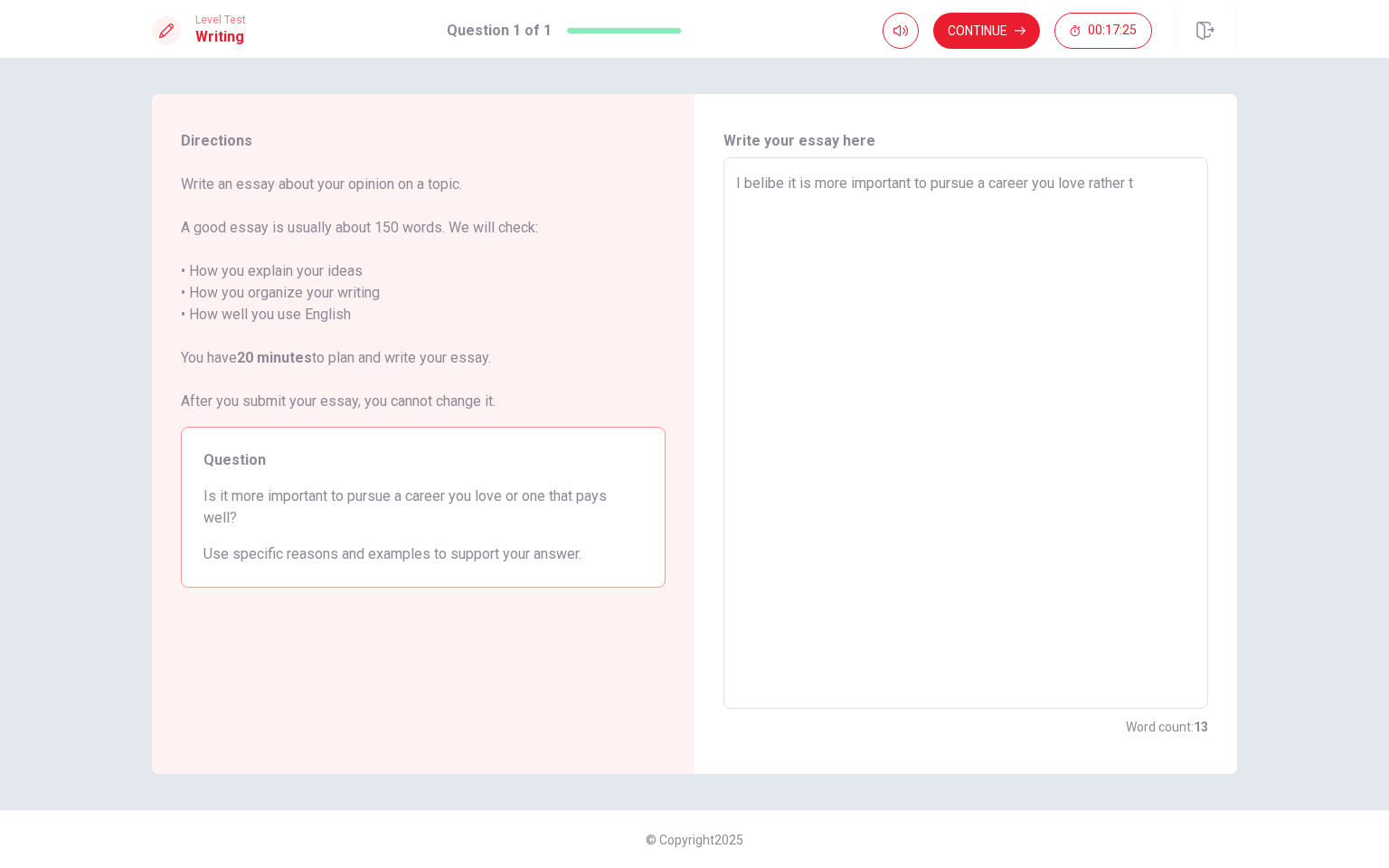 type on "x" 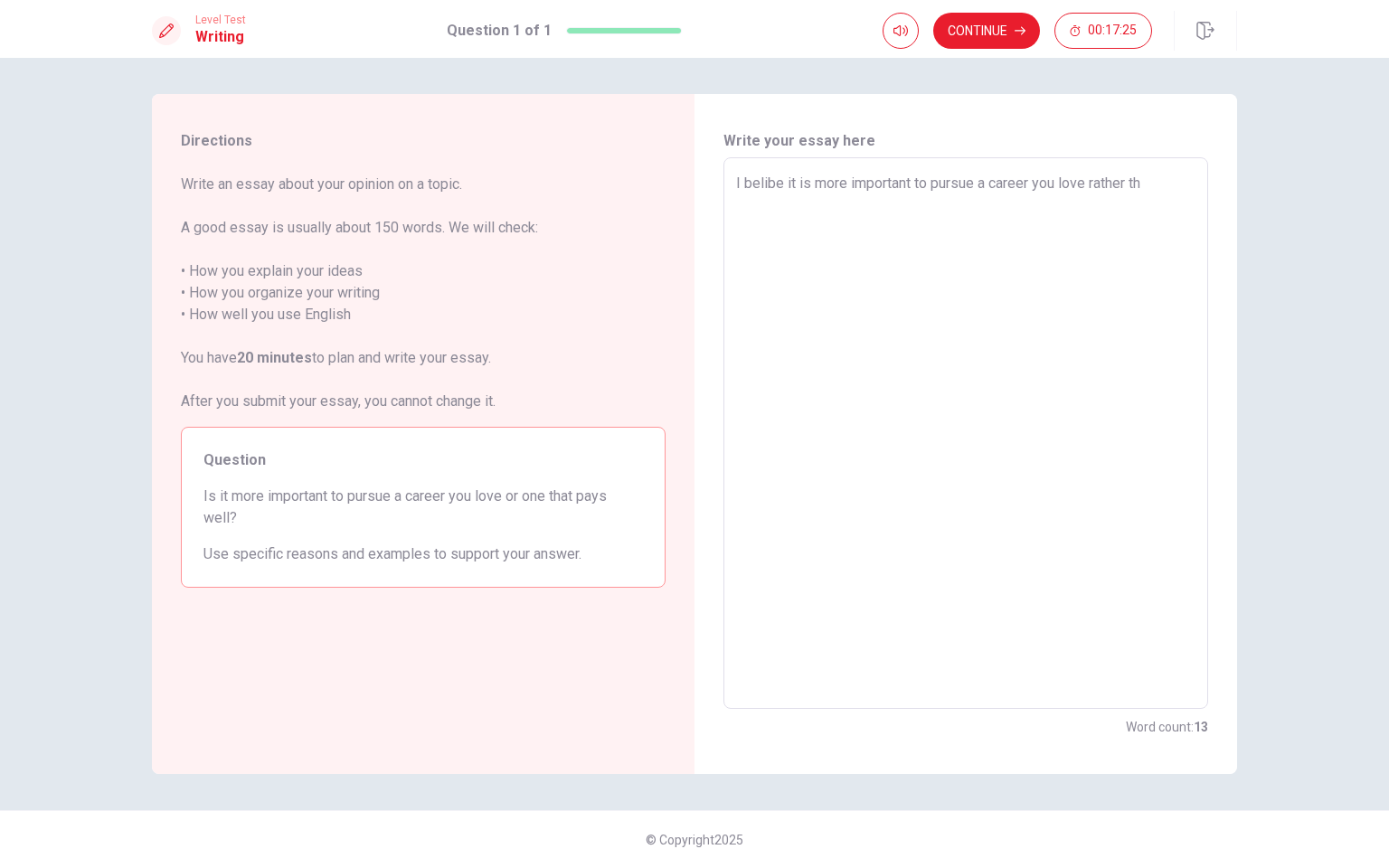 type on "x" 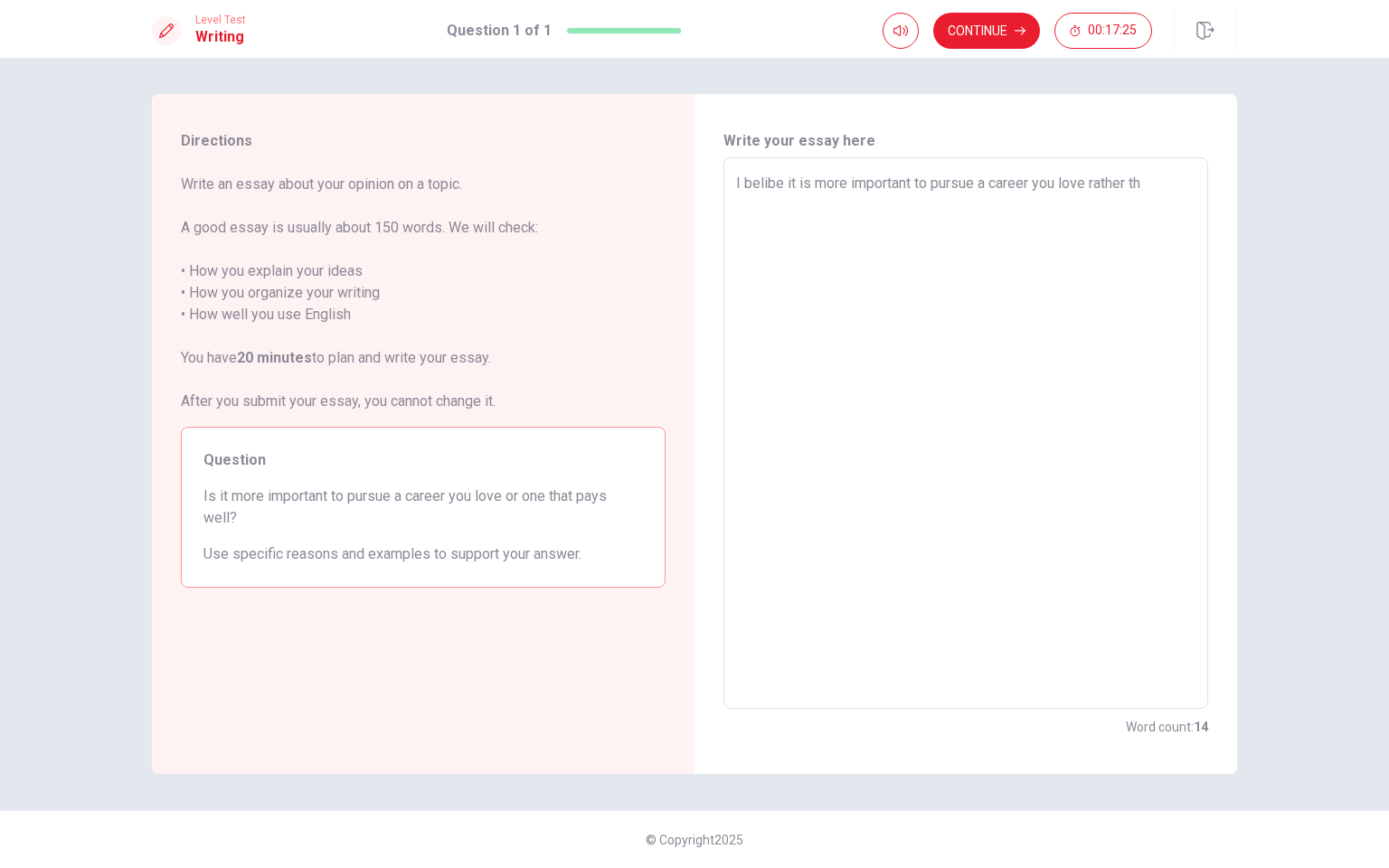 type on "I belibe it is more important to pursue a career you love rather tha" 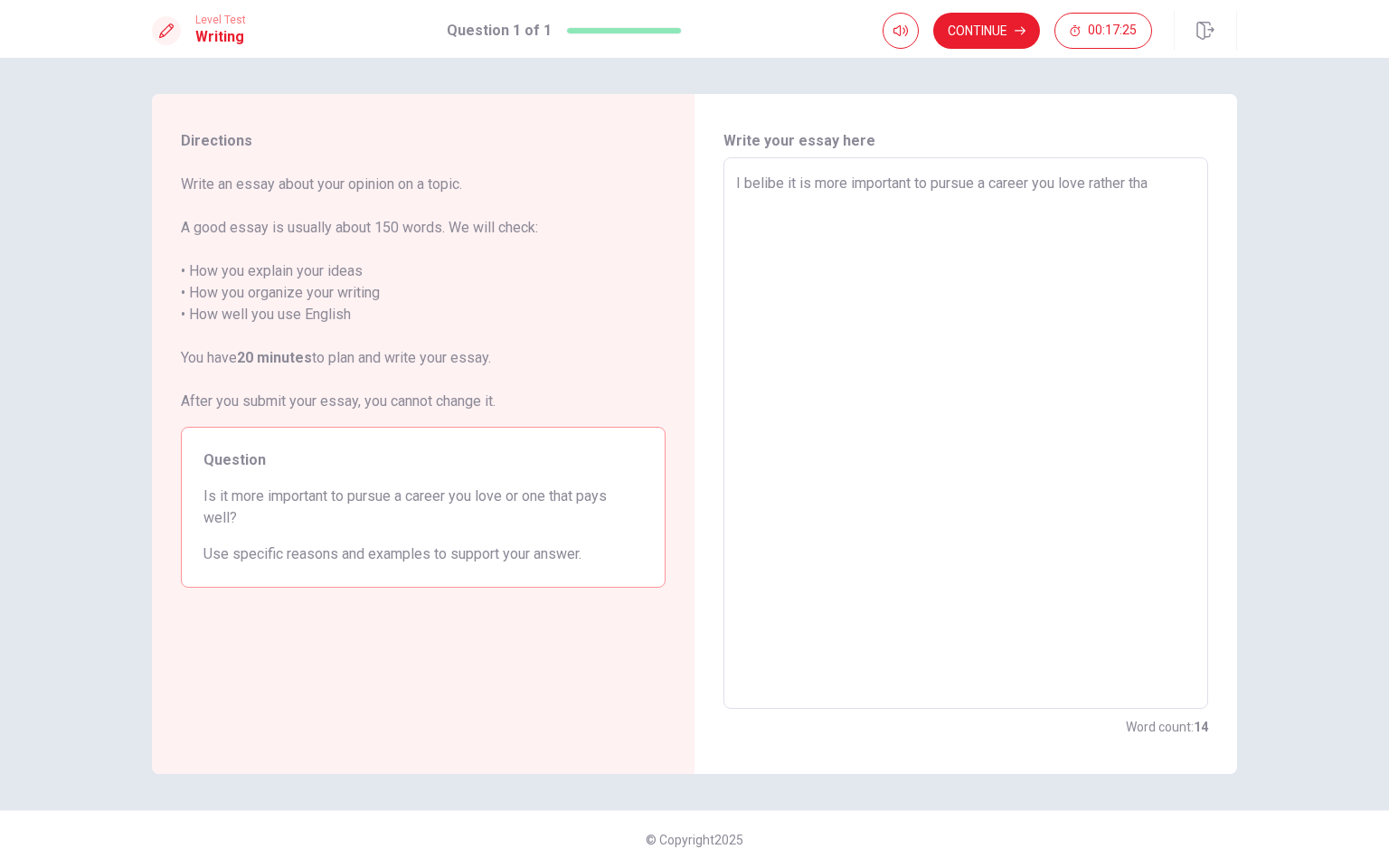type on "x" 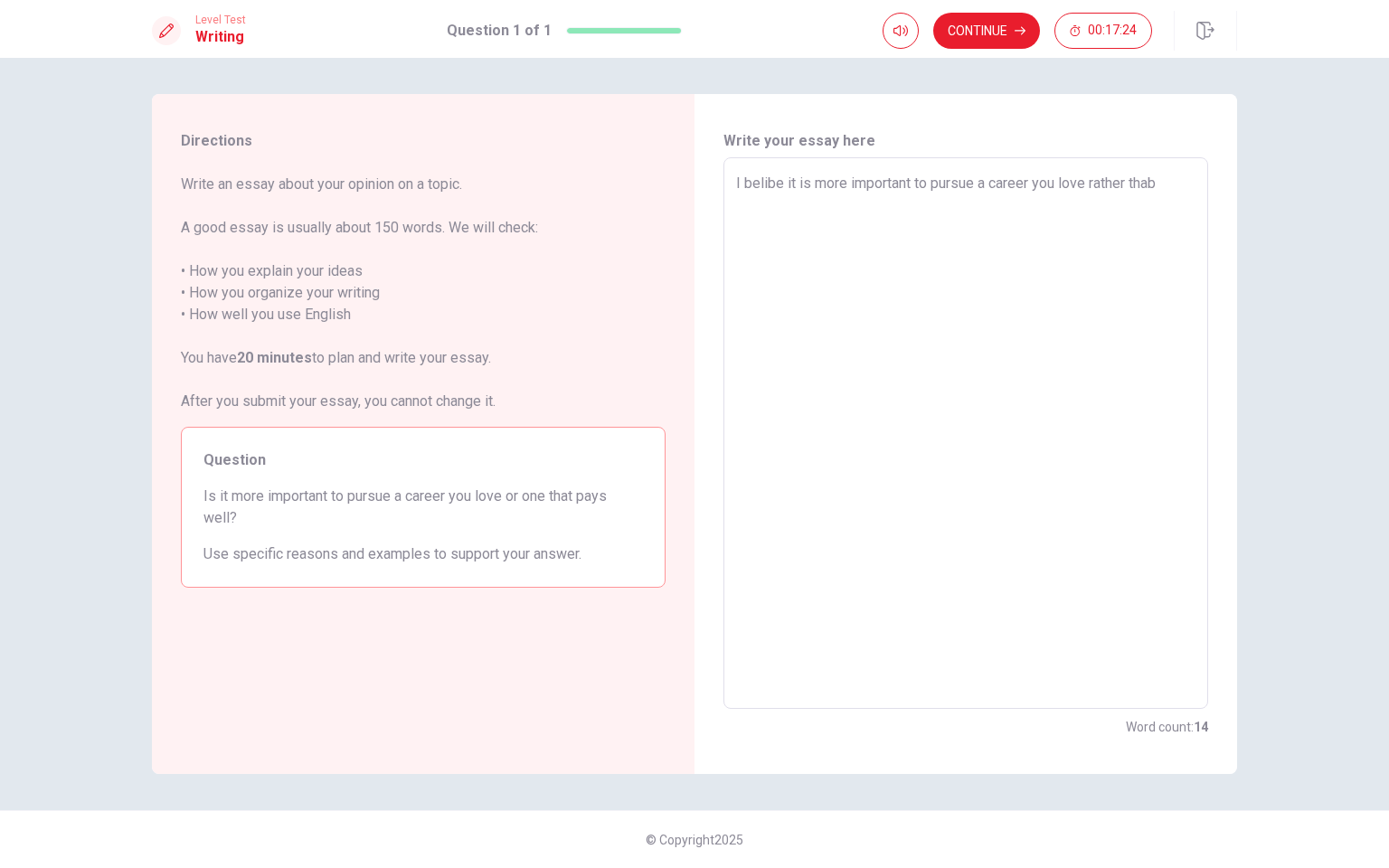 type on "x" 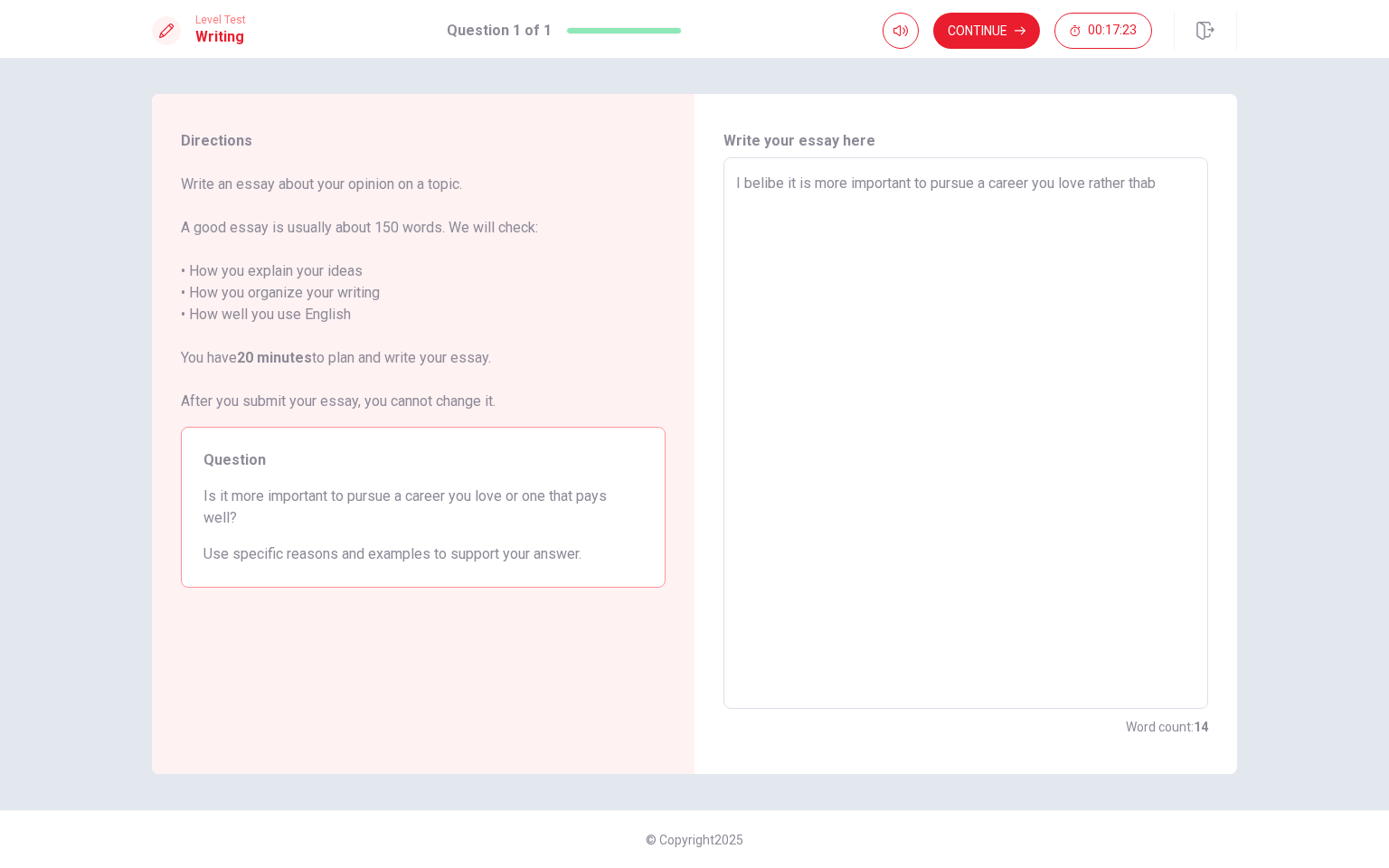 type on "I belibe it is more important to pursue a career you love rather tha" 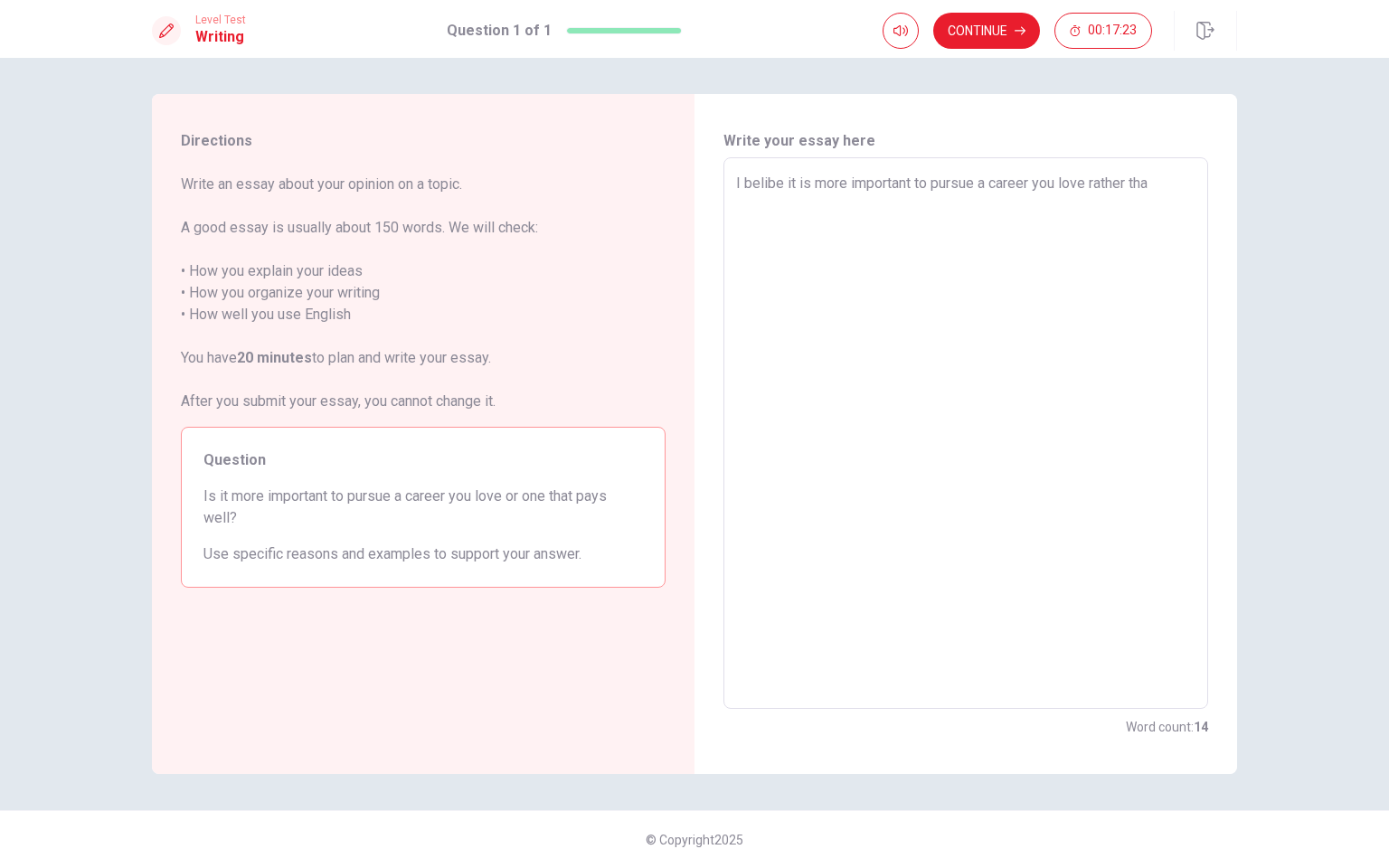 type on "x" 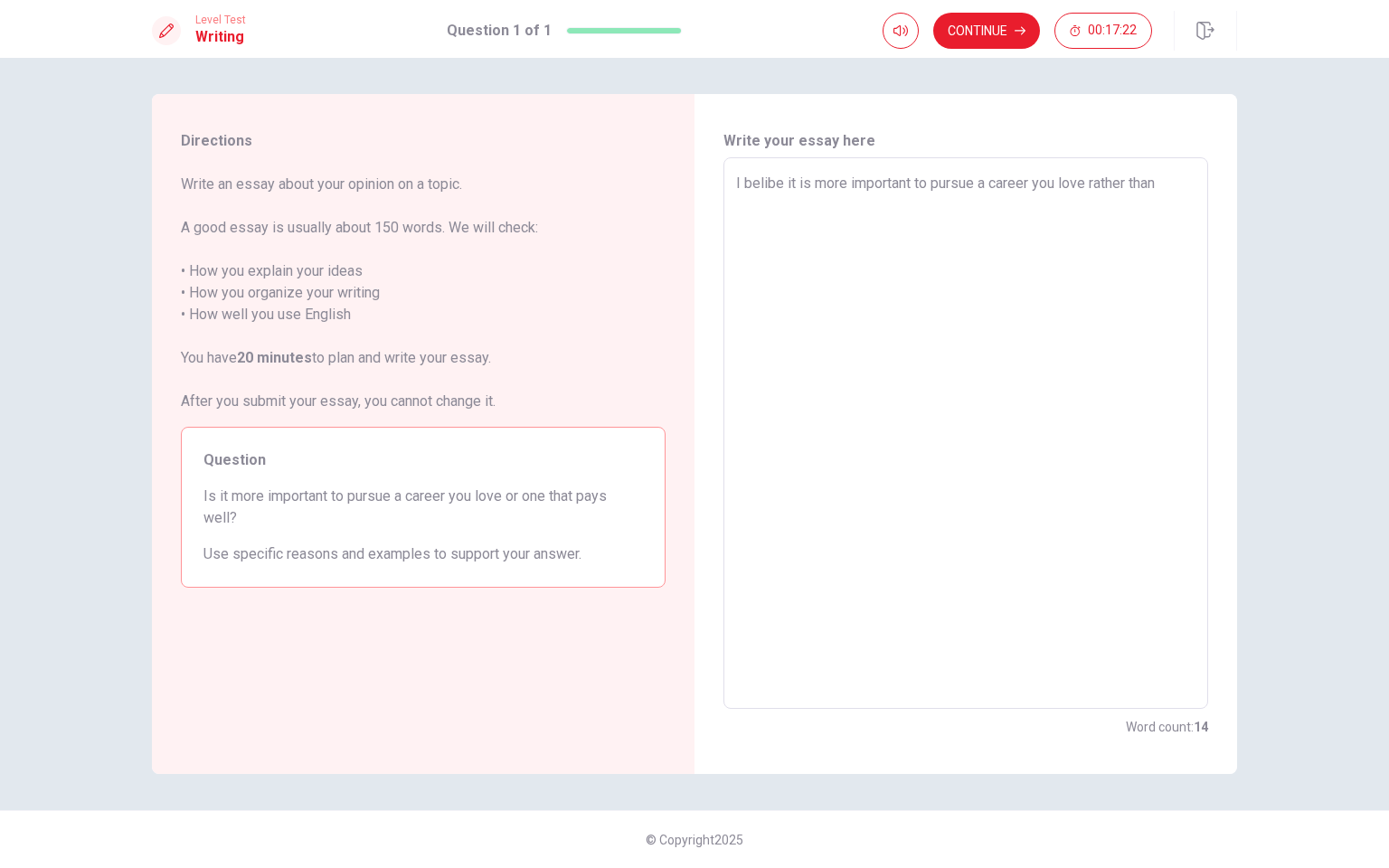 type on "x" 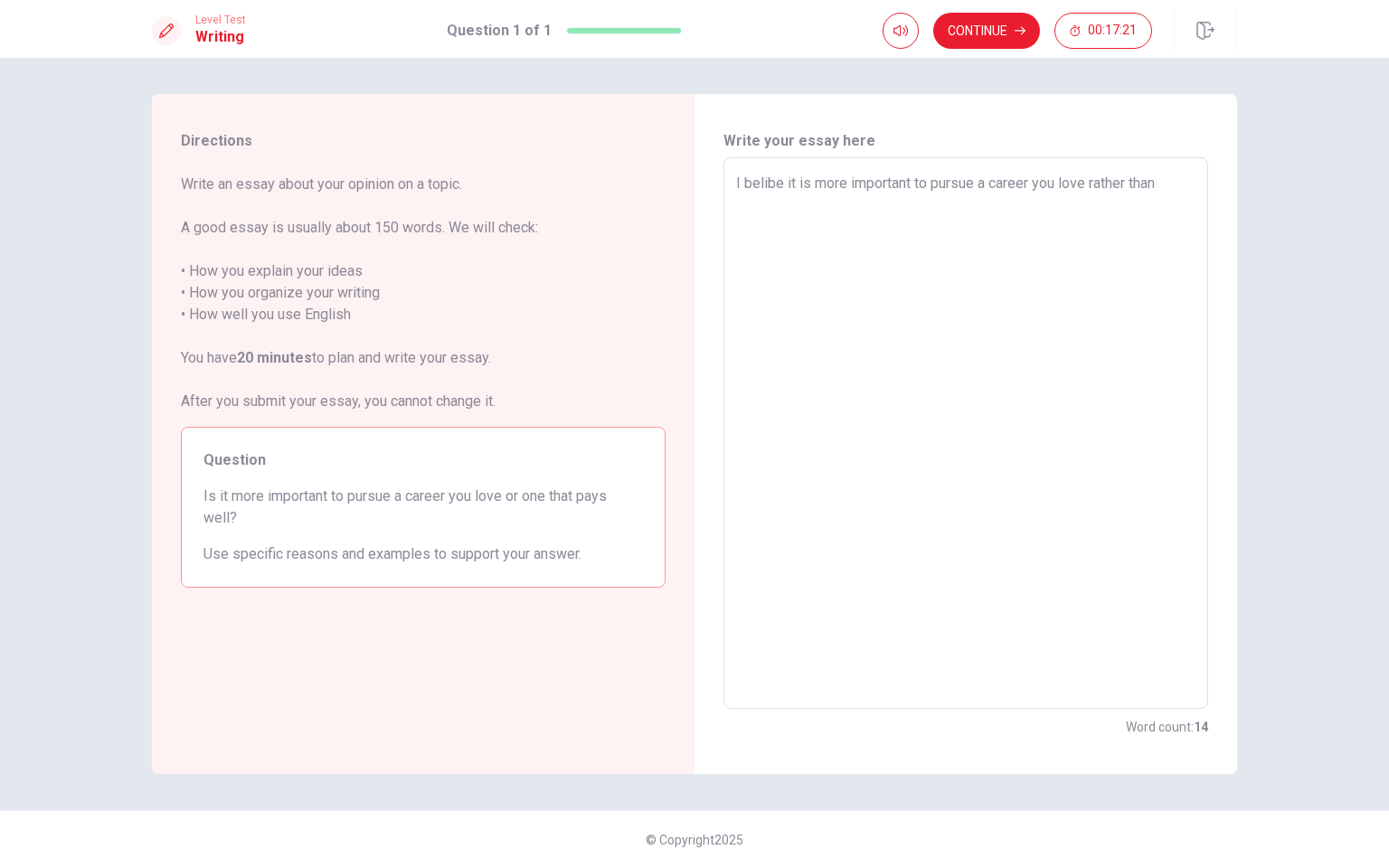 type on "I belibe it is more important to pursue a career you love rather than" 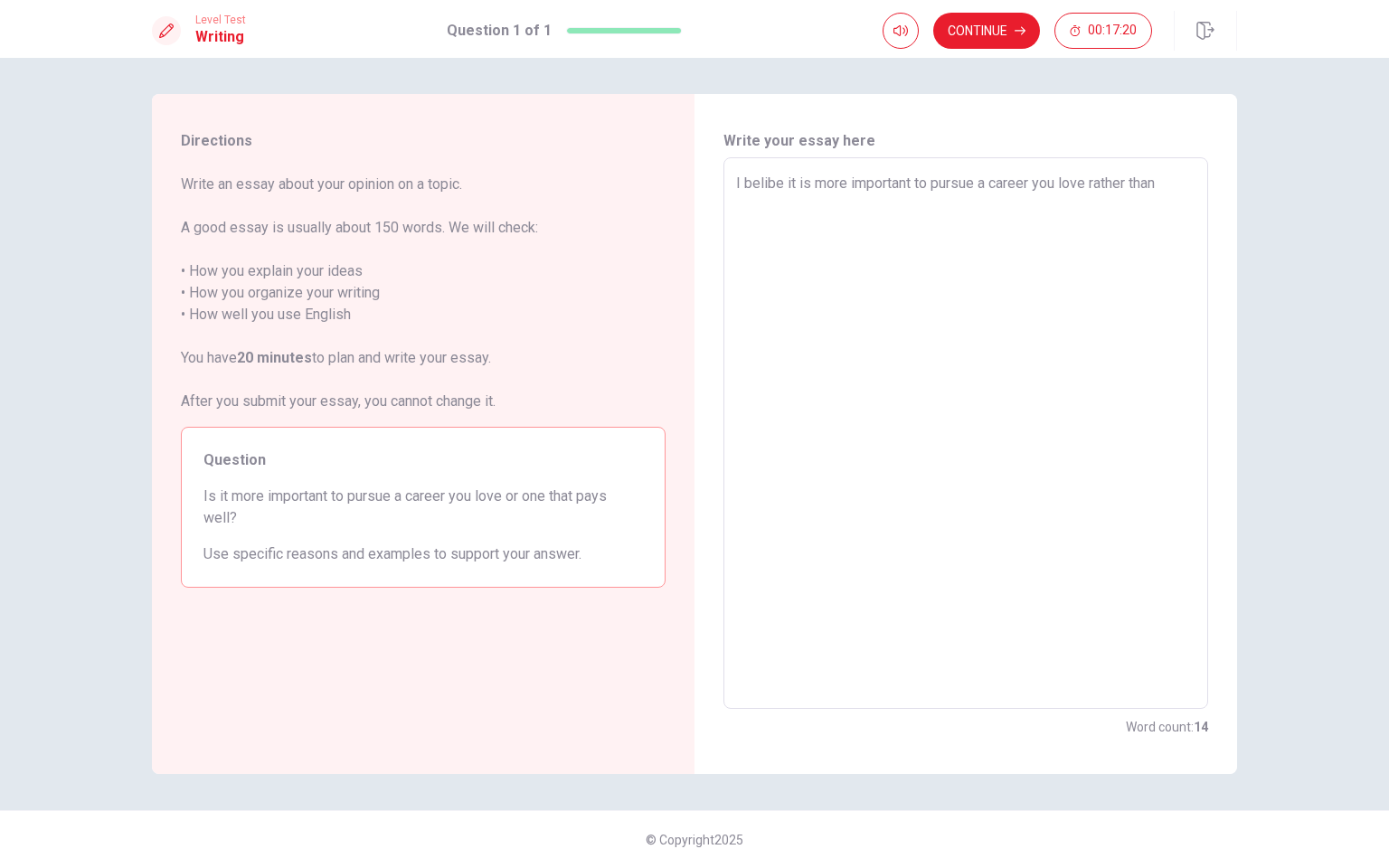 type on "I belibe it is more important to pursue a career you love rather than o" 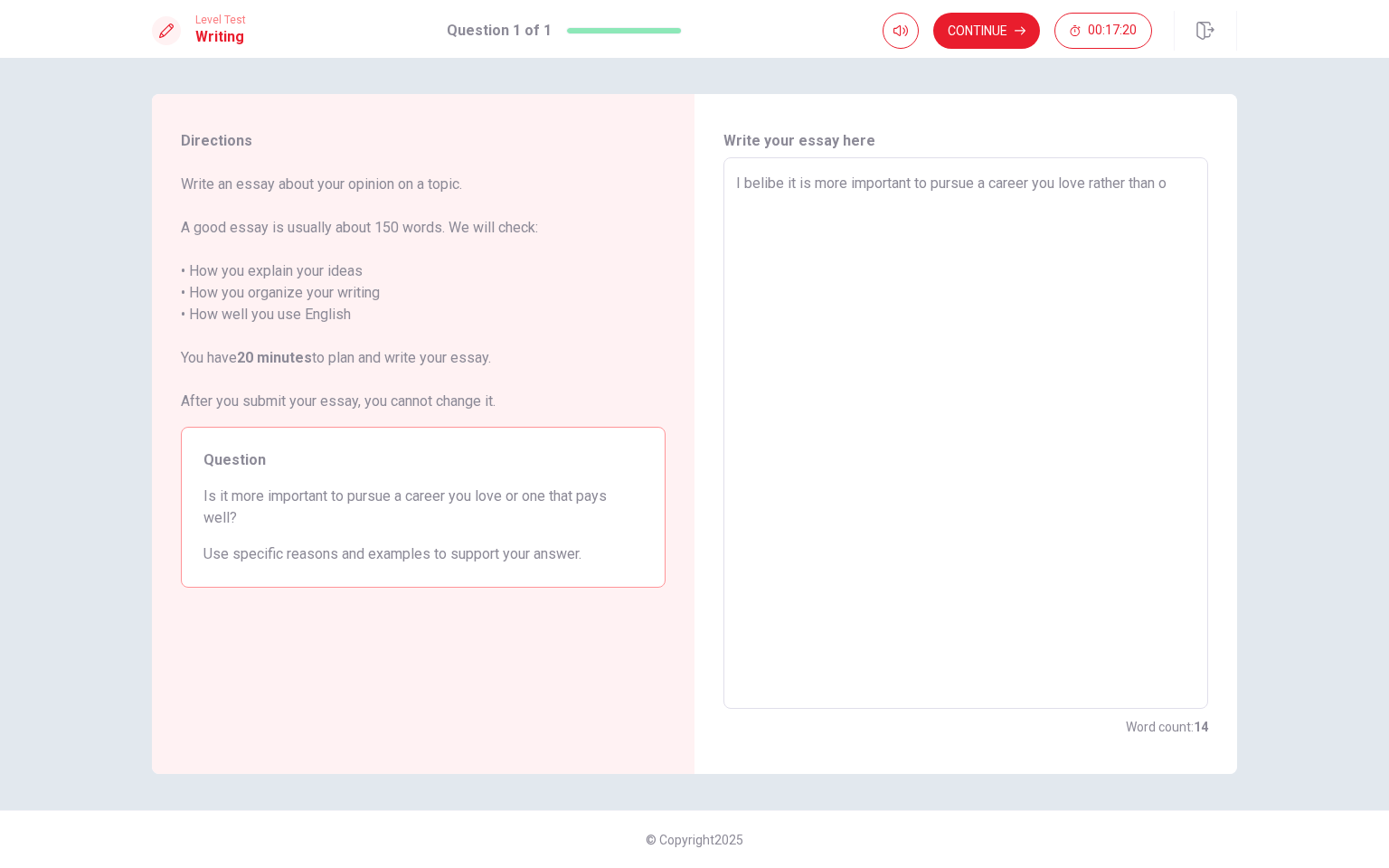 type on "x" 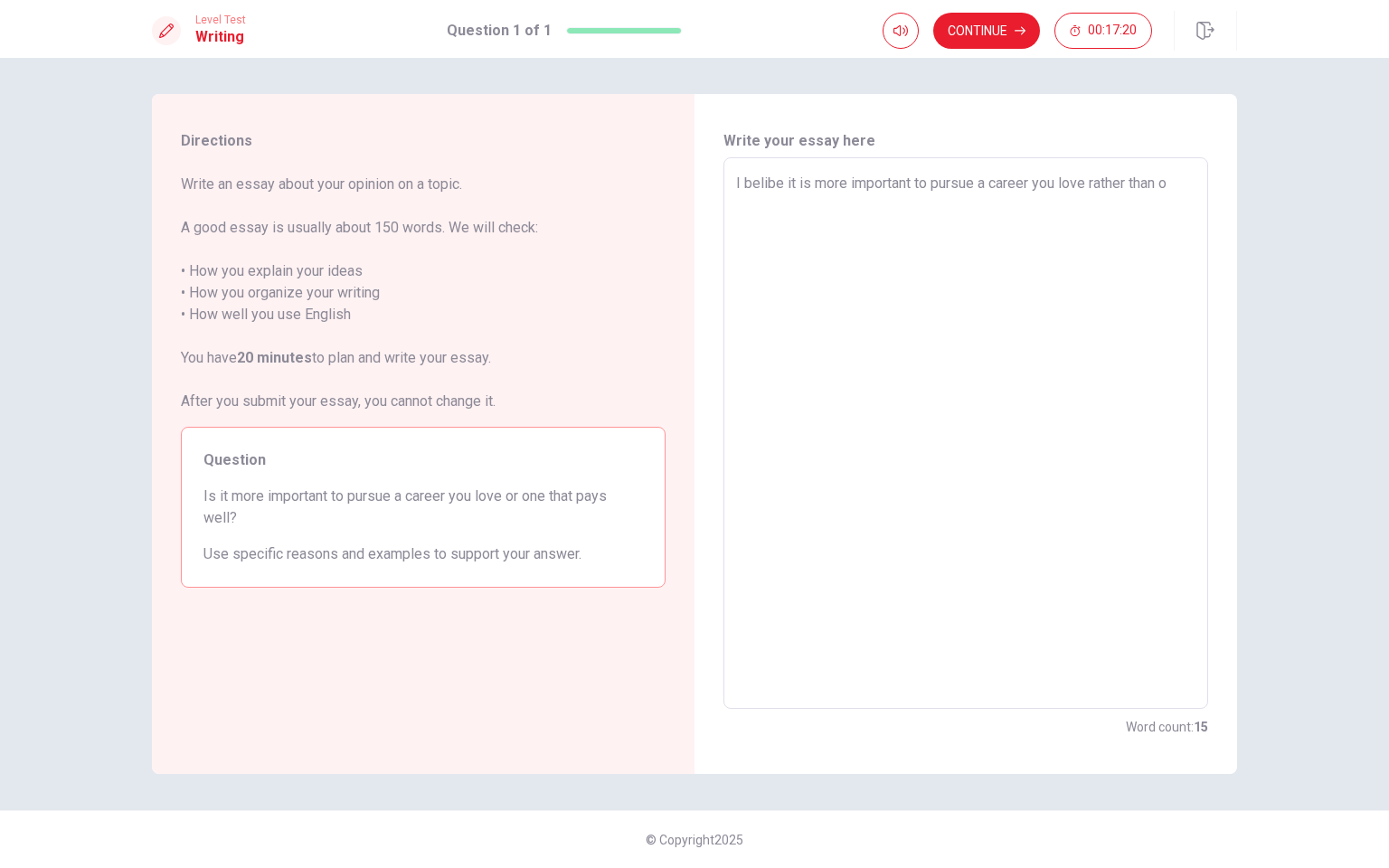 type on "I belibe it is more important to pursue a career you love rather than on" 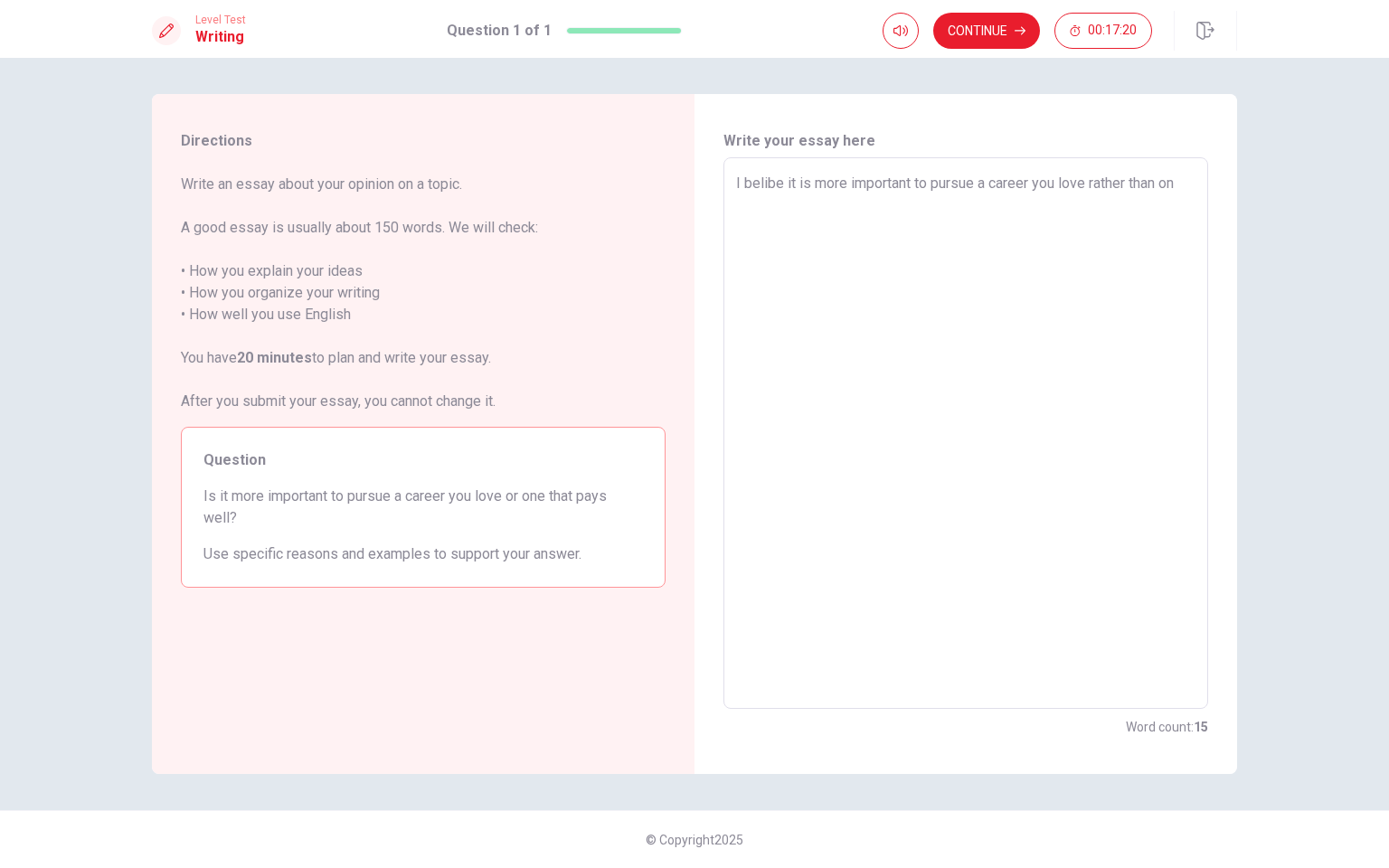 type on "x" 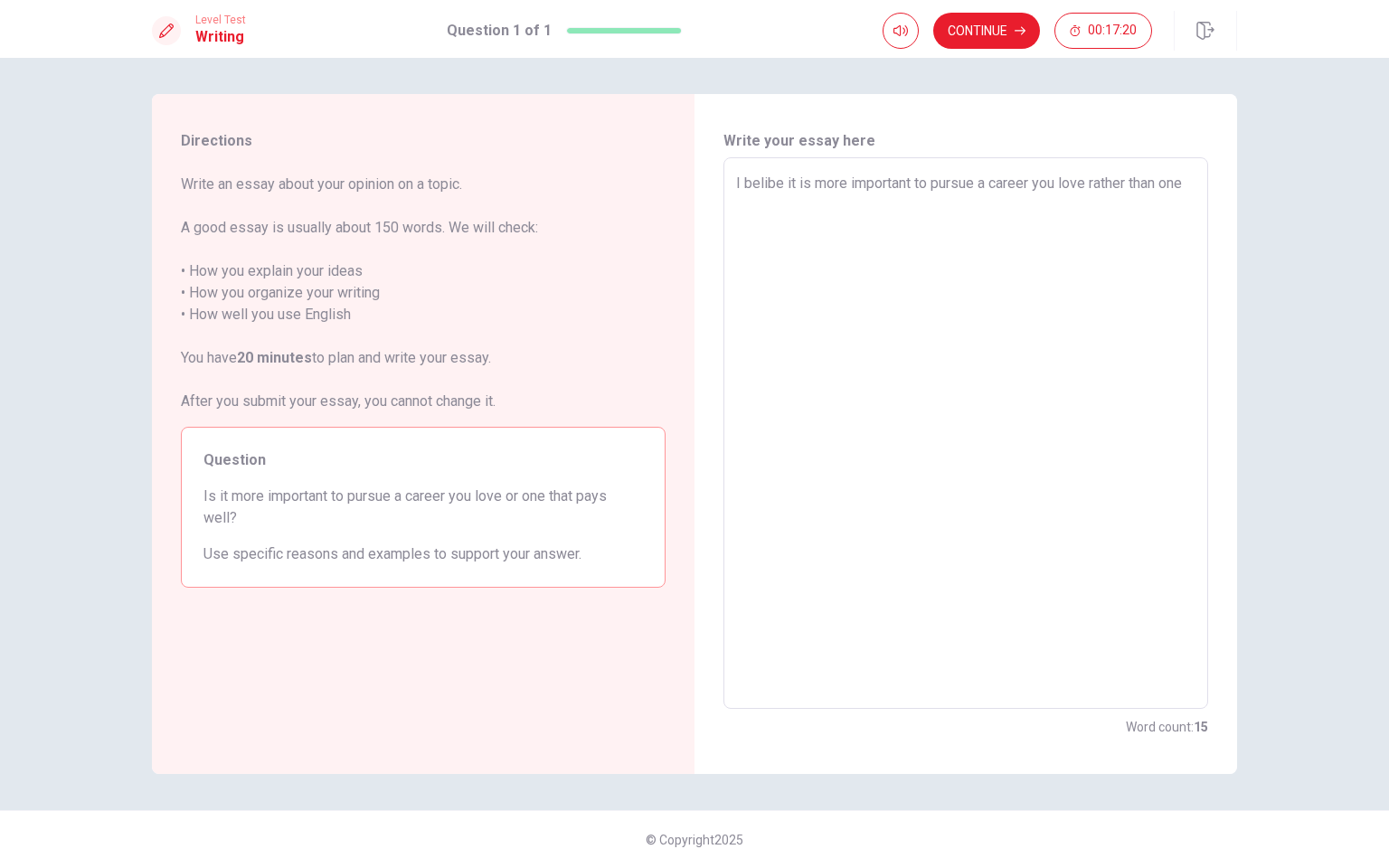 type on "x" 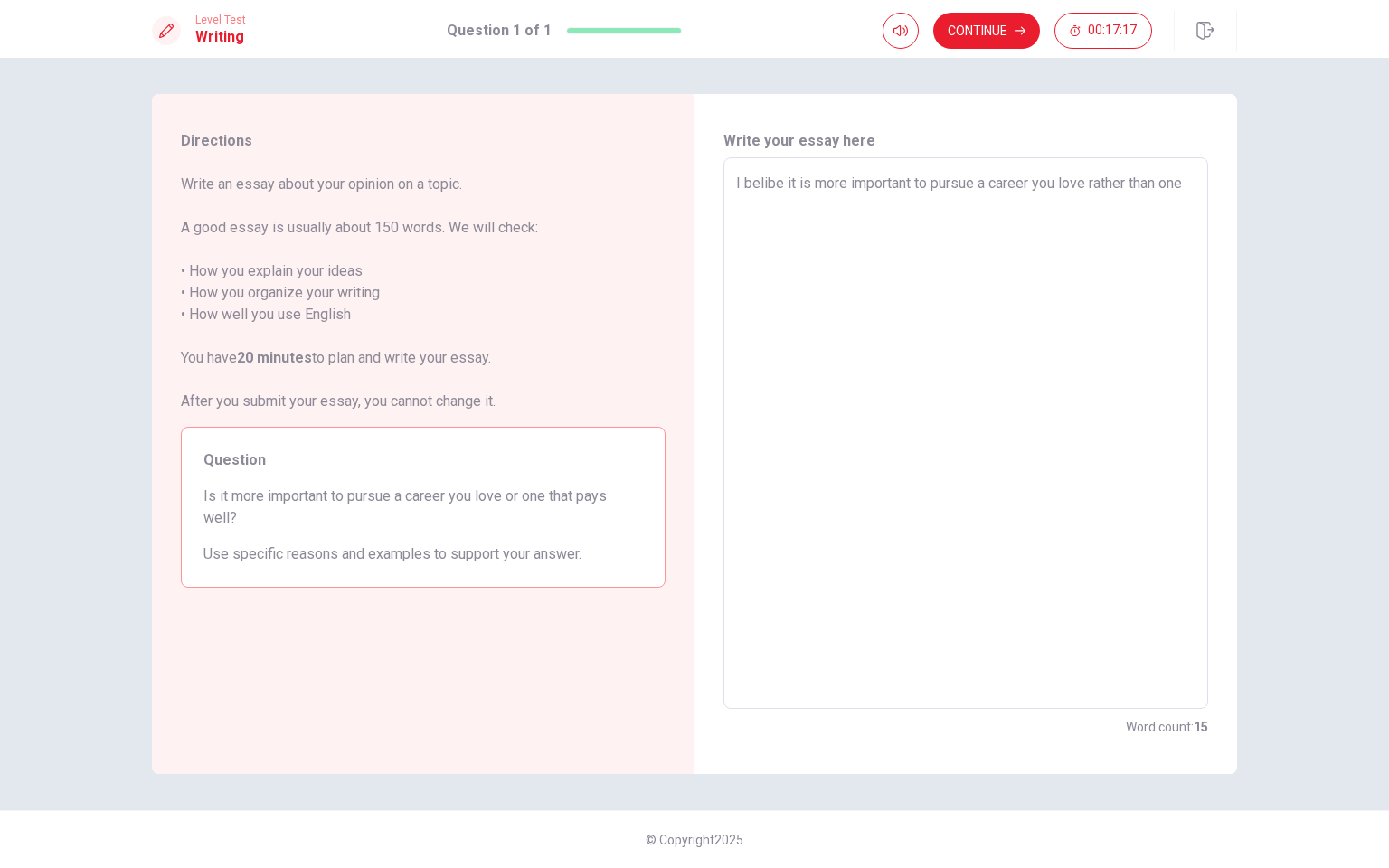 type on "x" 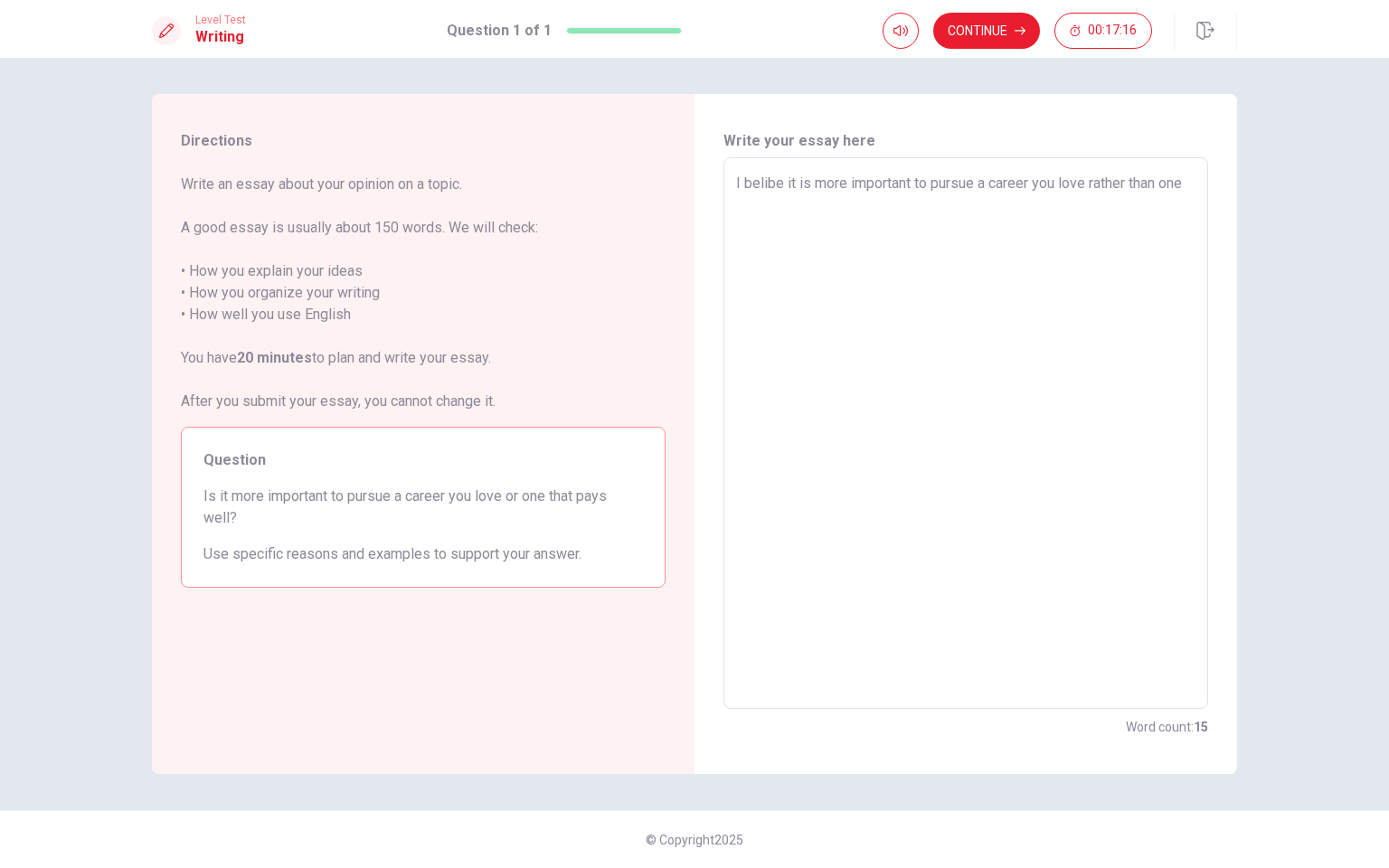 type on "I belibe it is more important to pursue a career you love rather than one t" 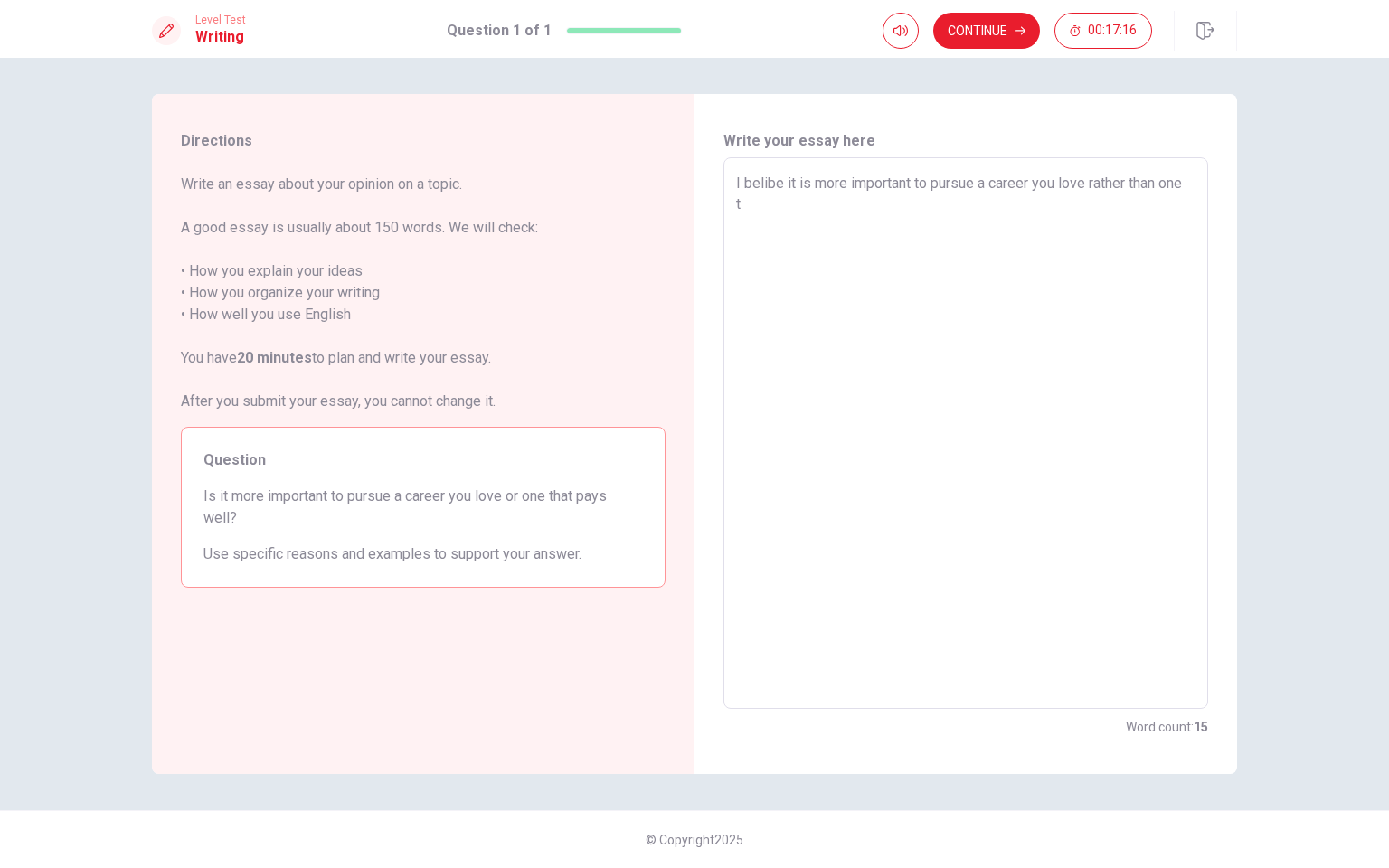 type on "x" 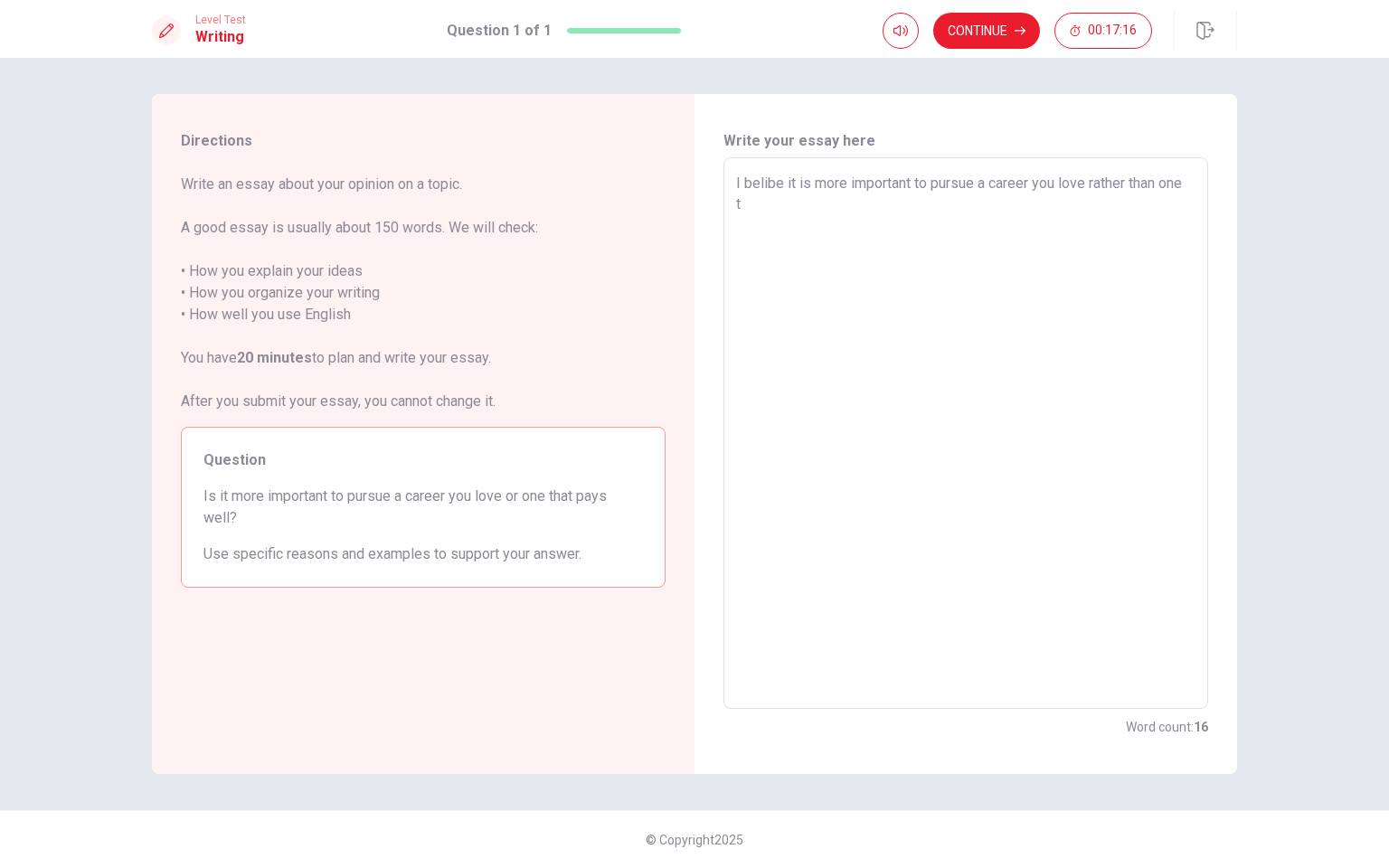 type on "I belibe it is more important to pursue a career you love rather than one th" 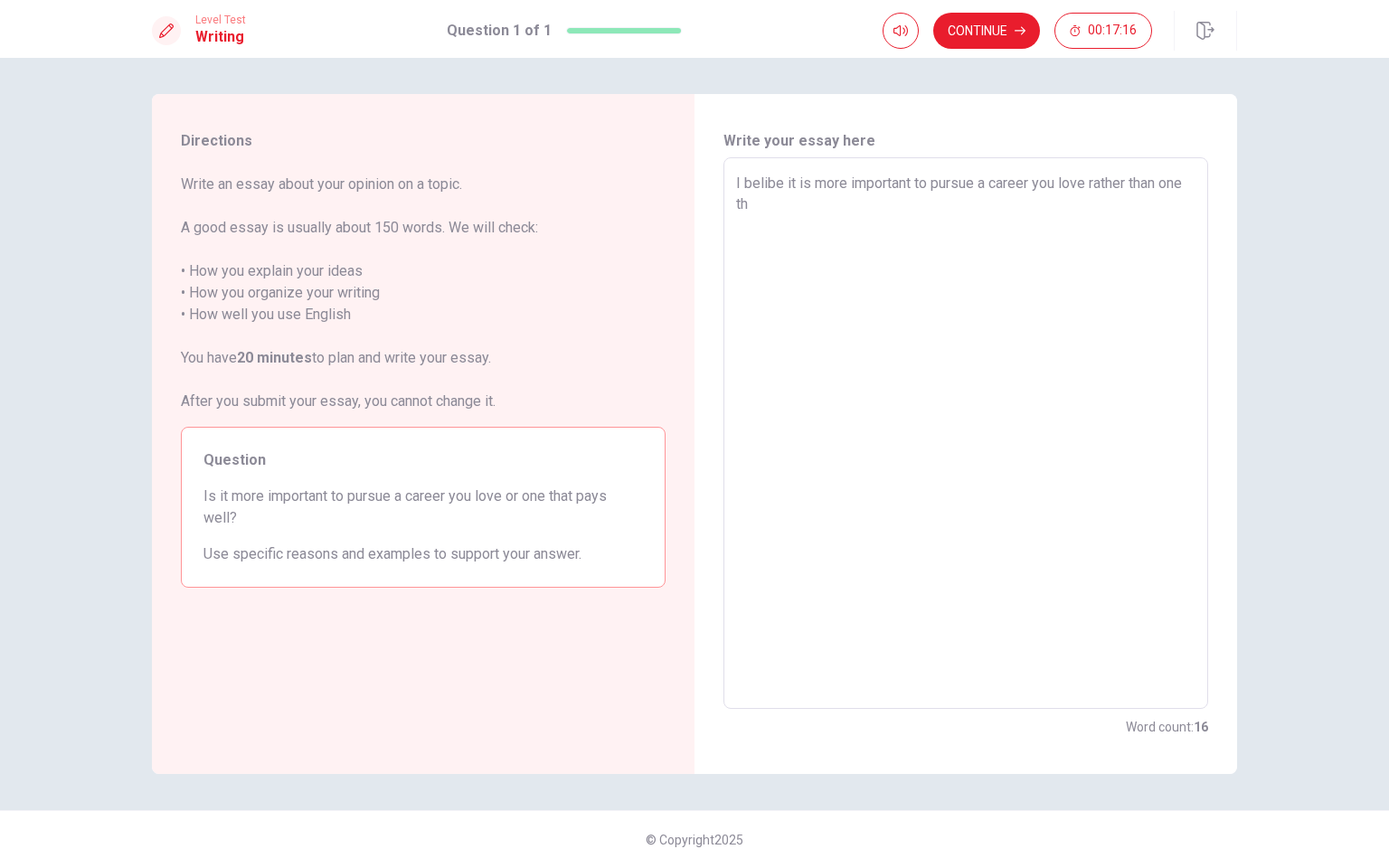 type on "x" 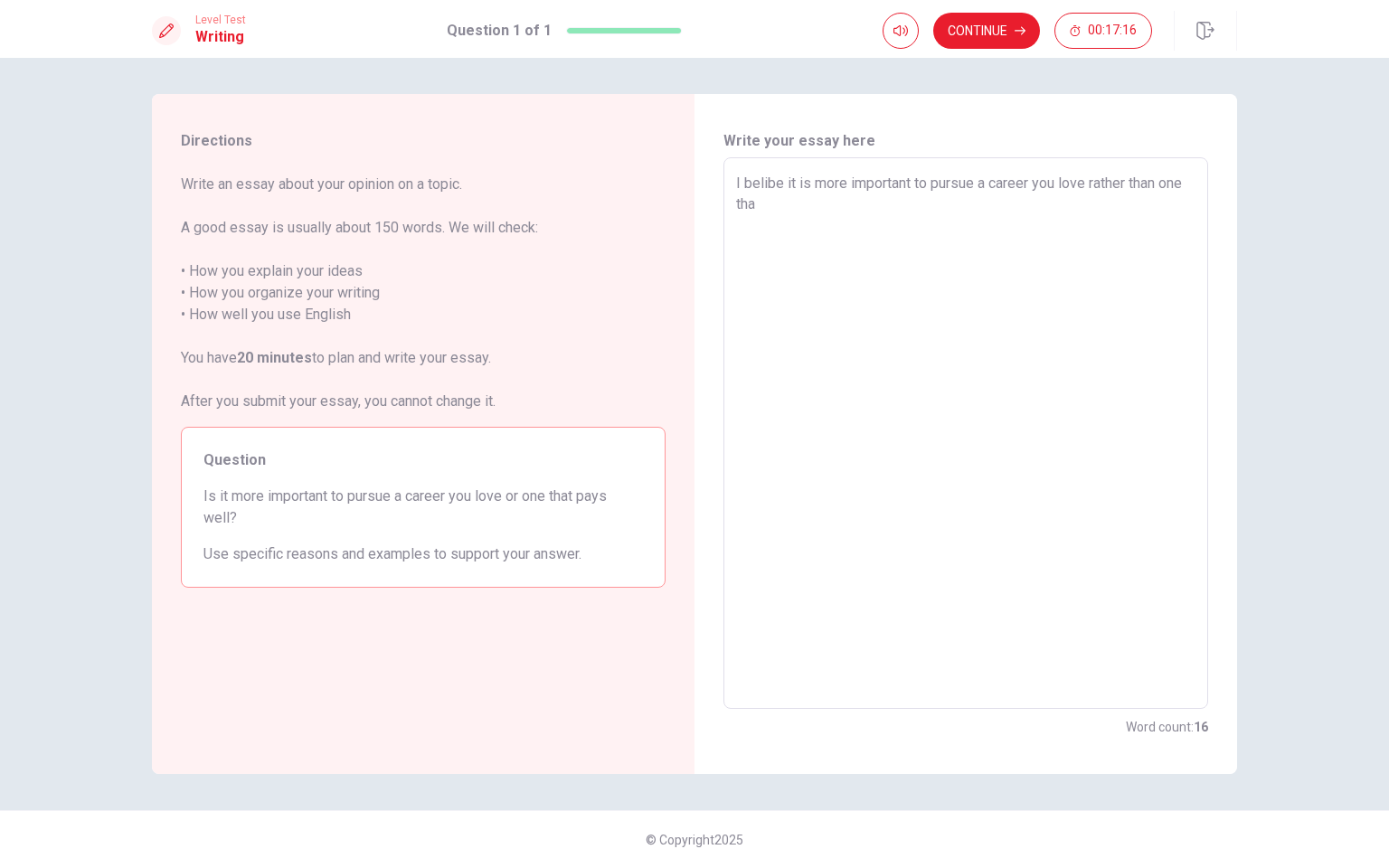 type on "x" 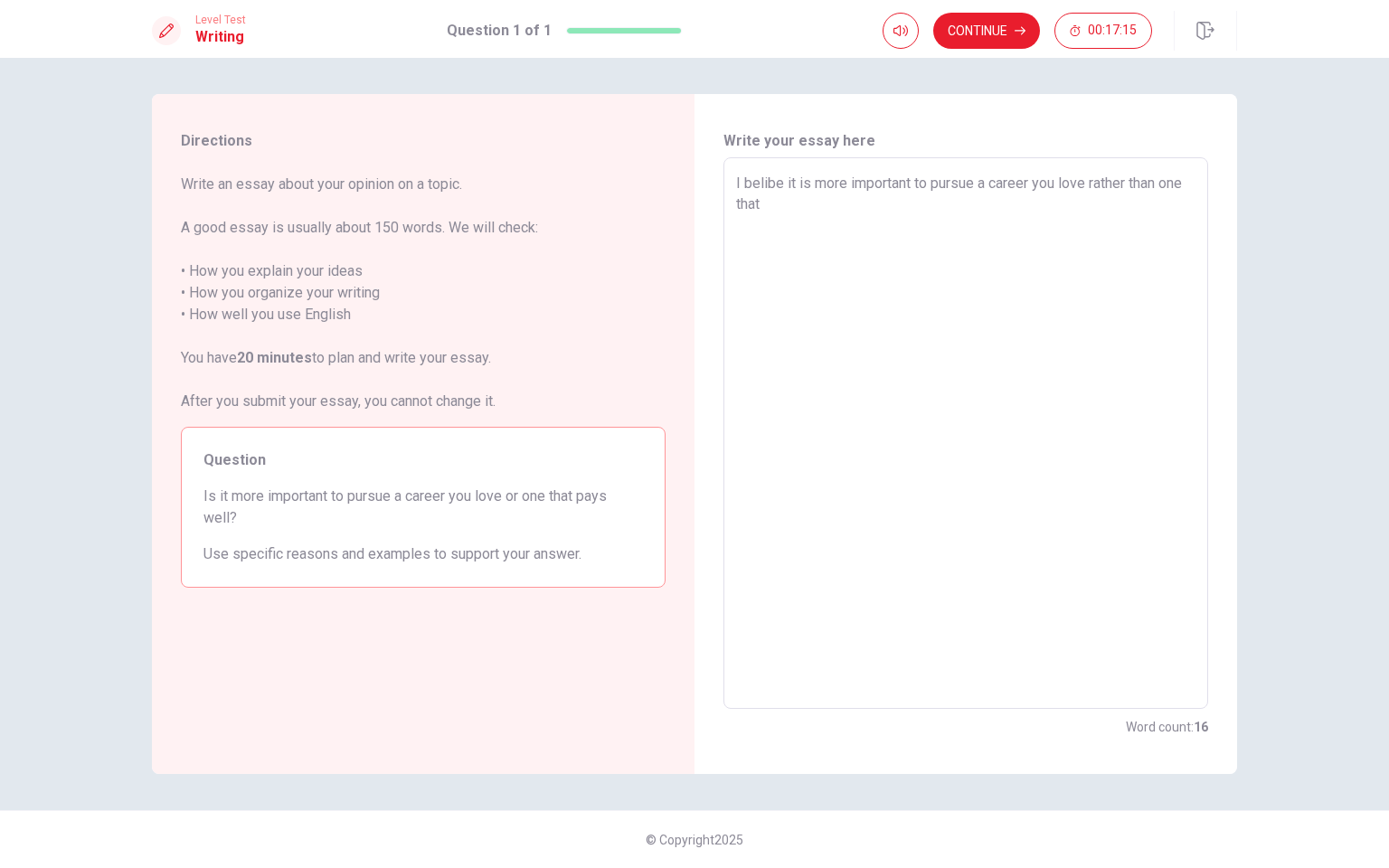 type on "x" 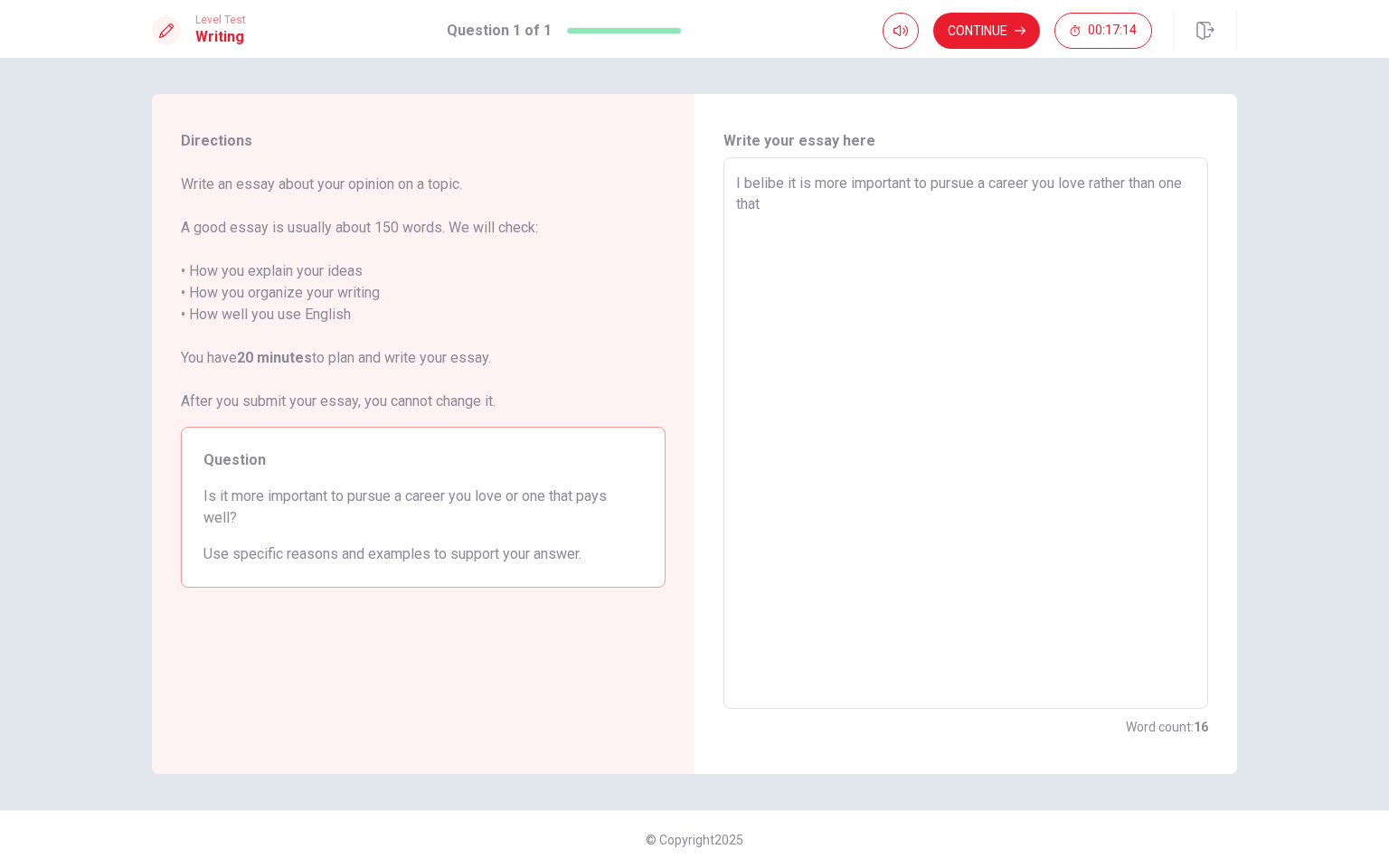 type on "x" 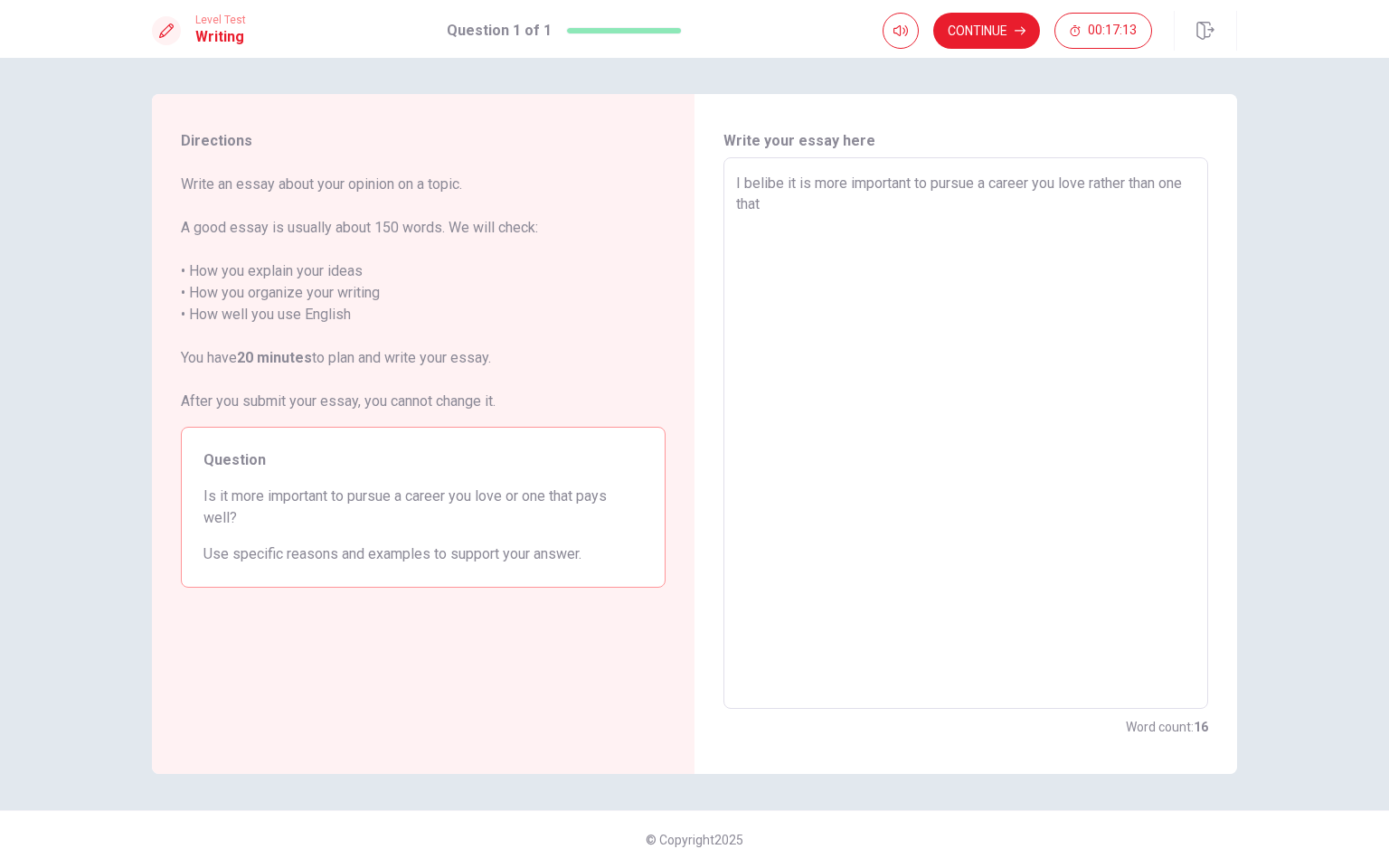 type on "I belibe it is more important to pursue a career you love rather than one that s" 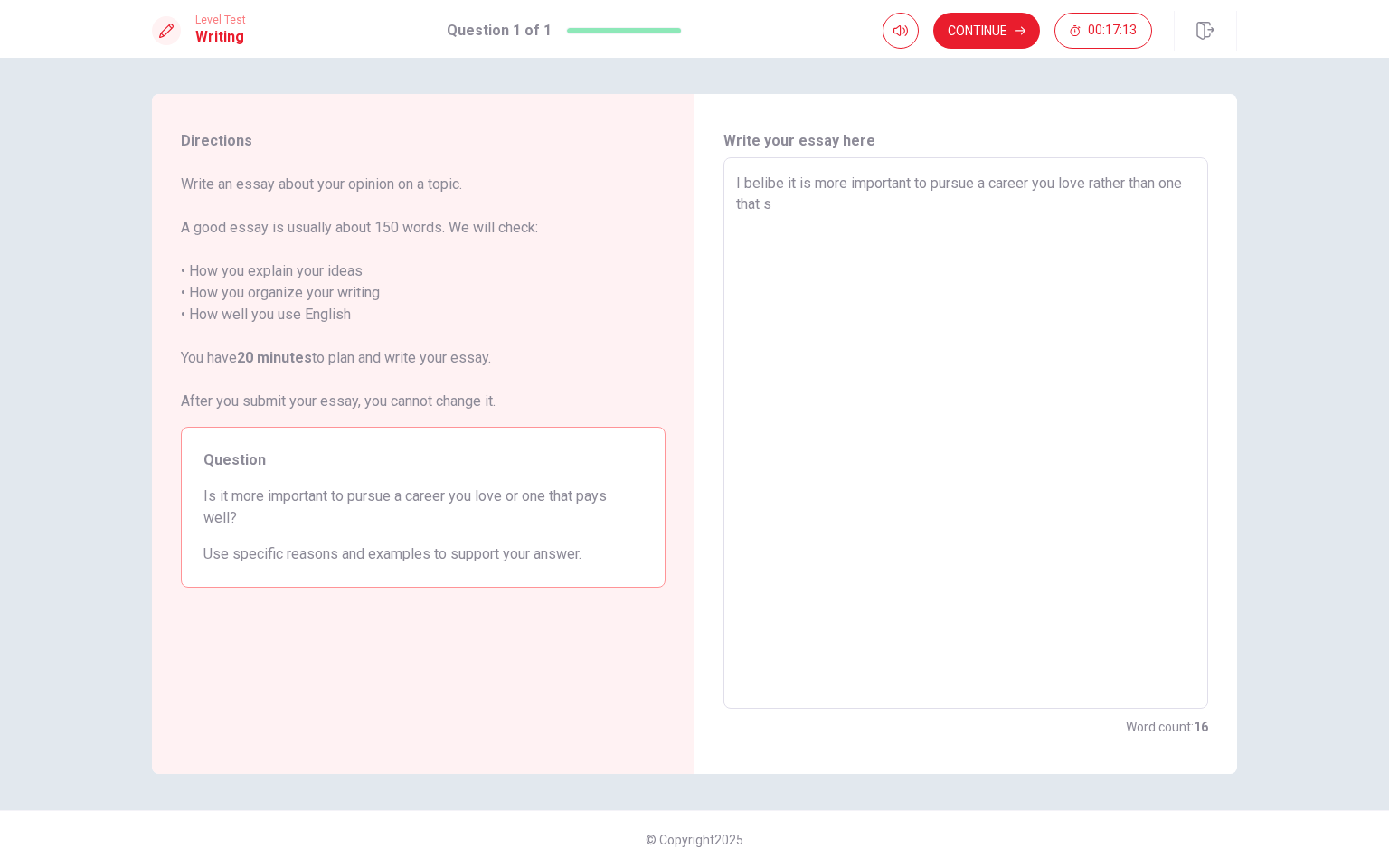 type on "x" 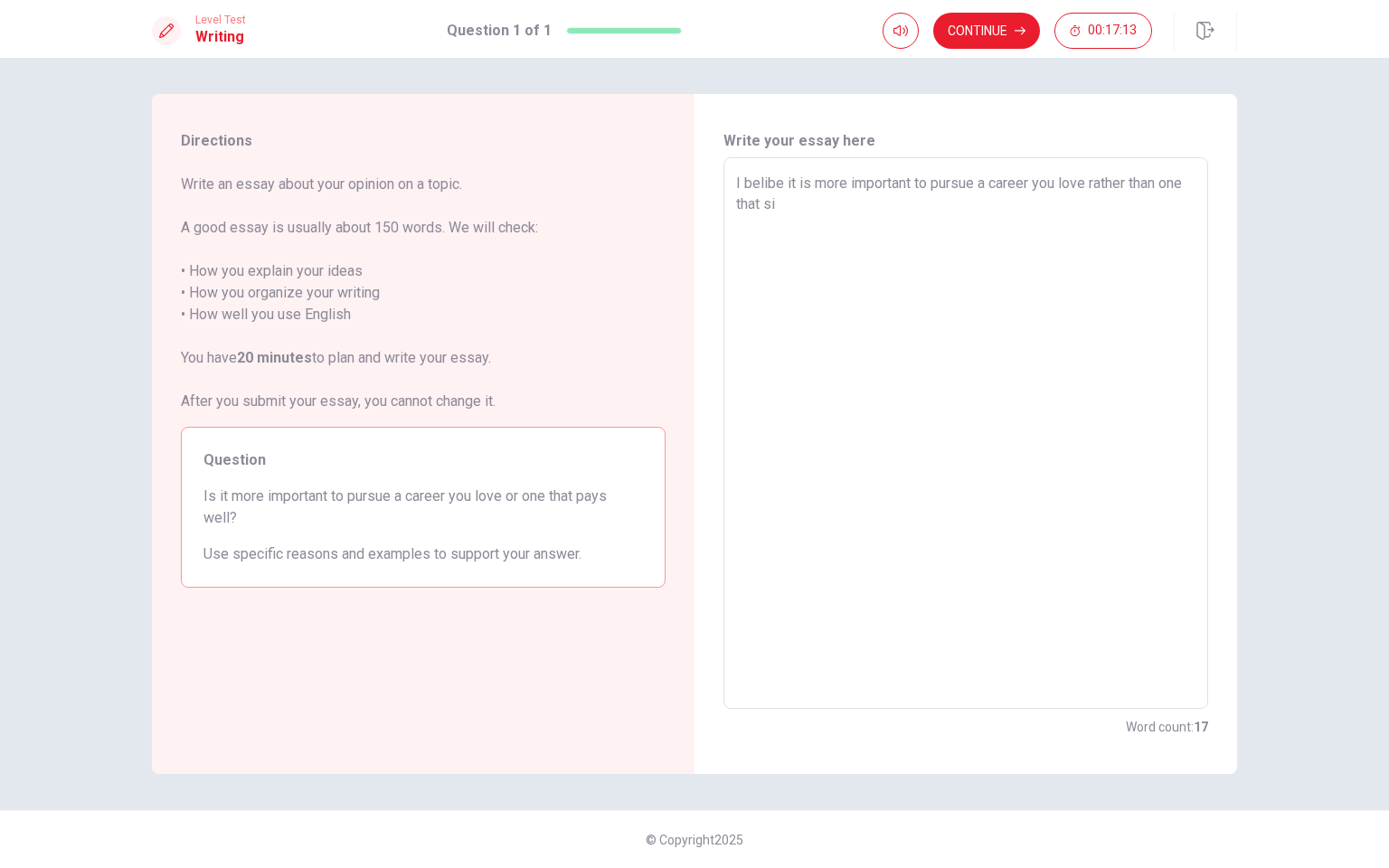 type on "x" 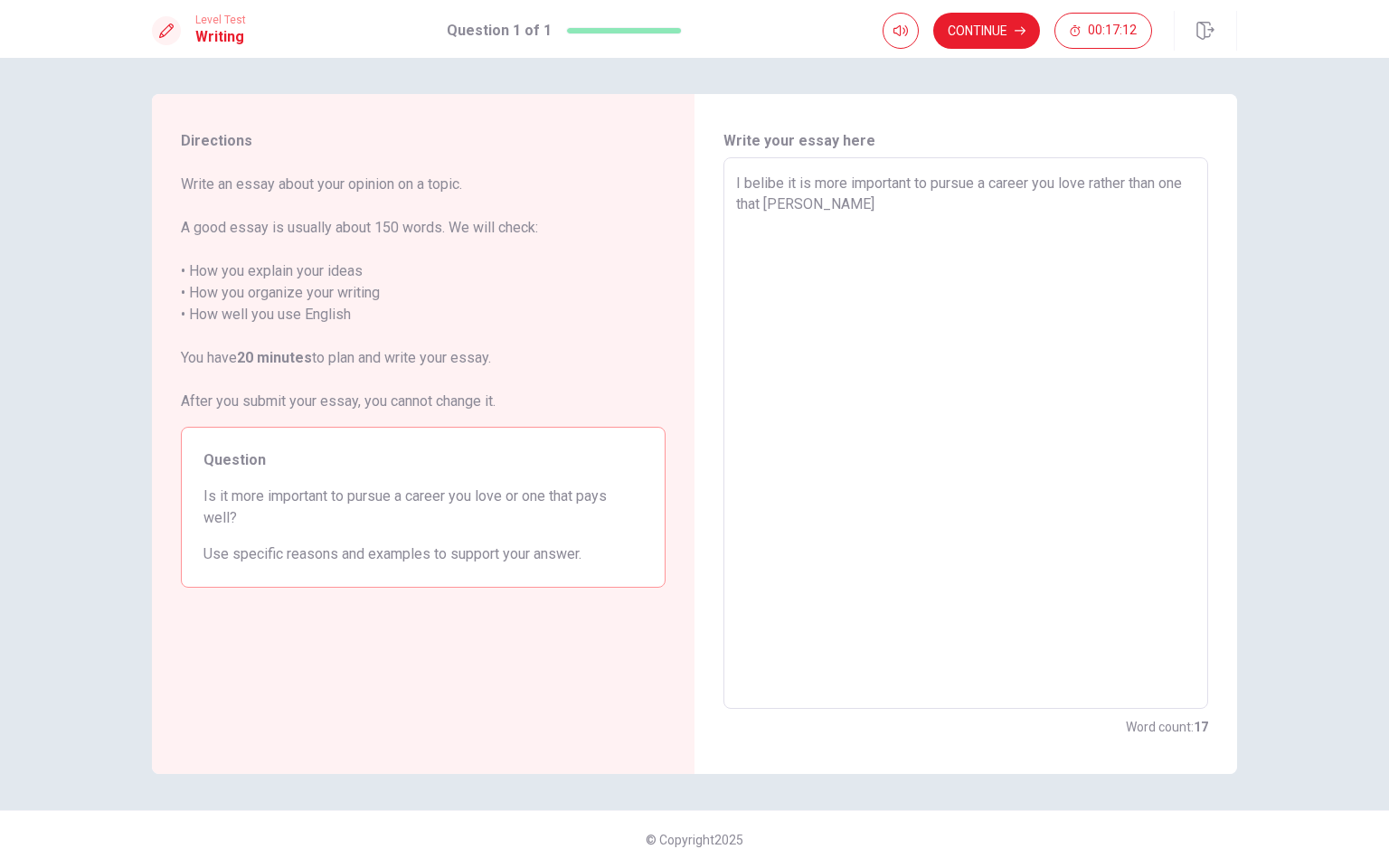 type on "x" 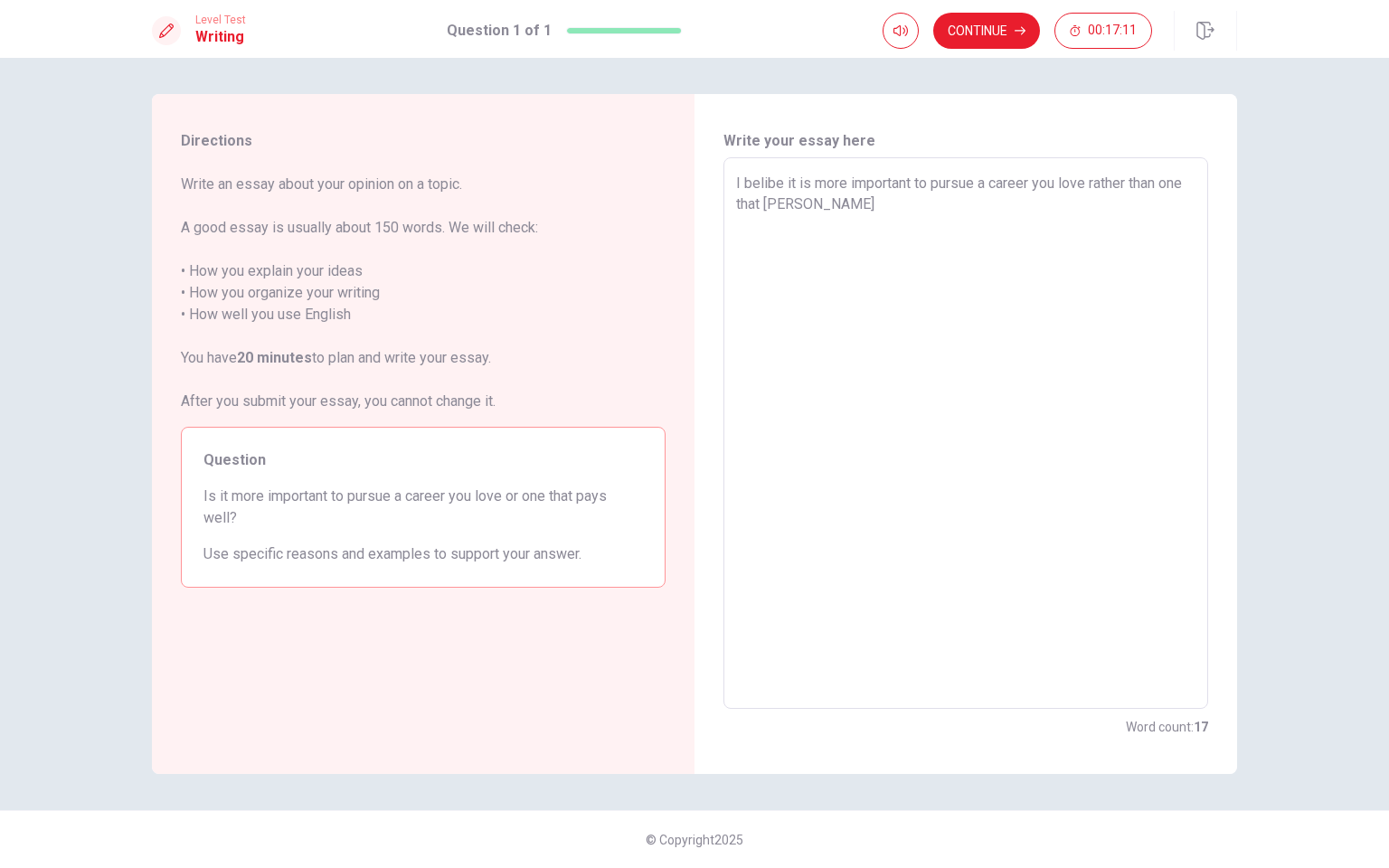 type on "I belibe it is more important to pursue a career you love rather than one that simp" 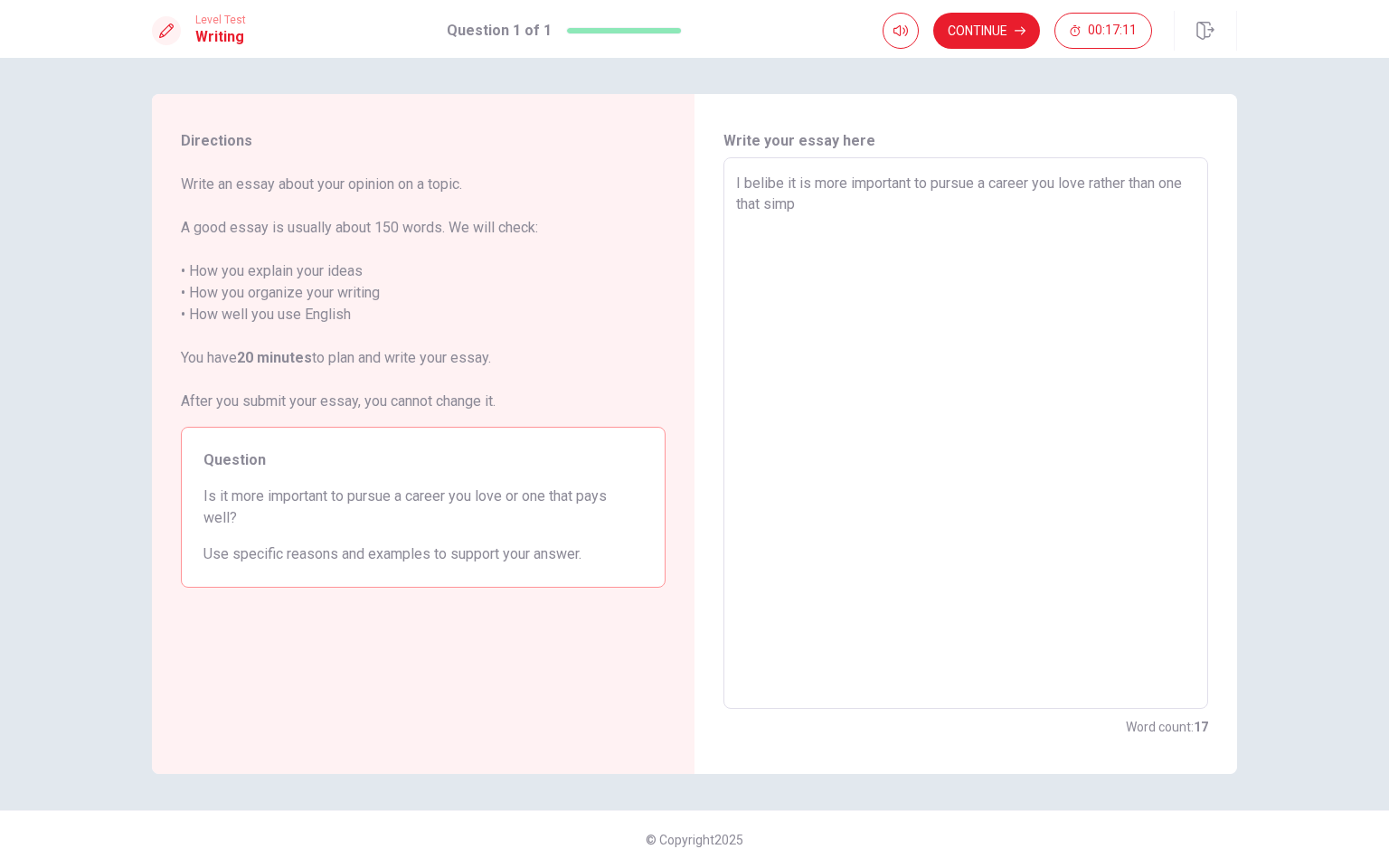 type on "x" 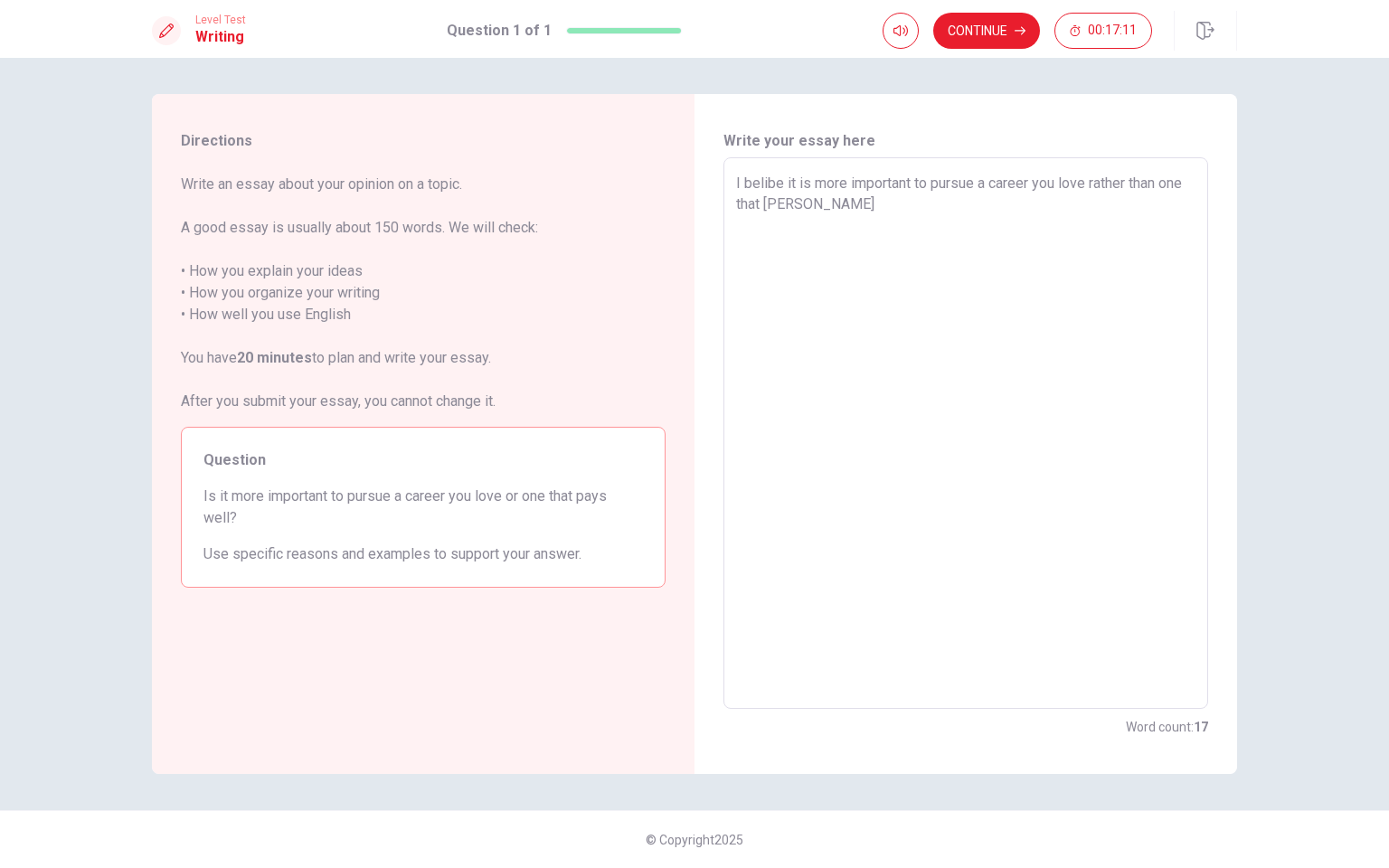 type on "x" 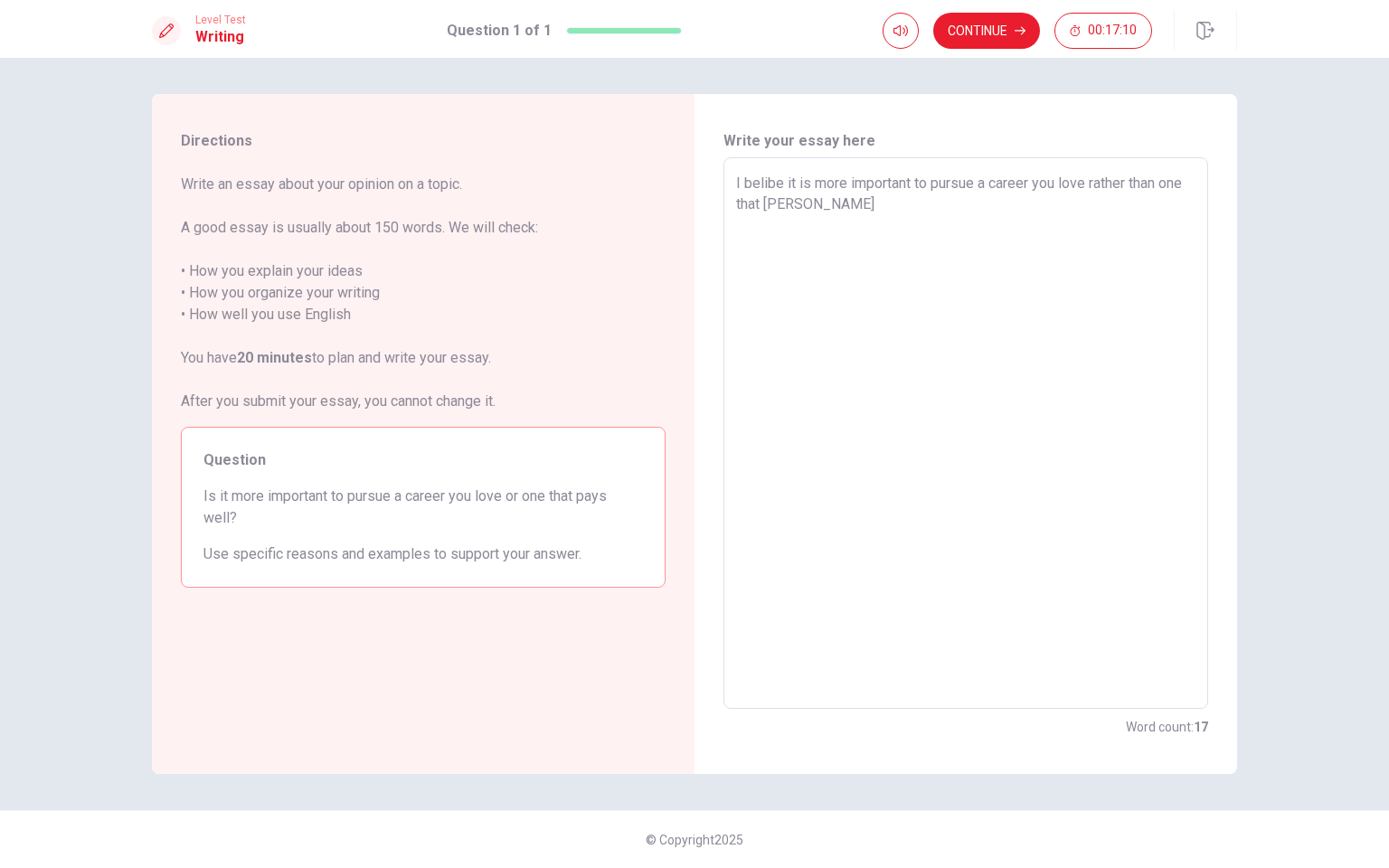 type on "I belibe it is more important to pursue a career you love rather than one that simppl" 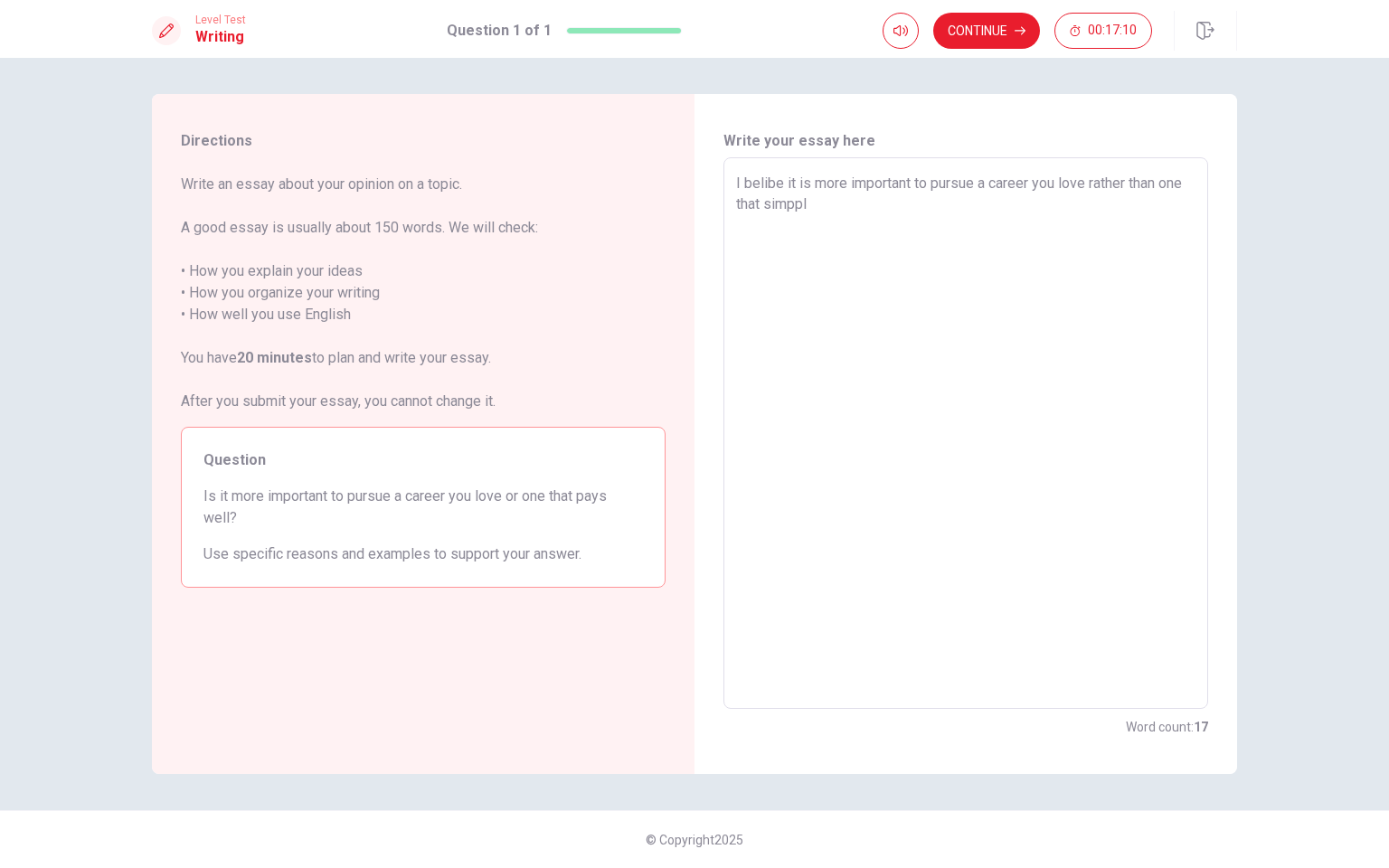 type on "x" 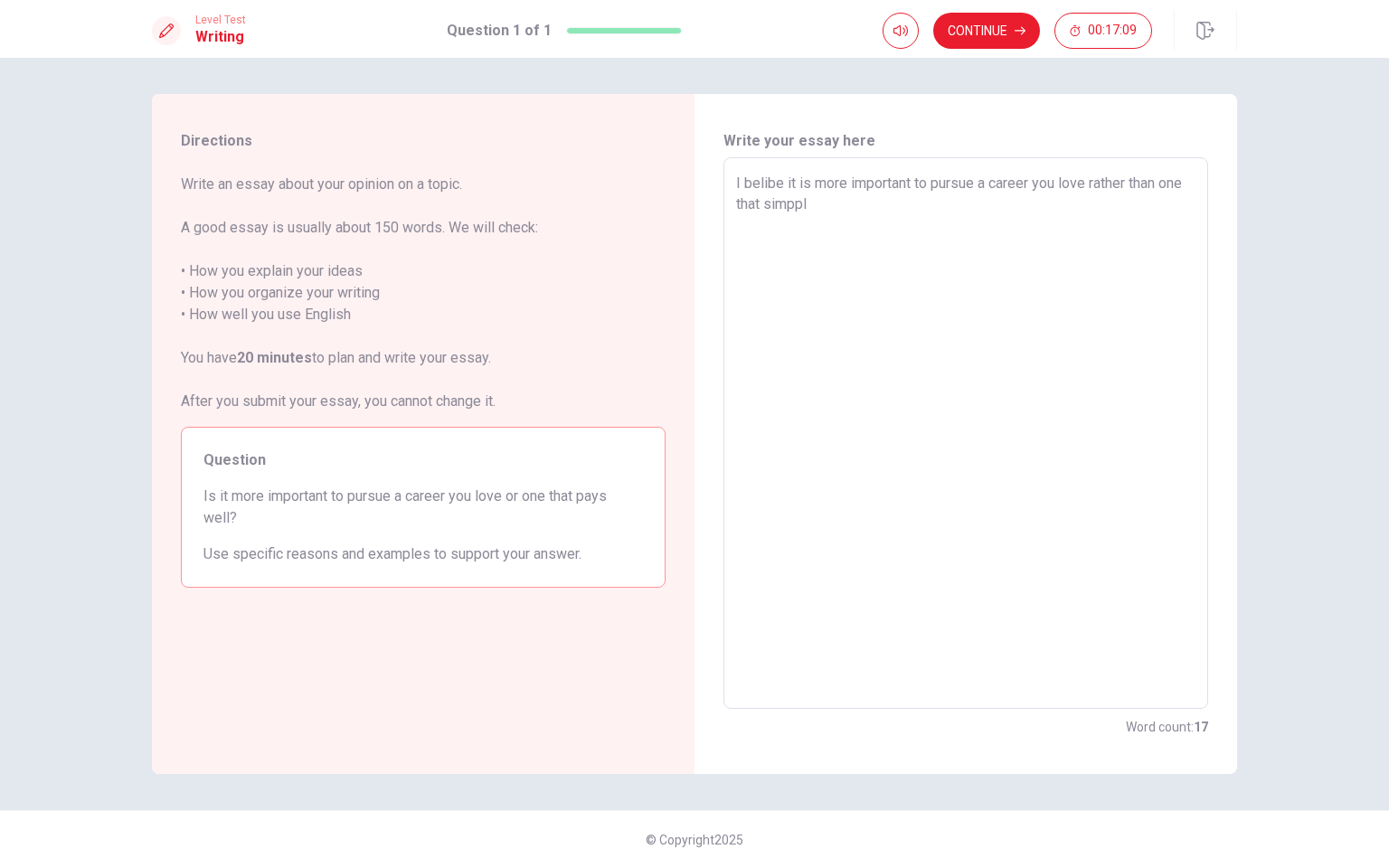 type on "I belibe it is more important to pursue a career you love rather than one that simpply" 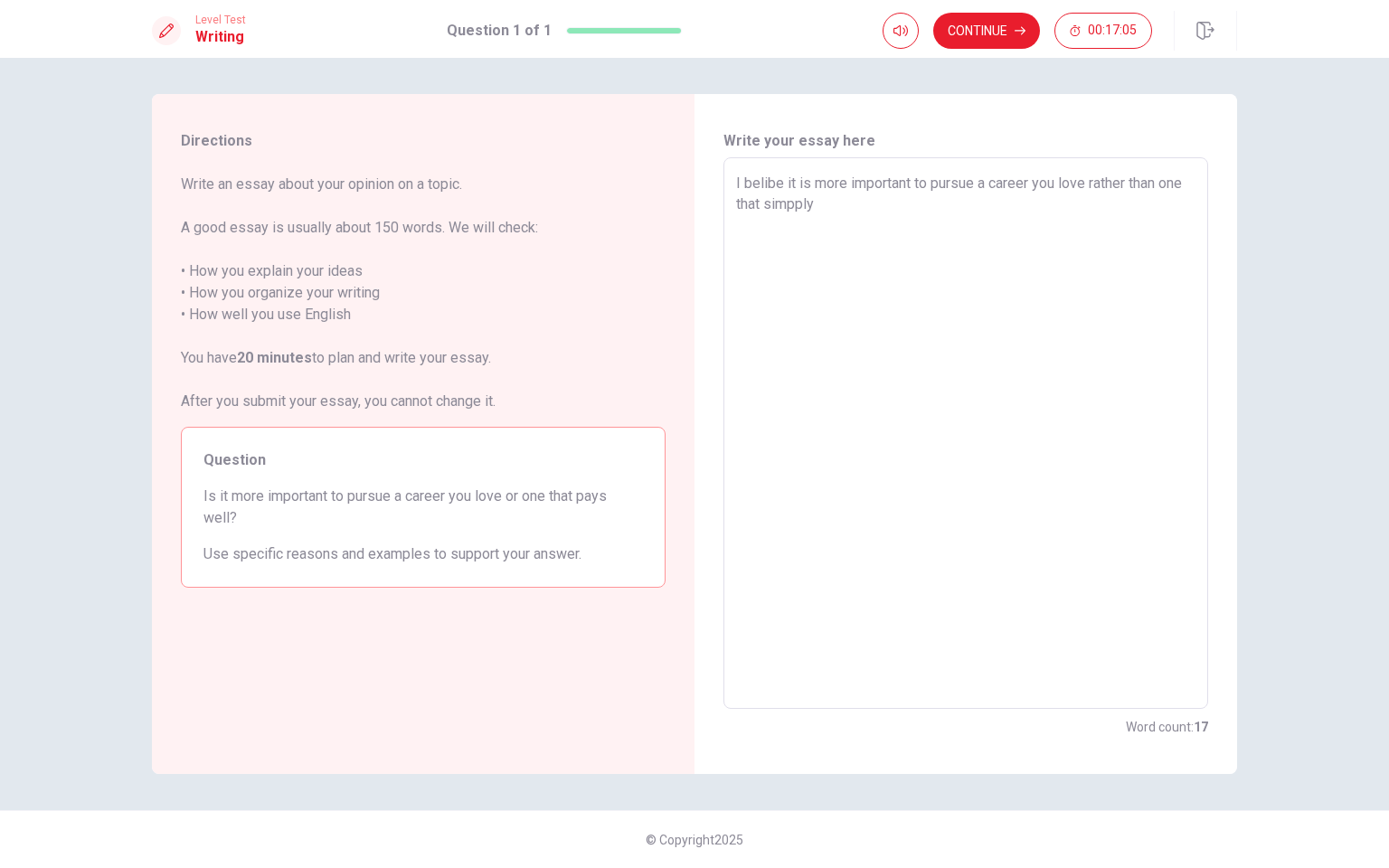 type on "x" 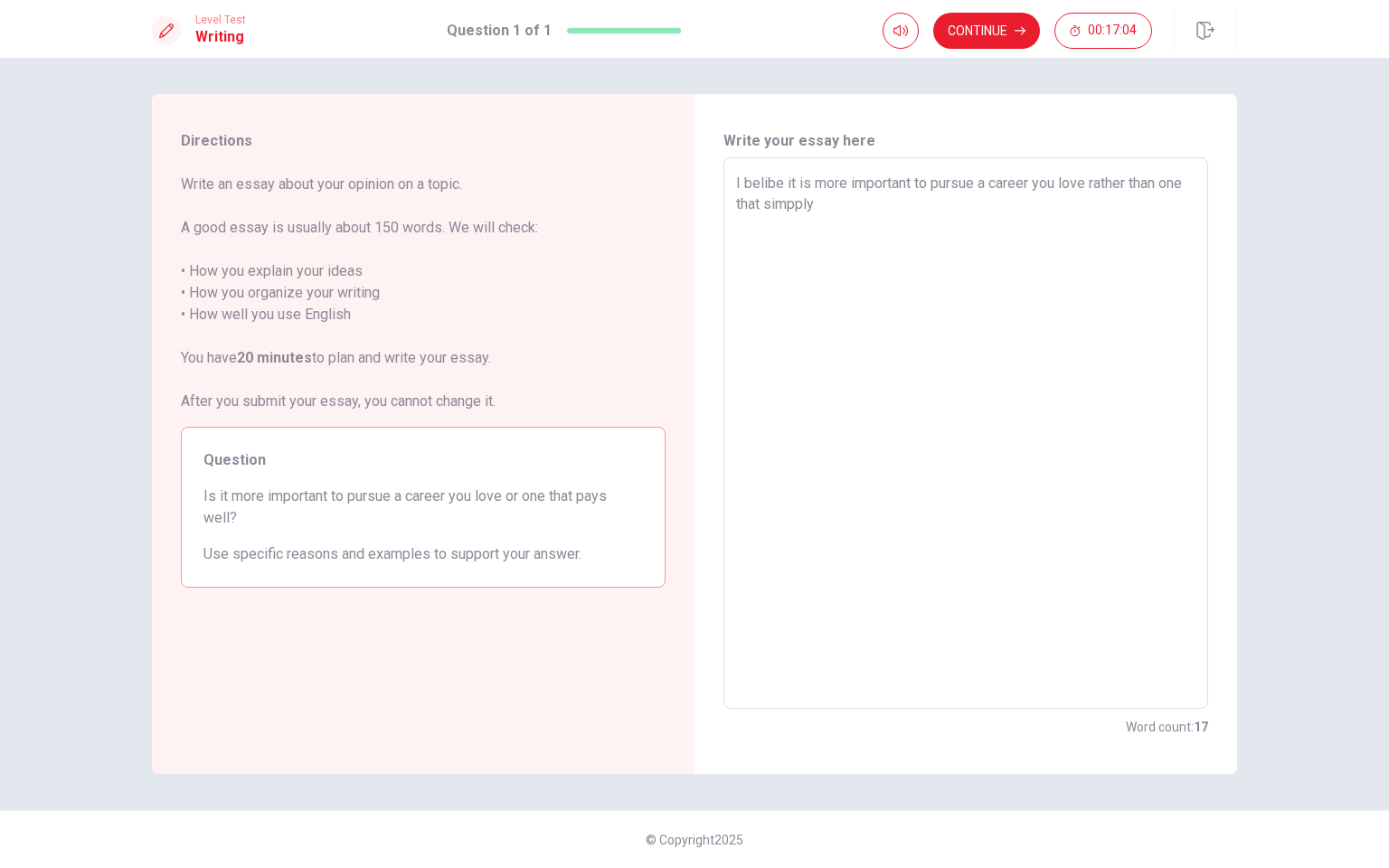 type on "I belibe it is more important to pursue a career you love rather than one that simpply" 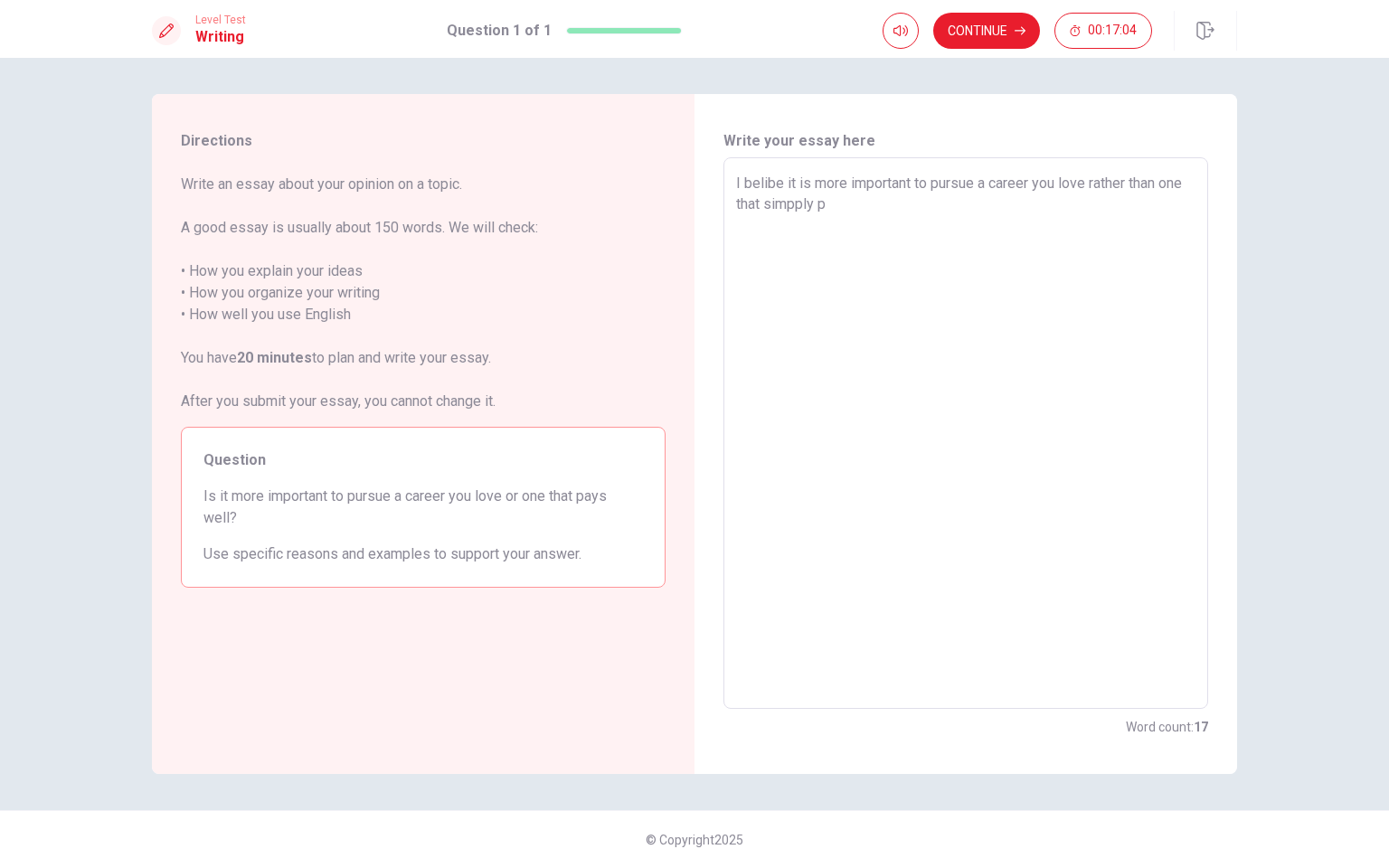 type on "x" 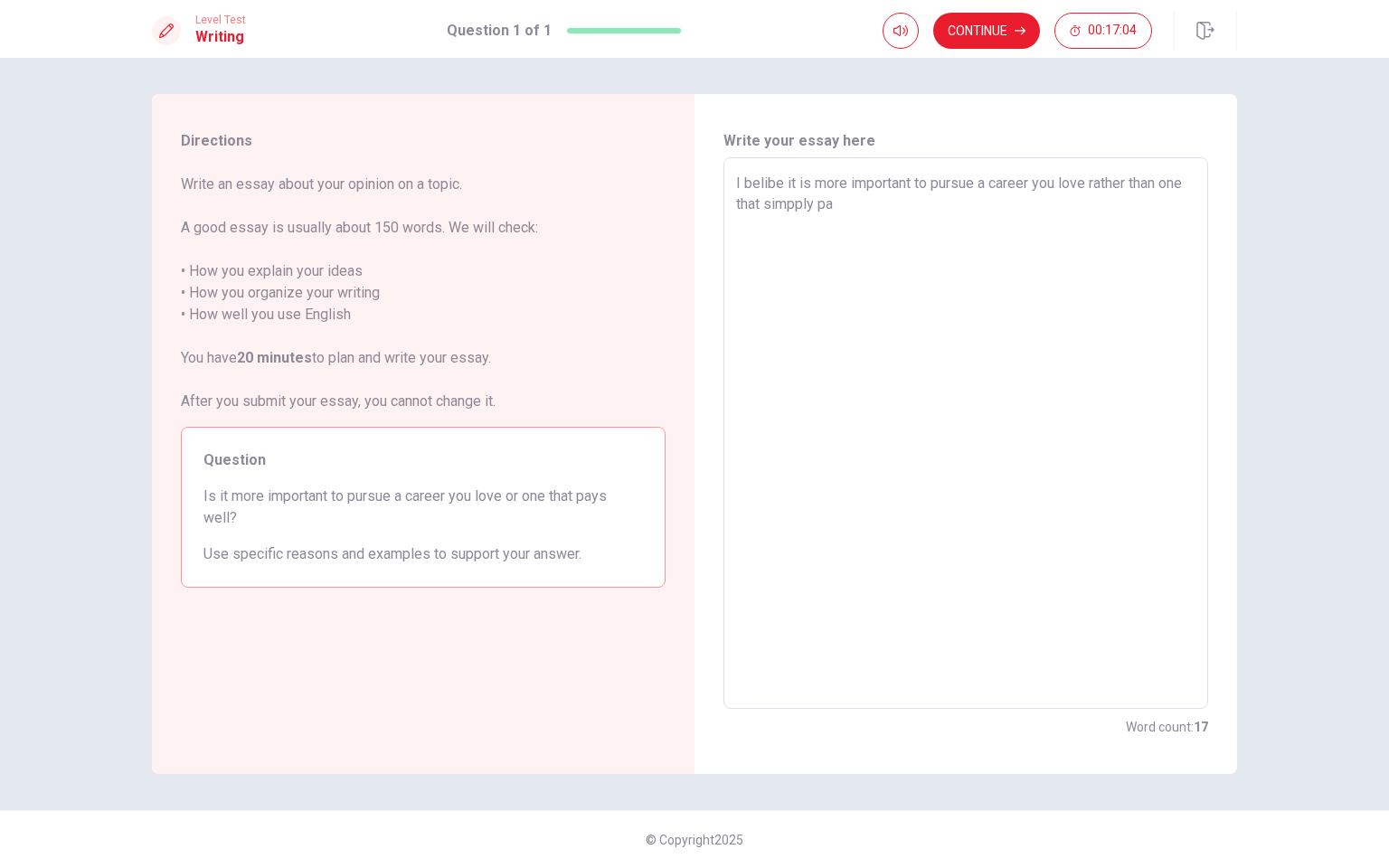 type on "x" 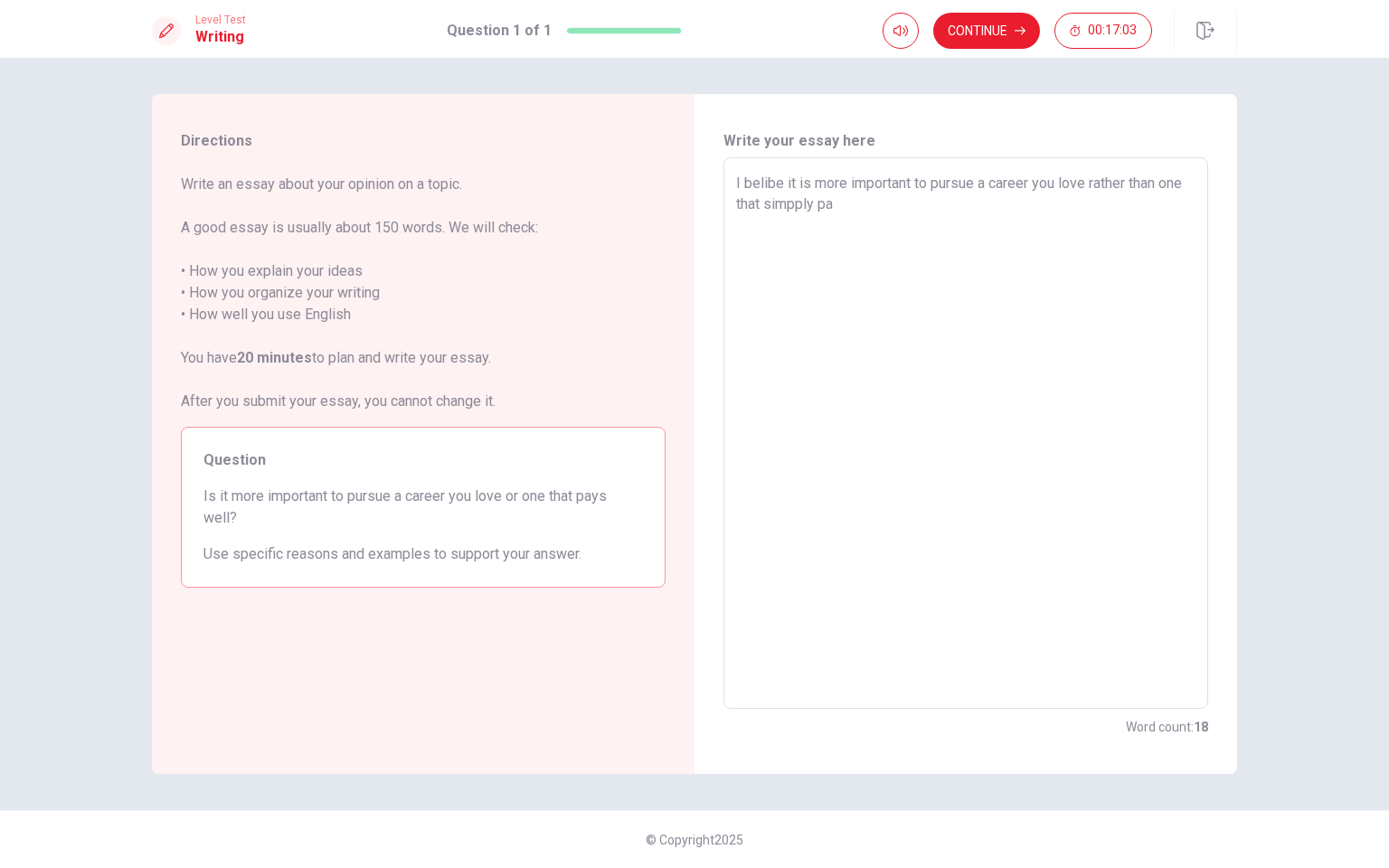 type 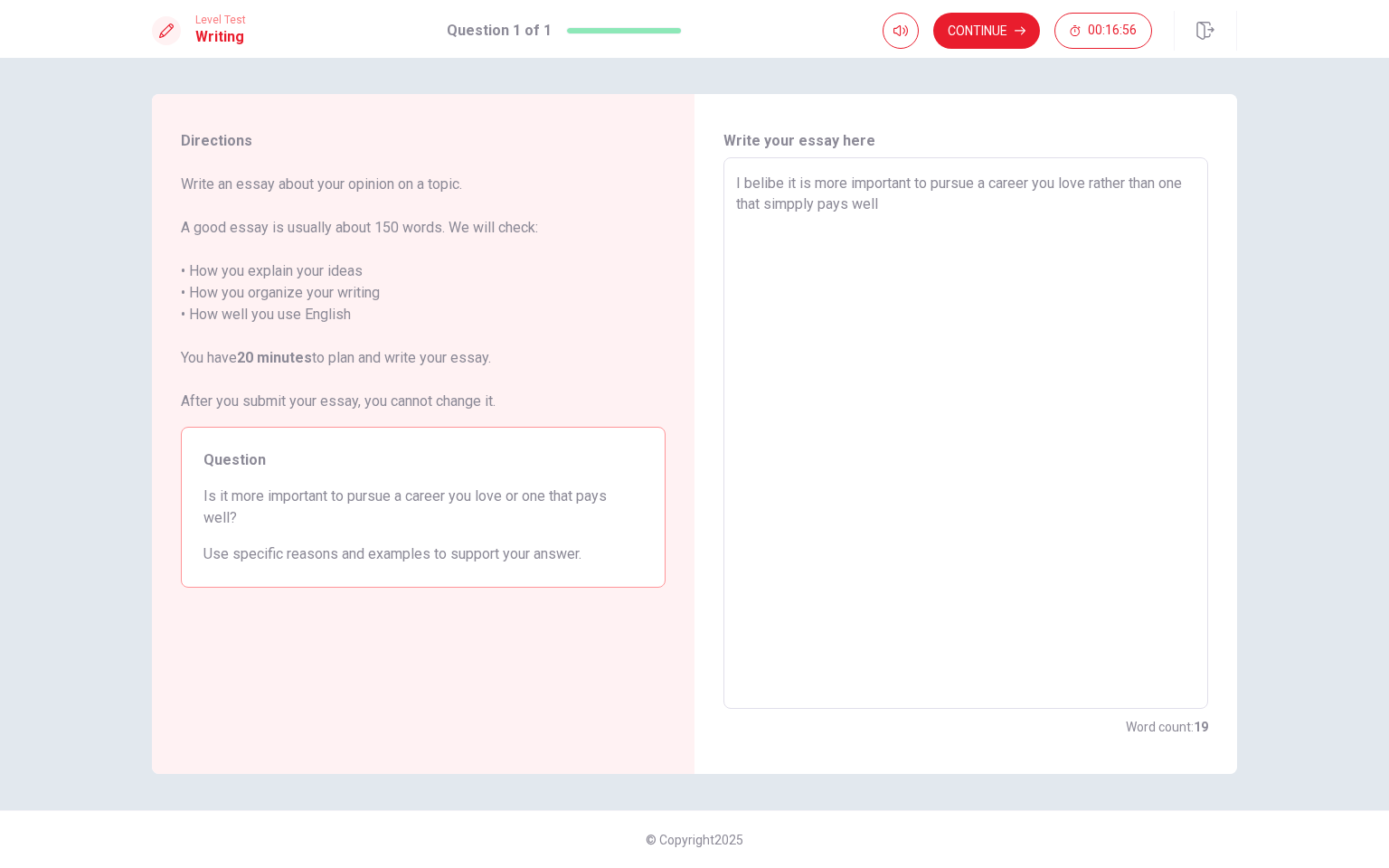 click on "I belibe it is more important to pursue a career you love rather than one that simpply pays well" at bounding box center (966, 433) 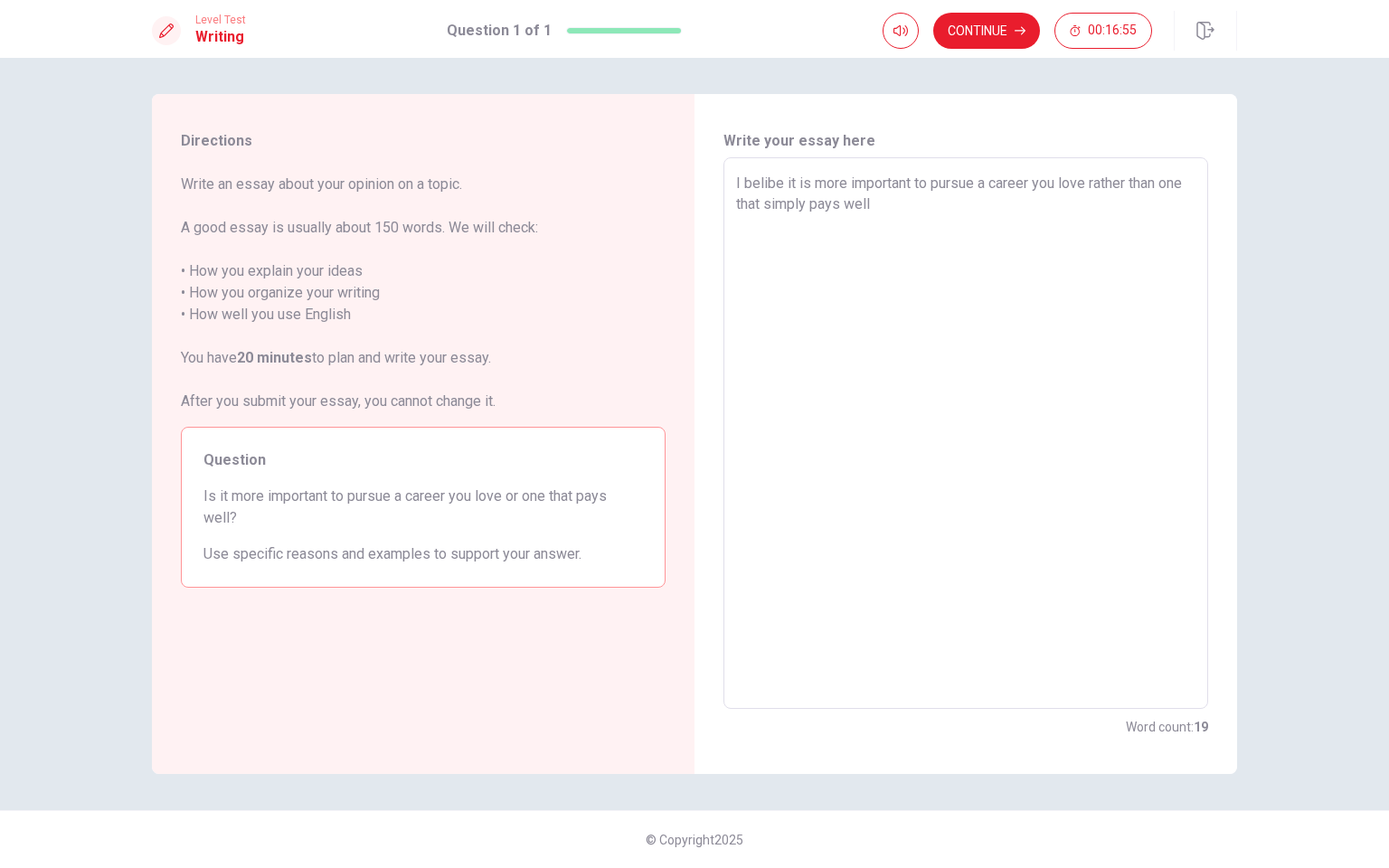 click on "I belibe it is more important to pursue a career you love rather than one that simply pays well" at bounding box center (966, 433) 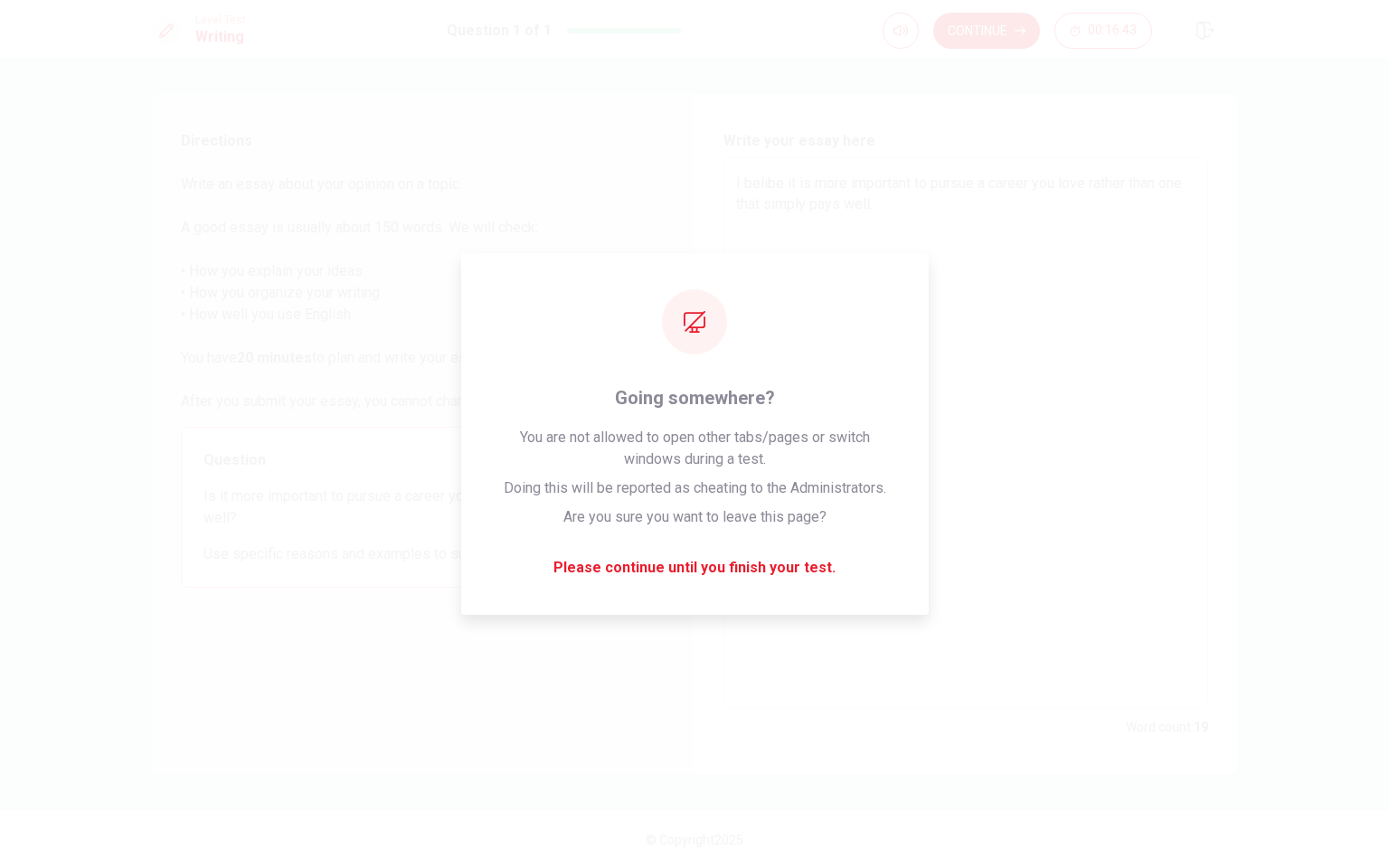 click on "I belibe it is more important to pursue a career you love rather than one that simply pays well." at bounding box center (966, 433) 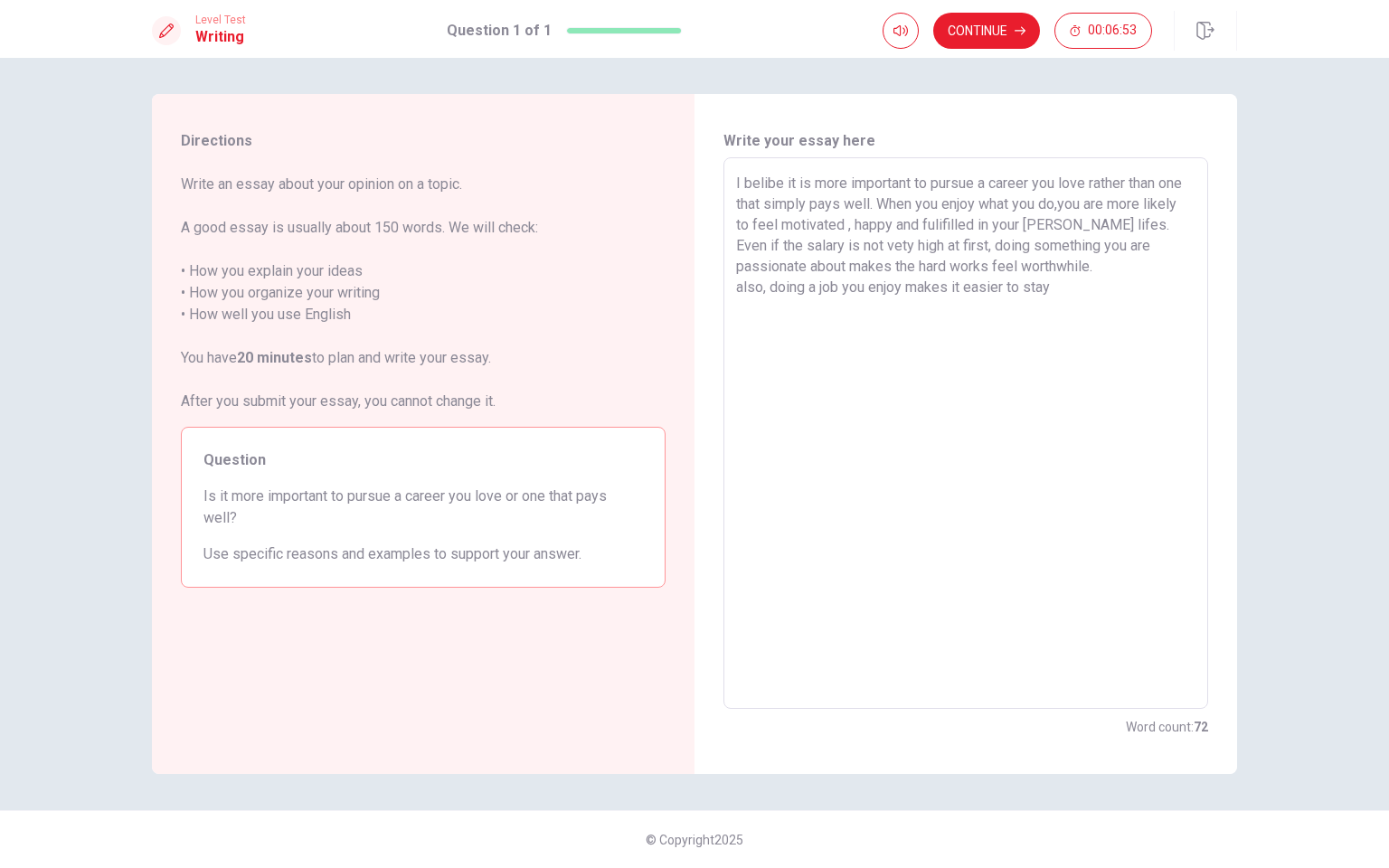 click on "I belibe it is more important to pursue a career you love rather than one that simply pays well. When you enjoy what you do,you are more likely to feel motivated , happy and fulifilled in your [PERSON_NAME] lifes. Even if the salary is not vety high at first, doing something you are passionate about makes the hard works feel worthwhile.
also, doing a job you enjoy makes it easier to stay" at bounding box center [966, 433] 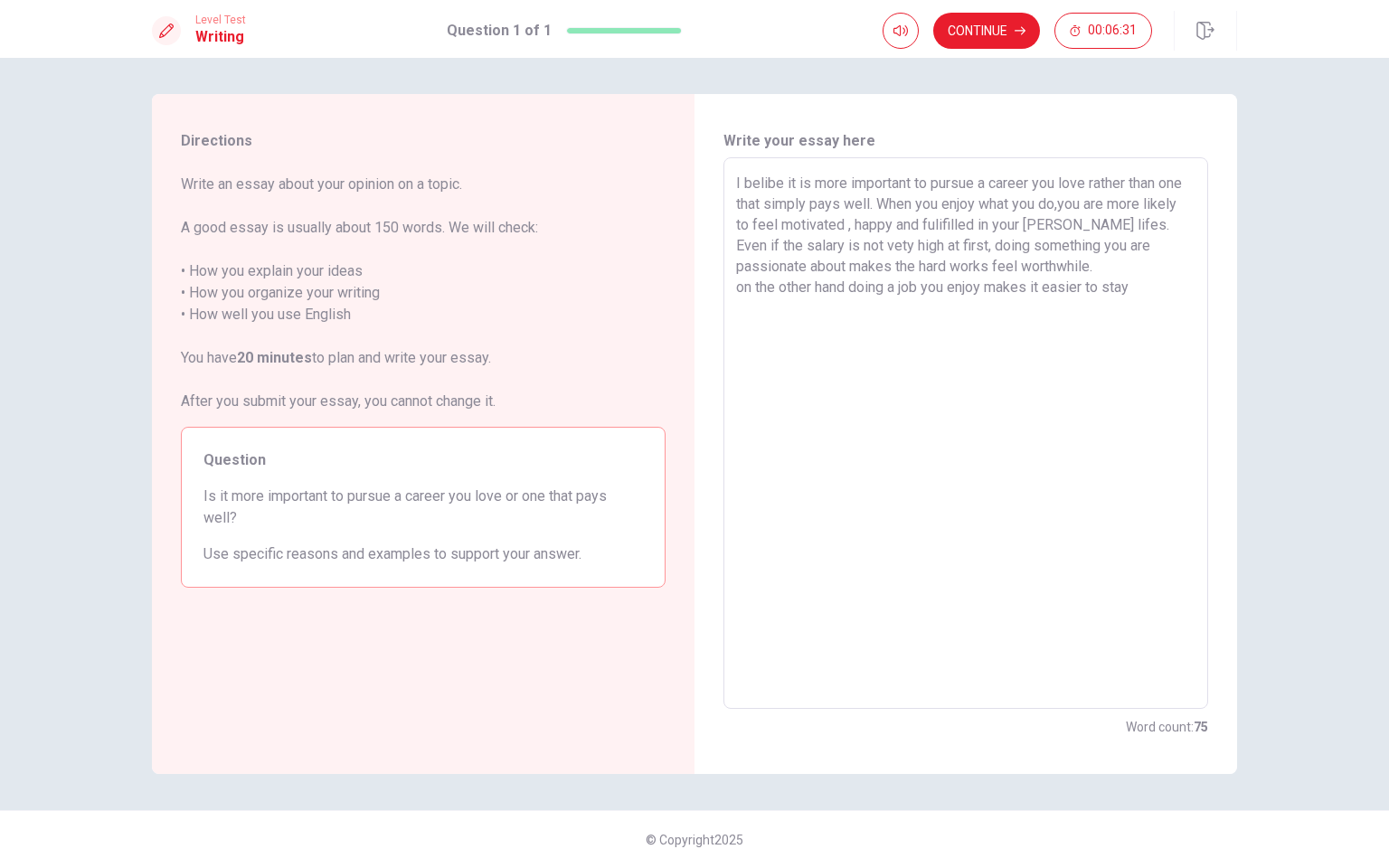 click on "I belibe it is more important to pursue a career you love rather than one that simply pays well. When you enjoy what you do,you are more likely to feel motivated , happy and fulifilled in your [PERSON_NAME] lifes. Even if the salary is not vety high at first, doing something you are passionate about makes the hard works feel worthwhile.
on the other hand doing a job you enjoy makes it easier to stay" at bounding box center (966, 433) 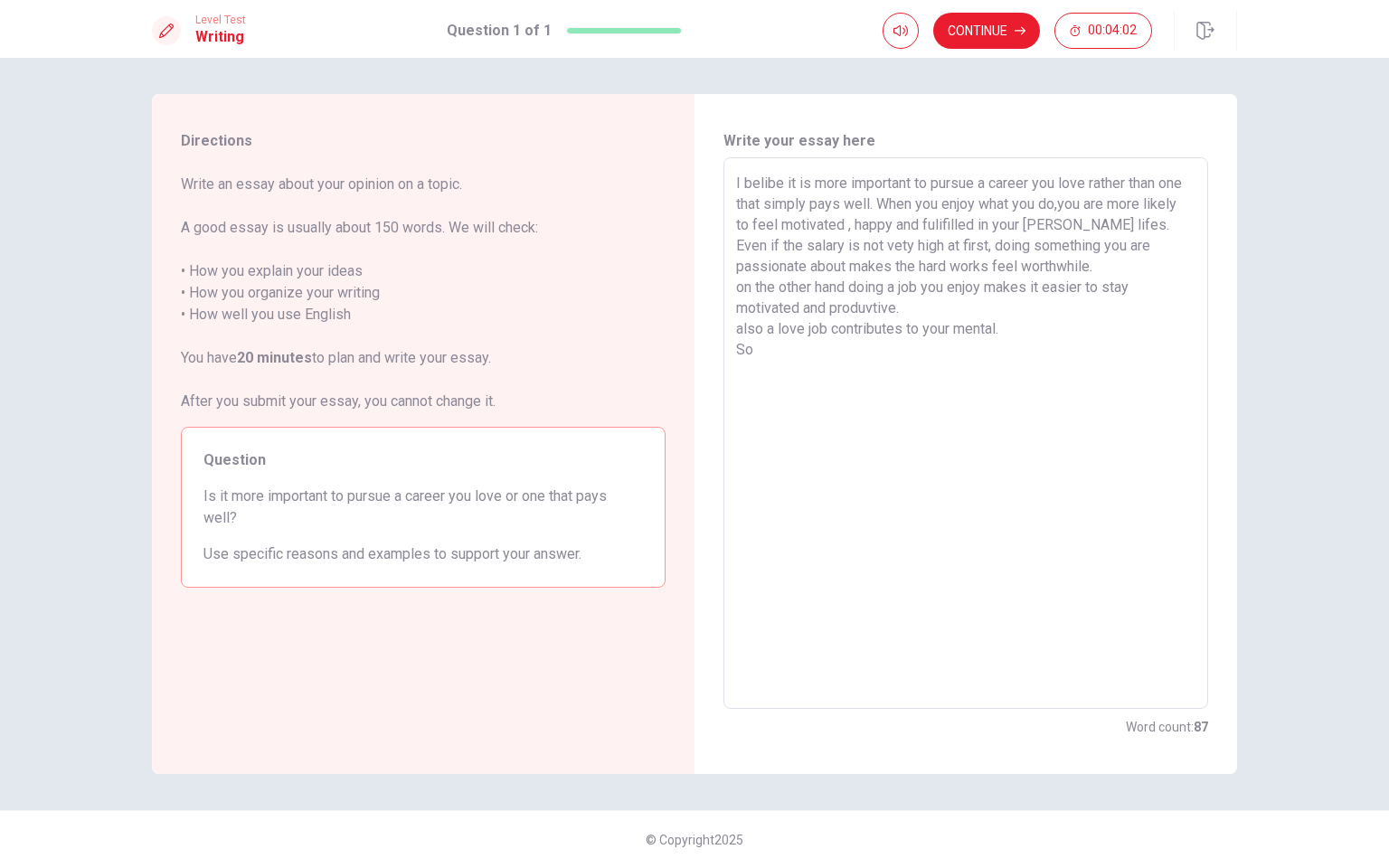 drag, startPoint x: 731, startPoint y: 188, endPoint x: 777, endPoint y: 187, distance: 46.010868 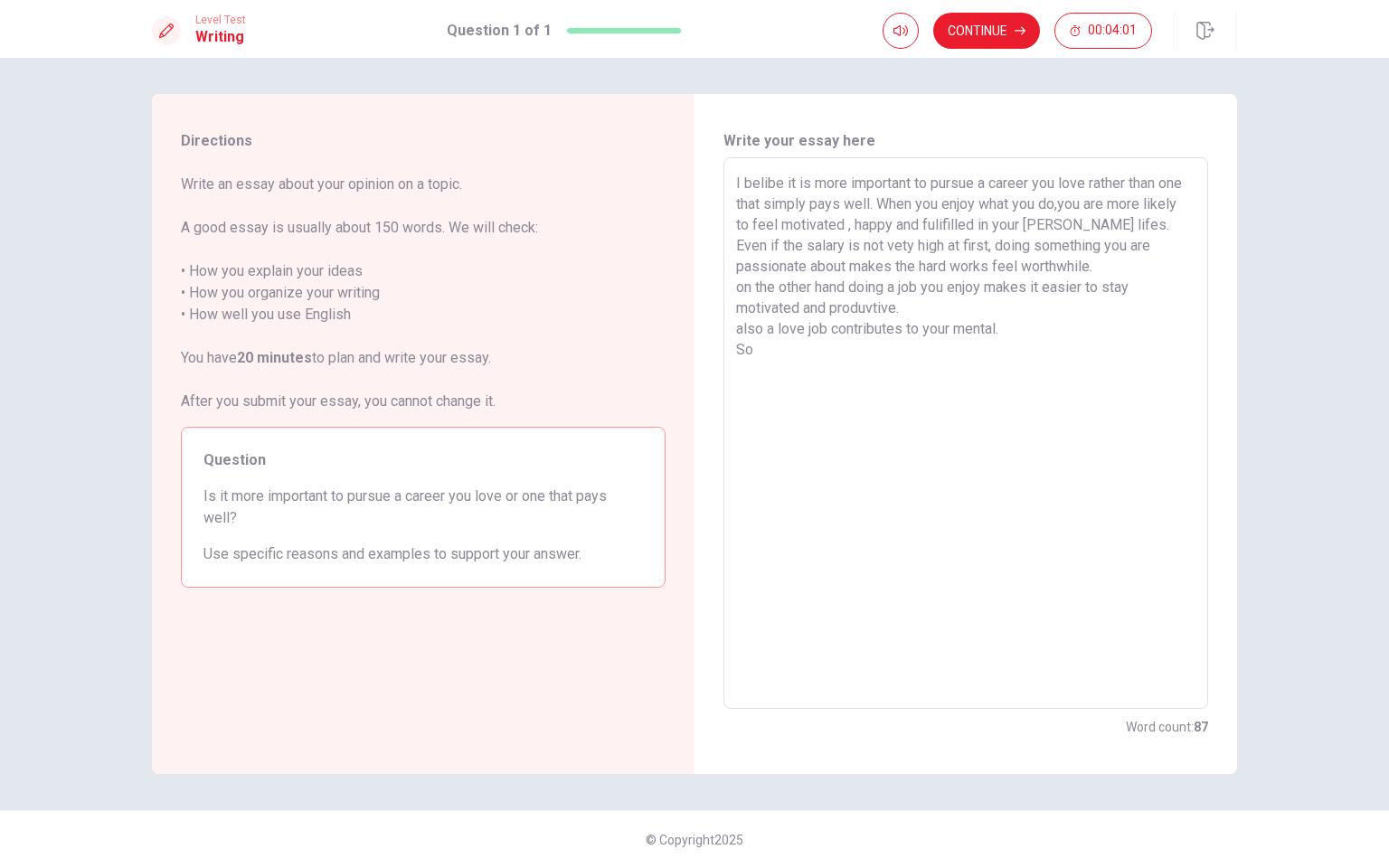 drag, startPoint x: 767, startPoint y: 184, endPoint x: 934, endPoint y: 206, distance: 168.44287 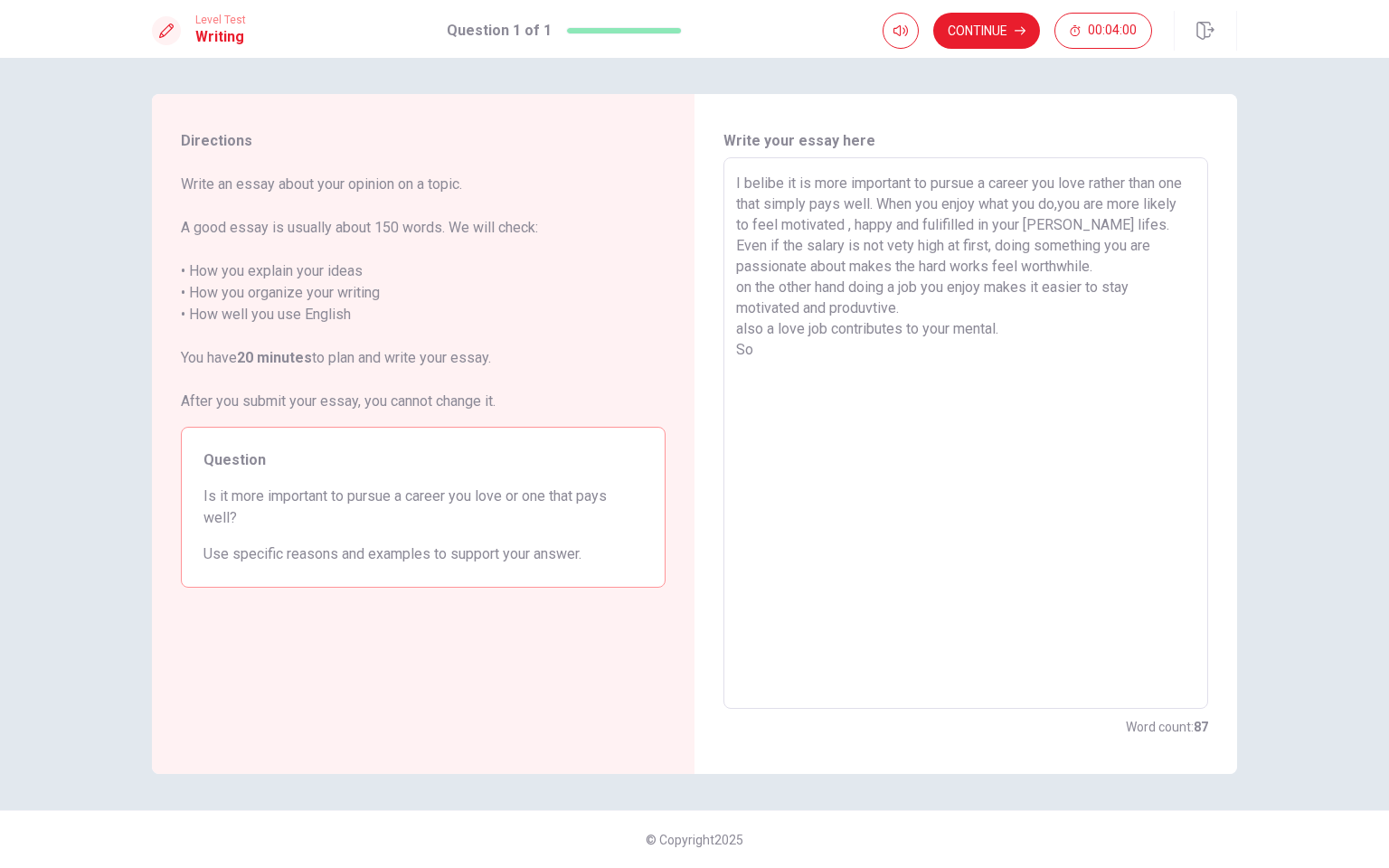 drag, startPoint x: 844, startPoint y: 196, endPoint x: 750, endPoint y: 189, distance: 94.260278 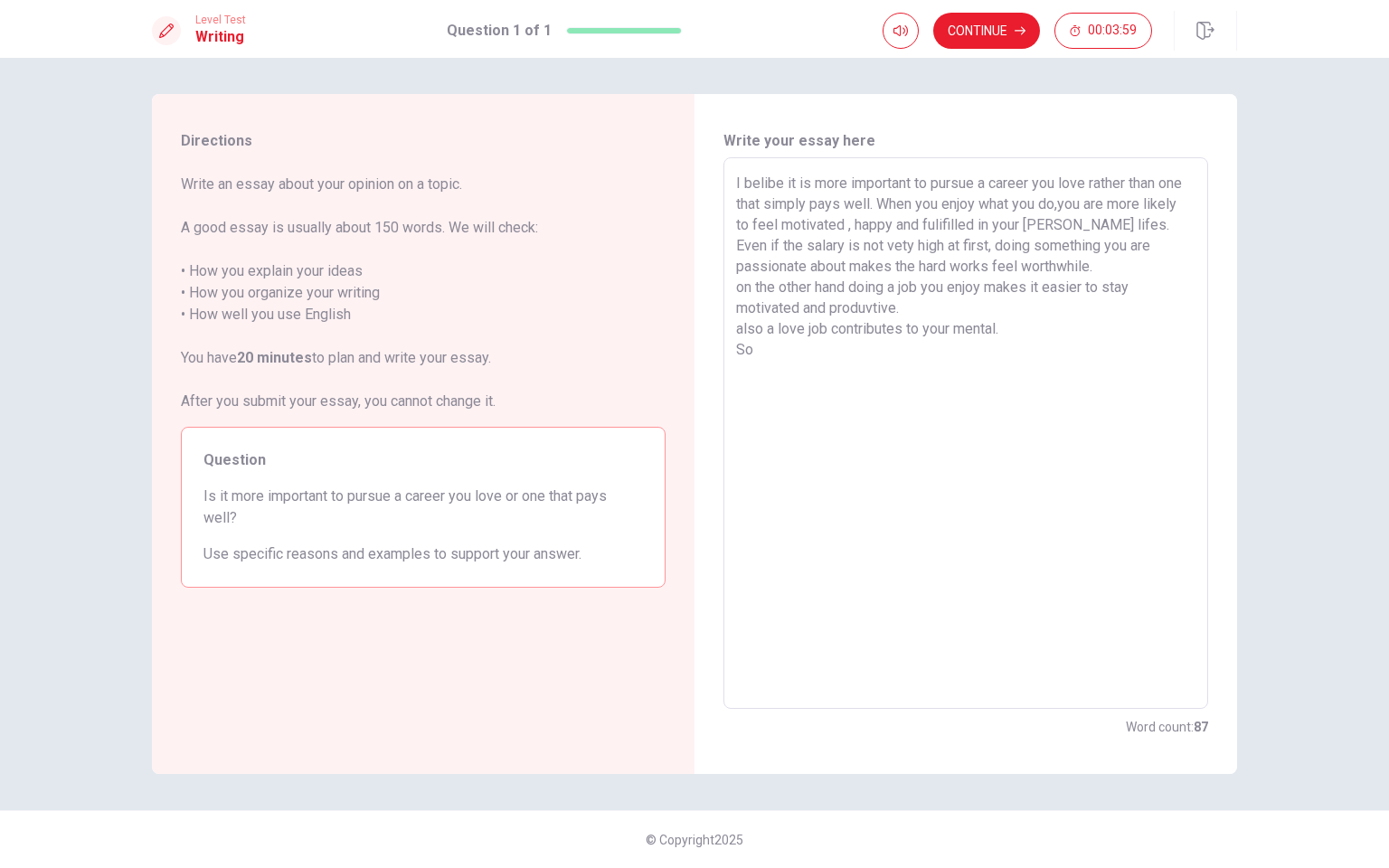 drag, startPoint x: 504, startPoint y: 248, endPoint x: 407, endPoint y: 214, distance: 102.786186 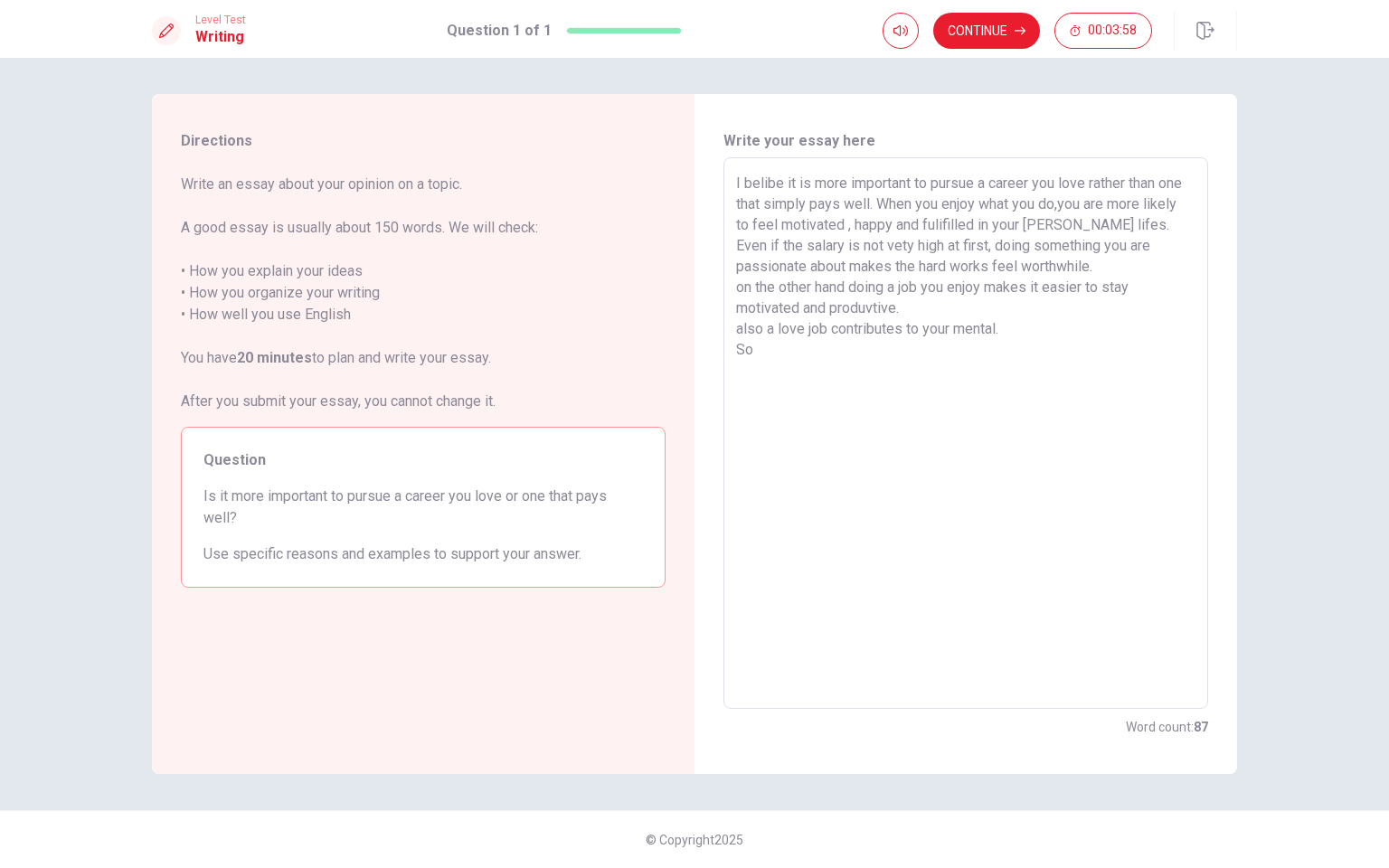 drag, startPoint x: 556, startPoint y: 216, endPoint x: 600, endPoint y: 213, distance: 44.10215 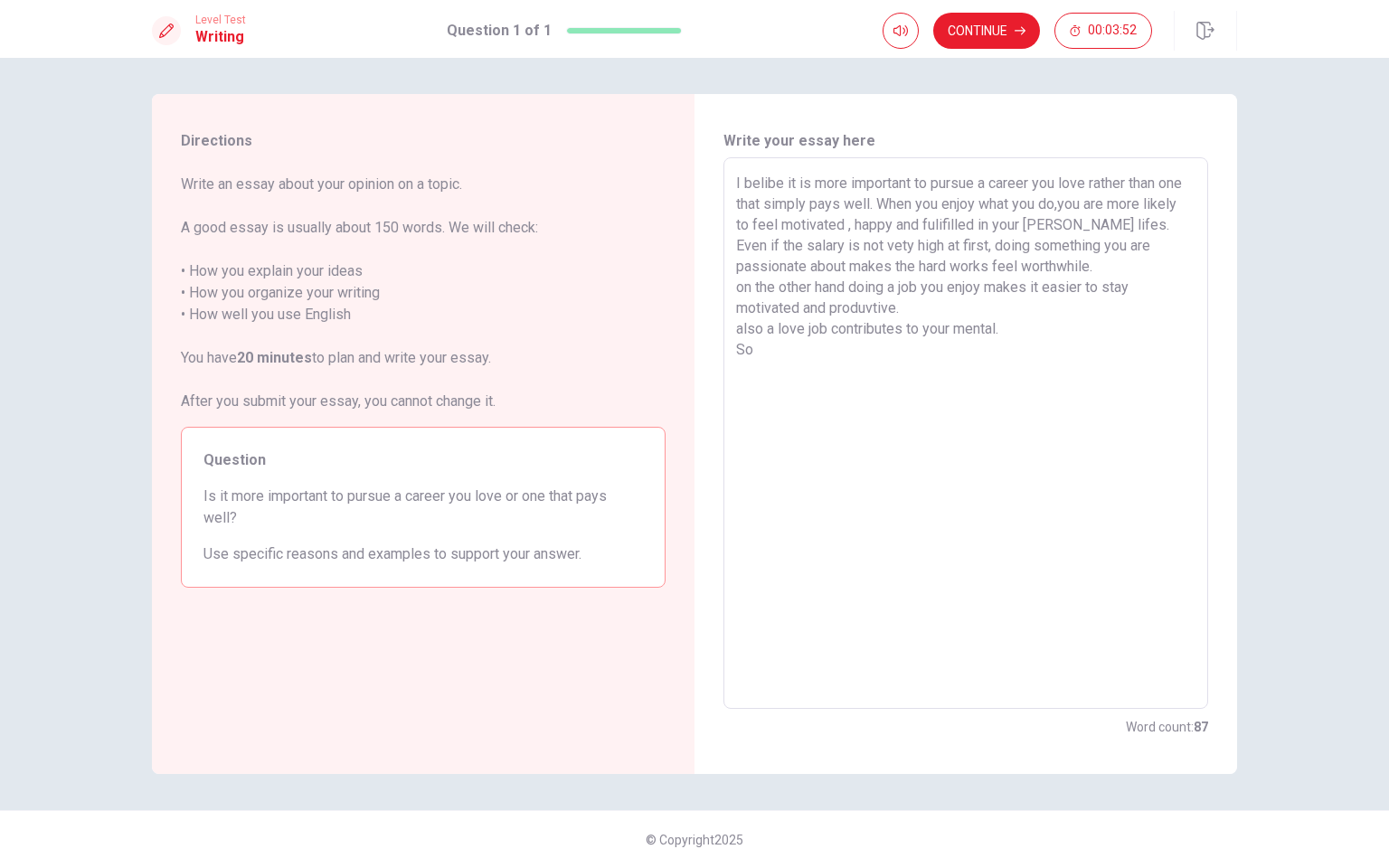 drag, startPoint x: 731, startPoint y: 184, endPoint x: 820, endPoint y: 198, distance: 90.09439 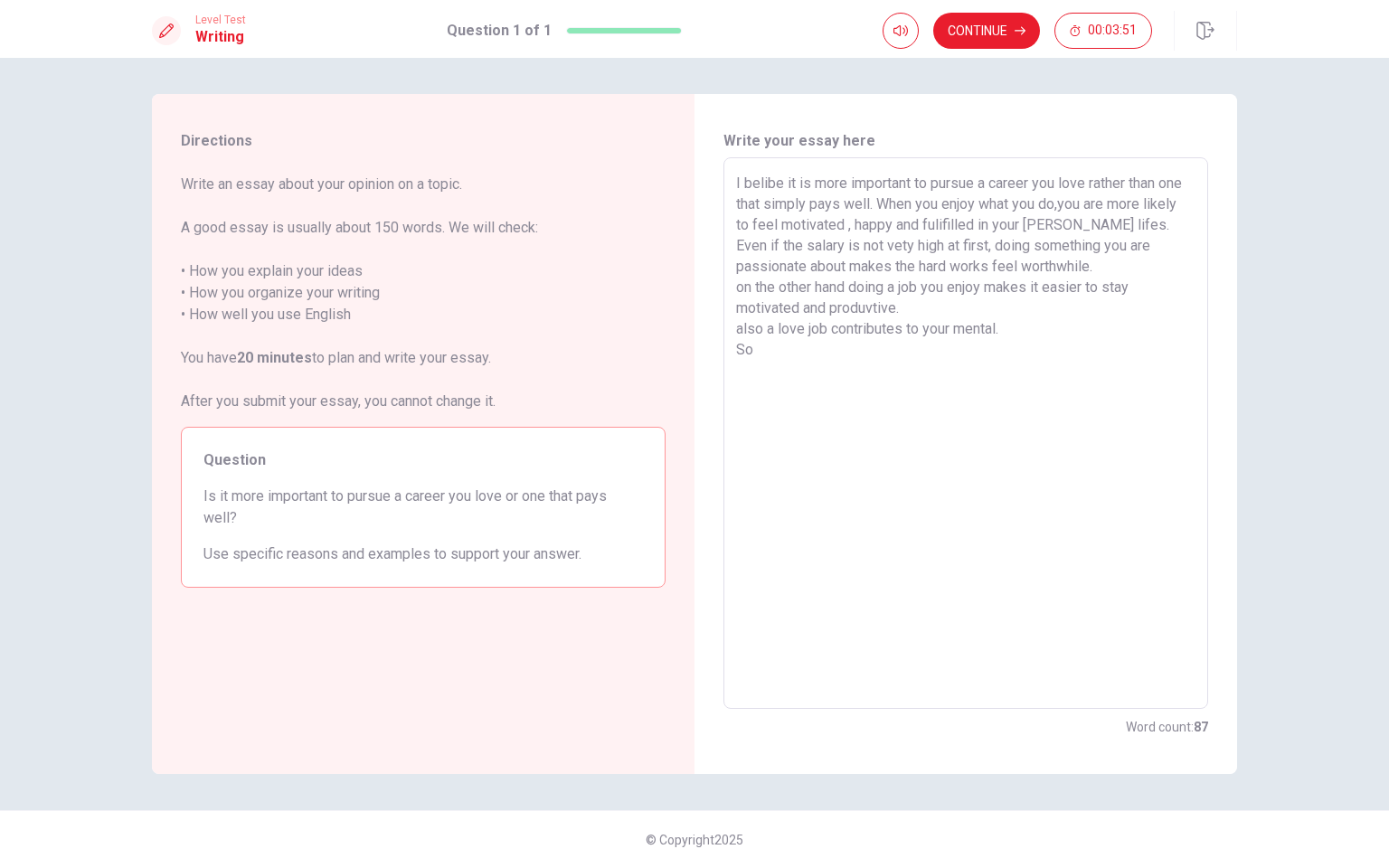 click on "I belibe it is more important to pursue a career you love rather than one that simply pays well. When you enjoy what you do,you are more likely to feel motivated , happy and fulifilled in your [PERSON_NAME] lifes. Even if the salary is not vety high at first, doing something you are passionate about makes the hard works feel worthwhile.
on the other hand doing a job you enjoy makes it easier to stay motivated and produvtive.
also a love job contributes to your mental.
So
x ​" at bounding box center [966, 433] 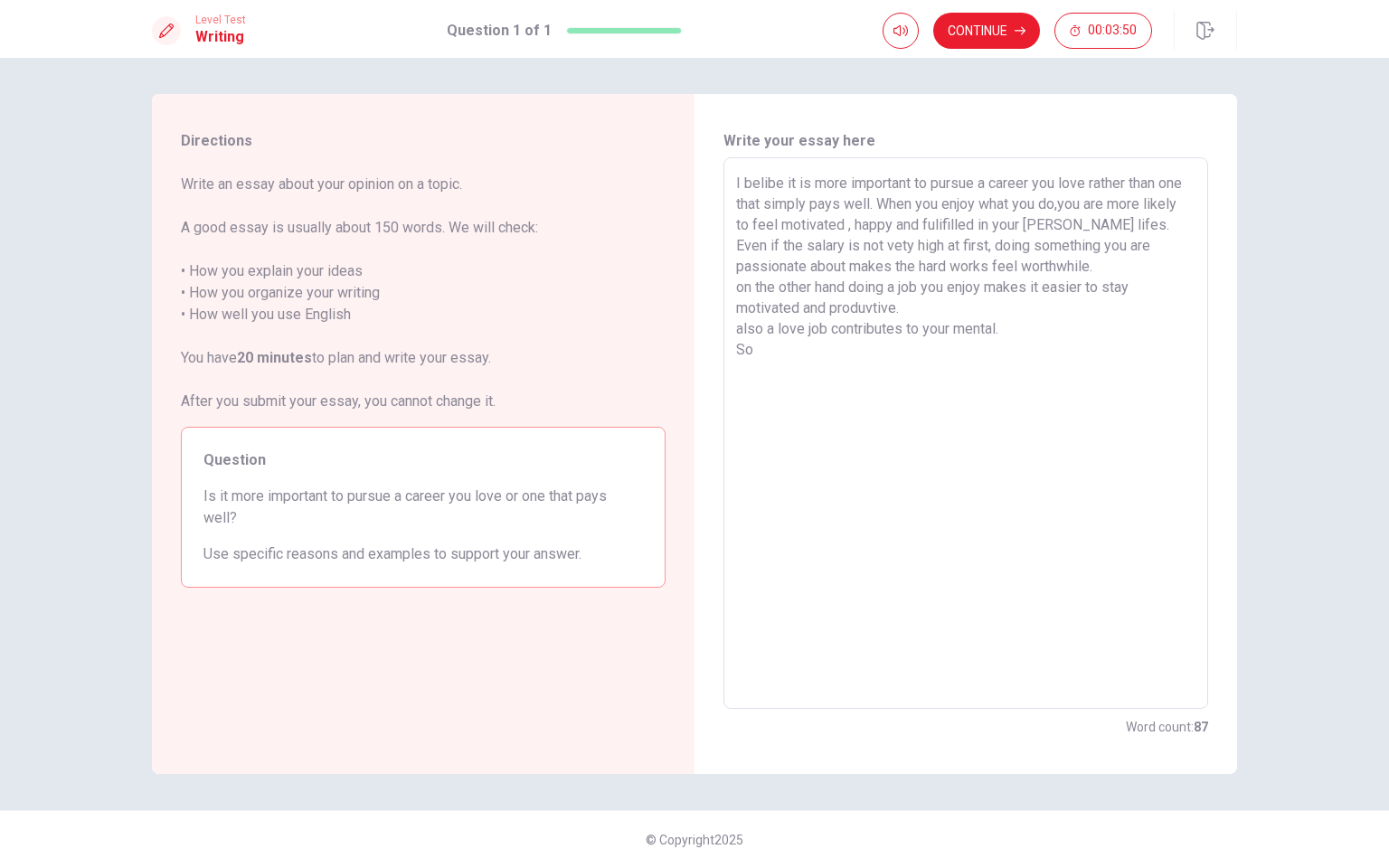 drag, startPoint x: 734, startPoint y: 181, endPoint x: 852, endPoint y: 198, distance: 119.21829 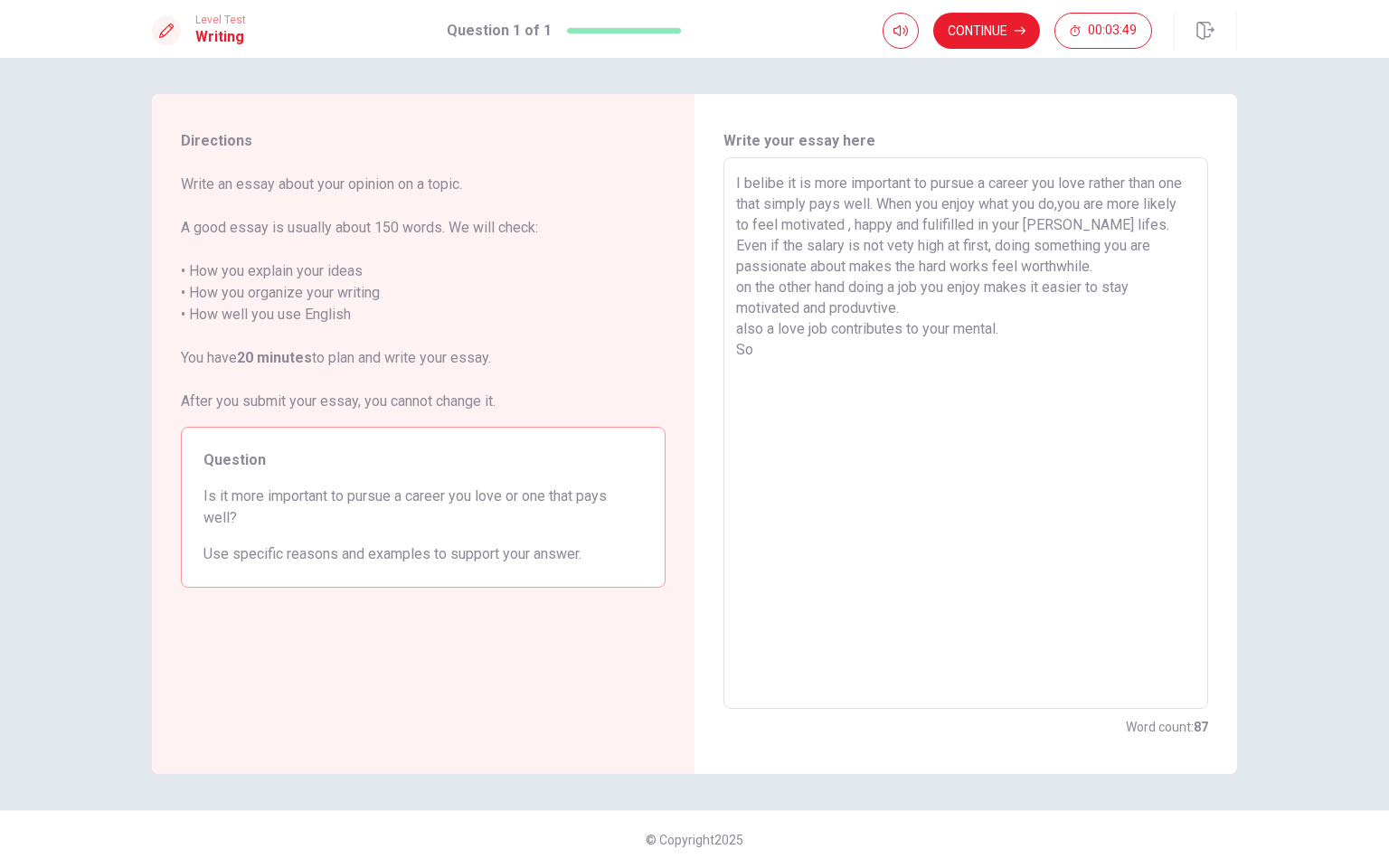 click on "I belibe it is more important to pursue a career you love rather than one that simply pays well. When you enjoy what you do,you are more likely to feel motivated , happy and fulifilled in your [PERSON_NAME] lifes. Even if the salary is not vety high at first, doing something you are passionate about makes the hard works feel worthwhile.
on the other hand doing a job you enjoy makes it easier to stay motivated and produvtive.
also a love job contributes to your mental.
So" at bounding box center [966, 433] 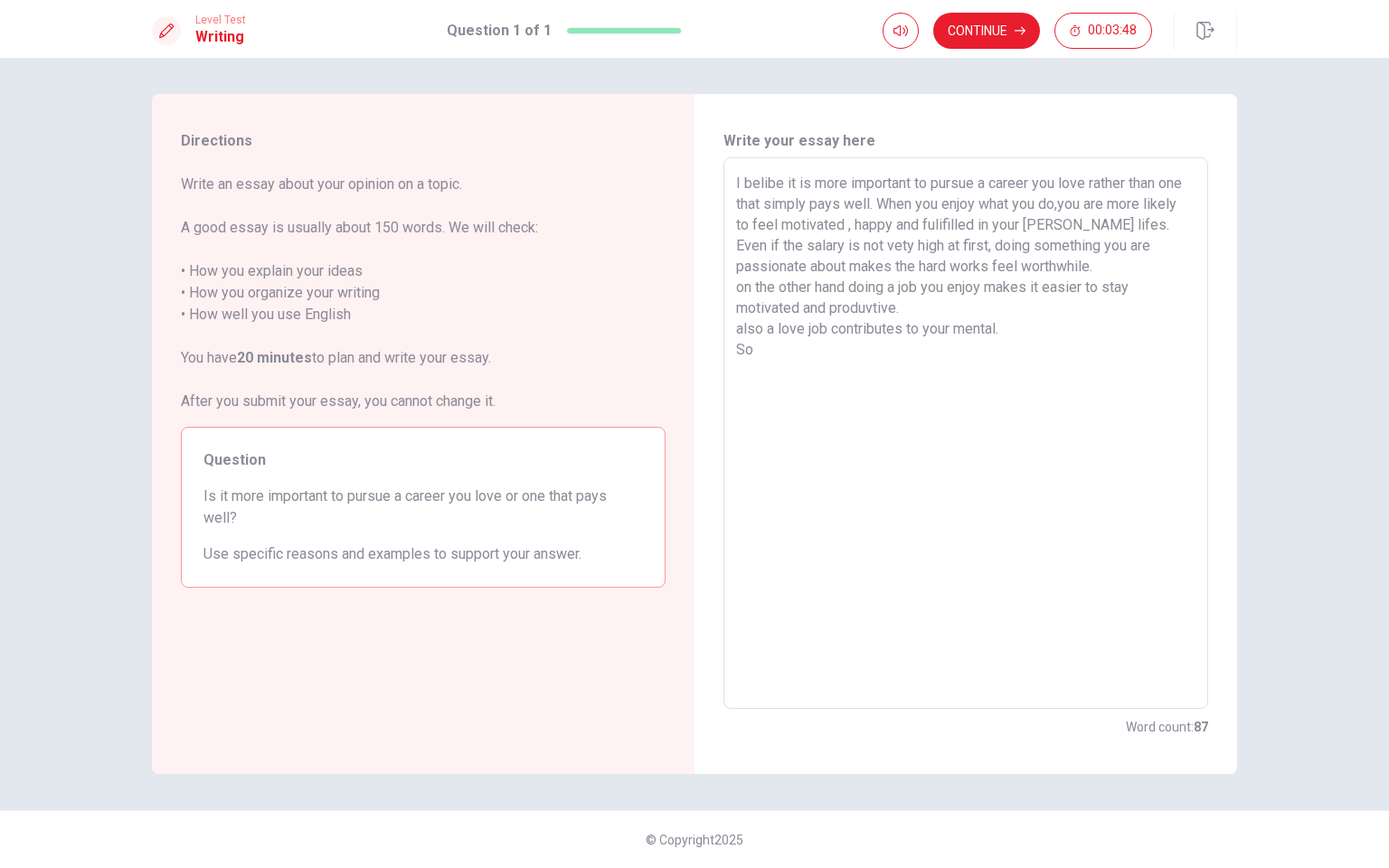 click on "I belibe it is more important to pursue a career you love rather than one that simply pays well. When you enjoy what you do,you are more likely to feel motivated , happy and fulifilled in your [PERSON_NAME] lifes. Even if the salary is not vety high at first, doing something you are passionate about makes the hard works feel worthwhile.
on the other hand doing a job you enjoy makes it easier to stay motivated and produvtive.
also a love job contributes to your mental.
So" at bounding box center (966, 433) 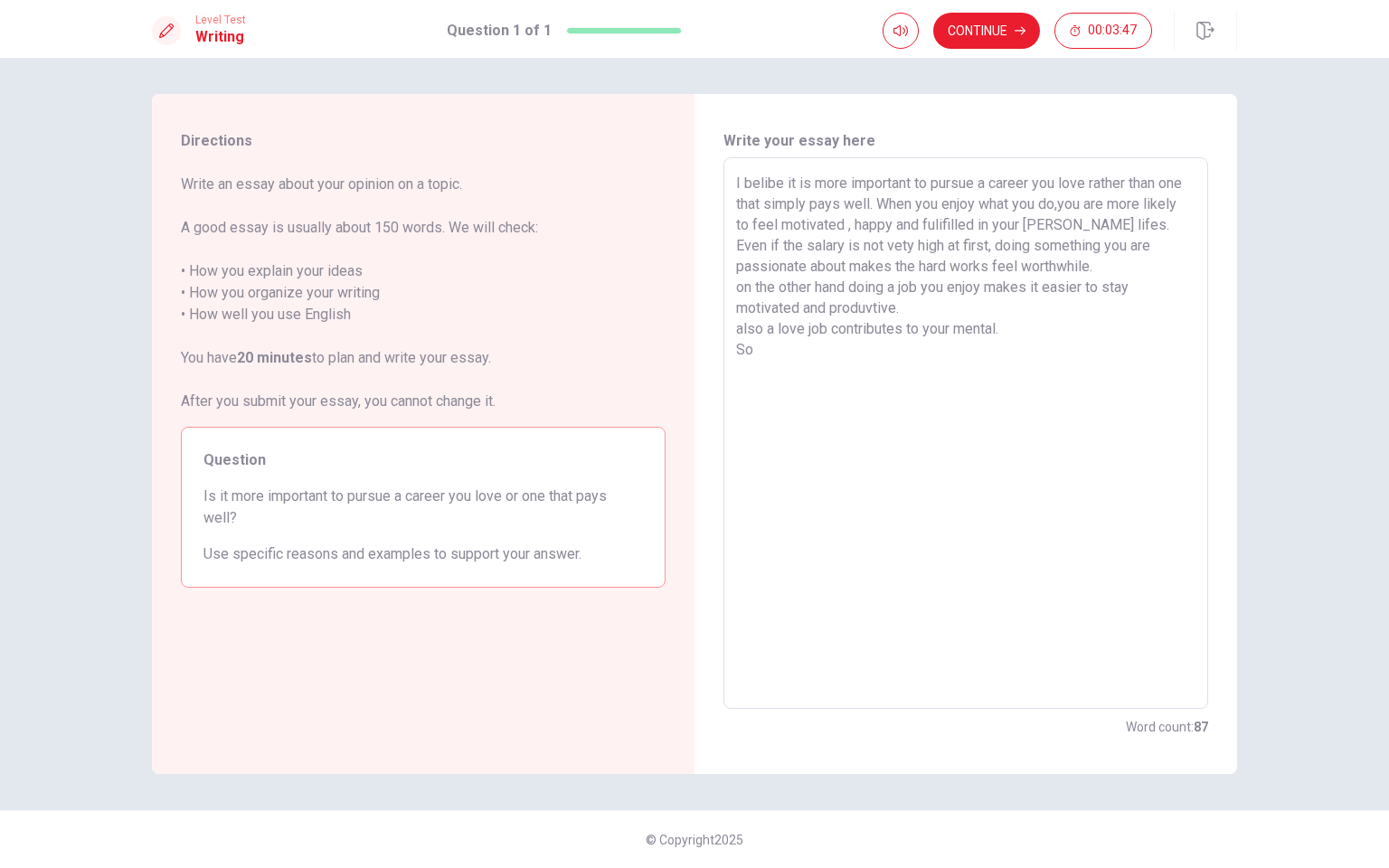 drag, startPoint x: 897, startPoint y: 203, endPoint x: 731, endPoint y: 186, distance: 166.86821 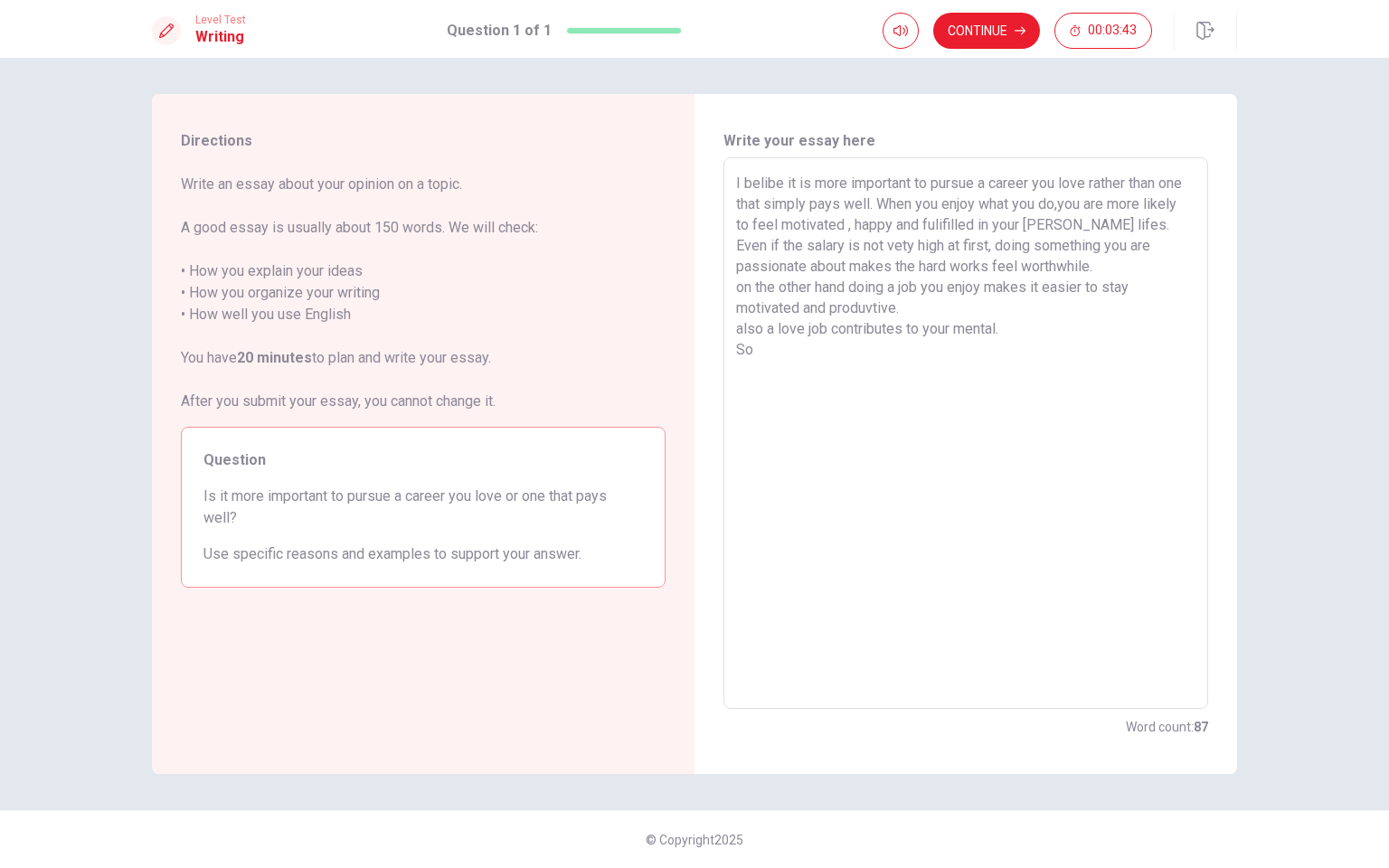 click on "I belibe it is more important to pursue a career you love rather than one that simply pays well. When you enjoy what you do,you are more likely to feel motivated , happy and fulifilled in your [PERSON_NAME] lifes. Even if the salary is not vety high at first, doing something you are passionate about makes the hard works feel worthwhile.
on the other hand doing a job you enjoy makes it easier to stay motivated and produvtive.
also a love job contributes to your mental.
So" at bounding box center (966, 433) 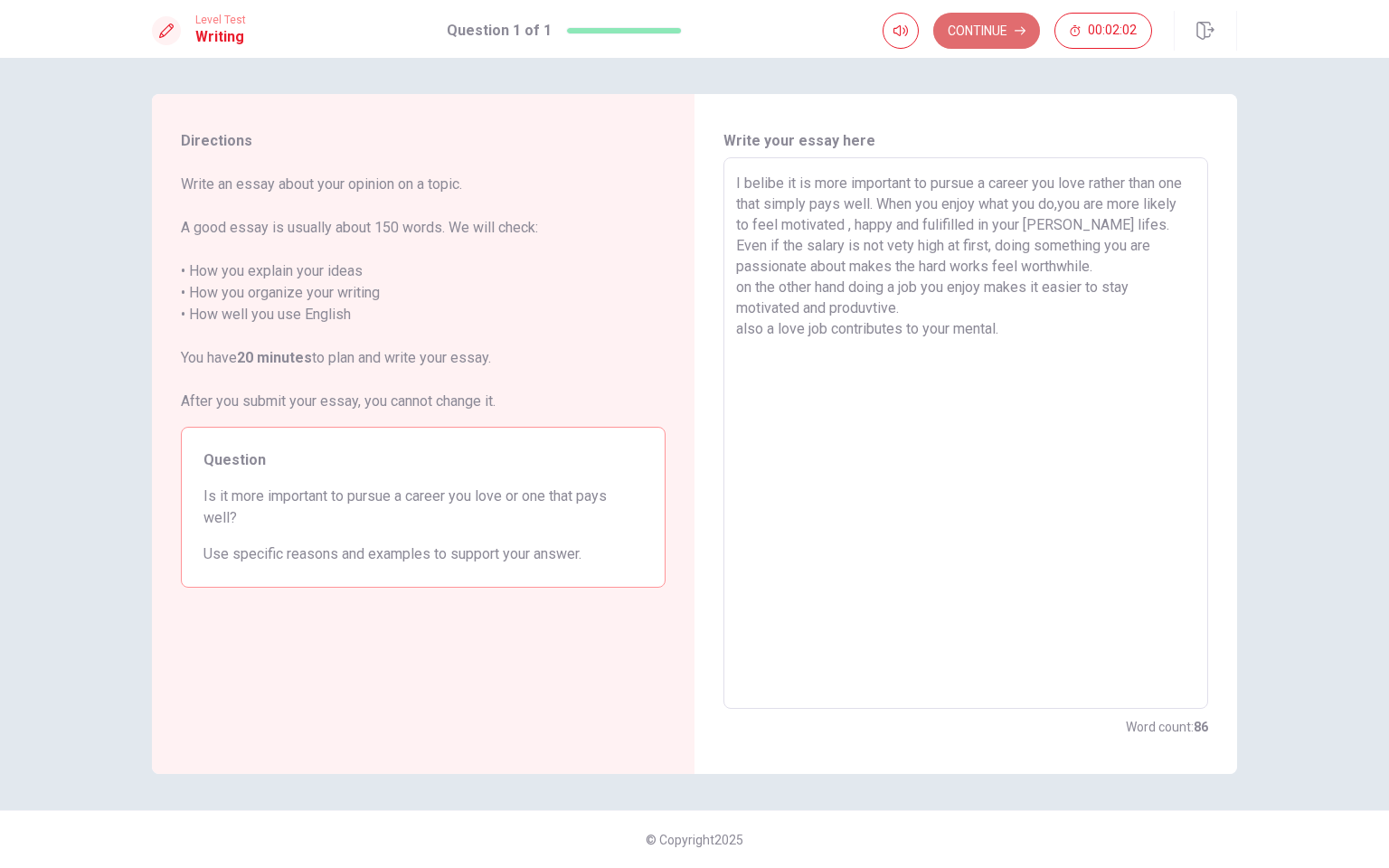 click on "Continue" at bounding box center (987, 31) 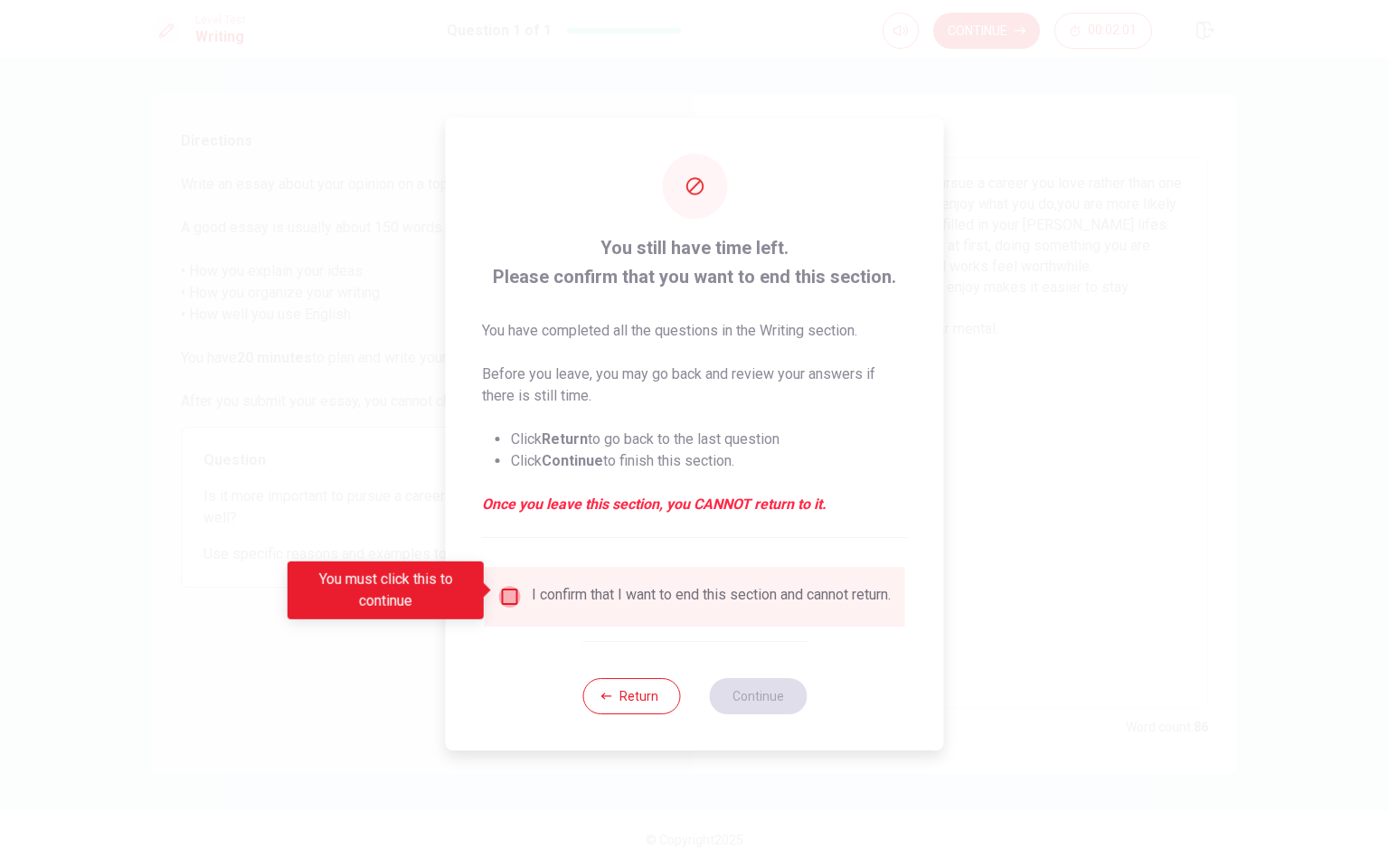 click at bounding box center (510, 597) 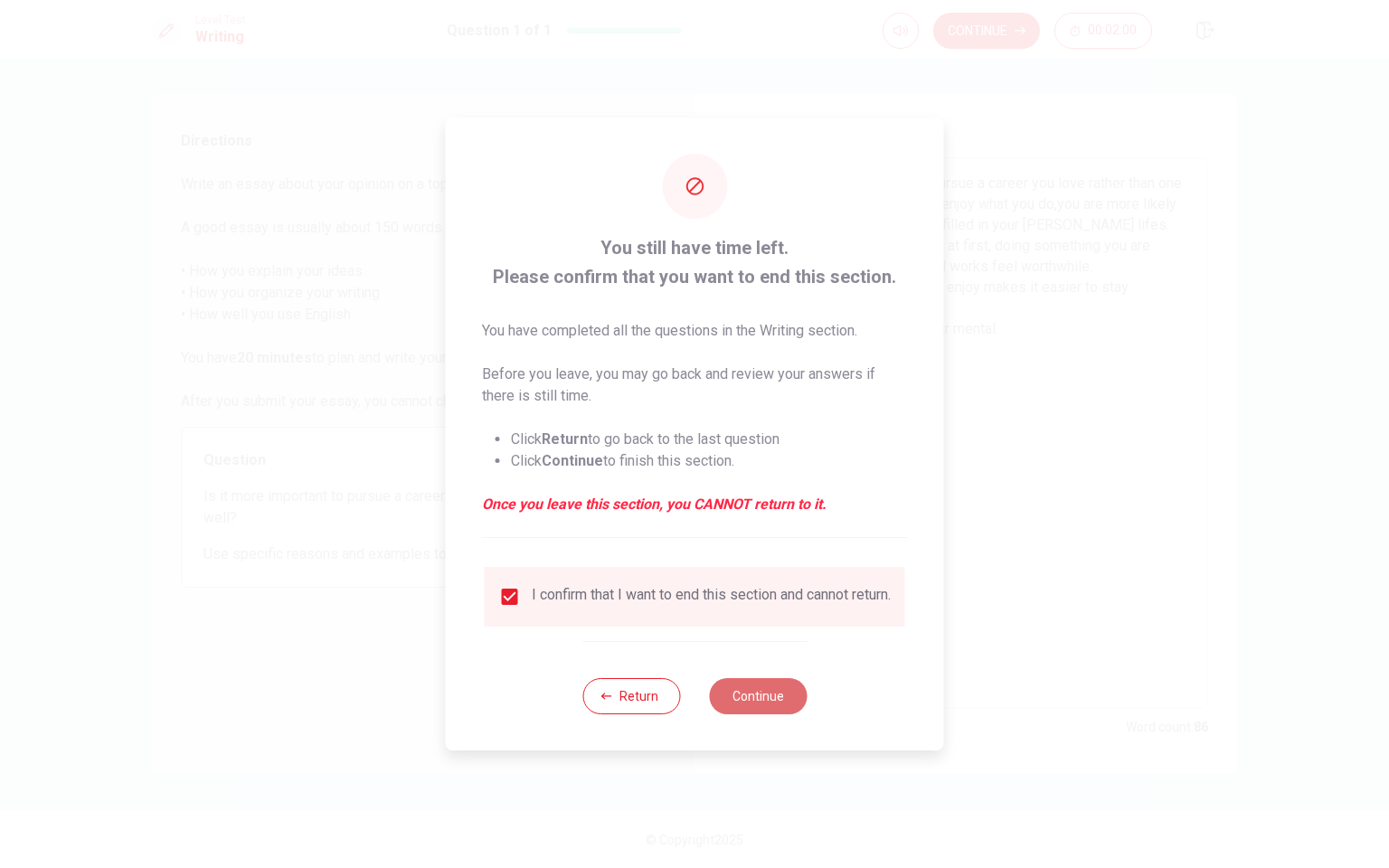 click on "Continue" at bounding box center [758, 696] 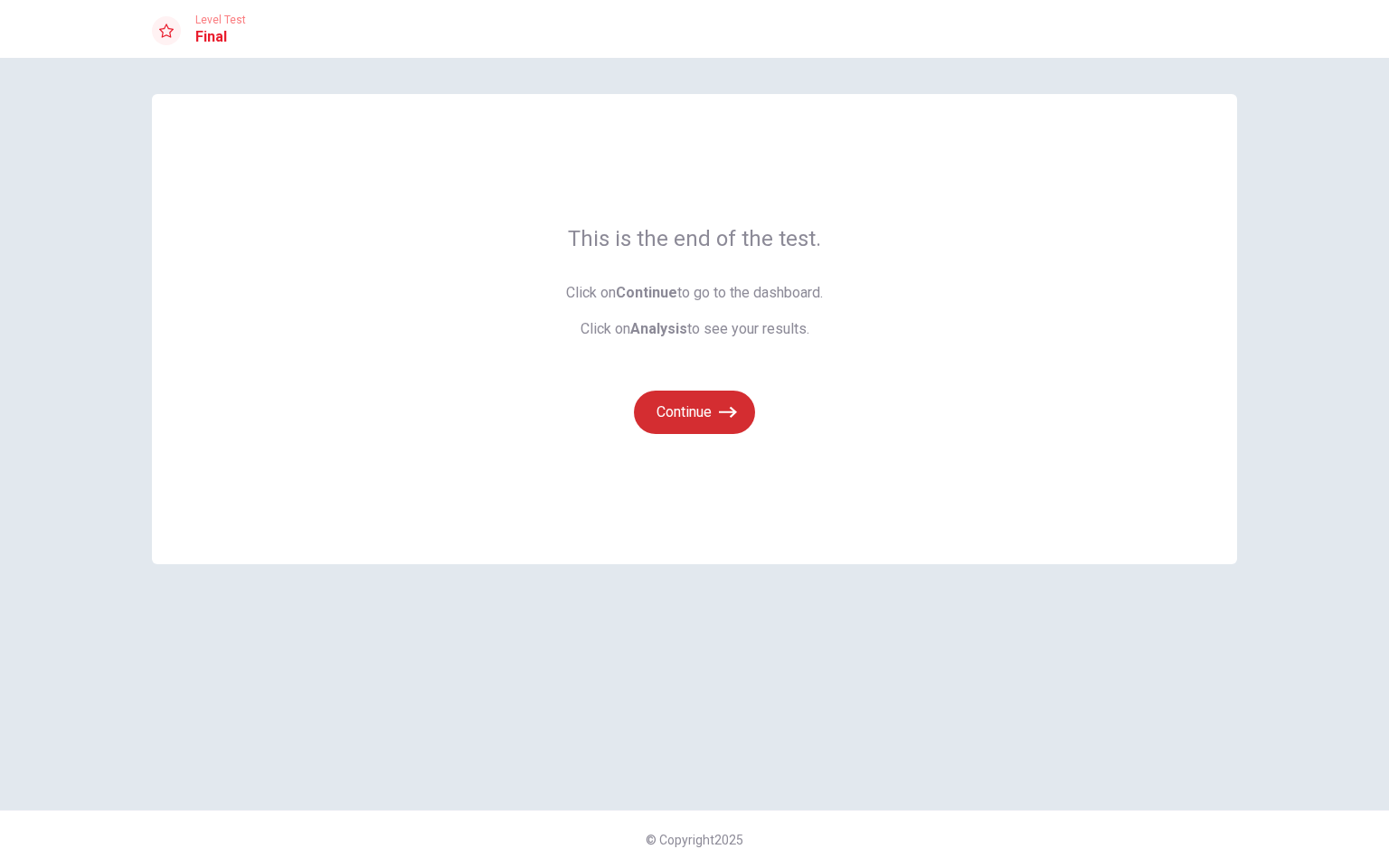 click 